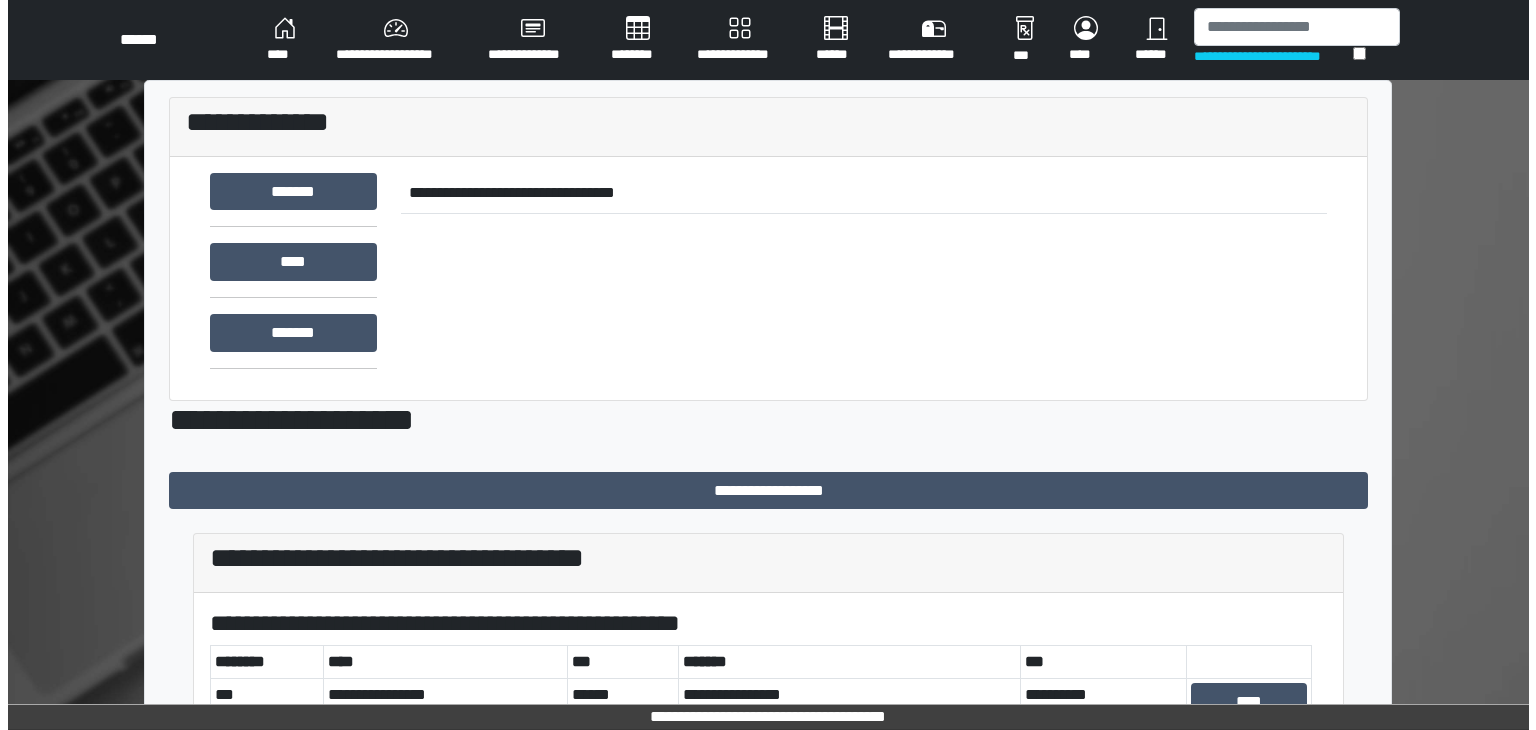 scroll, scrollTop: 0, scrollLeft: 0, axis: both 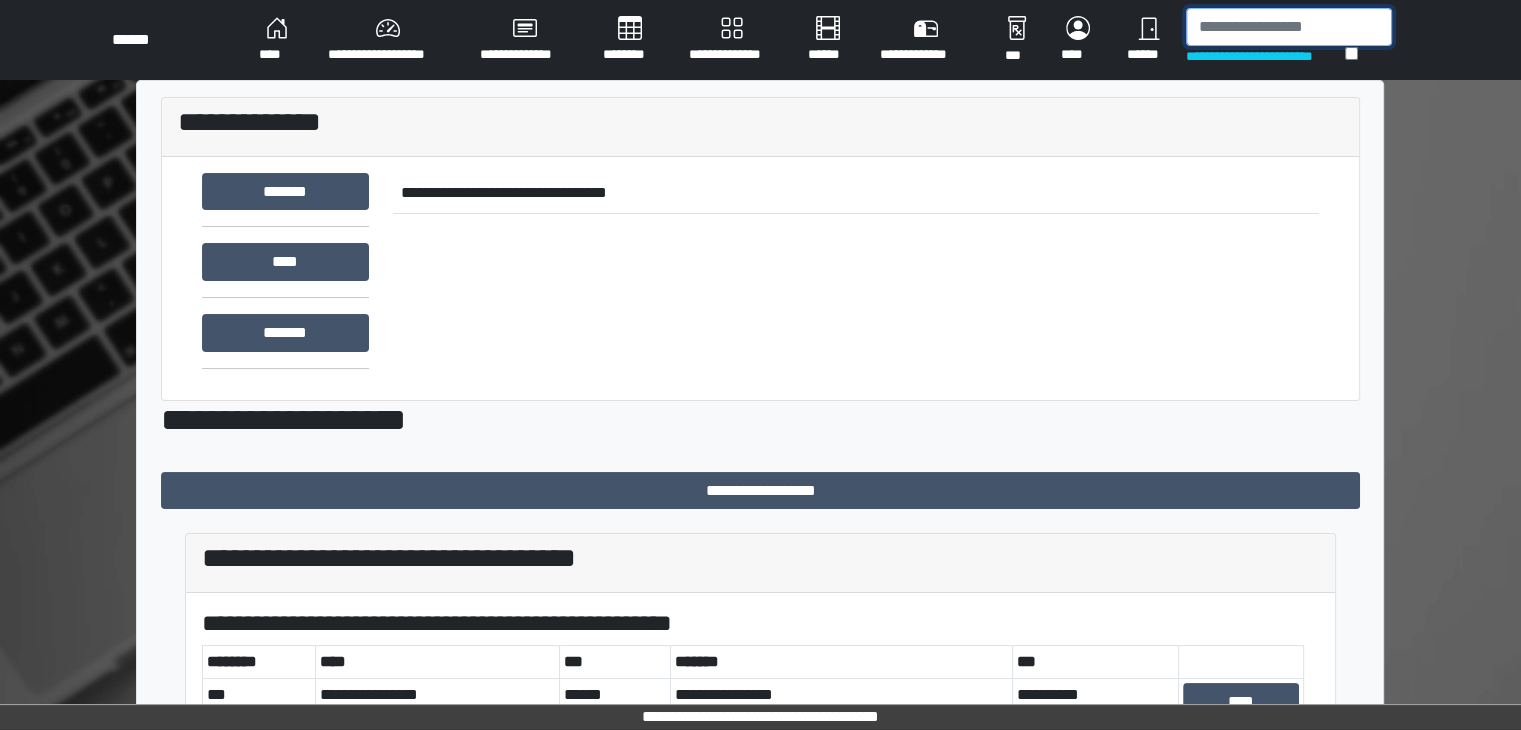 click at bounding box center (1289, 27) 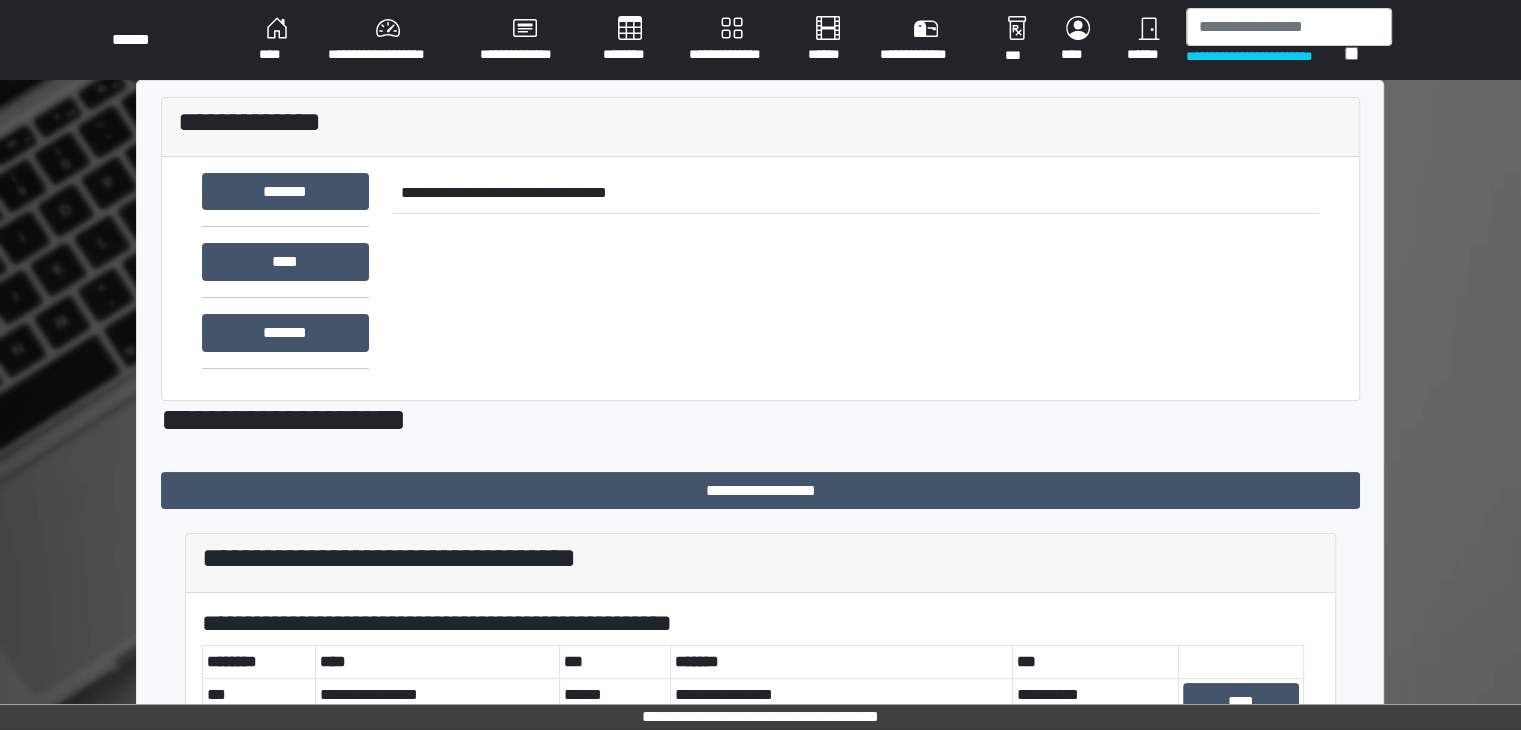 click on "**********" at bounding box center [525, 40] 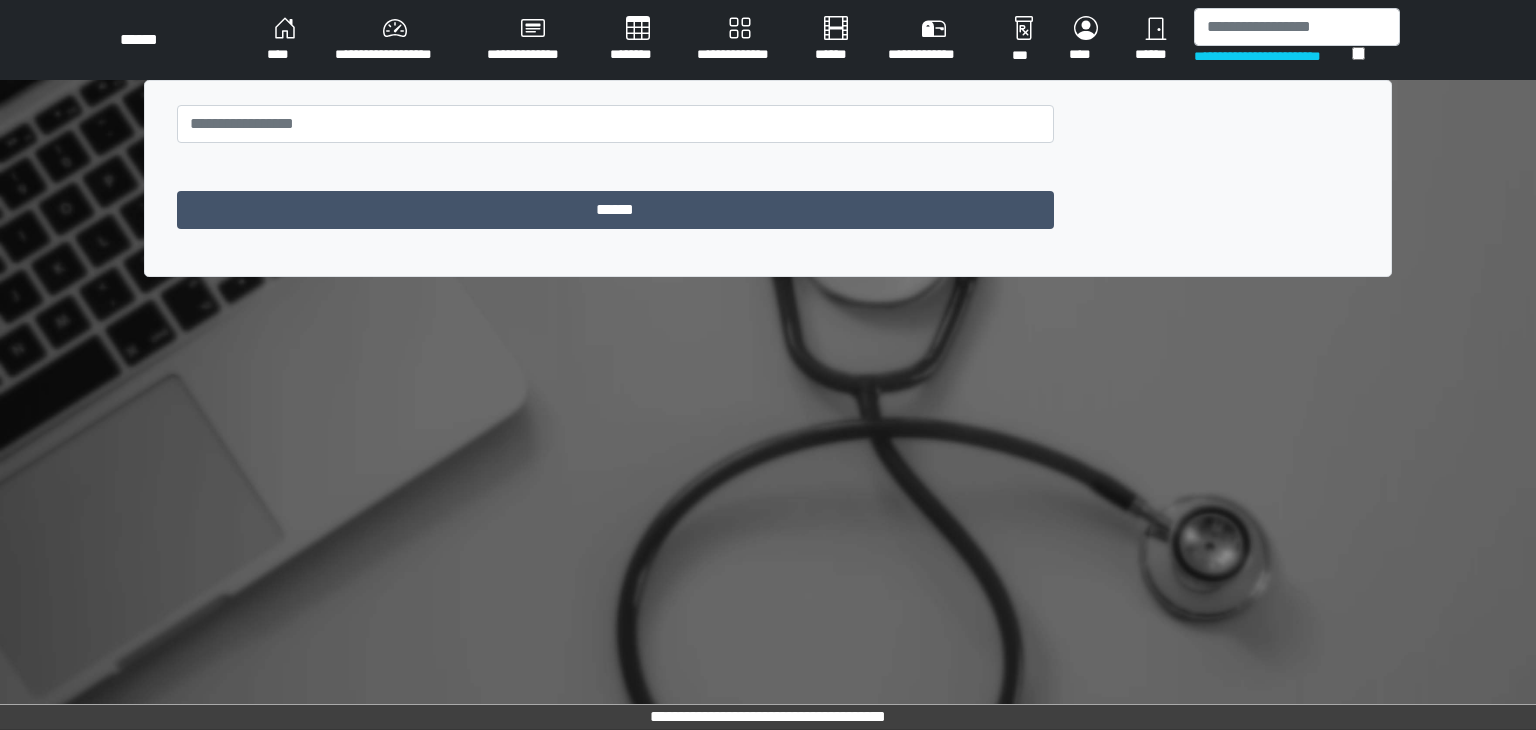click on "**********" at bounding box center [532, 40] 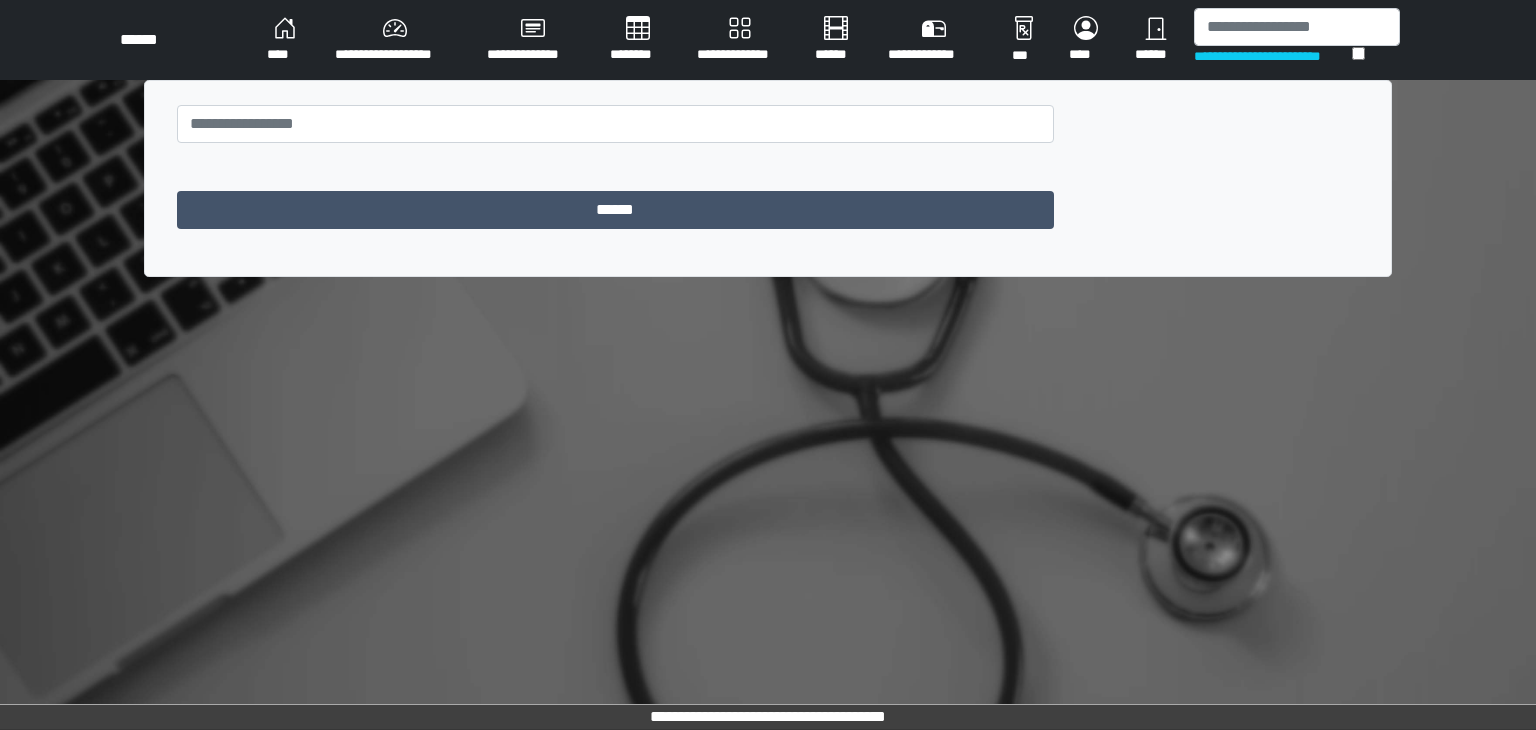 click on "**********" at bounding box center (532, 40) 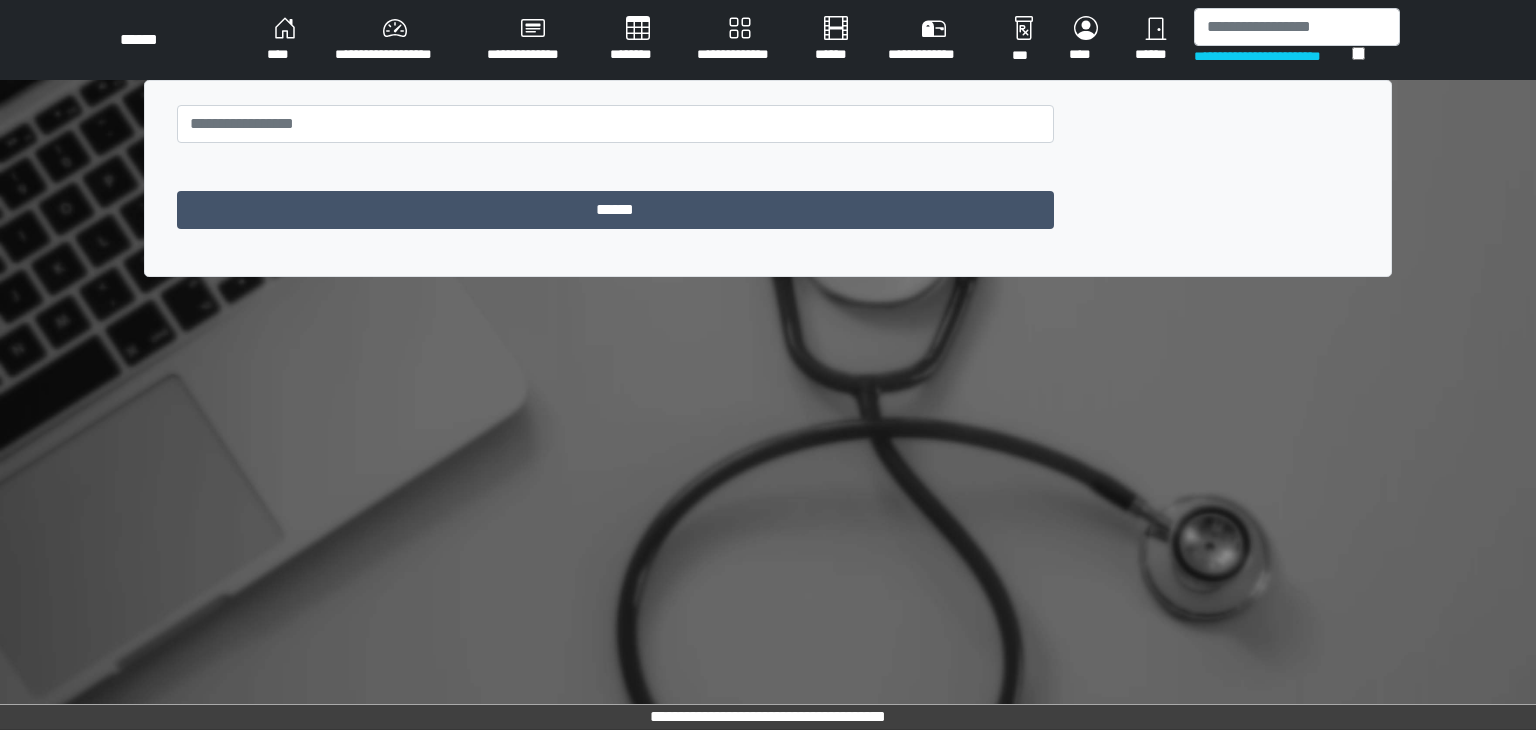 click on "**********" at bounding box center [395, 40] 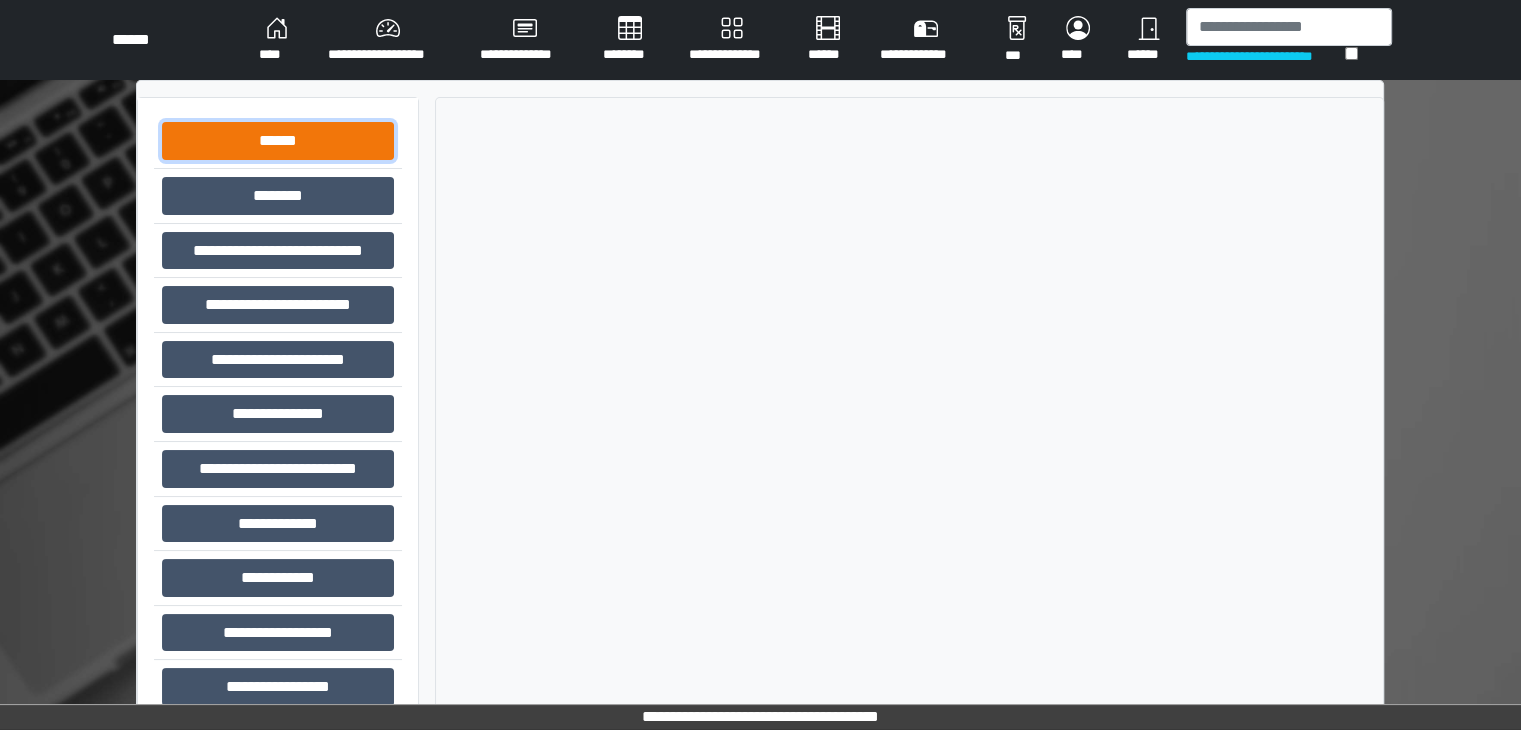 click on "******" at bounding box center [278, 141] 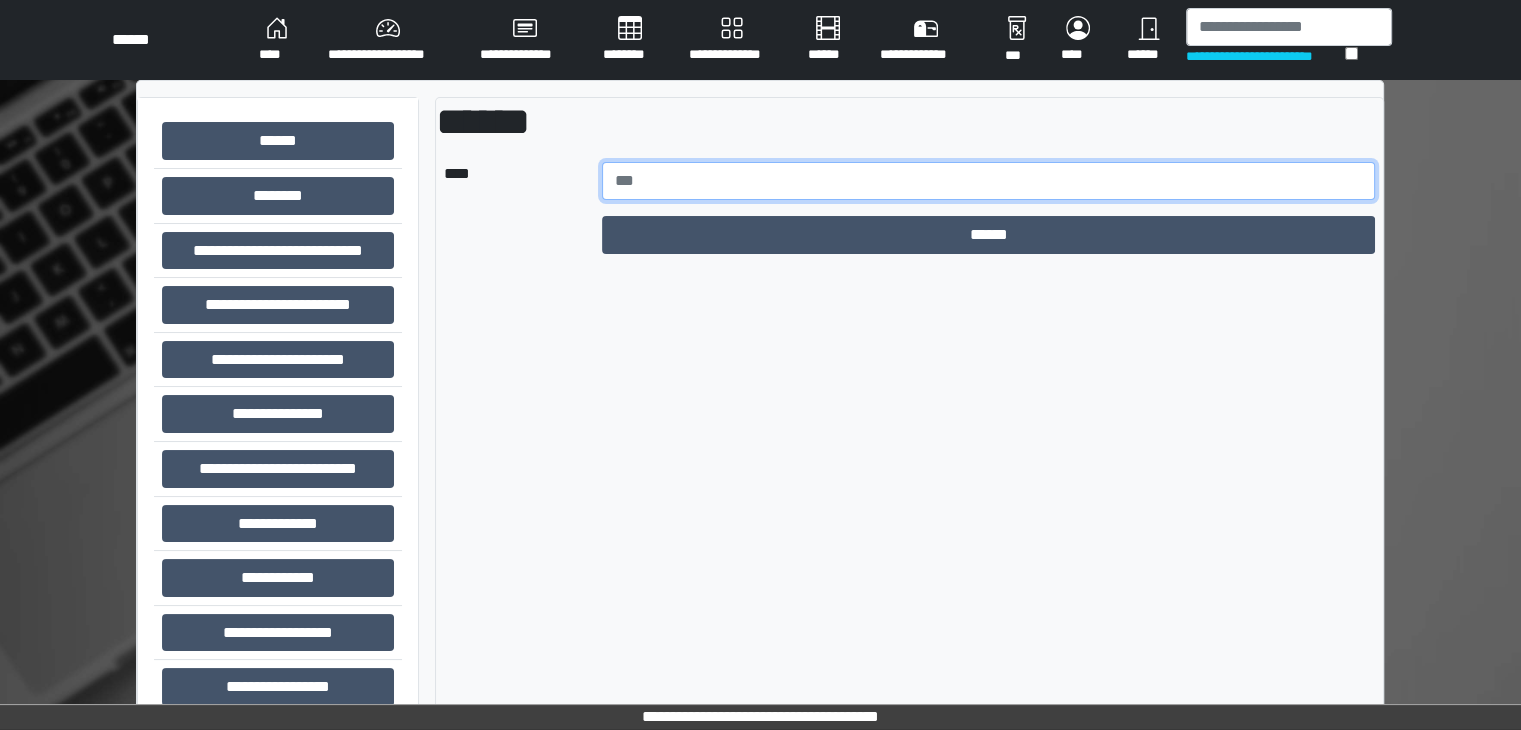 click at bounding box center [989, 181] 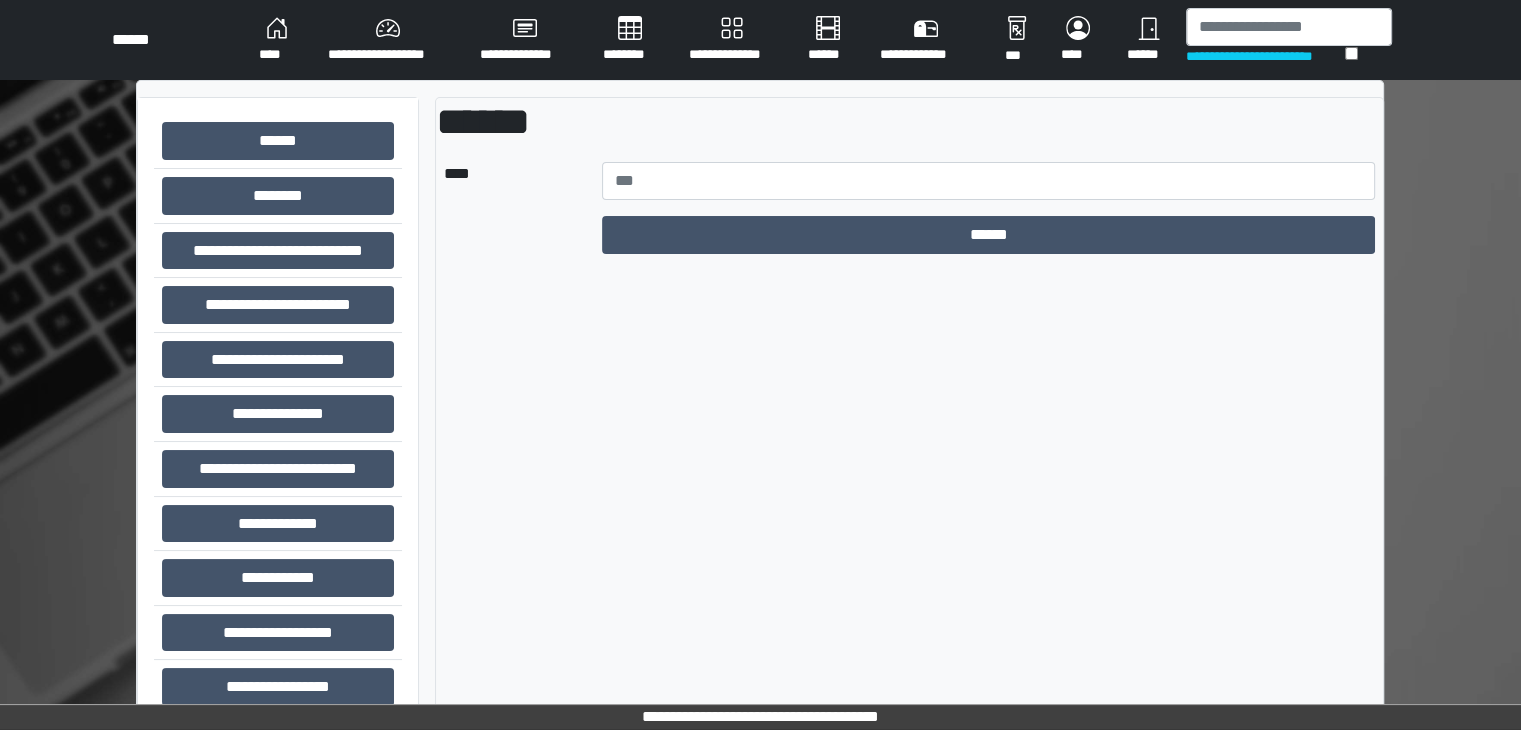 click on "******
****
******" at bounding box center [909, 448] 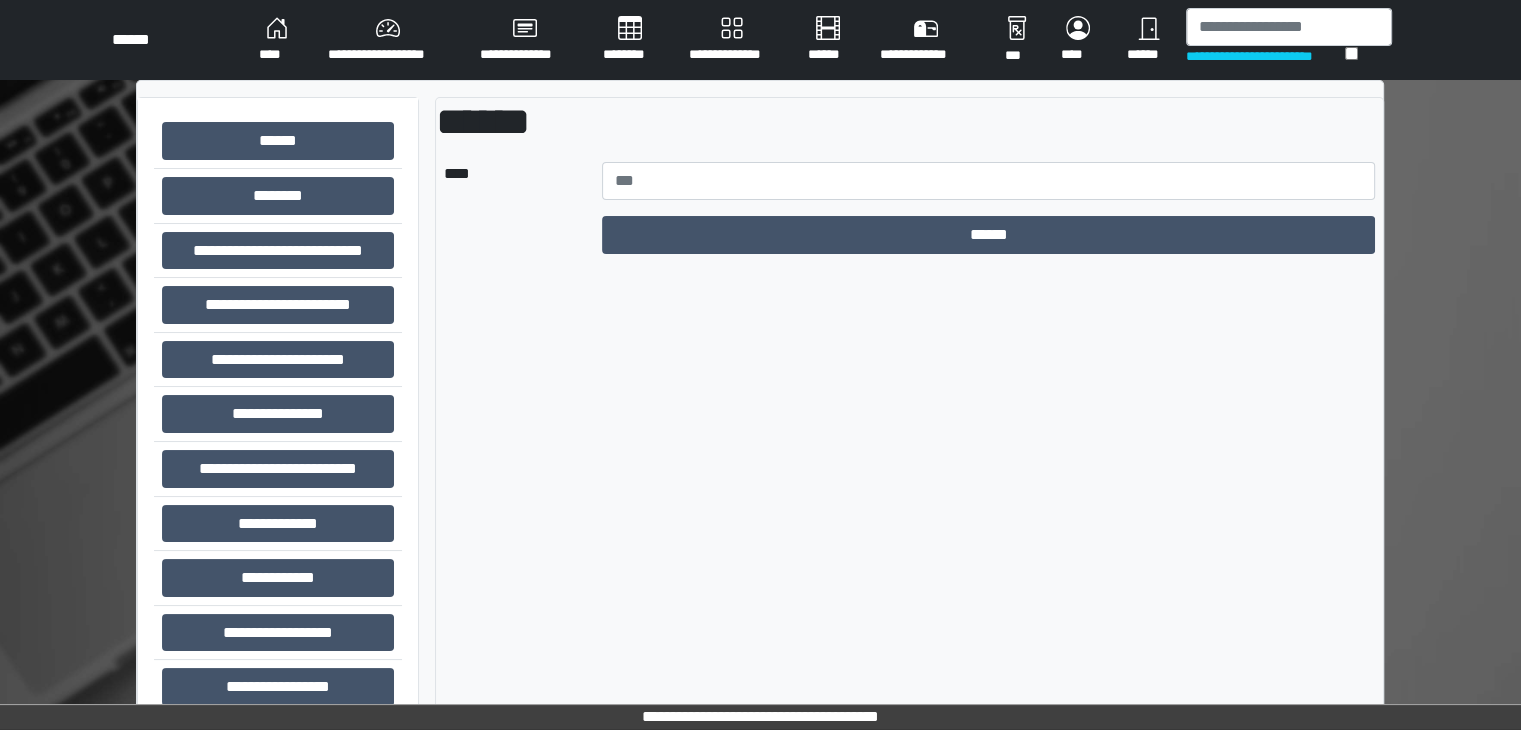 drag, startPoint x: 745, startPoint y: 261, endPoint x: 533, endPoint y: 261, distance: 212 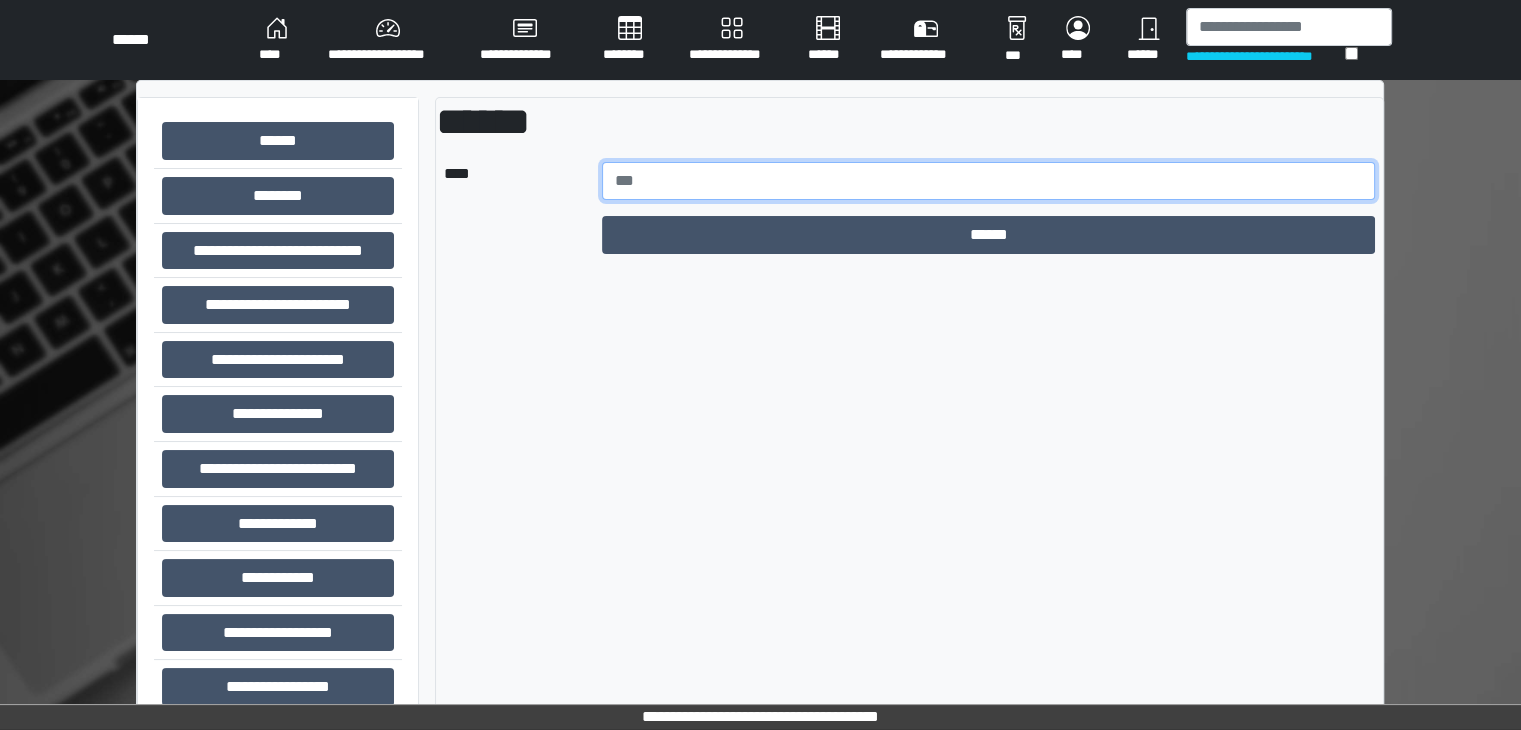 click at bounding box center (989, 181) 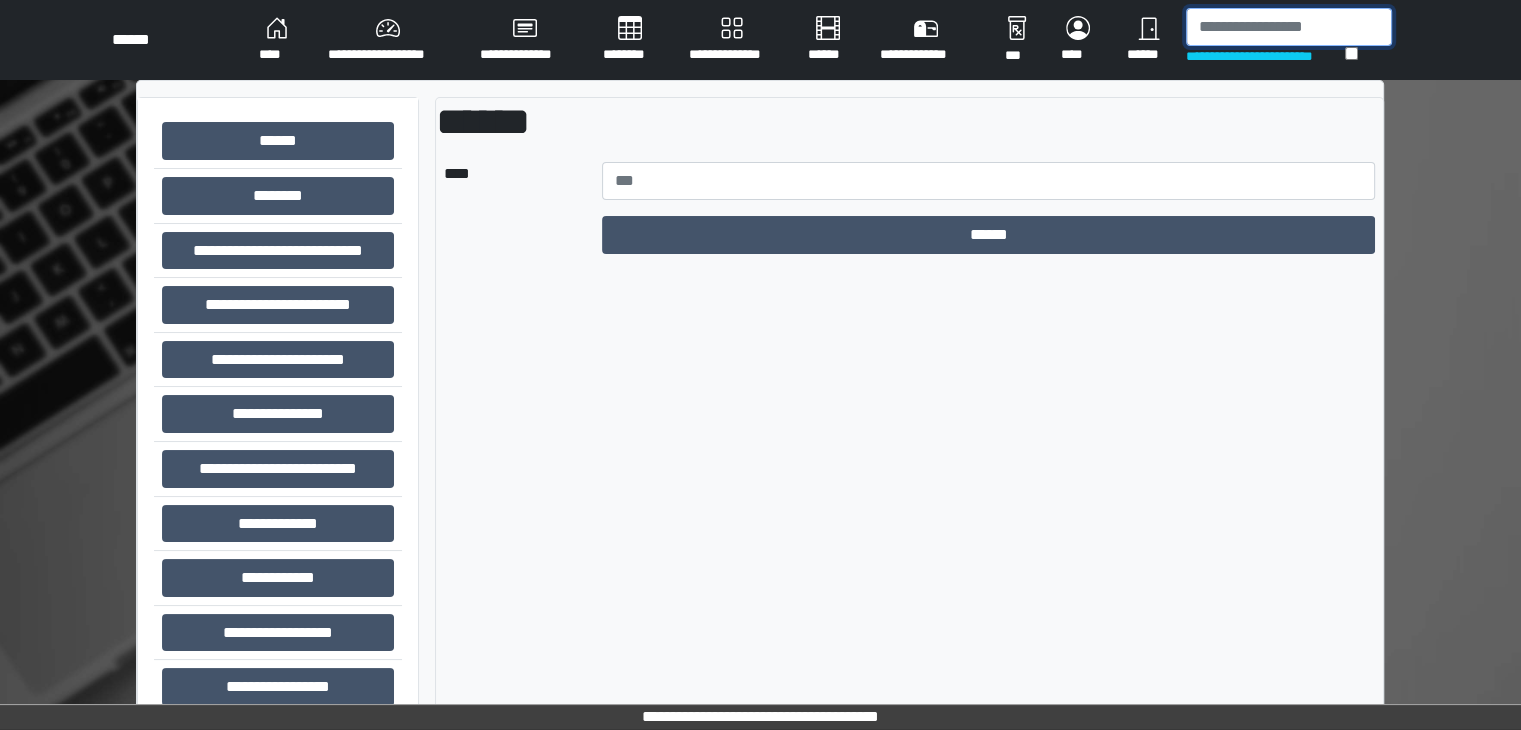 click at bounding box center [1289, 27] 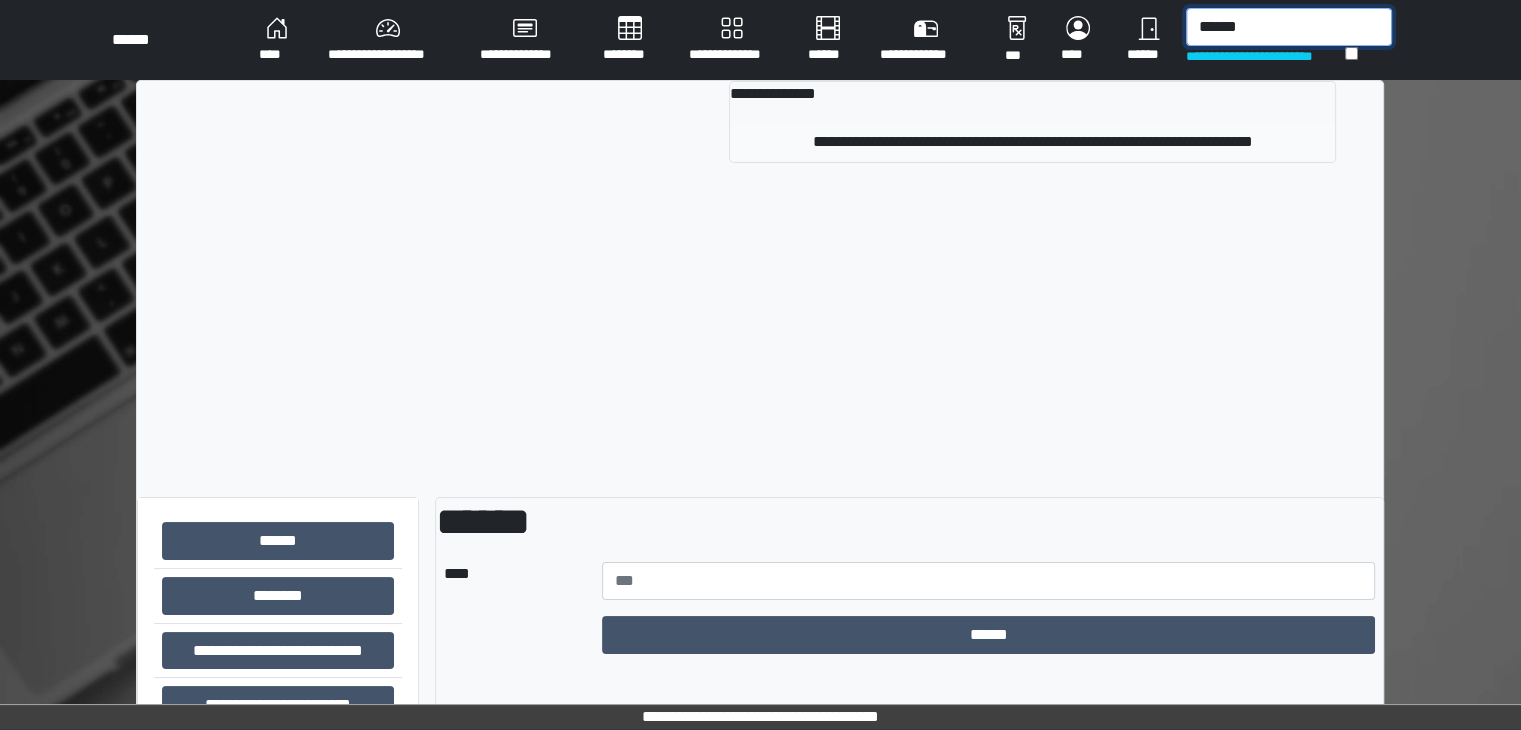 type on "******" 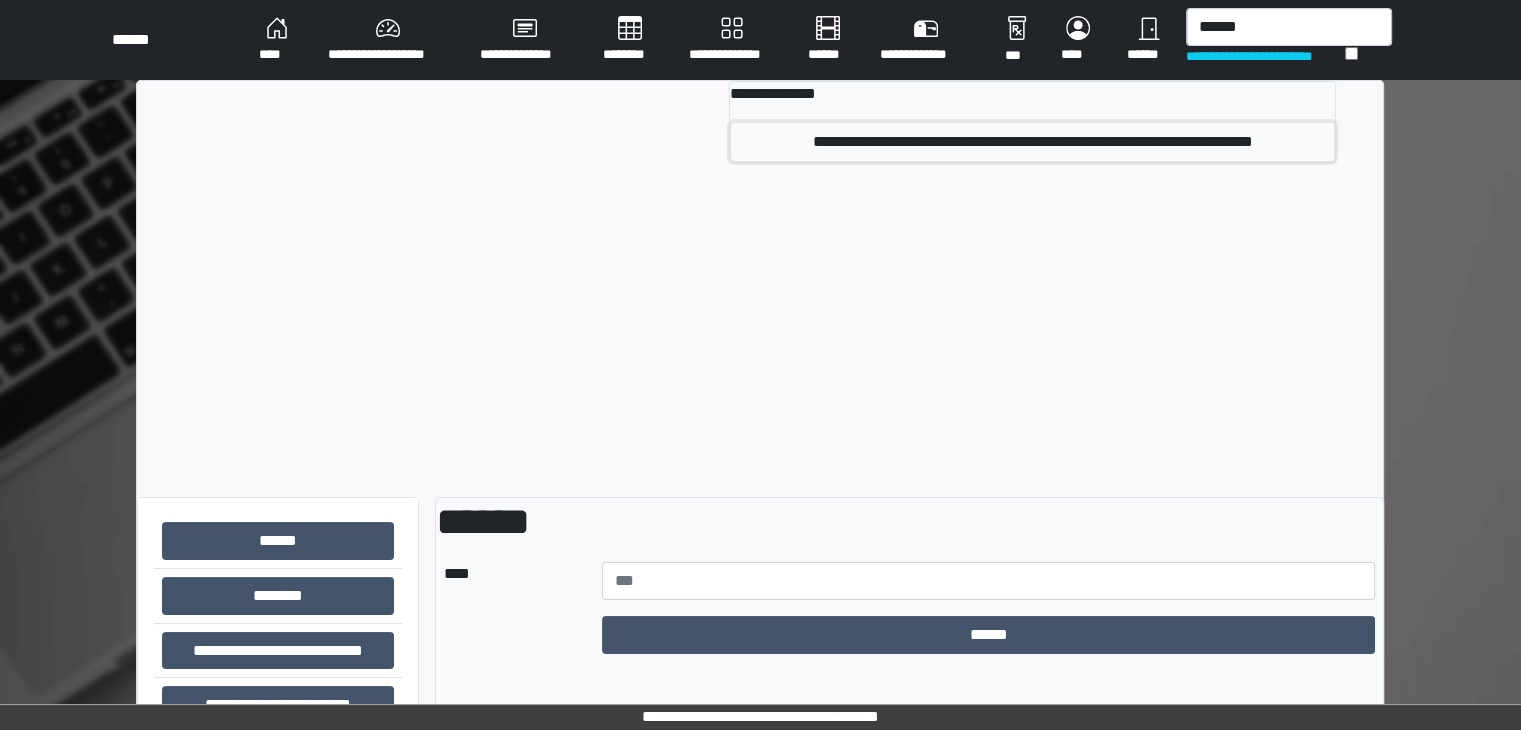 click on "**********" at bounding box center (1032, 142) 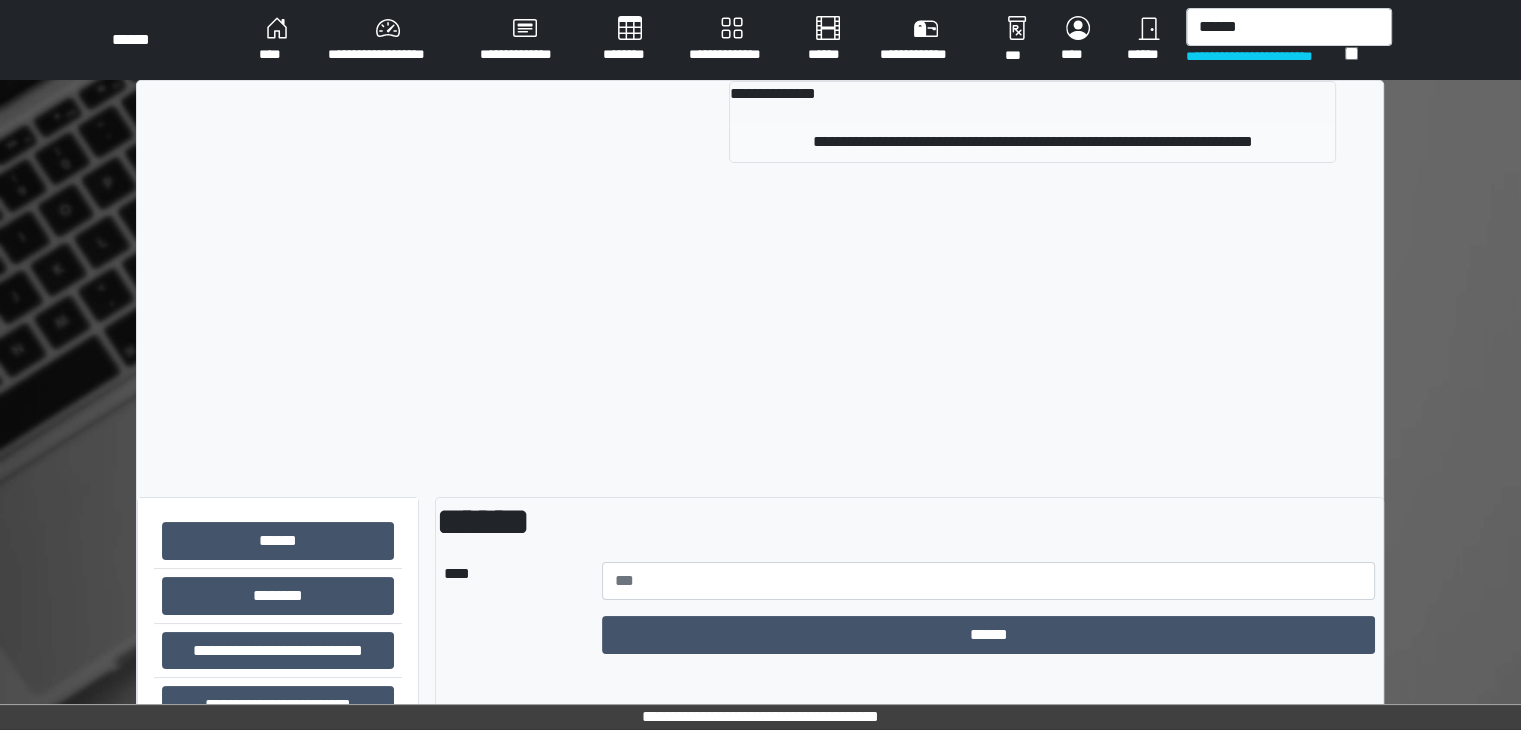type 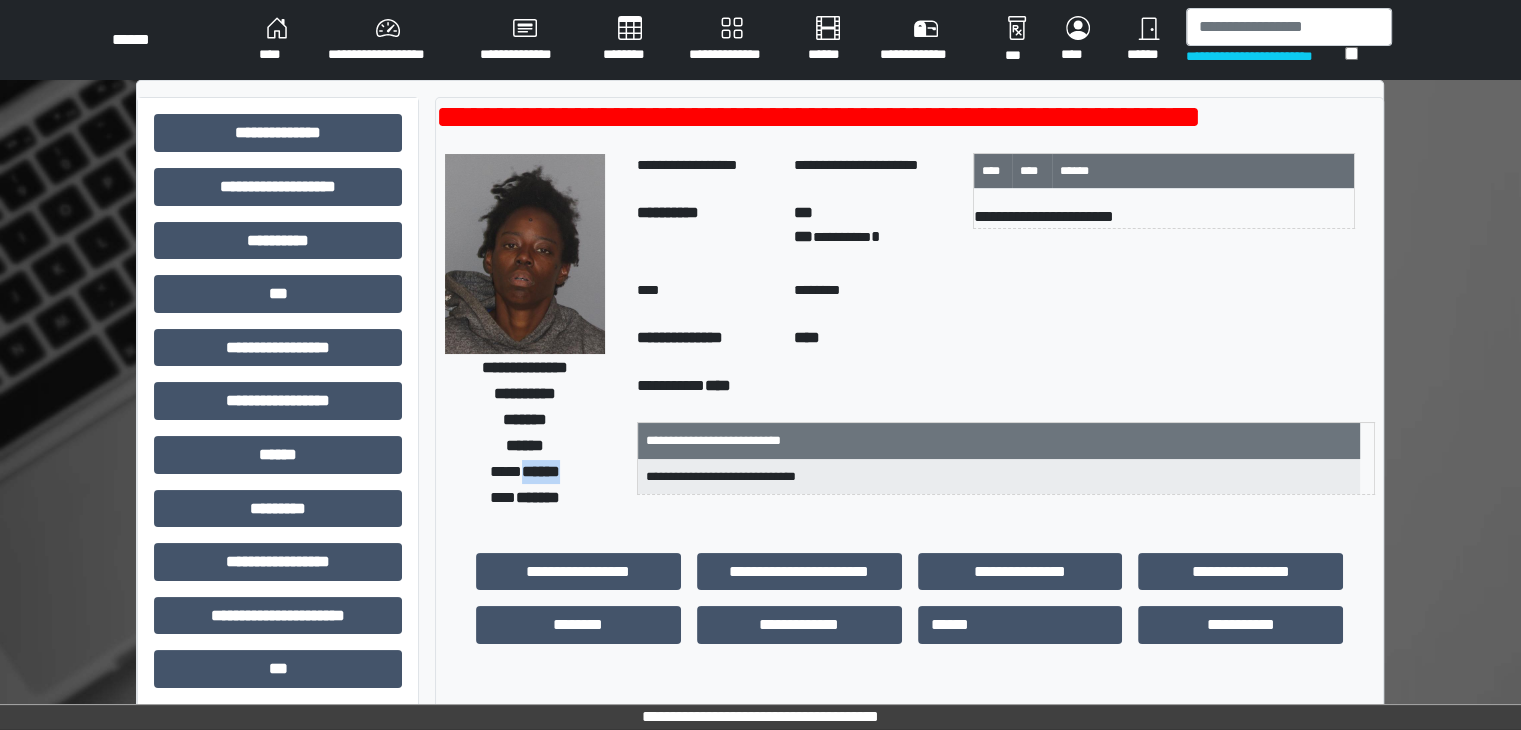 drag, startPoint x: 564, startPoint y: 472, endPoint x: 514, endPoint y: 477, distance: 50.24938 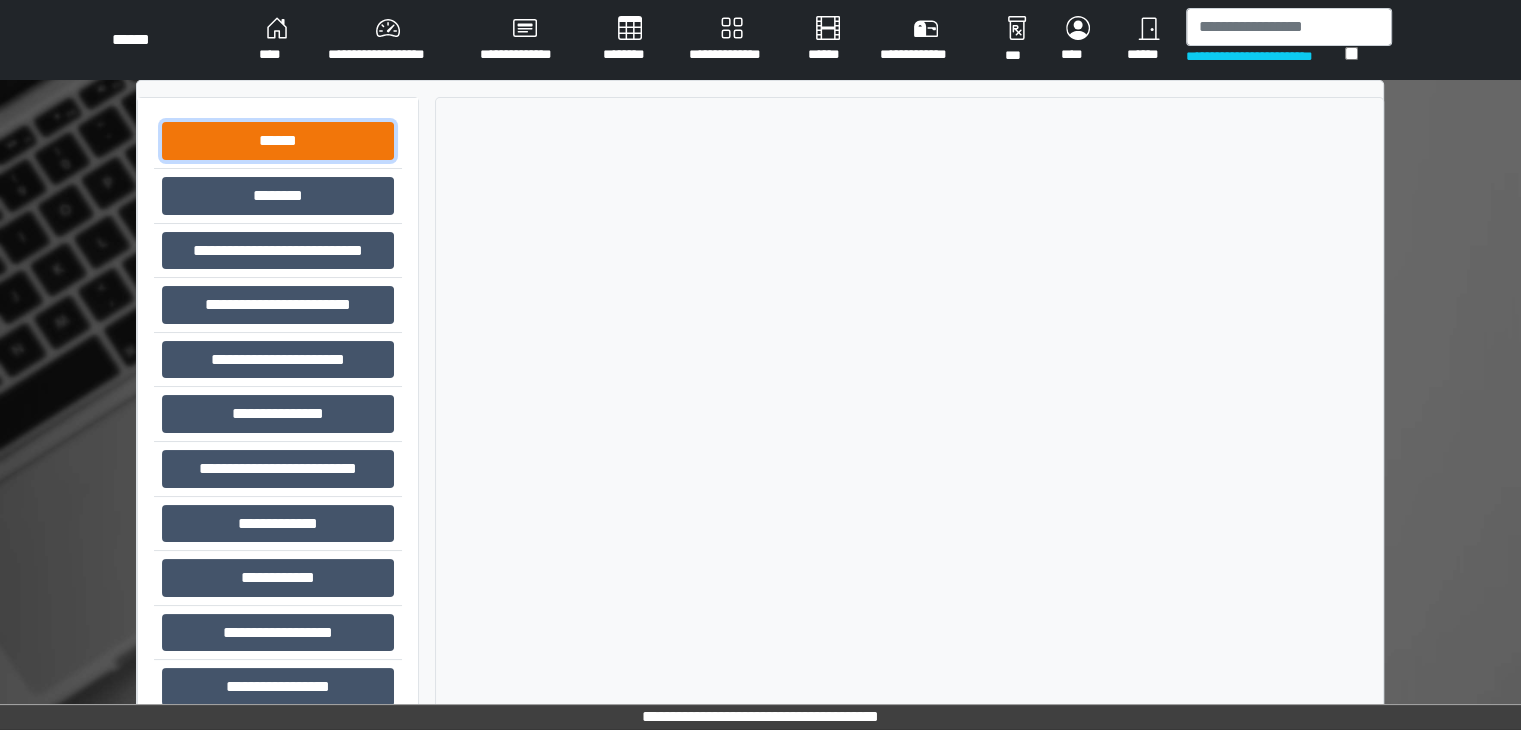 click on "******" at bounding box center (278, 141) 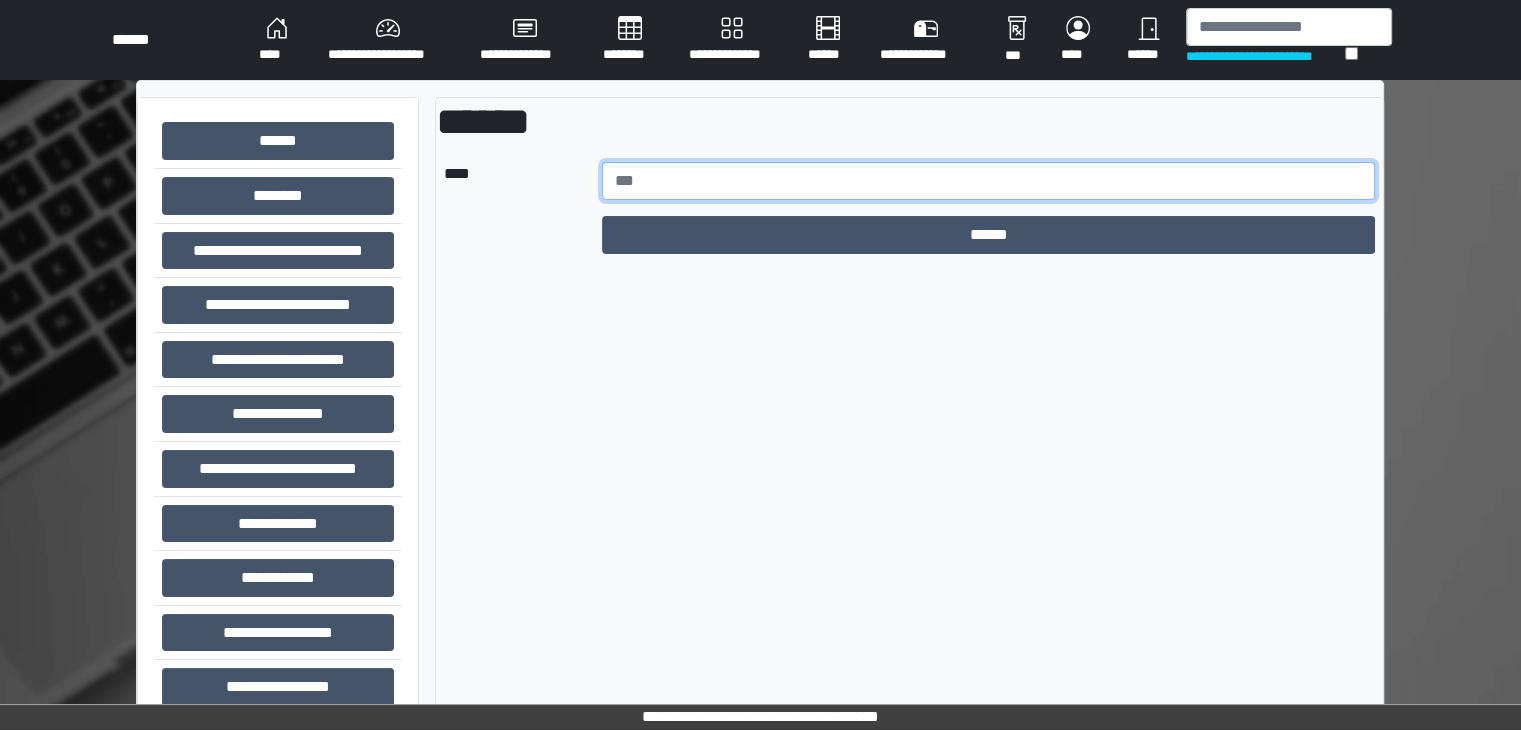 click at bounding box center (989, 181) 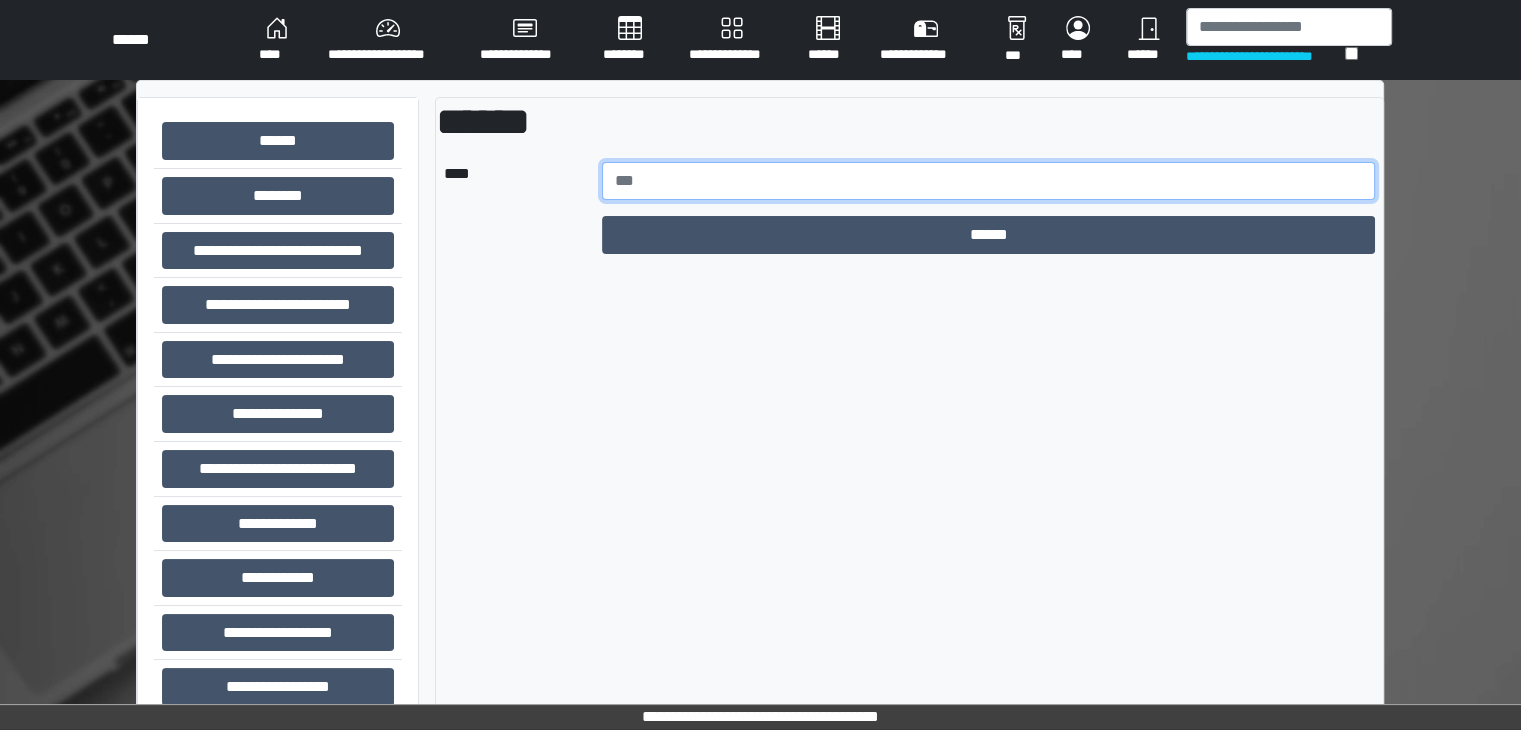 paste on "******" 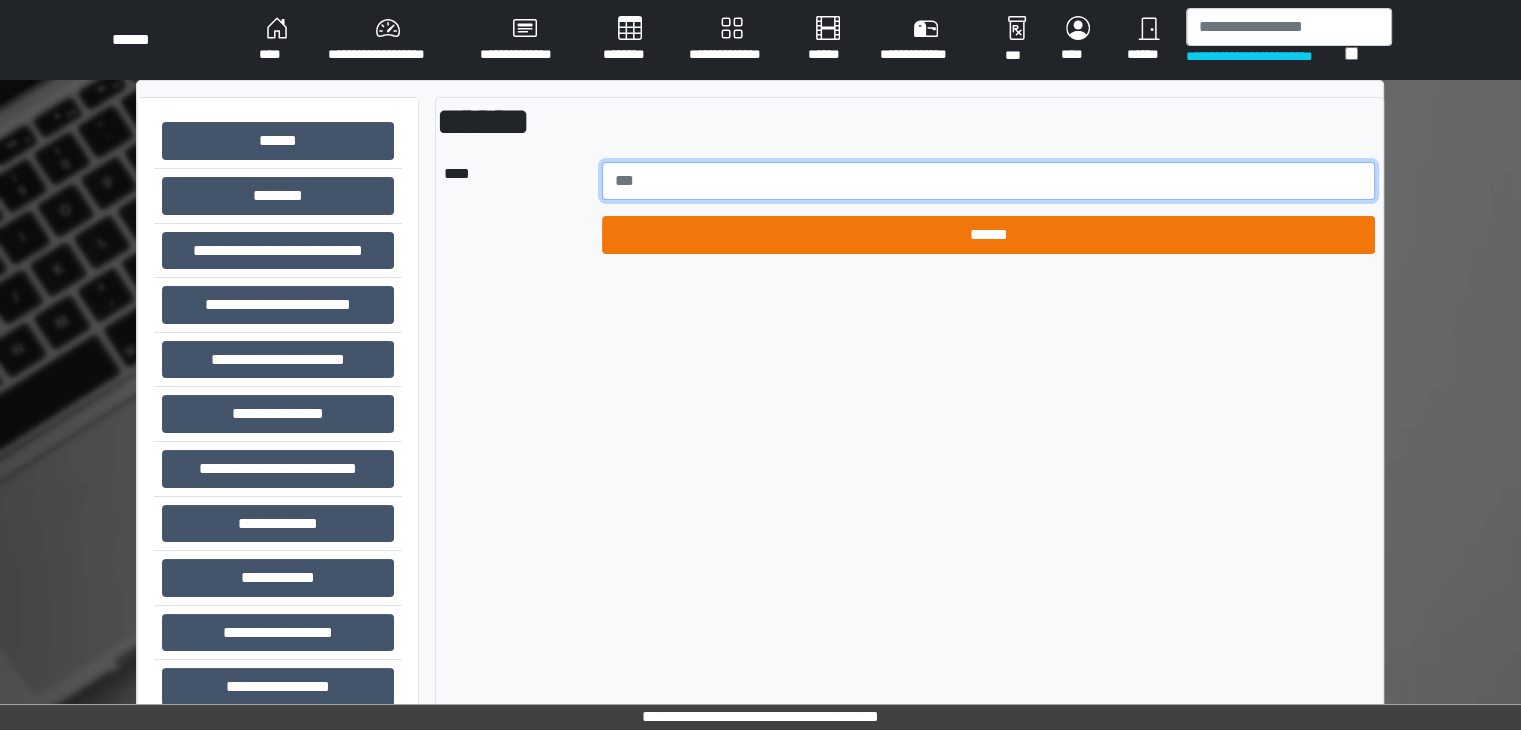 type on "******" 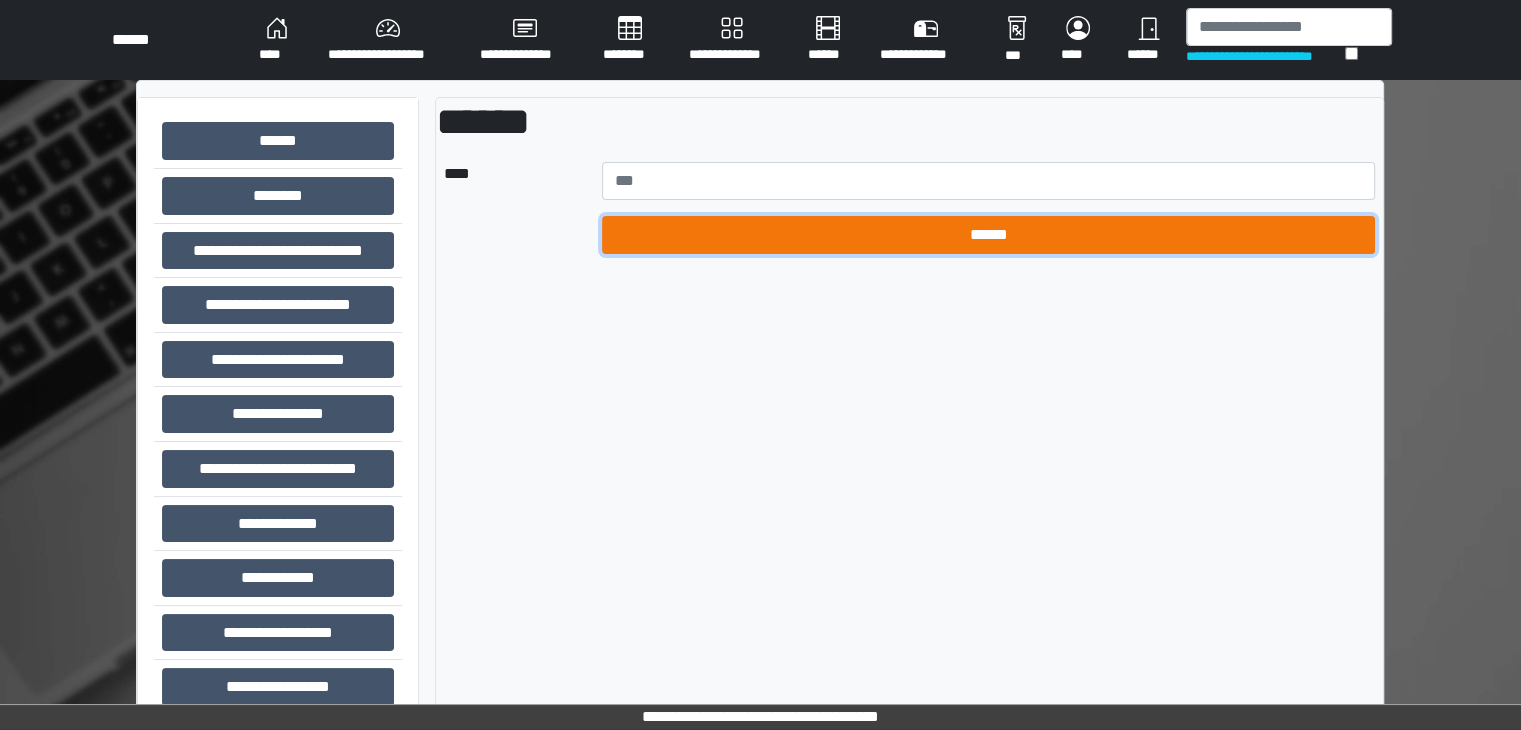 click on "******" at bounding box center (989, 235) 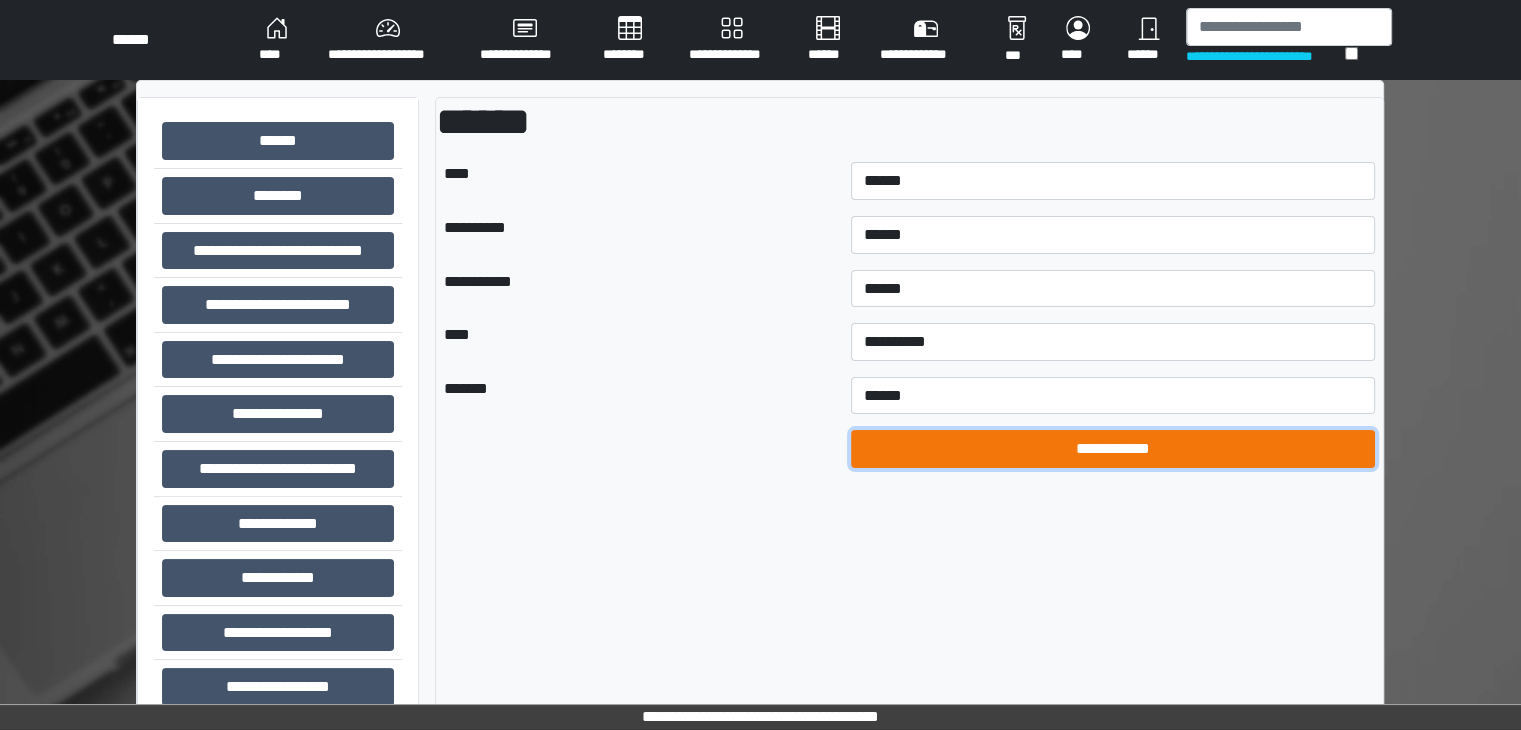click on "**********" at bounding box center [1113, 449] 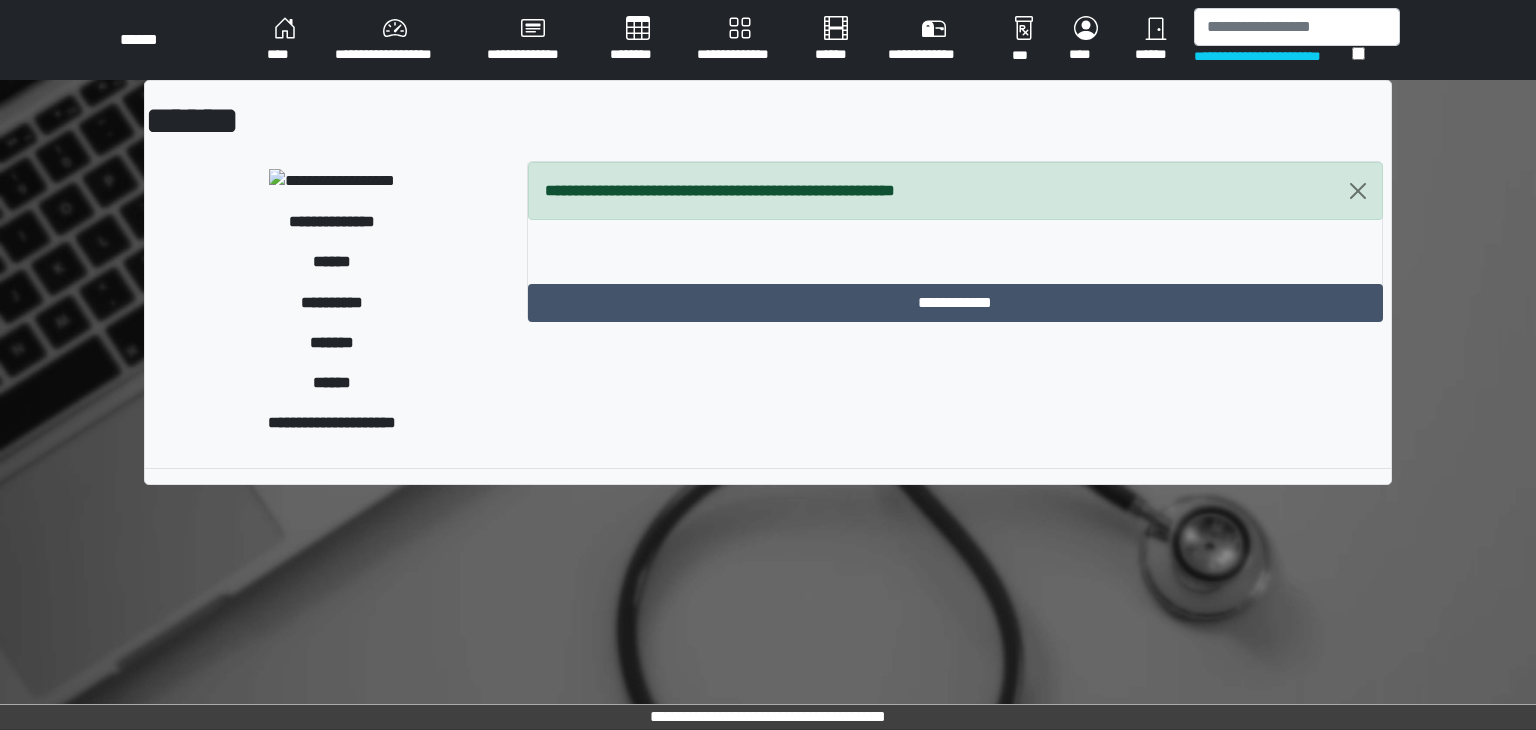 click on "**********" at bounding box center (768, 365) 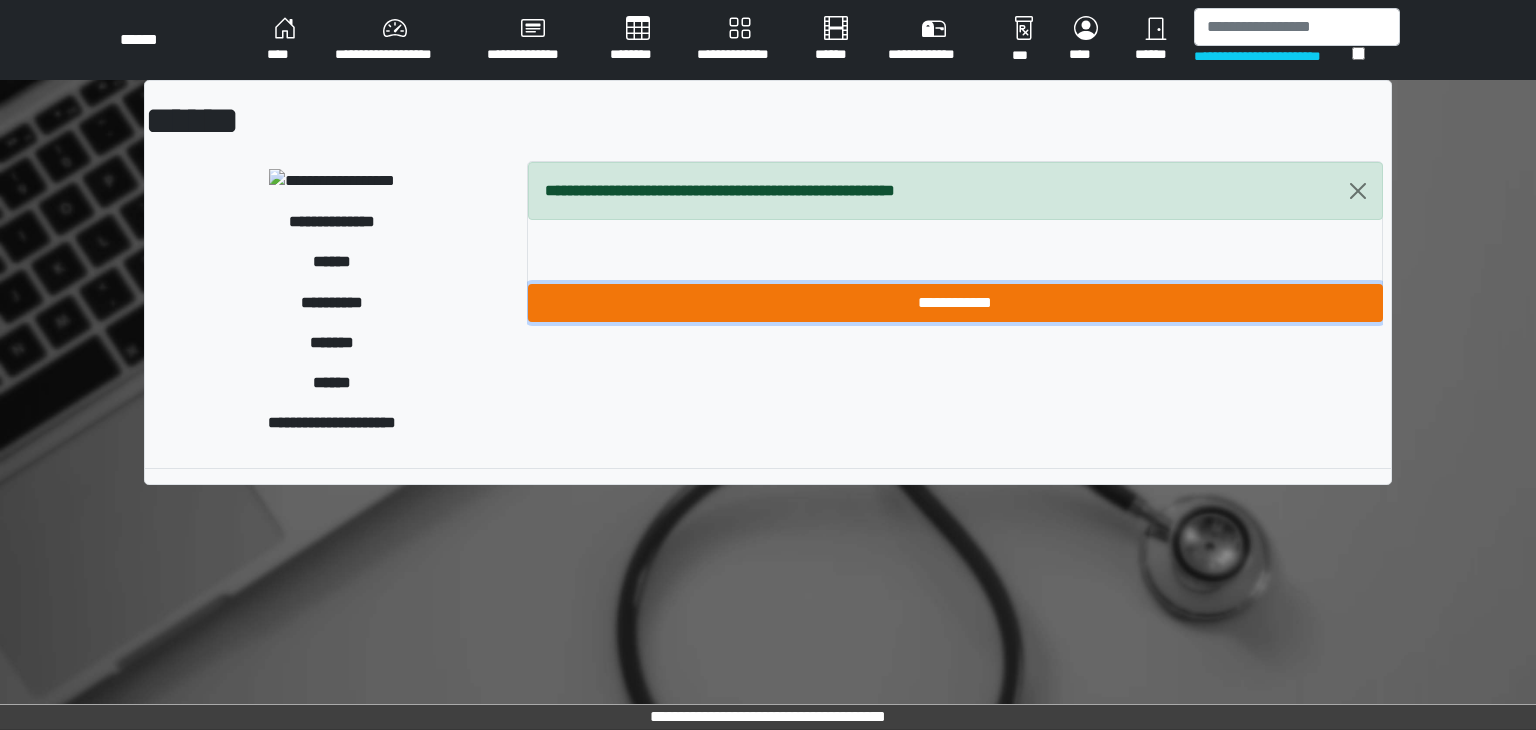 click on "**********" at bounding box center (955, 303) 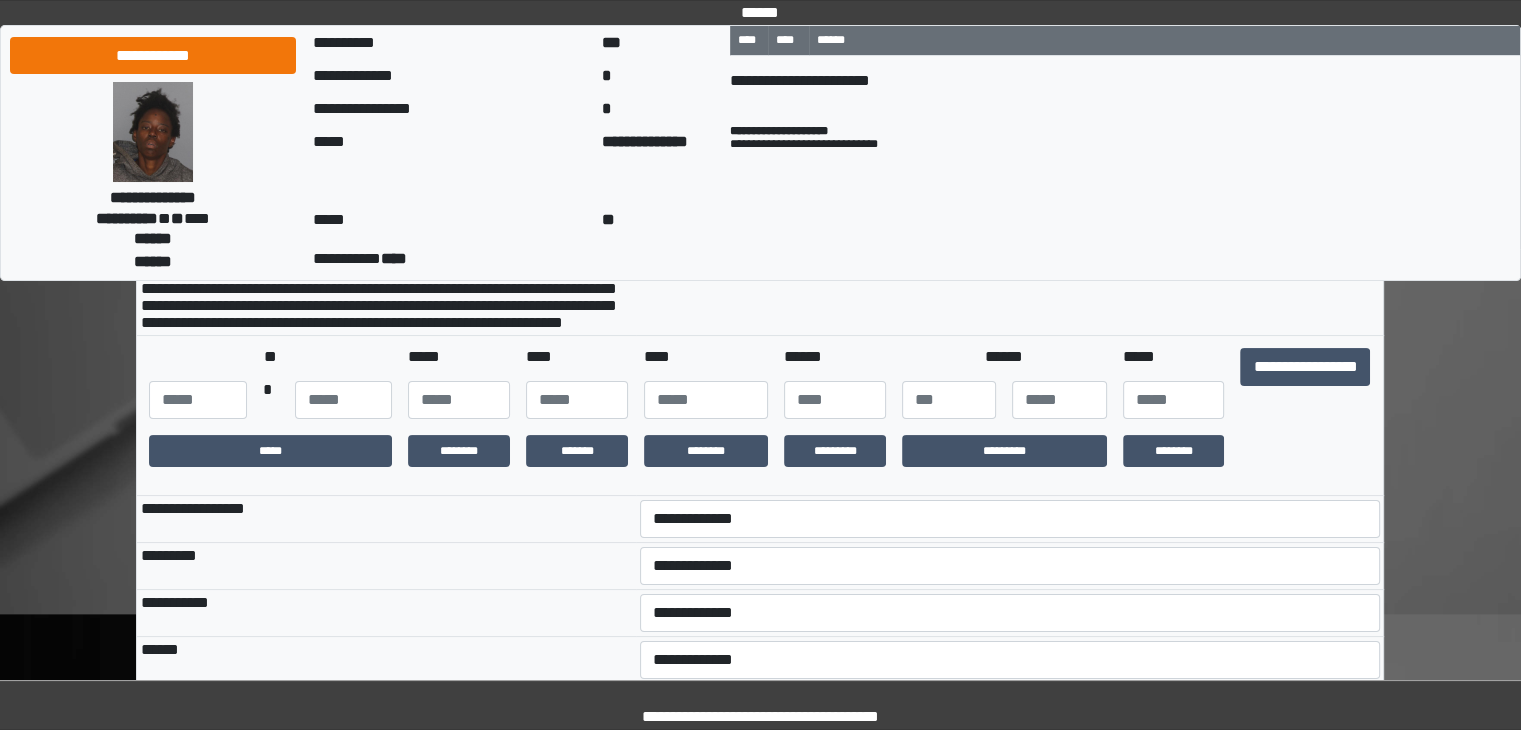 scroll, scrollTop: 300, scrollLeft: 0, axis: vertical 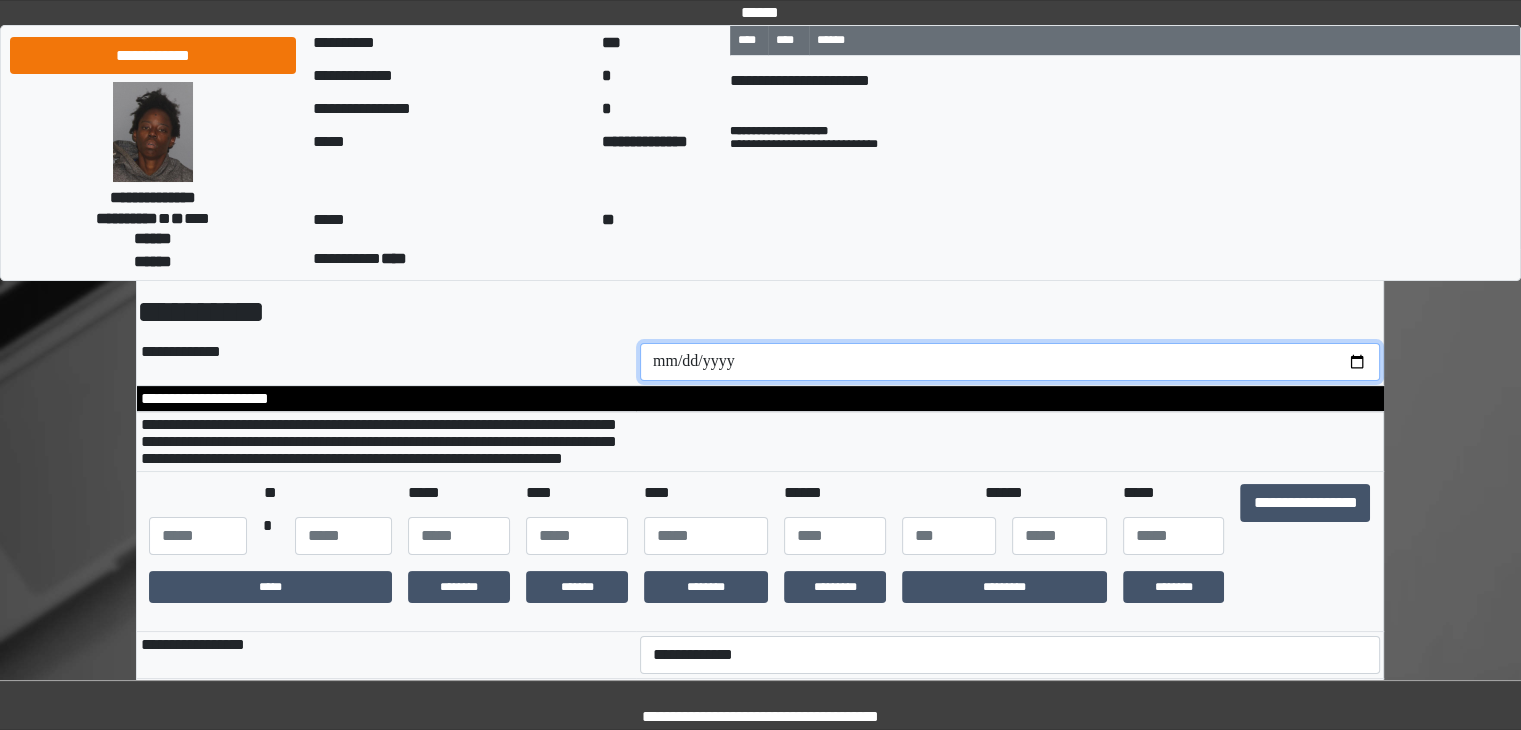 click at bounding box center (1010, 362) 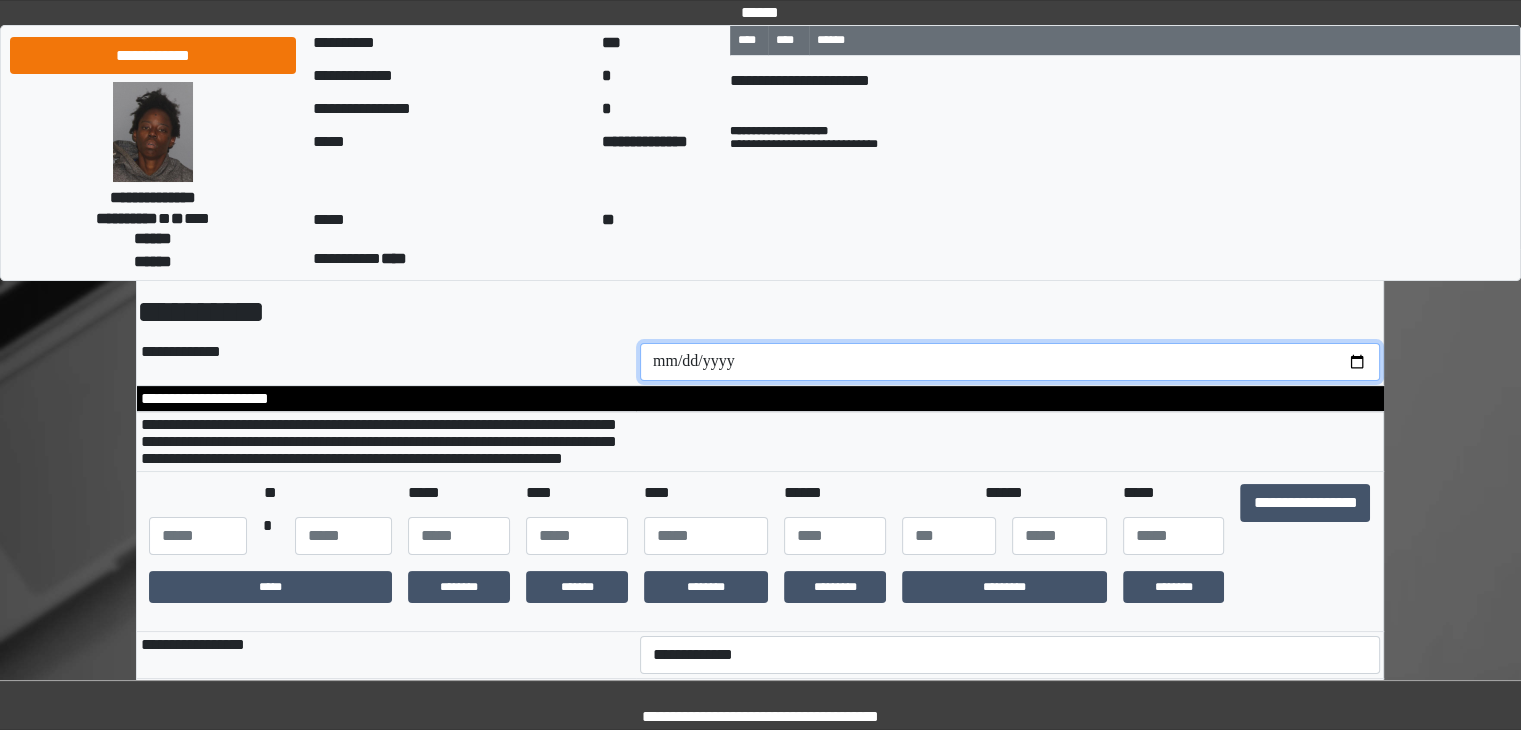type on "**********" 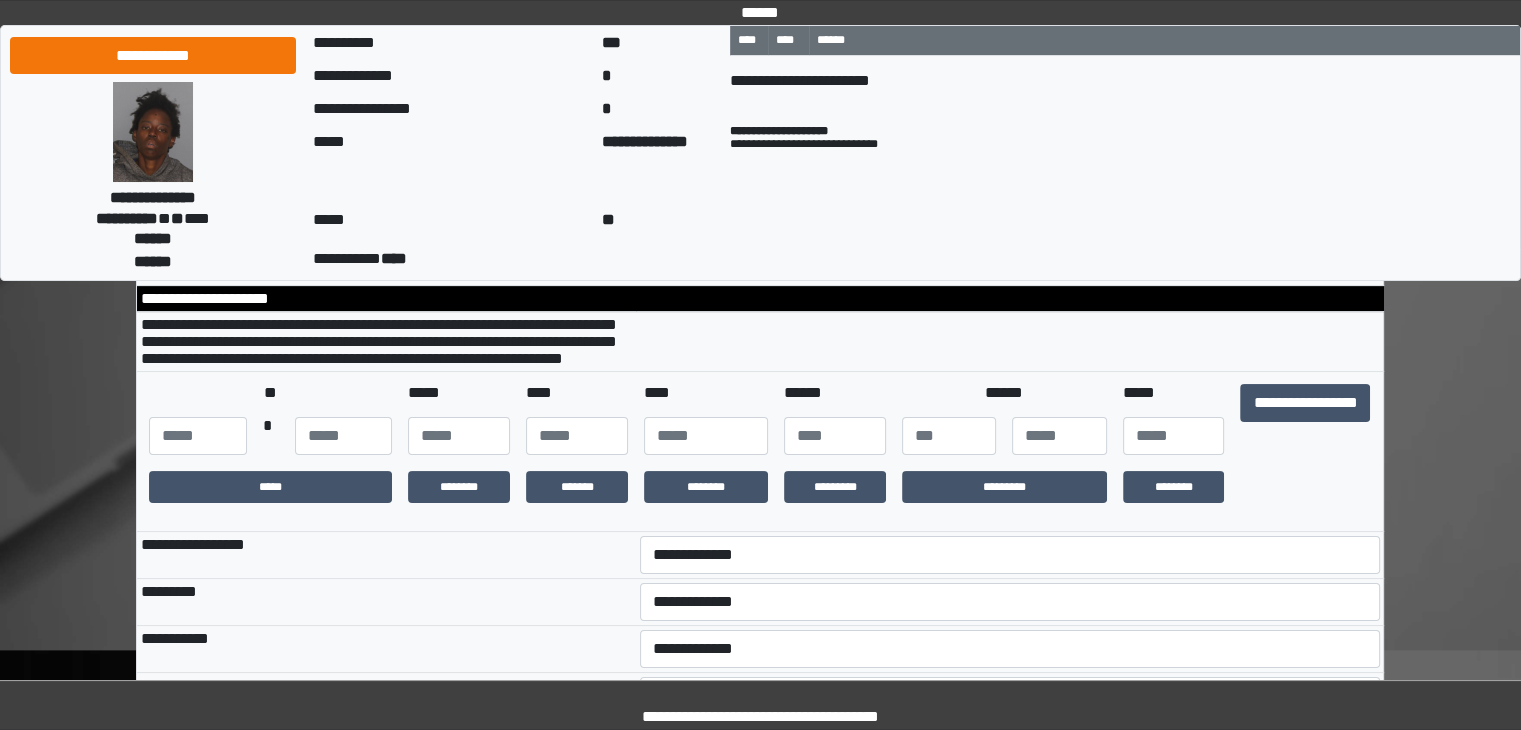 click at bounding box center (706, 436) 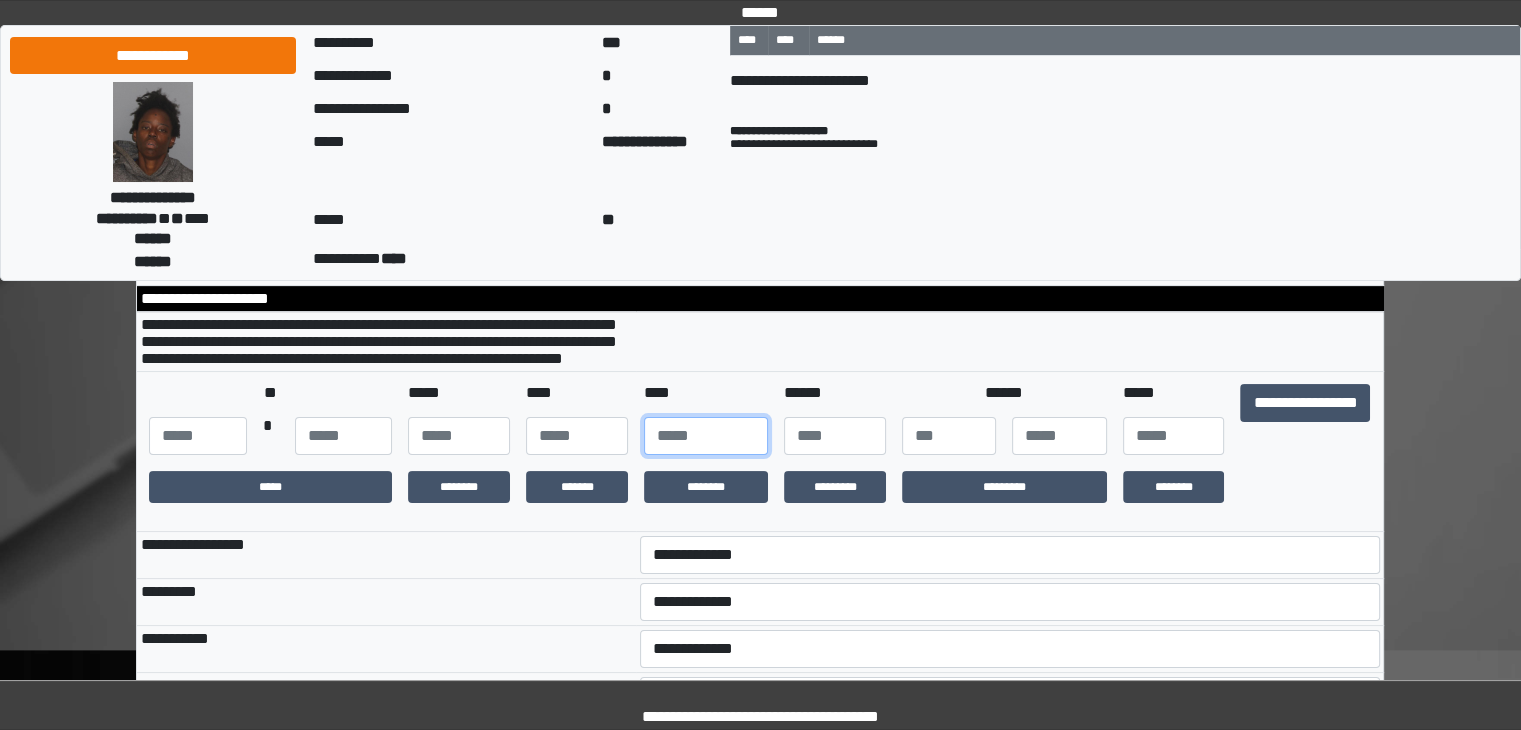 click at bounding box center (706, 436) 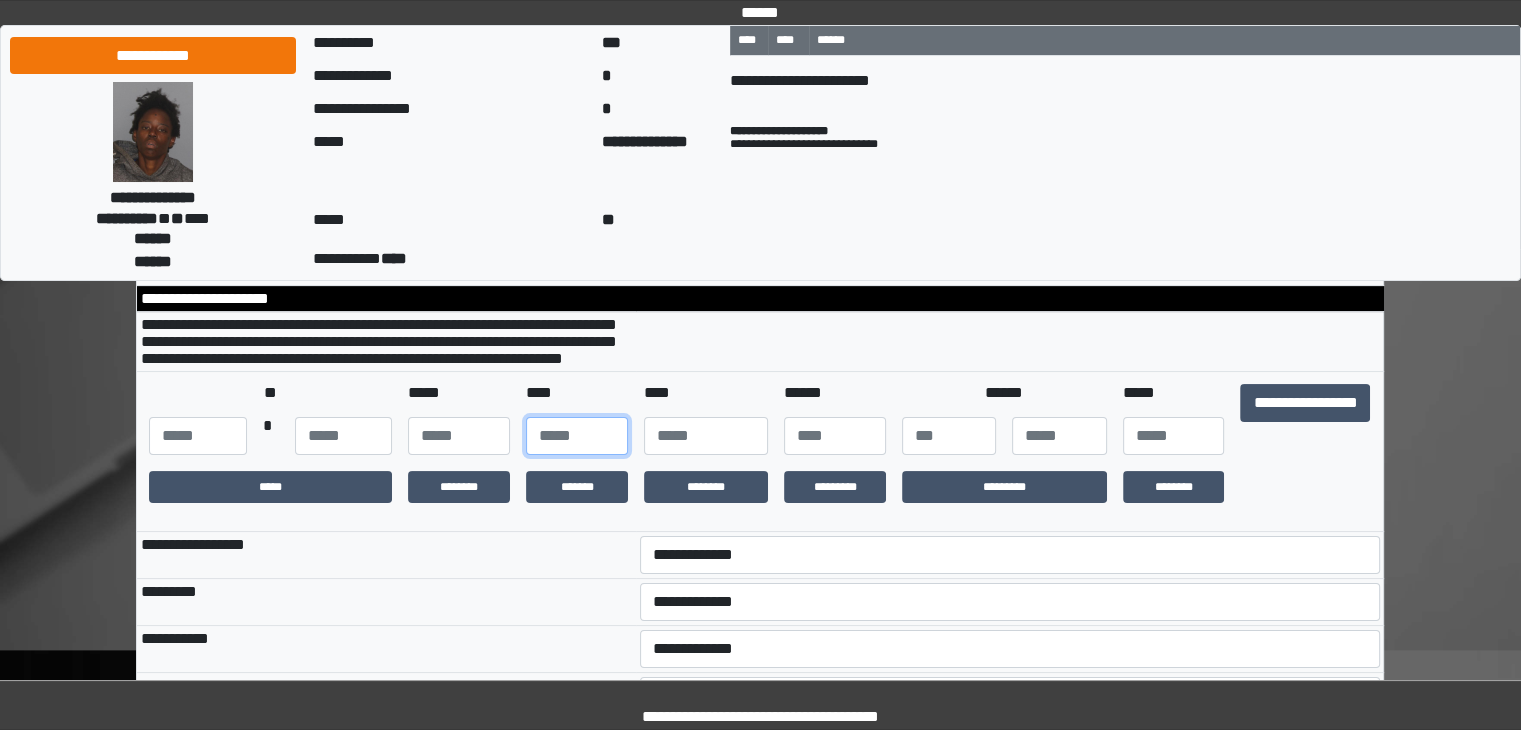 click at bounding box center [577, 436] 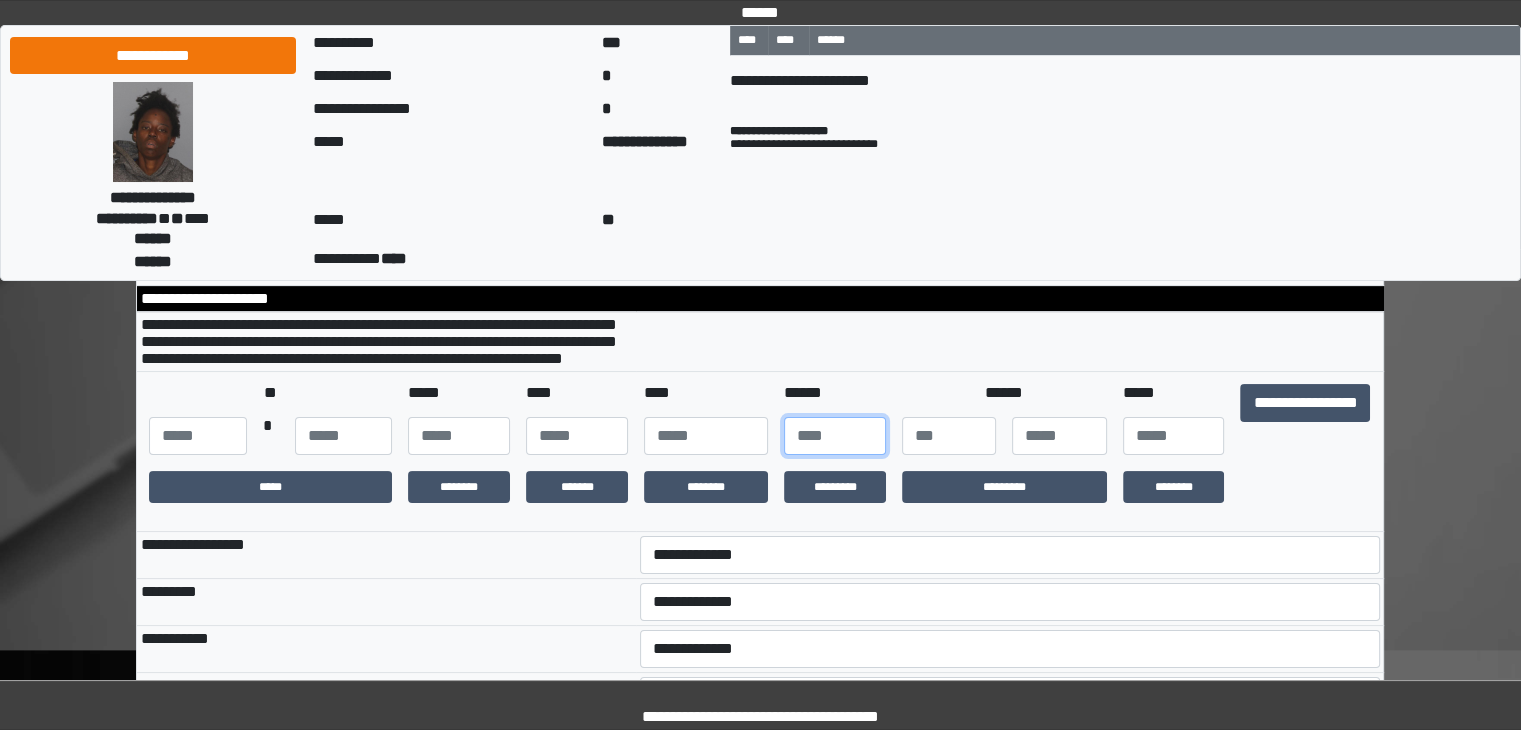 click at bounding box center (835, 436) 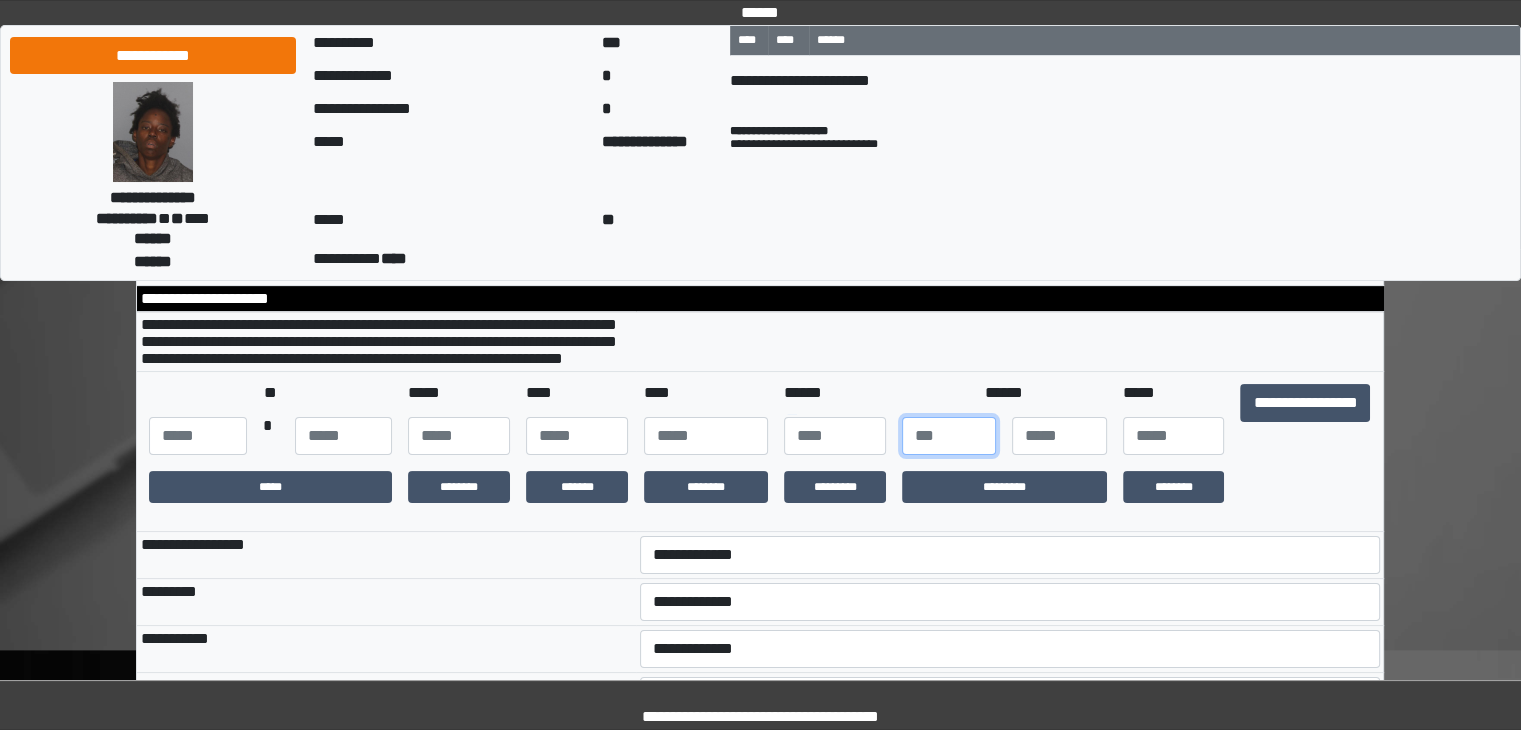 click at bounding box center (949, 436) 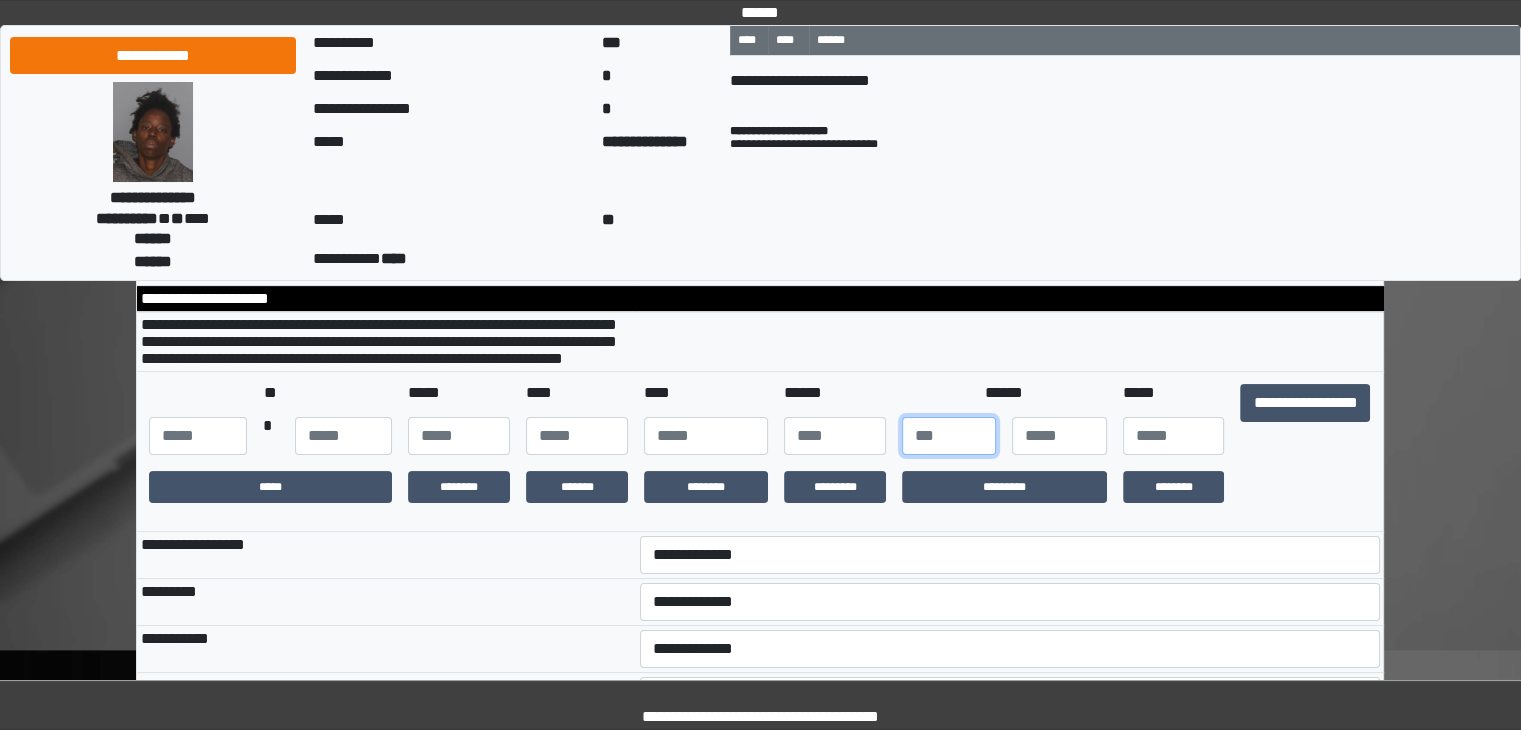 type on "*" 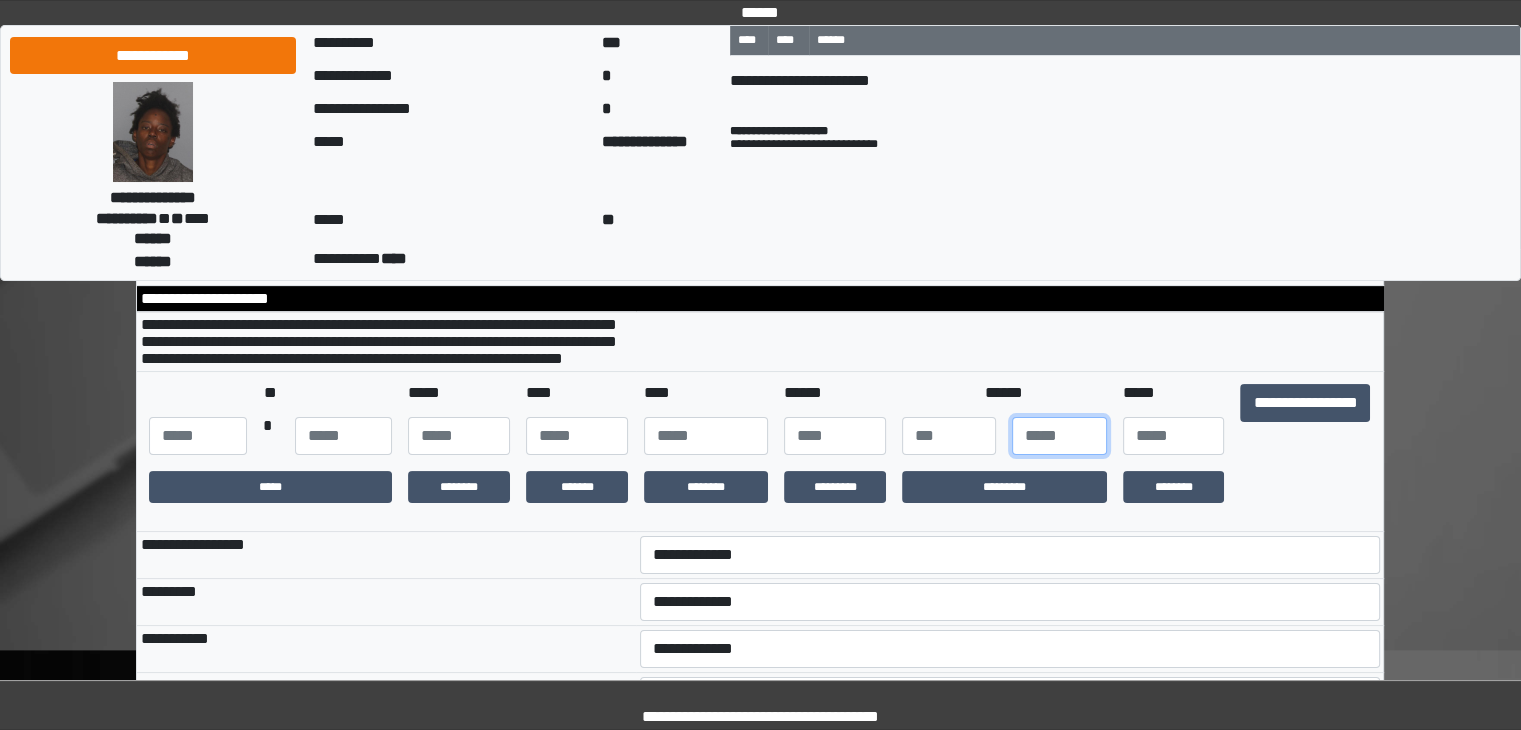 click at bounding box center [1059, 436] 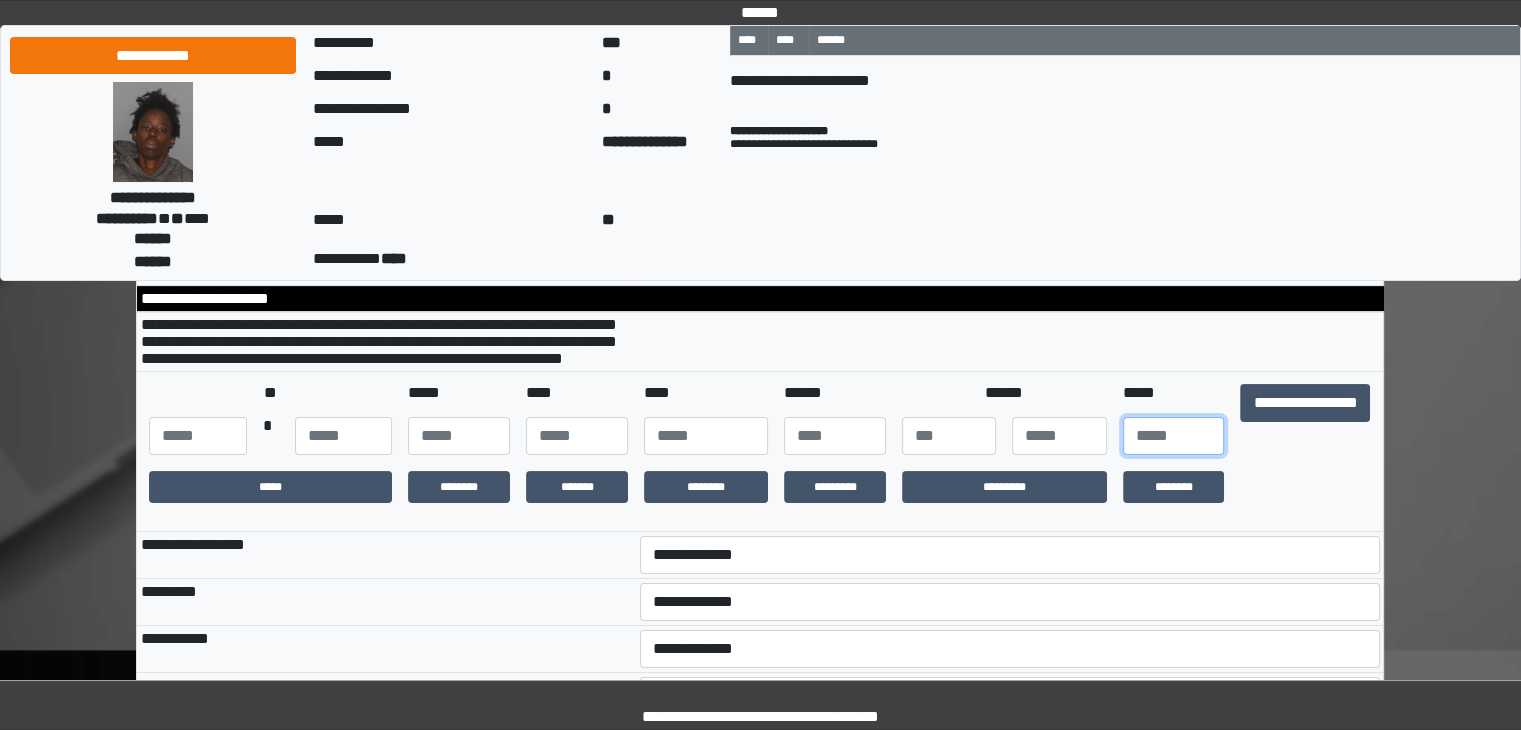 drag, startPoint x: 1141, startPoint y: 481, endPoint x: 1150, endPoint y: 454, distance: 28.460499 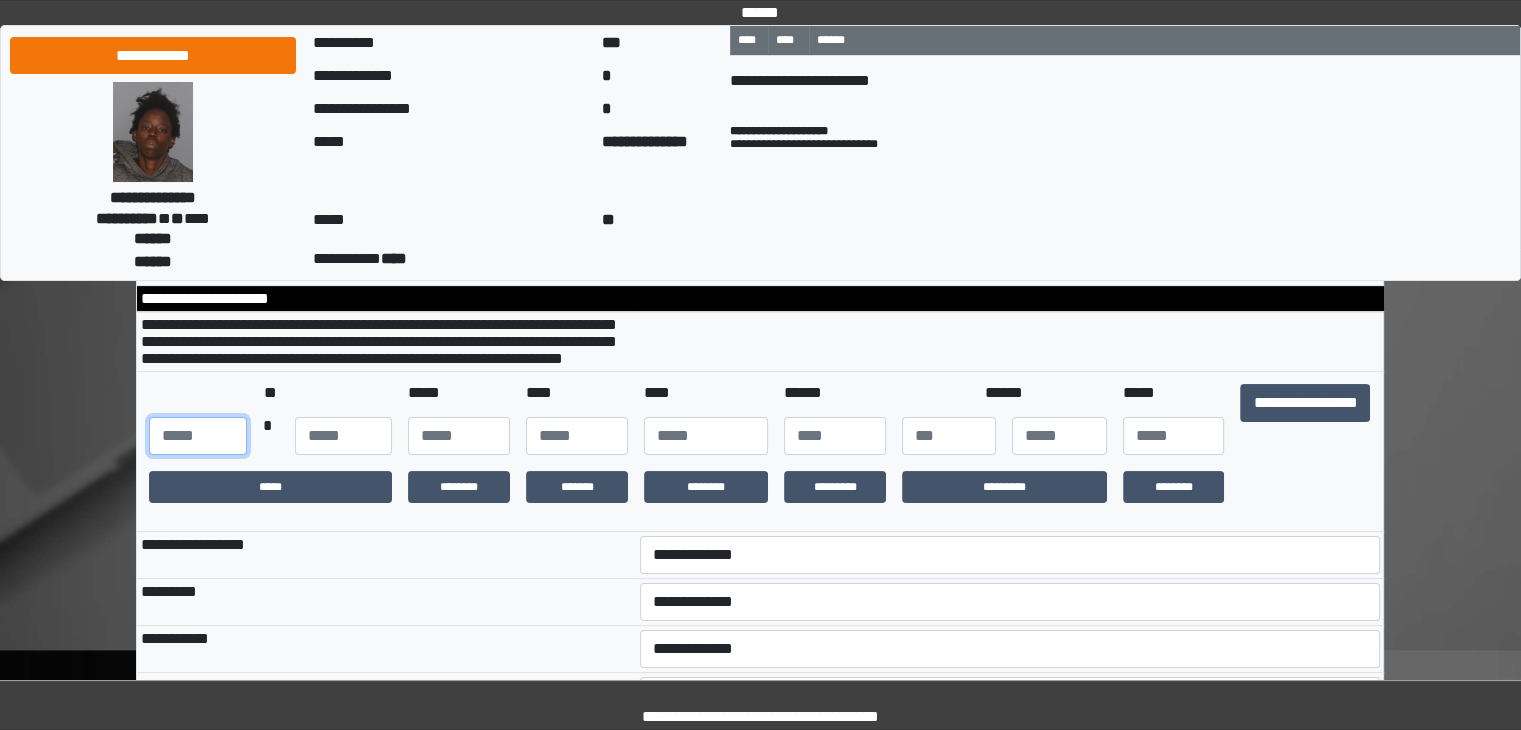 click at bounding box center [197, 436] 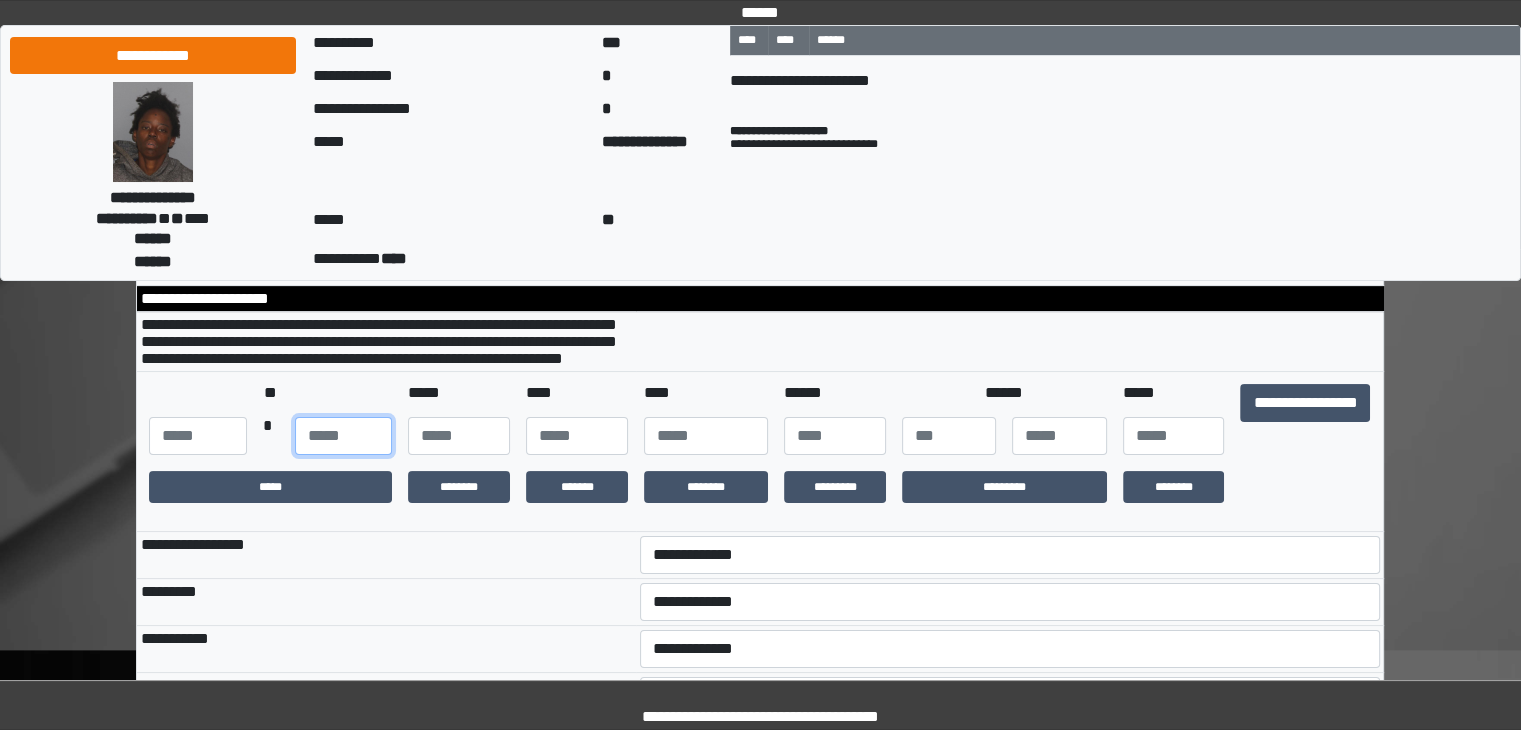 click at bounding box center (343, 436) 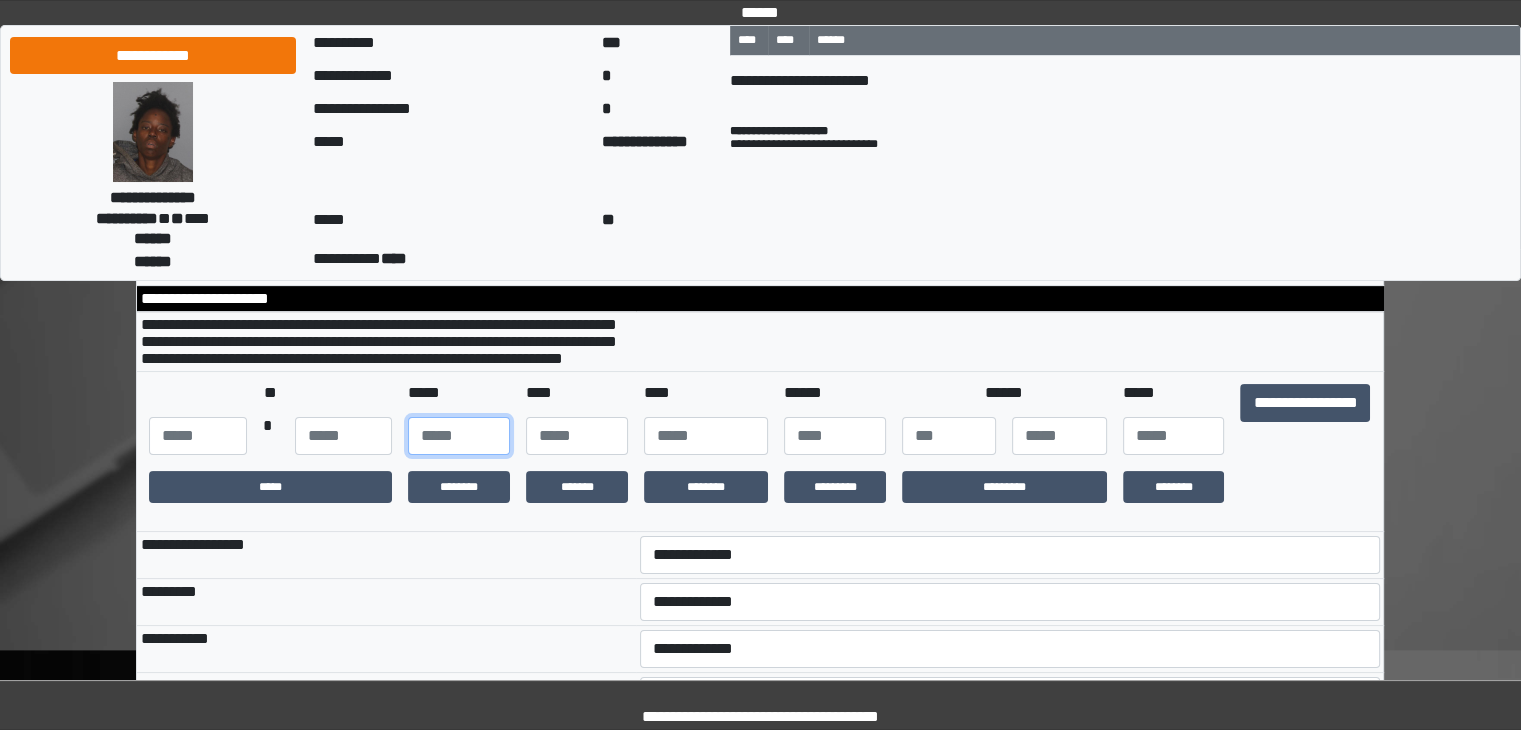 click at bounding box center [459, 436] 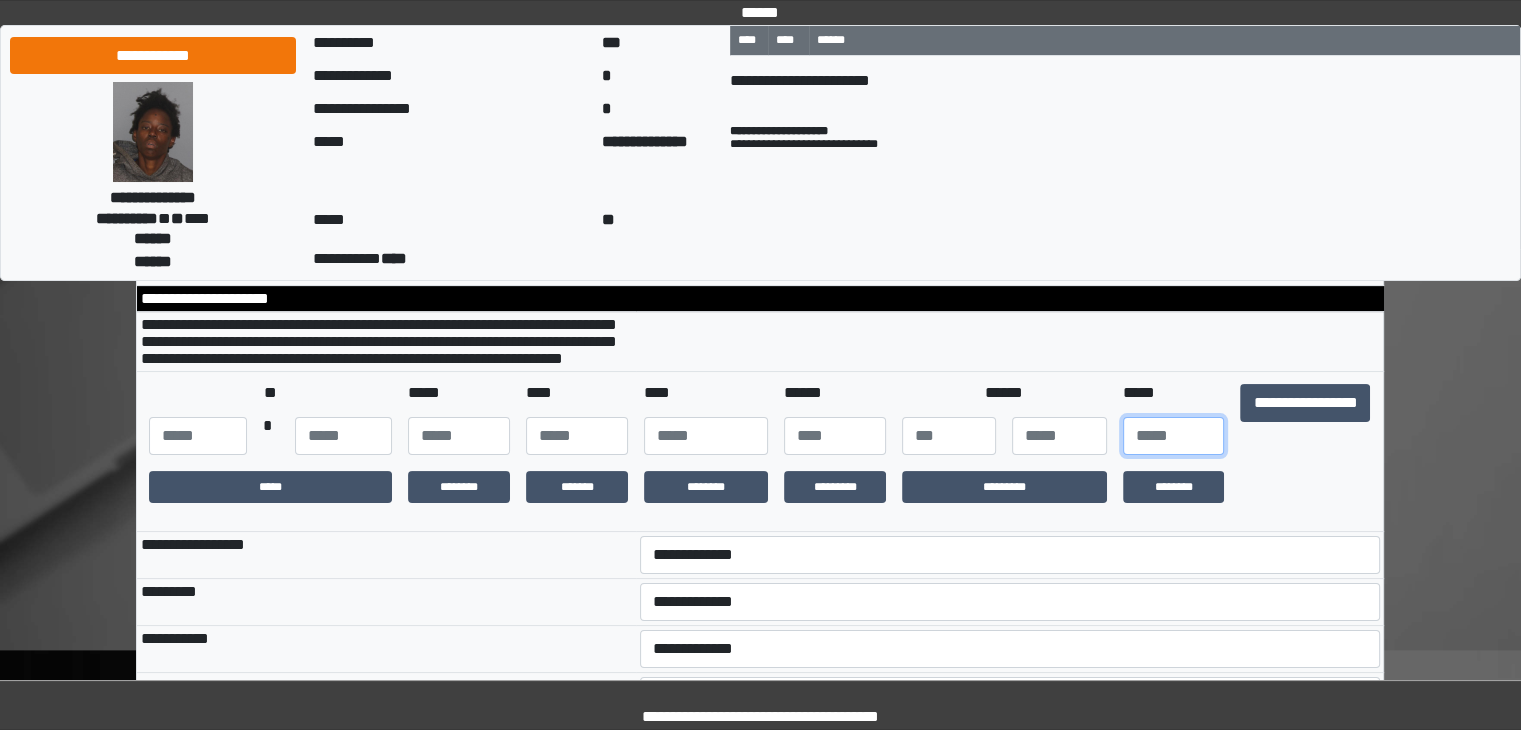 click at bounding box center (1174, 436) 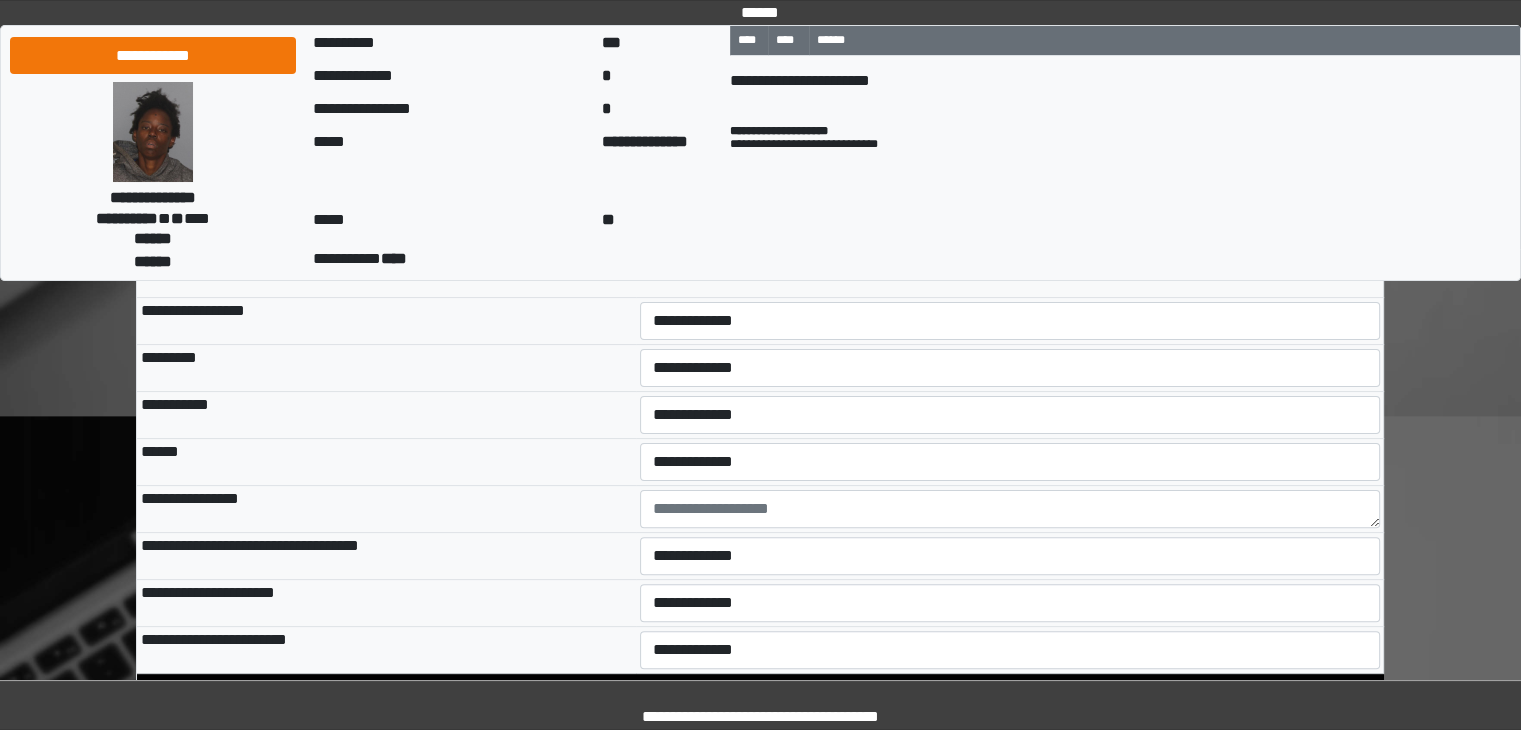 scroll, scrollTop: 400, scrollLeft: 0, axis: vertical 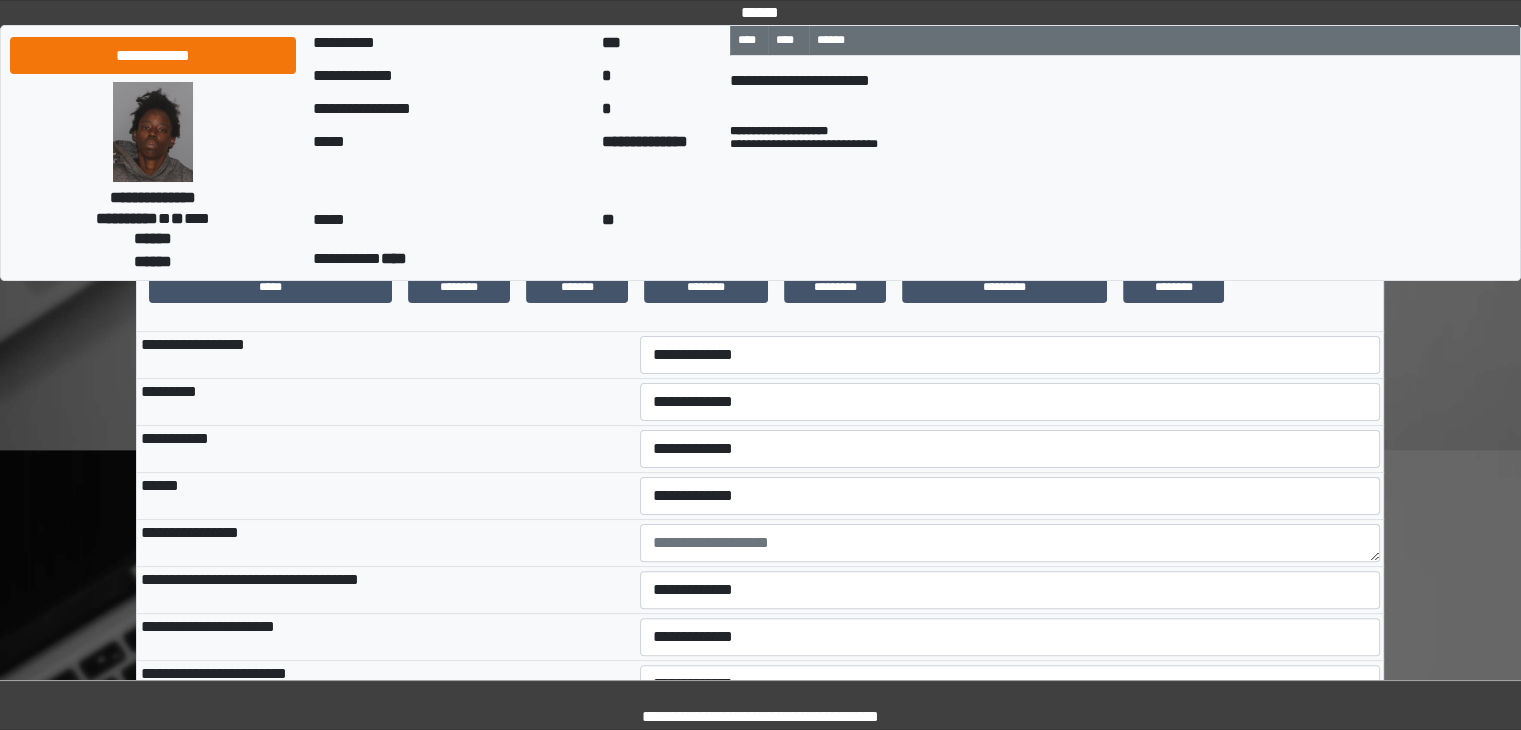 type on "**" 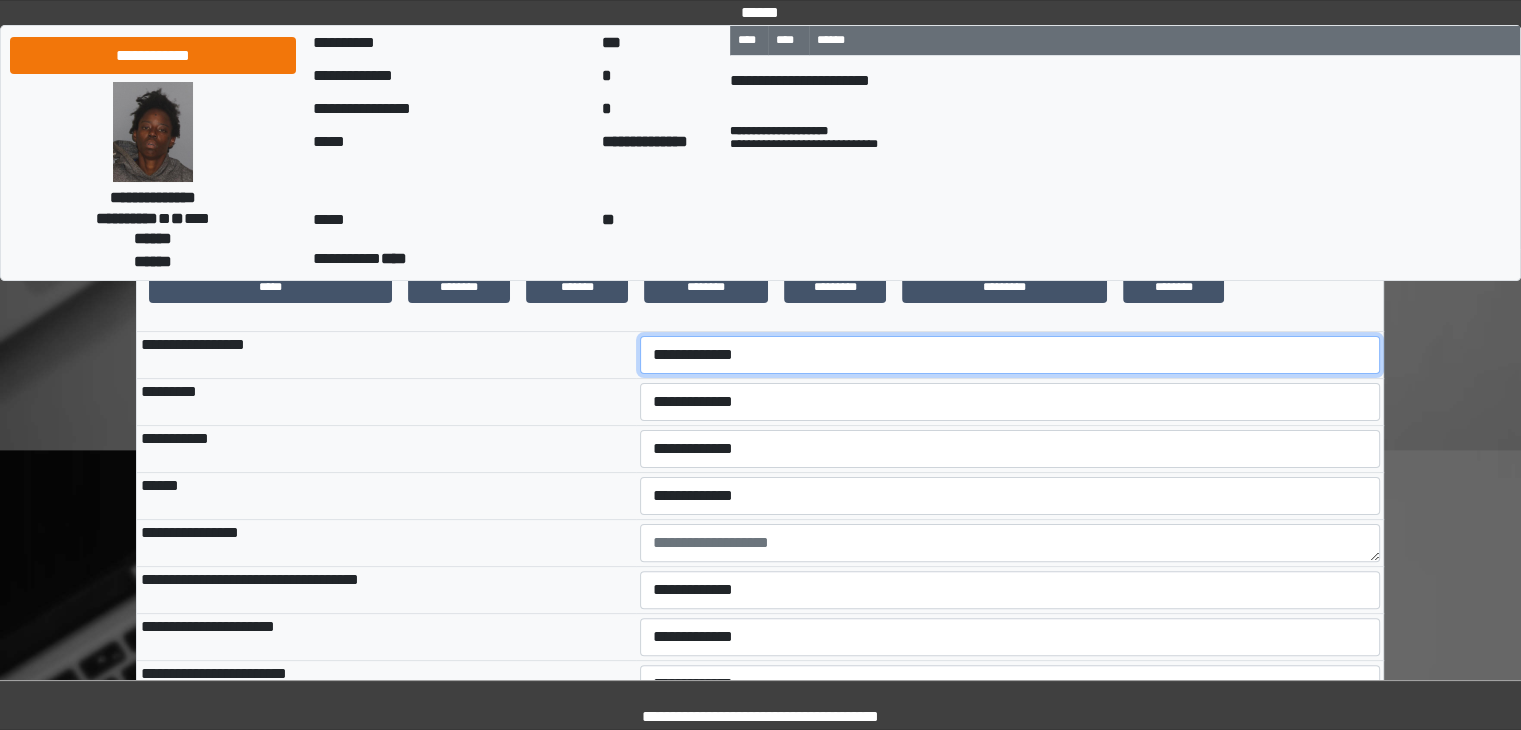 click on "**********" at bounding box center (1010, 355) 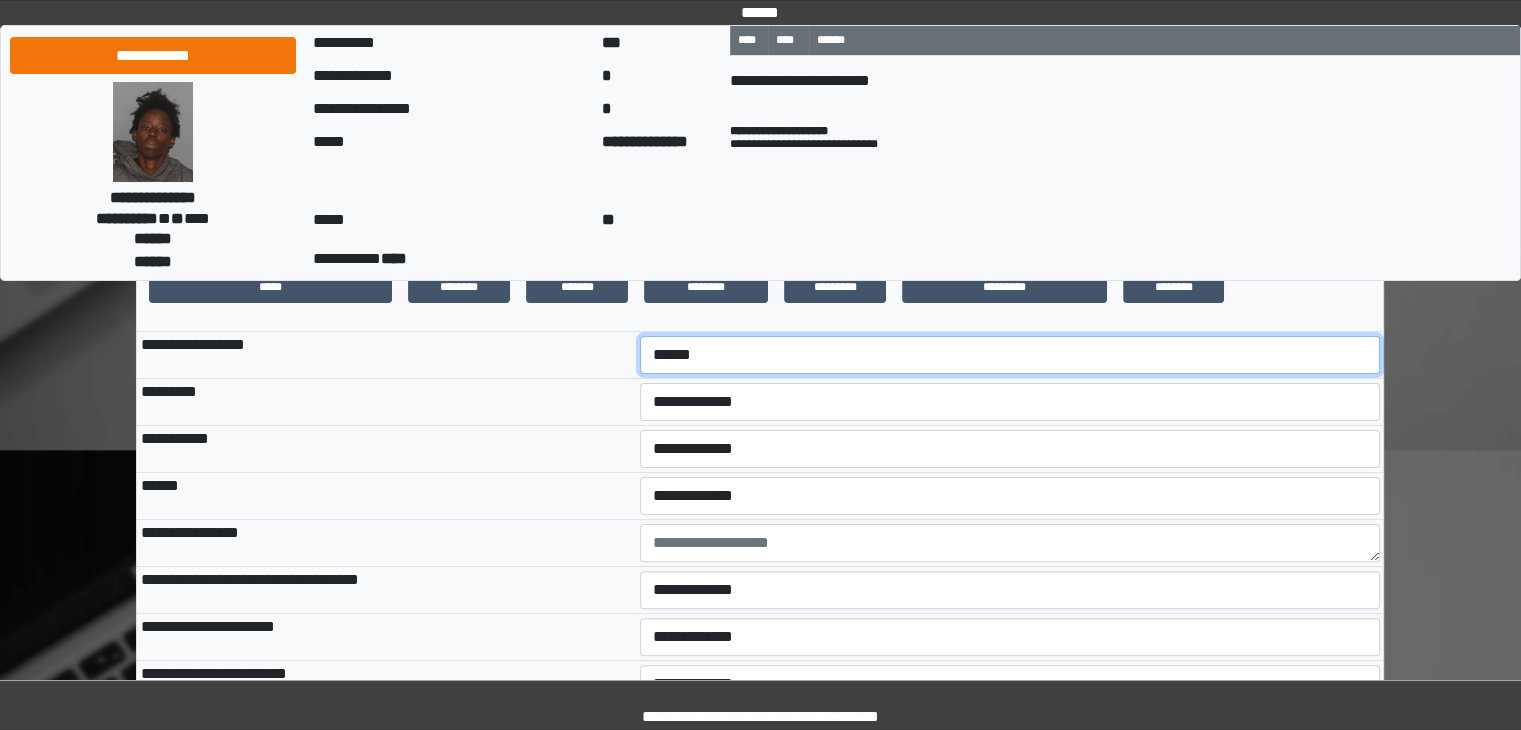 click on "**********" at bounding box center (1010, 355) 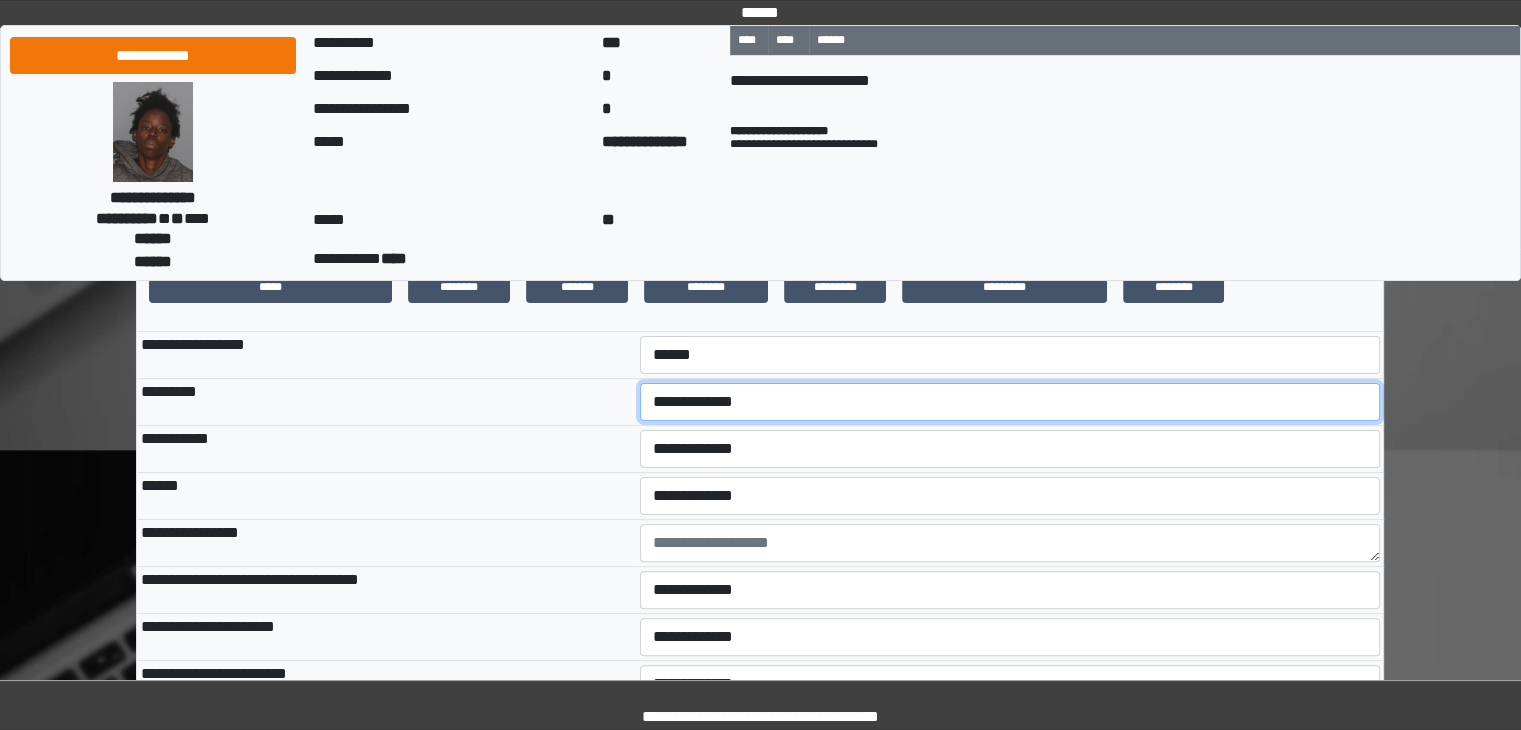 click on "**********" at bounding box center (1010, 402) 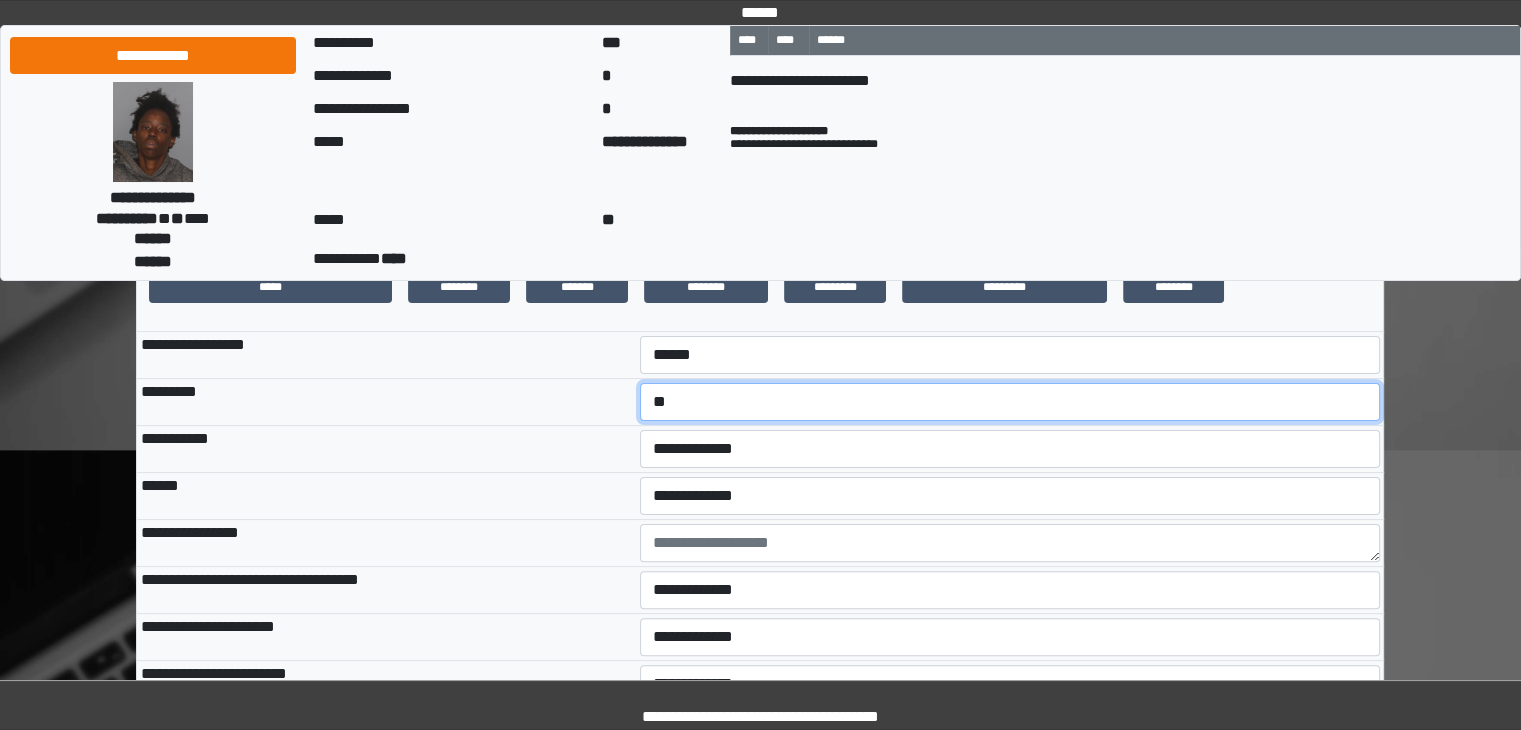 click on "**********" at bounding box center [1010, 402] 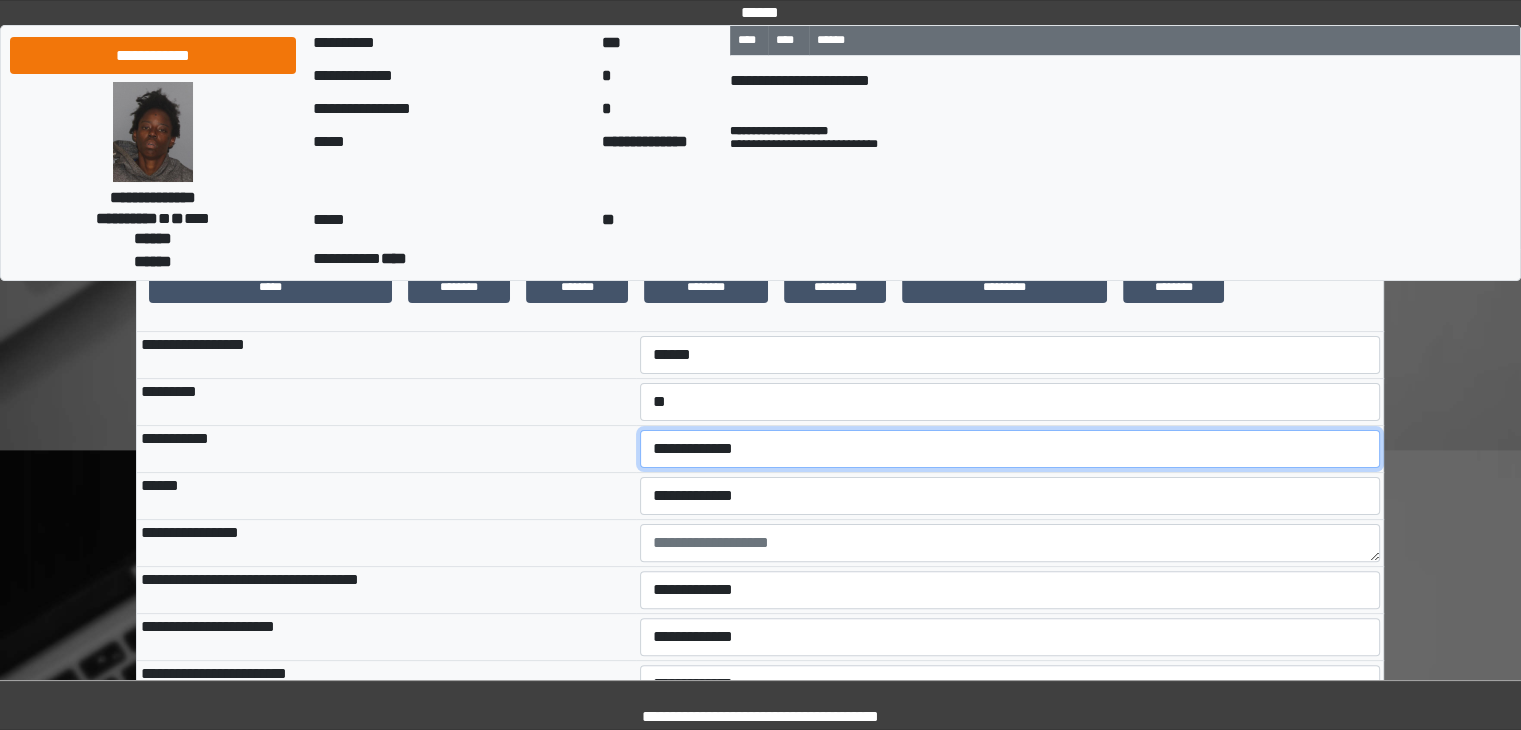click on "**********" at bounding box center (1010, 449) 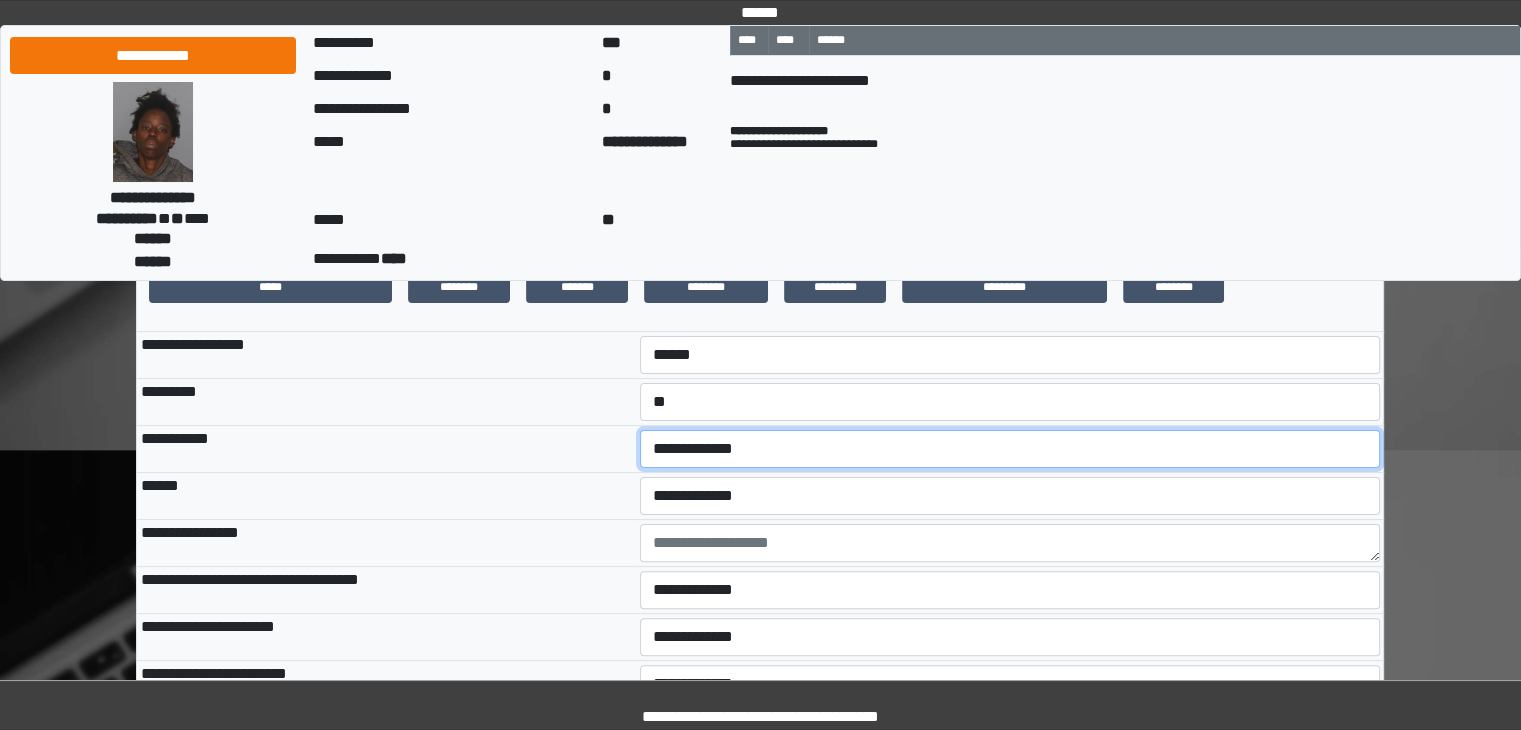 select on "***" 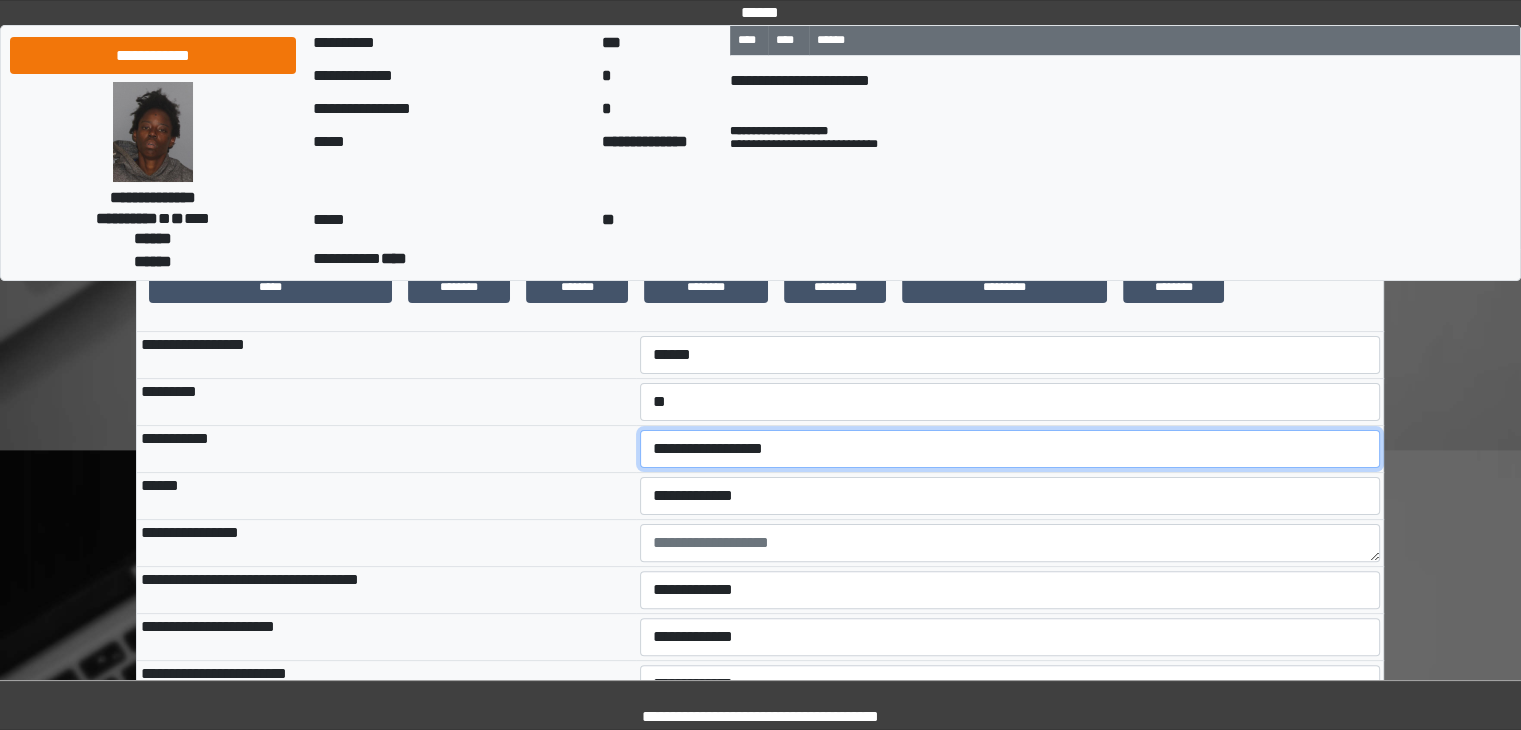 click on "**********" at bounding box center (1010, 449) 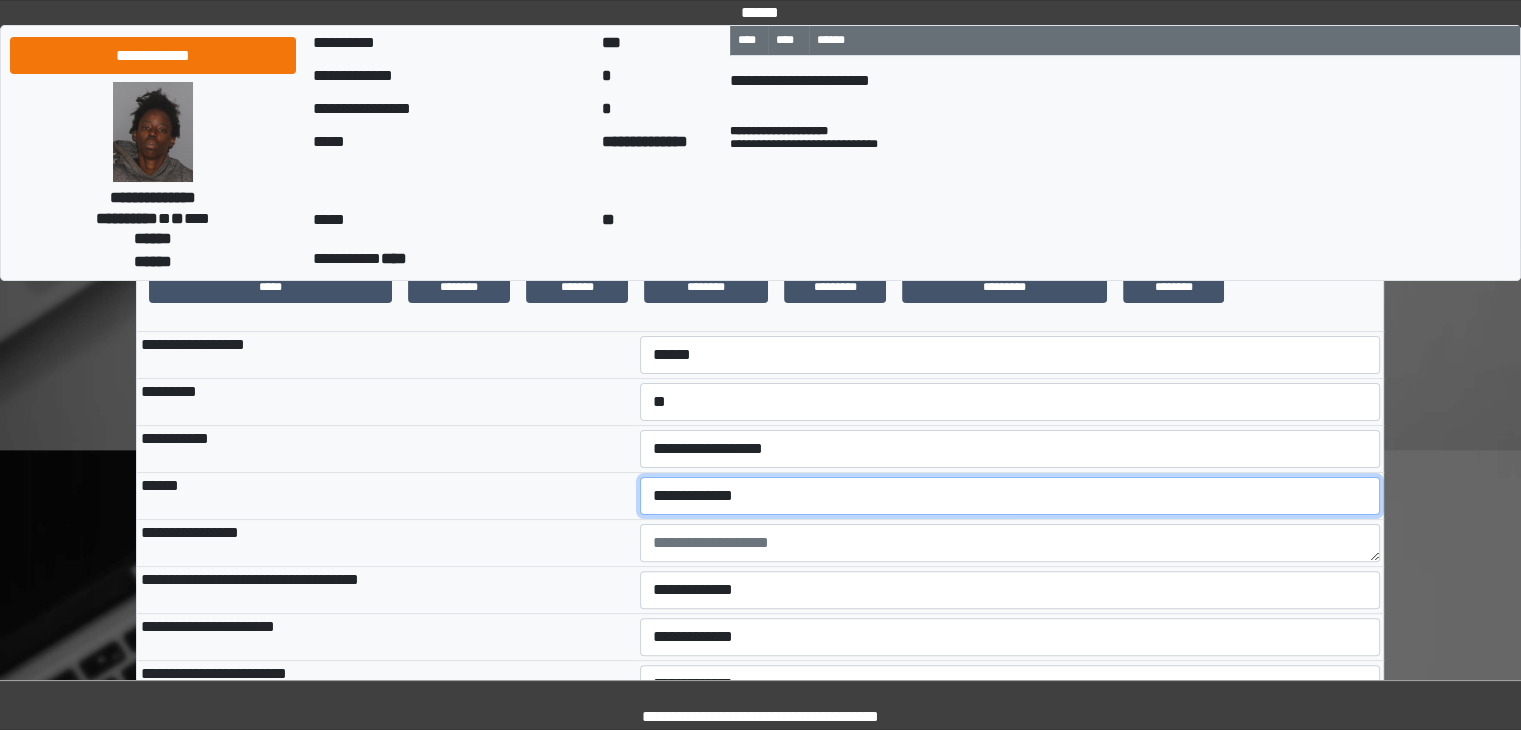 click on "**********" at bounding box center [1010, 496] 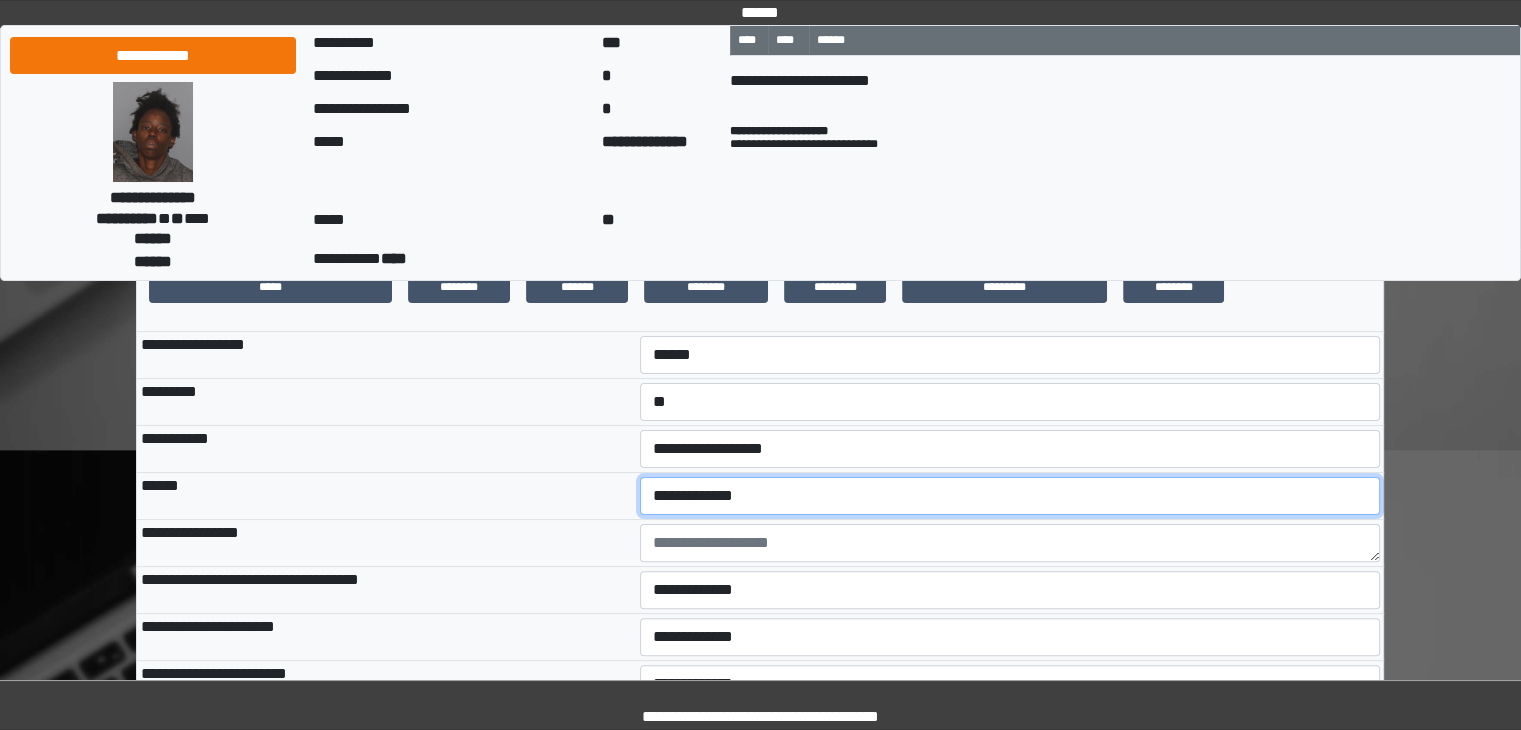 select on "**" 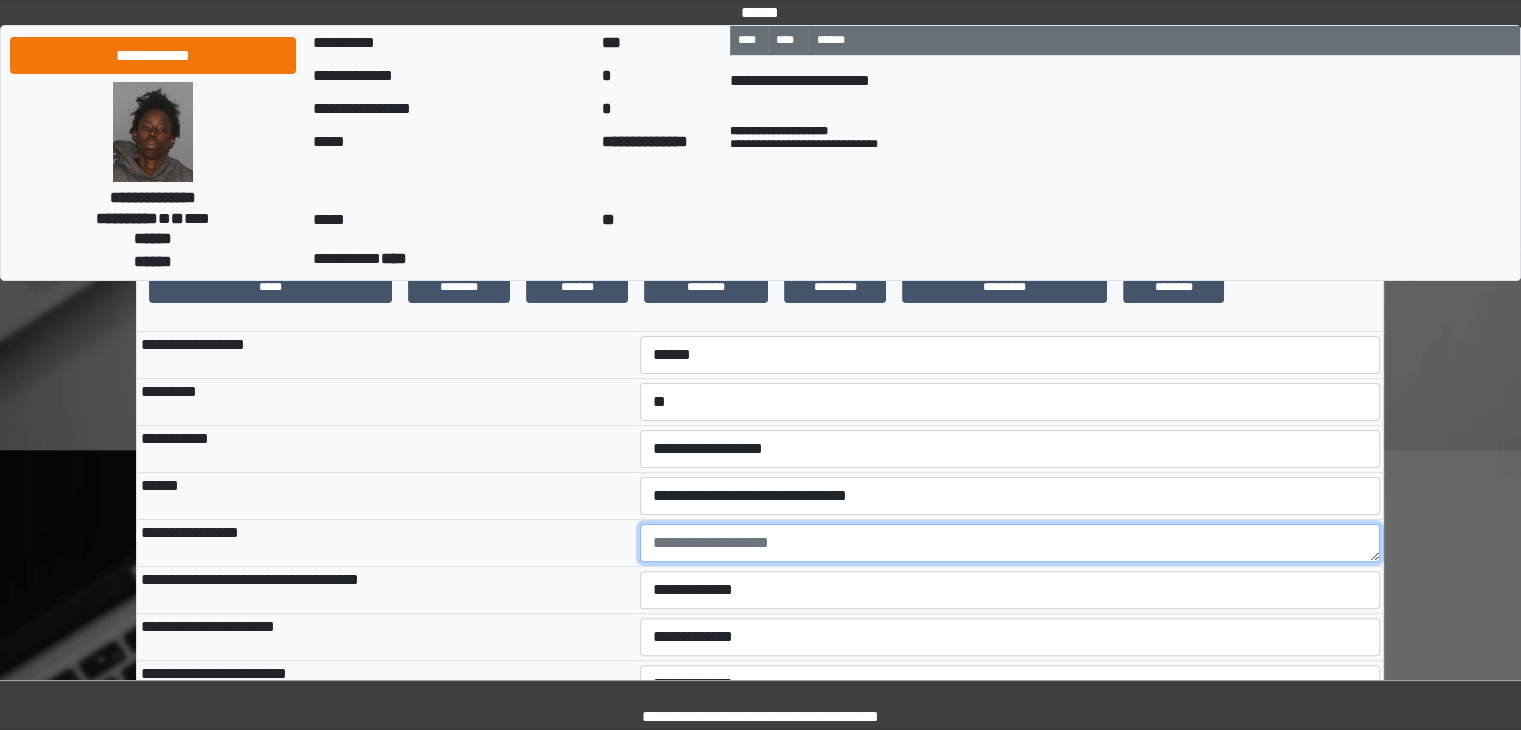 click at bounding box center (1010, 543) 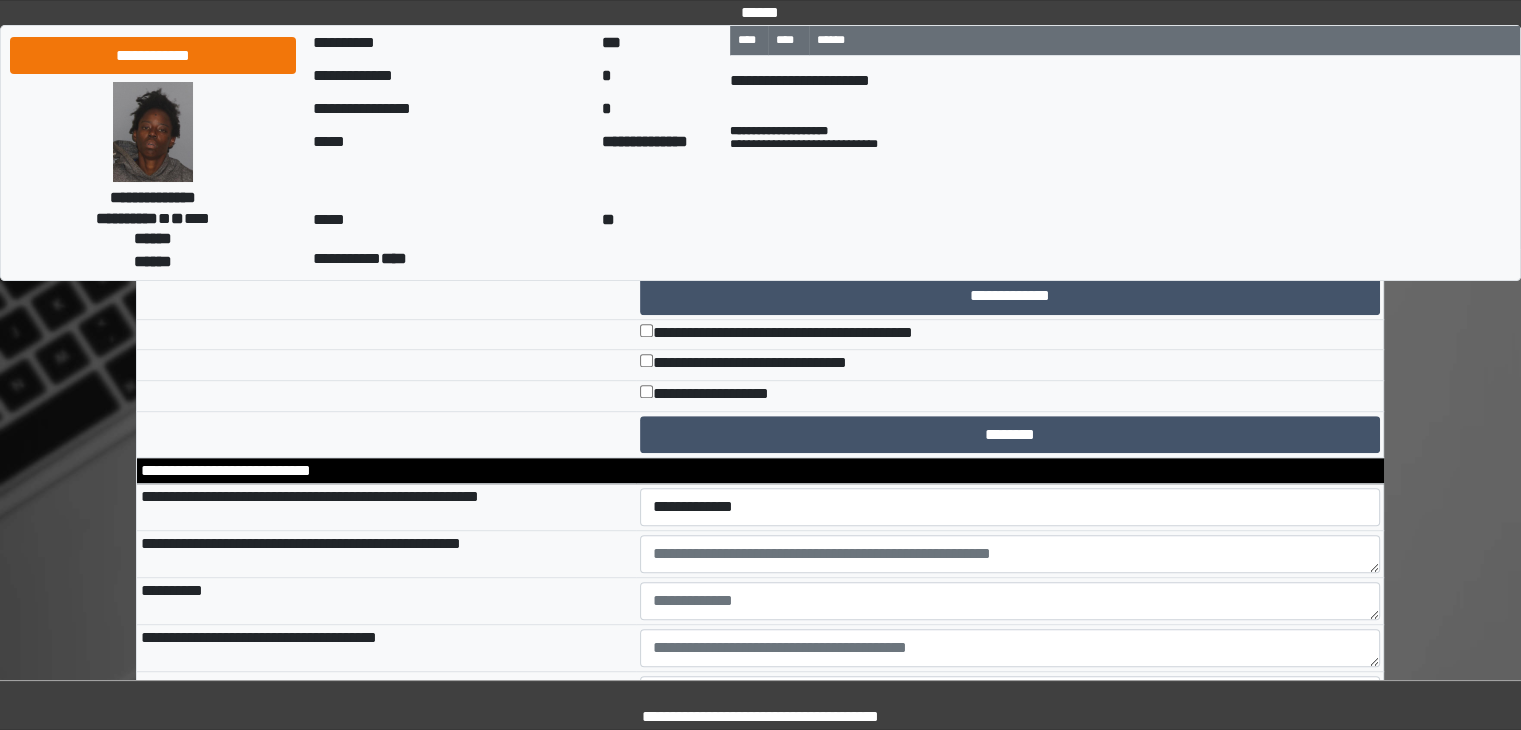 scroll, scrollTop: 10618, scrollLeft: 0, axis: vertical 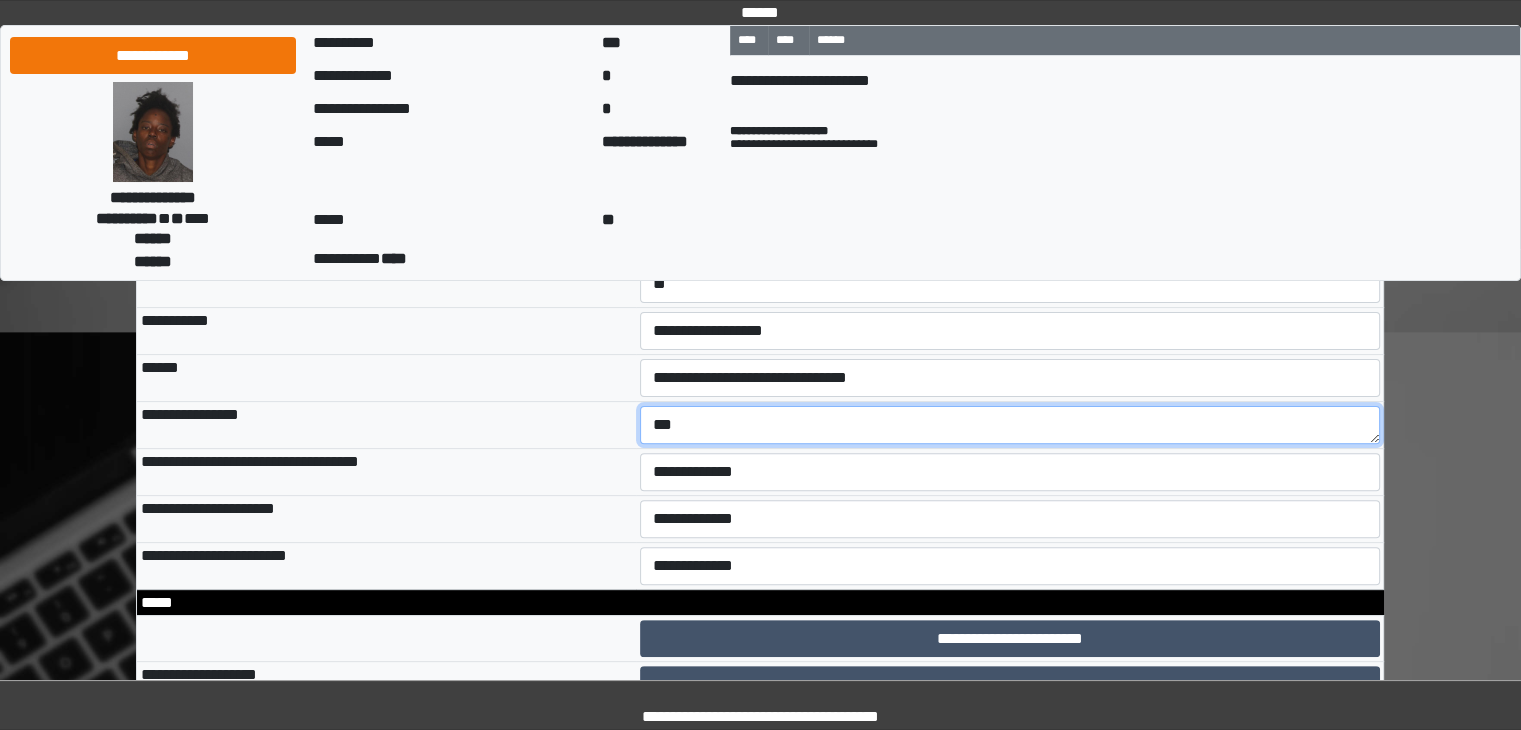 type on "***" 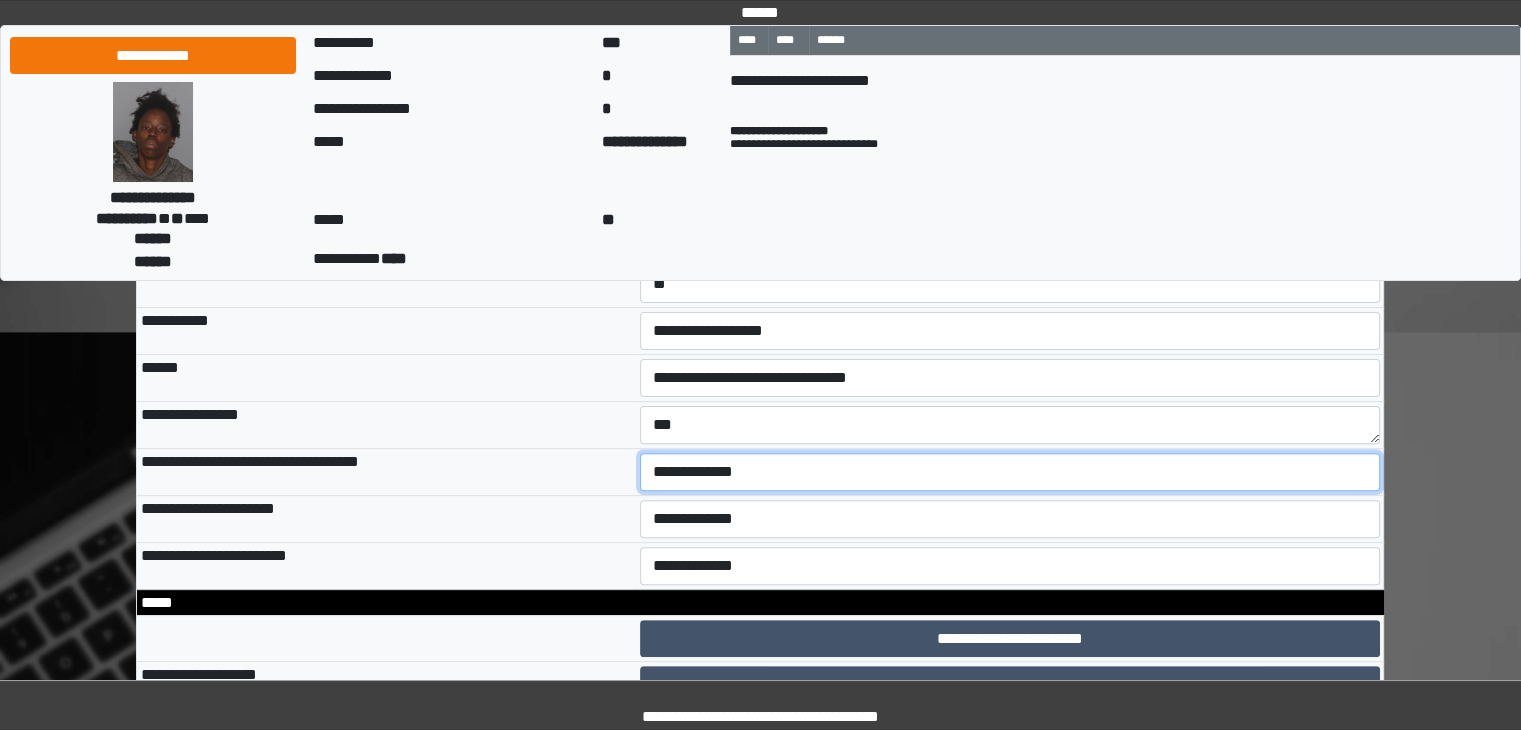 click on "**********" at bounding box center (1010, 472) 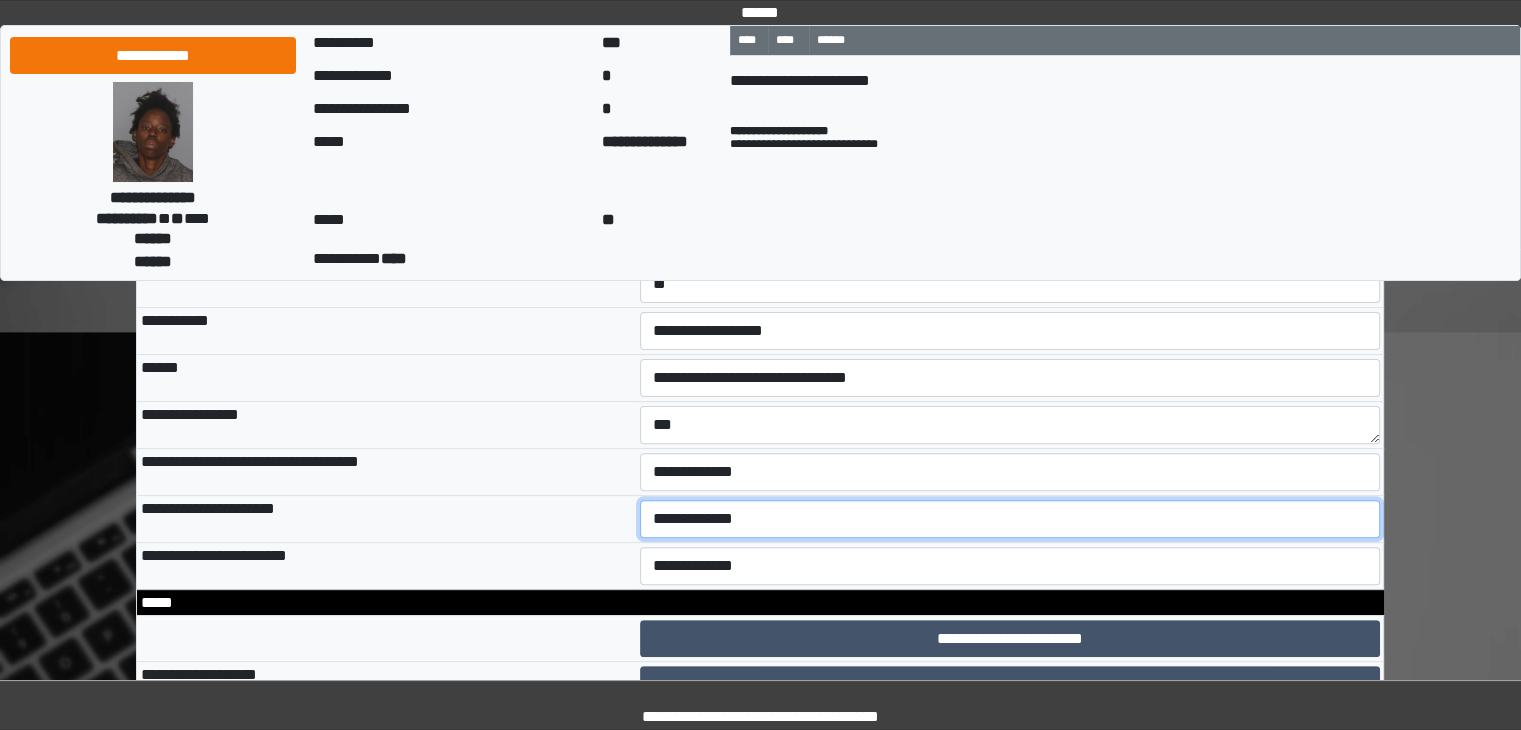click on "**********" at bounding box center (1010, 519) 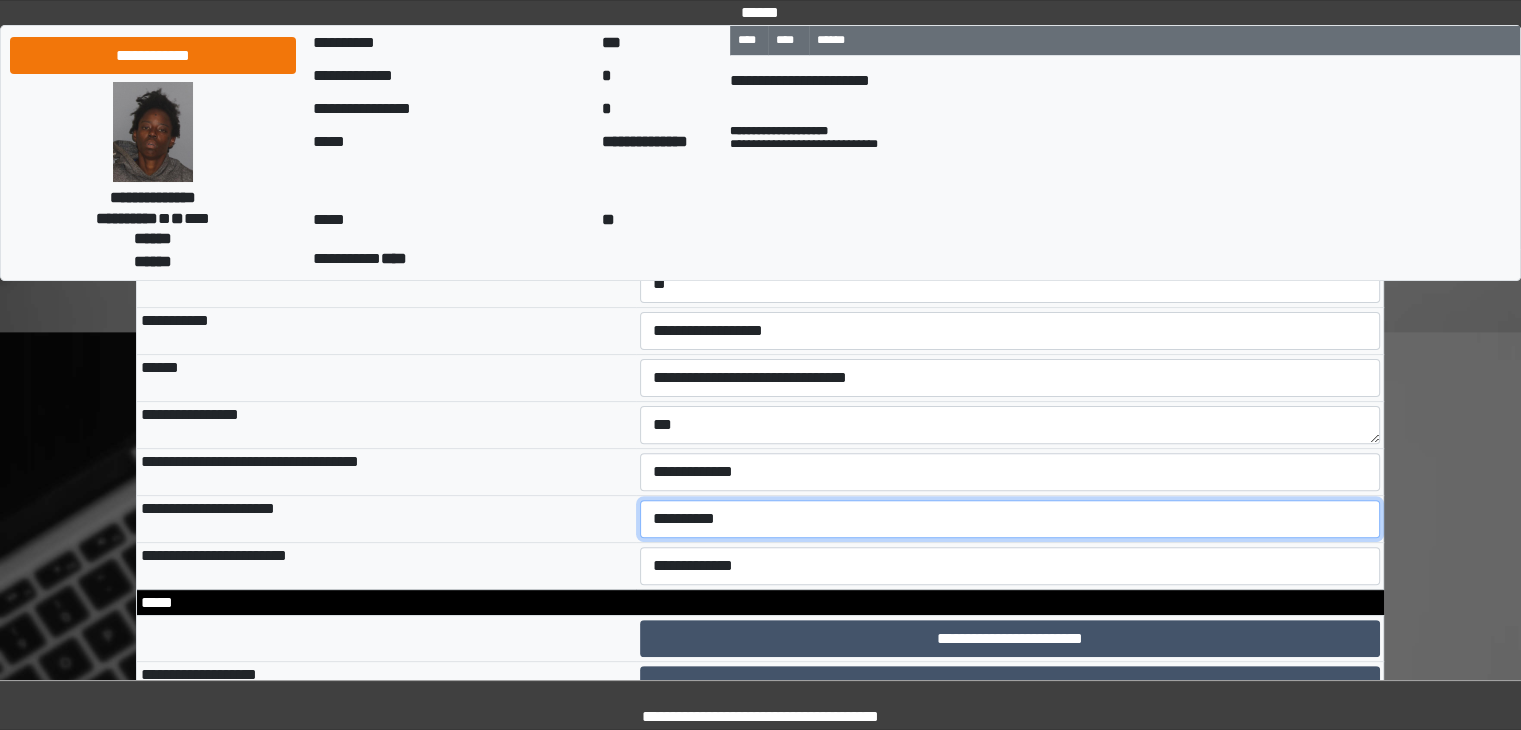 click on "**********" at bounding box center (1010, 519) 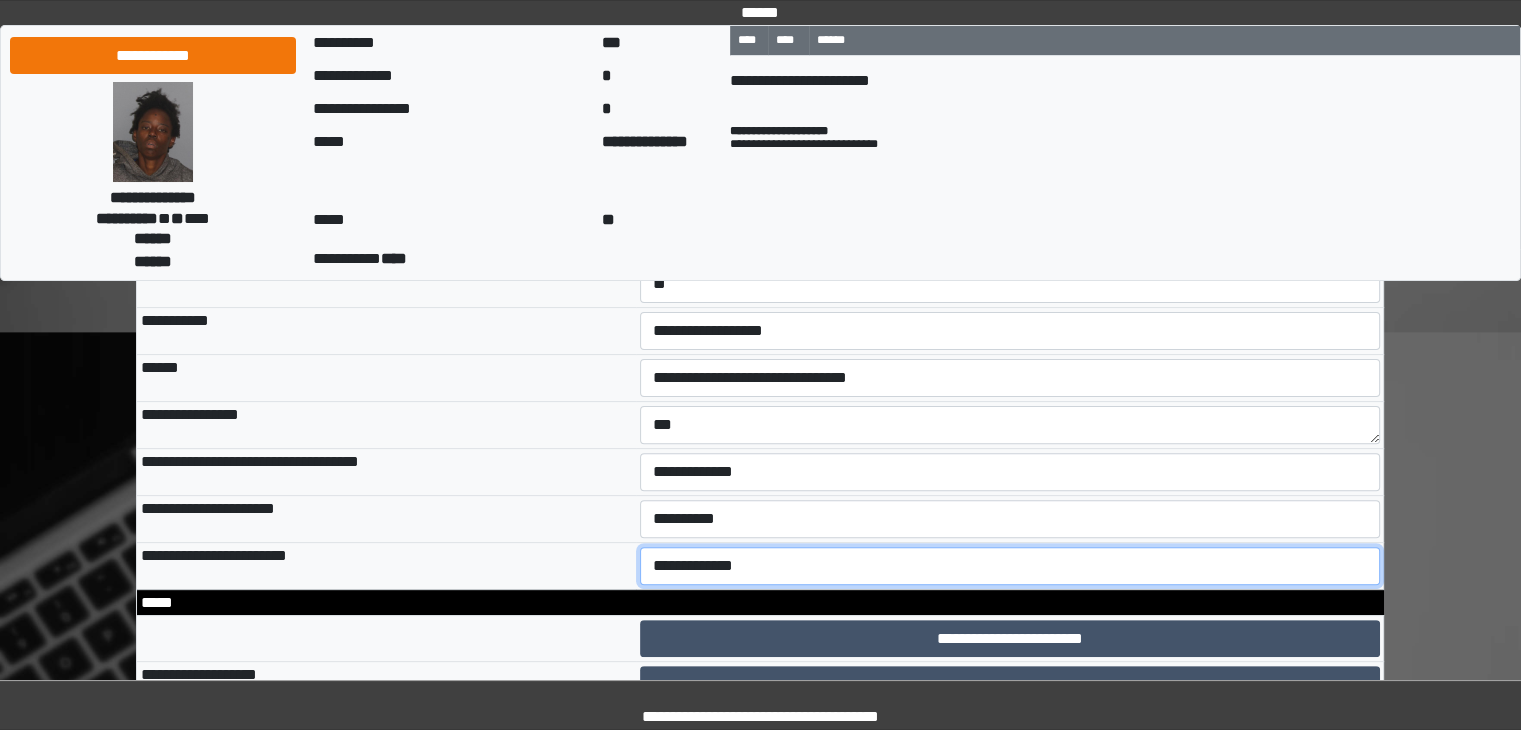 click on "**********" at bounding box center [1010, 566] 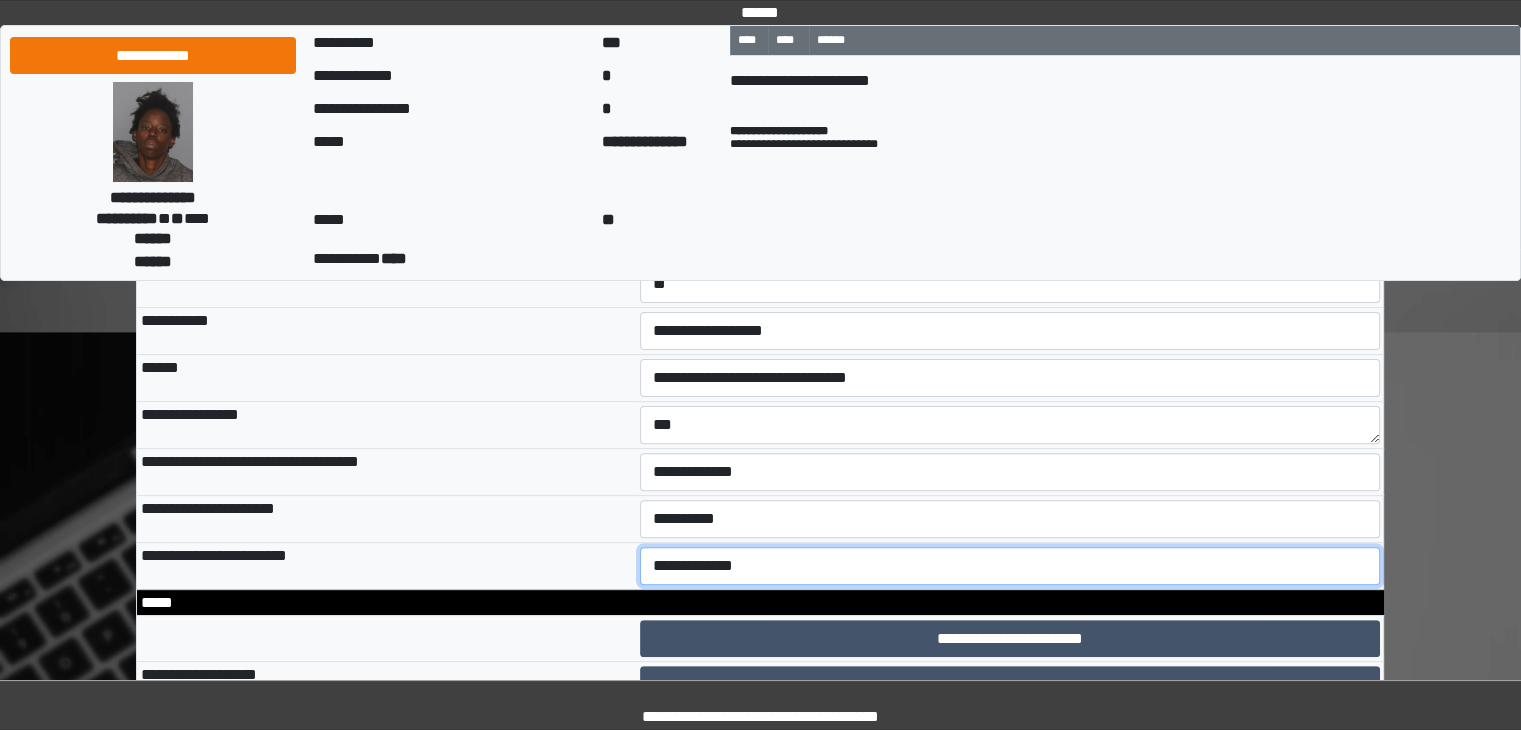 select on "*" 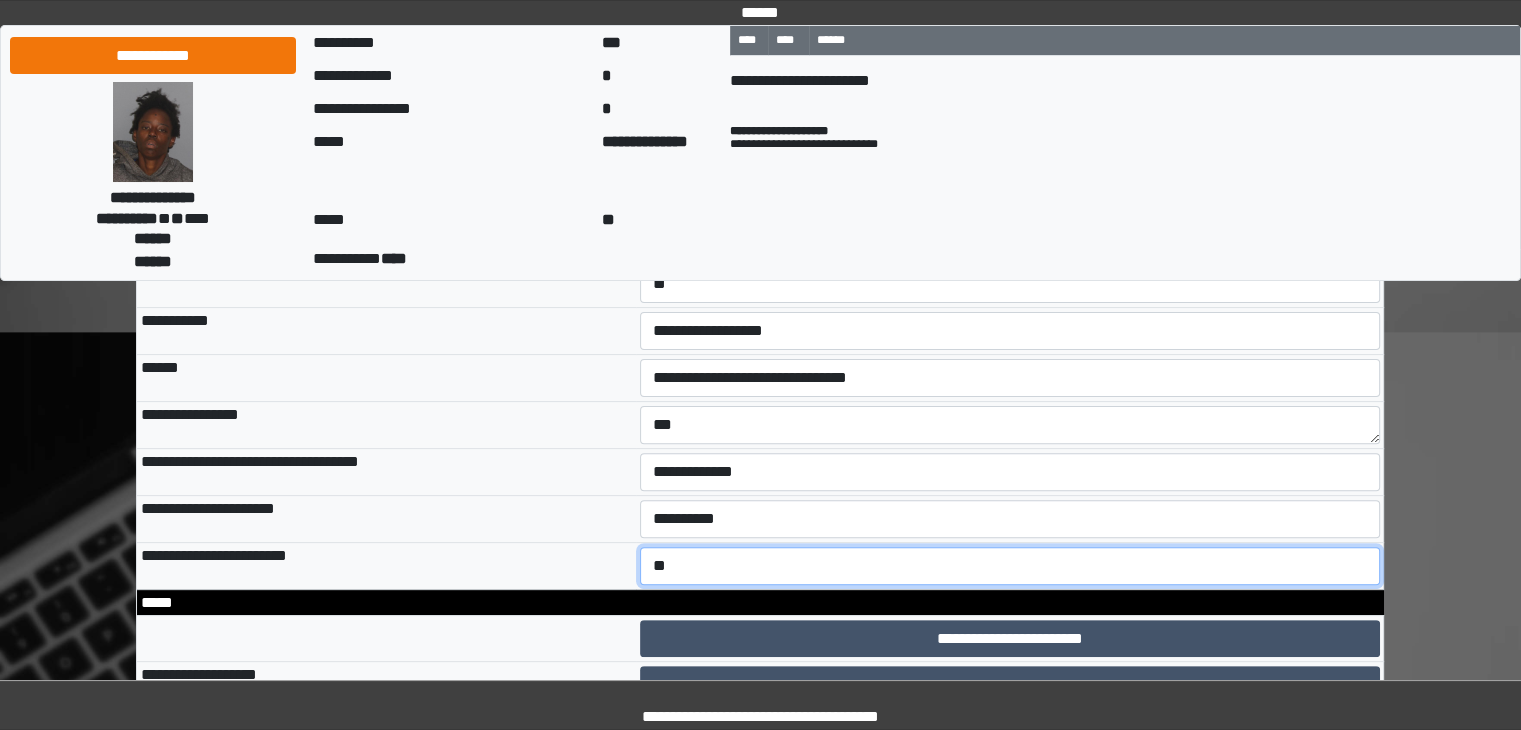 click on "**********" at bounding box center [1010, 566] 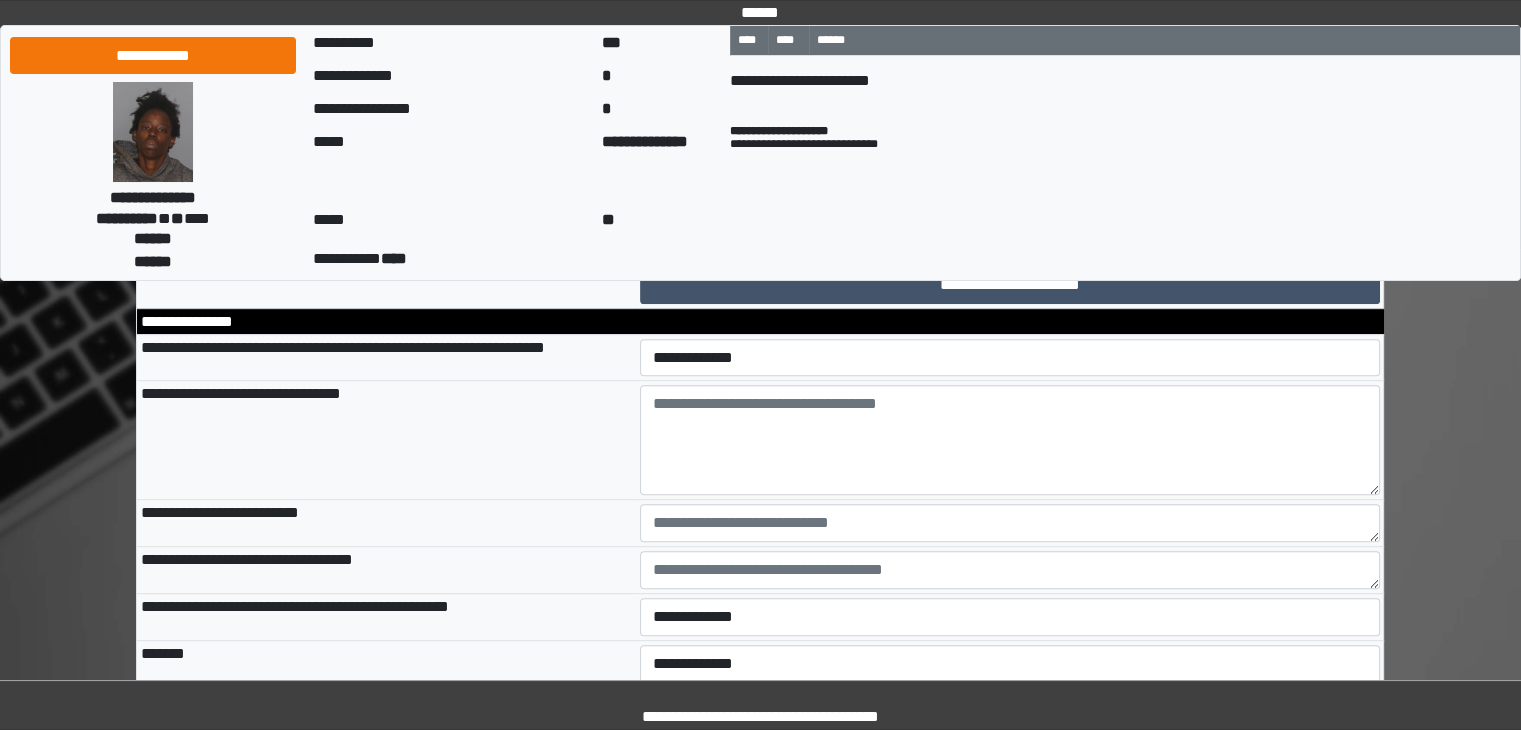 scroll, scrollTop: 958, scrollLeft: 0, axis: vertical 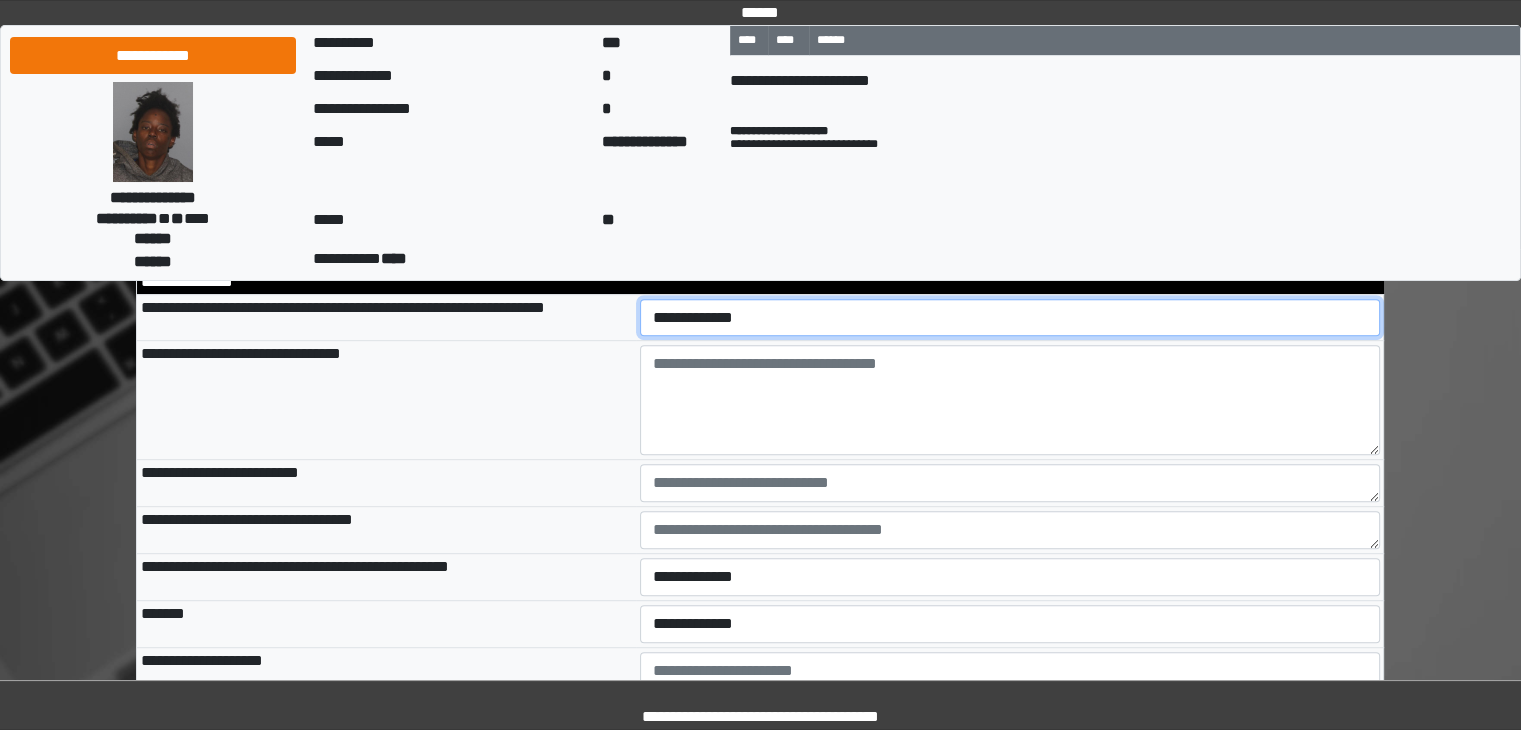 click on "**********" at bounding box center (1010, 318) 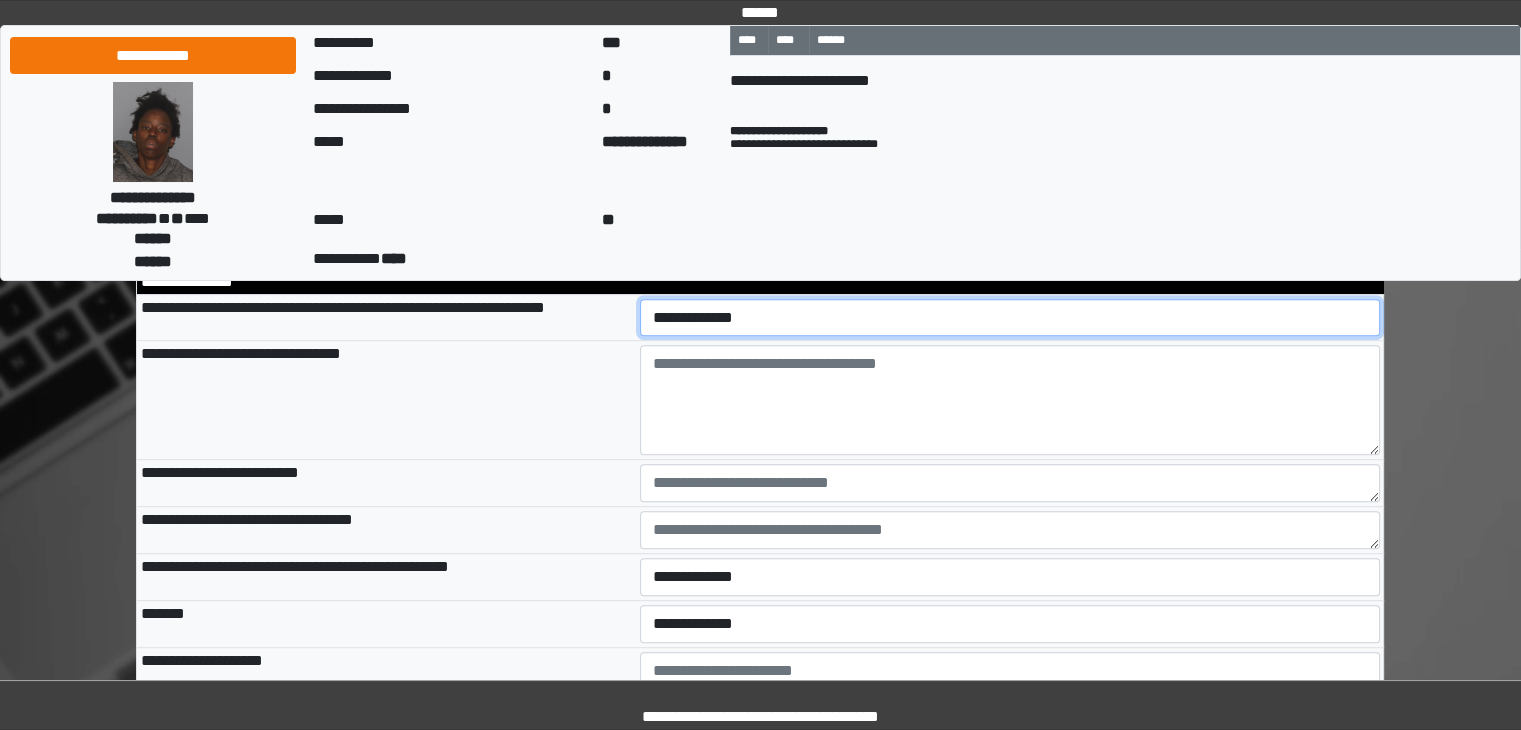 select on "*" 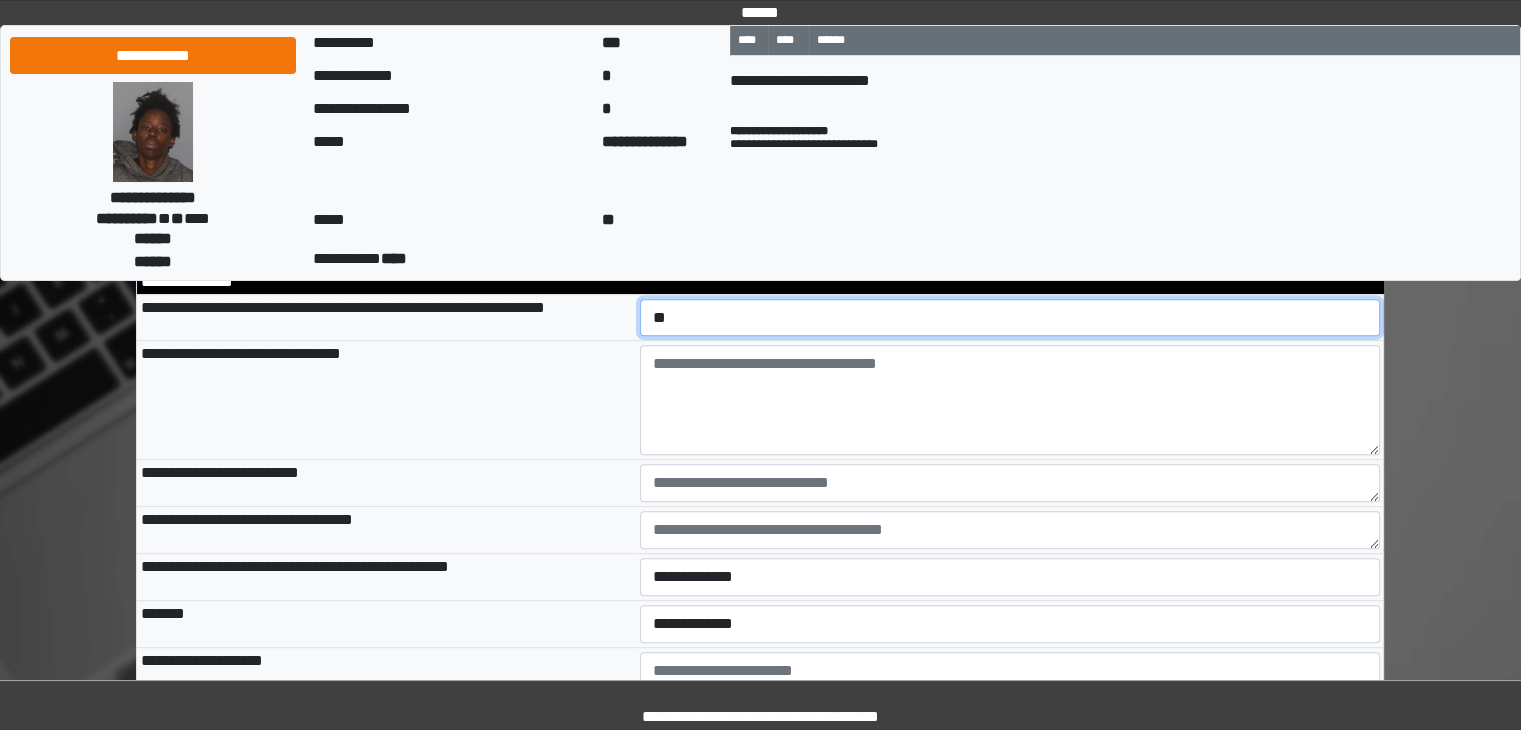 click on "**********" at bounding box center (1010, 318) 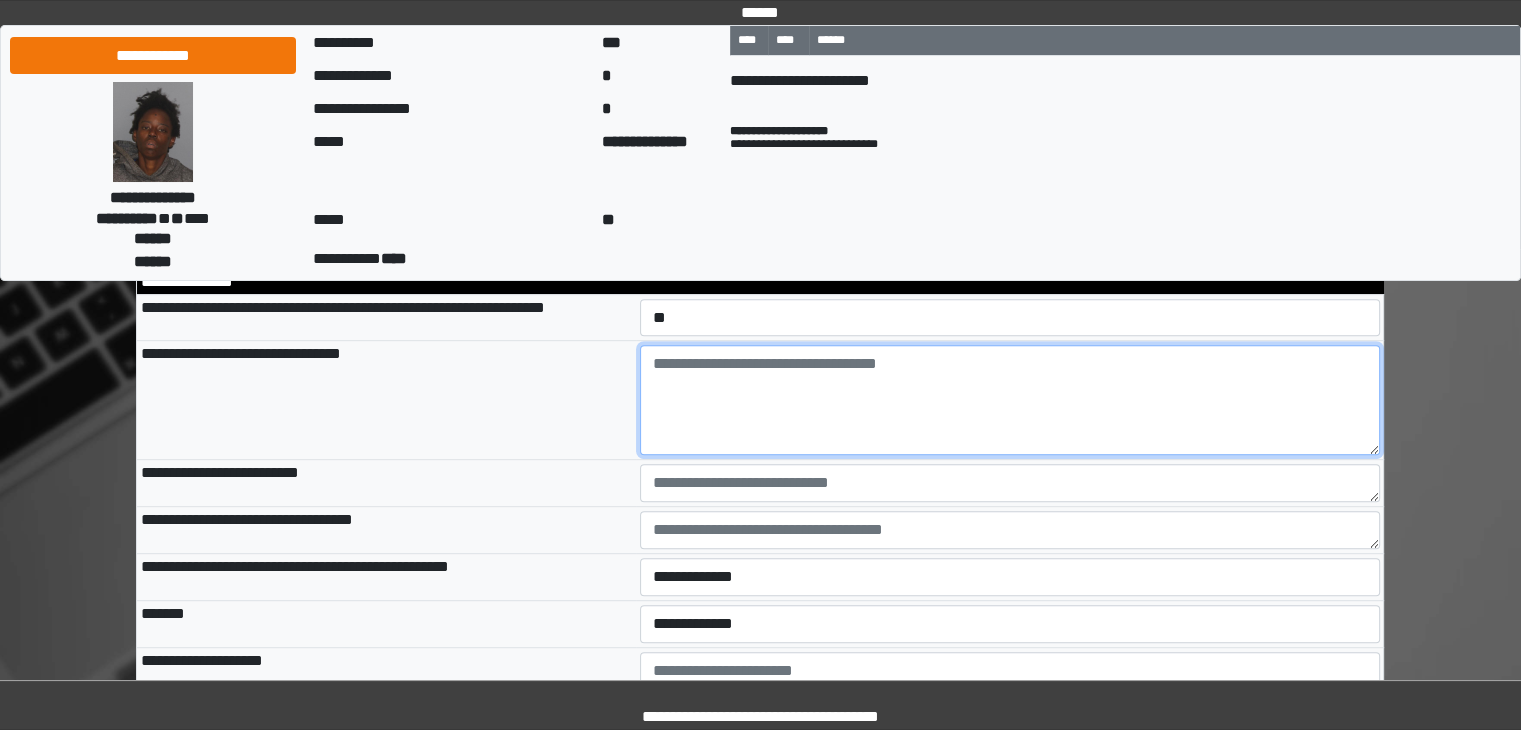 click at bounding box center (1010, 400) 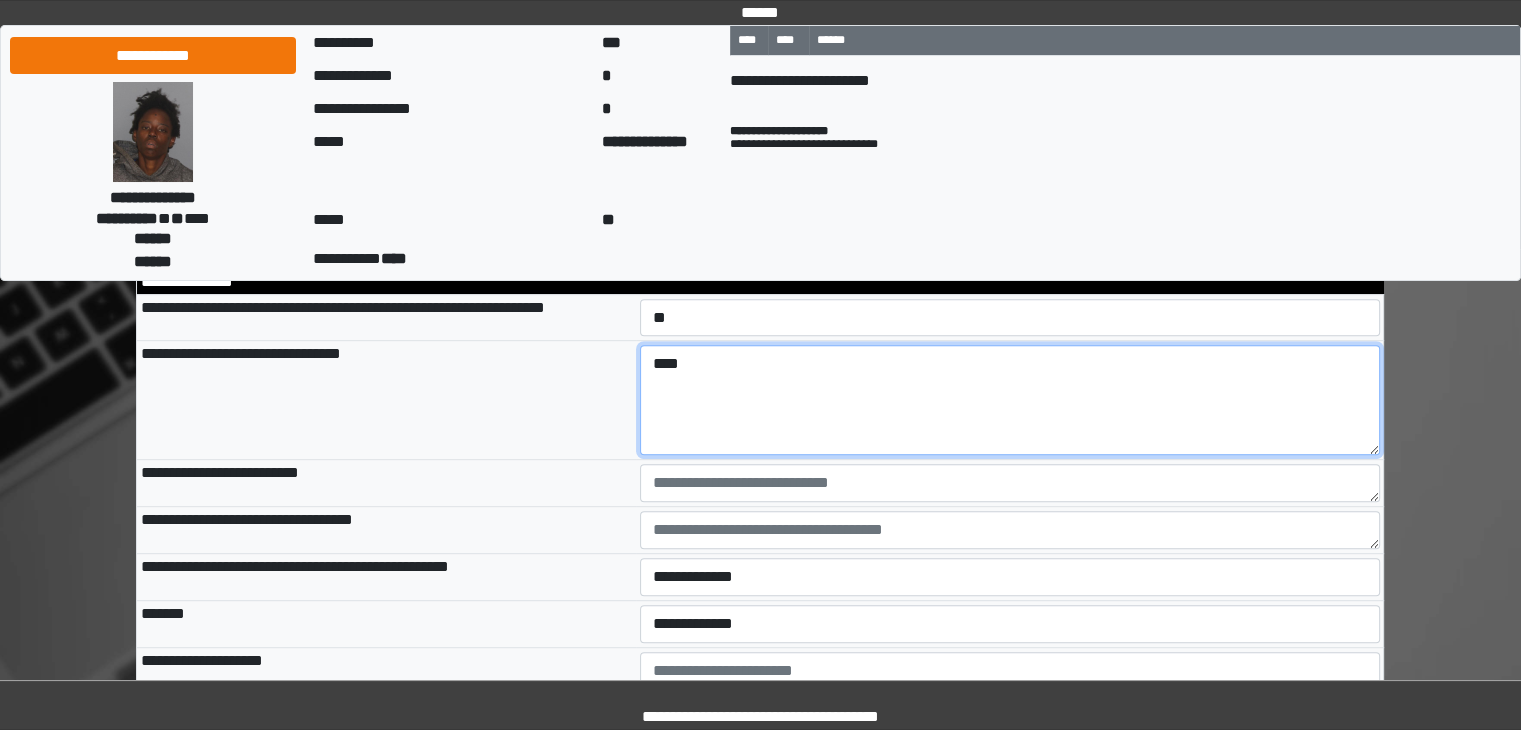 type on "****" 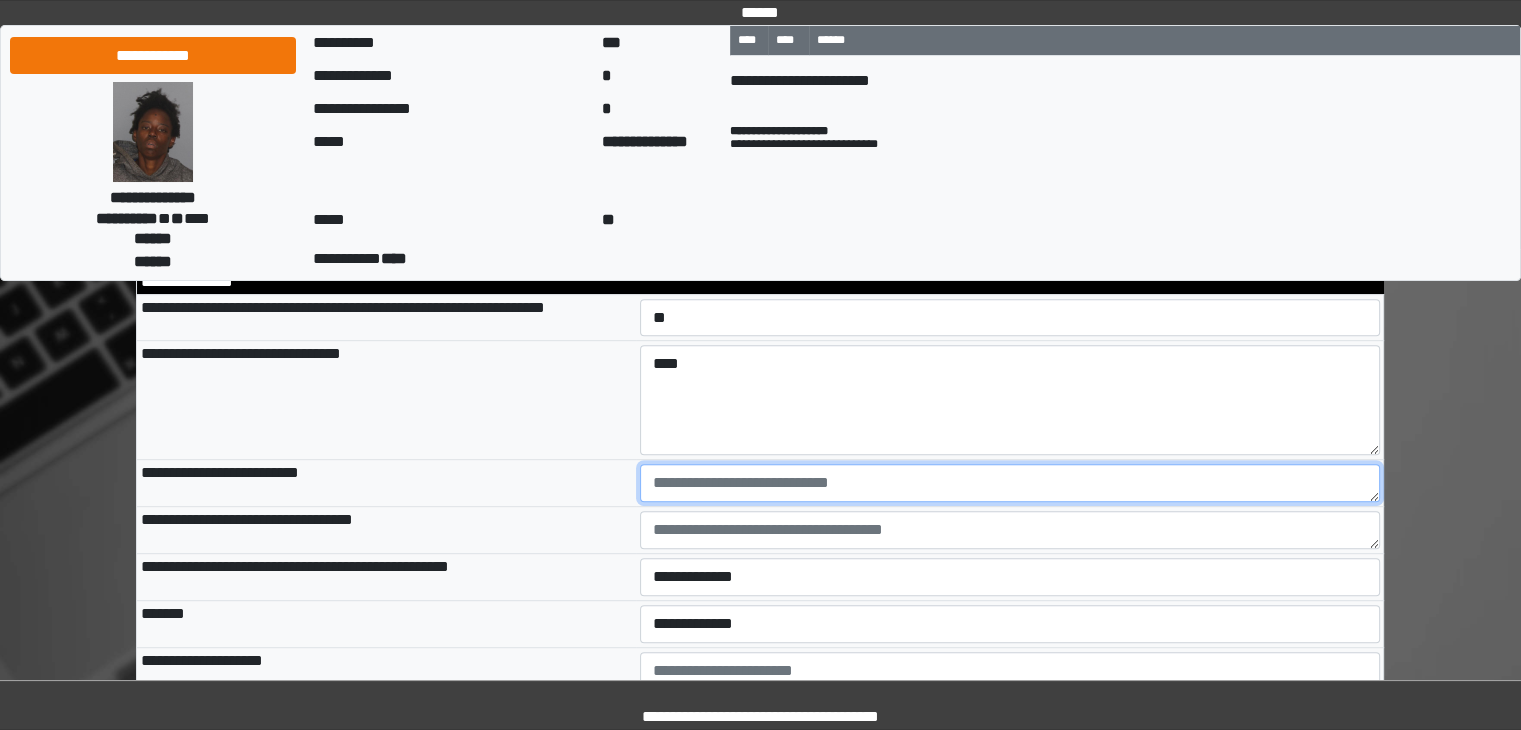 click at bounding box center [1010, 483] 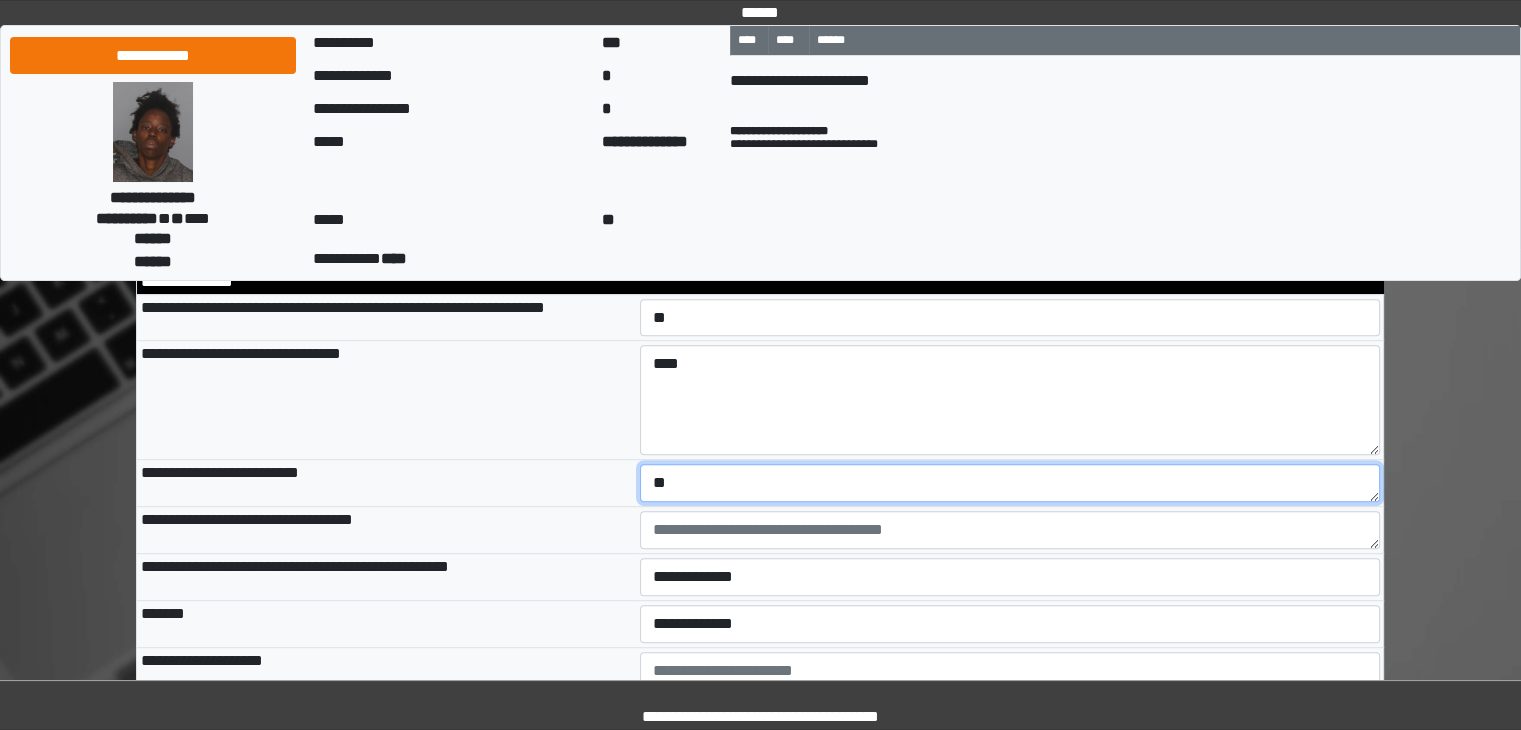 type on "**" 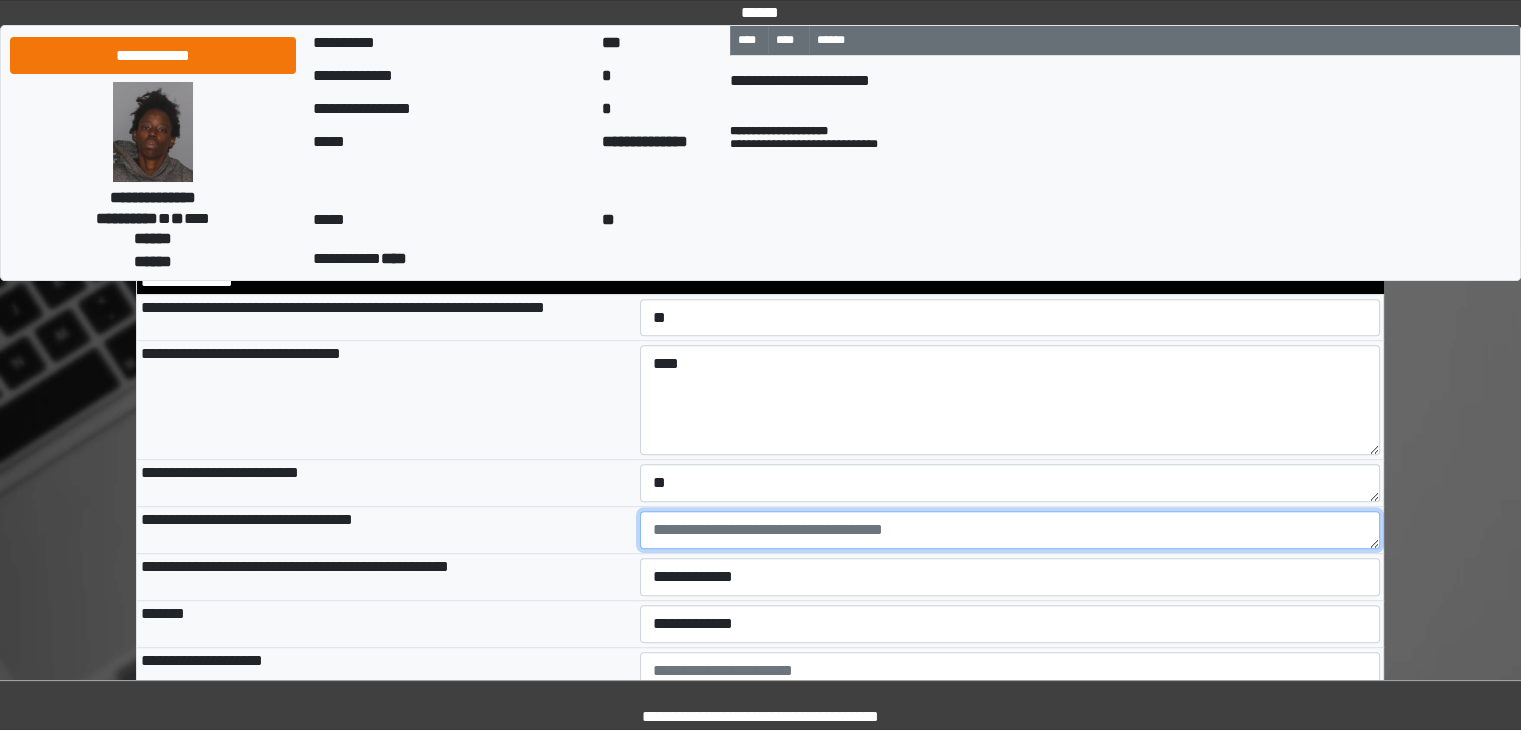 click at bounding box center (1010, 530) 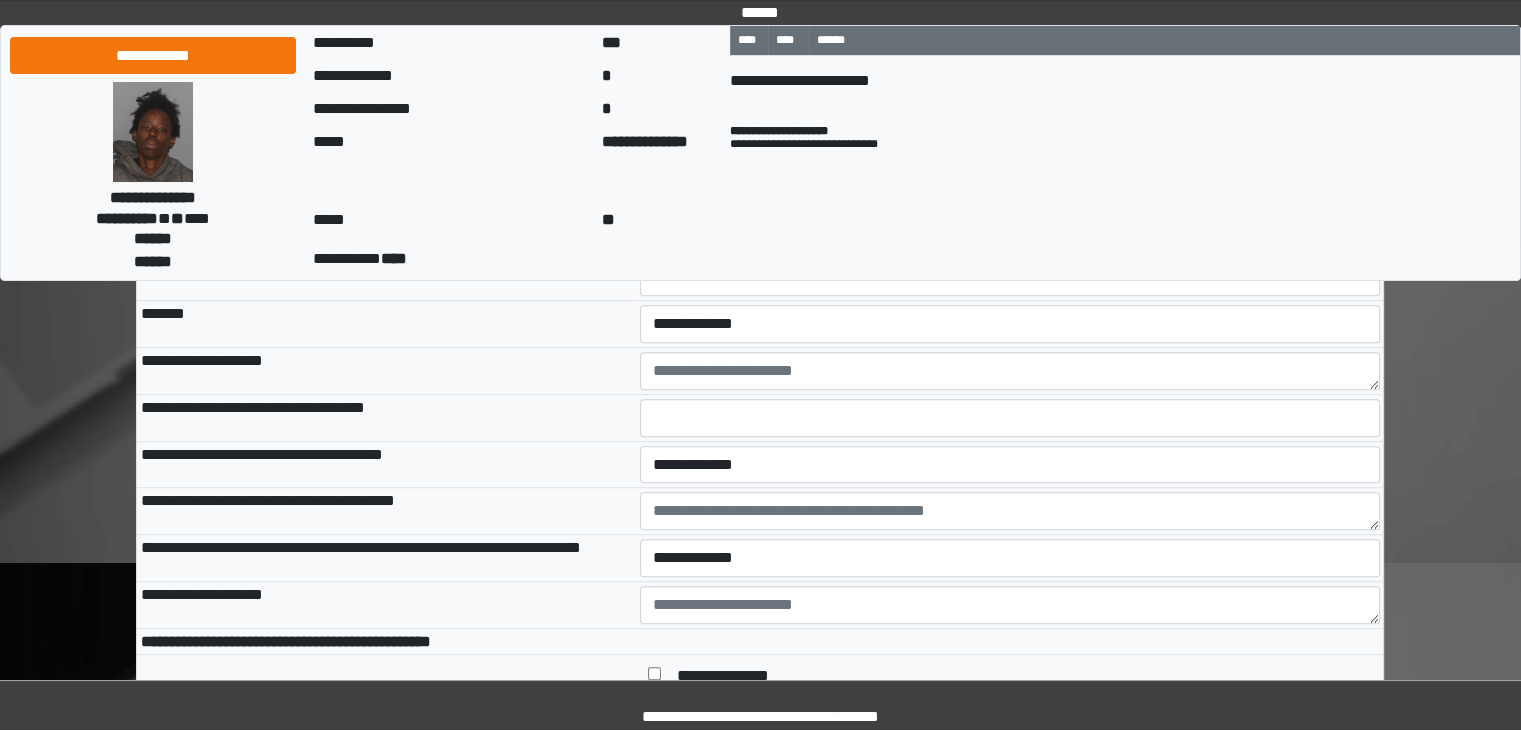 scroll, scrollTop: 1158, scrollLeft: 0, axis: vertical 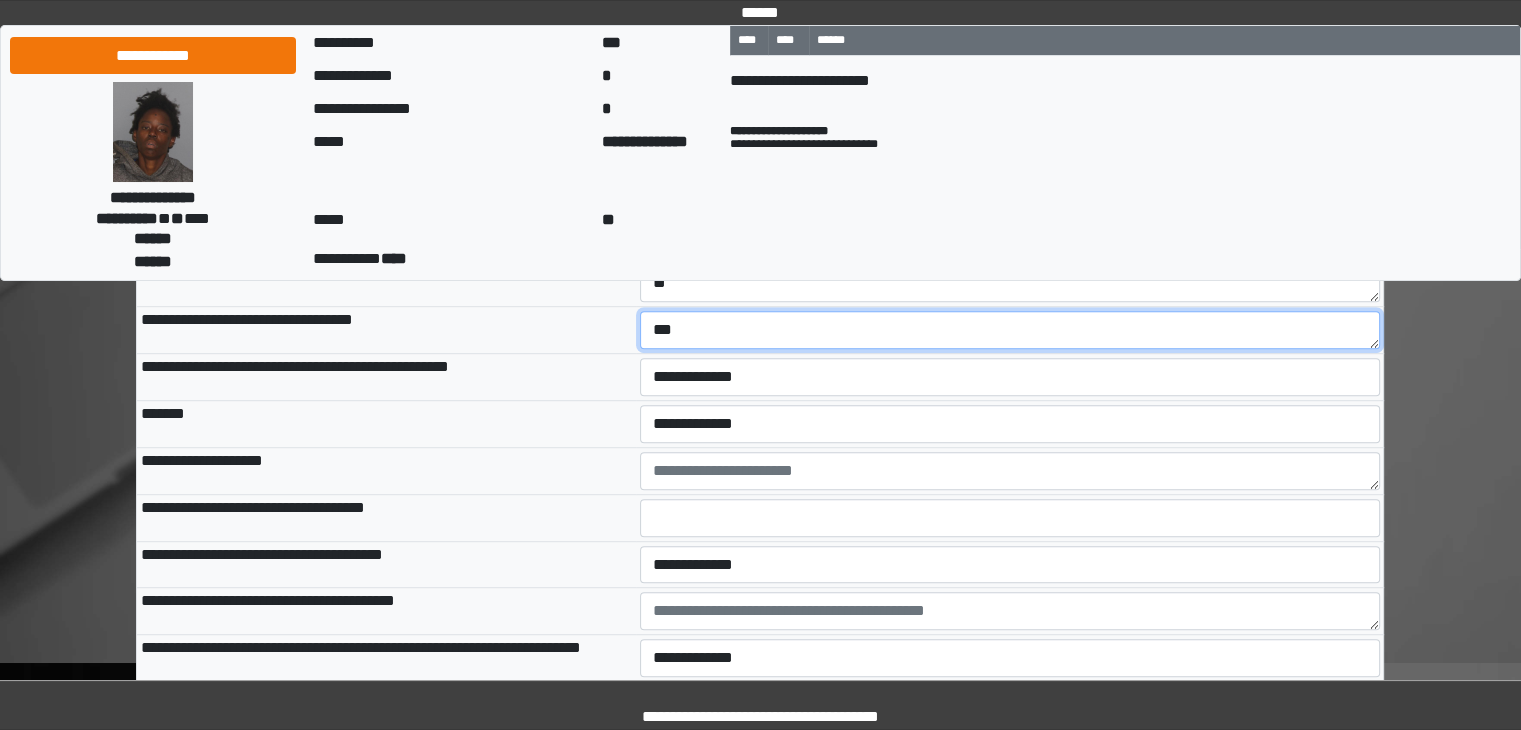 type on "***" 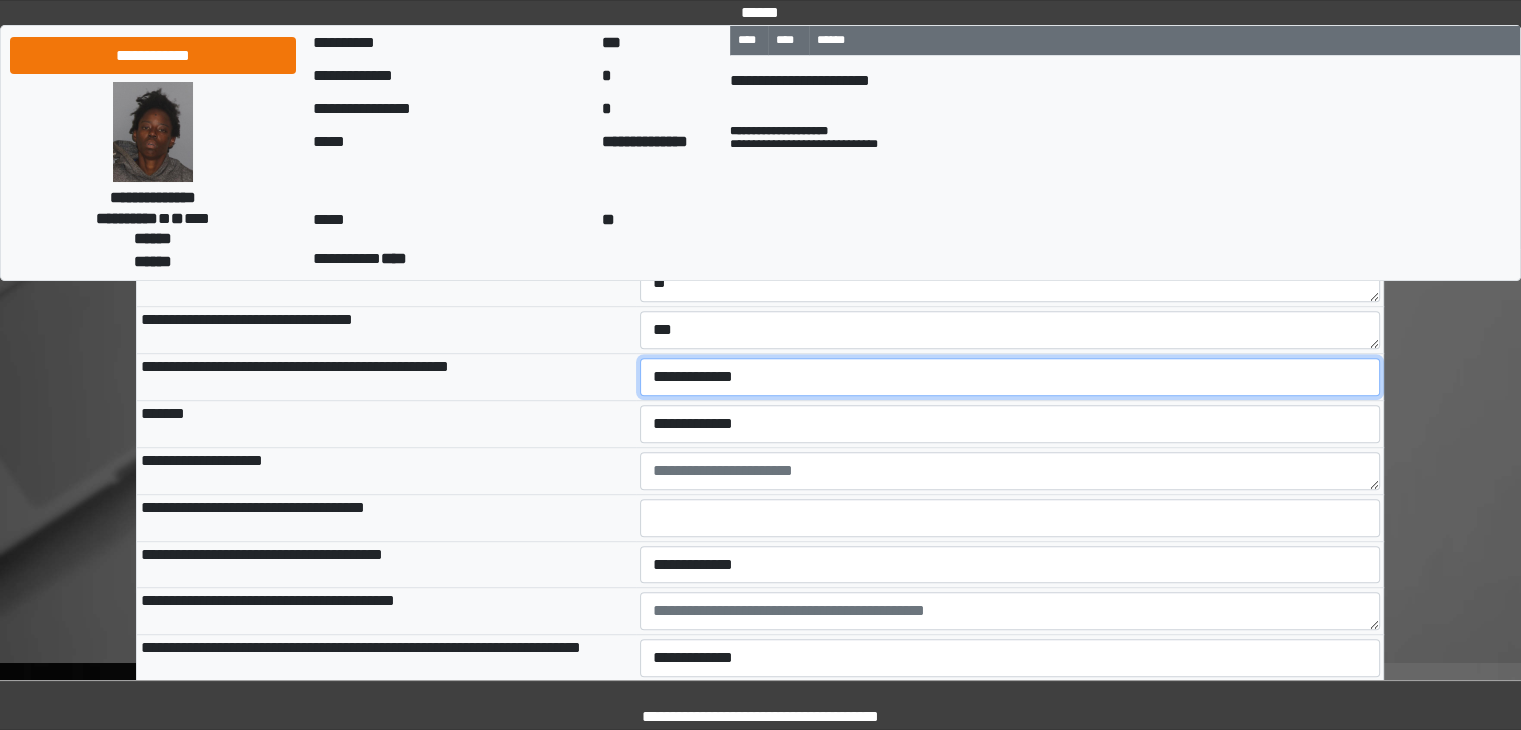 click on "**********" at bounding box center (1010, 377) 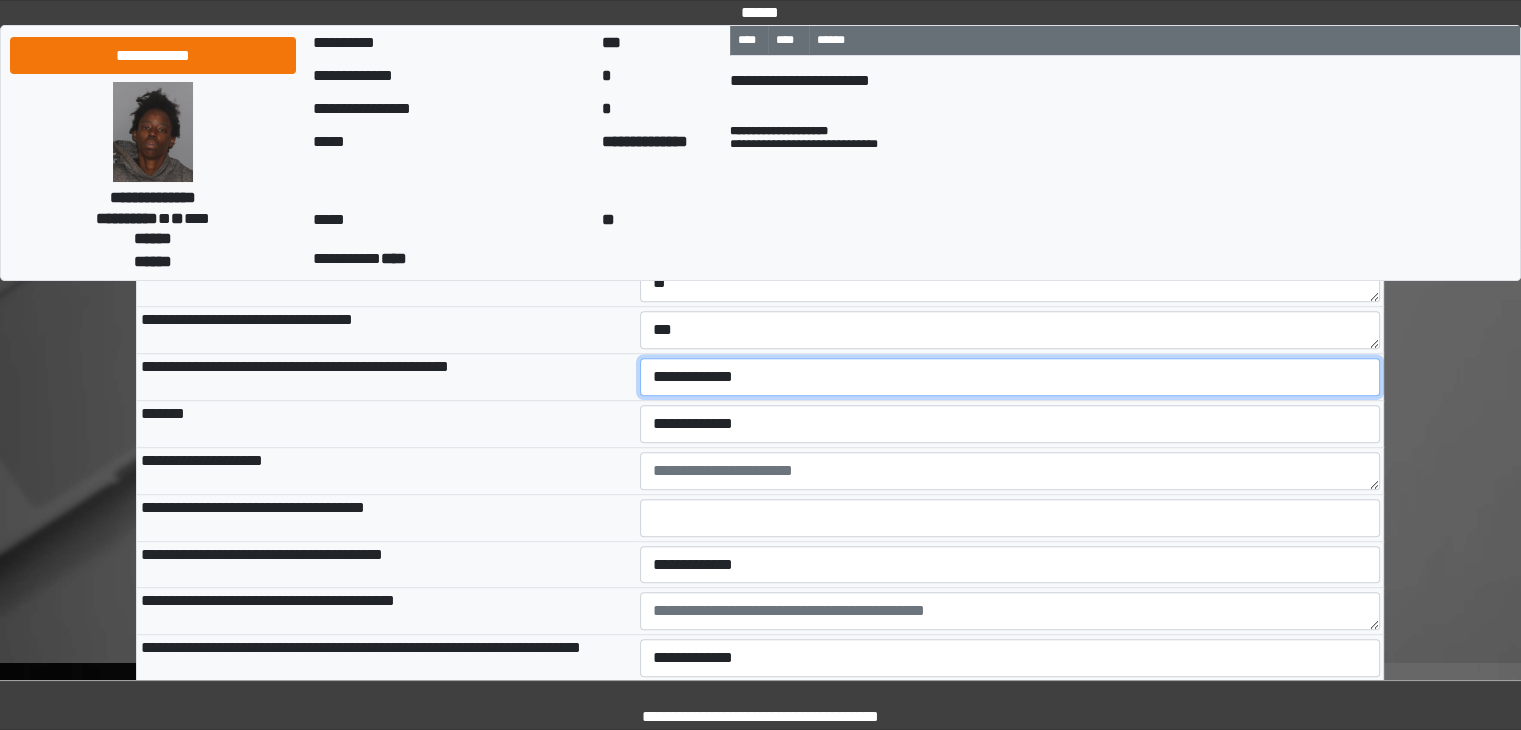select on "*" 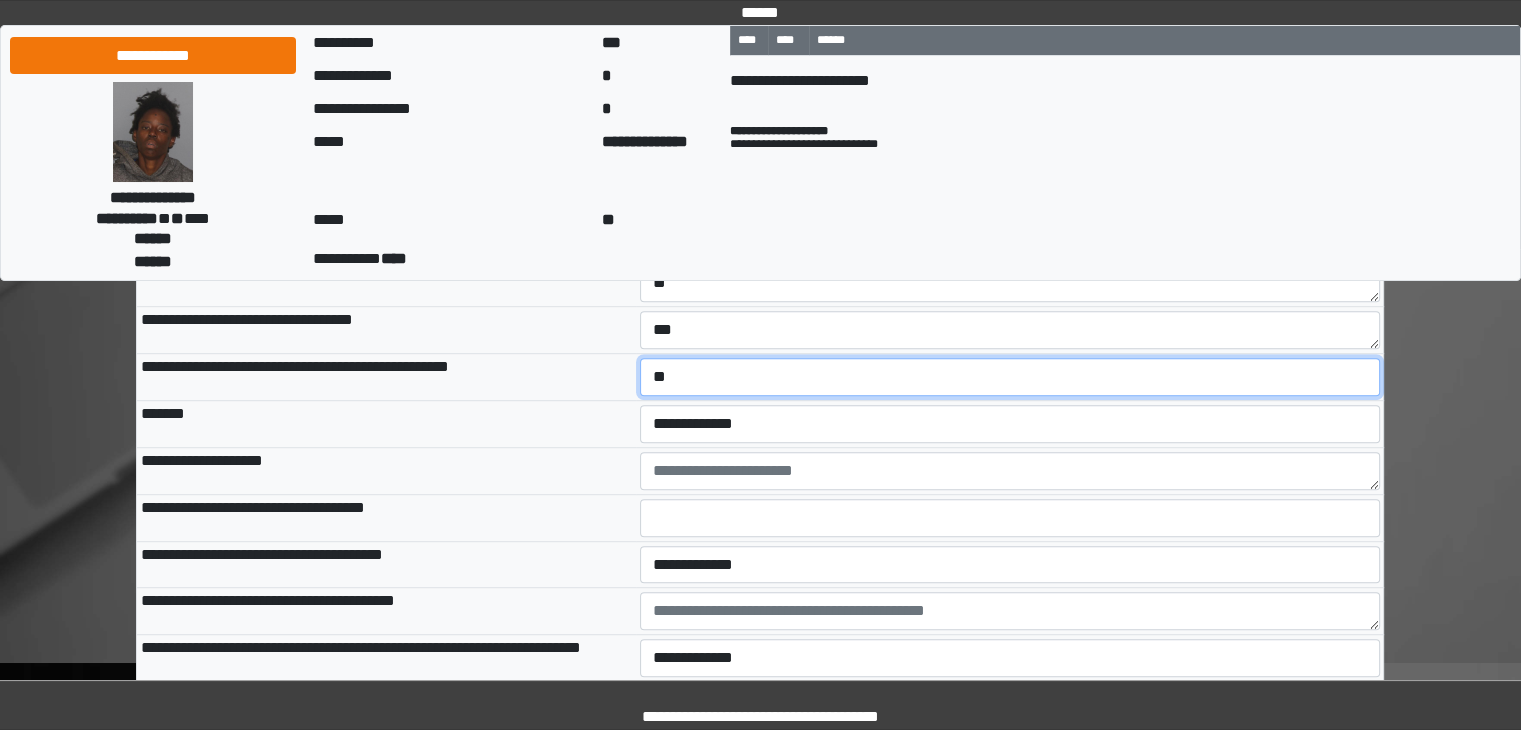 click on "**********" at bounding box center (1010, 377) 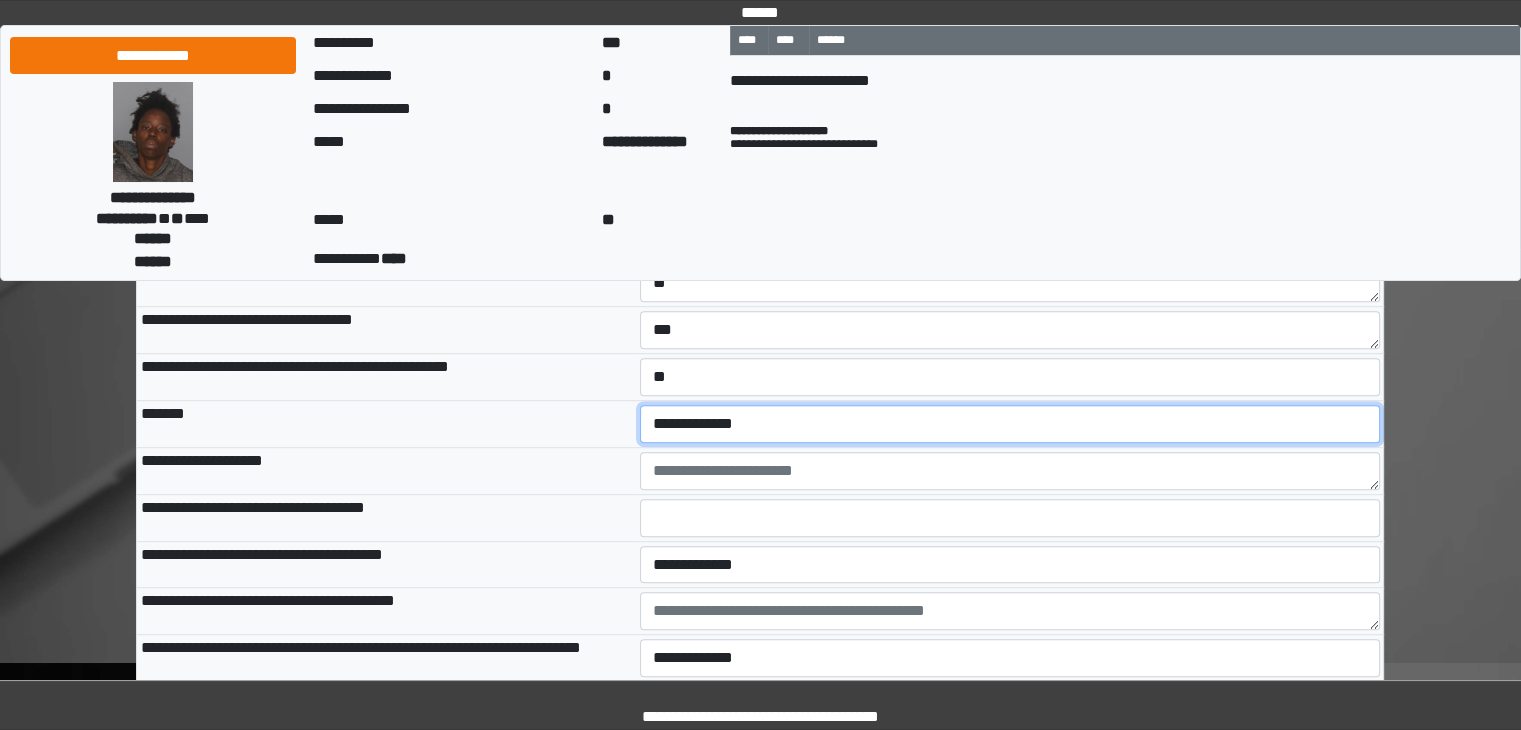 click on "**********" at bounding box center [1010, 424] 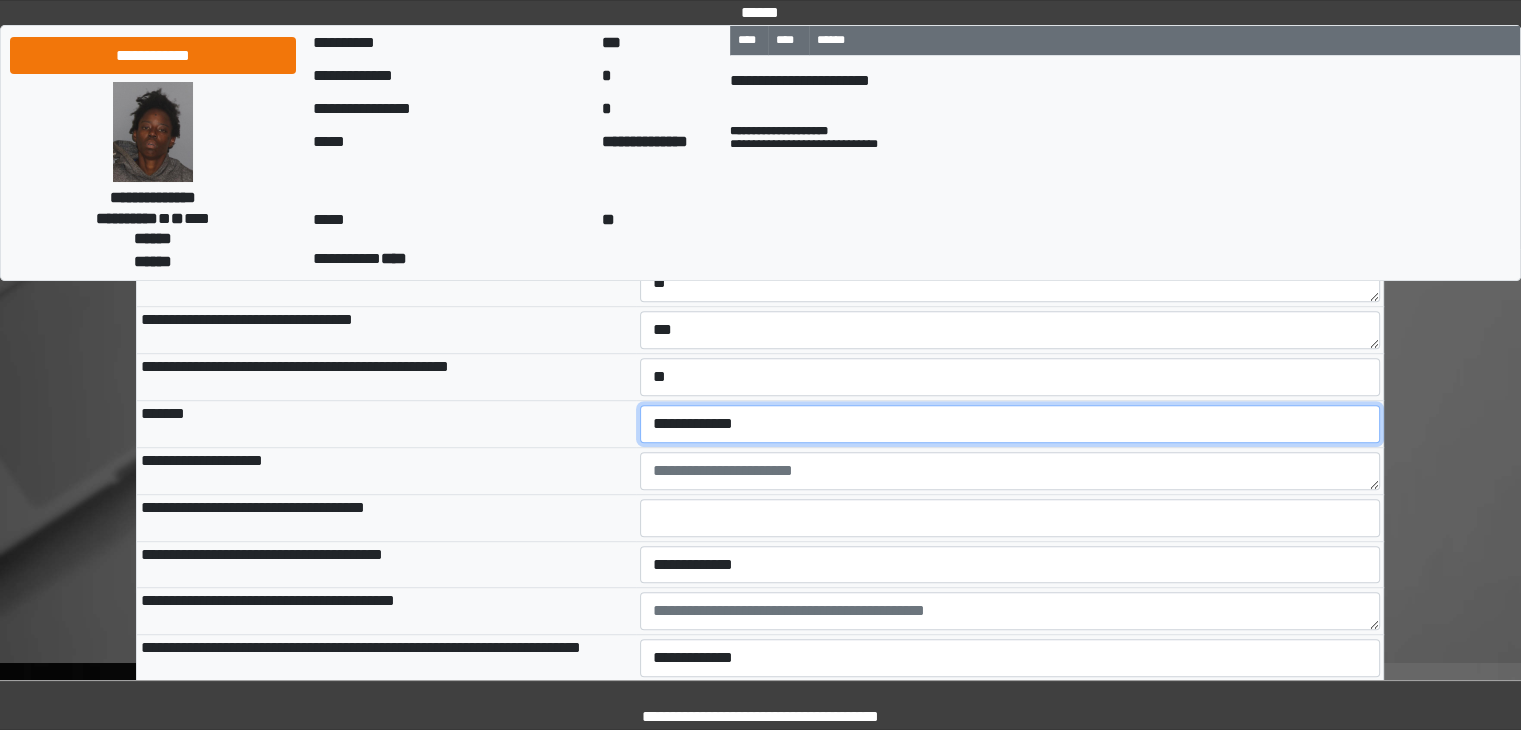 select on "*" 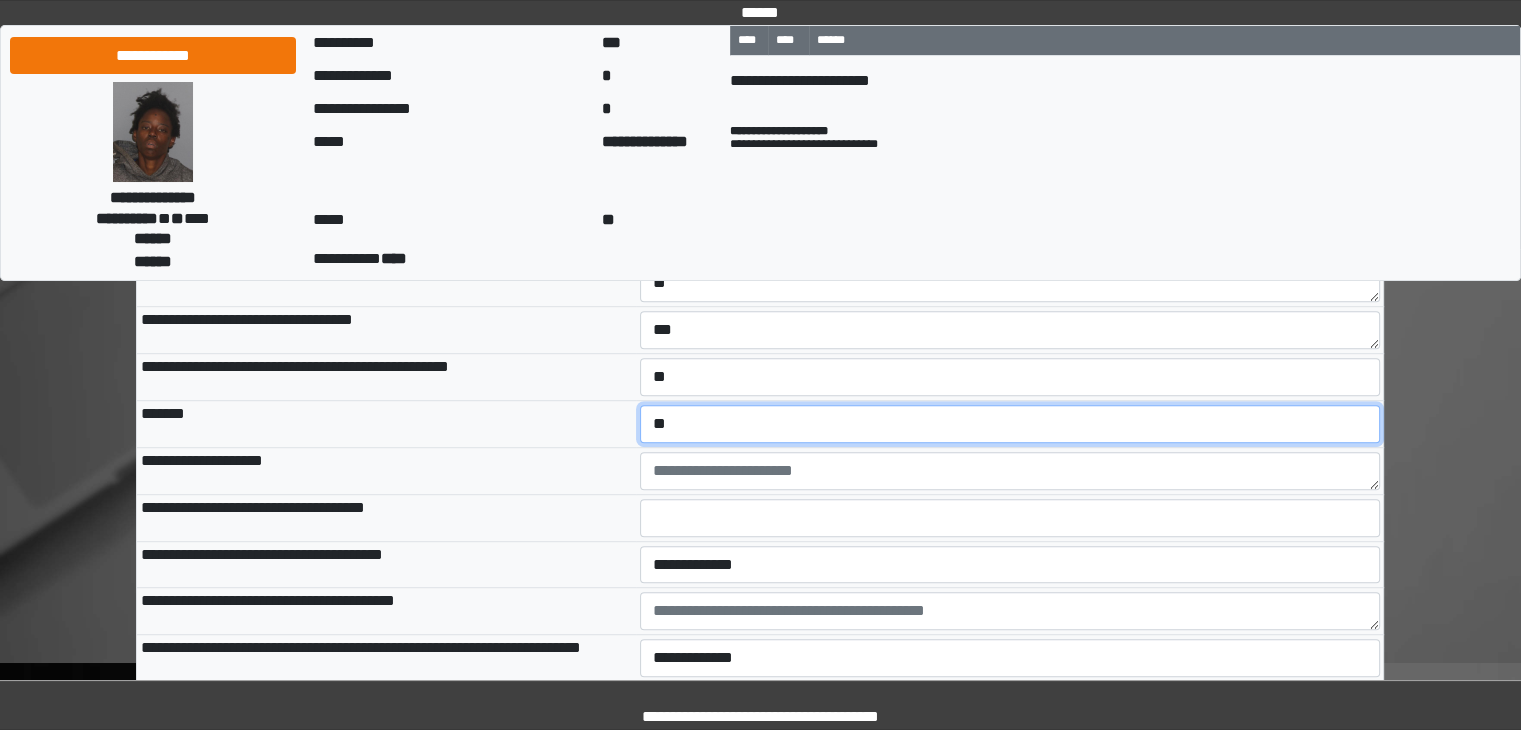 click on "**********" at bounding box center [1010, 424] 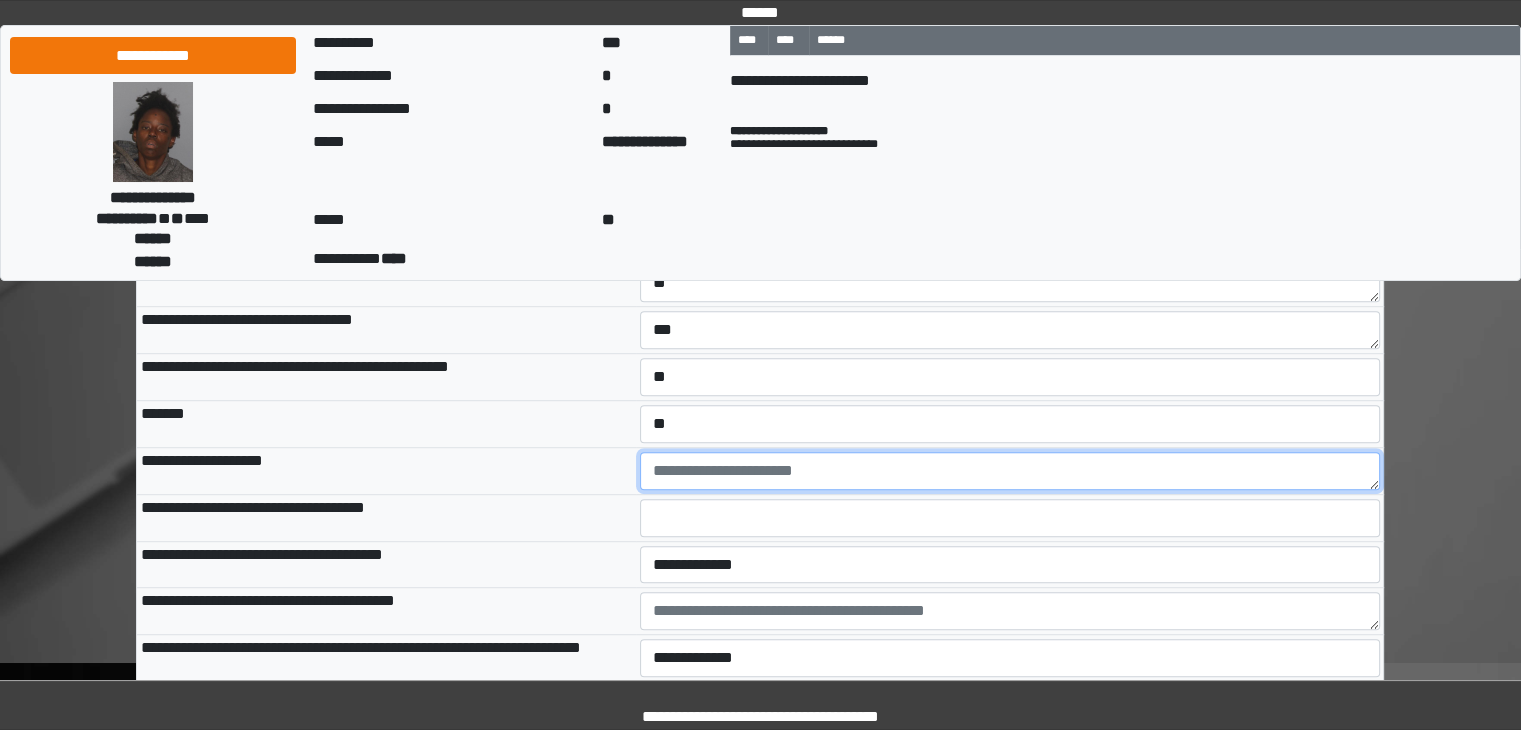 click at bounding box center (1010, 471) 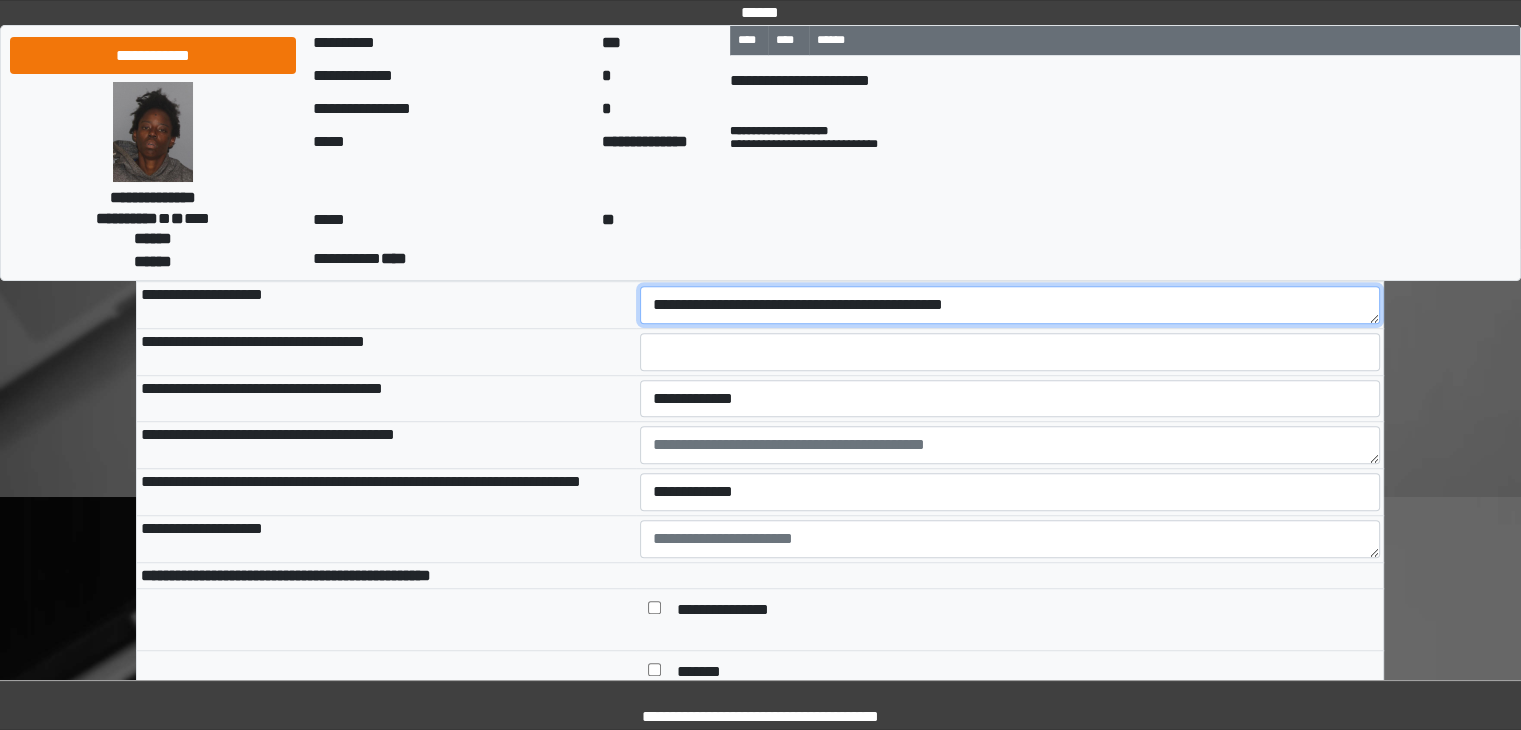 scroll, scrollTop: 1358, scrollLeft: 0, axis: vertical 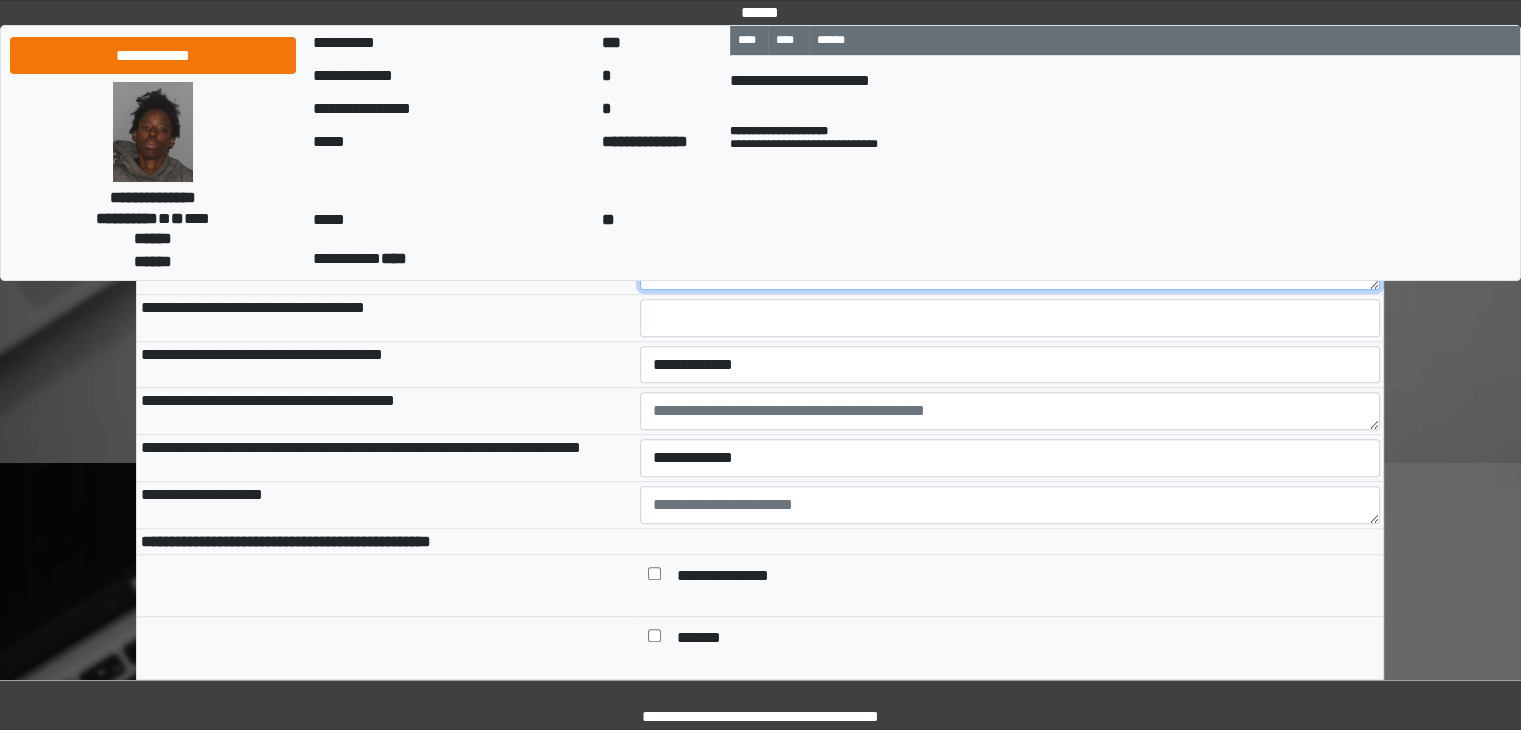 type on "**********" 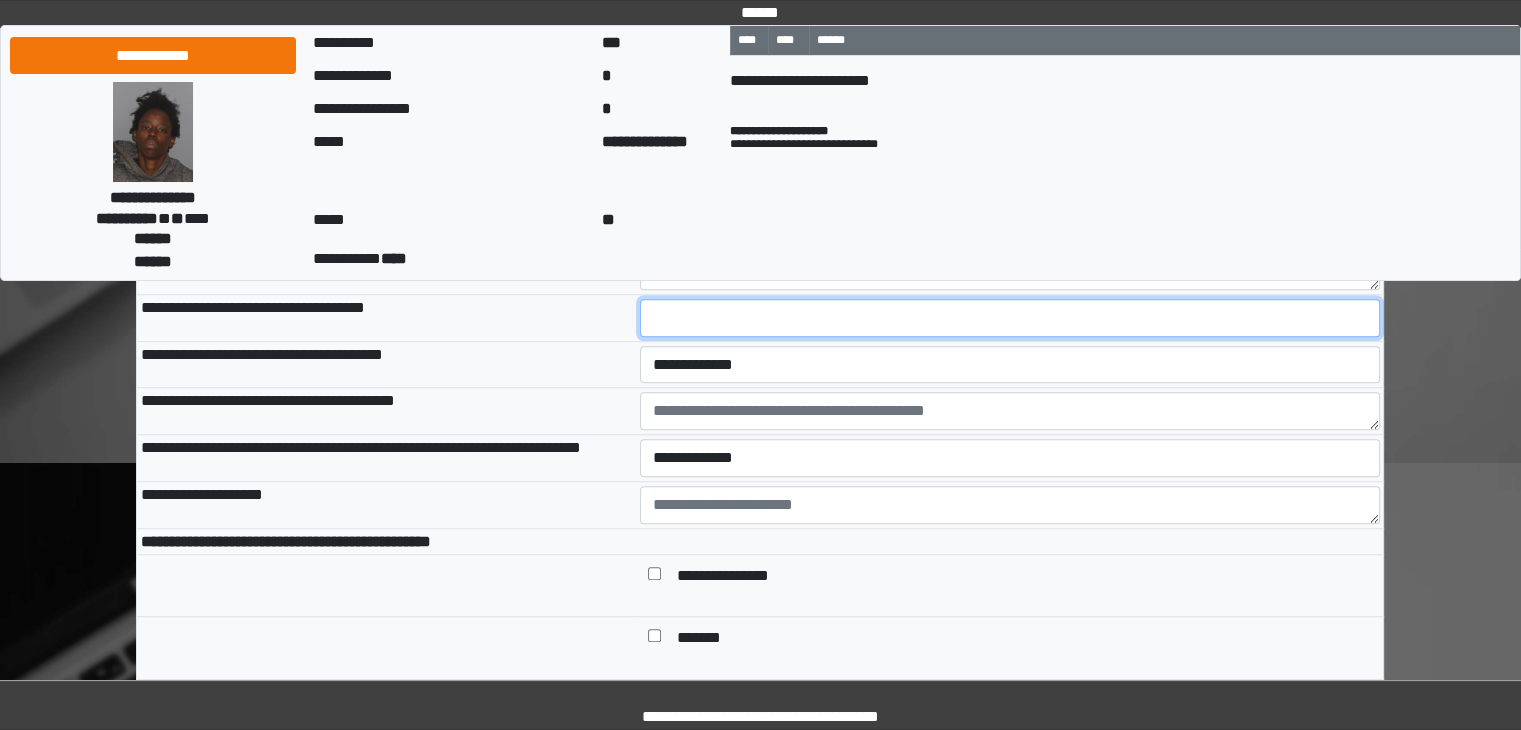 click at bounding box center (1010, 318) 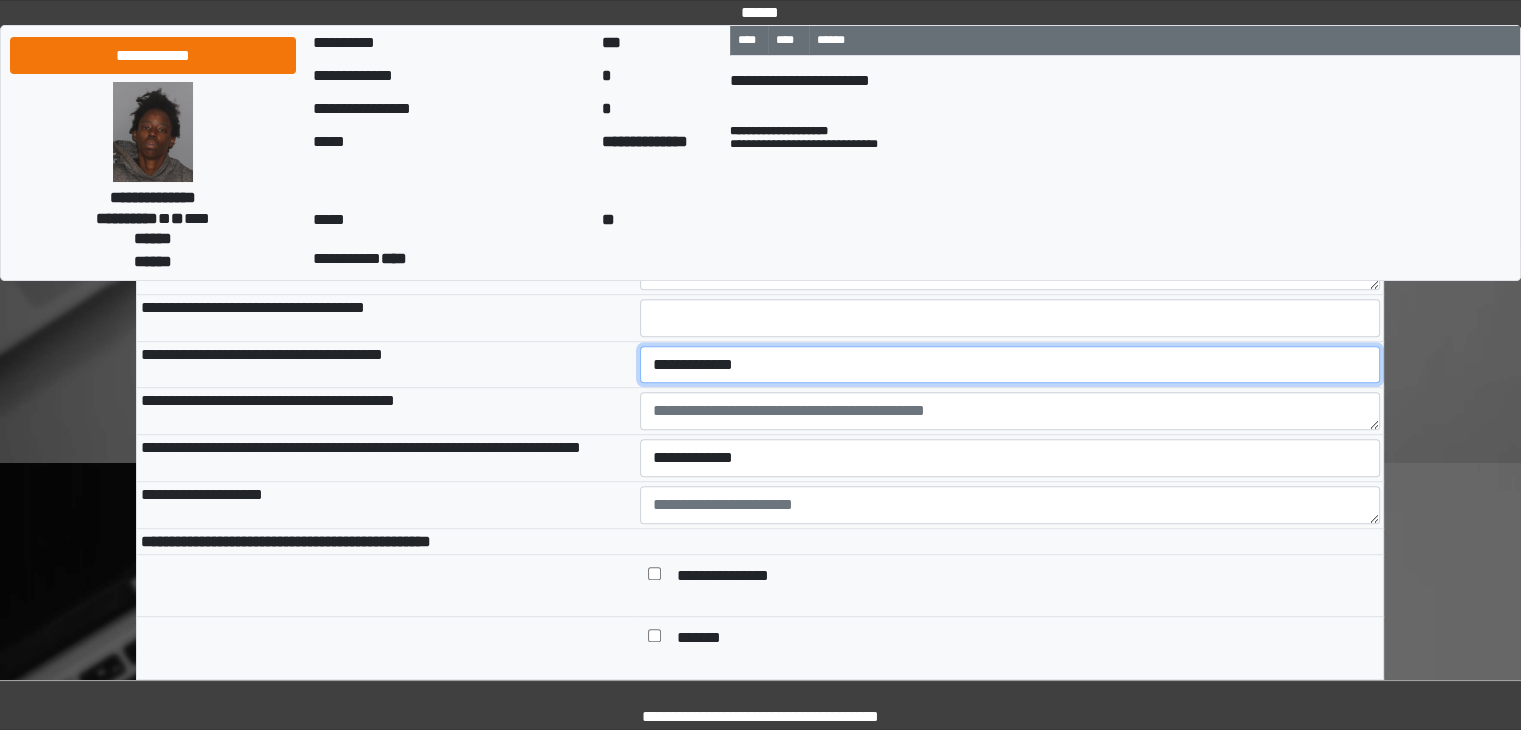 click on "**********" at bounding box center (1010, 365) 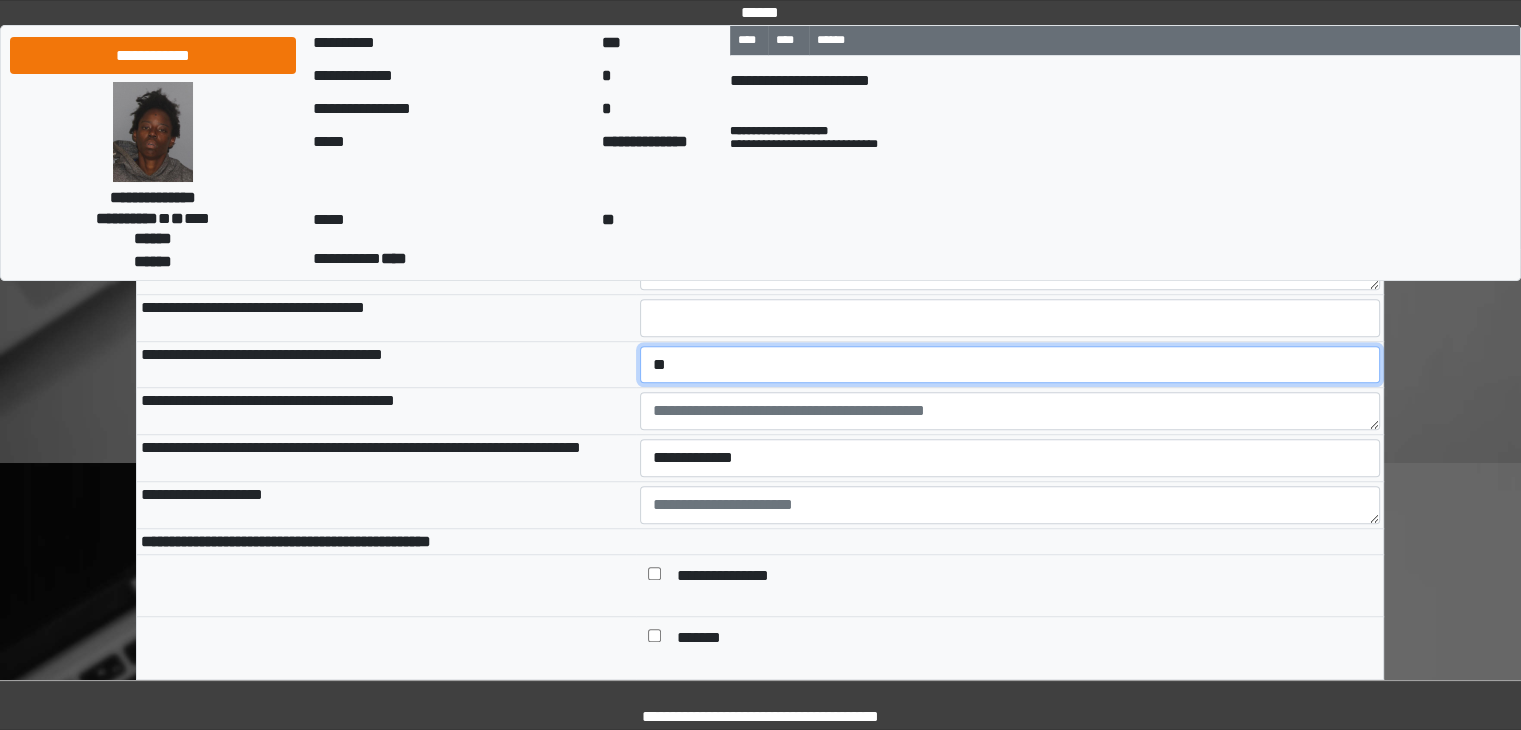 click on "**********" at bounding box center [1010, 365] 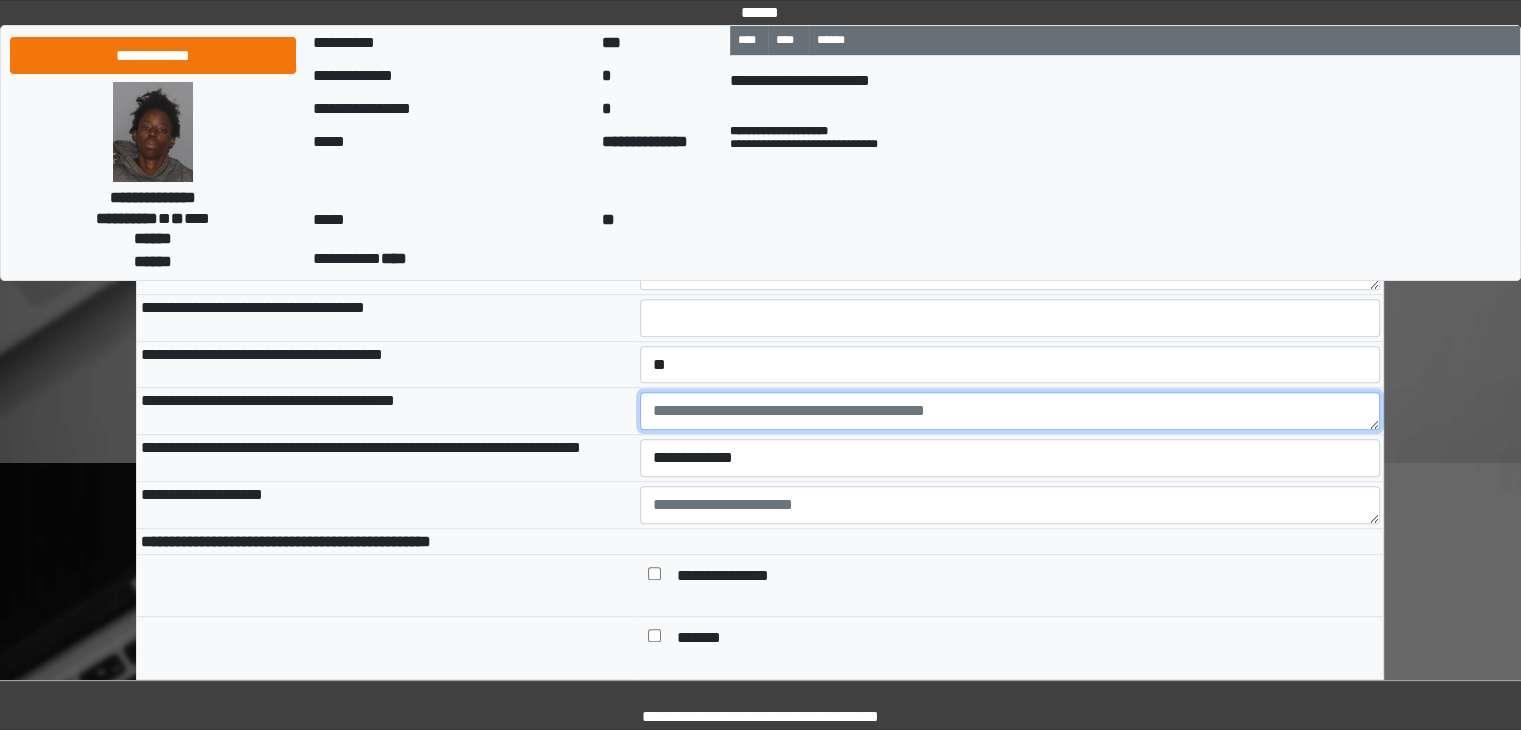 click at bounding box center [1010, 411] 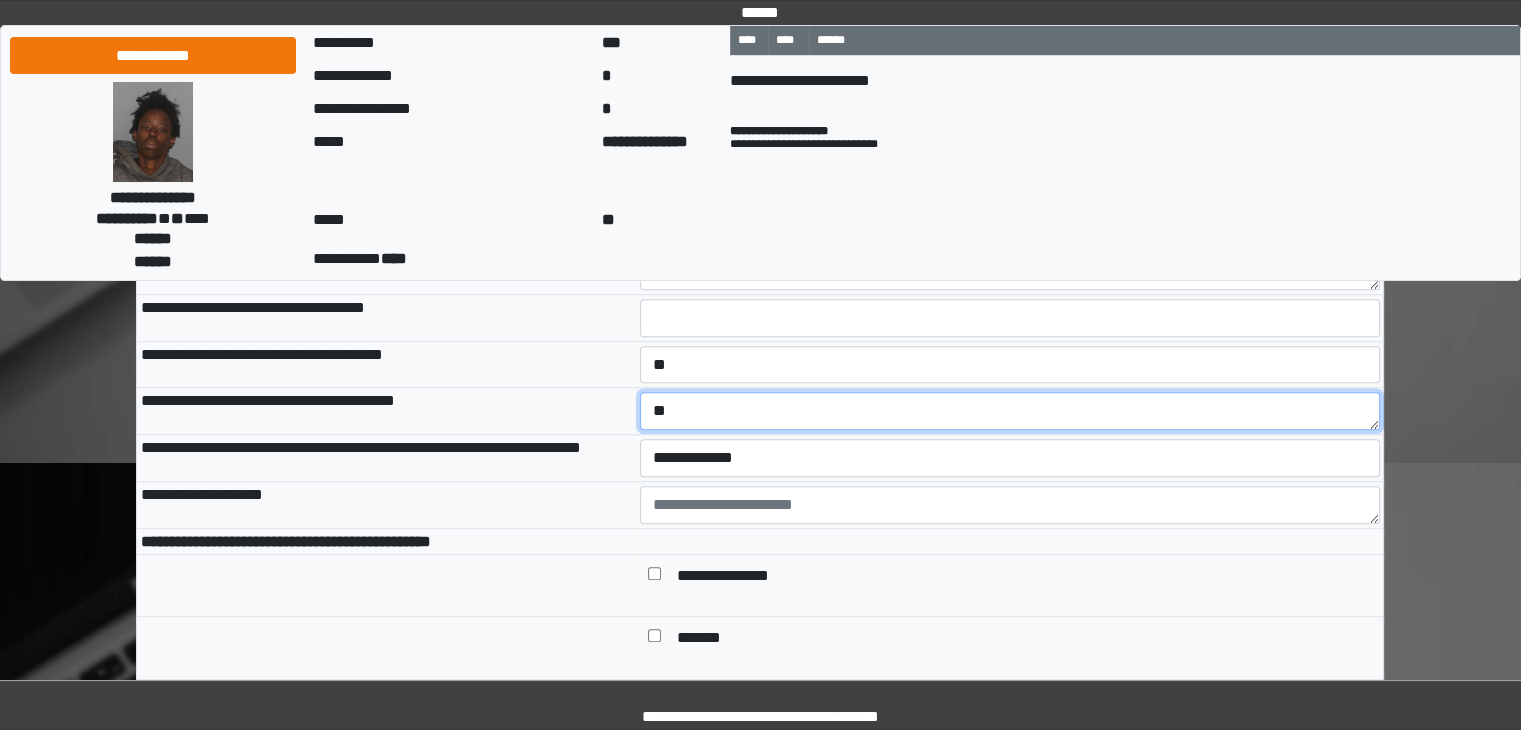 type on "**" 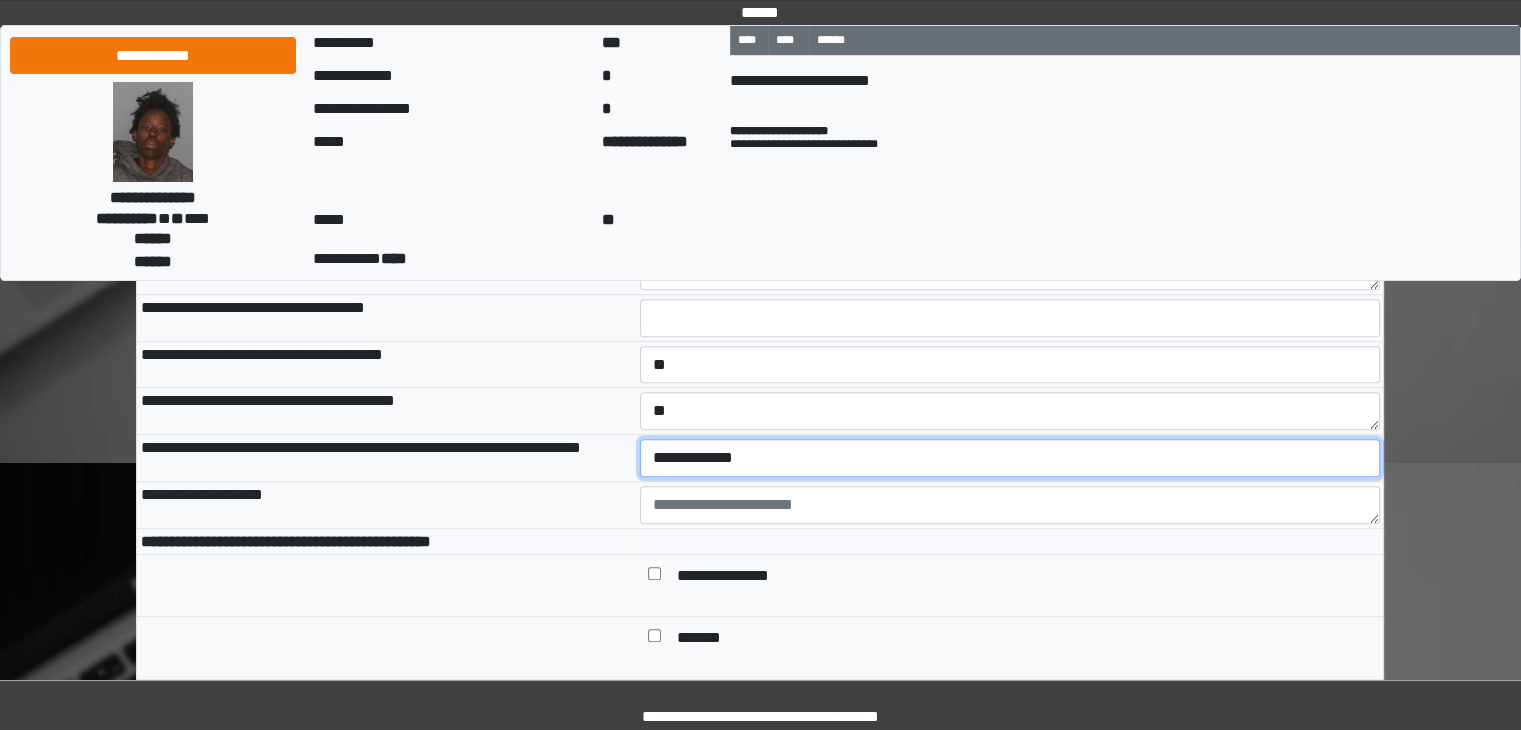 click on "**********" at bounding box center [1010, 458] 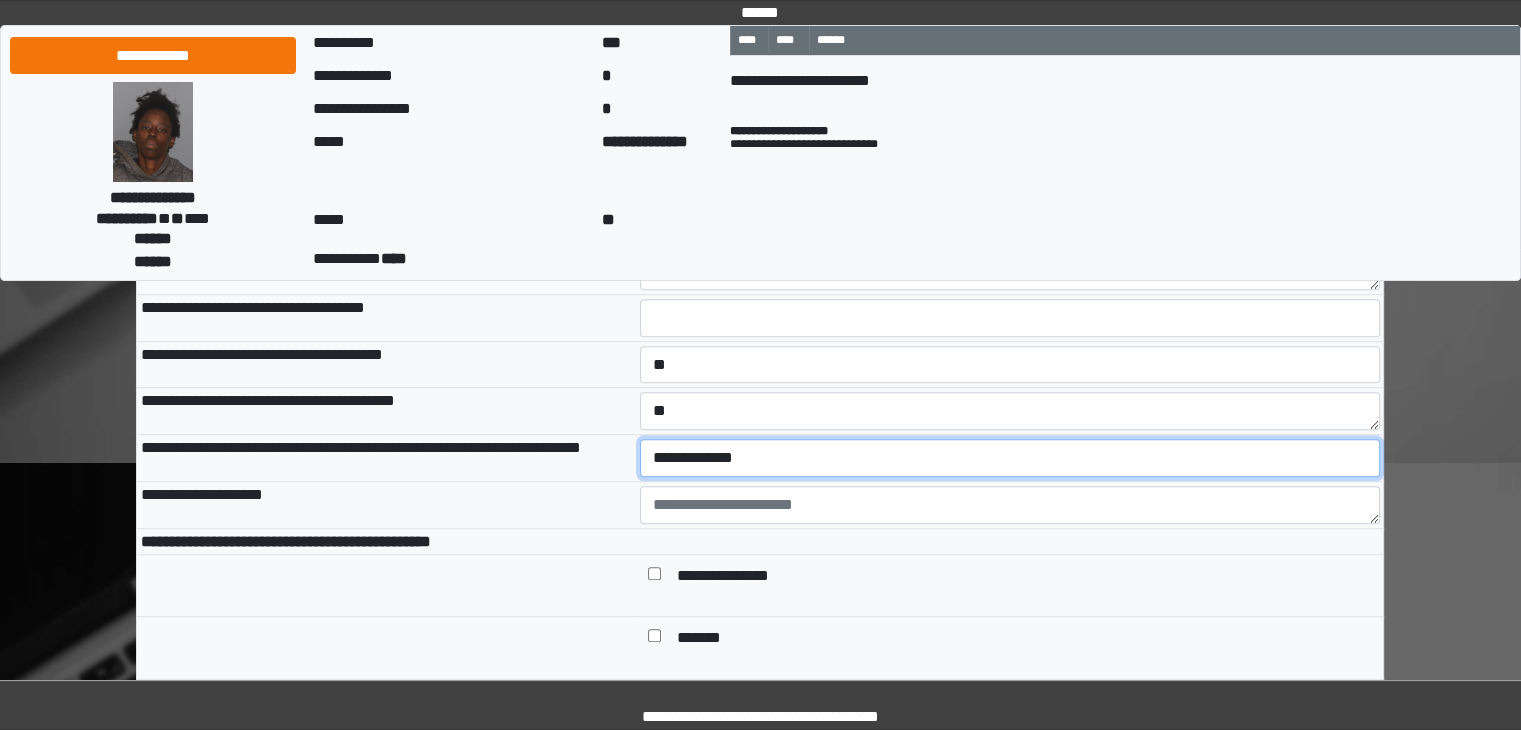 select on "*" 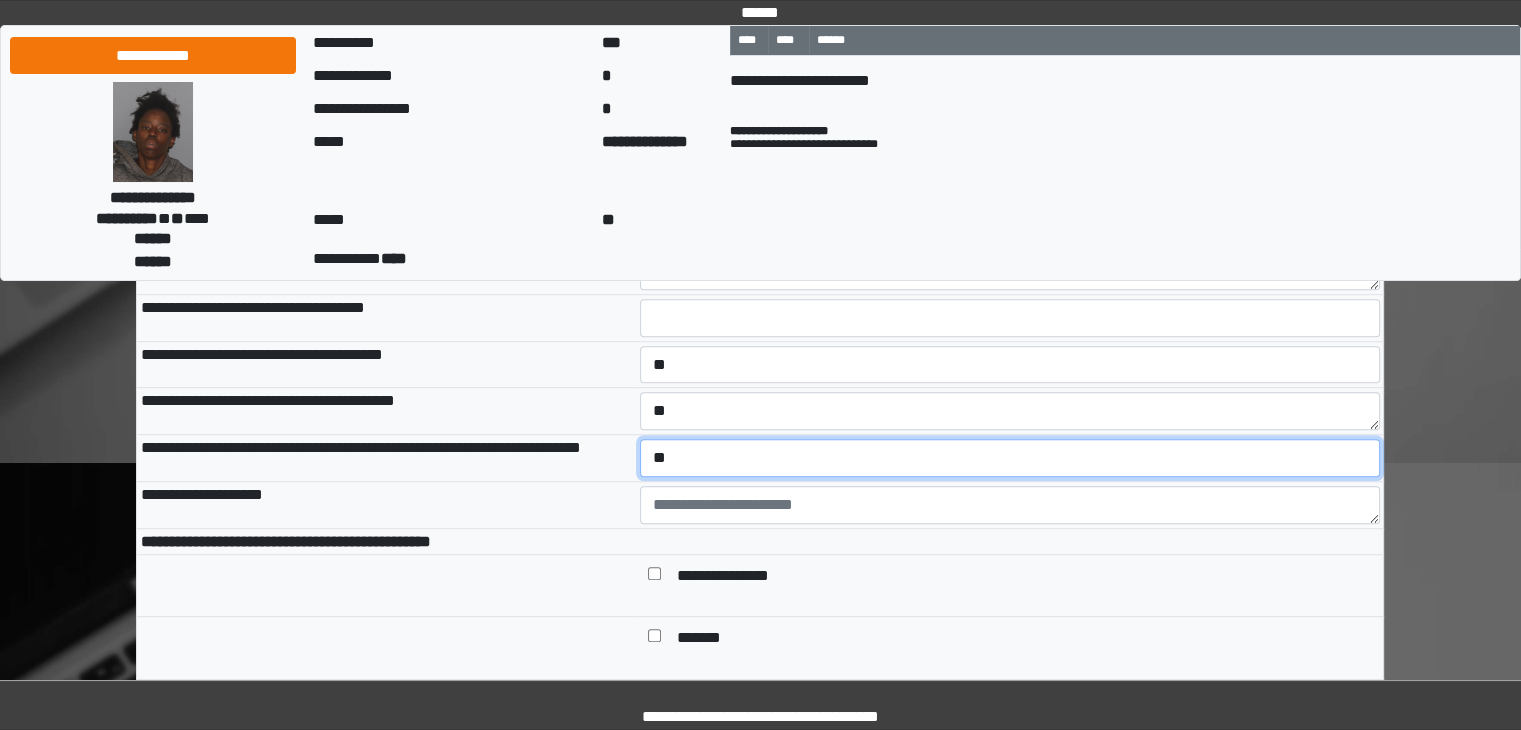 click on "**********" at bounding box center [1010, 458] 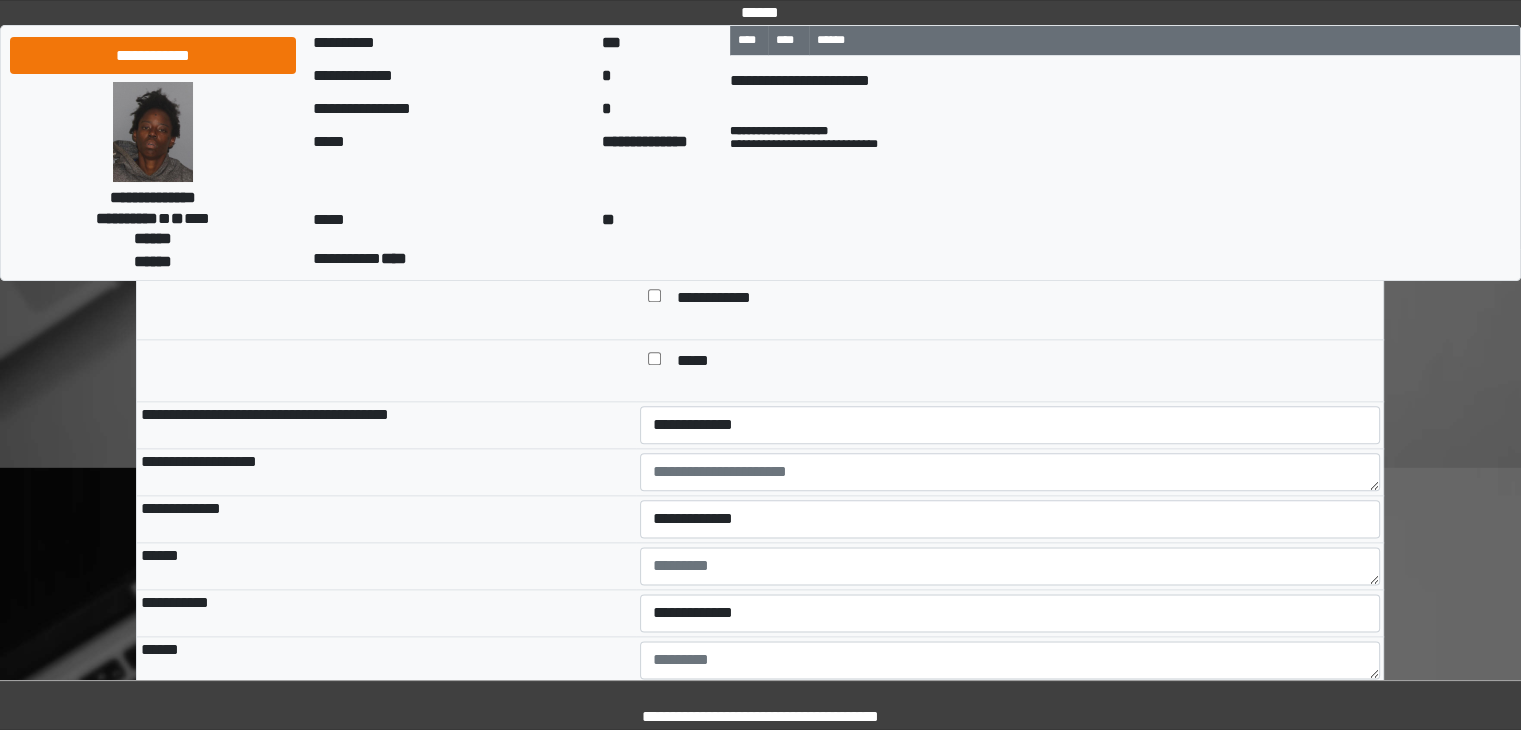scroll, scrollTop: 2358, scrollLeft: 0, axis: vertical 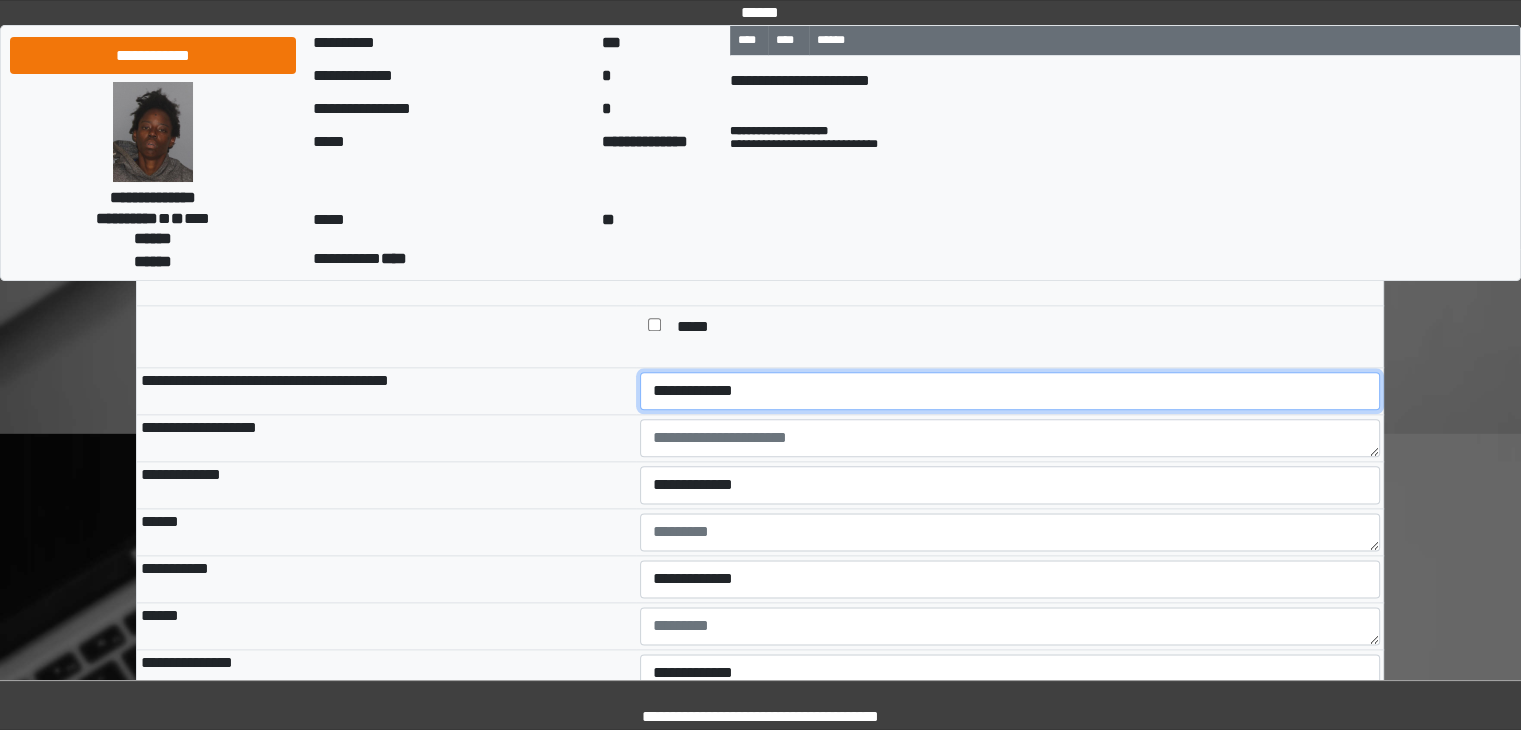 click on "**********" at bounding box center (1010, 391) 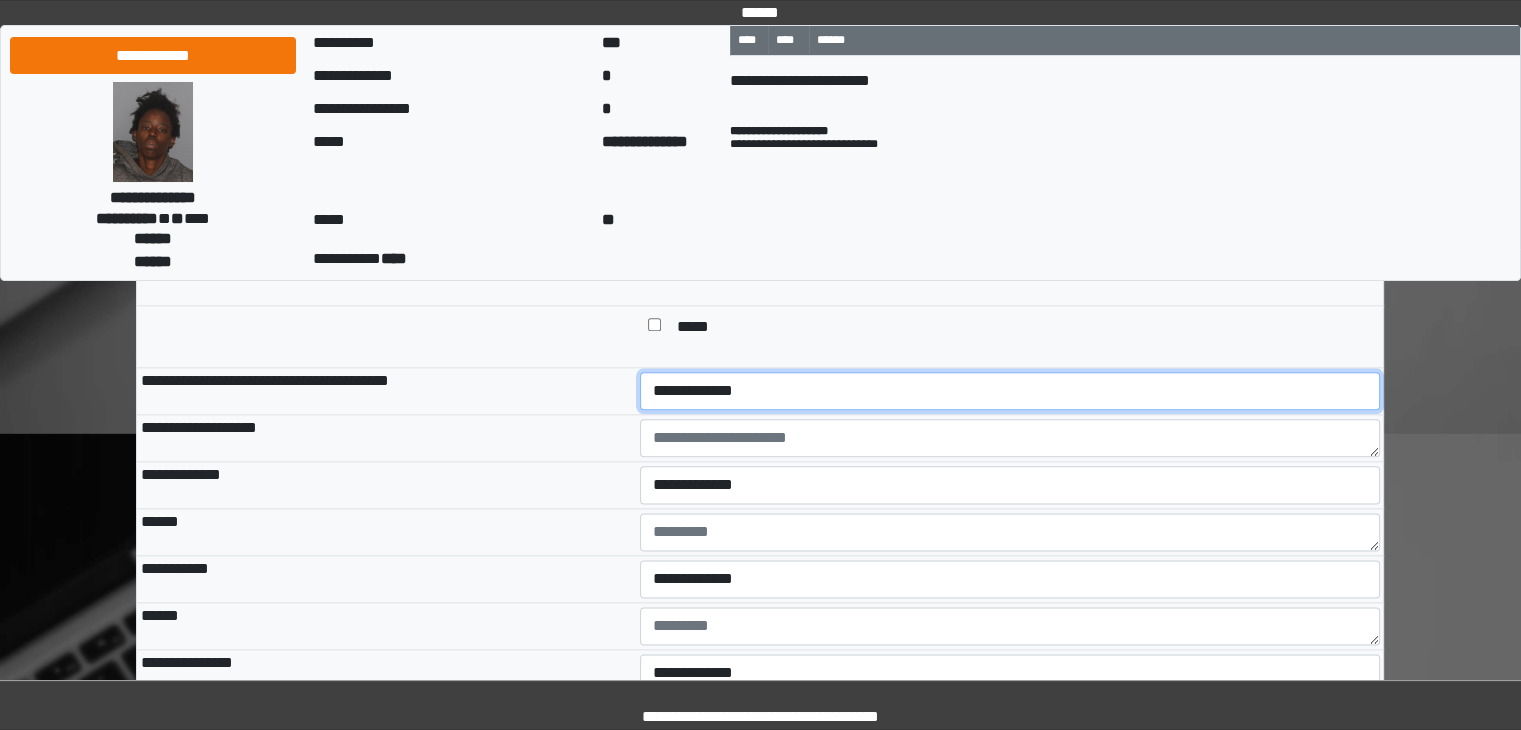 select on "*" 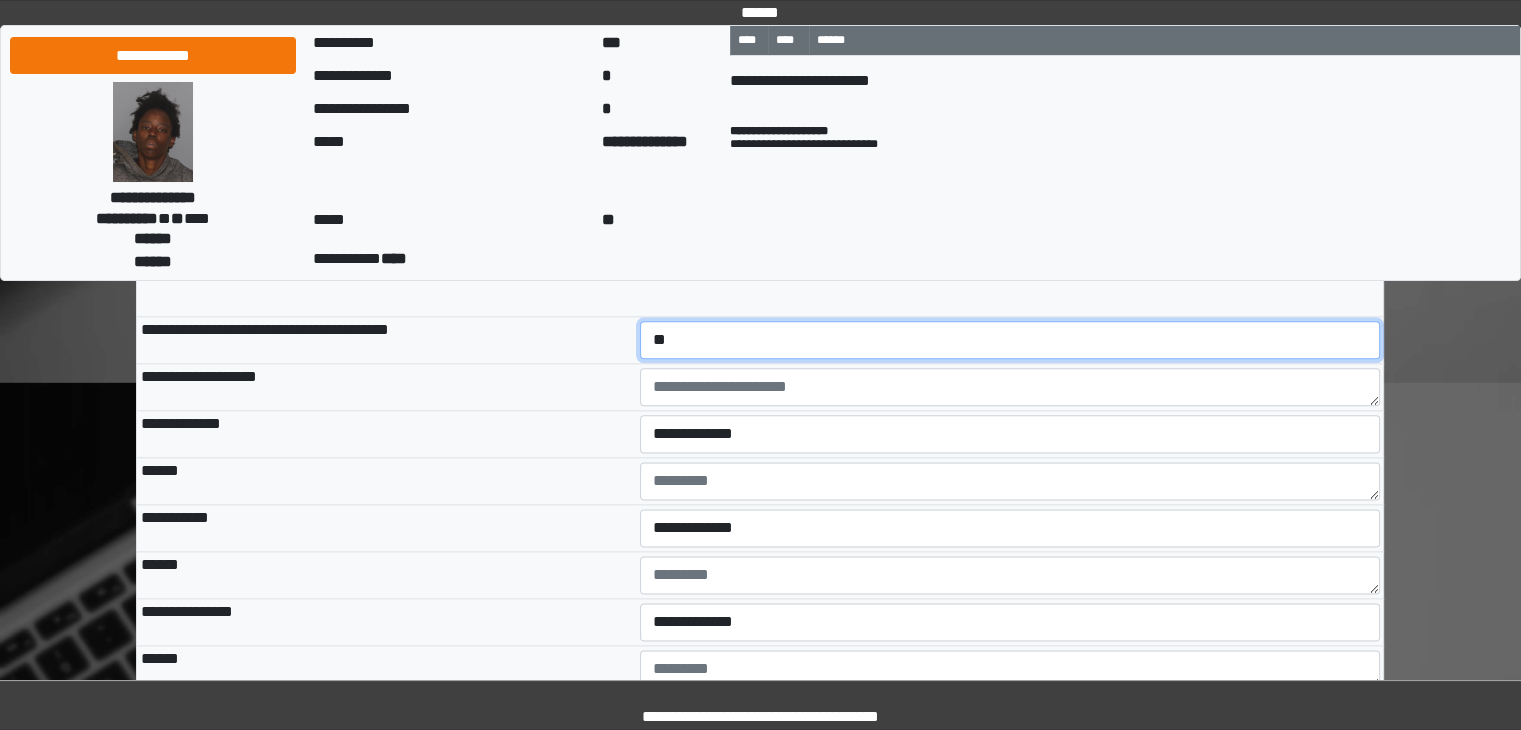 scroll, scrollTop: 2458, scrollLeft: 0, axis: vertical 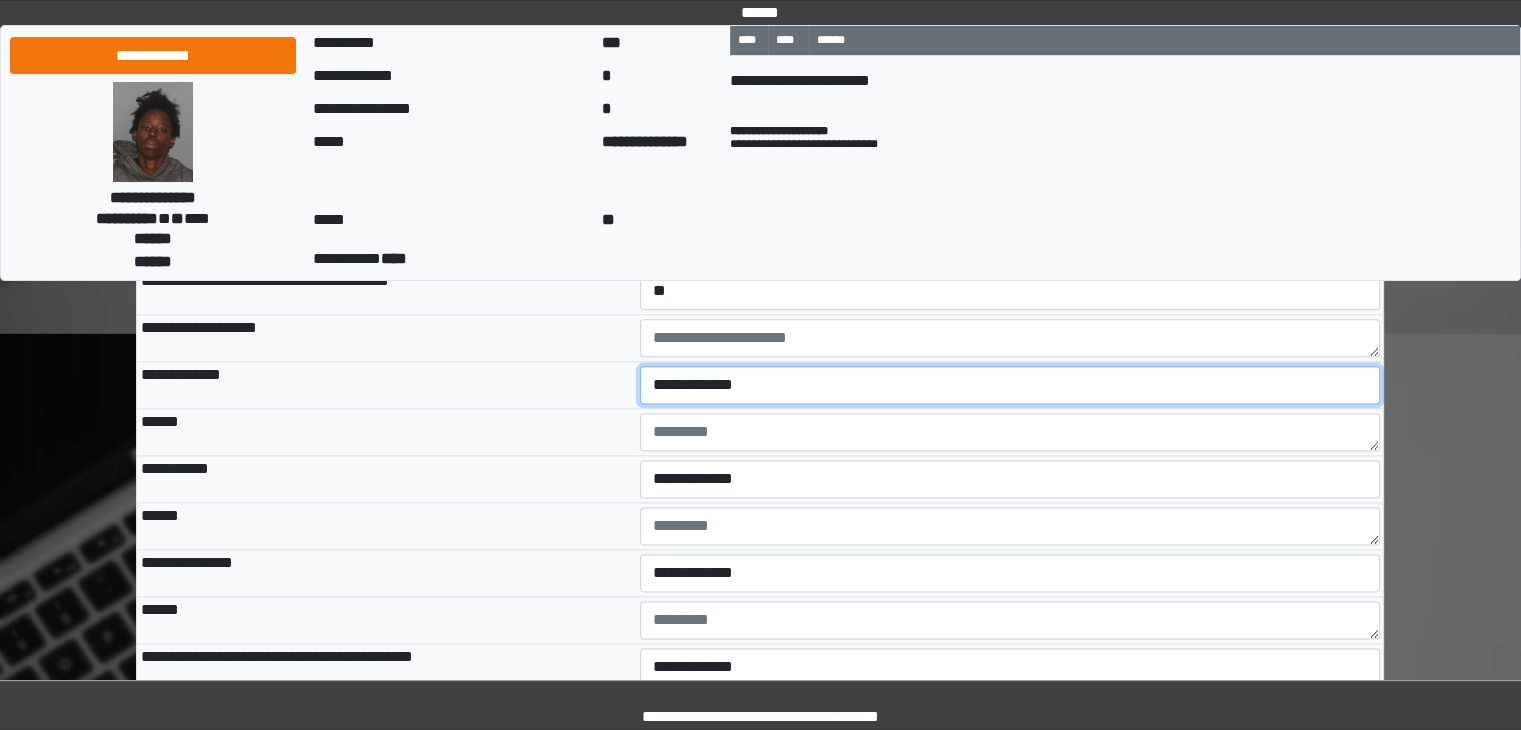 click on "**********" at bounding box center [1010, 385] 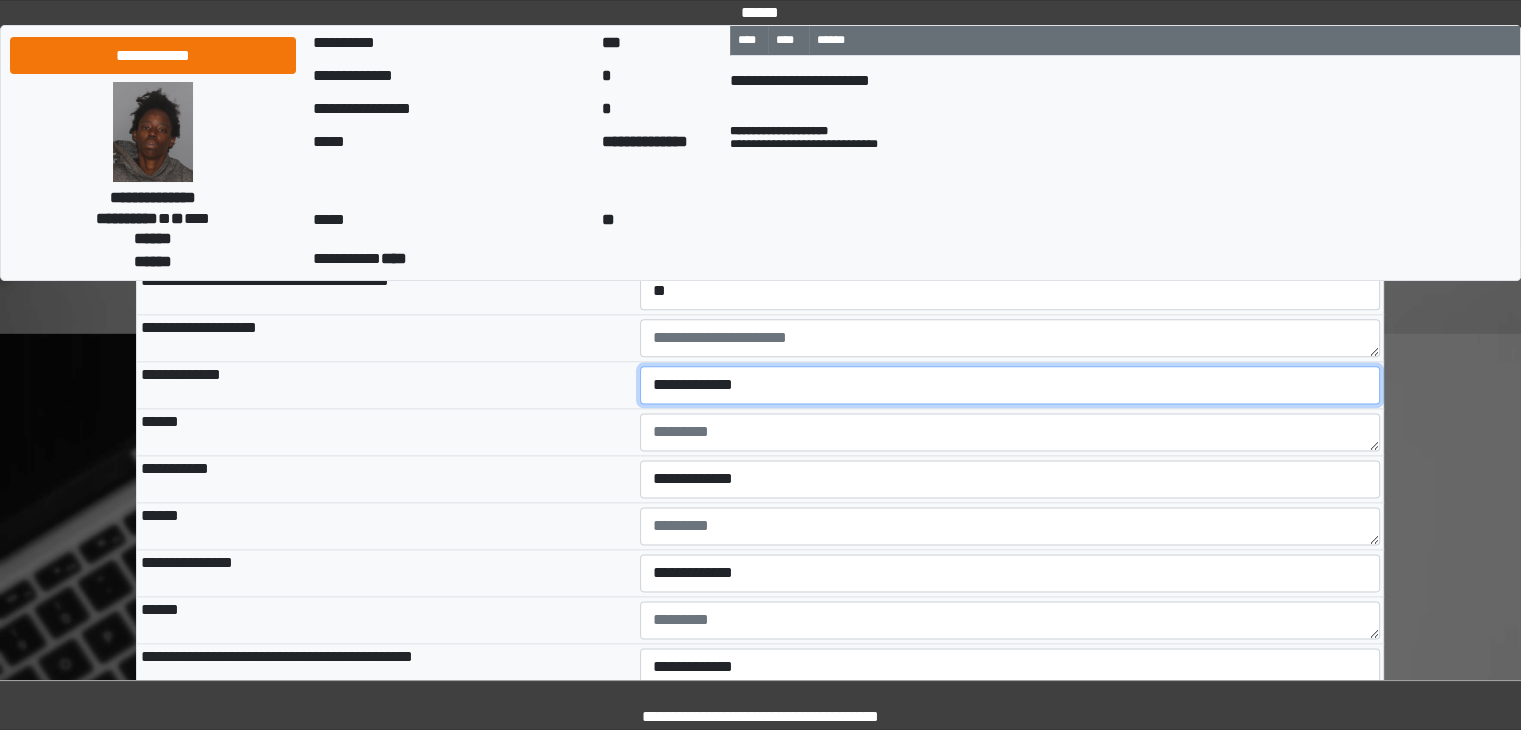 select on "***" 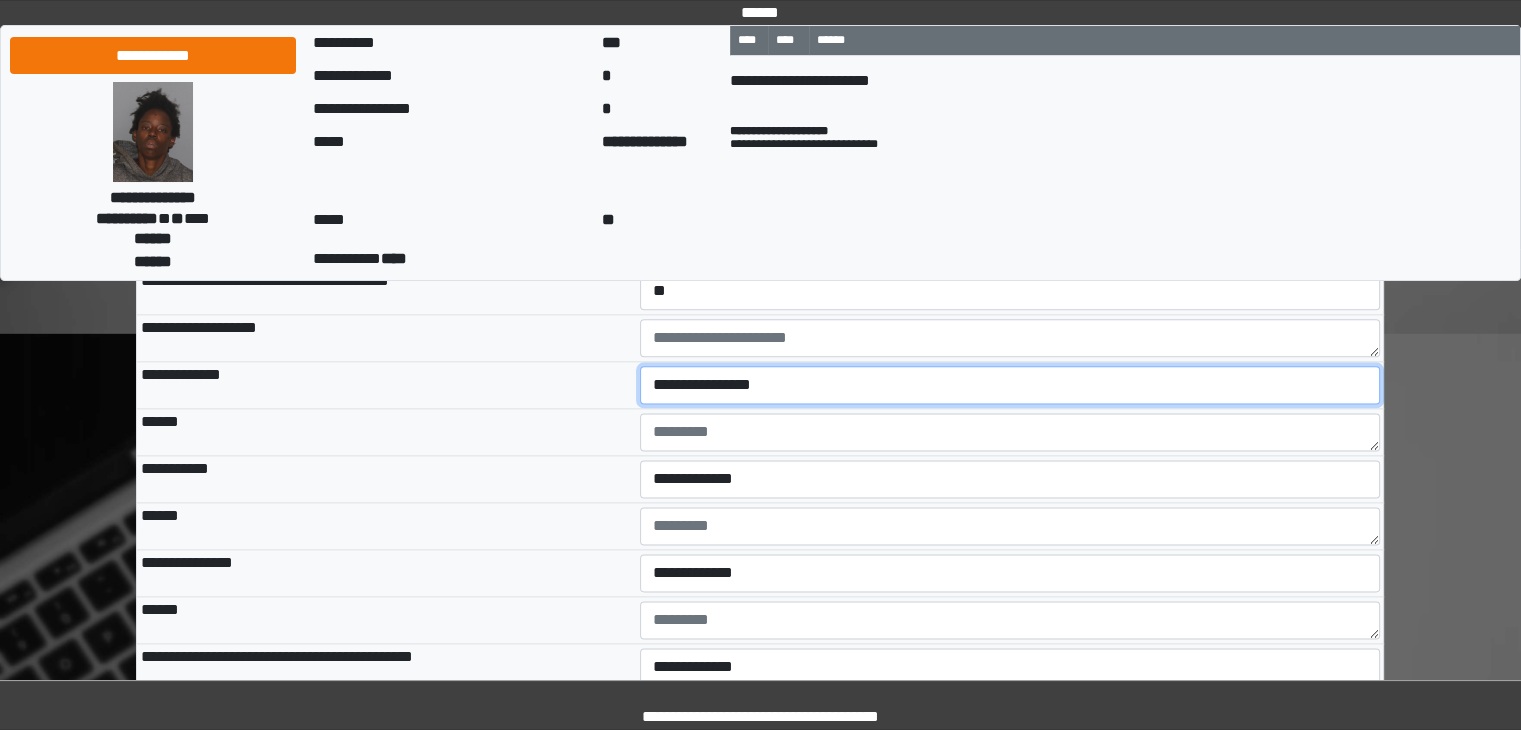 click on "**********" at bounding box center [1010, 385] 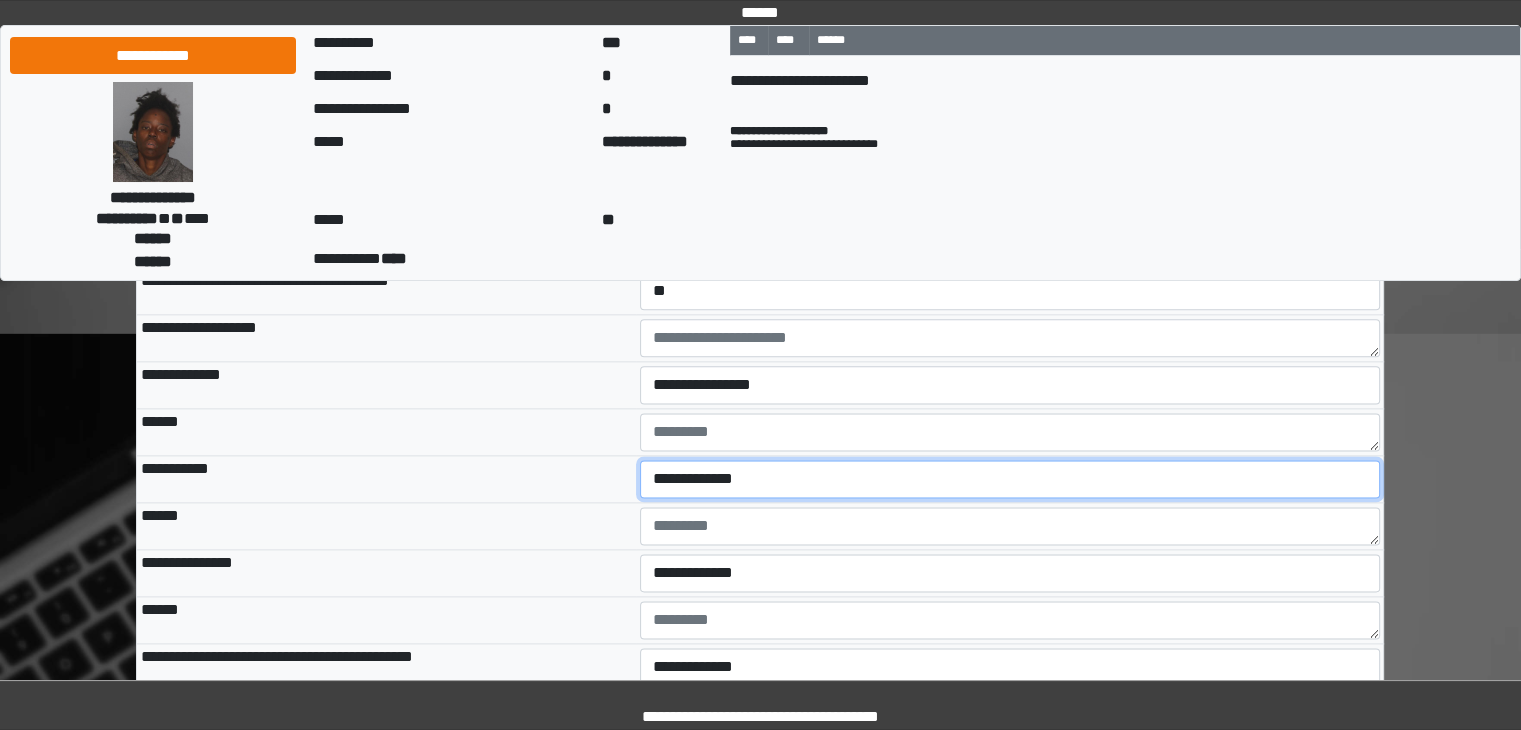 click on "**********" at bounding box center (1010, 479) 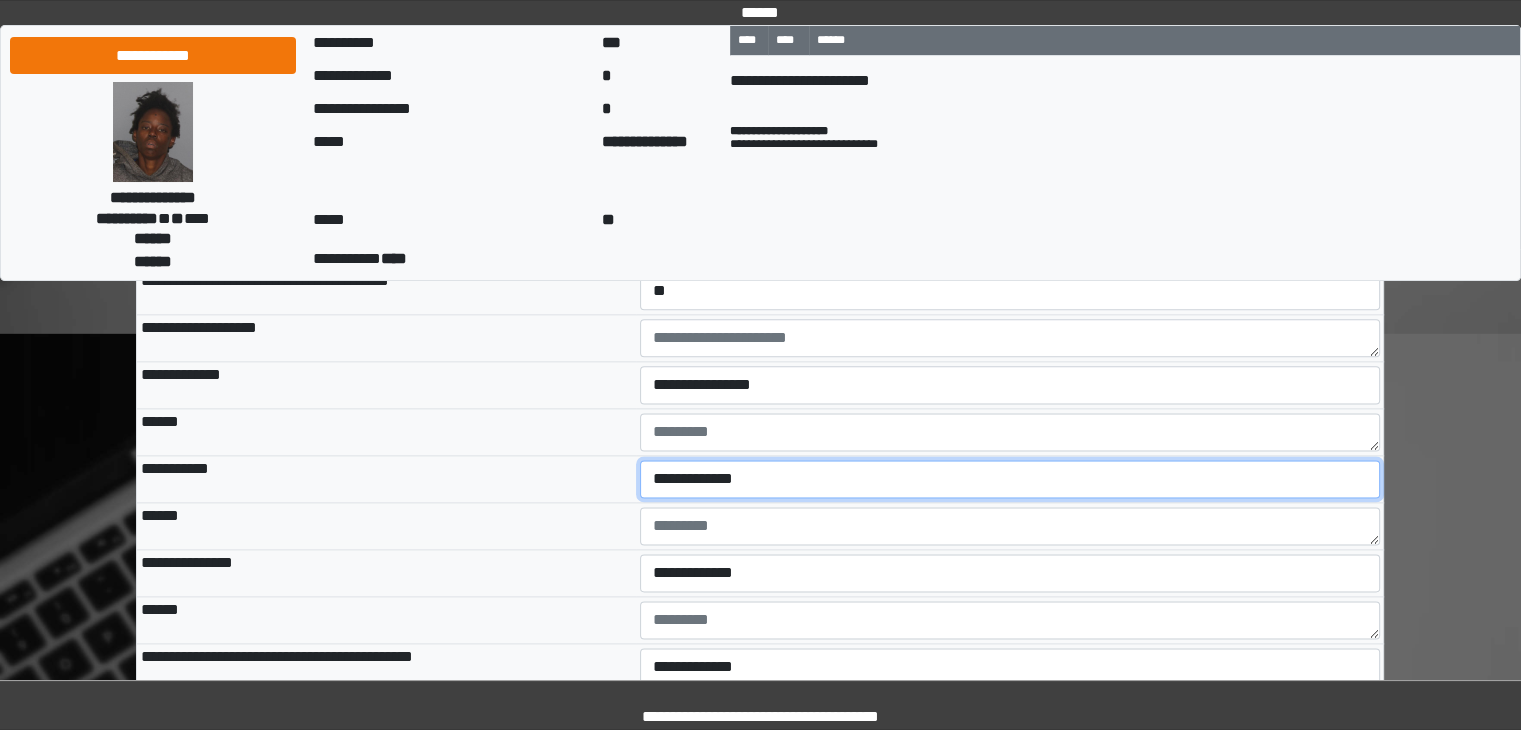 select on "***" 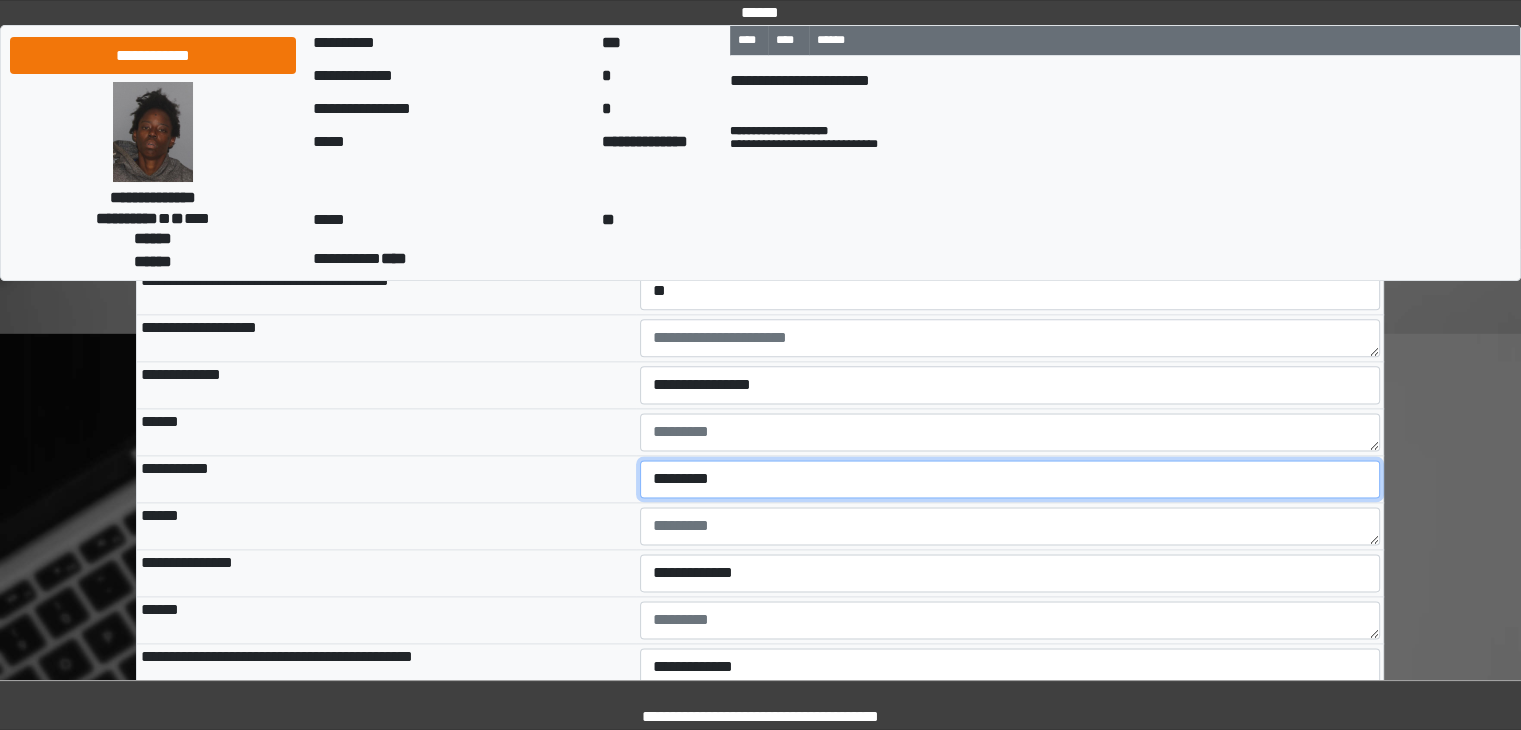 click on "**********" at bounding box center [1010, 479] 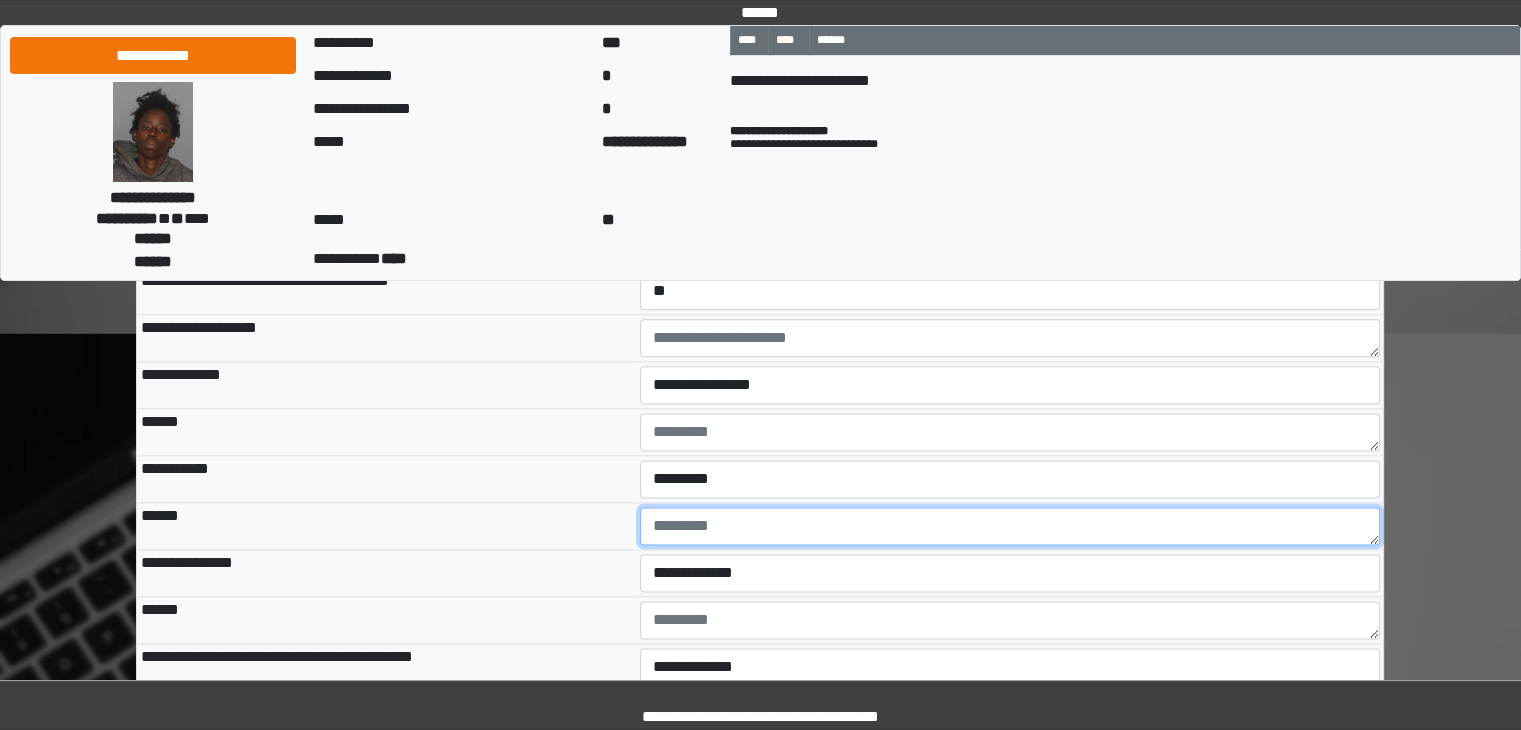 click at bounding box center [1010, 526] 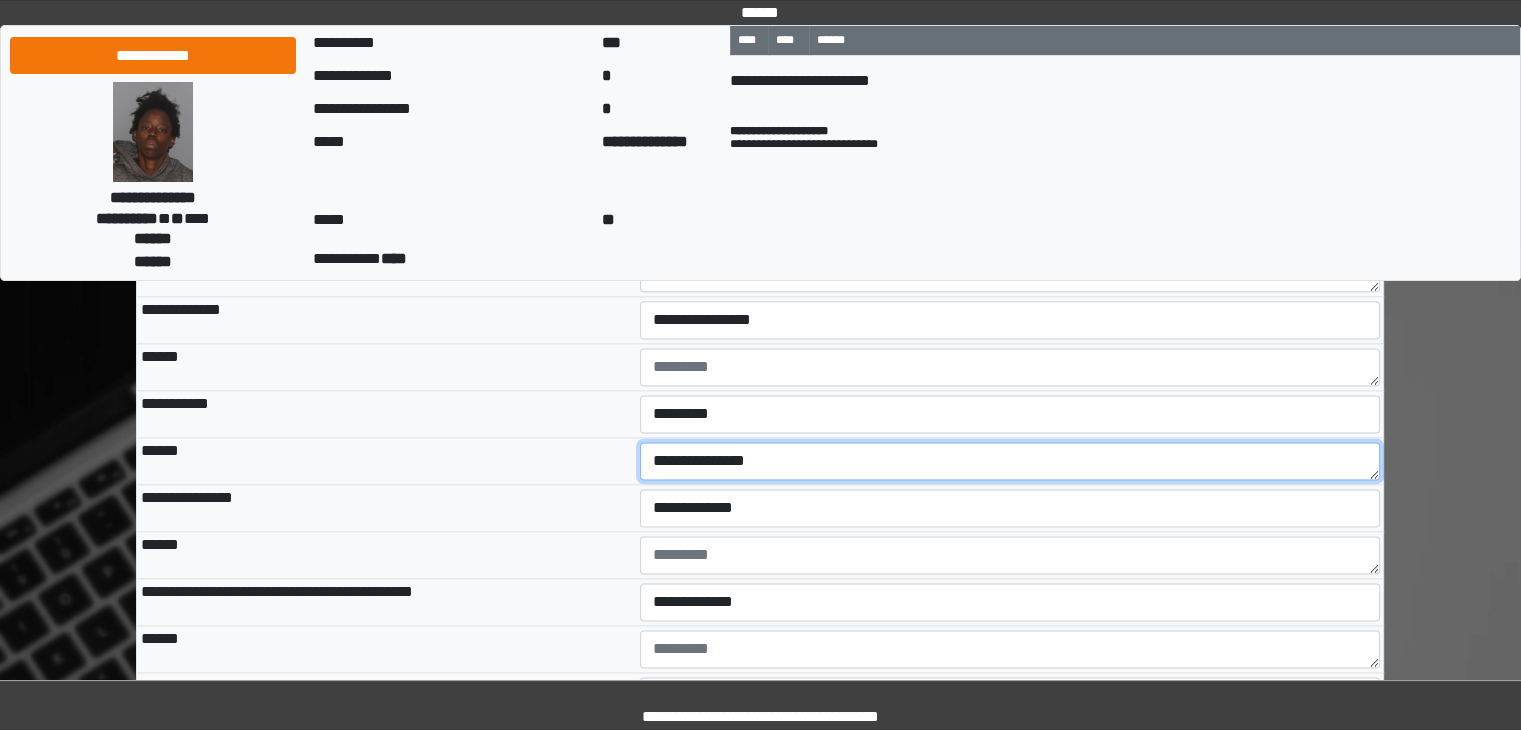 scroll, scrollTop: 2558, scrollLeft: 0, axis: vertical 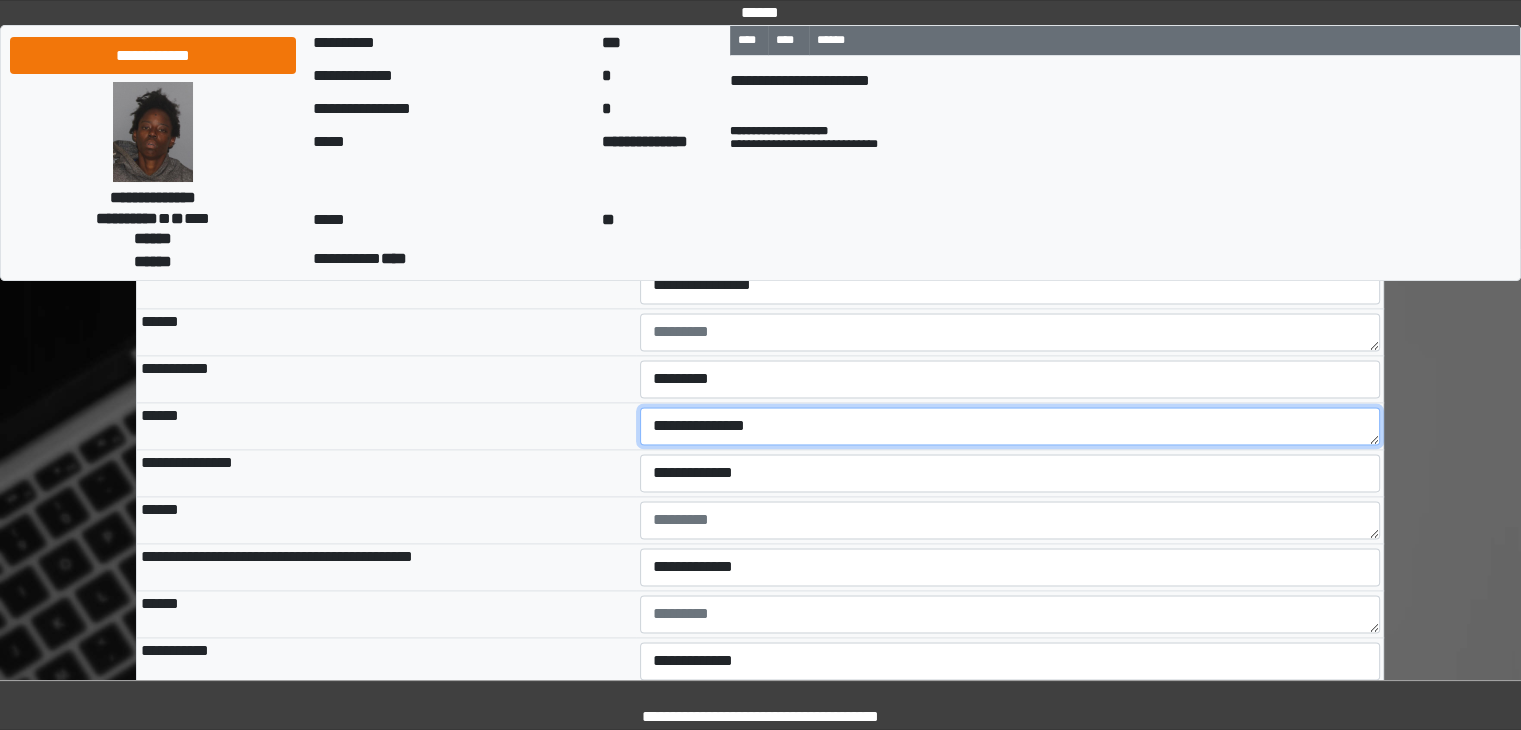 type on "**********" 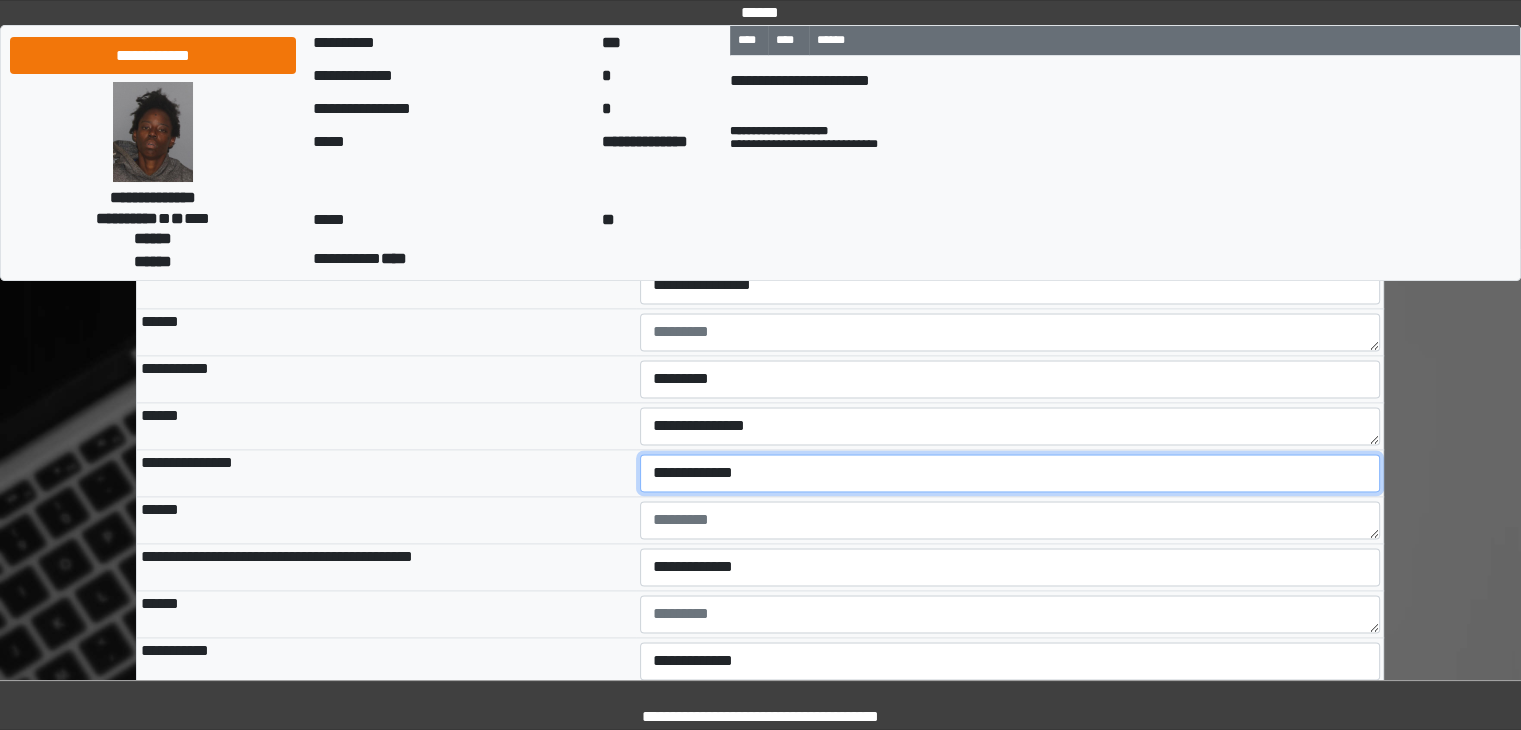 click on "**********" at bounding box center [1010, 473] 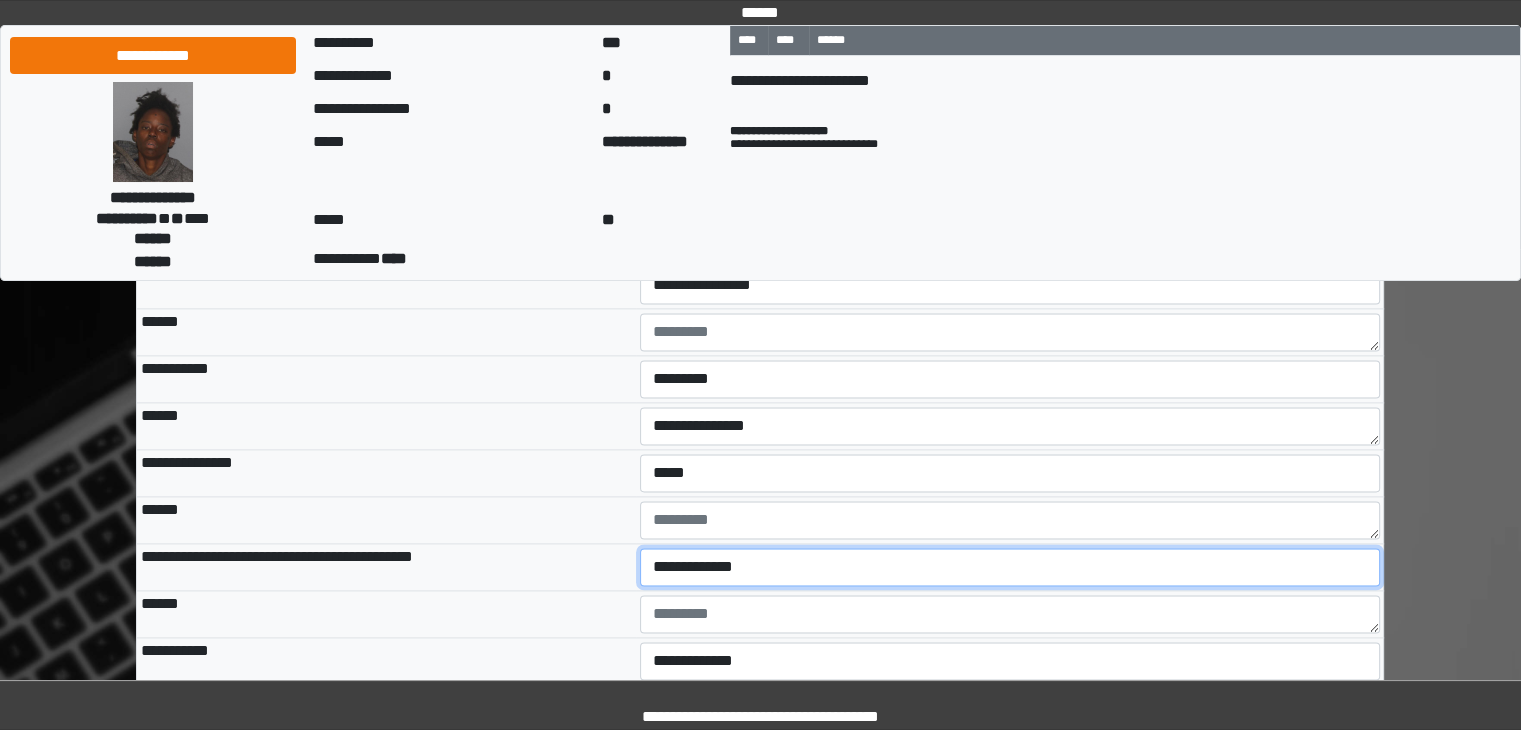 click on "**********" at bounding box center (1010, 567) 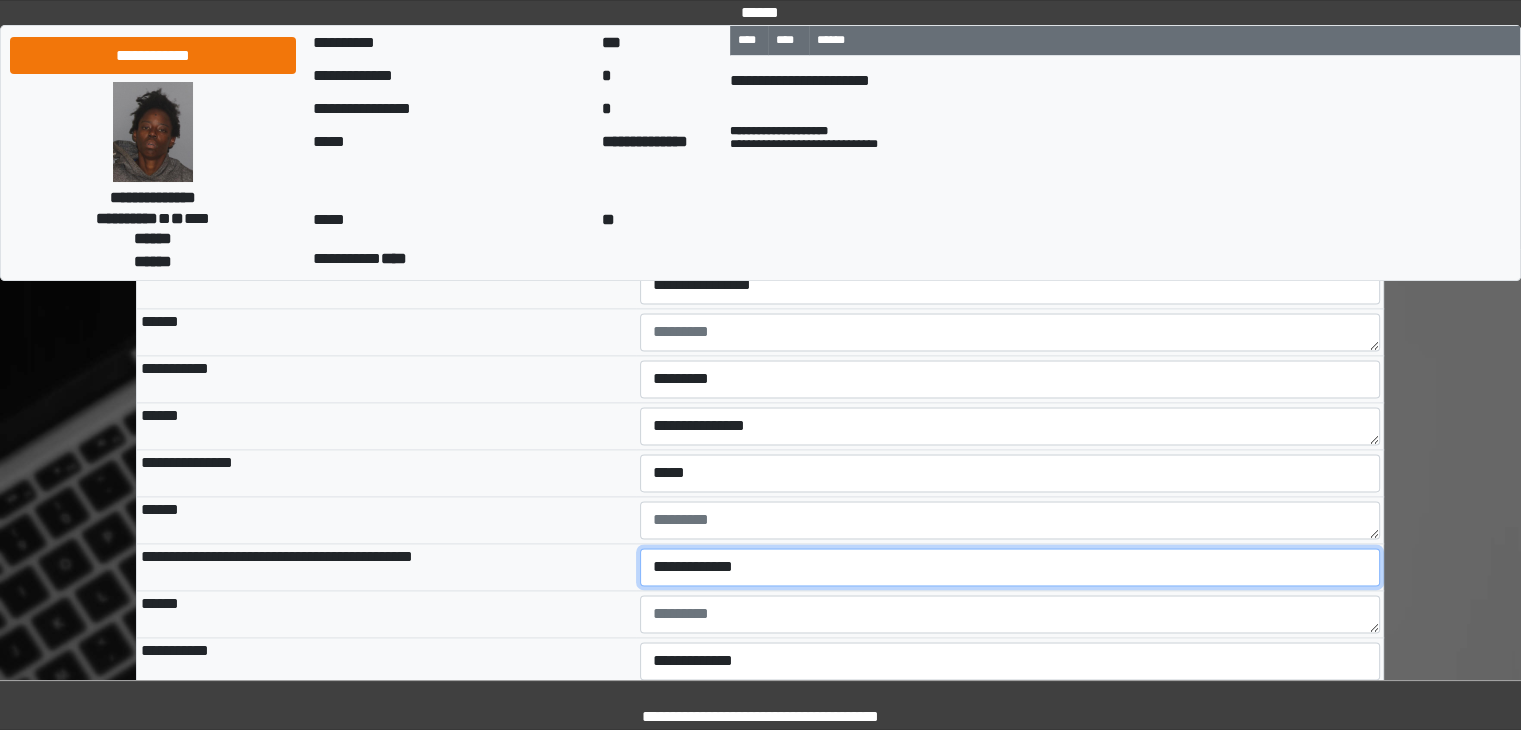 select on "***" 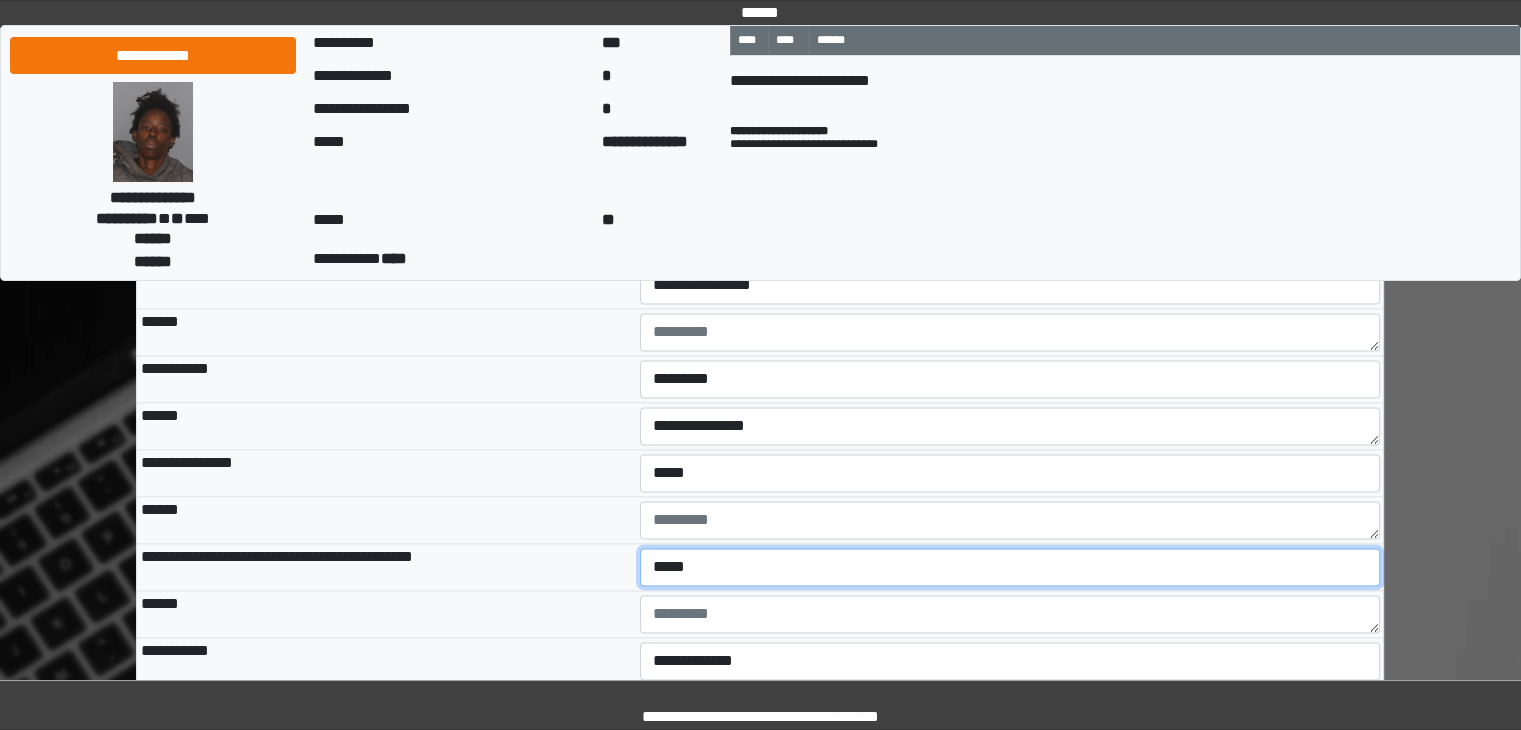 click on "**********" at bounding box center (1010, 567) 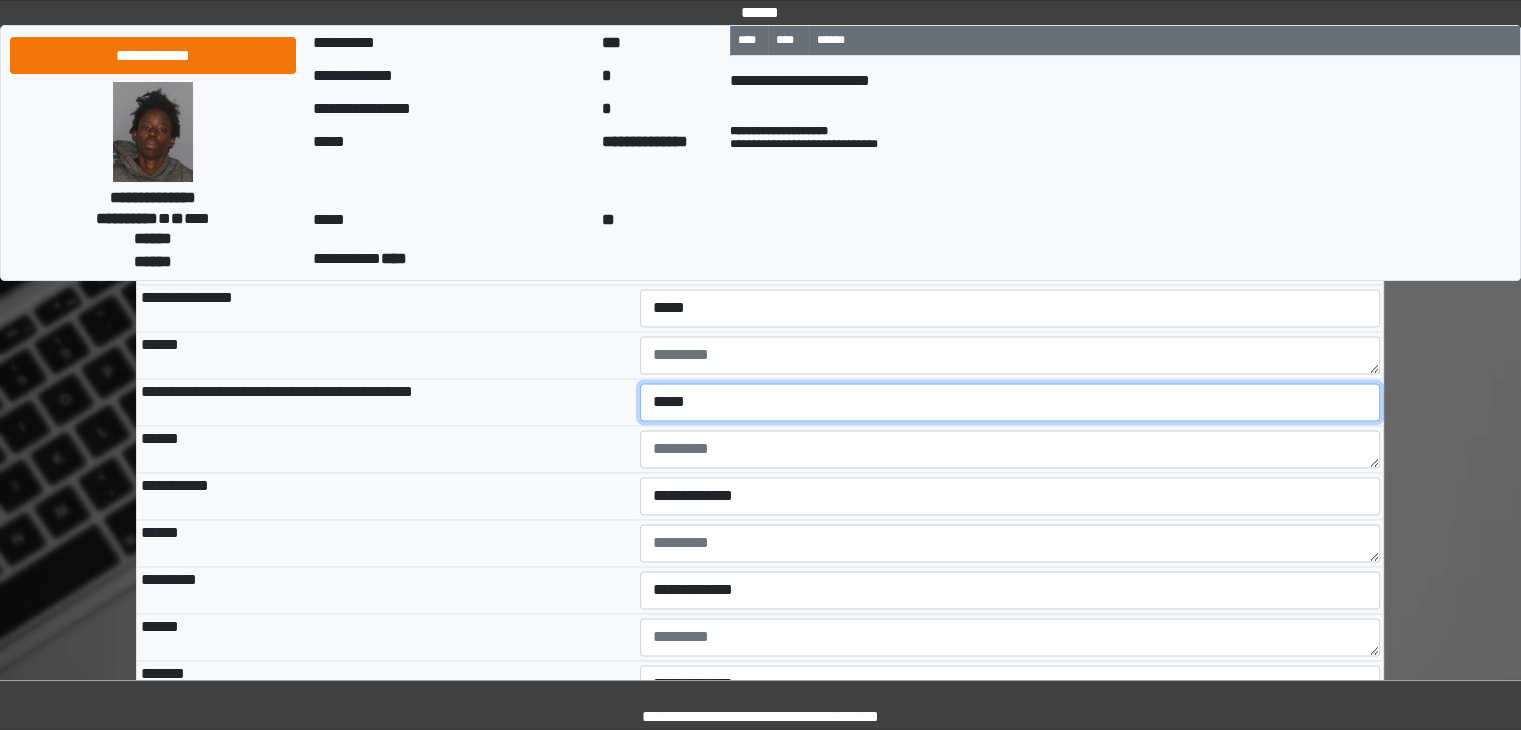 scroll, scrollTop: 2758, scrollLeft: 0, axis: vertical 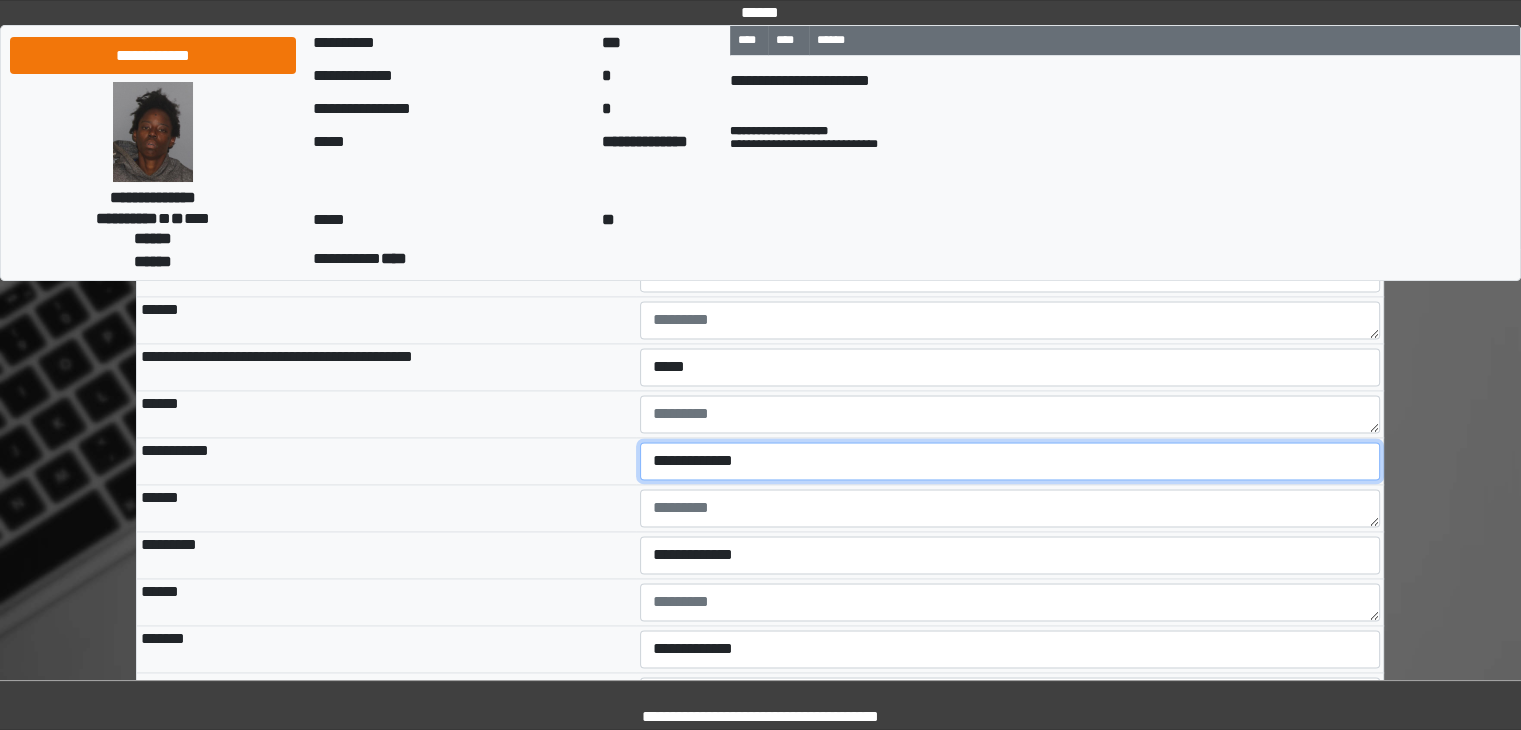 click on "**********" at bounding box center [1010, 461] 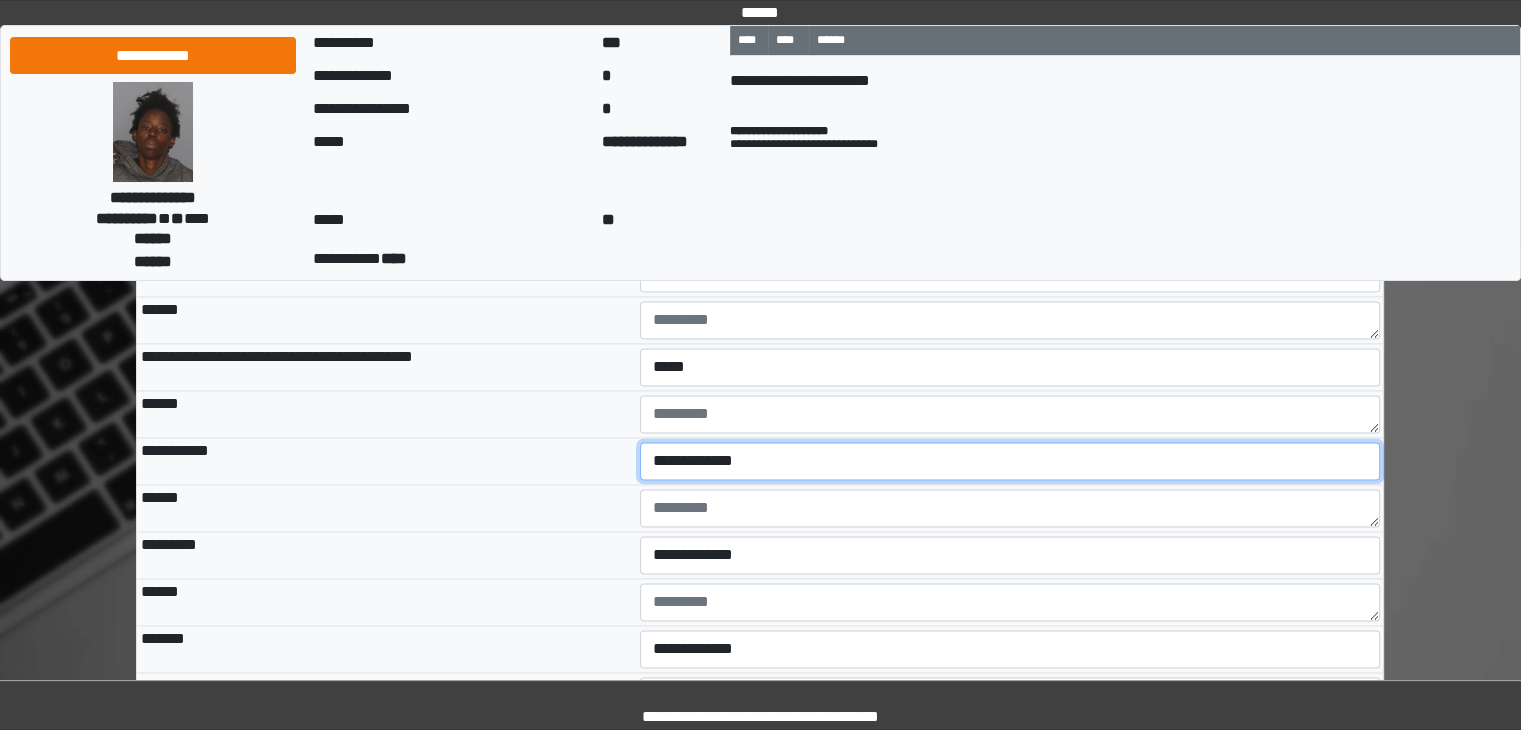 select on "***" 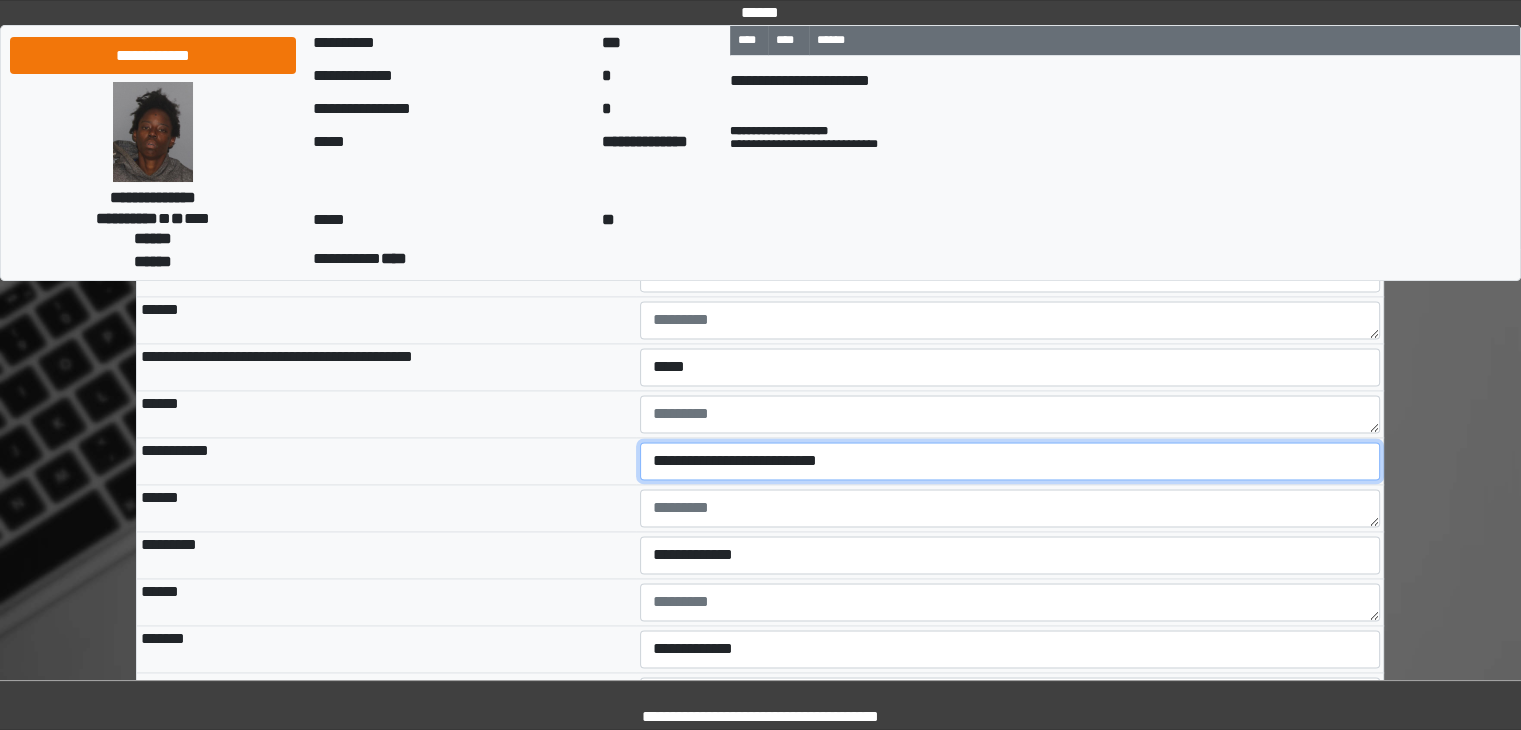 click on "**********" at bounding box center [1010, 461] 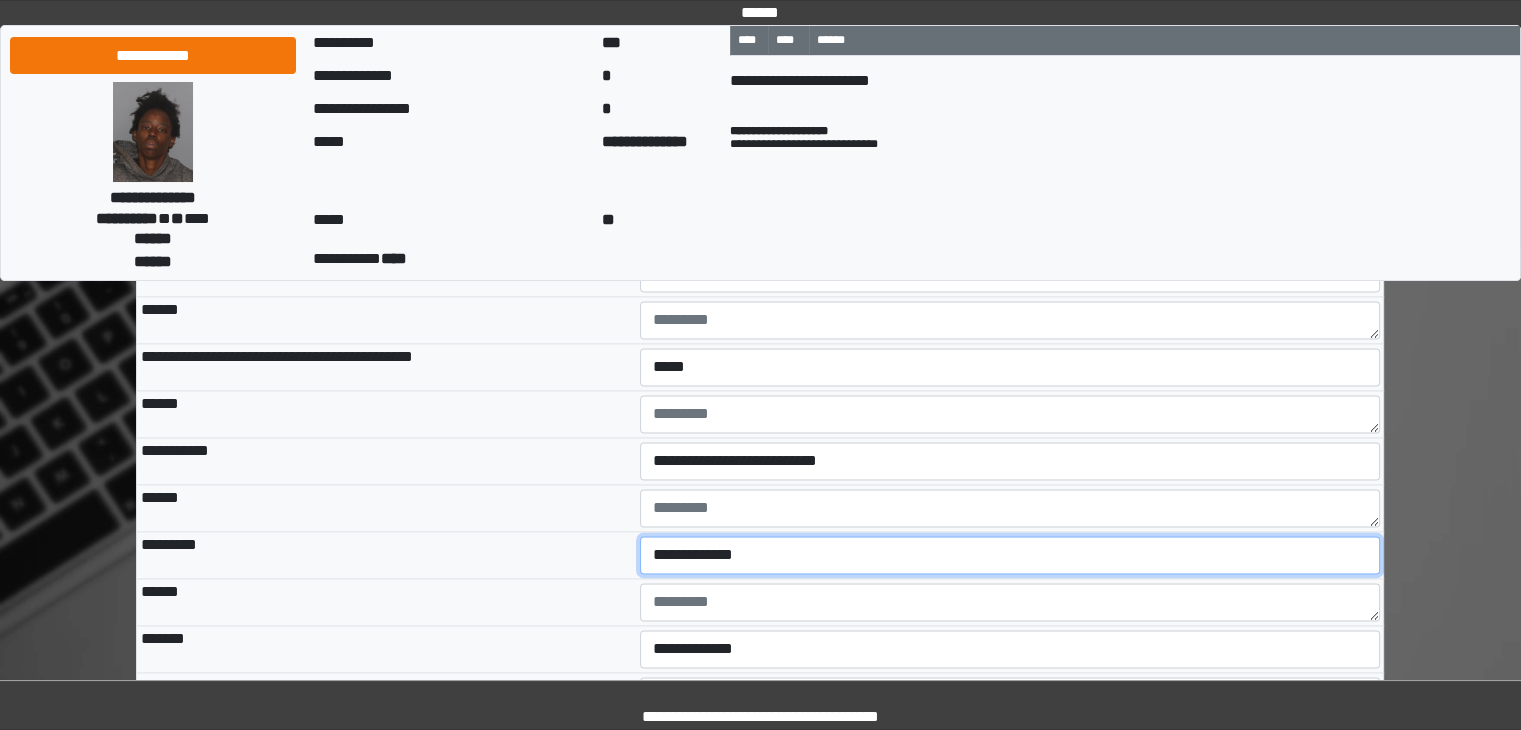 click on "**********" at bounding box center [1010, 555] 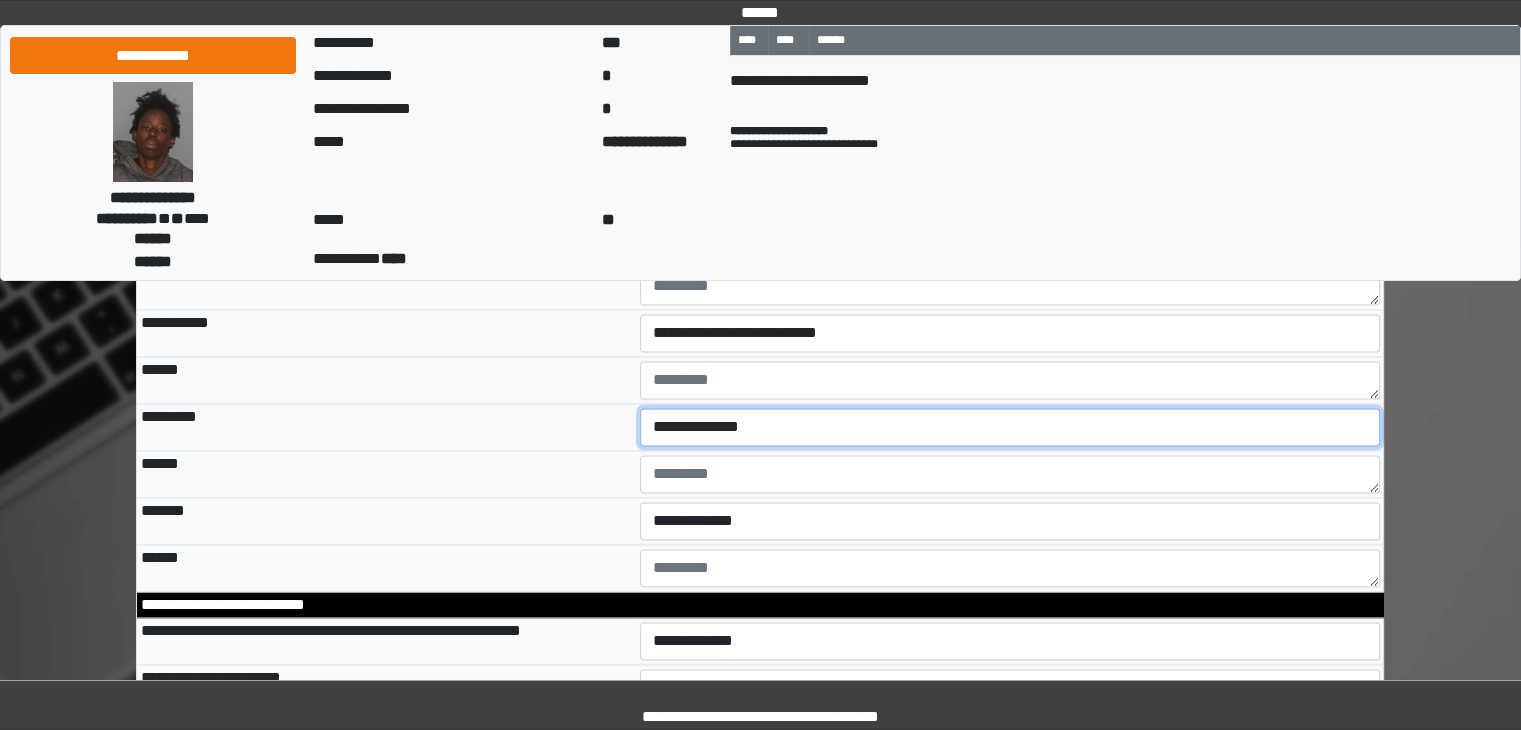 scroll, scrollTop: 2958, scrollLeft: 0, axis: vertical 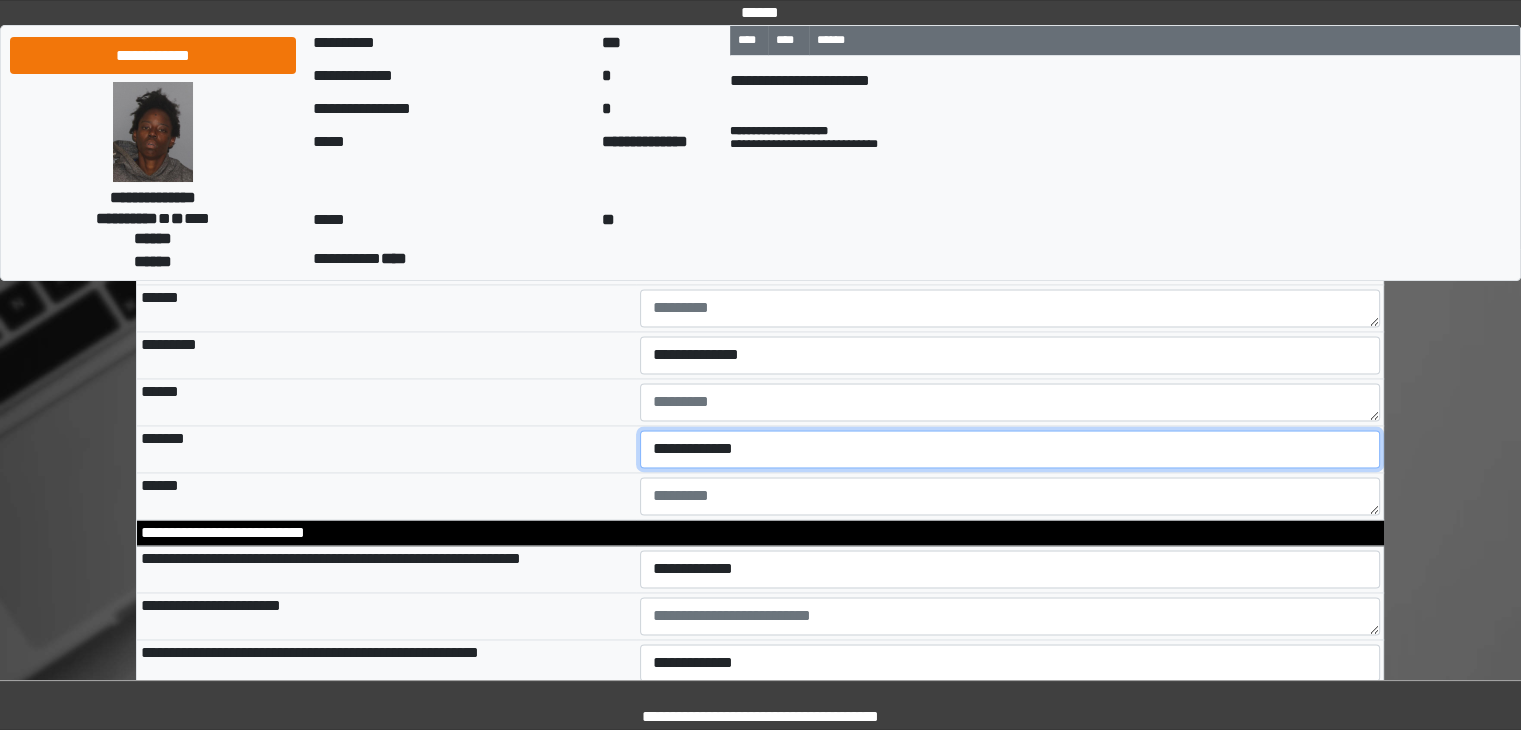 click on "**********" at bounding box center (1010, 449) 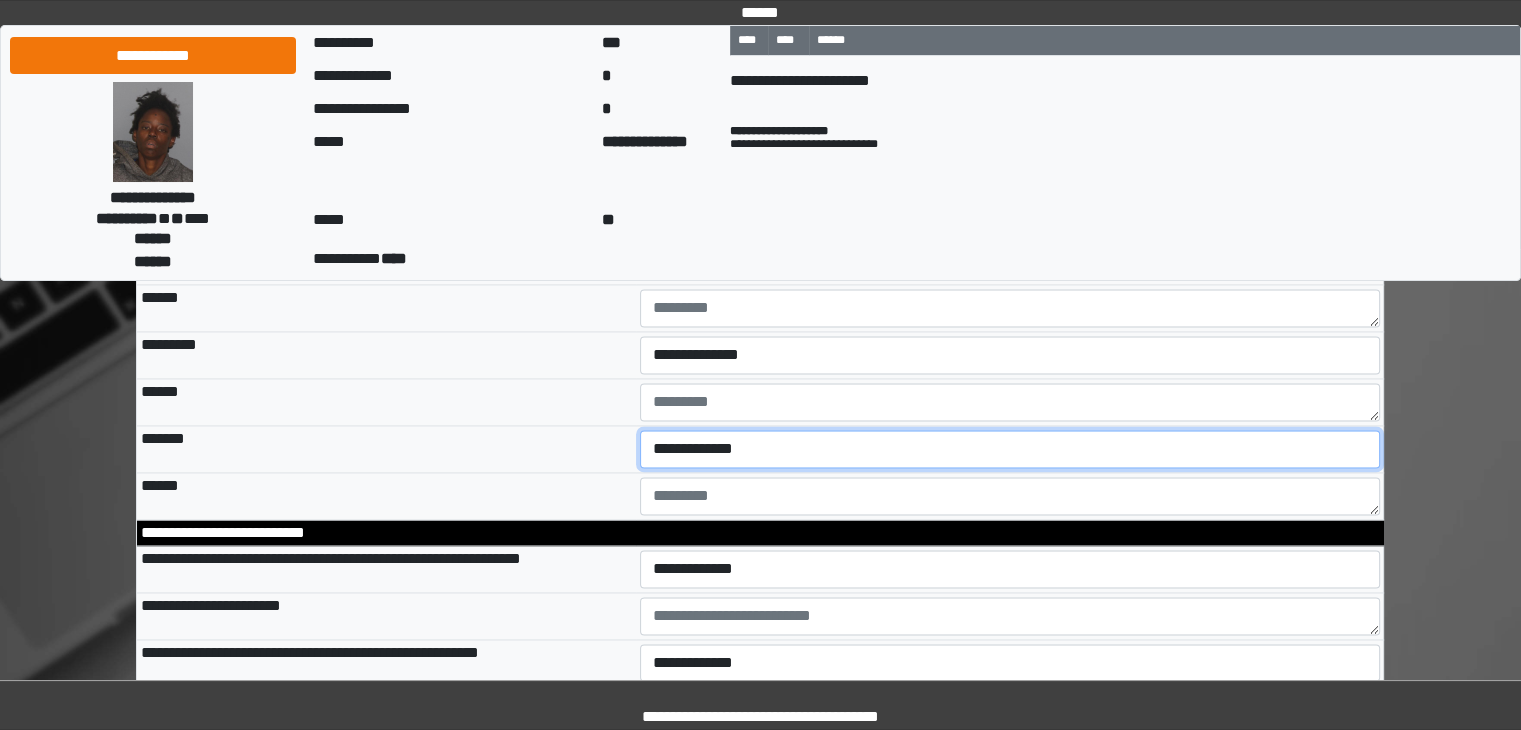select on "***" 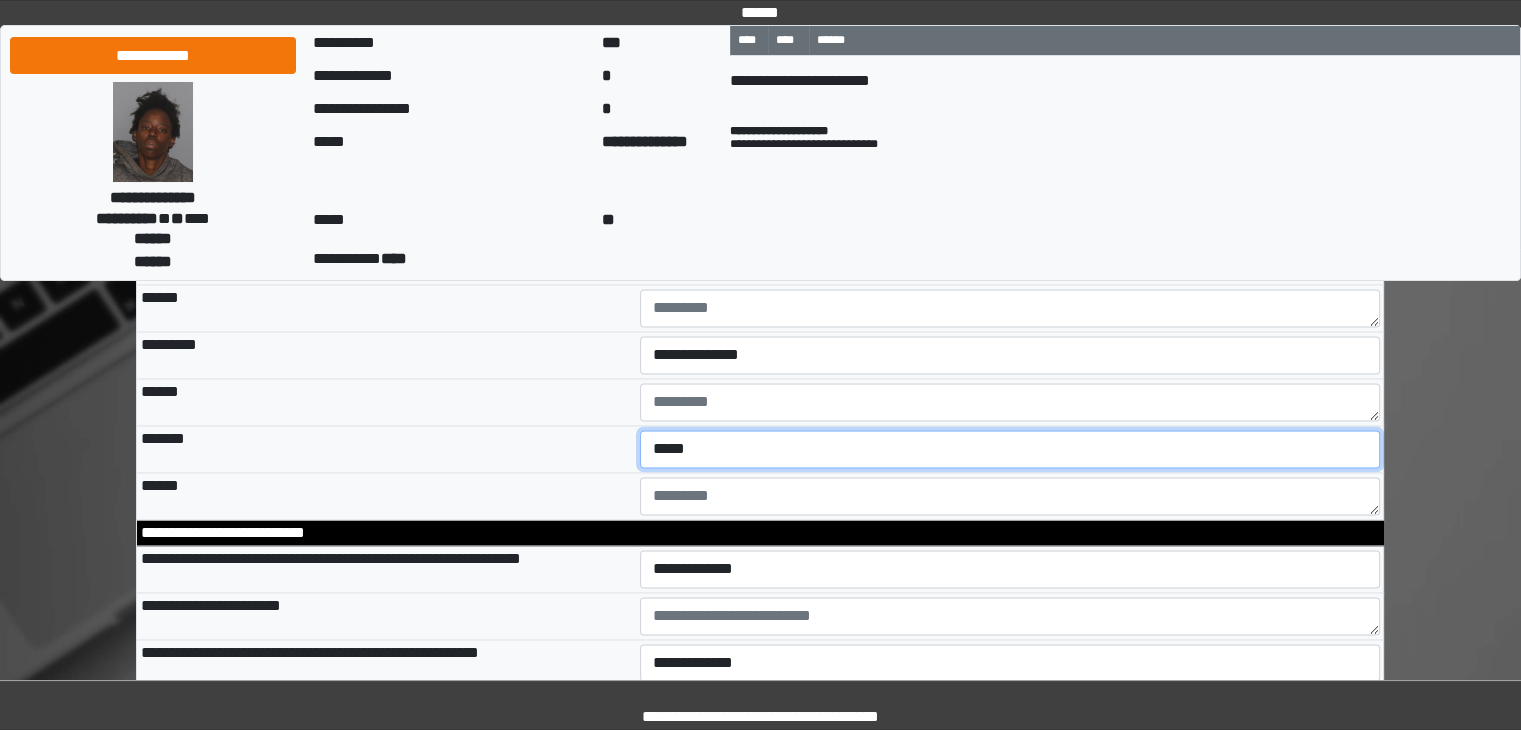 click on "**********" at bounding box center [1010, 449] 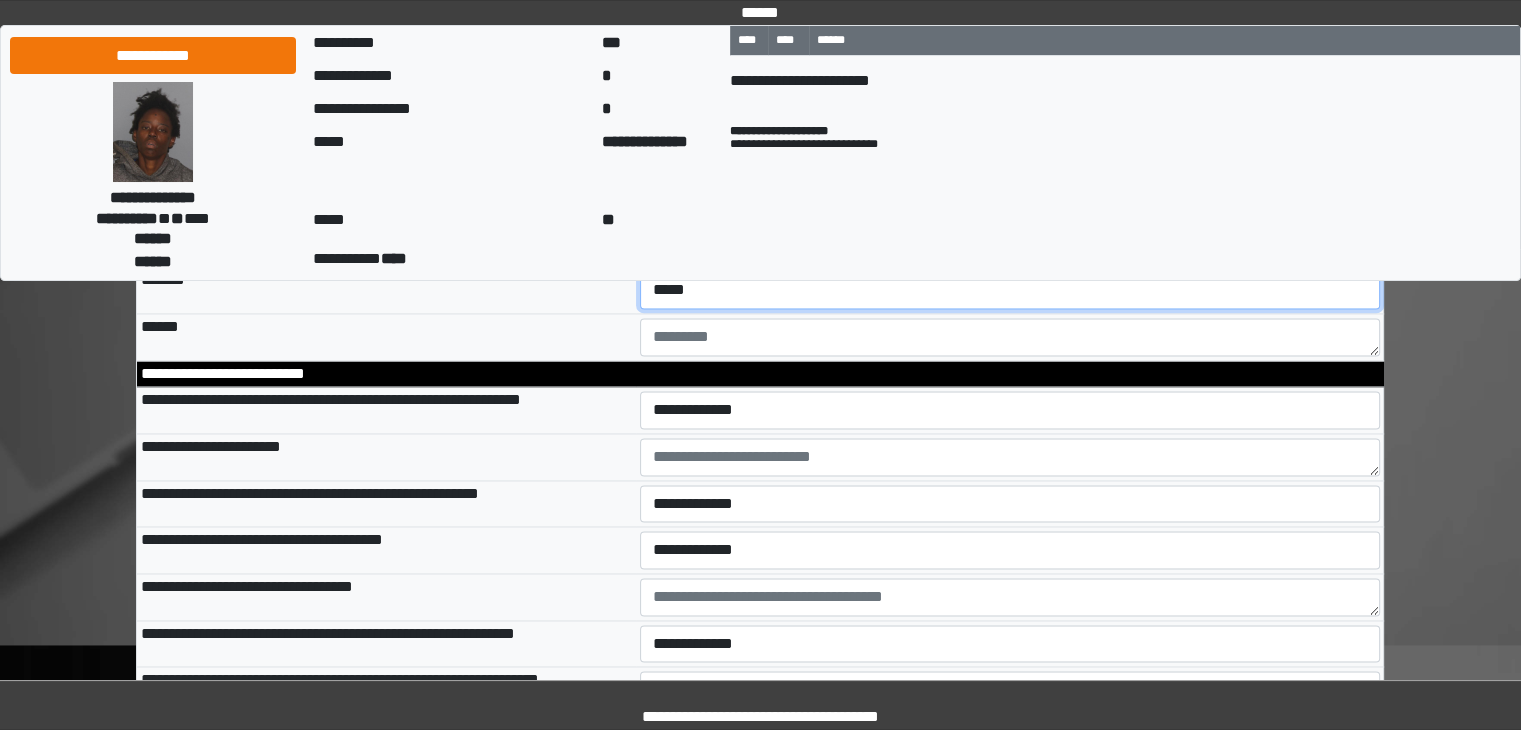 scroll, scrollTop: 3158, scrollLeft: 0, axis: vertical 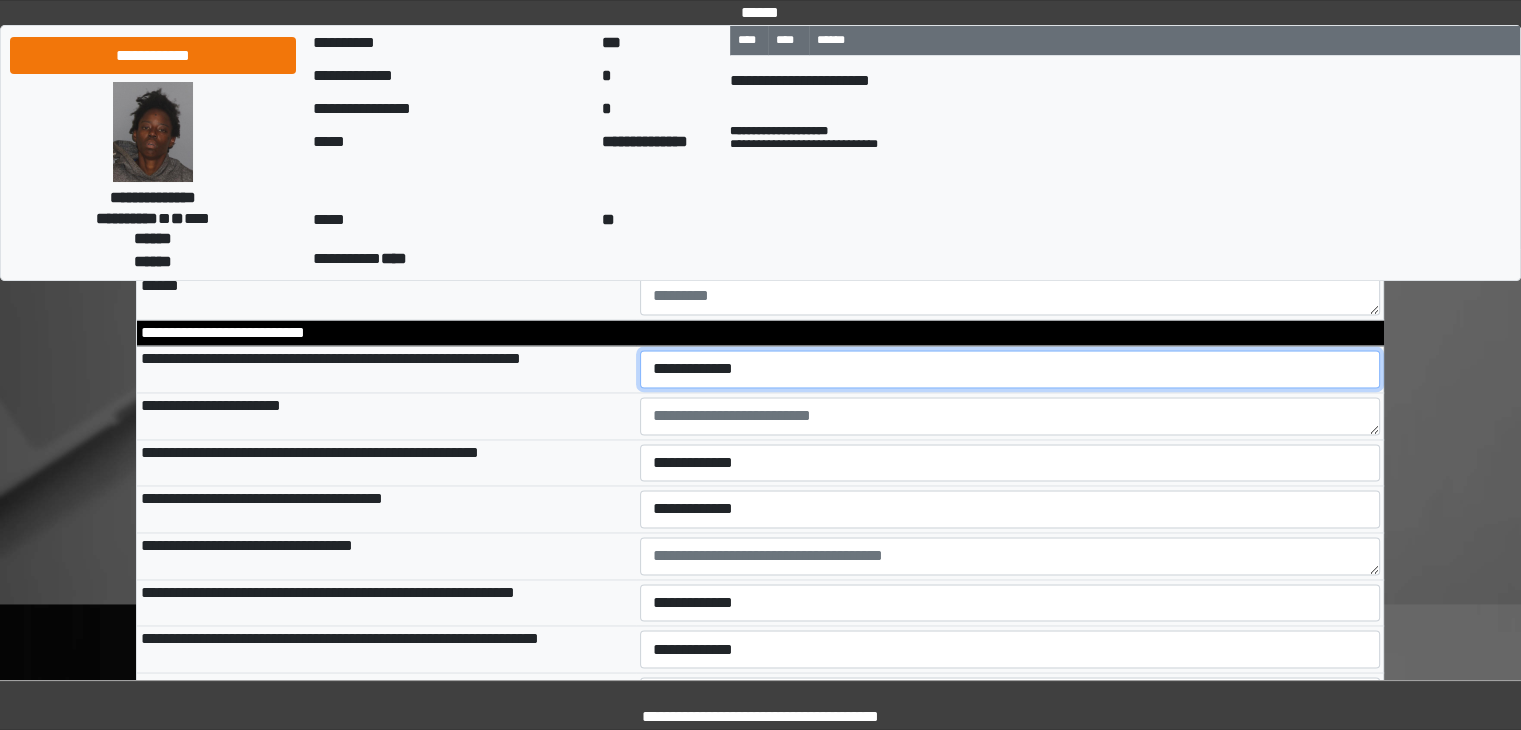 click on "**********" at bounding box center (1010, 369) 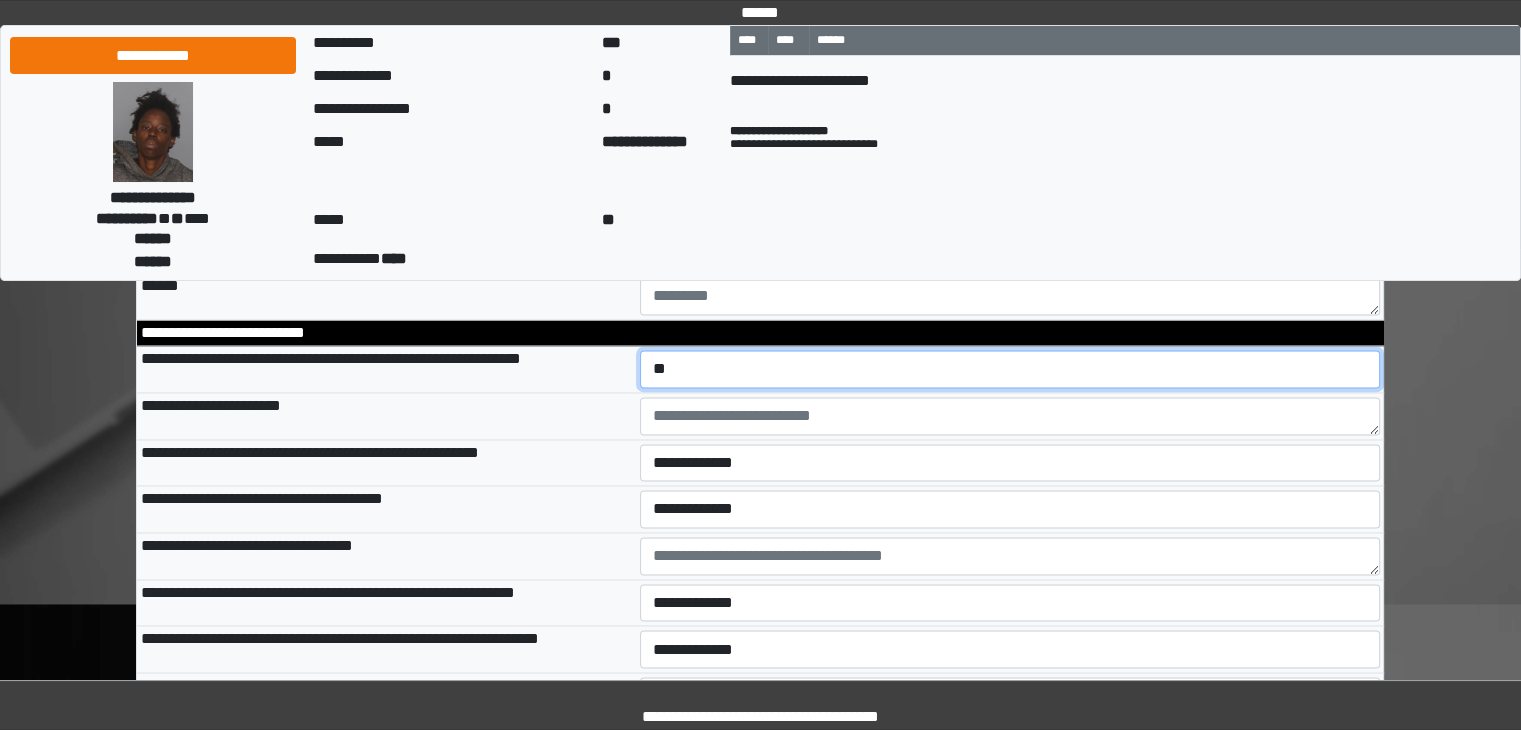click on "**********" at bounding box center (1010, 369) 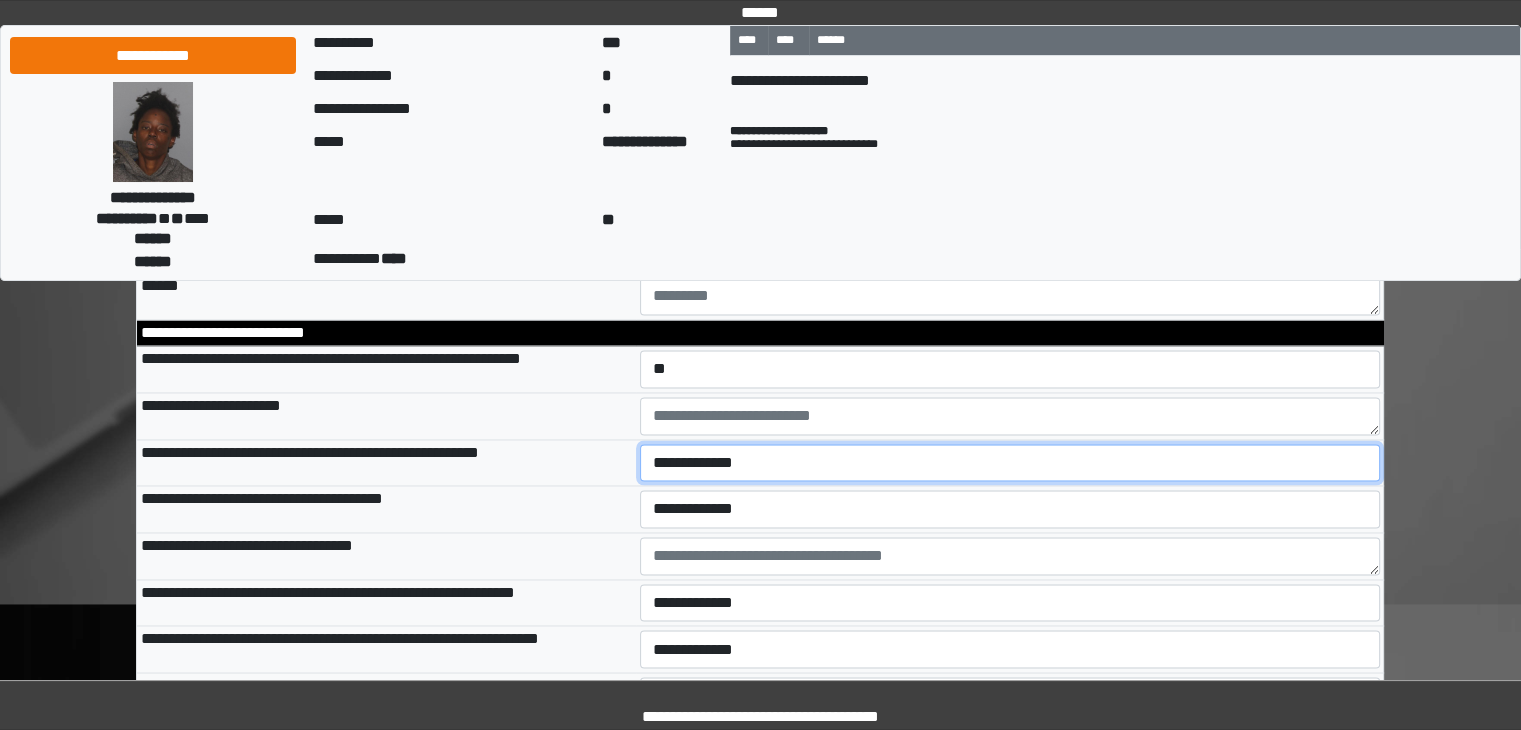 click on "**********" at bounding box center (1010, 463) 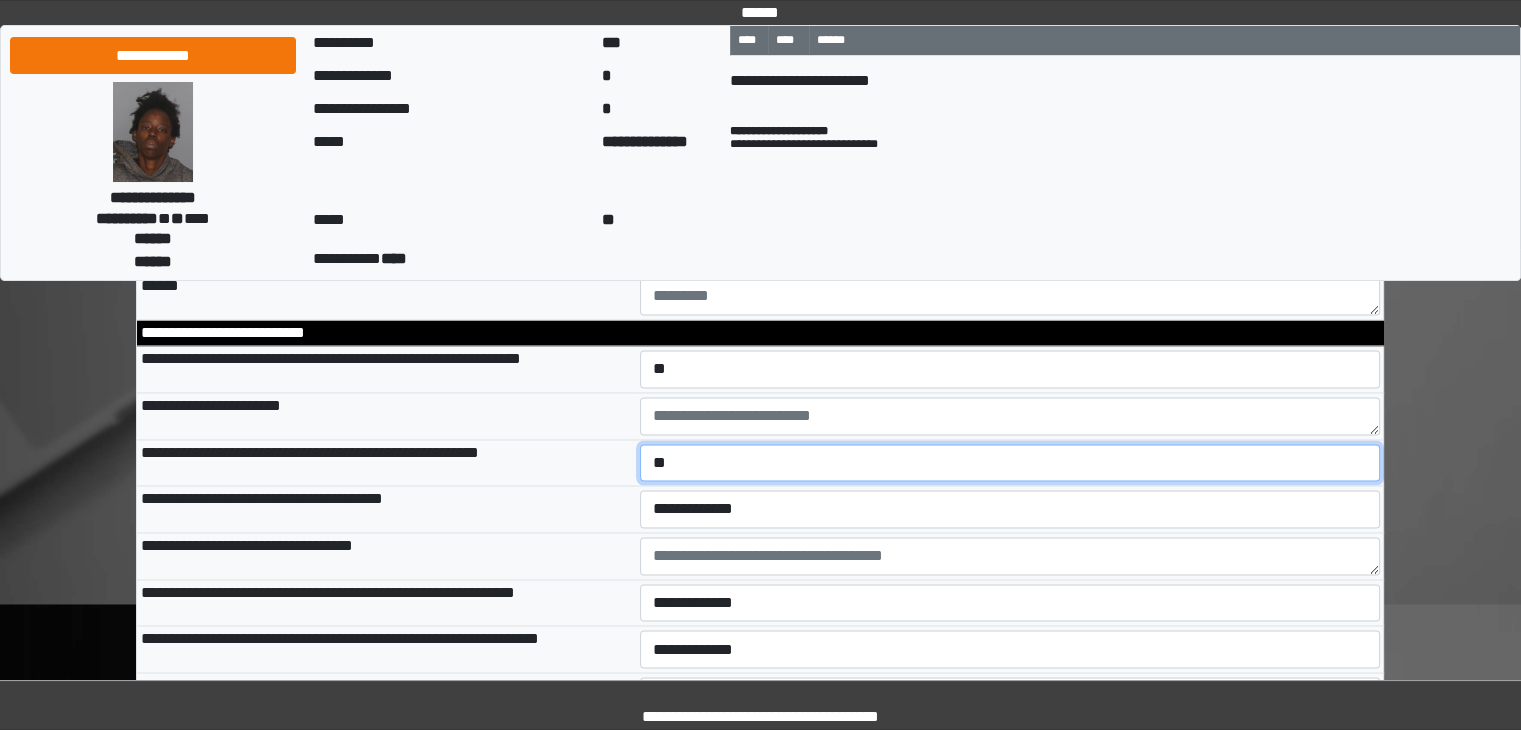 click on "**********" at bounding box center (1010, 463) 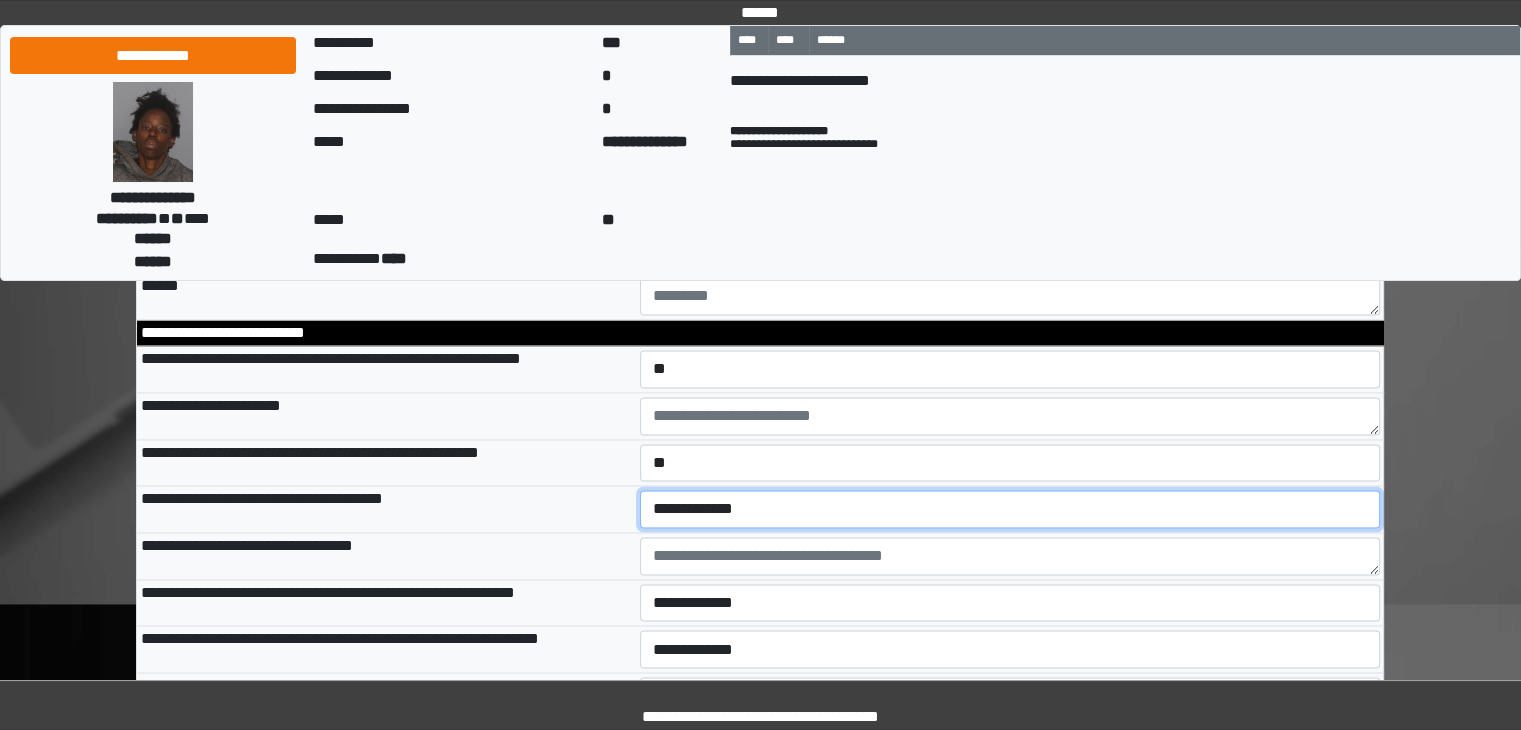 click on "**********" at bounding box center (1010, 509) 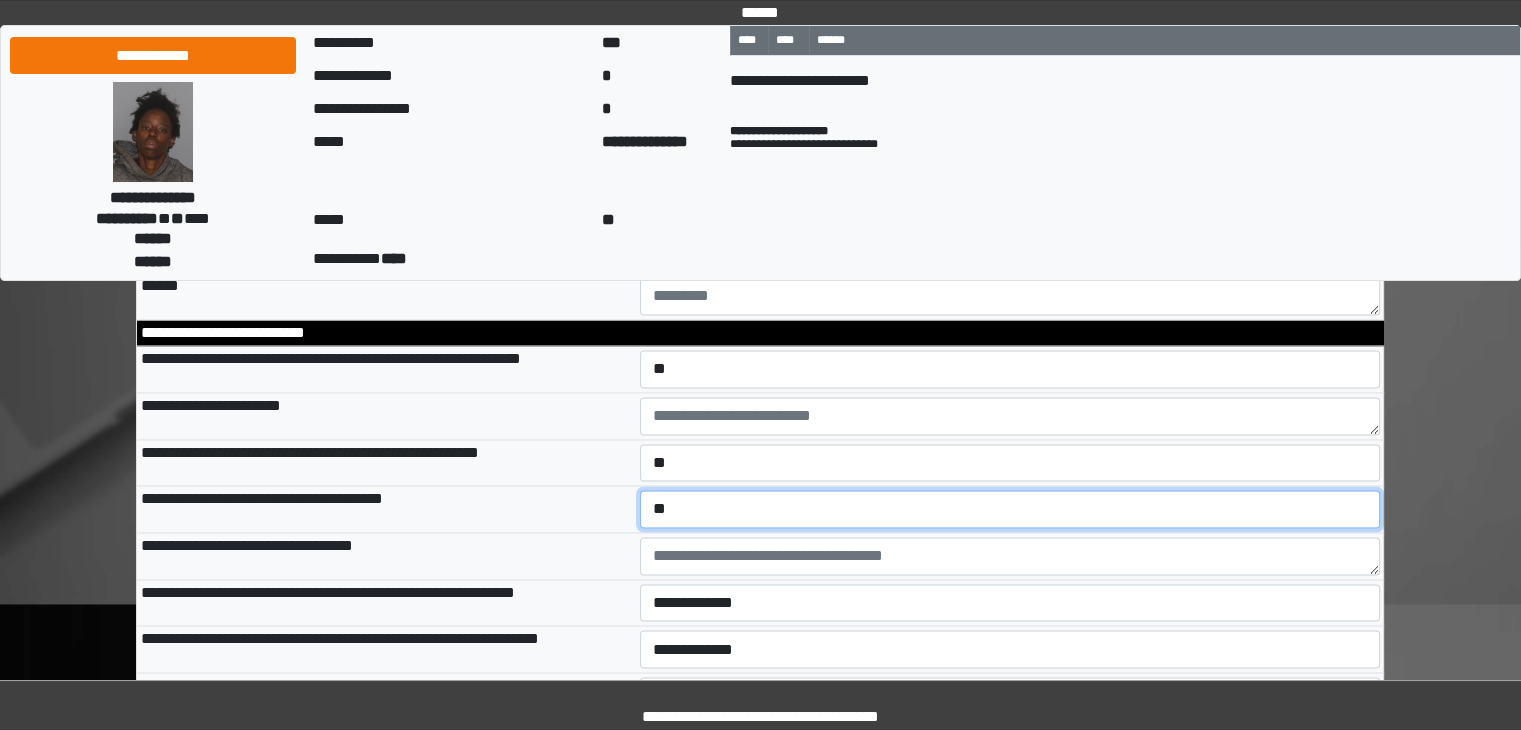 click on "**********" at bounding box center [1010, 509] 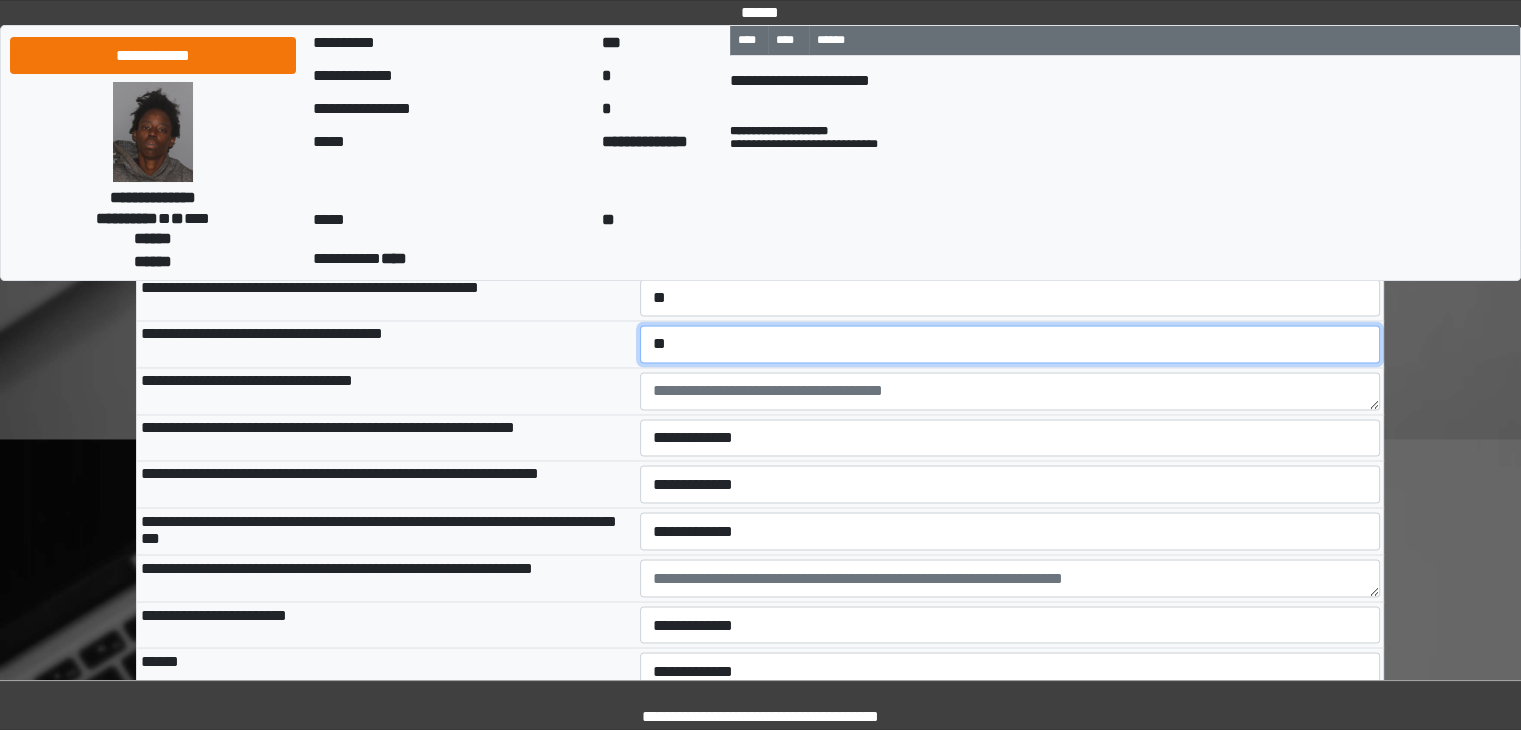 scroll, scrollTop: 3358, scrollLeft: 0, axis: vertical 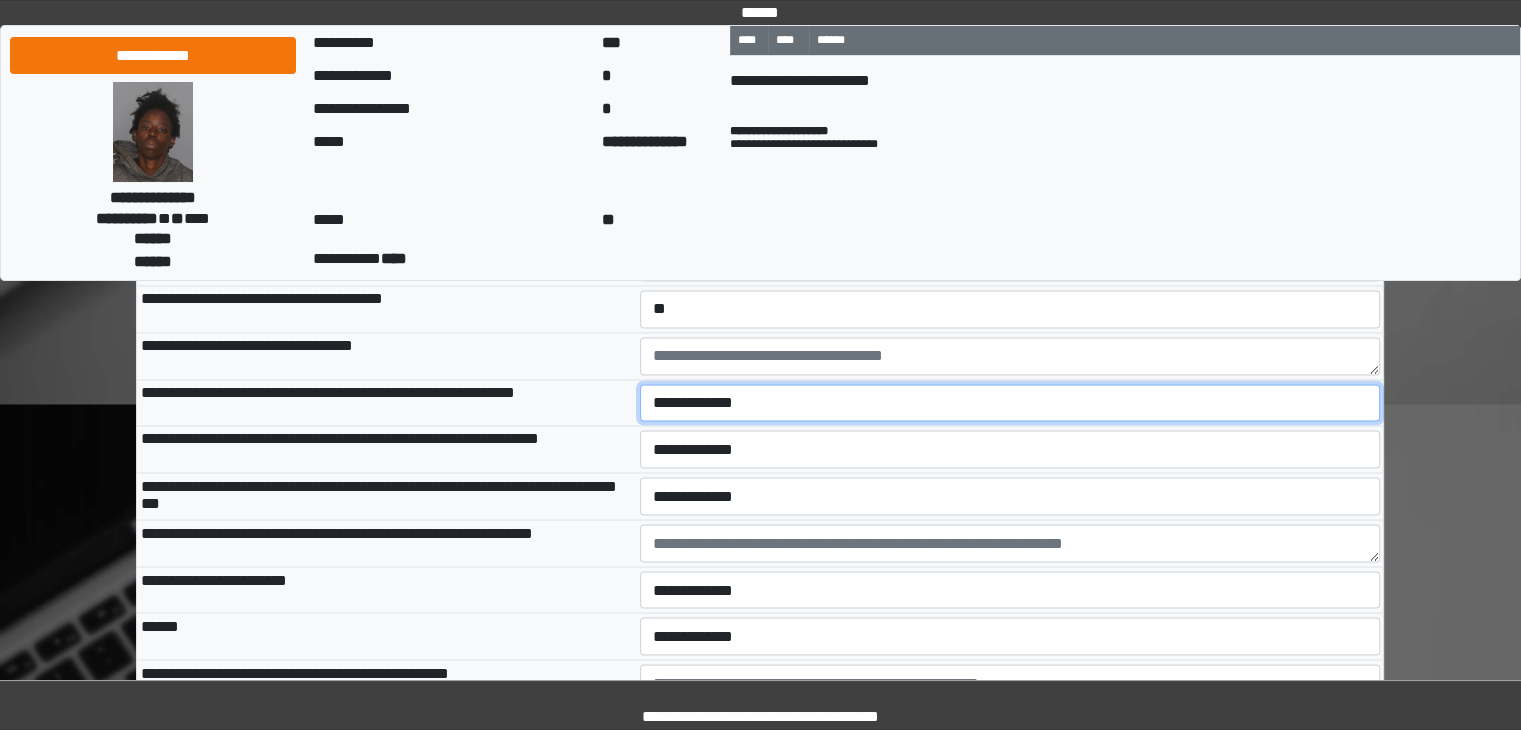 click on "**********" at bounding box center (1010, 403) 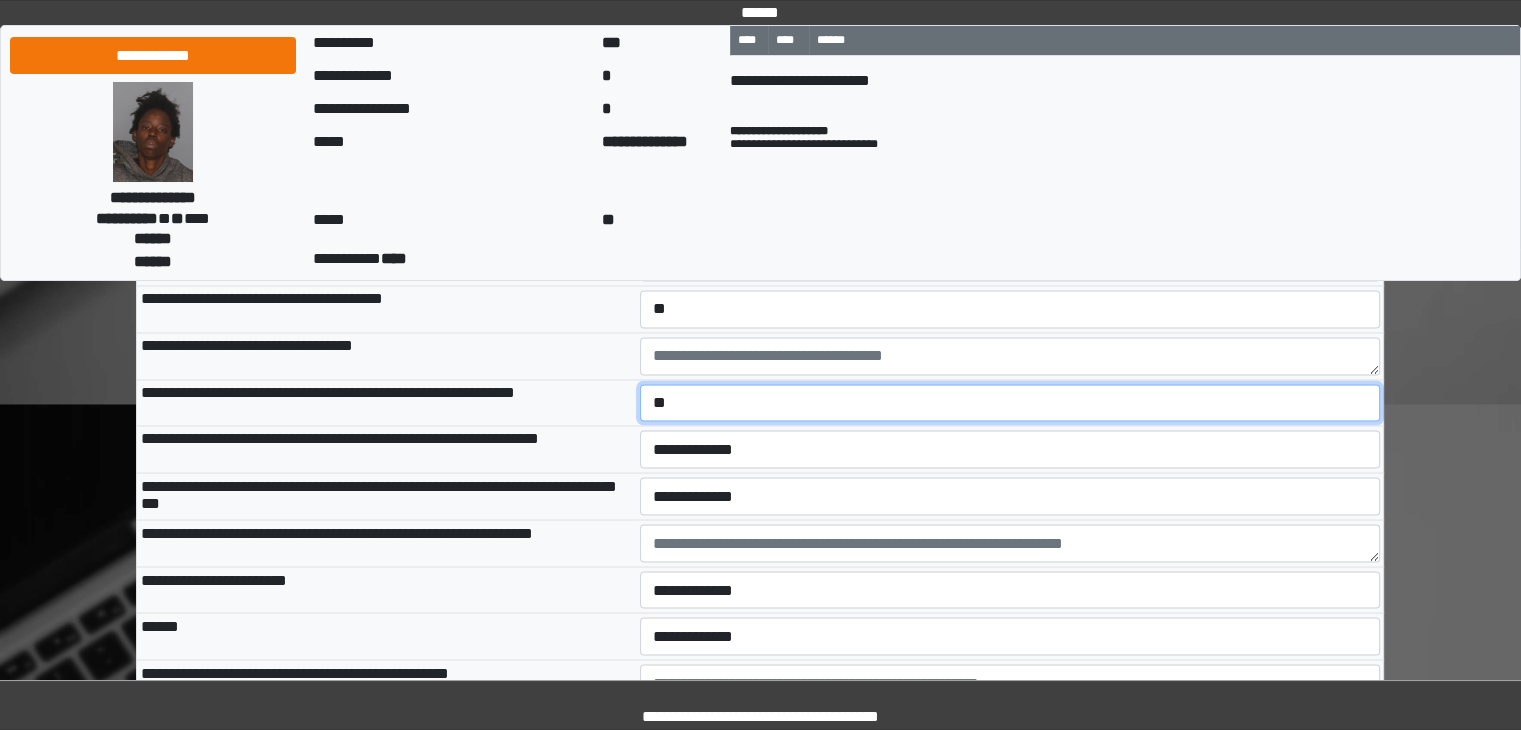 click on "**********" at bounding box center (1010, 403) 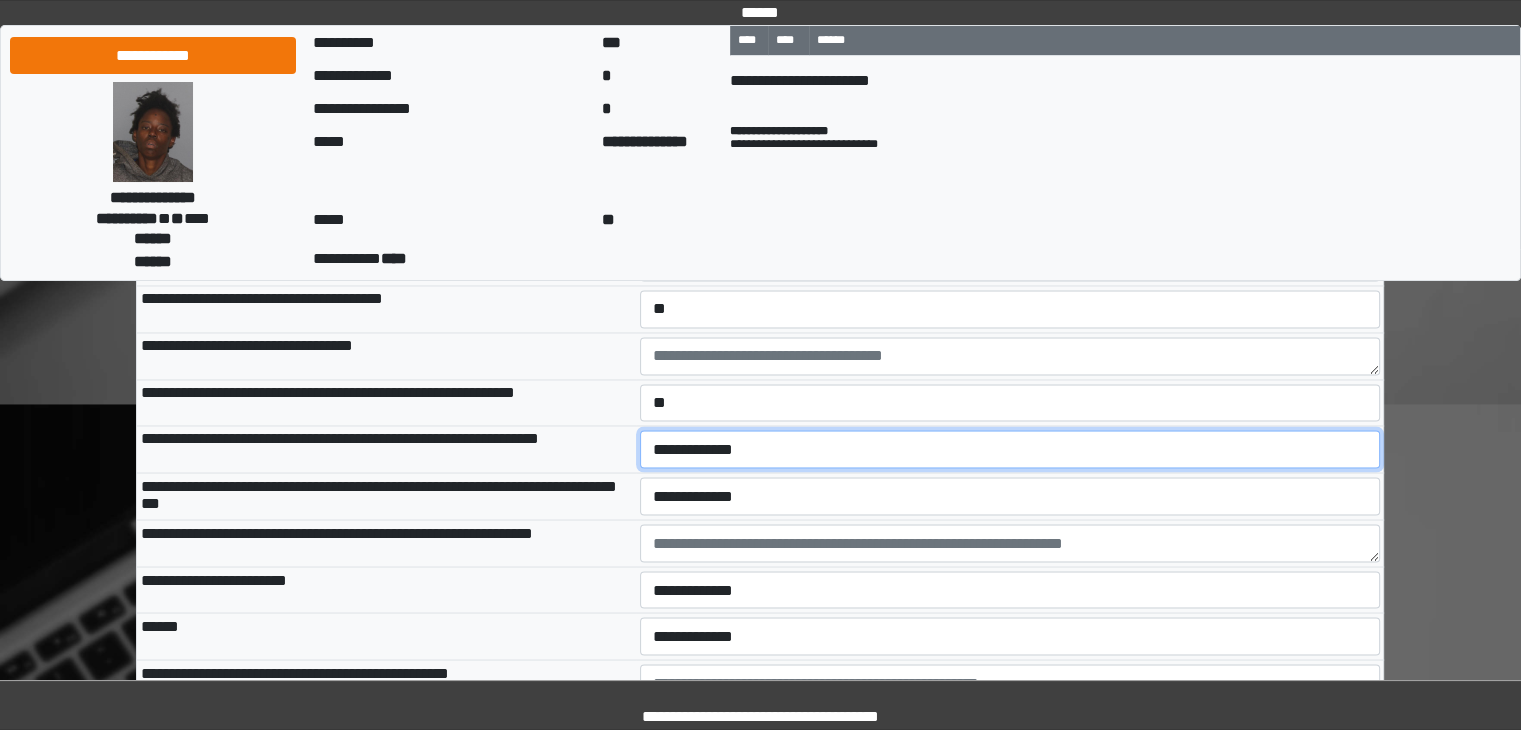 click on "**********" at bounding box center (1010, 449) 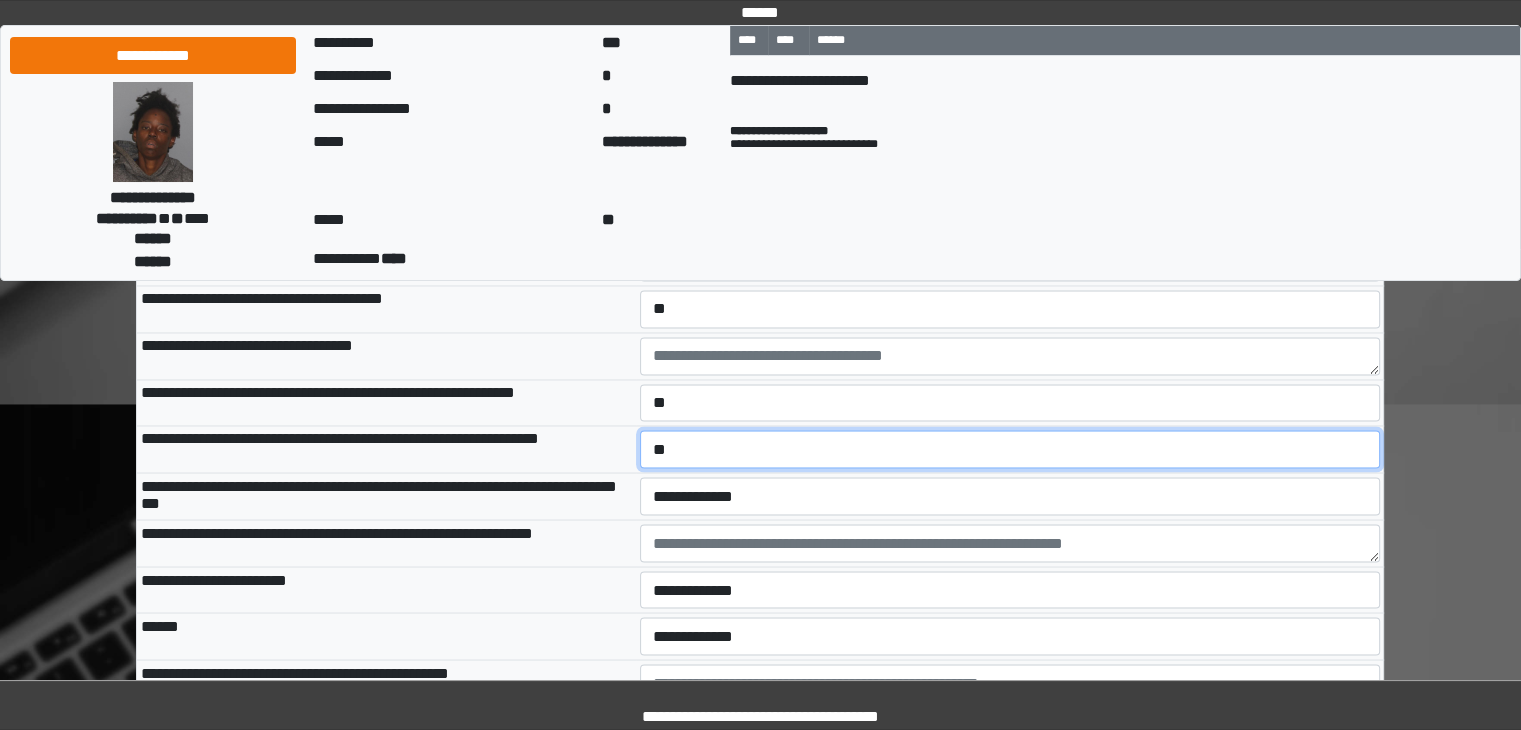 click on "**********" at bounding box center [1010, 449] 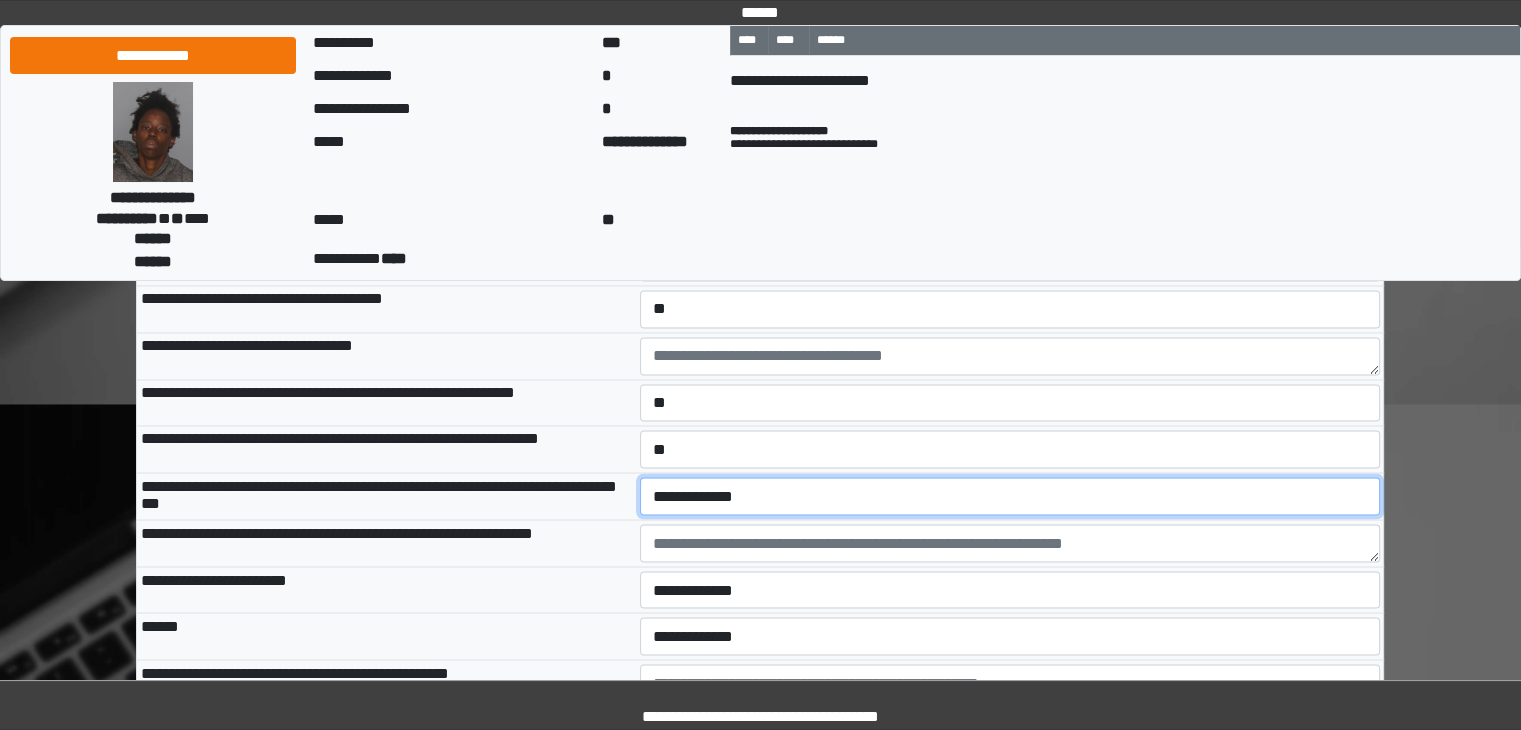 click on "**********" at bounding box center (1010, 496) 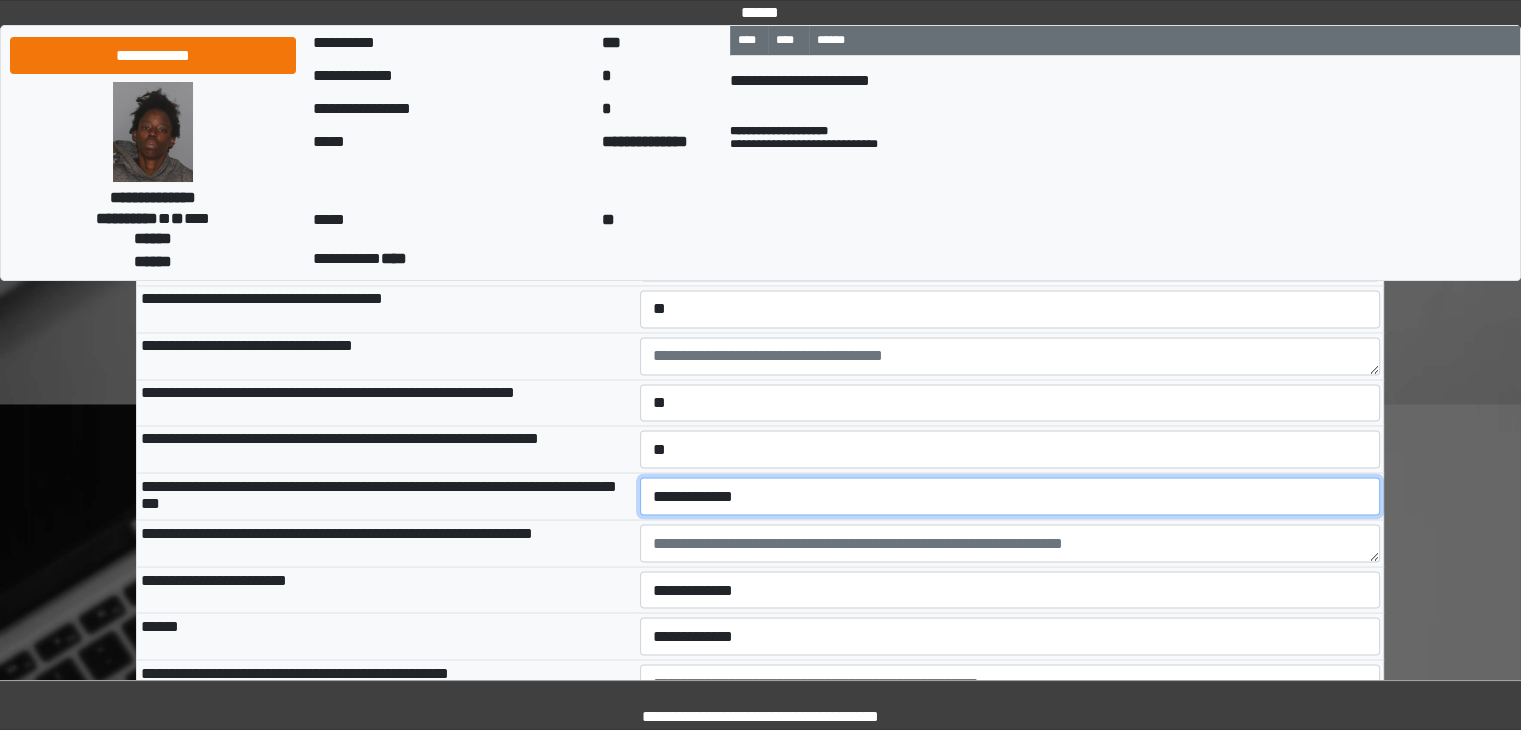 select on "*" 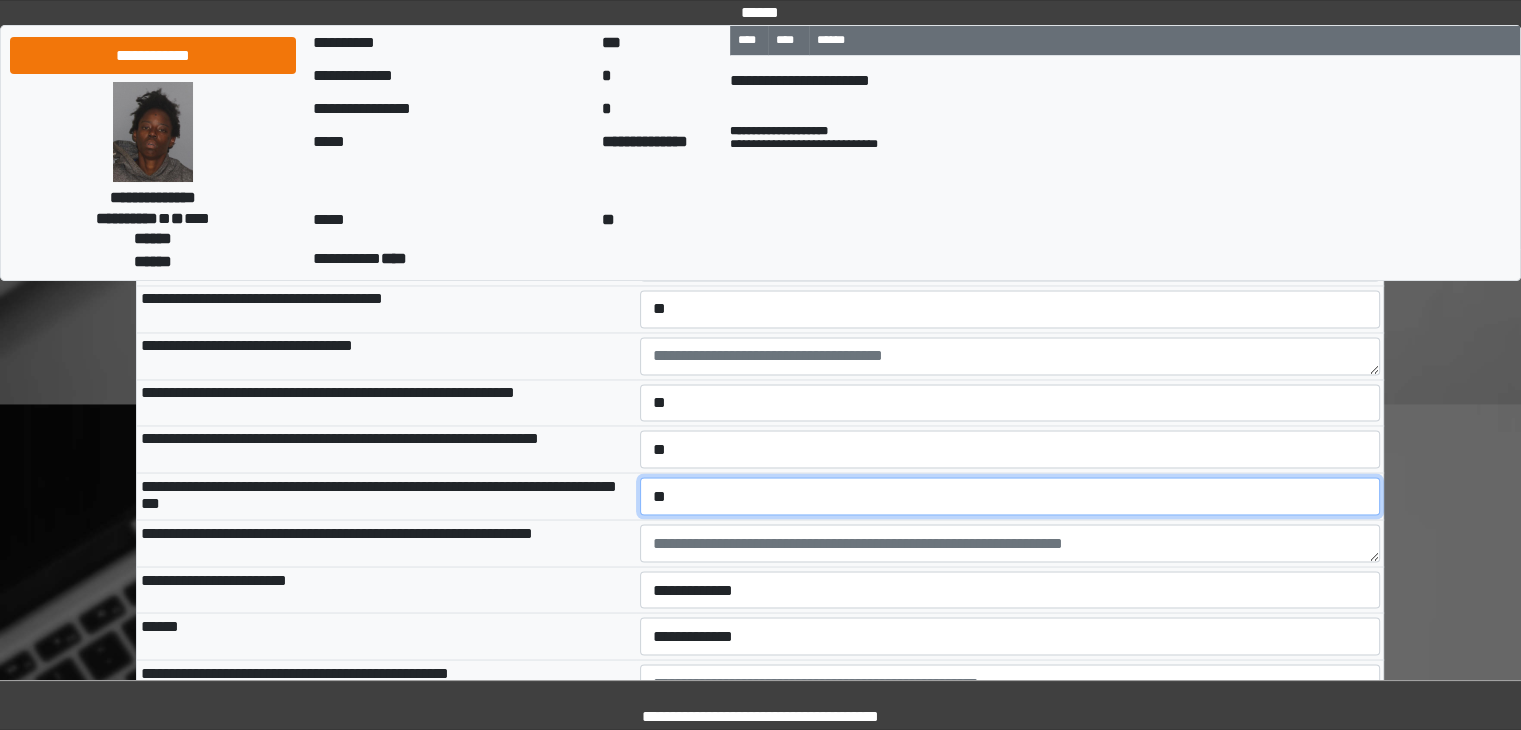 click on "**********" at bounding box center [1010, 496] 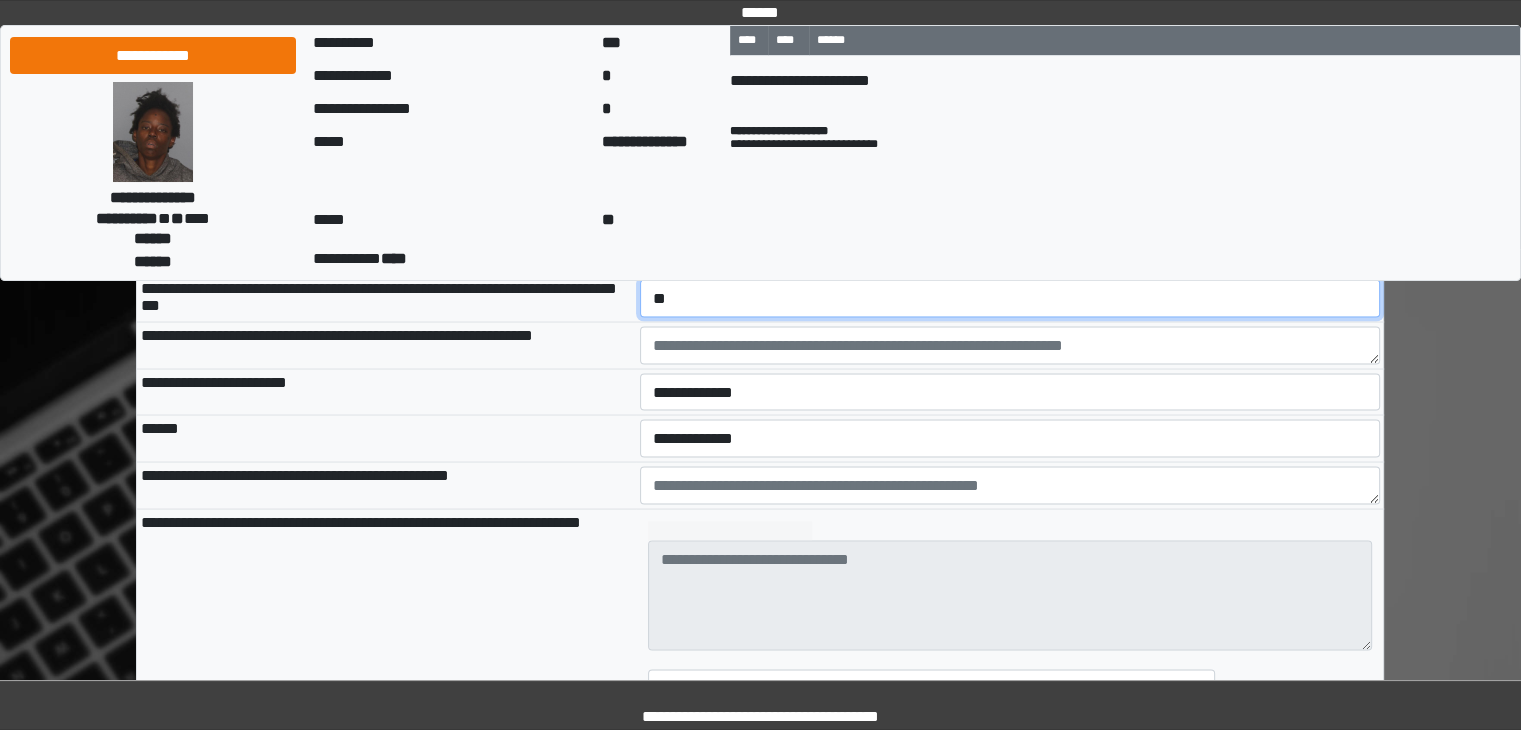 scroll, scrollTop: 3558, scrollLeft: 0, axis: vertical 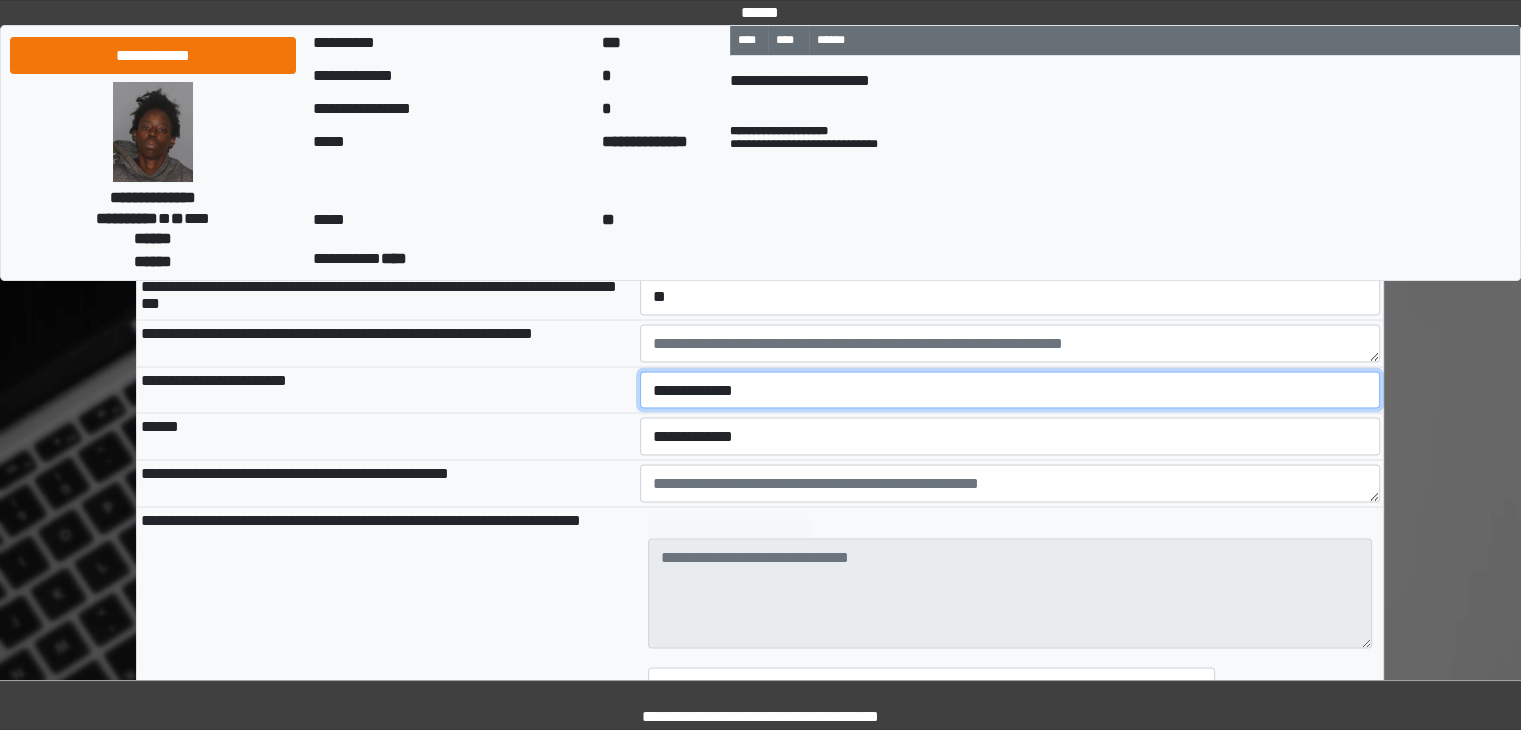 click on "**********" at bounding box center [1010, 390] 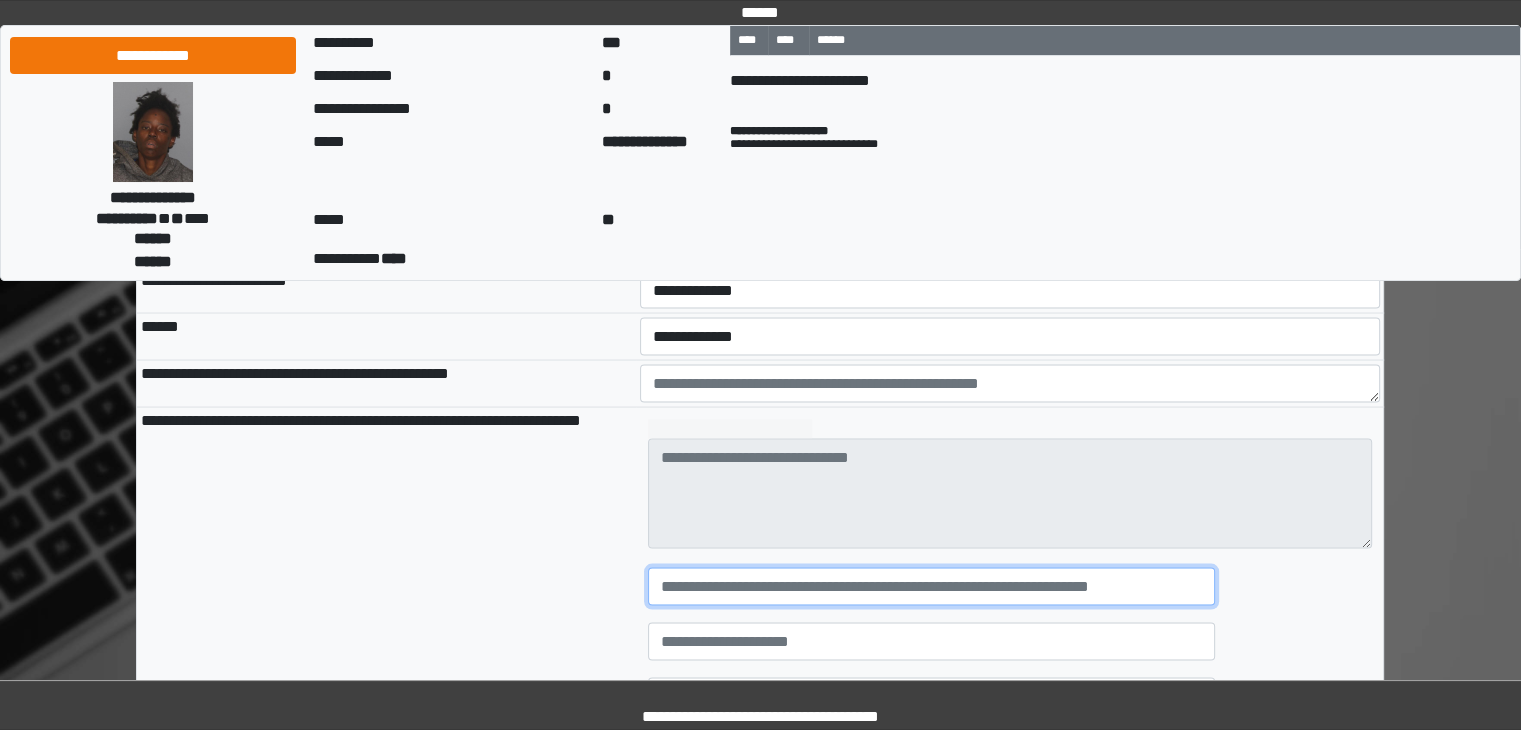 click at bounding box center [931, 586] 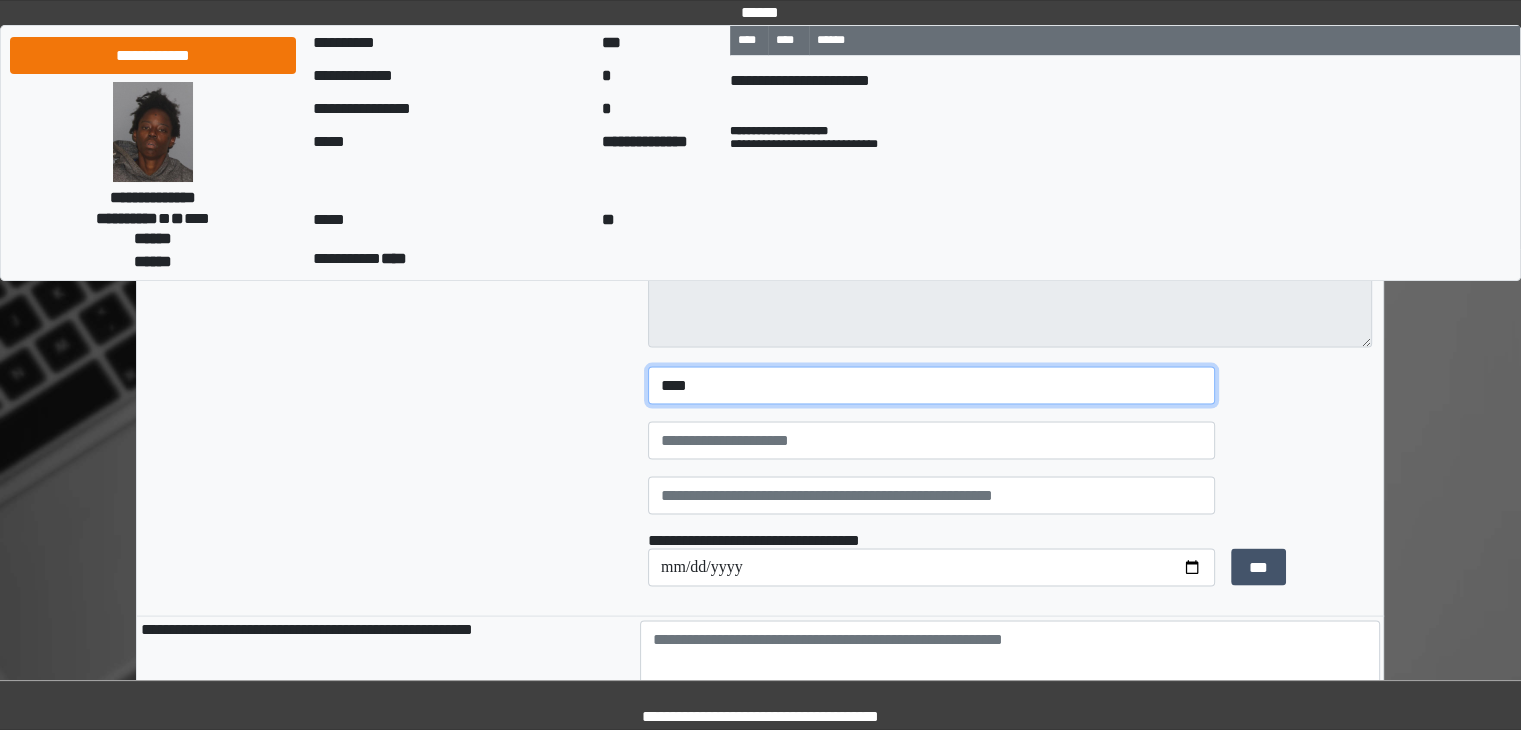 scroll, scrollTop: 3958, scrollLeft: 0, axis: vertical 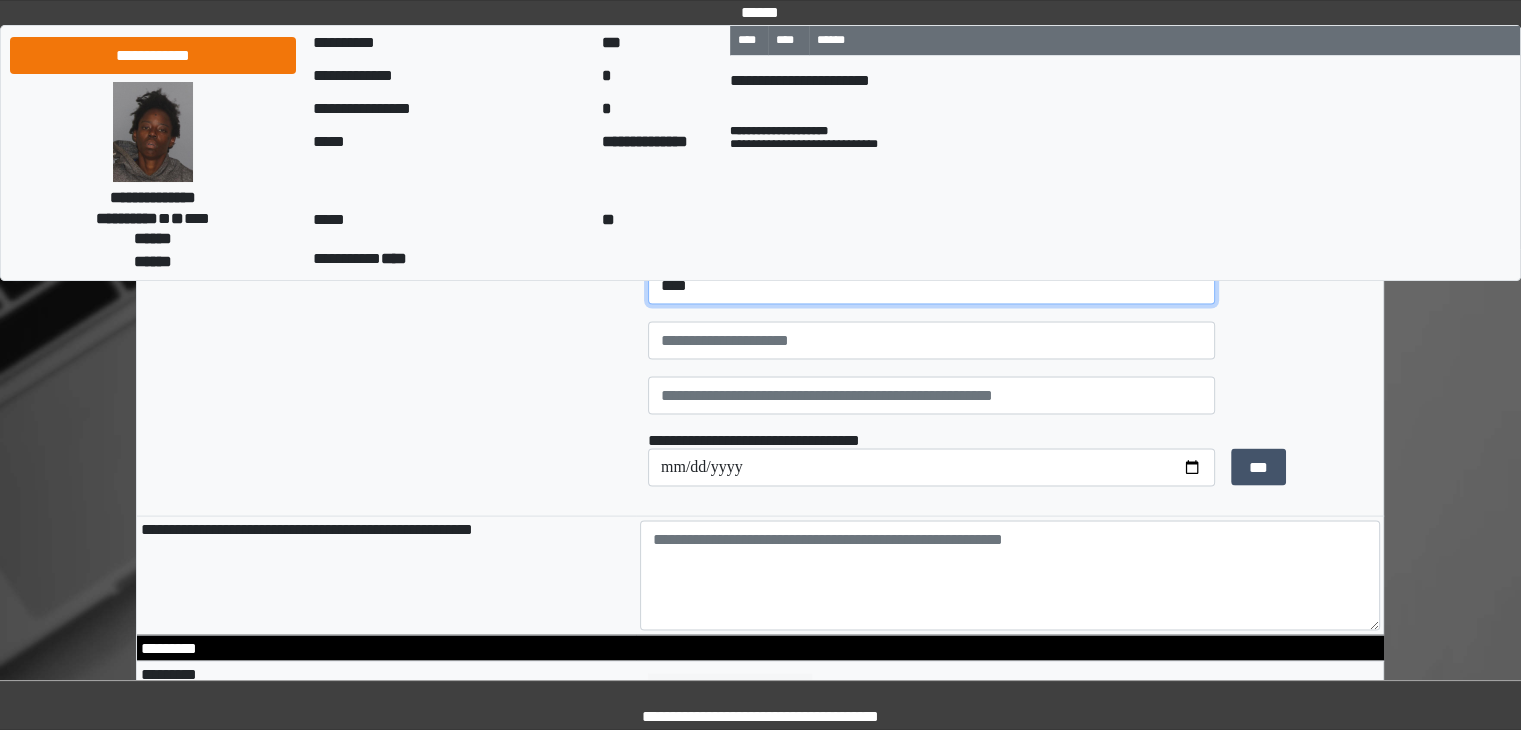type on "****" 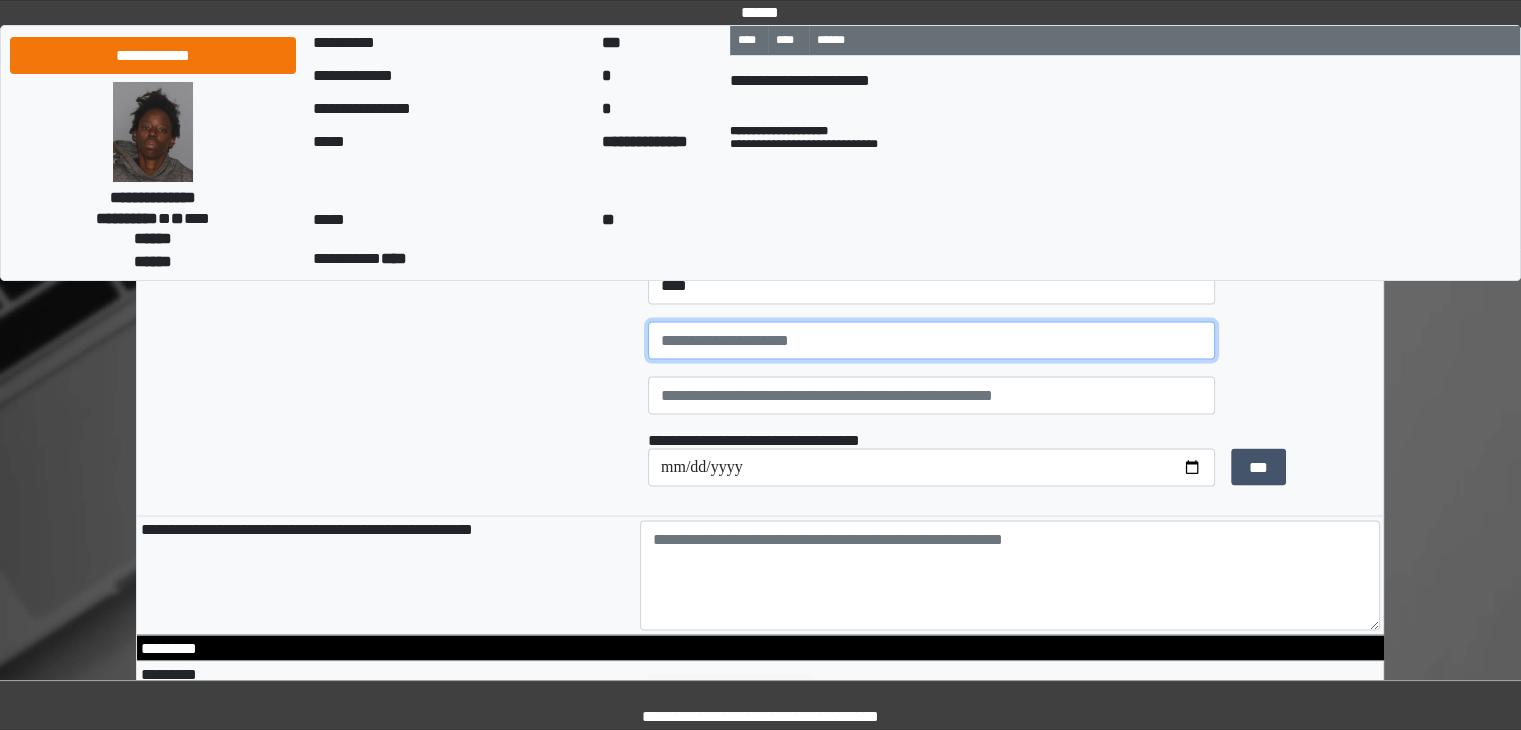click at bounding box center (931, 341) 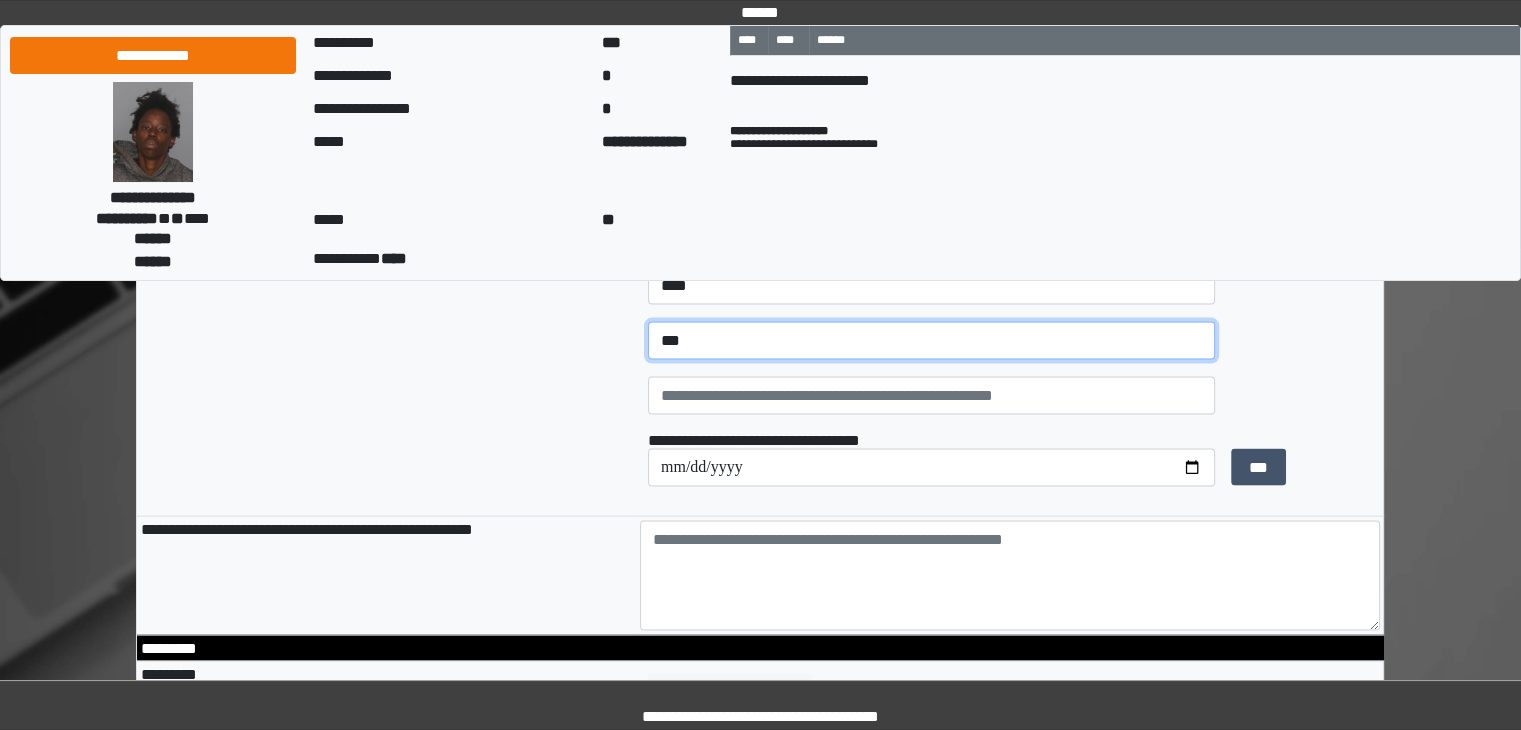 type on "***" 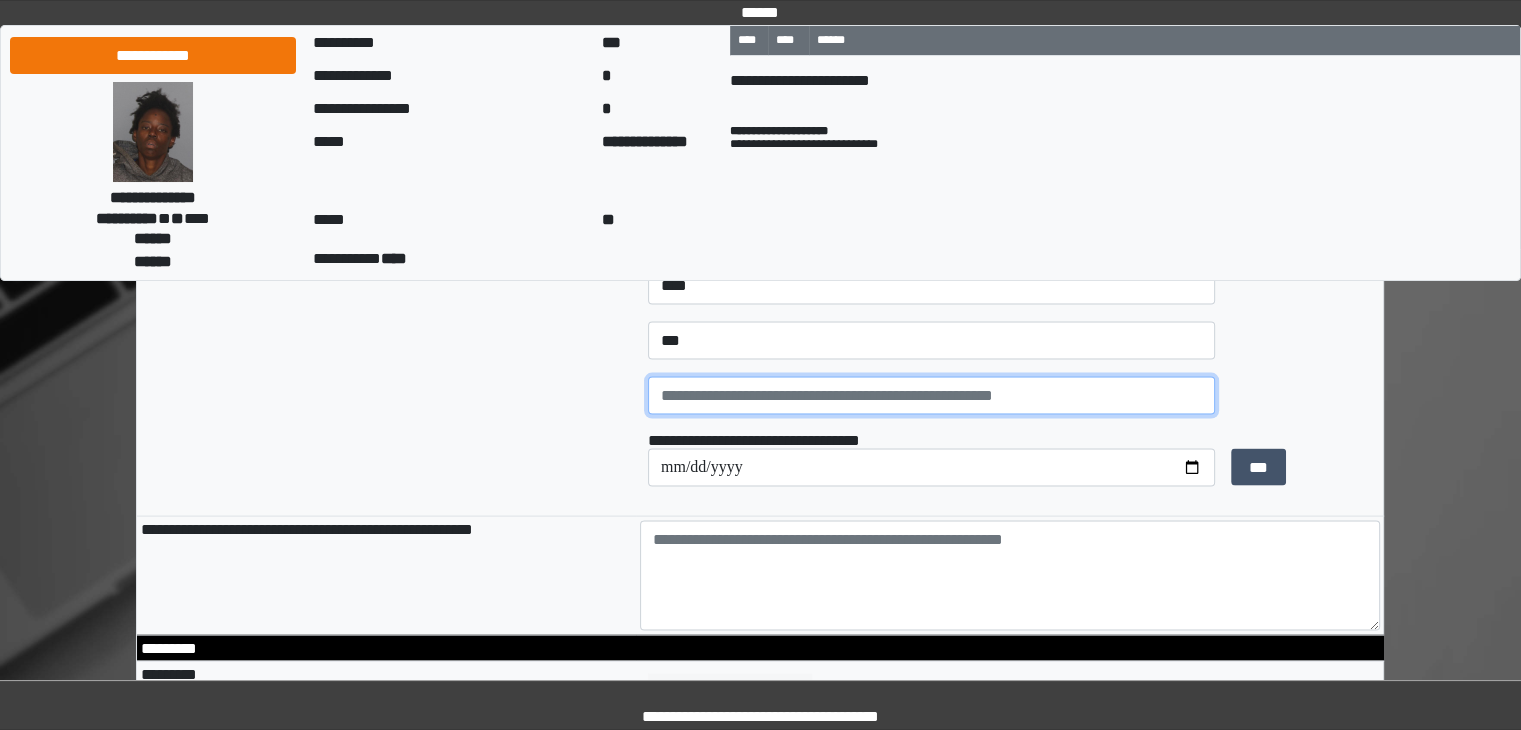 click at bounding box center [931, 396] 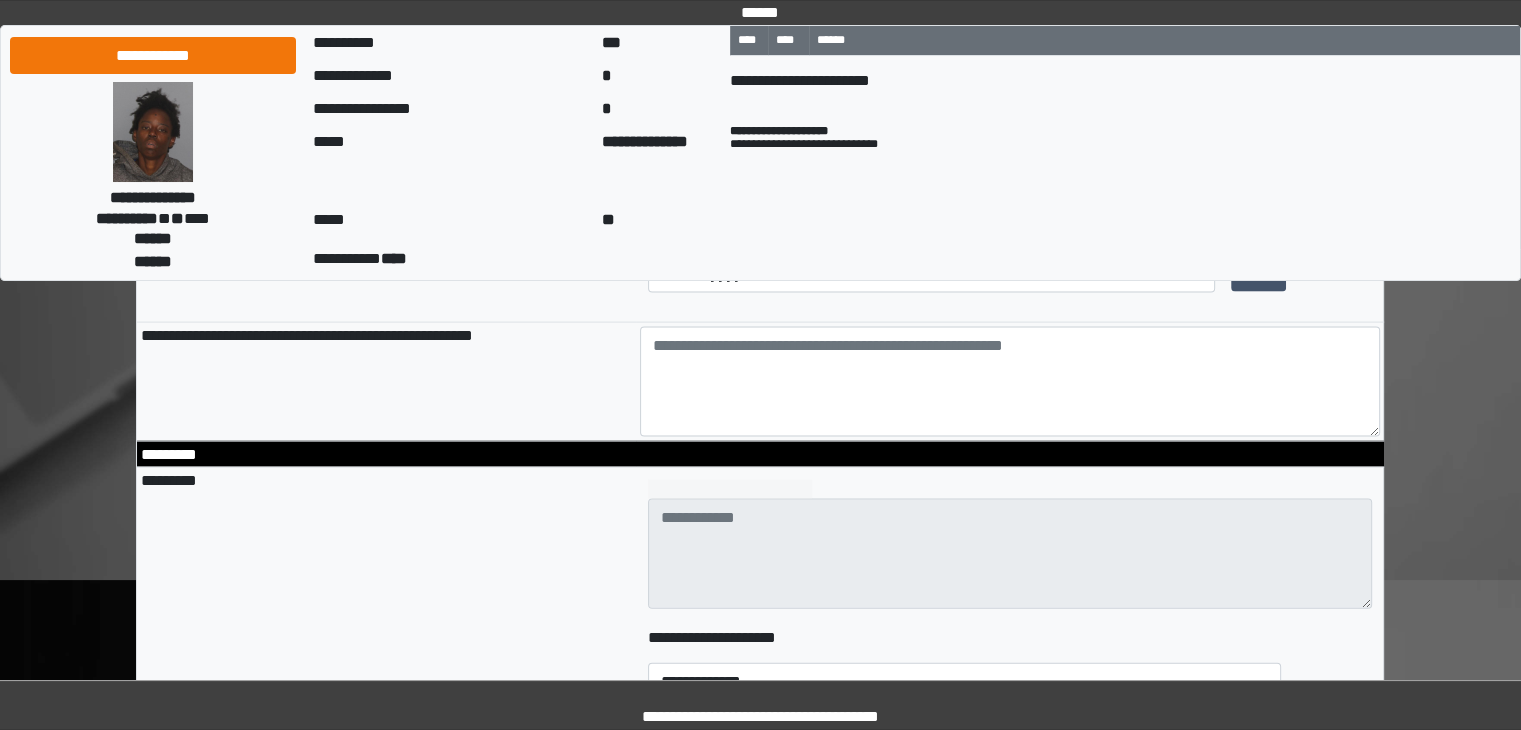 scroll, scrollTop: 4158, scrollLeft: 0, axis: vertical 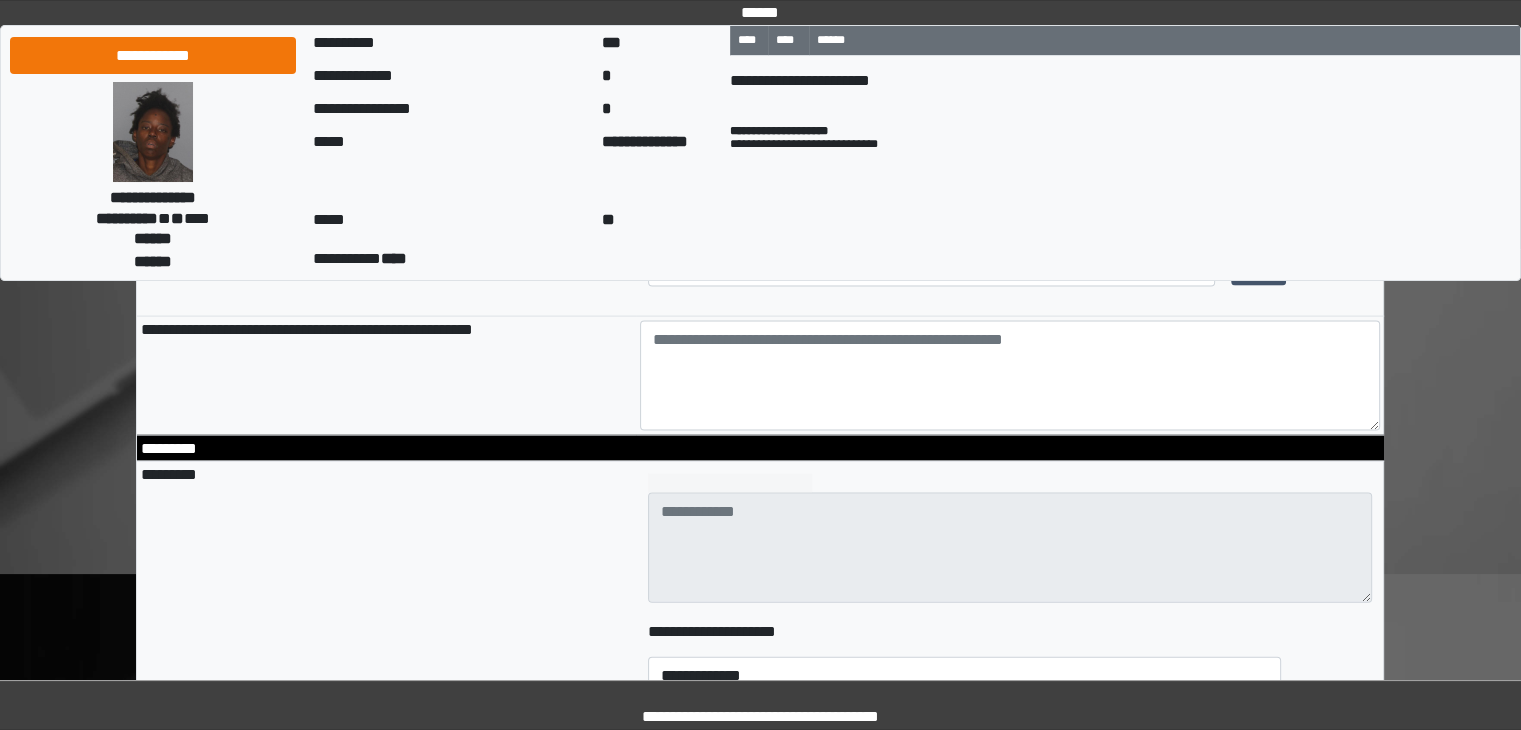 type on "****" 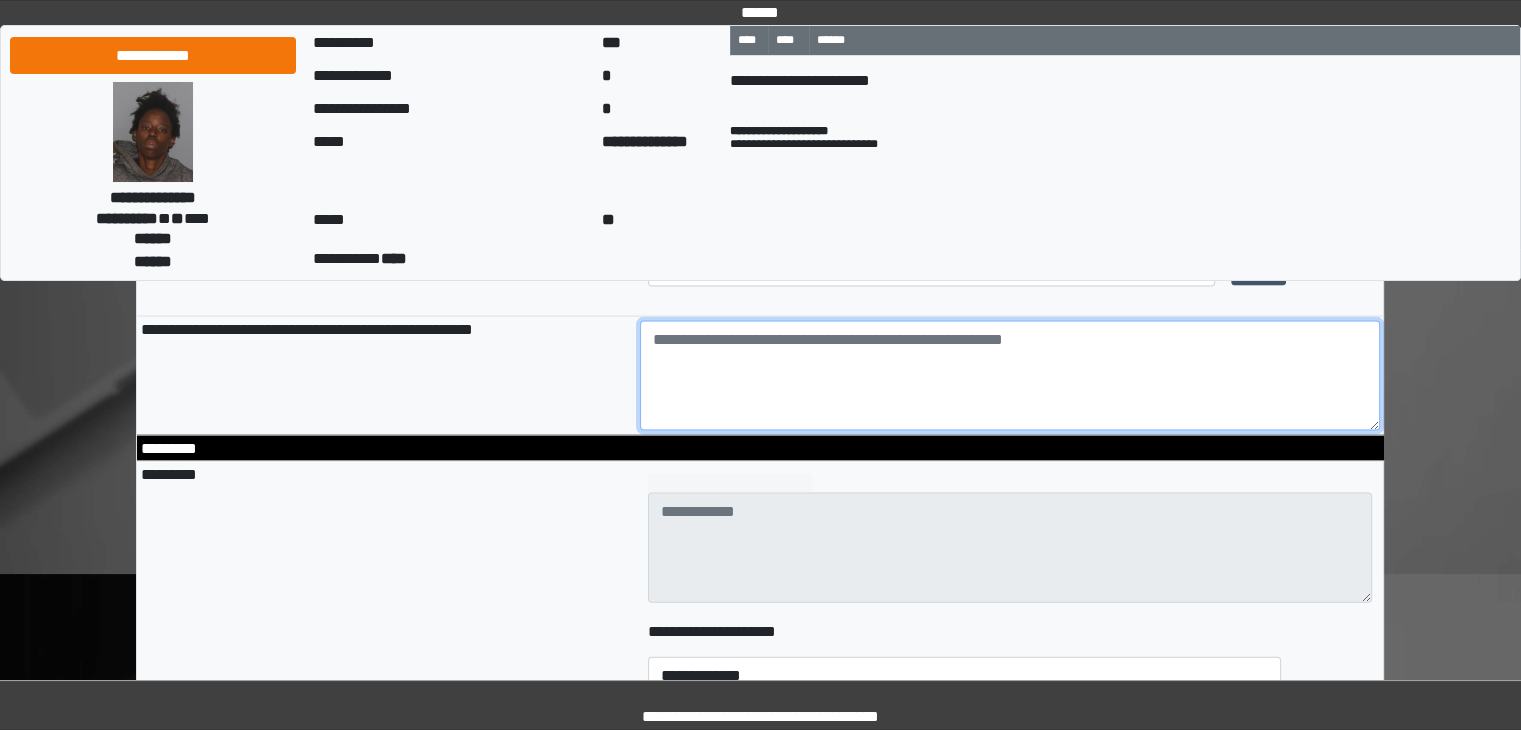 click at bounding box center (1010, 376) 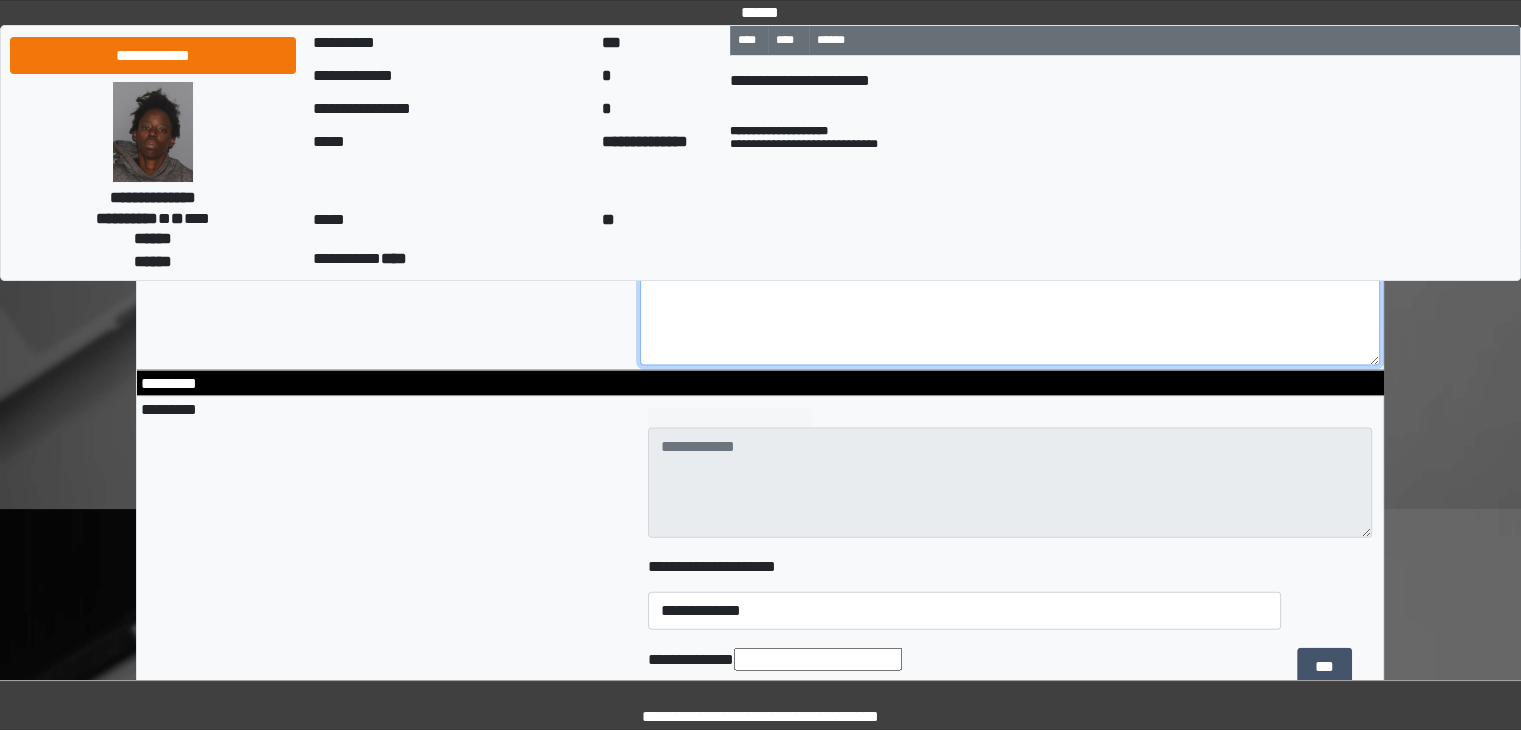 scroll, scrollTop: 4258, scrollLeft: 0, axis: vertical 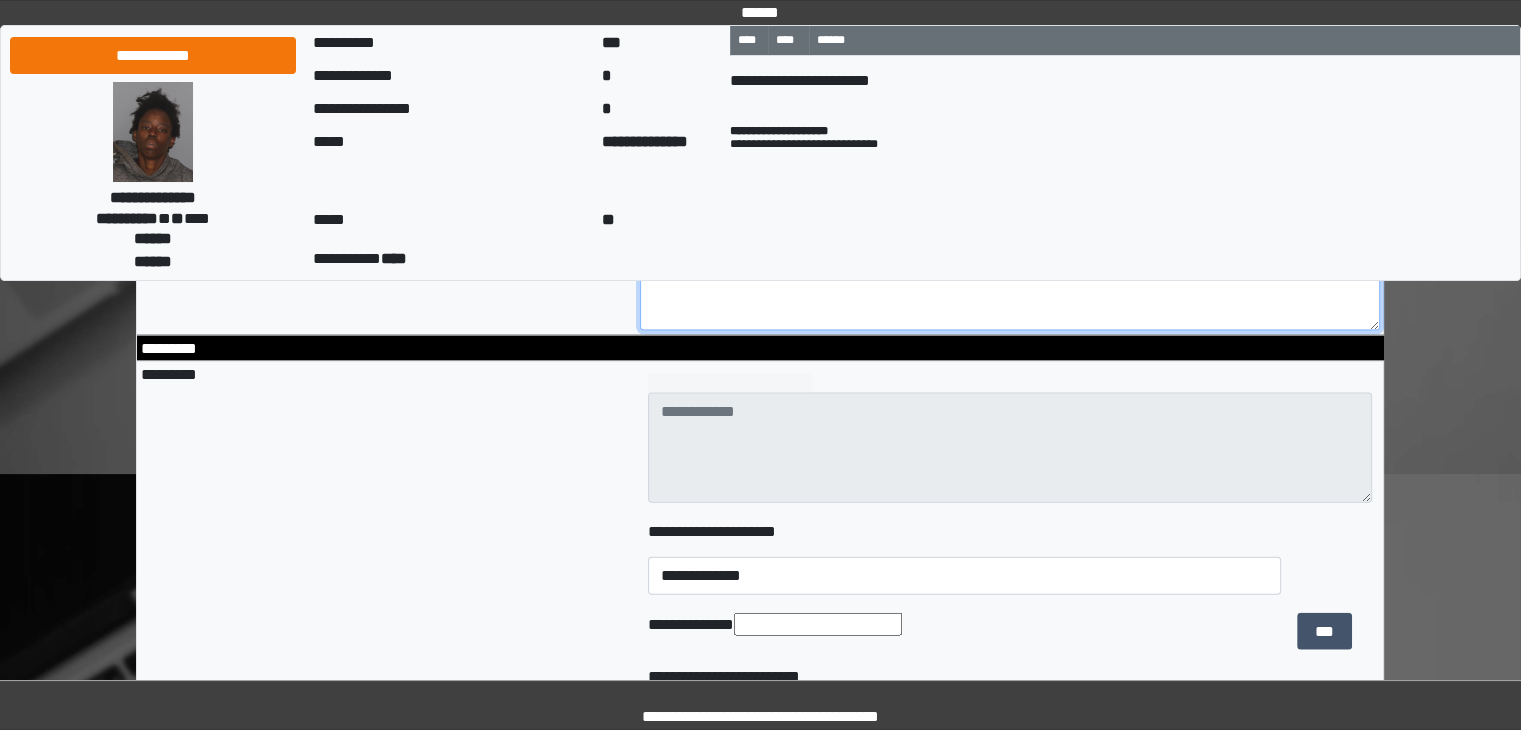 type on "****" 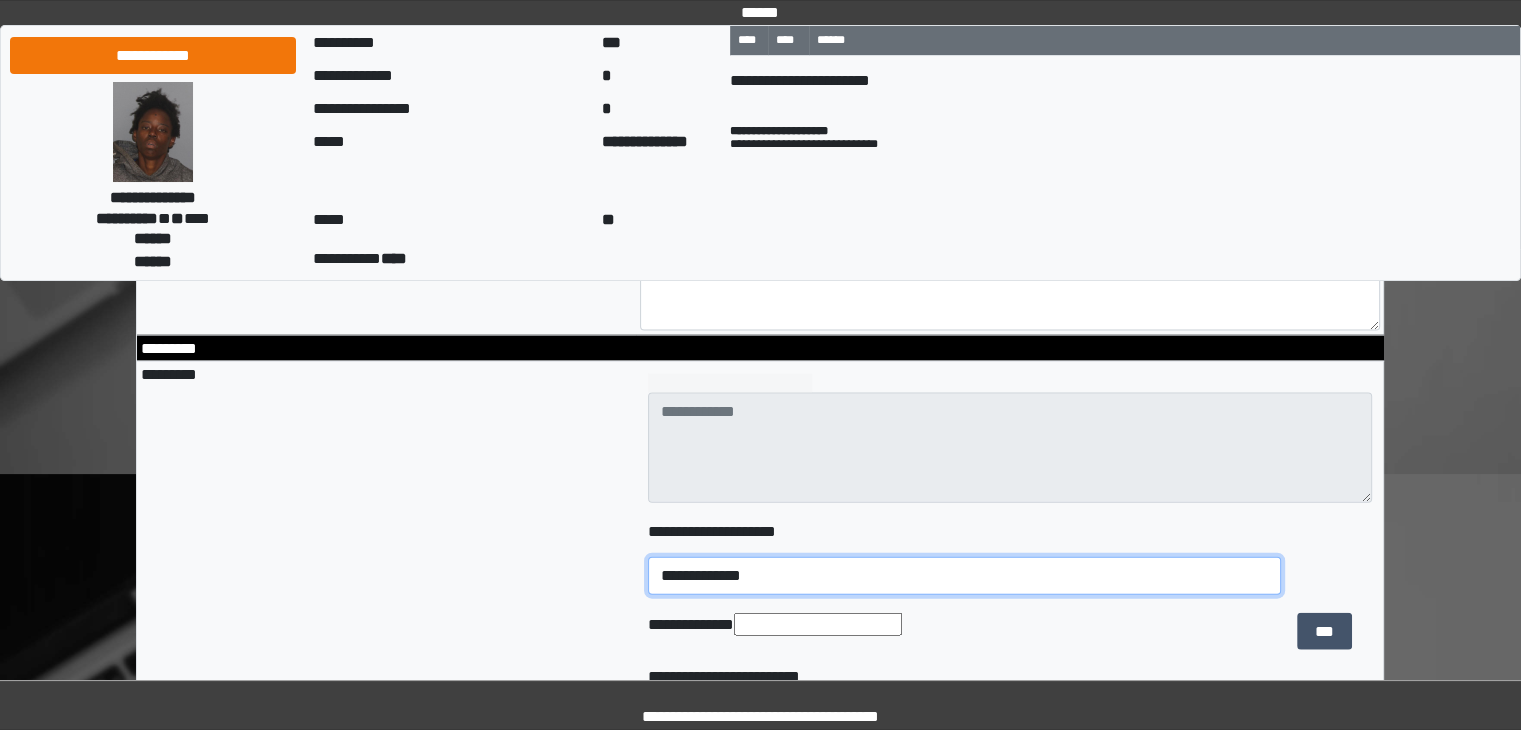 click on "**********" at bounding box center [965, 576] 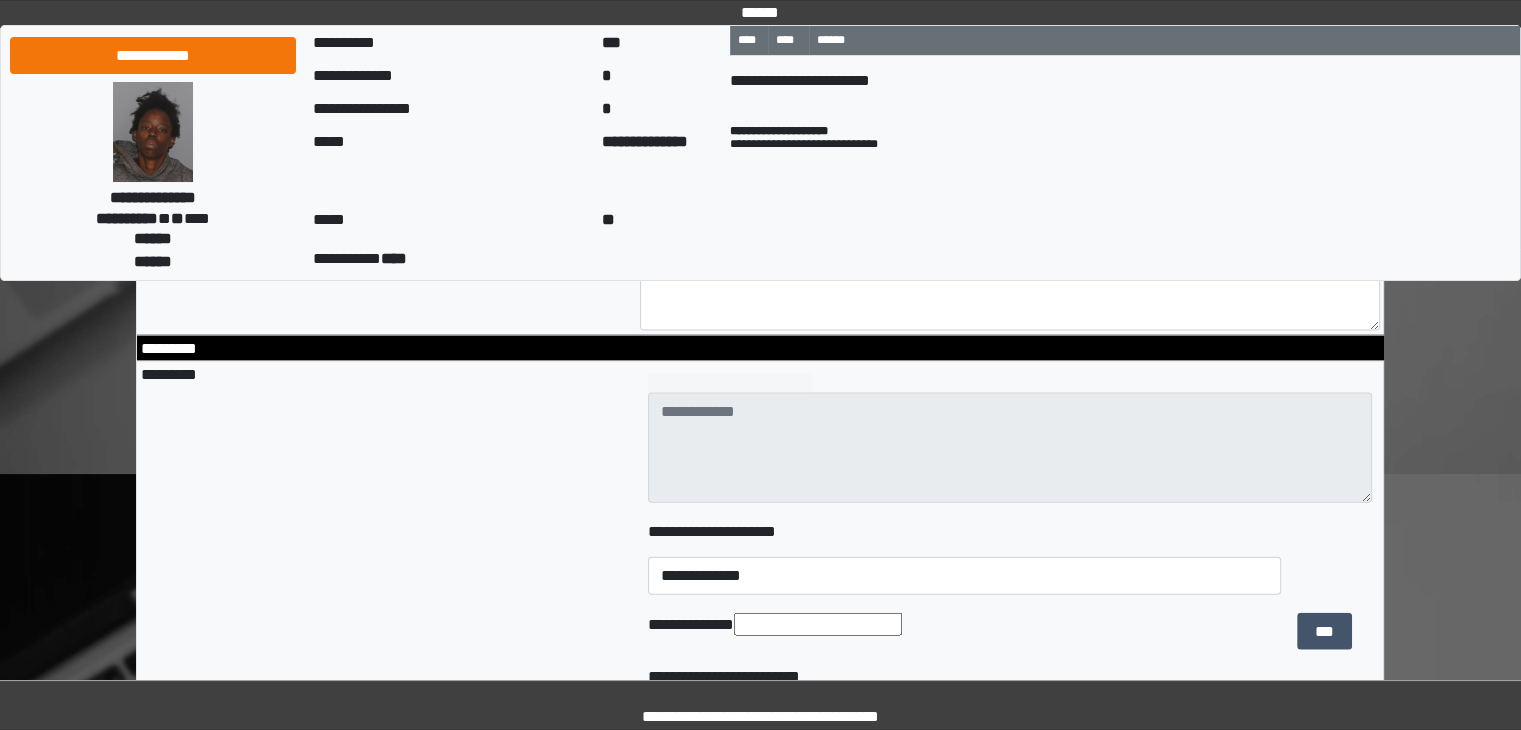 click on "*********" at bounding box center [386, 593] 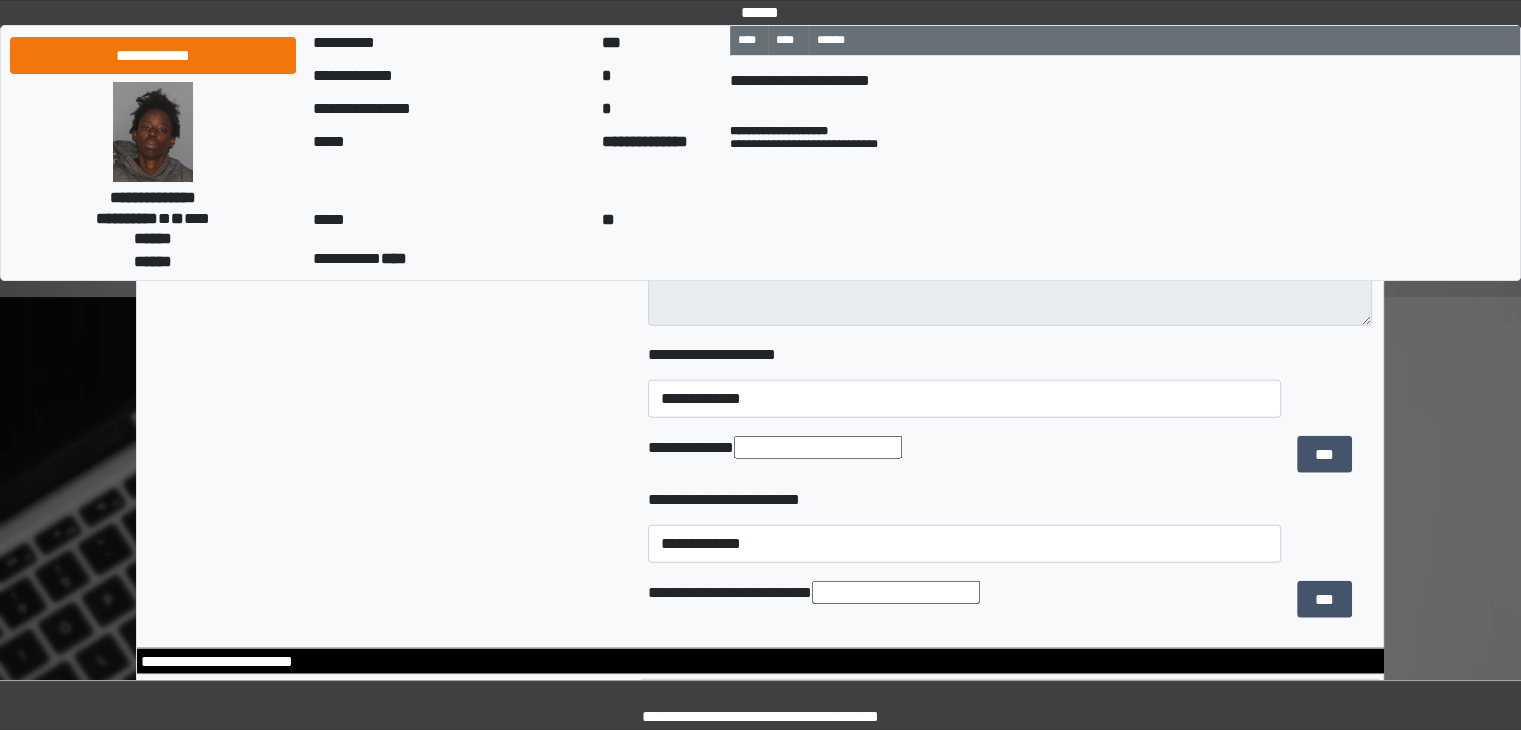 scroll, scrollTop: 4458, scrollLeft: 0, axis: vertical 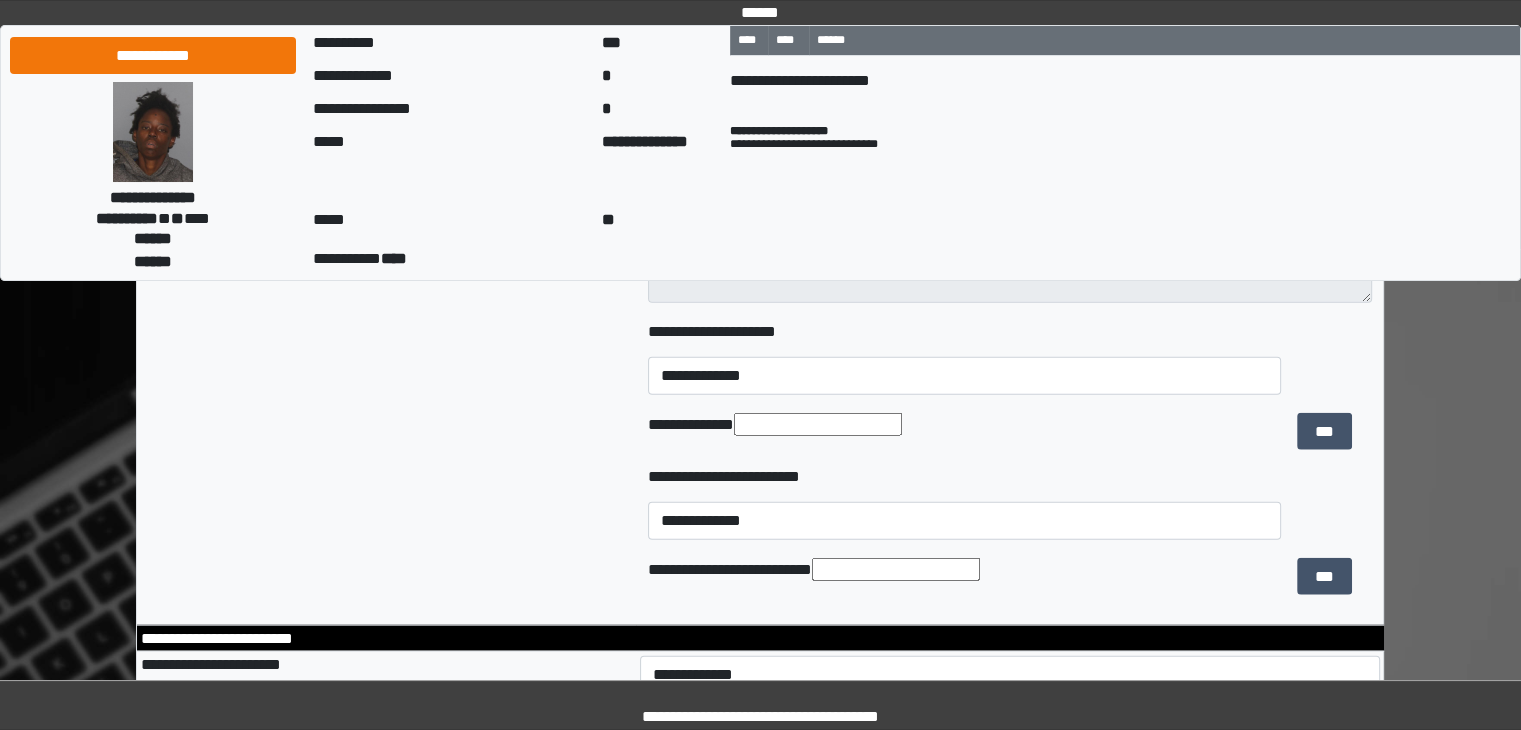 click on "**********" at bounding box center [1010, 385] 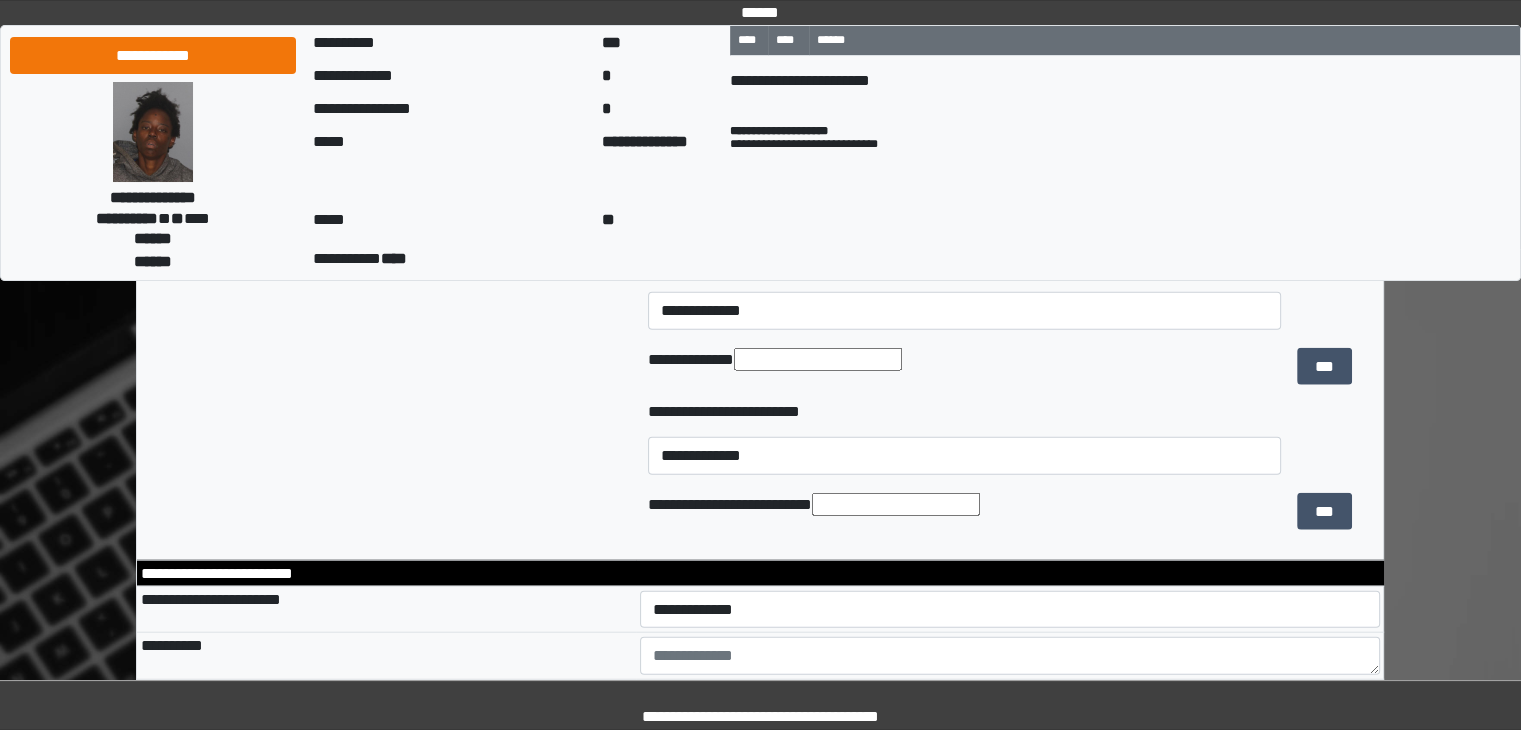 scroll, scrollTop: 4558, scrollLeft: 0, axis: vertical 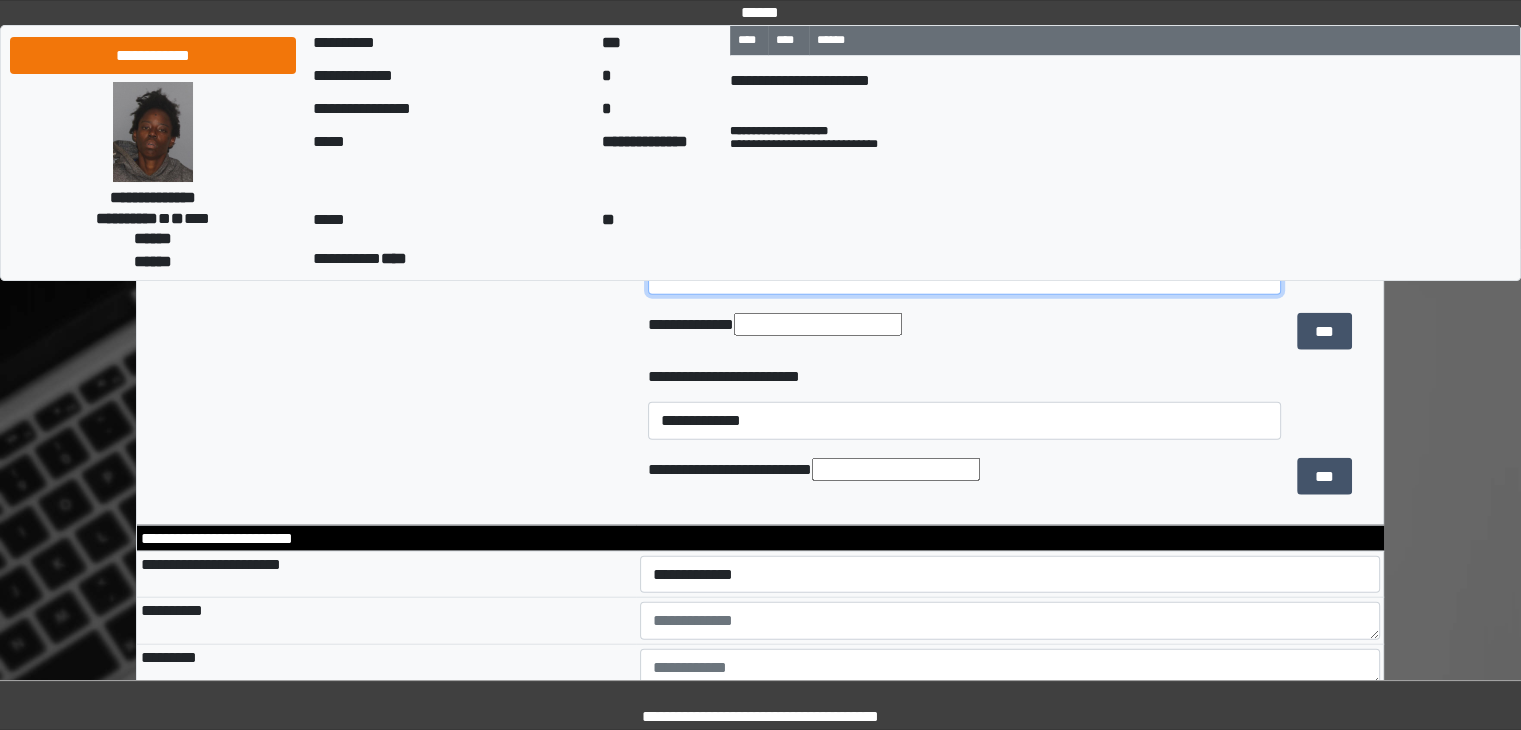 click on "**********" at bounding box center [965, 276] 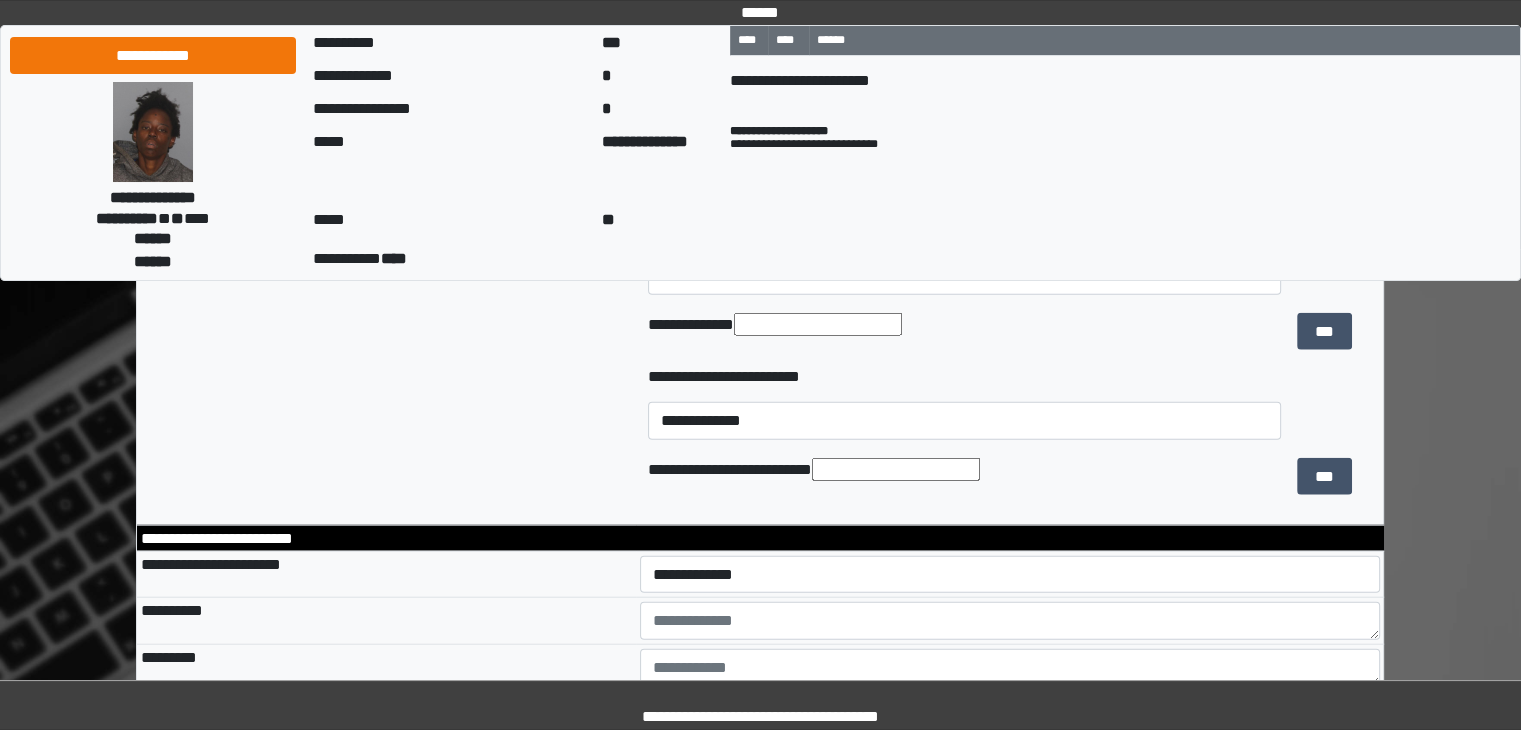 click at bounding box center (818, 324) 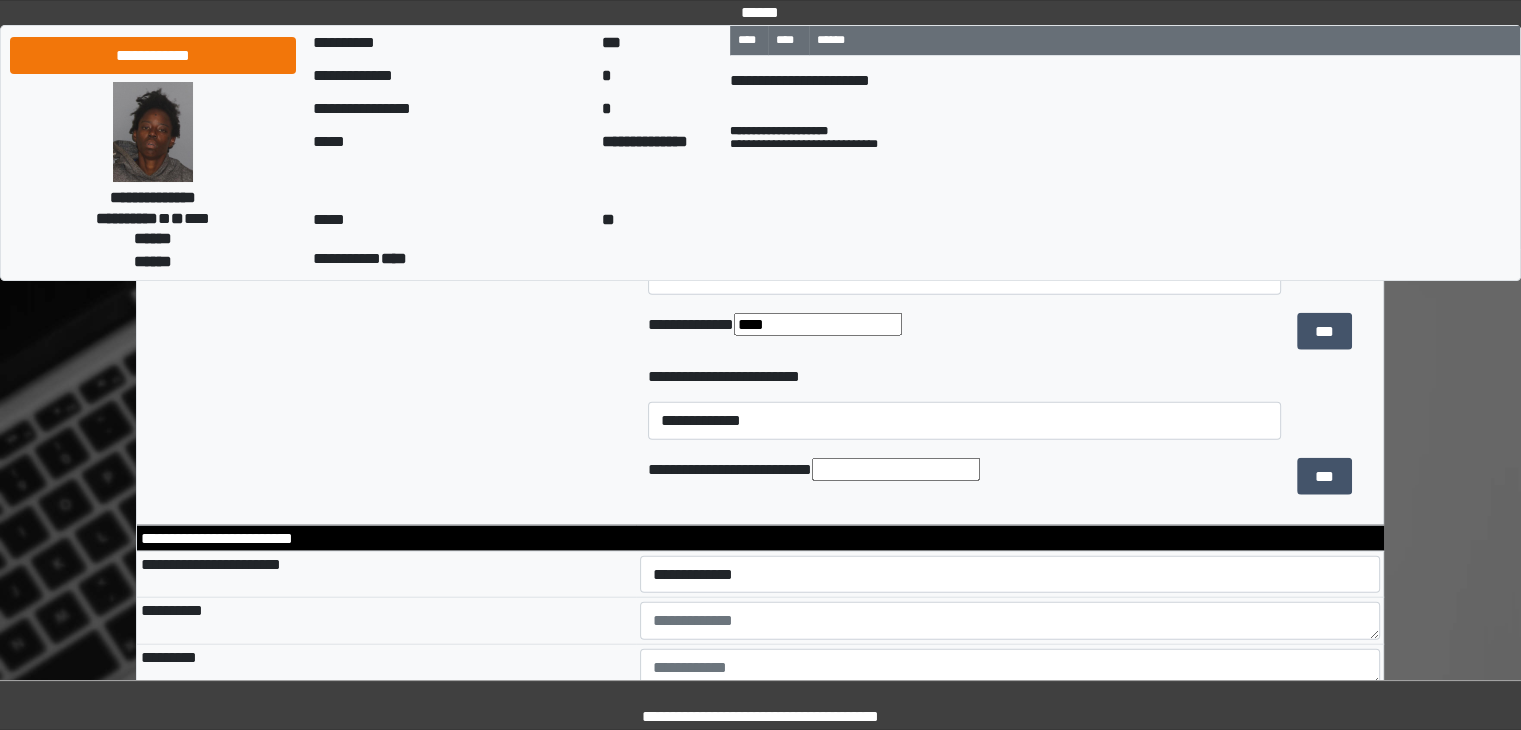 type on "****" 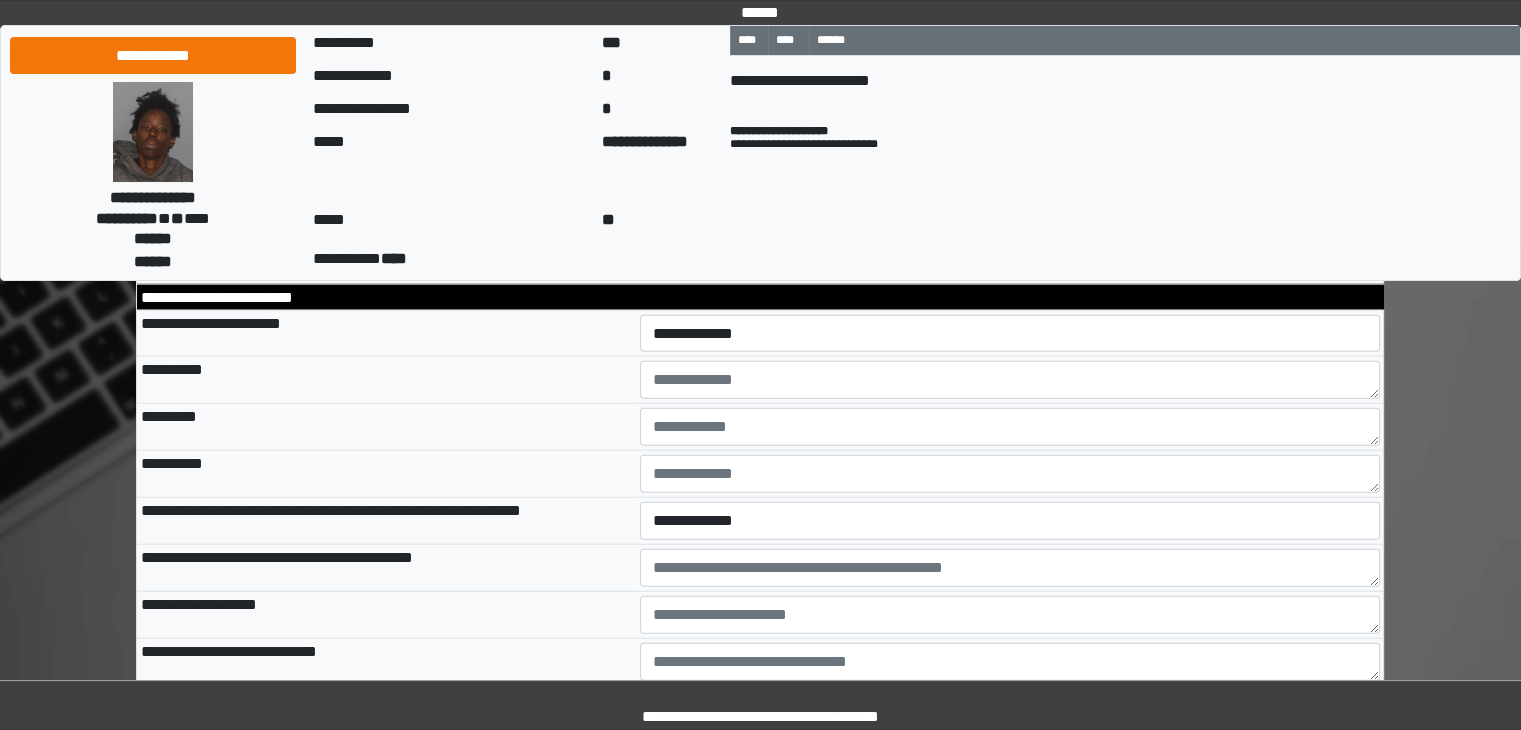 scroll, scrollTop: 4858, scrollLeft: 0, axis: vertical 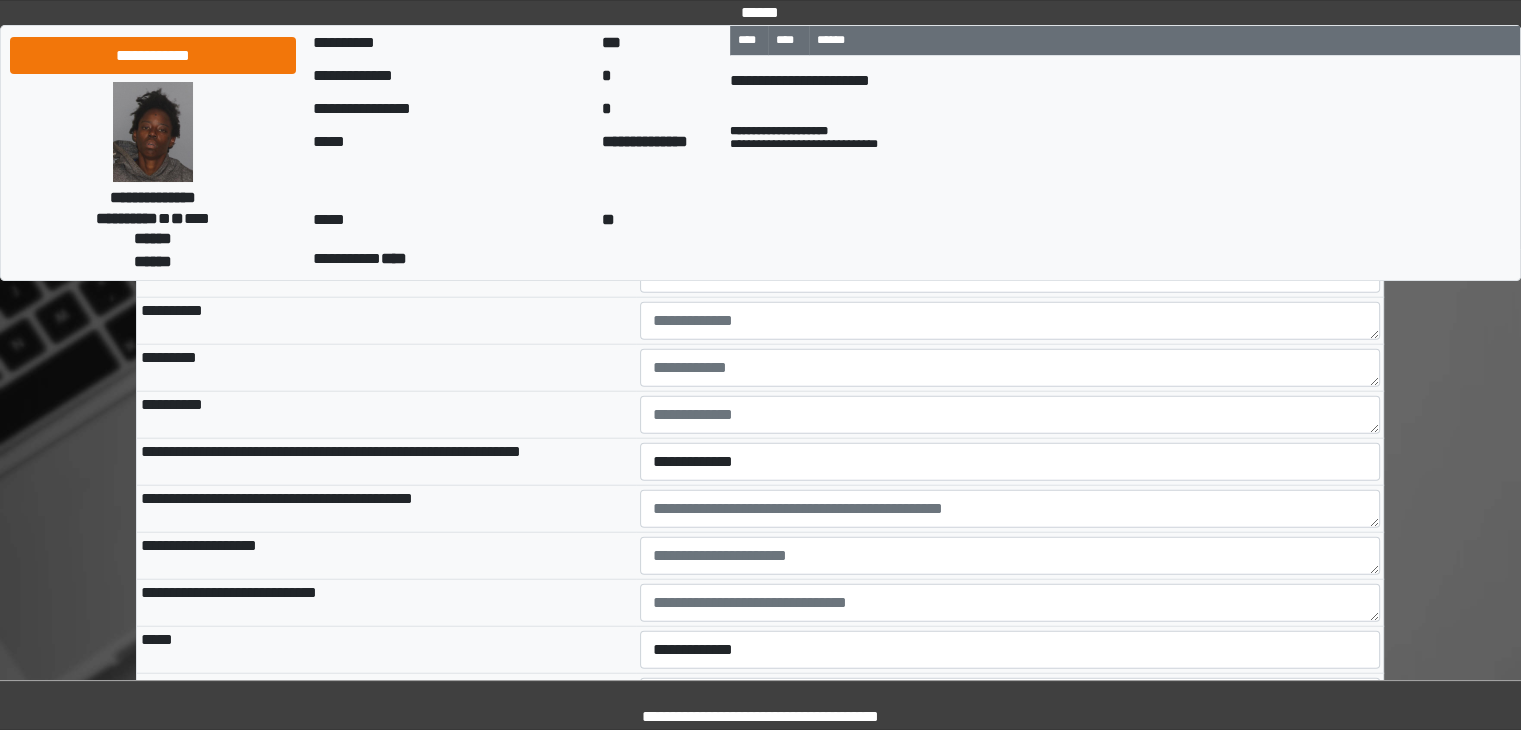 type on "****" 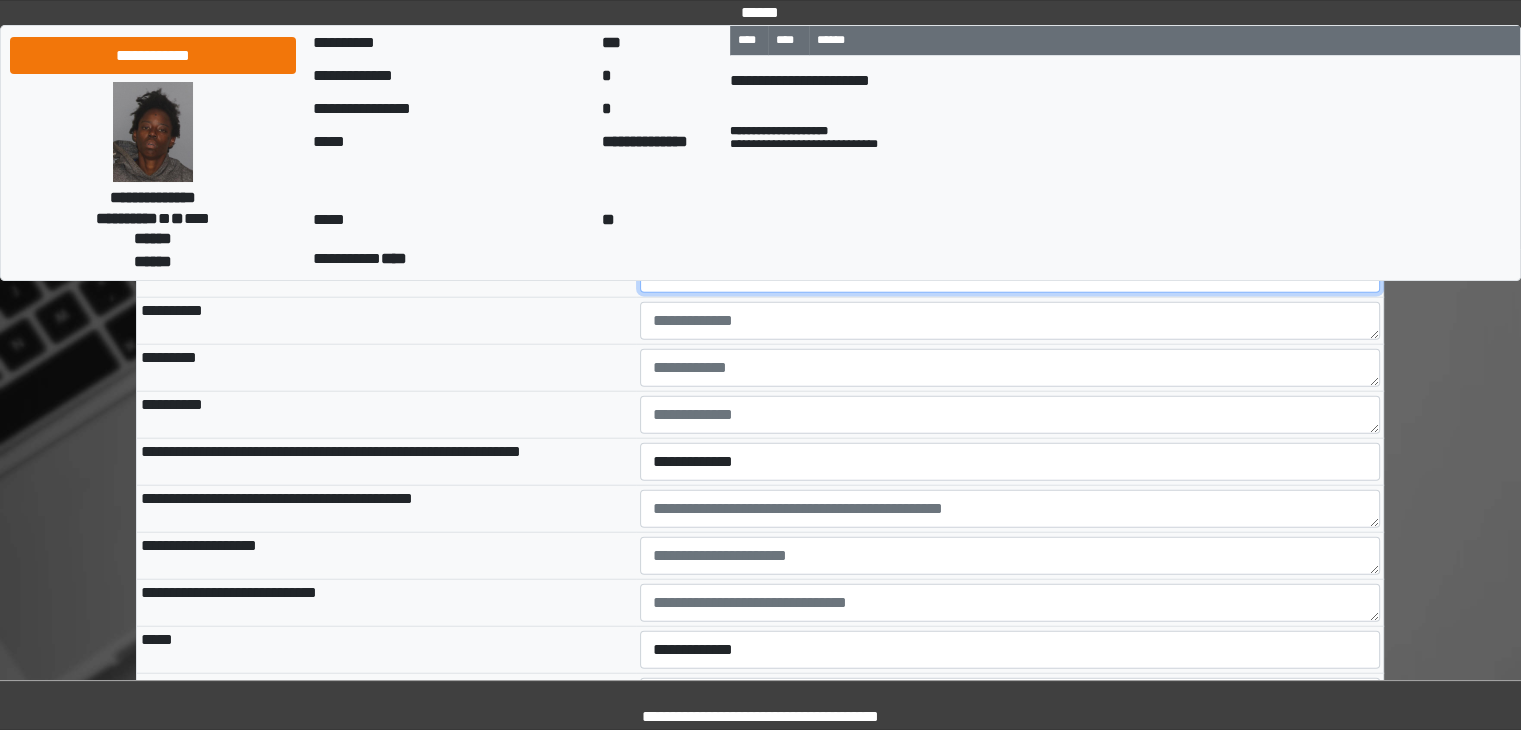 click on "**********" at bounding box center [1010, 275] 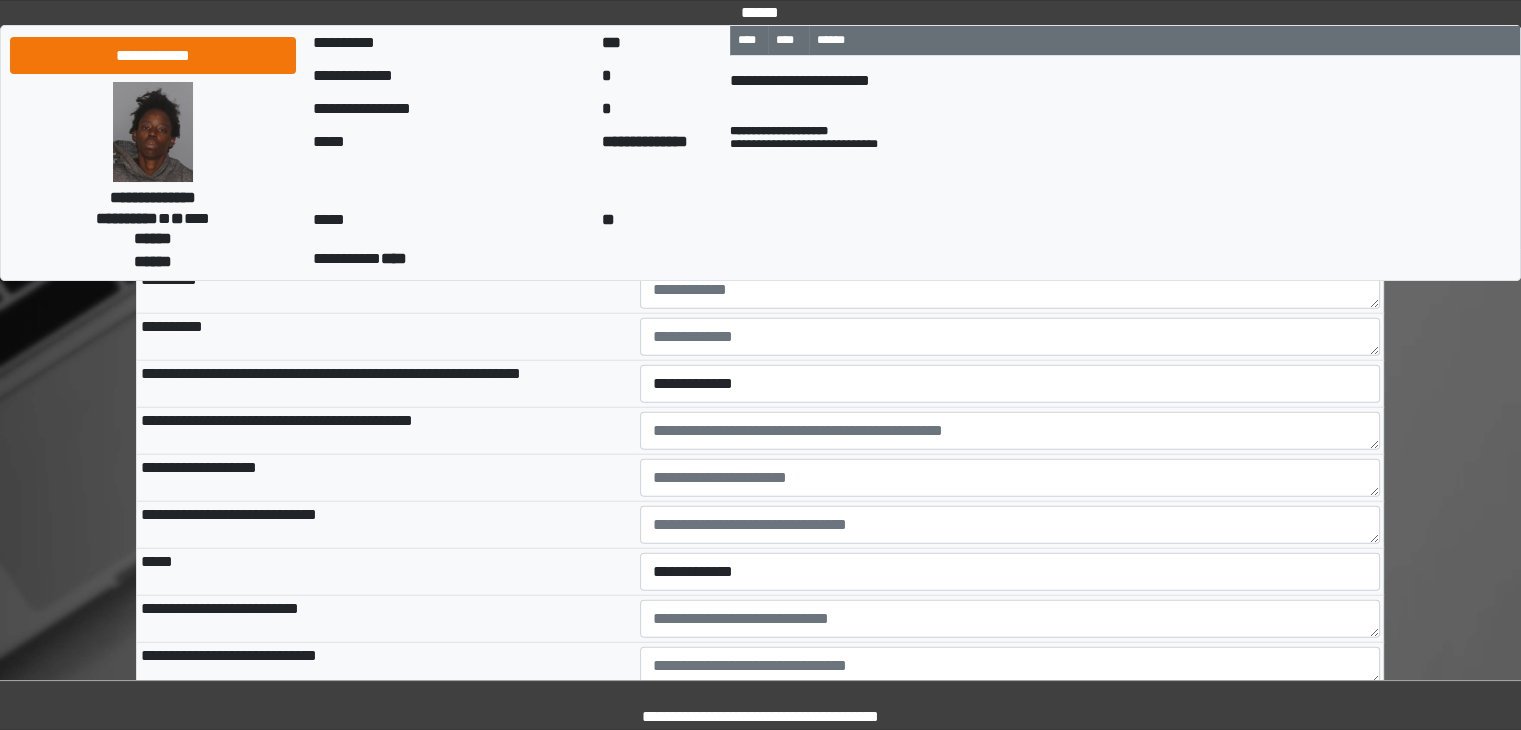 scroll, scrollTop: 4958, scrollLeft: 0, axis: vertical 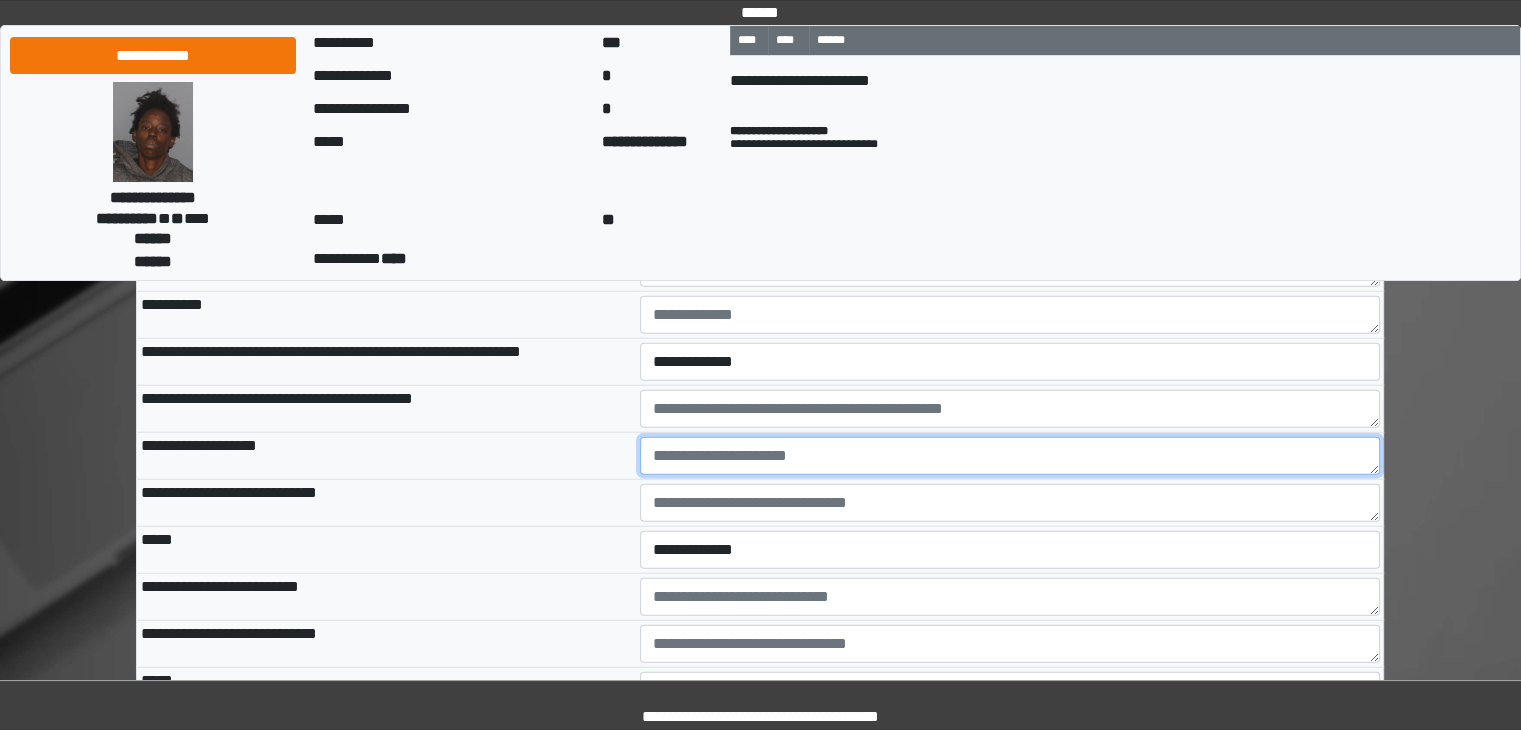 click at bounding box center [1010, 456] 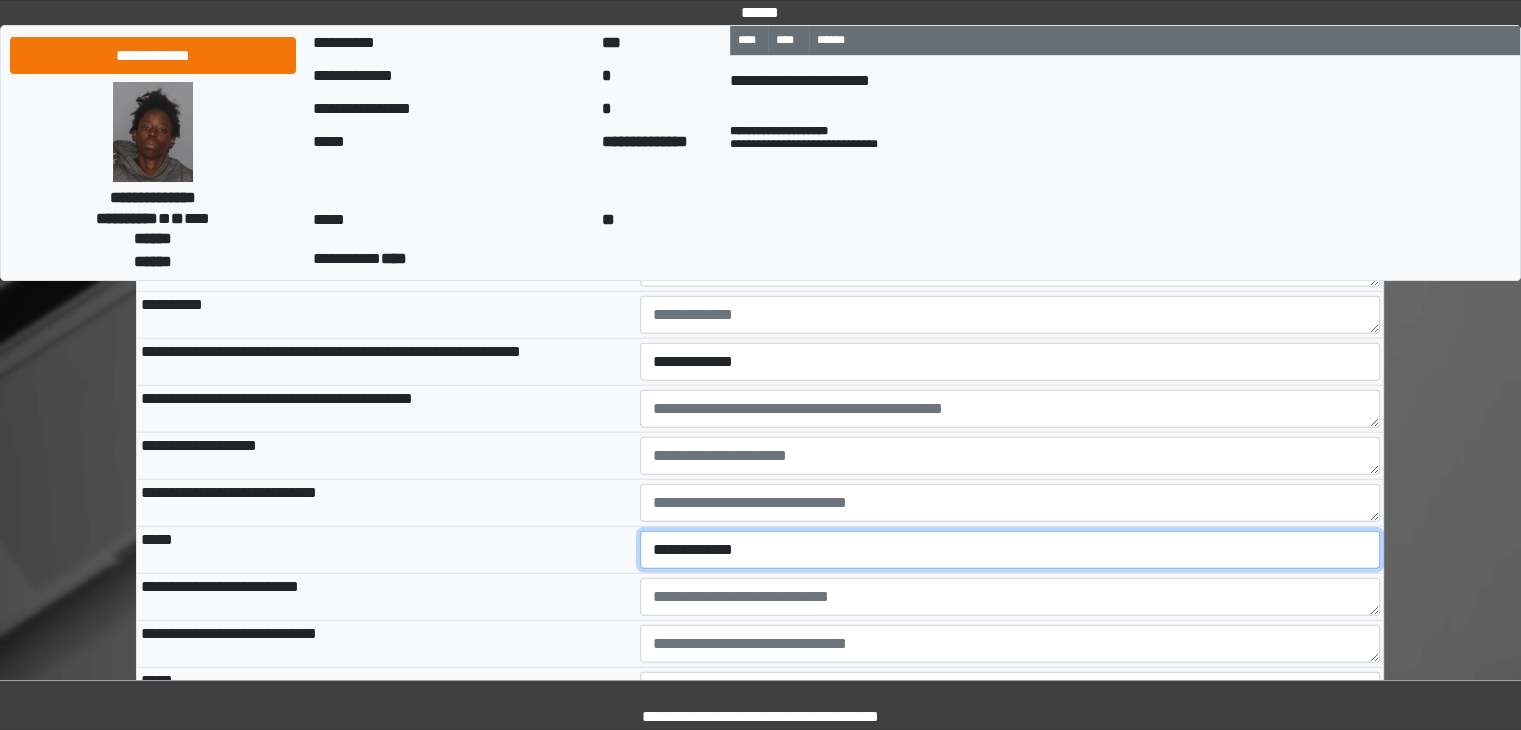 drag, startPoint x: 681, startPoint y: 609, endPoint x: 691, endPoint y: 605, distance: 10.770329 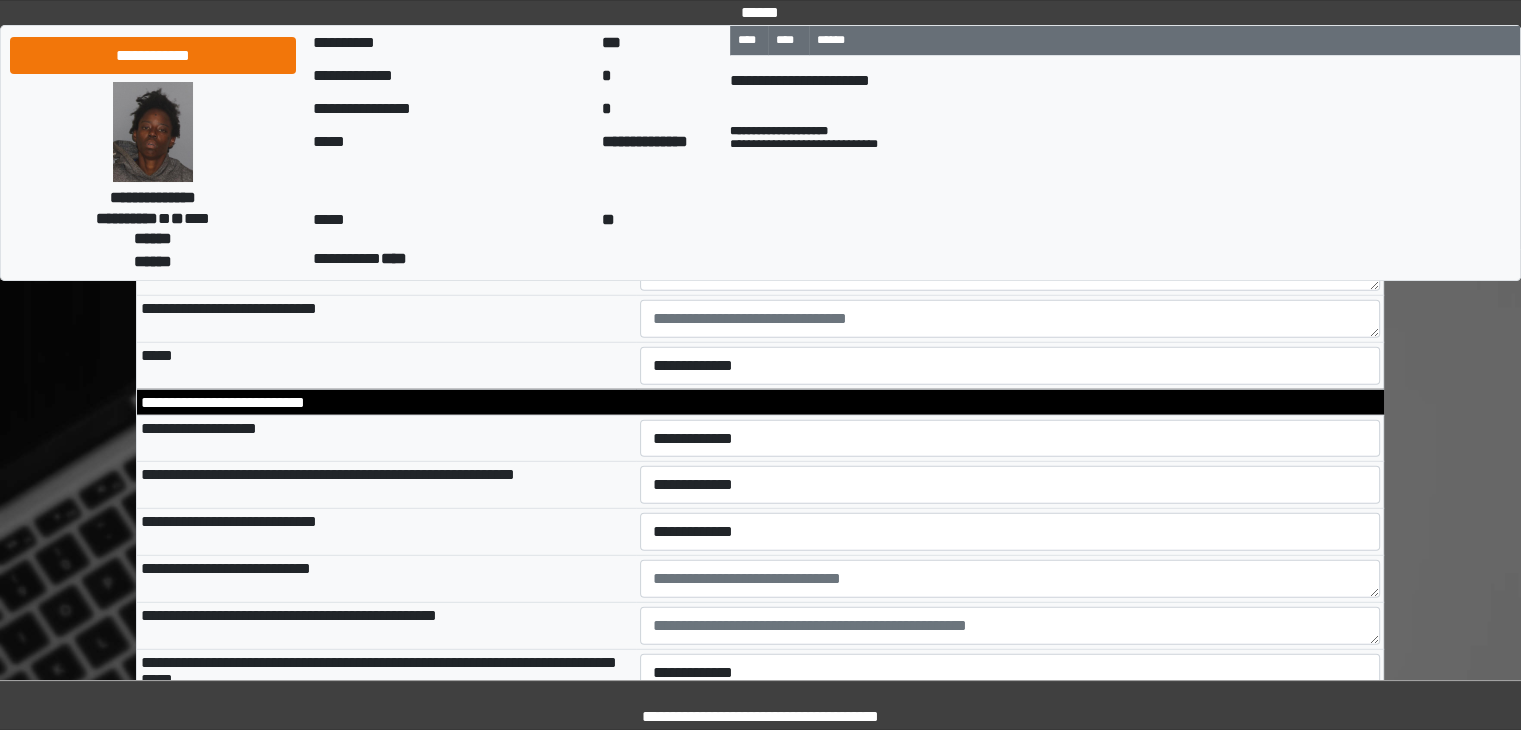scroll, scrollTop: 5458, scrollLeft: 0, axis: vertical 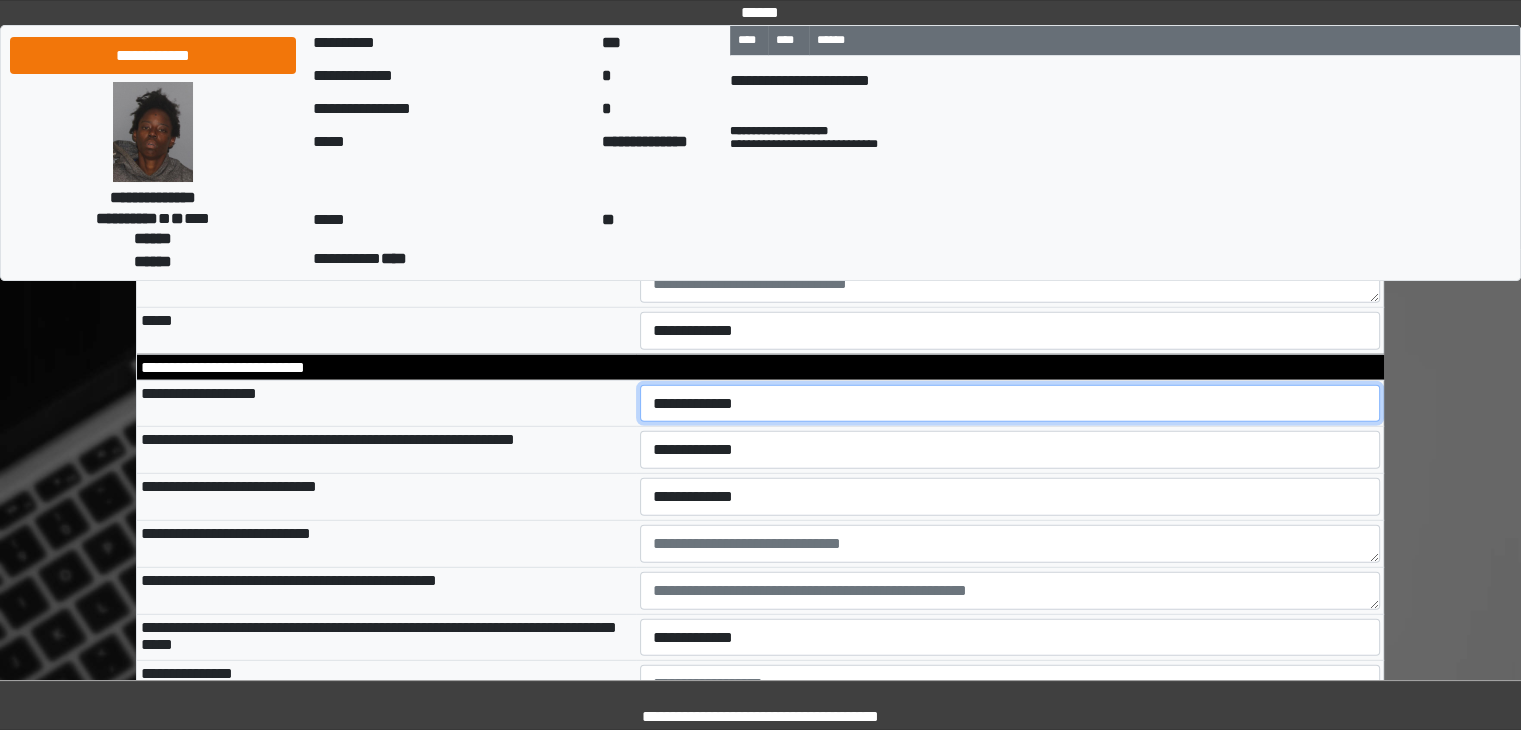 click on "**********" at bounding box center [1010, 404] 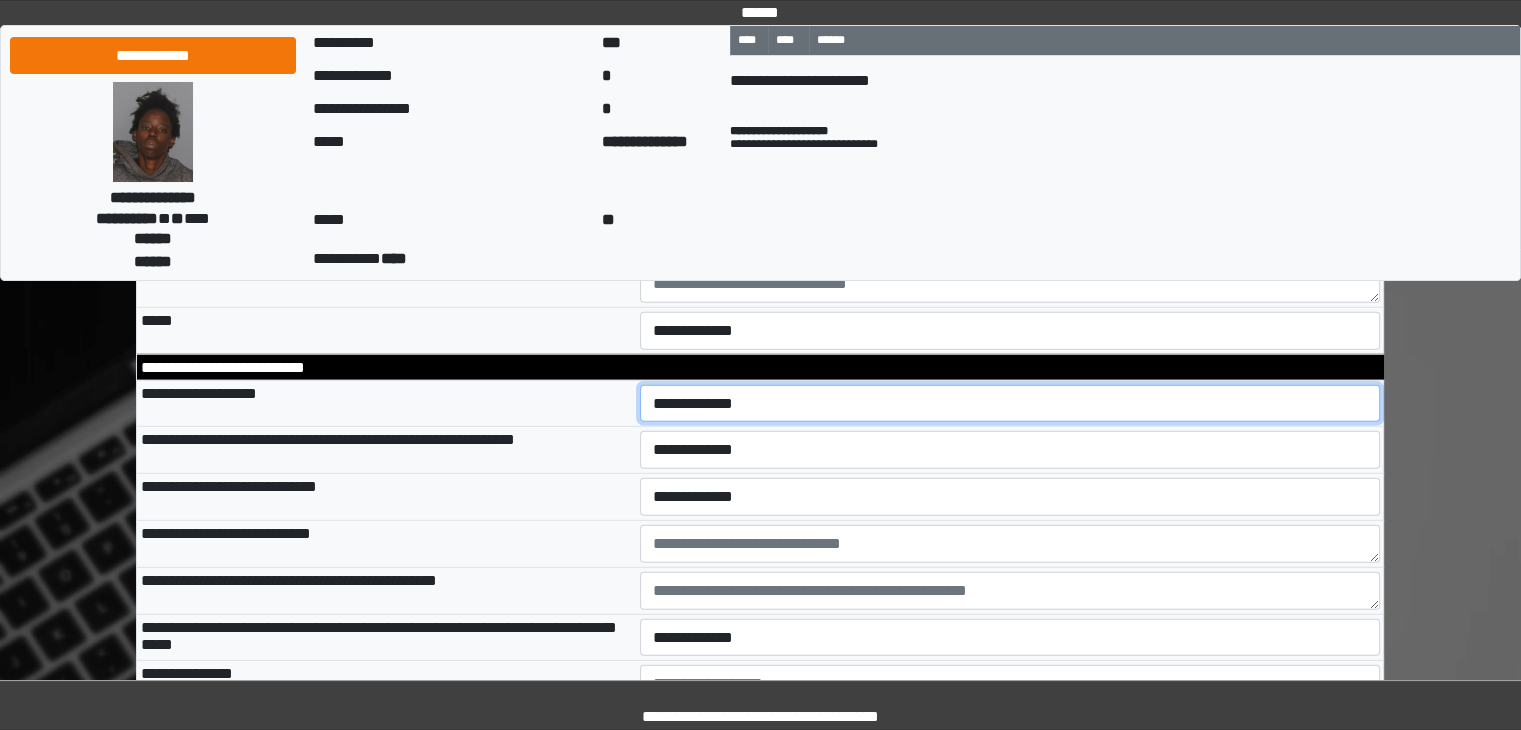 select on "*" 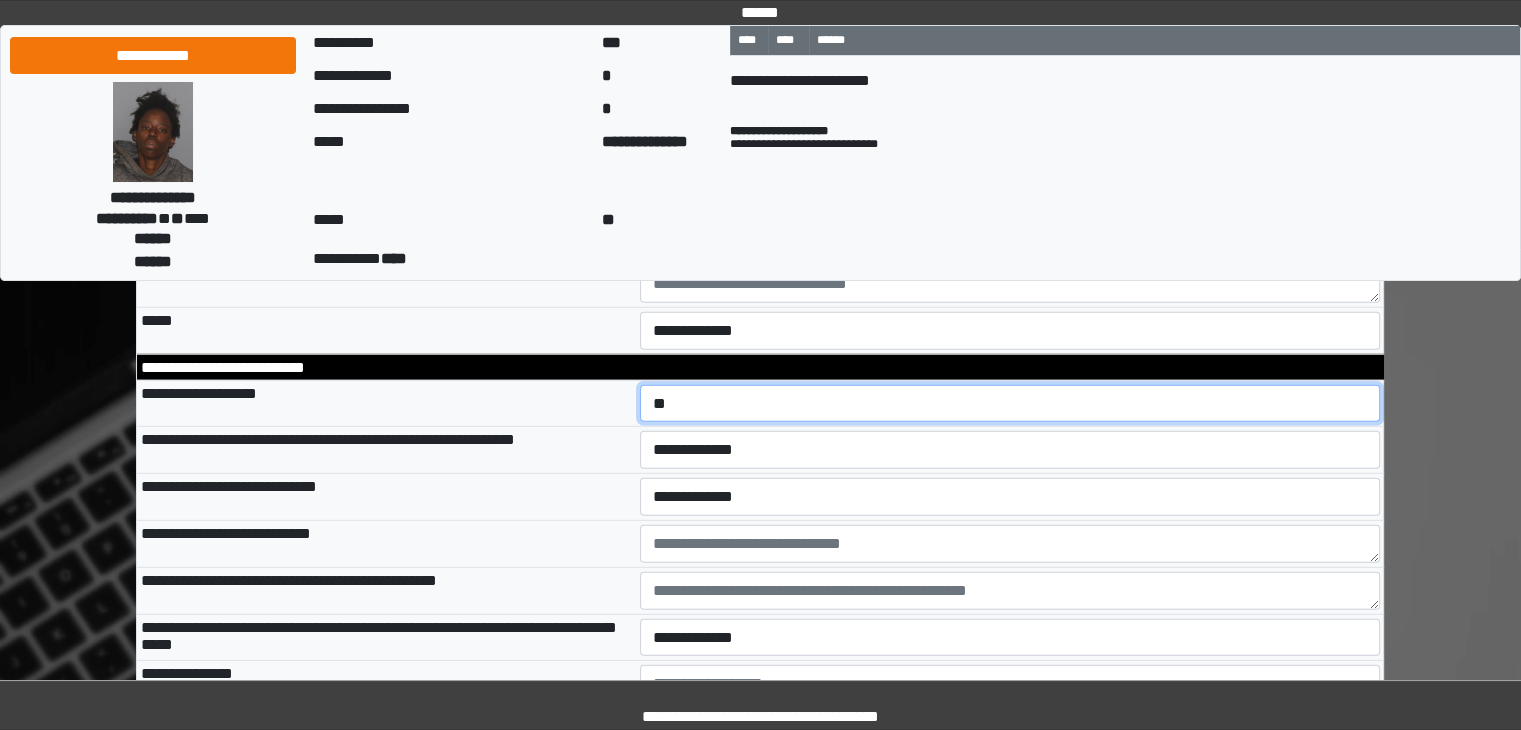 click on "**********" at bounding box center (1010, 404) 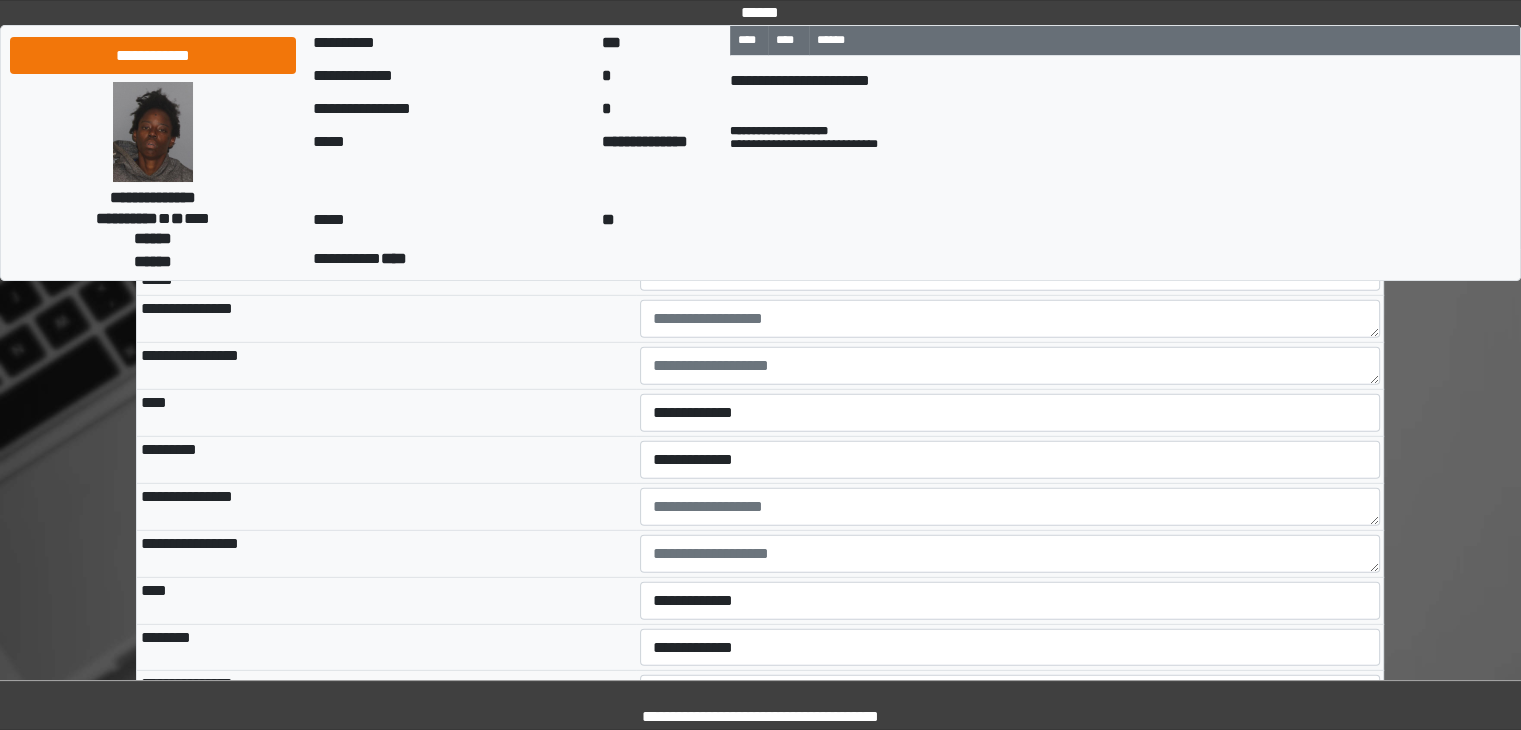 scroll, scrollTop: 5858, scrollLeft: 0, axis: vertical 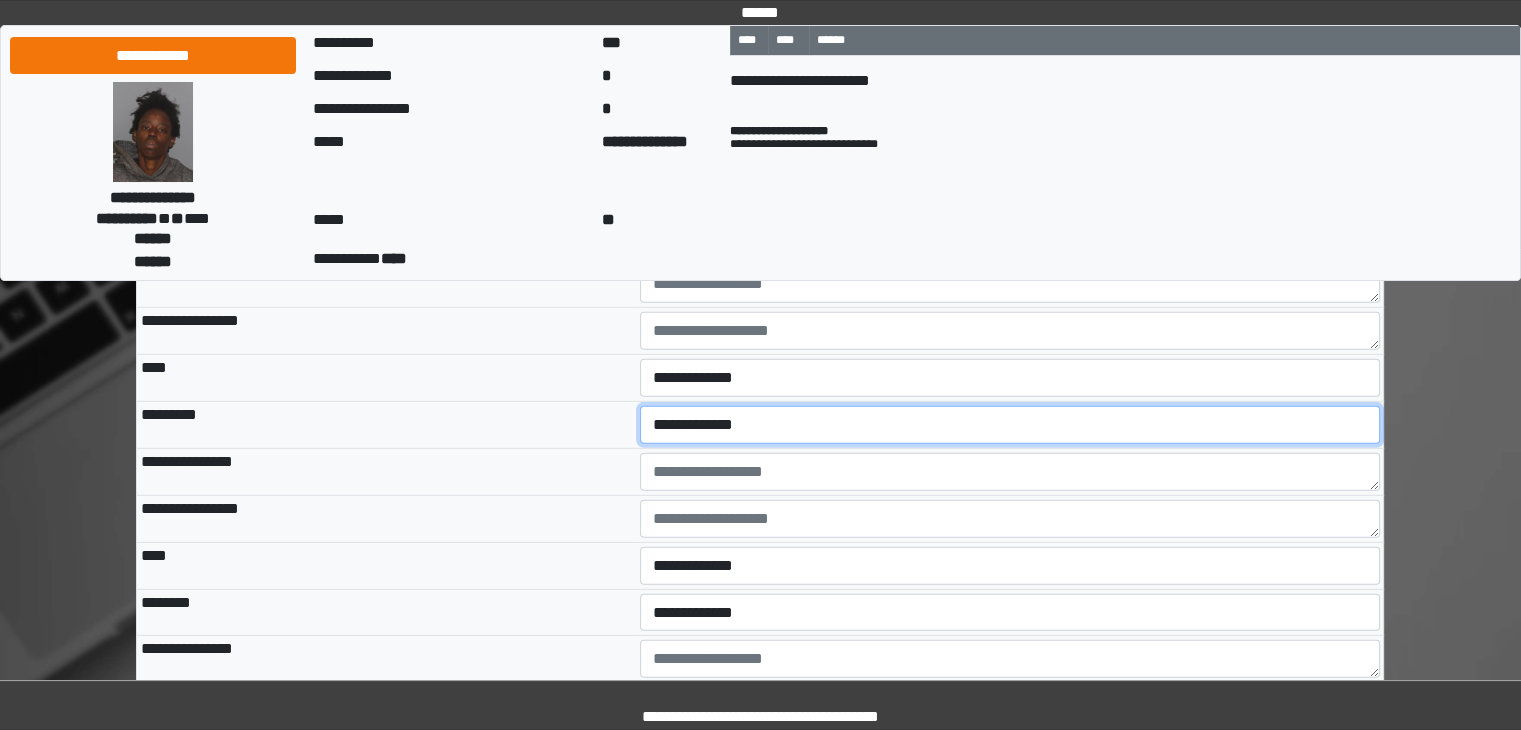 click on "**********" at bounding box center (1010, 425) 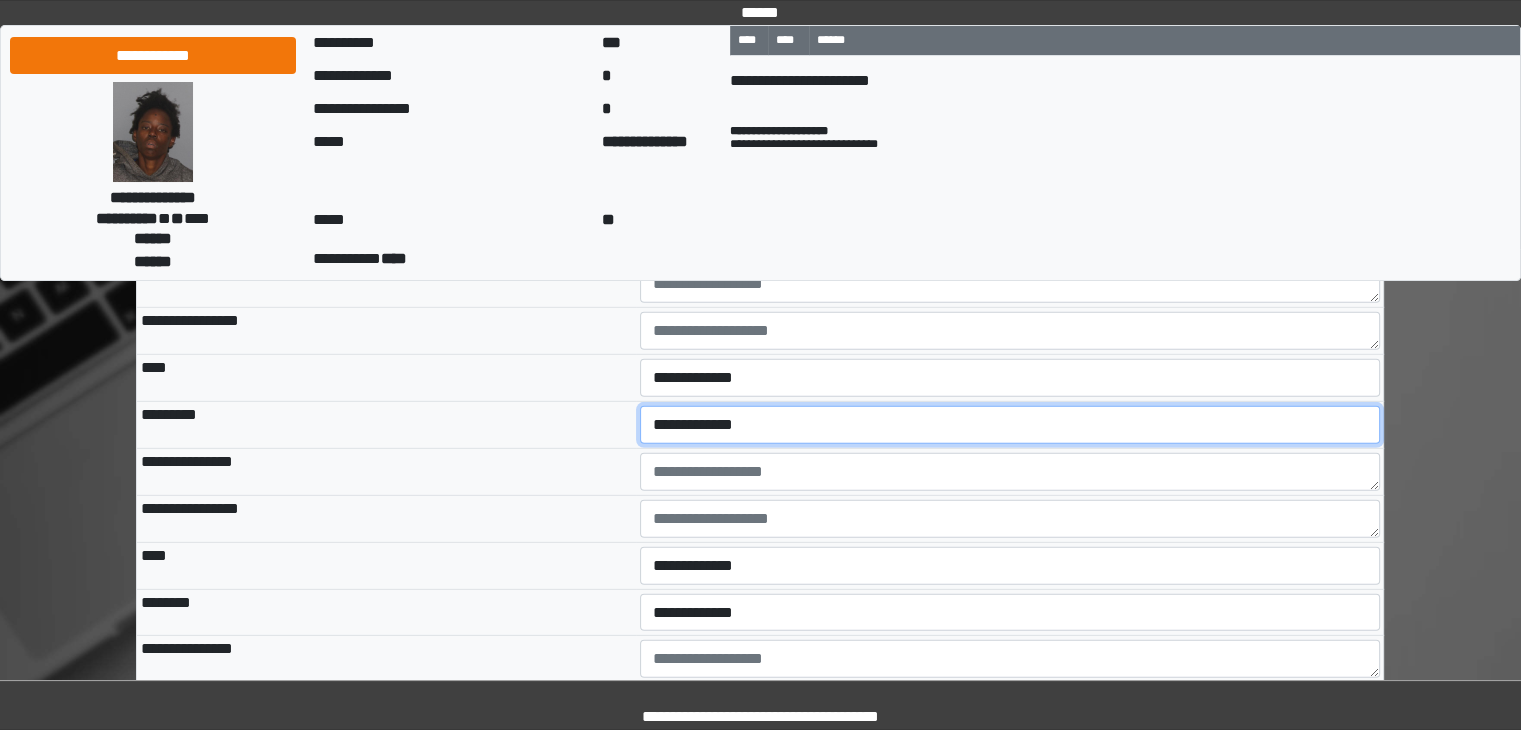 select on "*" 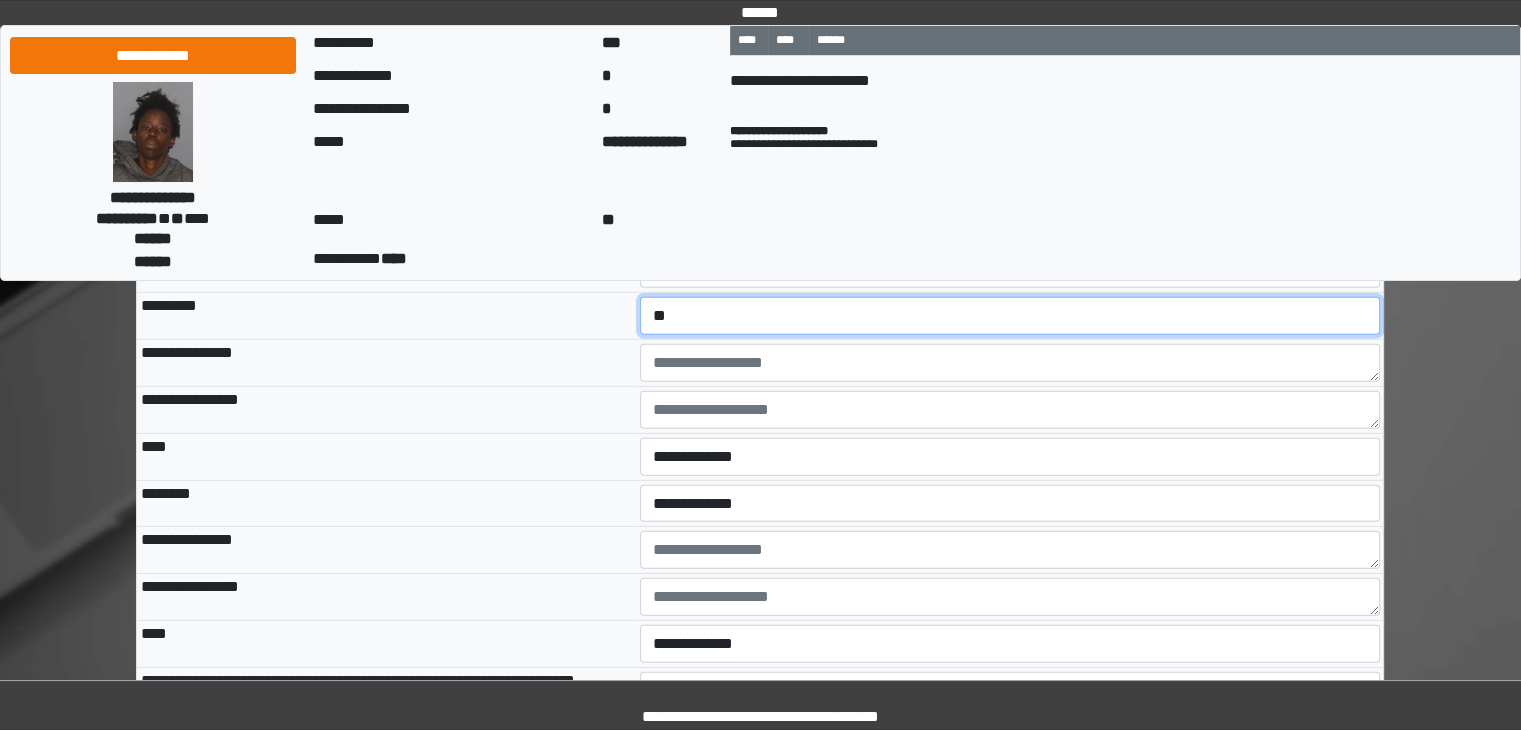 scroll, scrollTop: 6058, scrollLeft: 0, axis: vertical 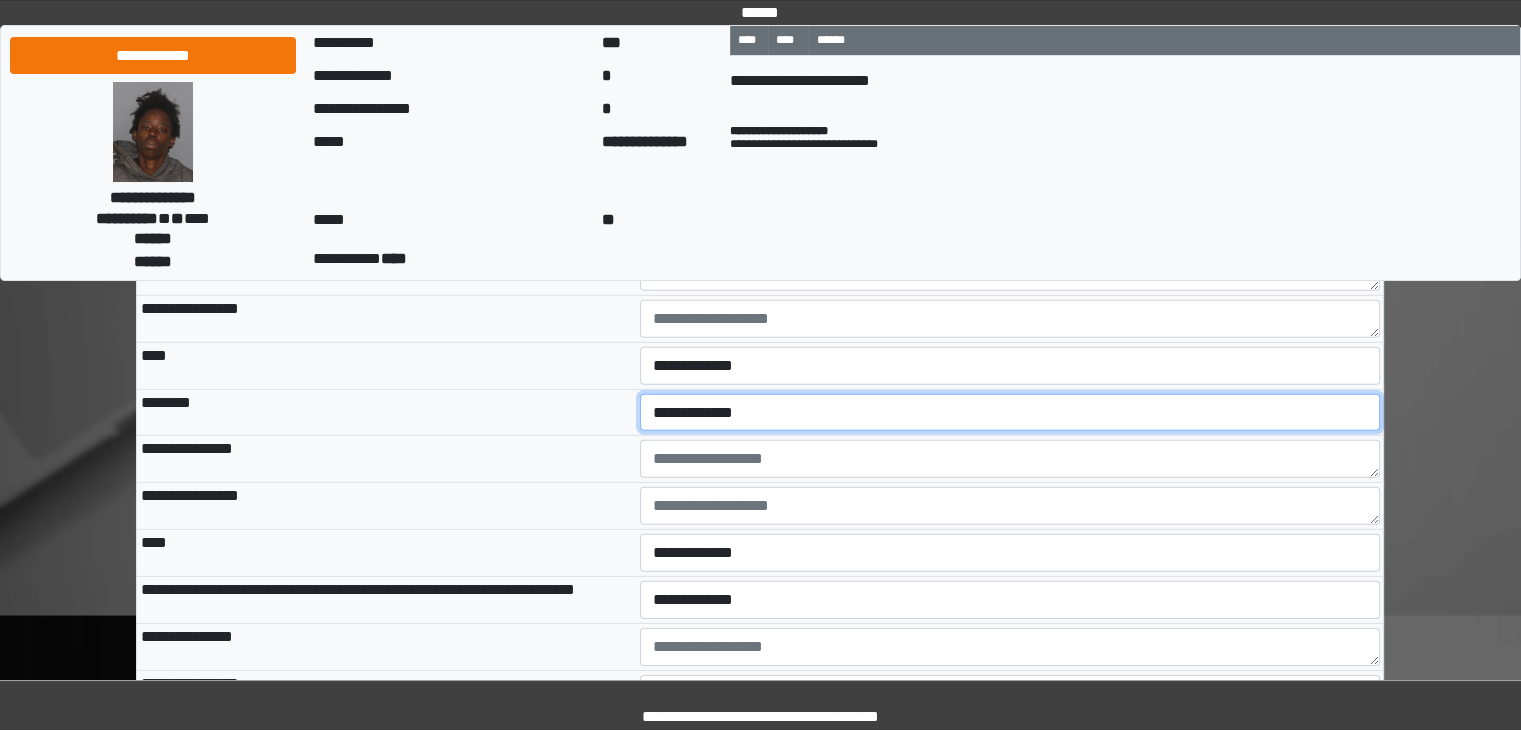 click on "**********" at bounding box center [1010, 413] 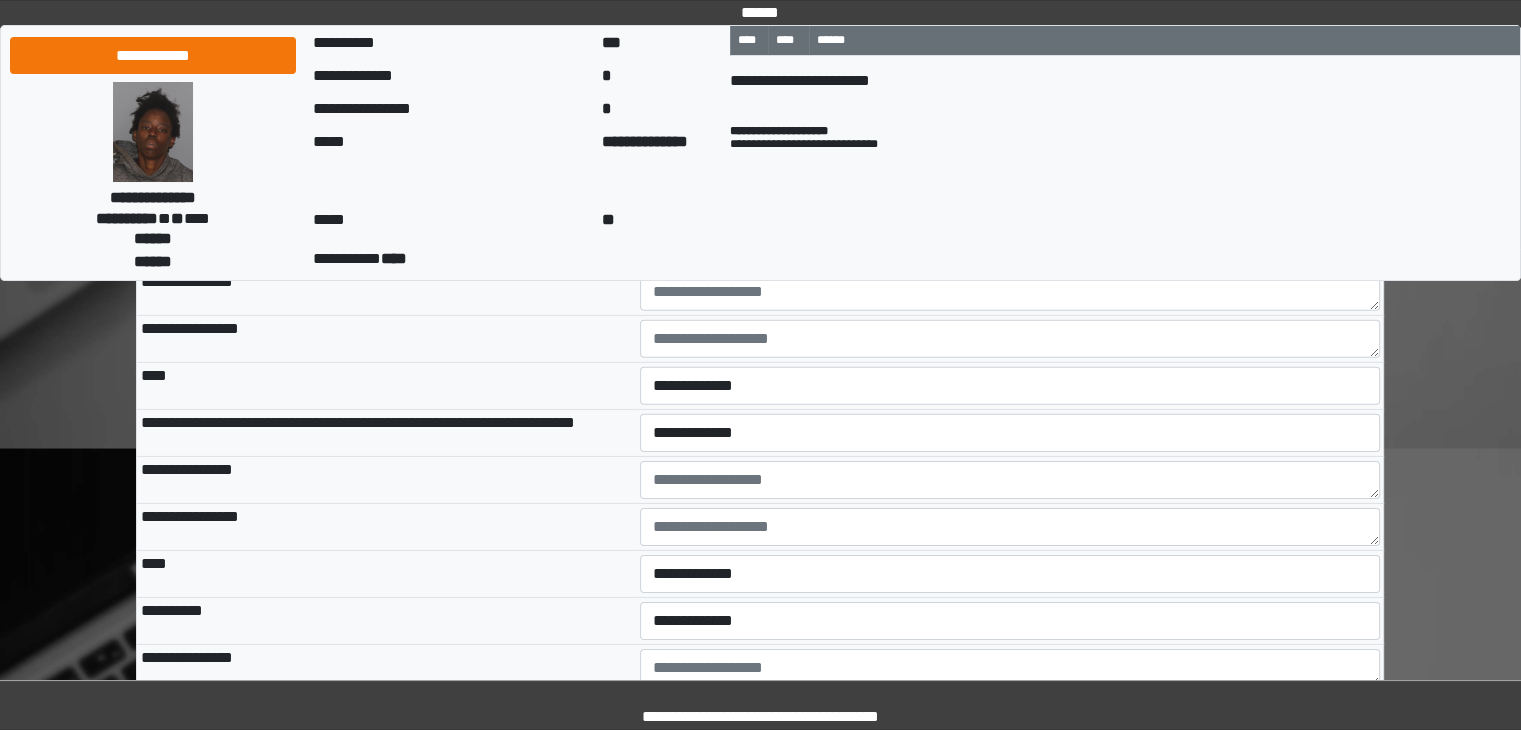 scroll, scrollTop: 6258, scrollLeft: 0, axis: vertical 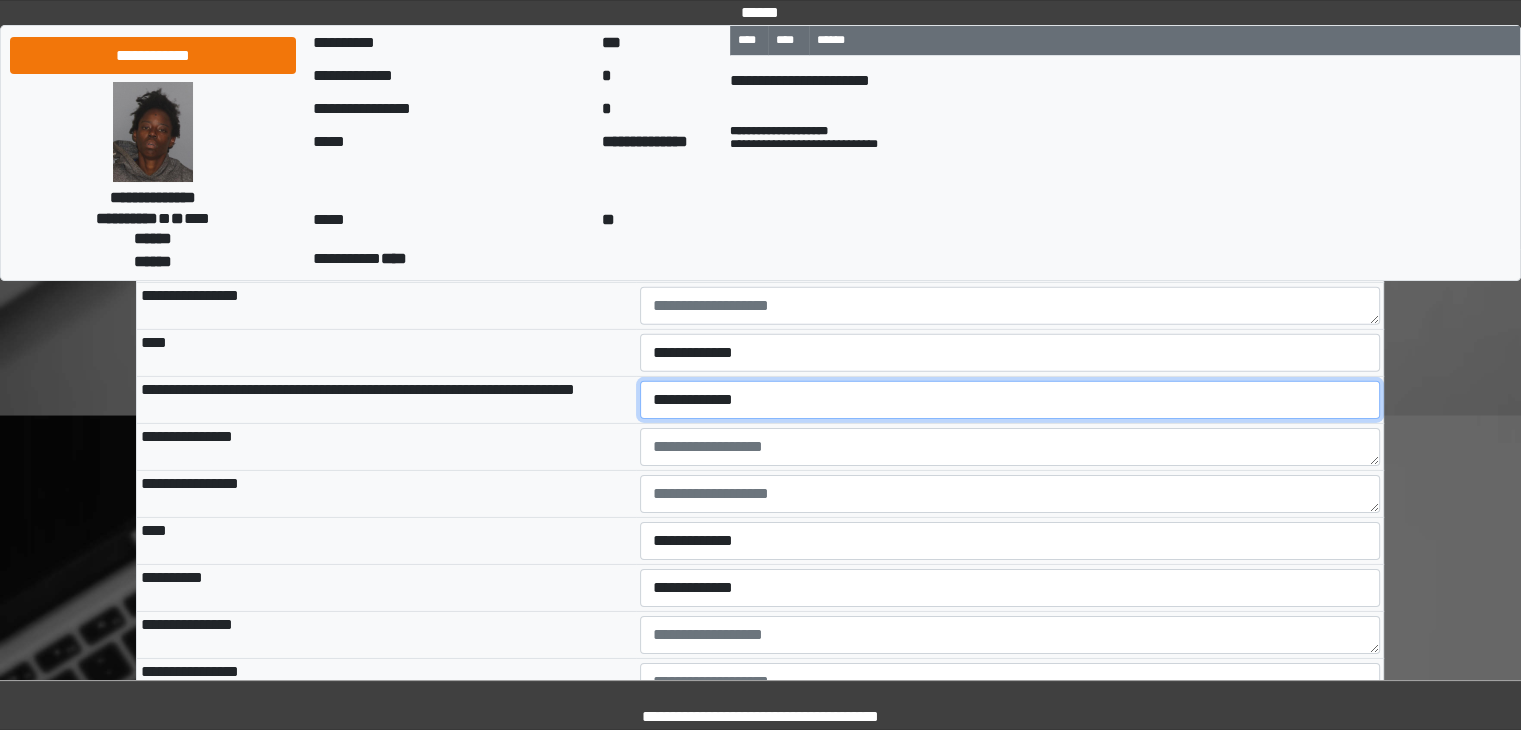 click on "**********" at bounding box center [1010, 400] 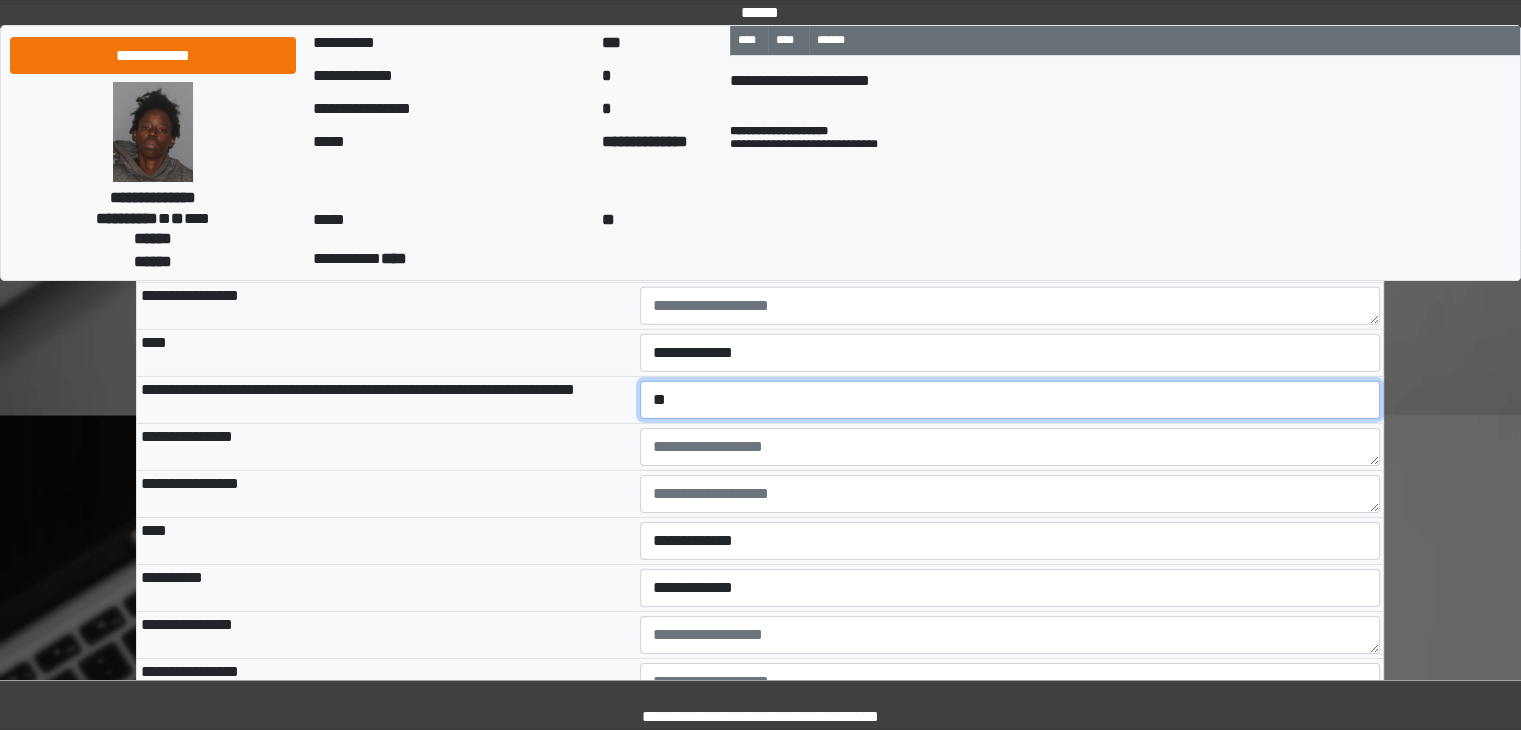 scroll, scrollTop: 6358, scrollLeft: 0, axis: vertical 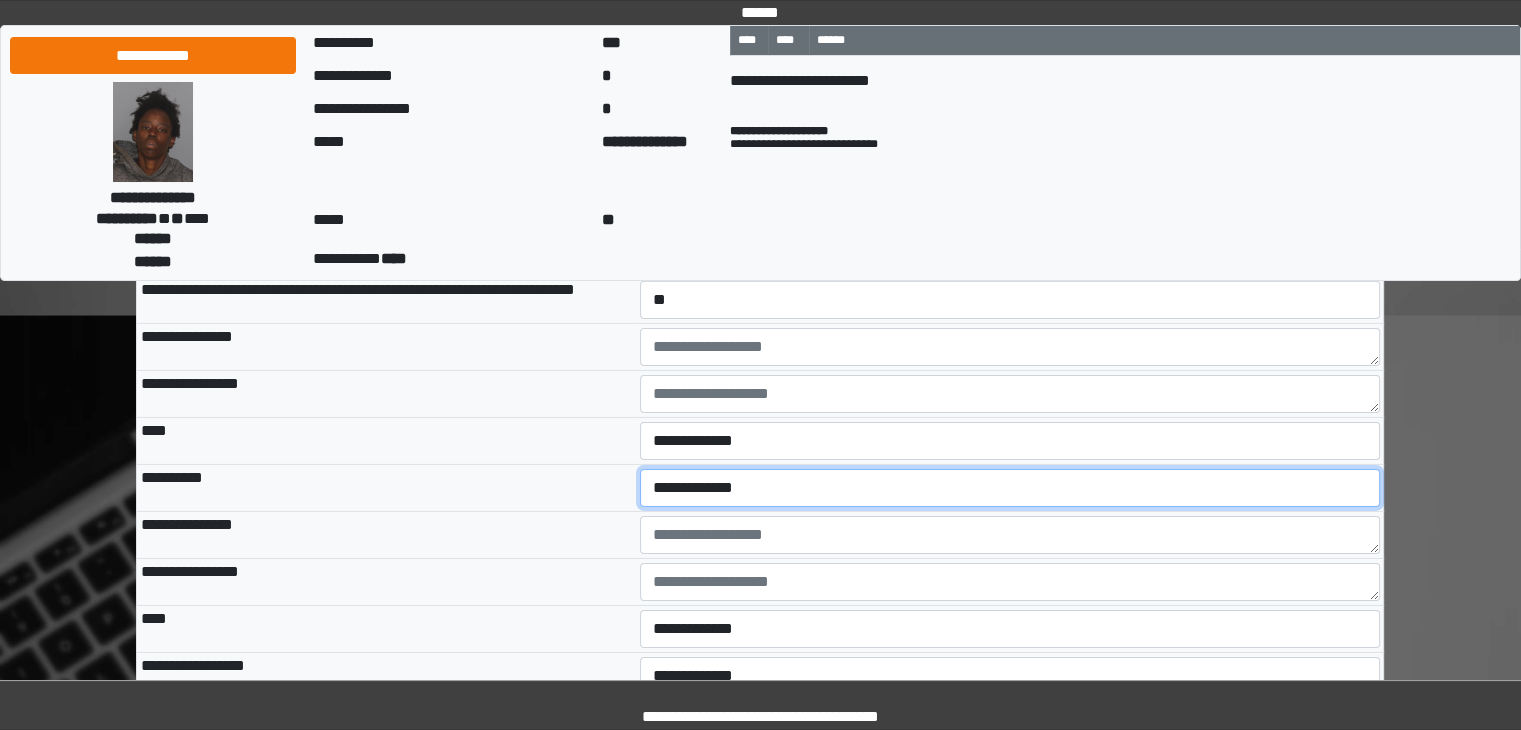 click on "**********" at bounding box center (1010, 488) 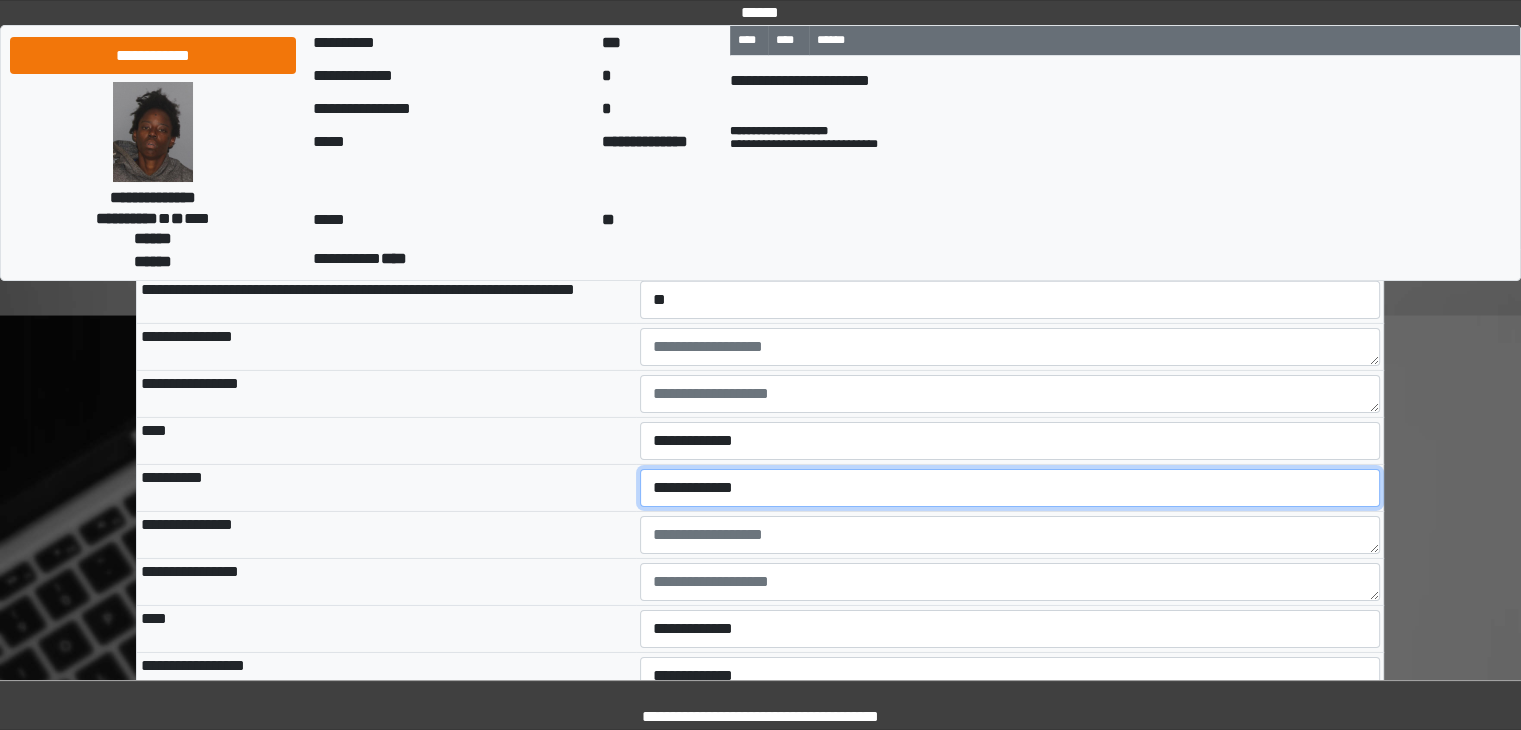 select on "*" 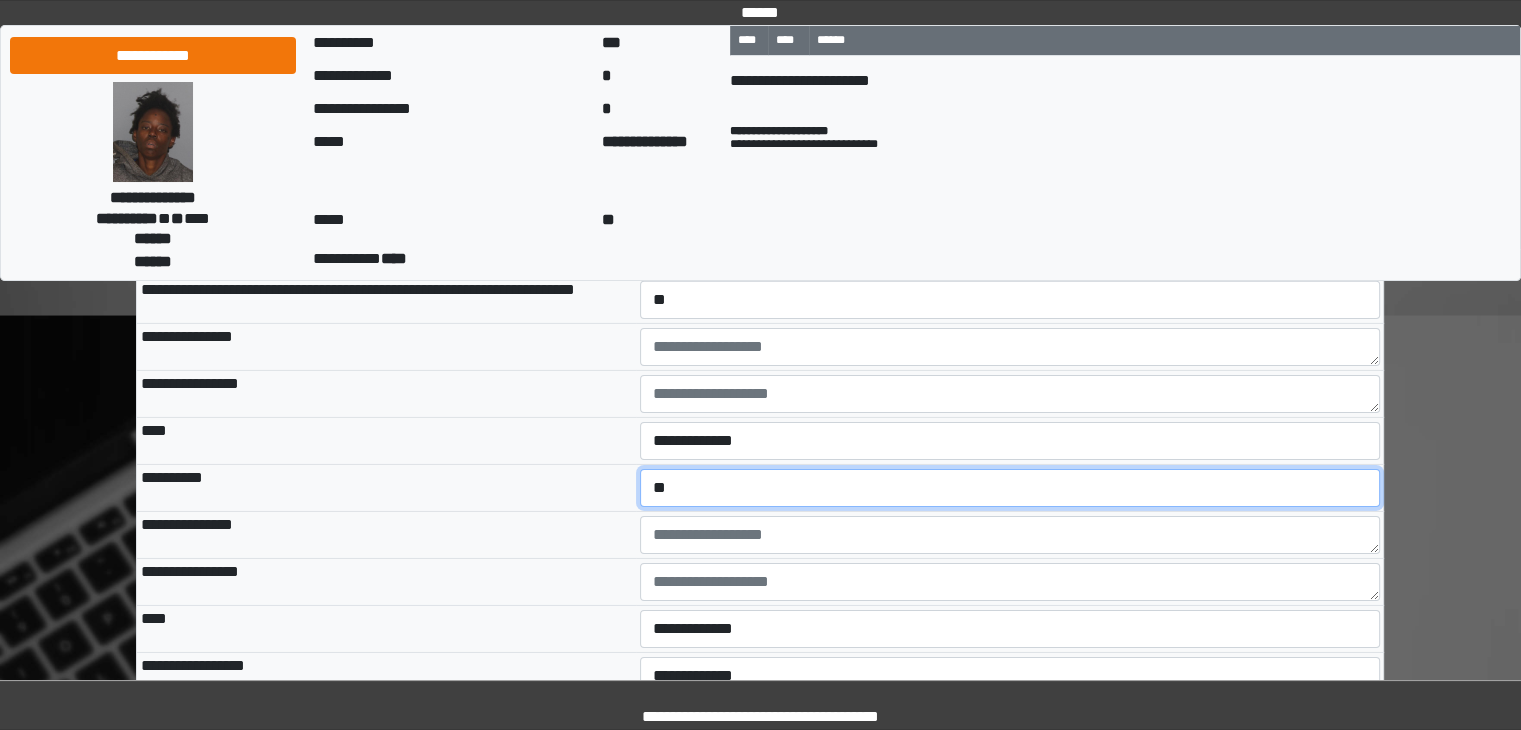 click on "**********" at bounding box center [1010, 488] 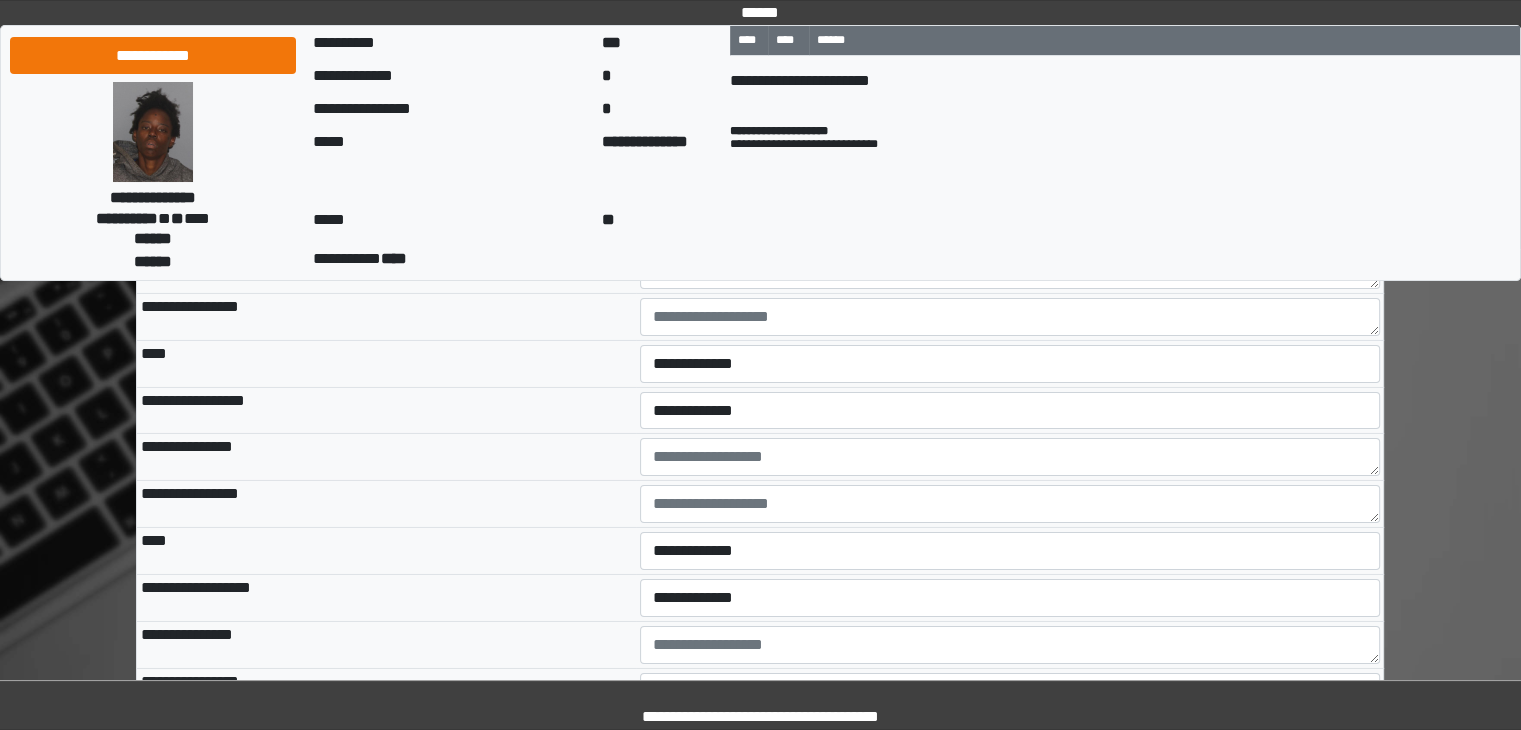 scroll, scrollTop: 6658, scrollLeft: 0, axis: vertical 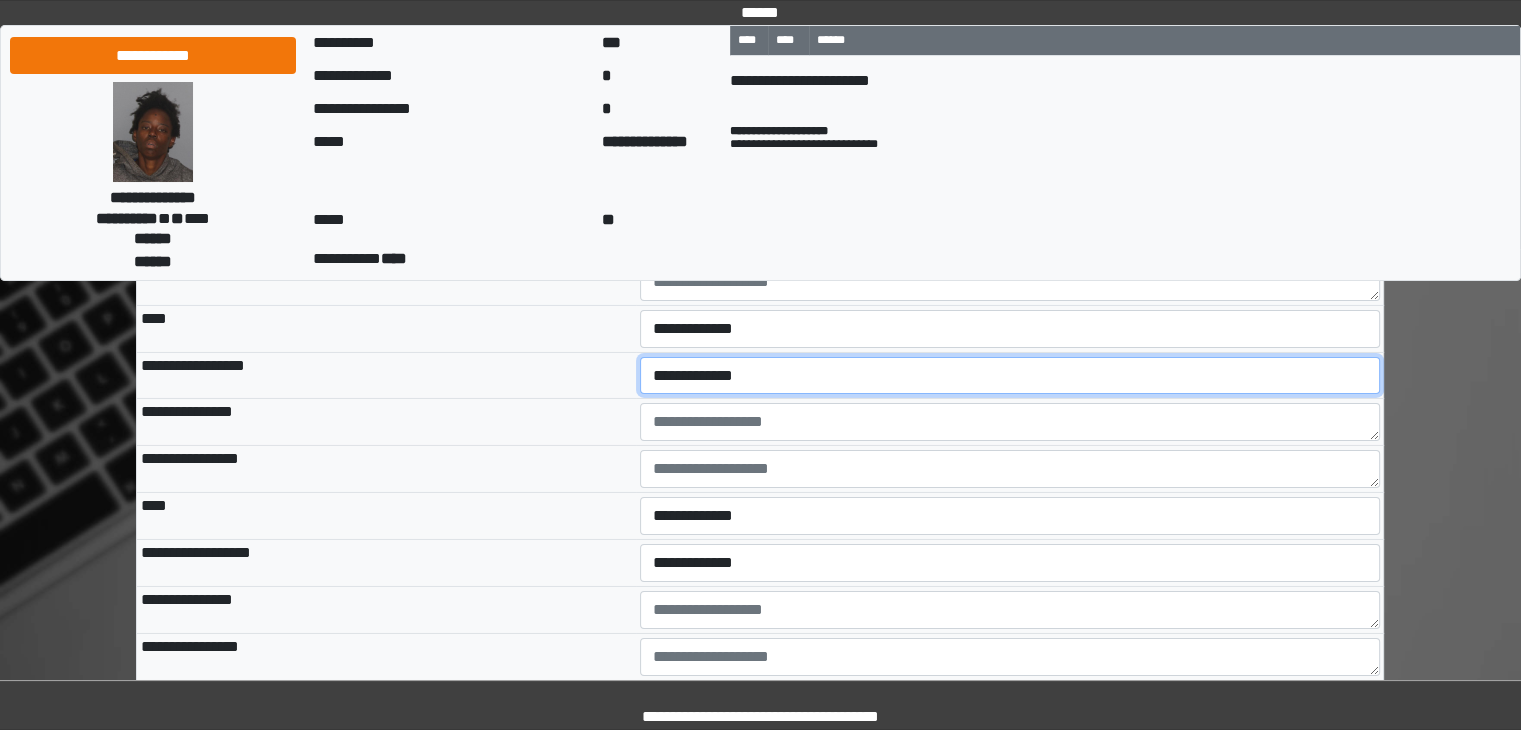 click on "**********" at bounding box center [1010, 376] 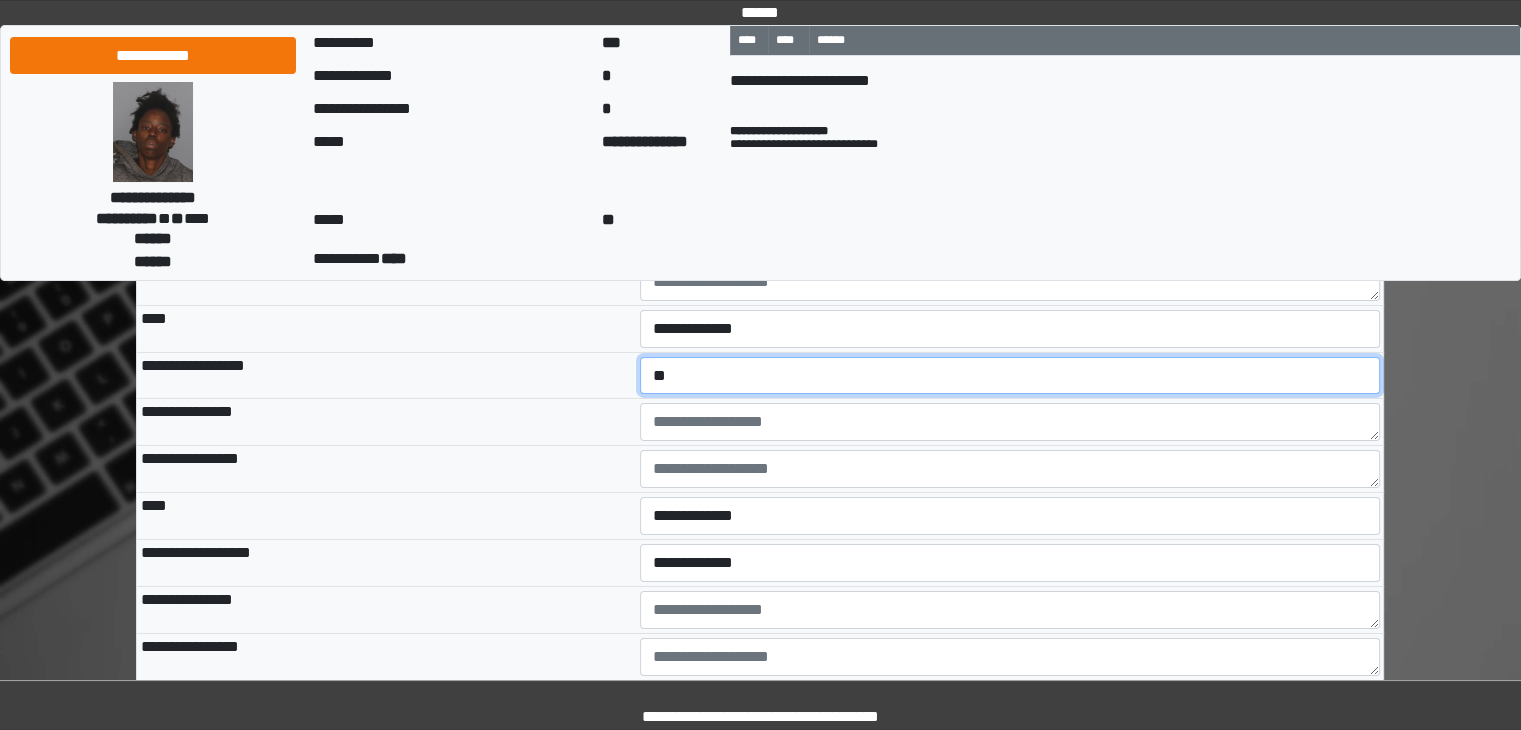 click on "**********" at bounding box center [1010, 376] 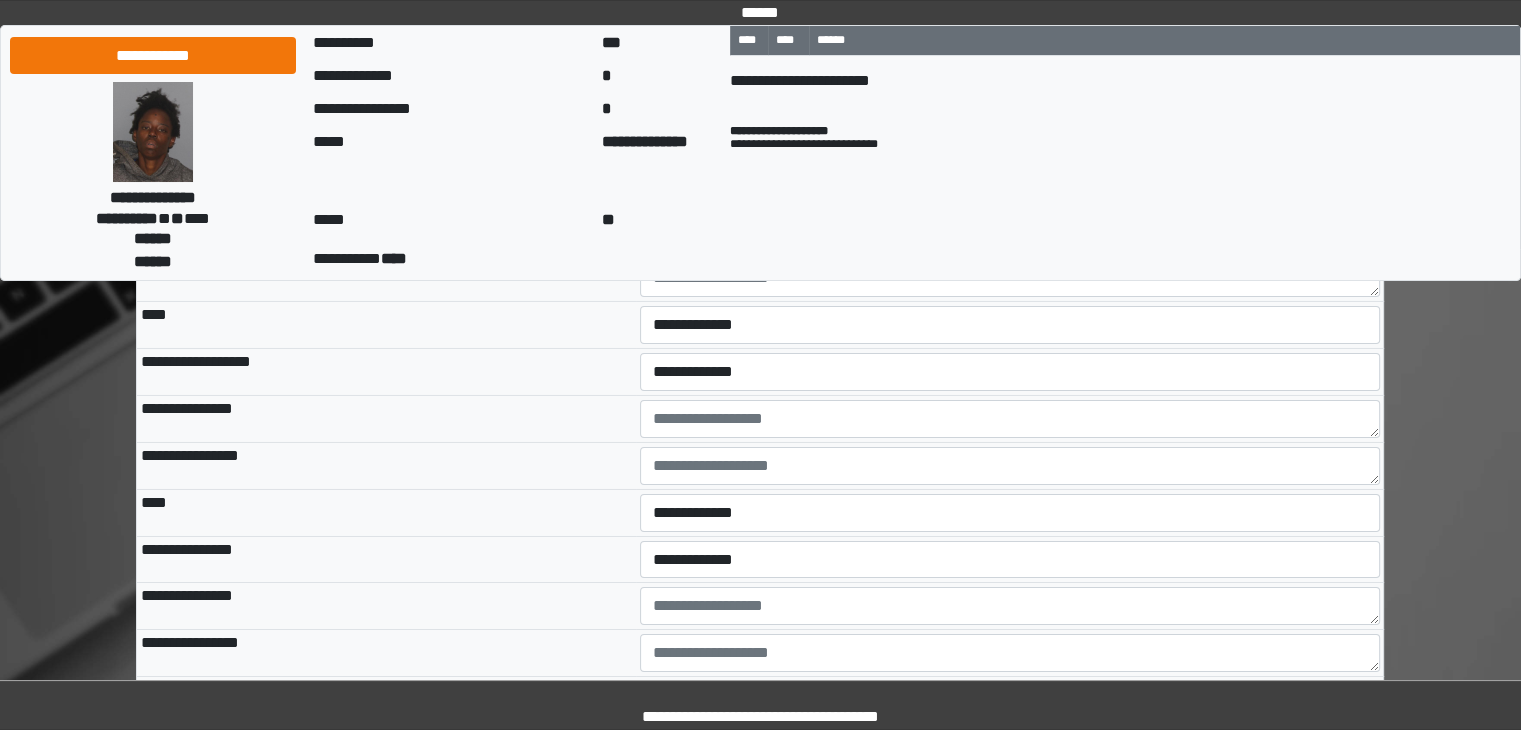 scroll, scrollTop: 6858, scrollLeft: 0, axis: vertical 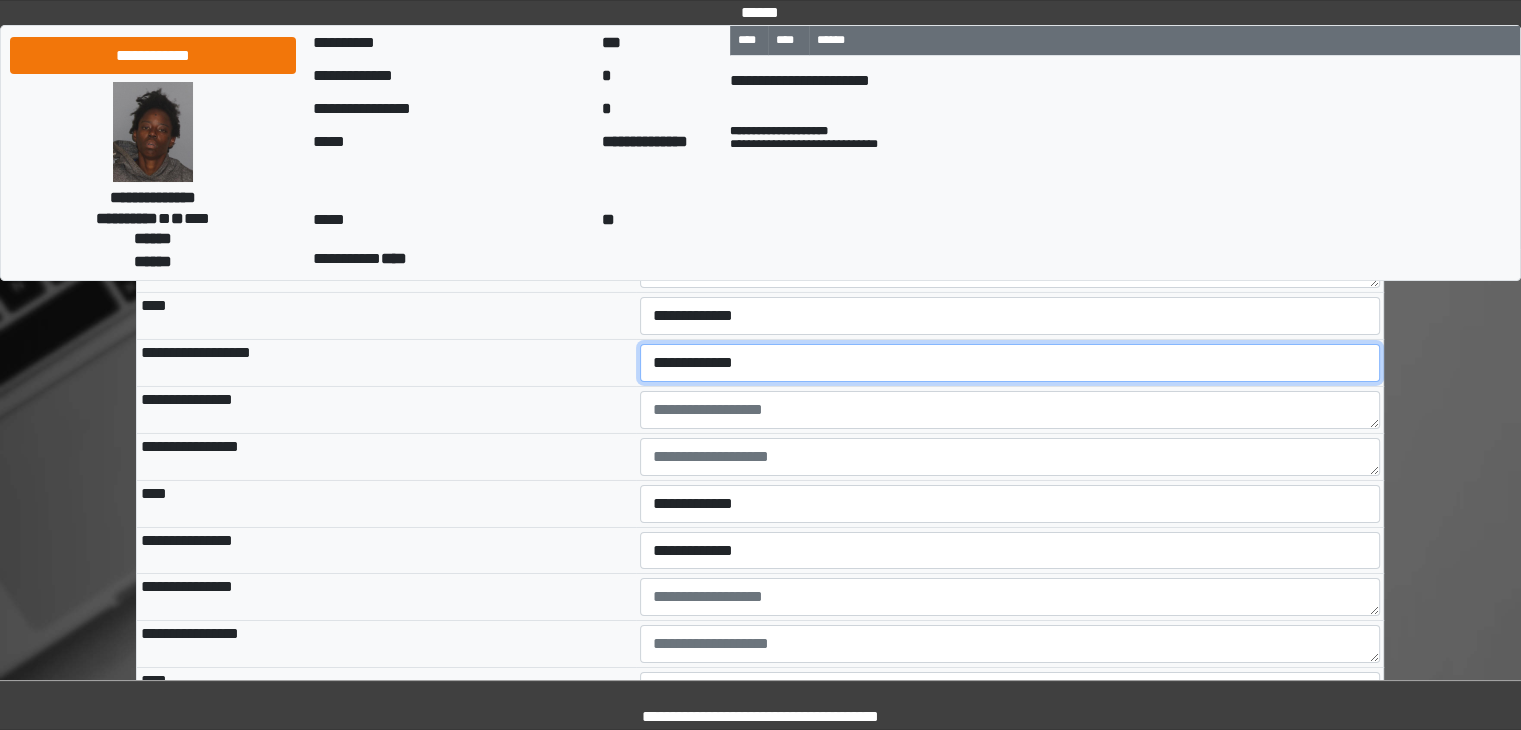 click on "**********" at bounding box center [1010, 363] 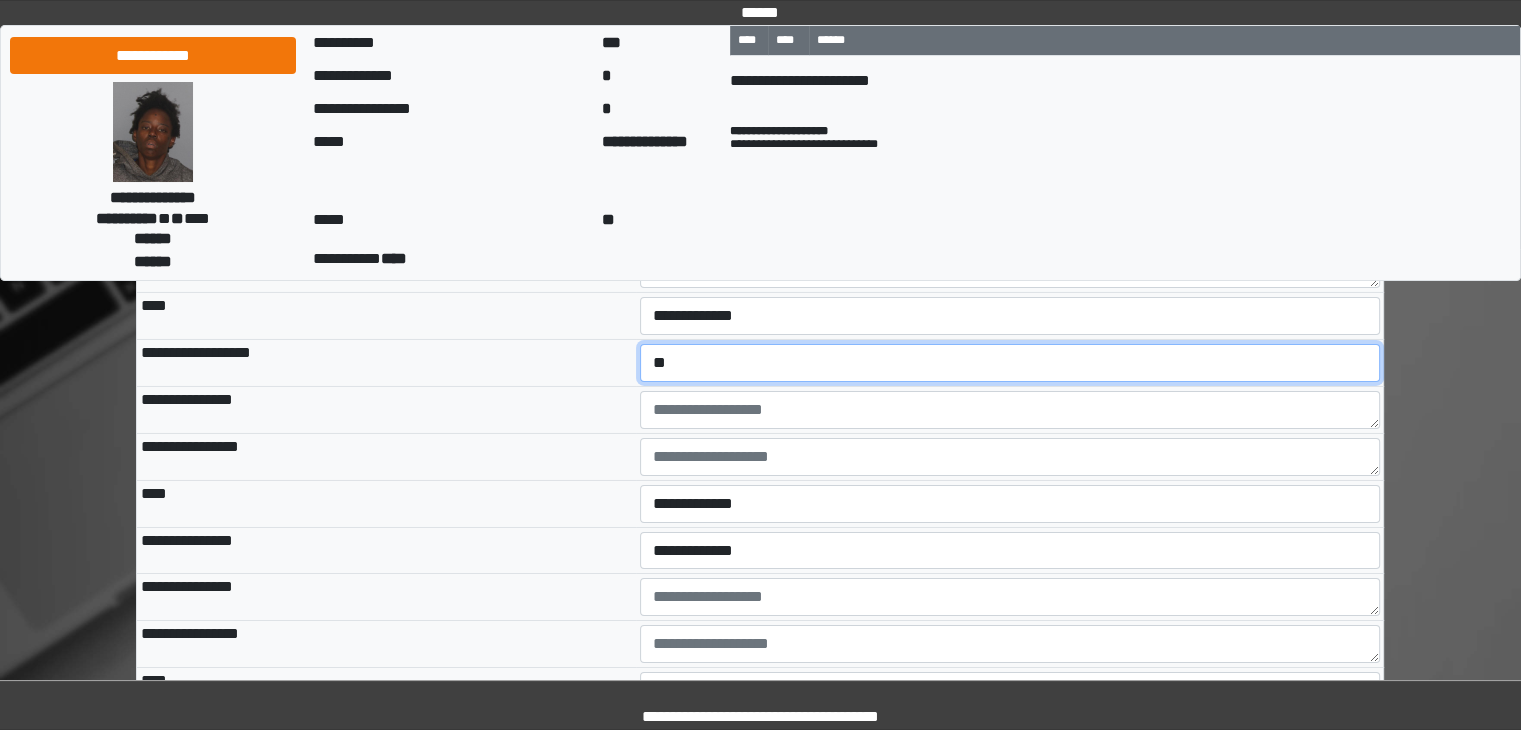 click on "**********" at bounding box center [1010, 363] 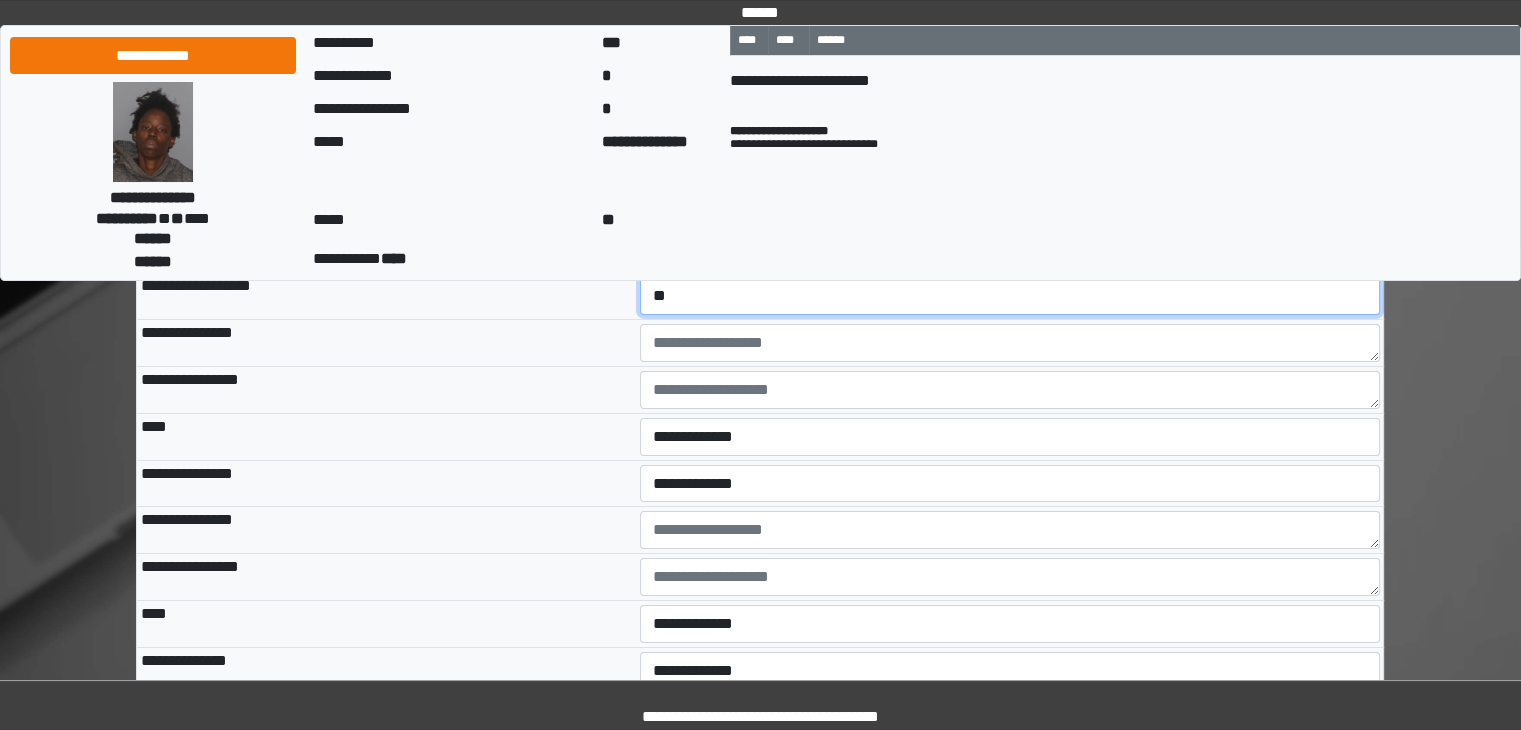 scroll, scrollTop: 7058, scrollLeft: 0, axis: vertical 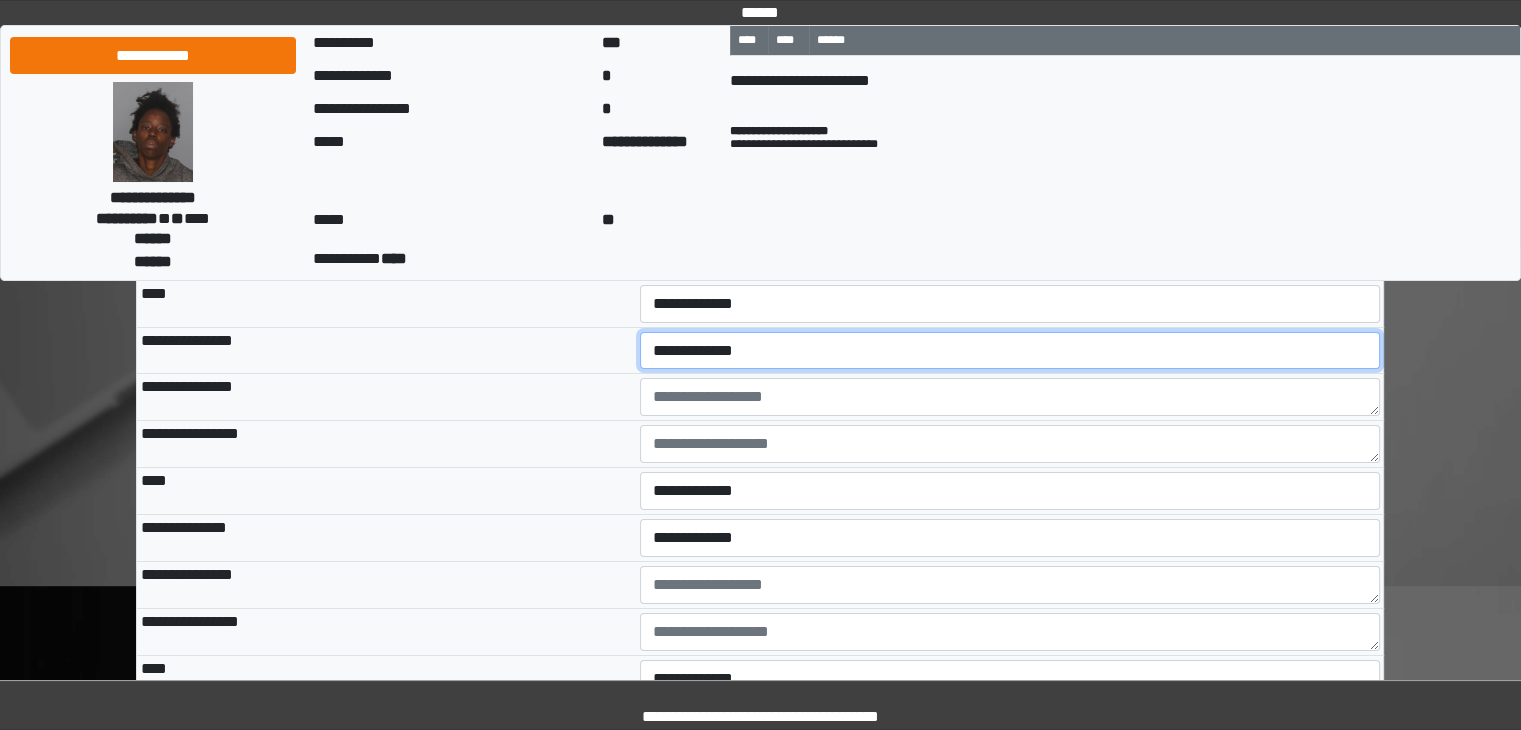 click on "**********" at bounding box center [1010, 351] 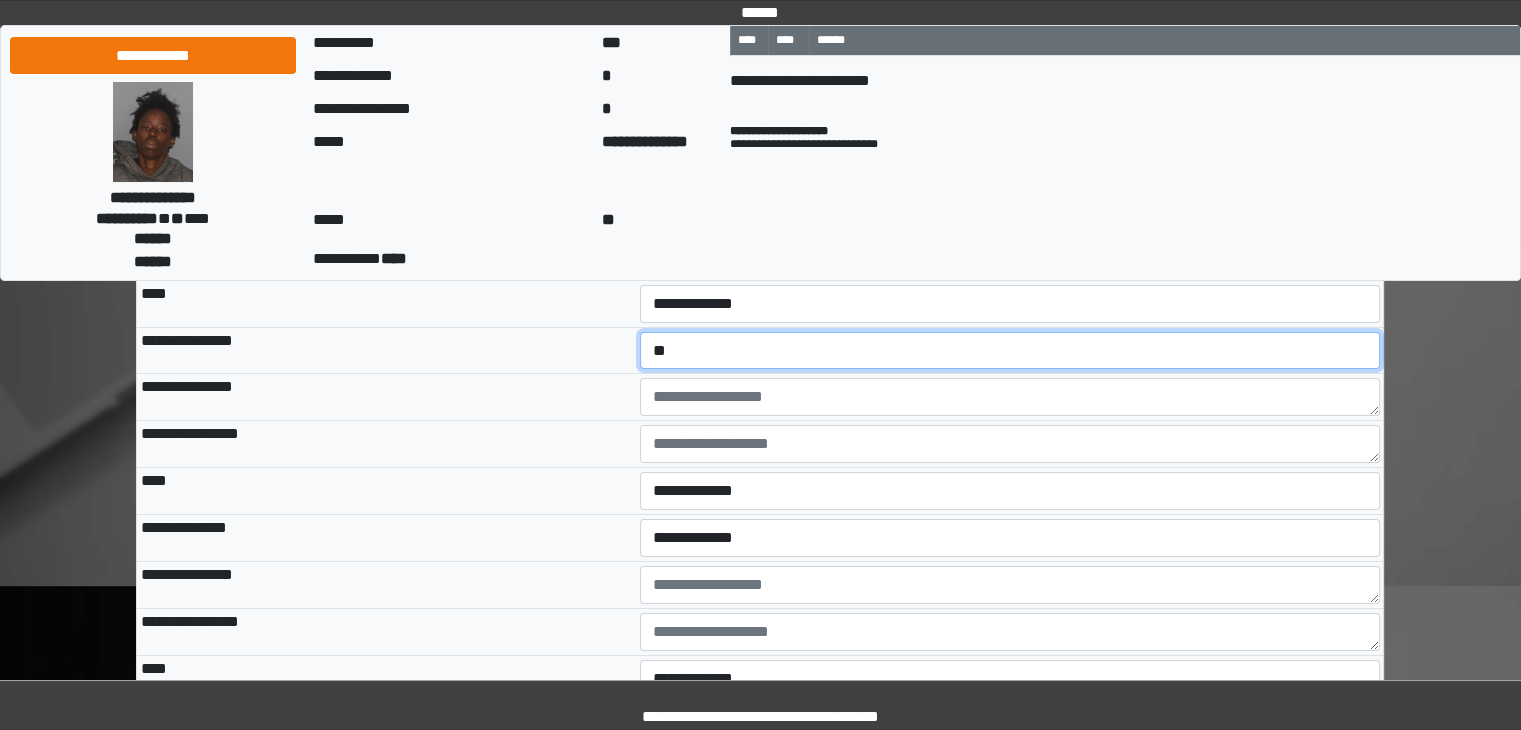 click on "**********" at bounding box center (1010, 351) 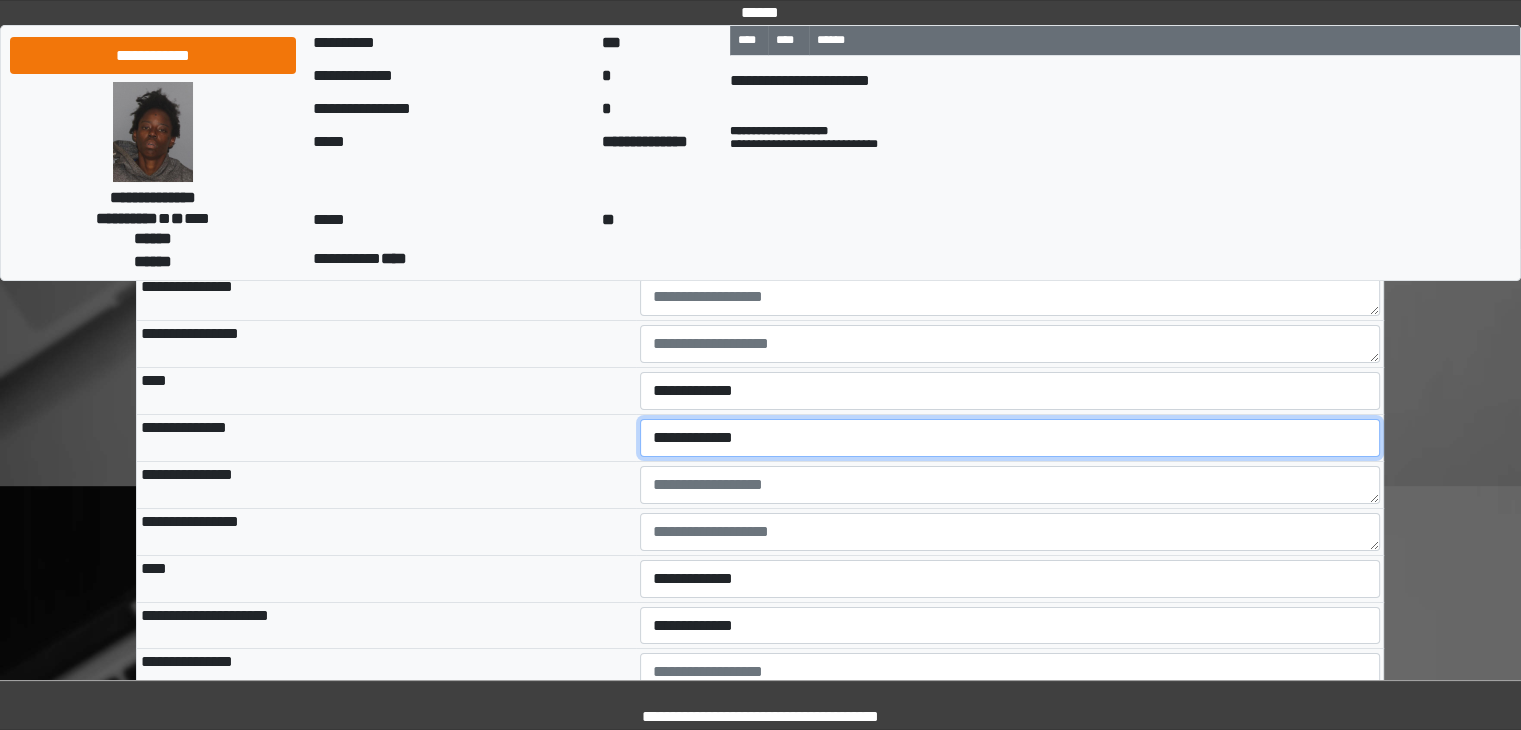 click on "**********" at bounding box center (1010, 438) 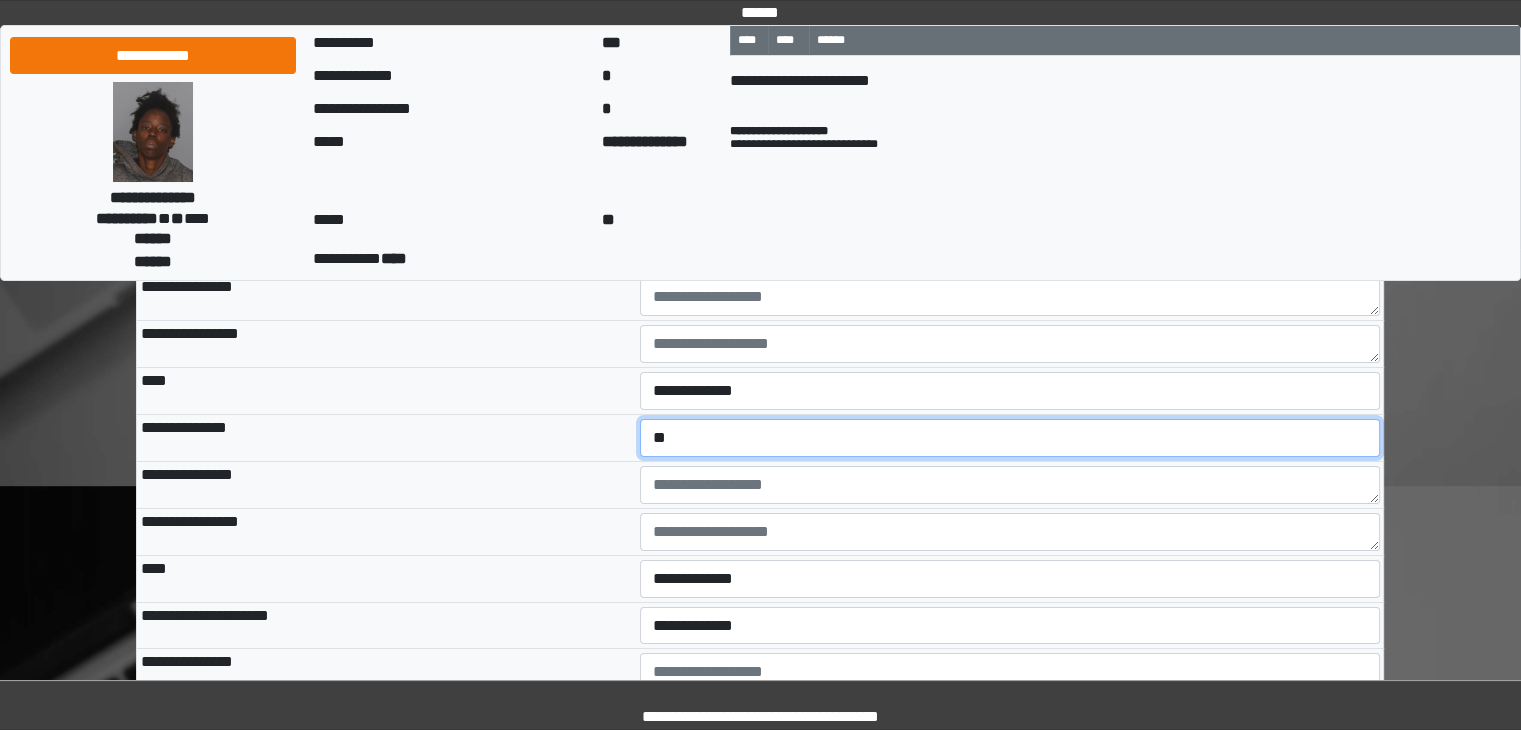click on "**********" at bounding box center (1010, 438) 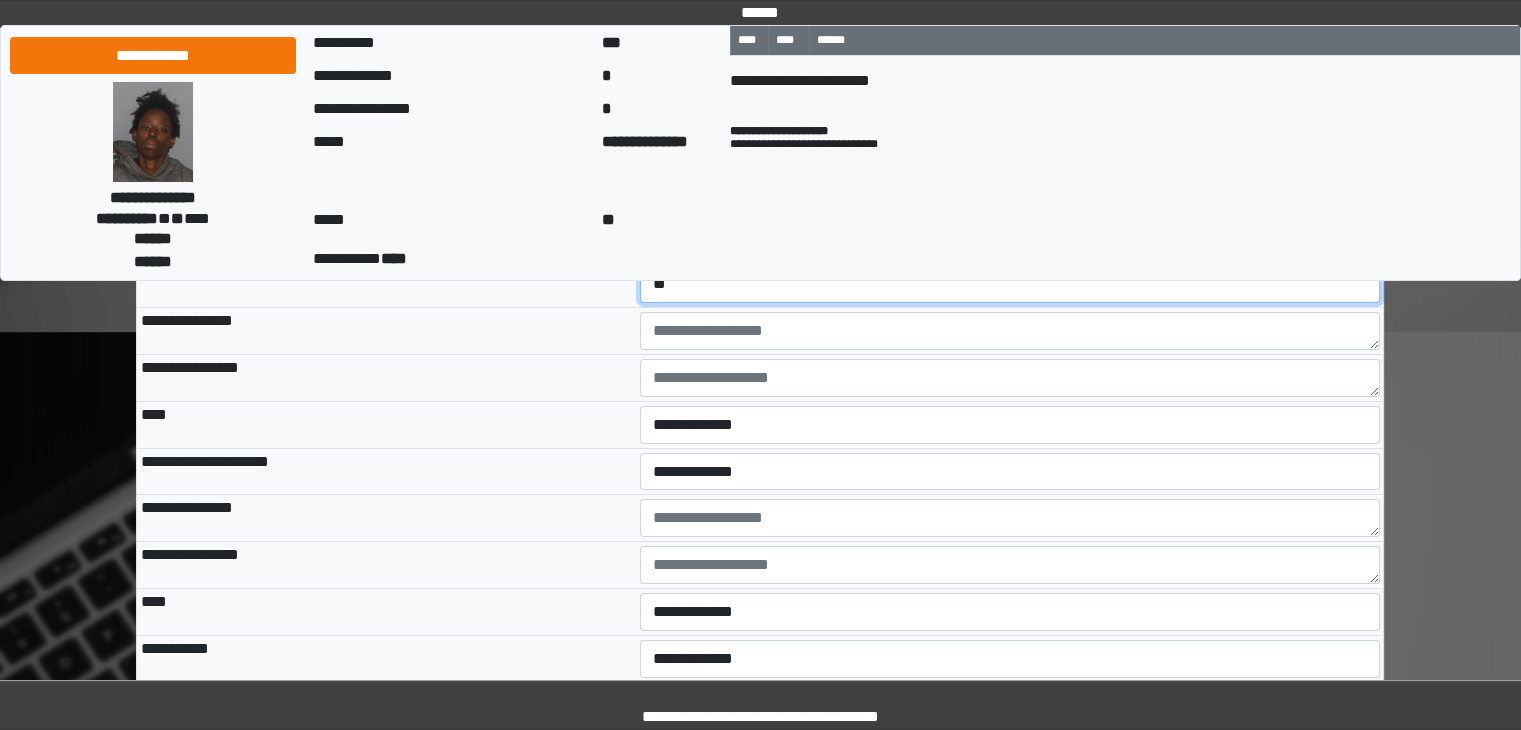 scroll, scrollTop: 7358, scrollLeft: 0, axis: vertical 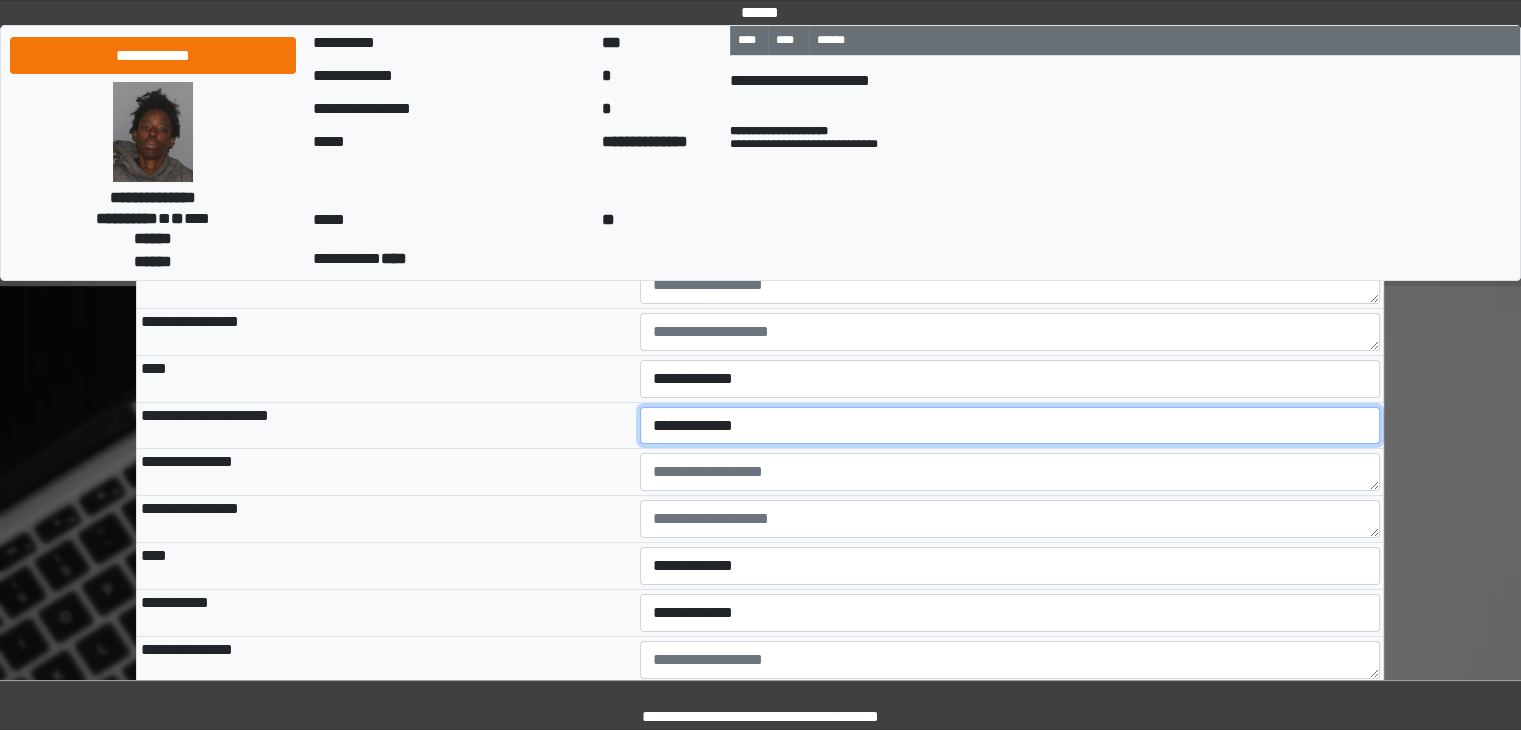 click on "**********" at bounding box center (1010, 426) 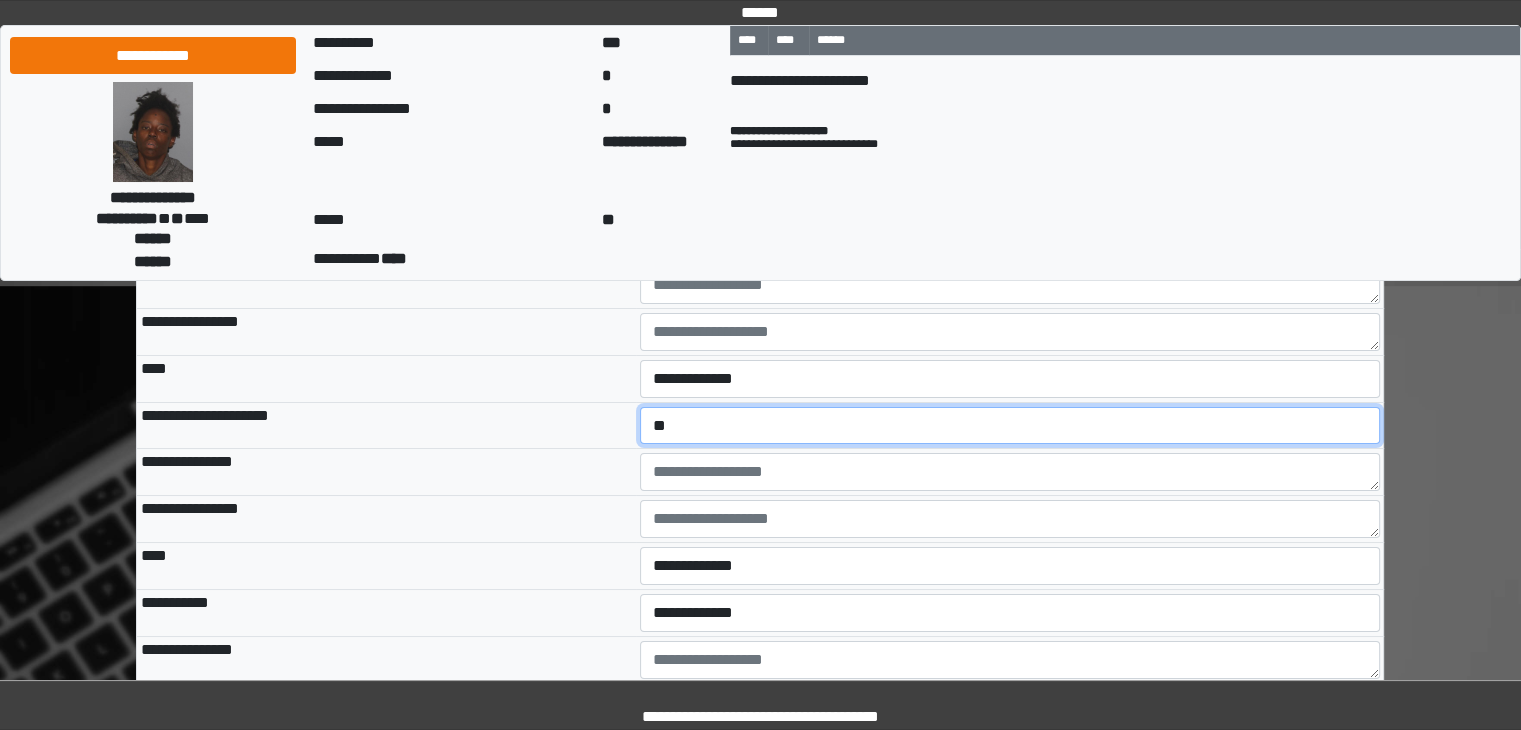 click on "**********" at bounding box center (1010, 426) 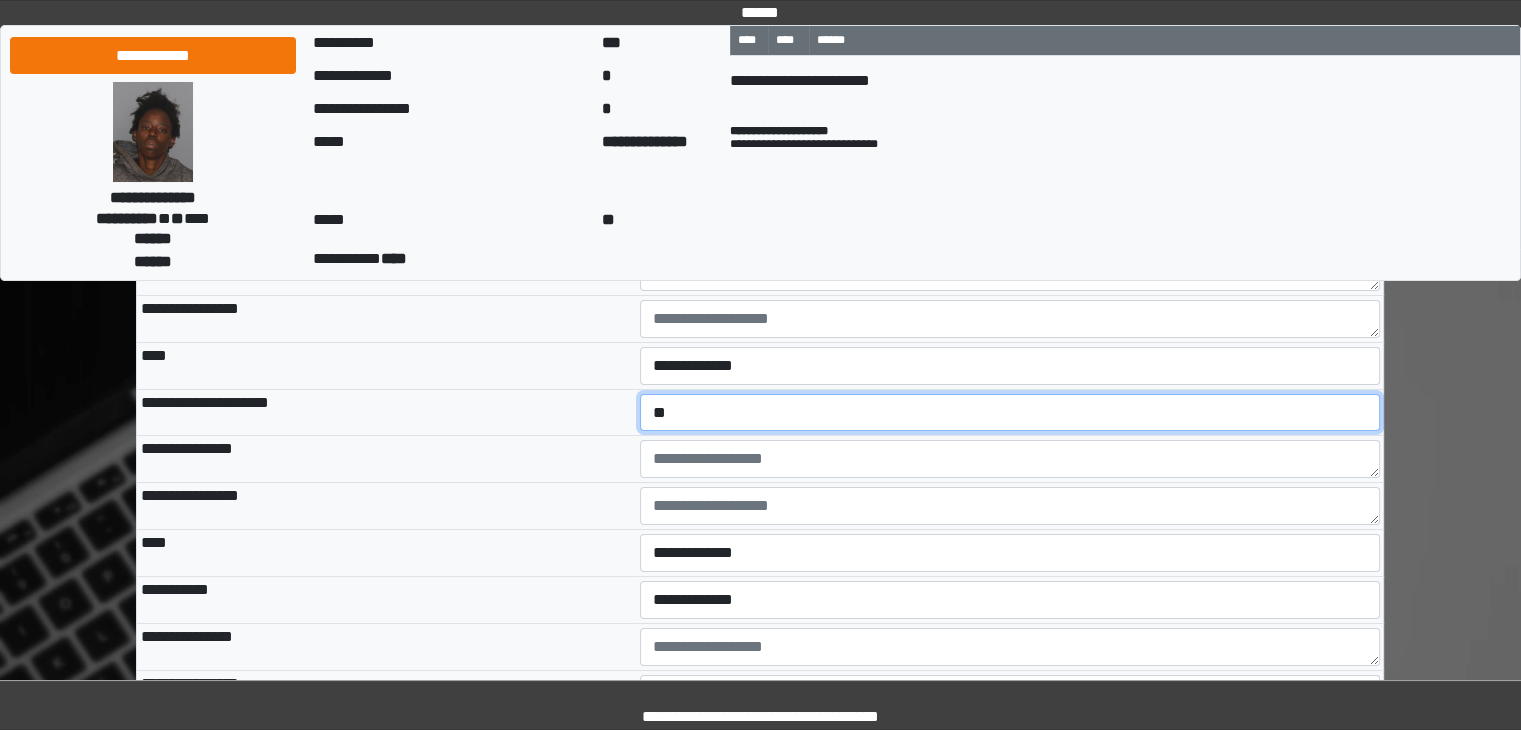 scroll, scrollTop: 7558, scrollLeft: 0, axis: vertical 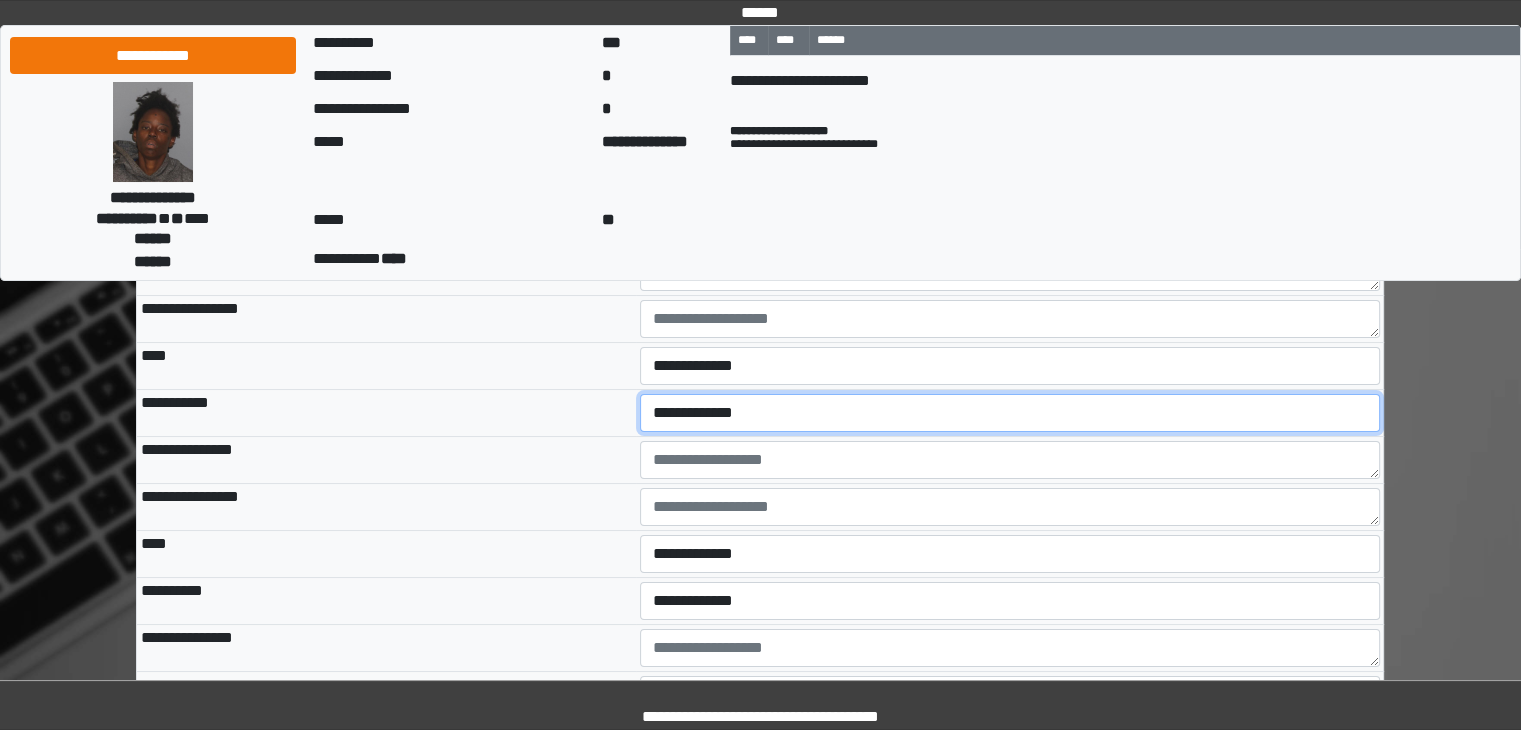 click on "**********" at bounding box center (1010, 413) 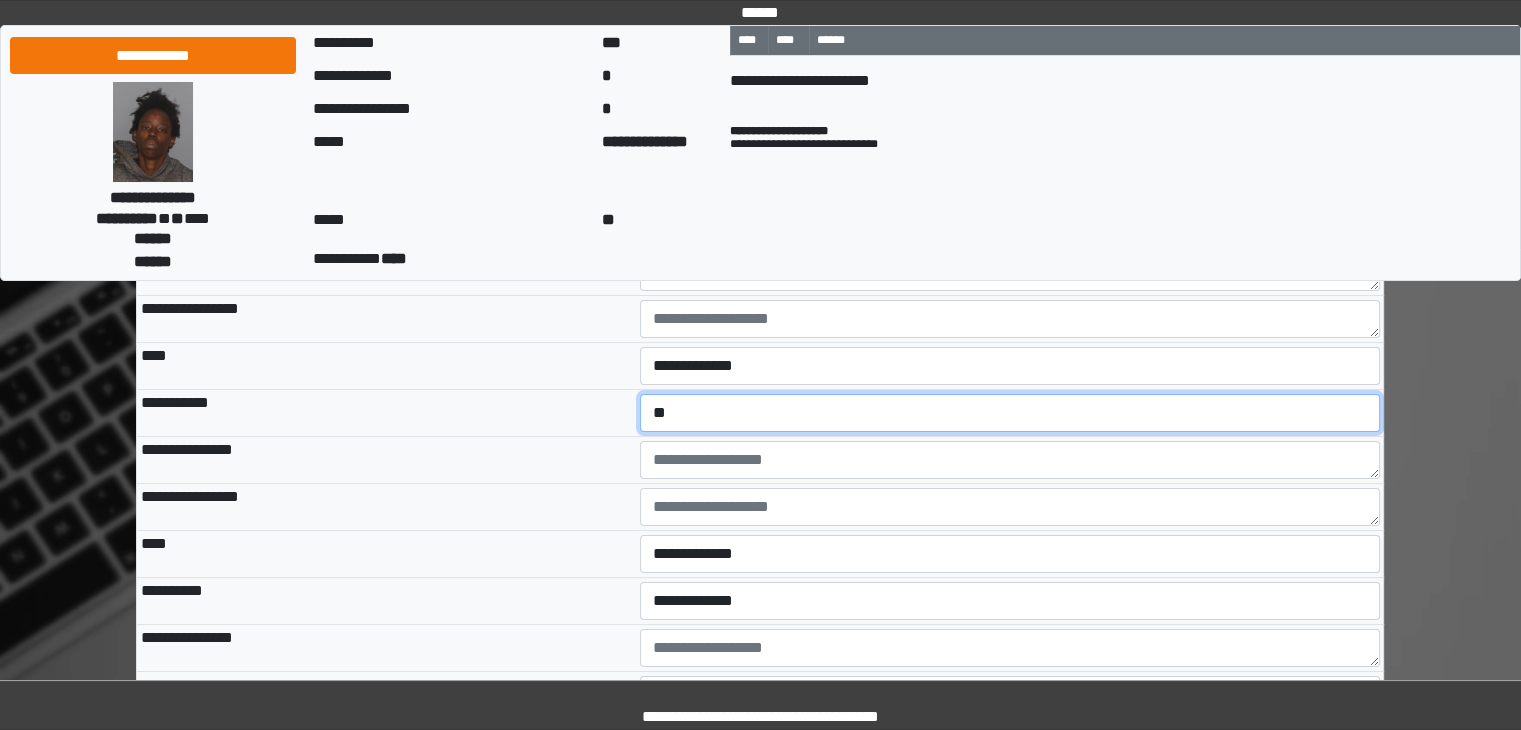click on "**********" at bounding box center [1010, 413] 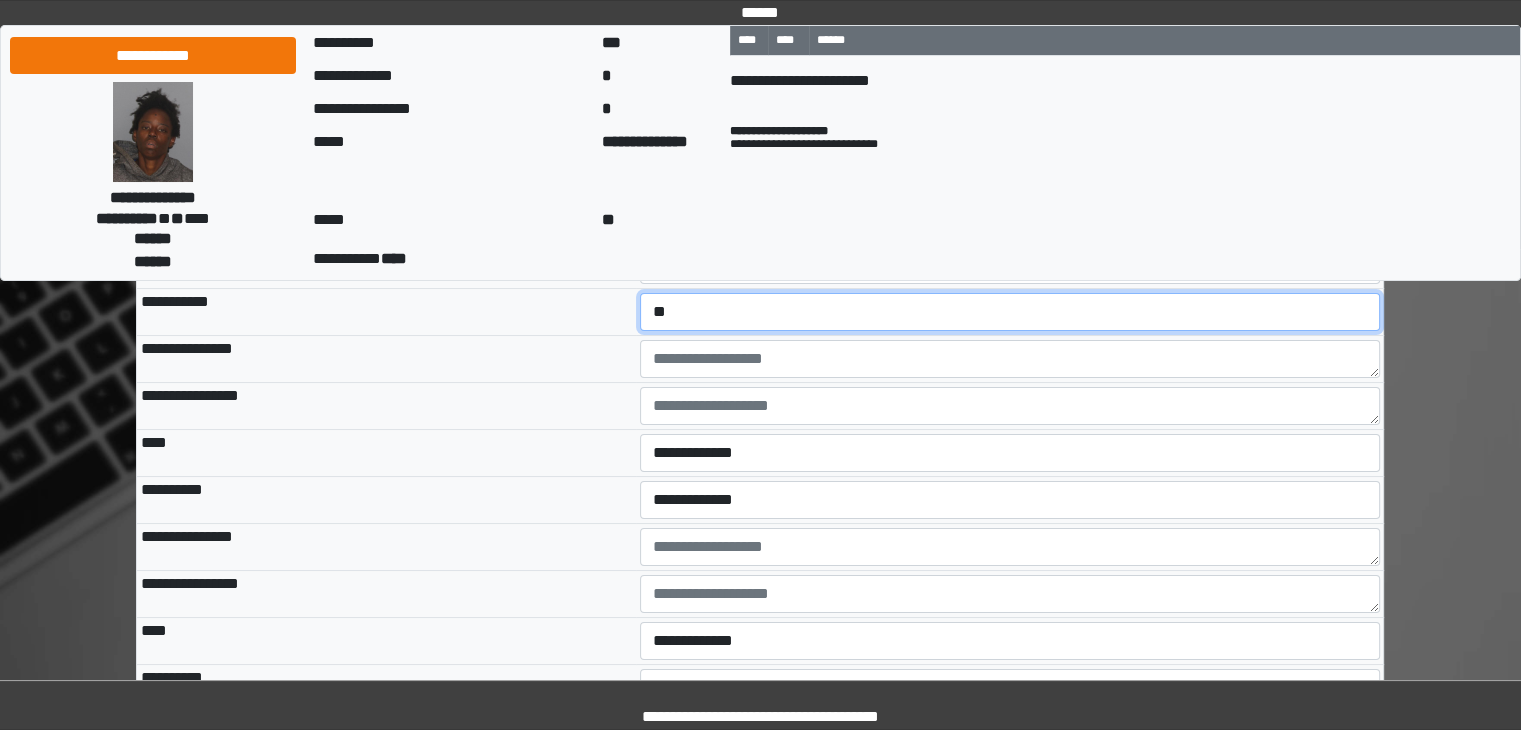 scroll, scrollTop: 7758, scrollLeft: 0, axis: vertical 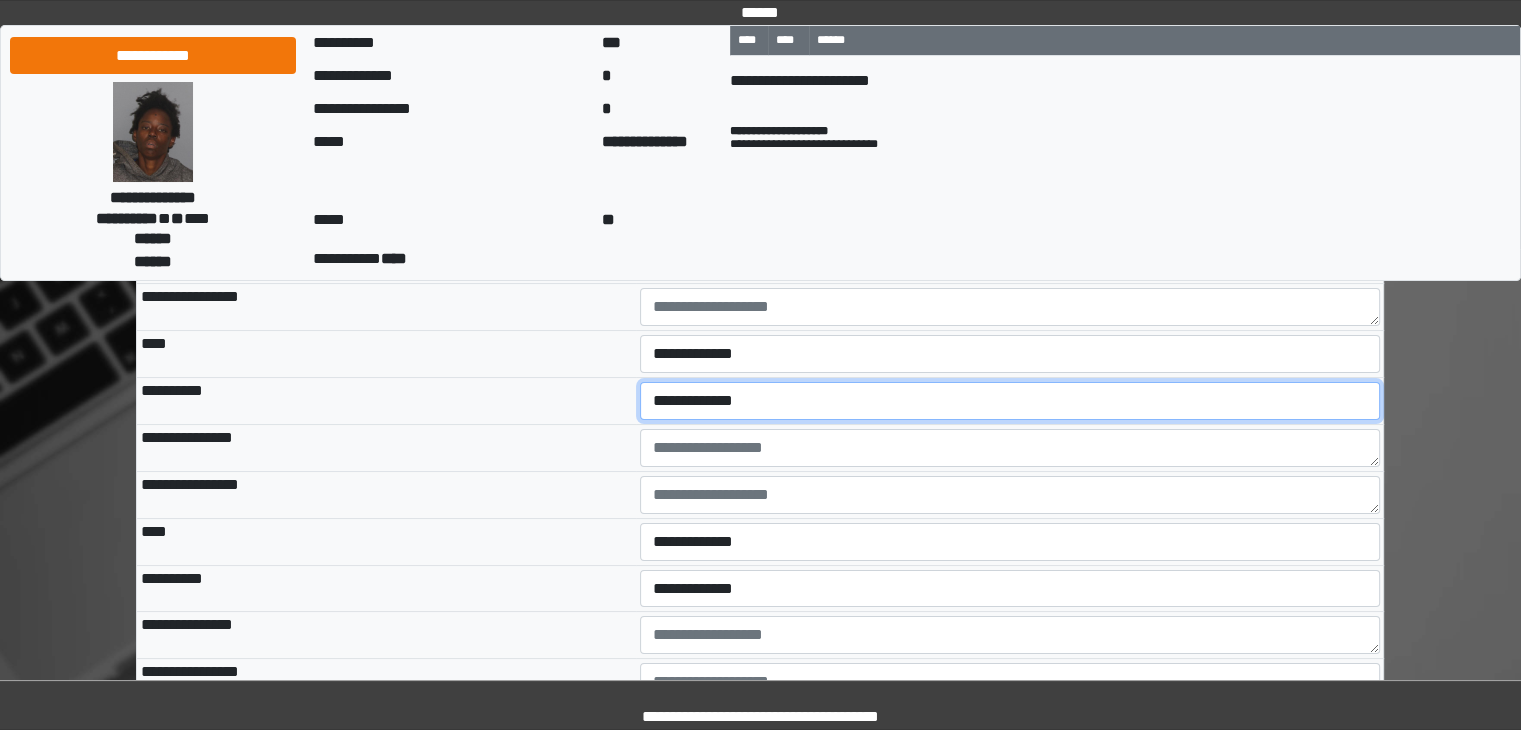 click on "**********" at bounding box center [1010, 401] 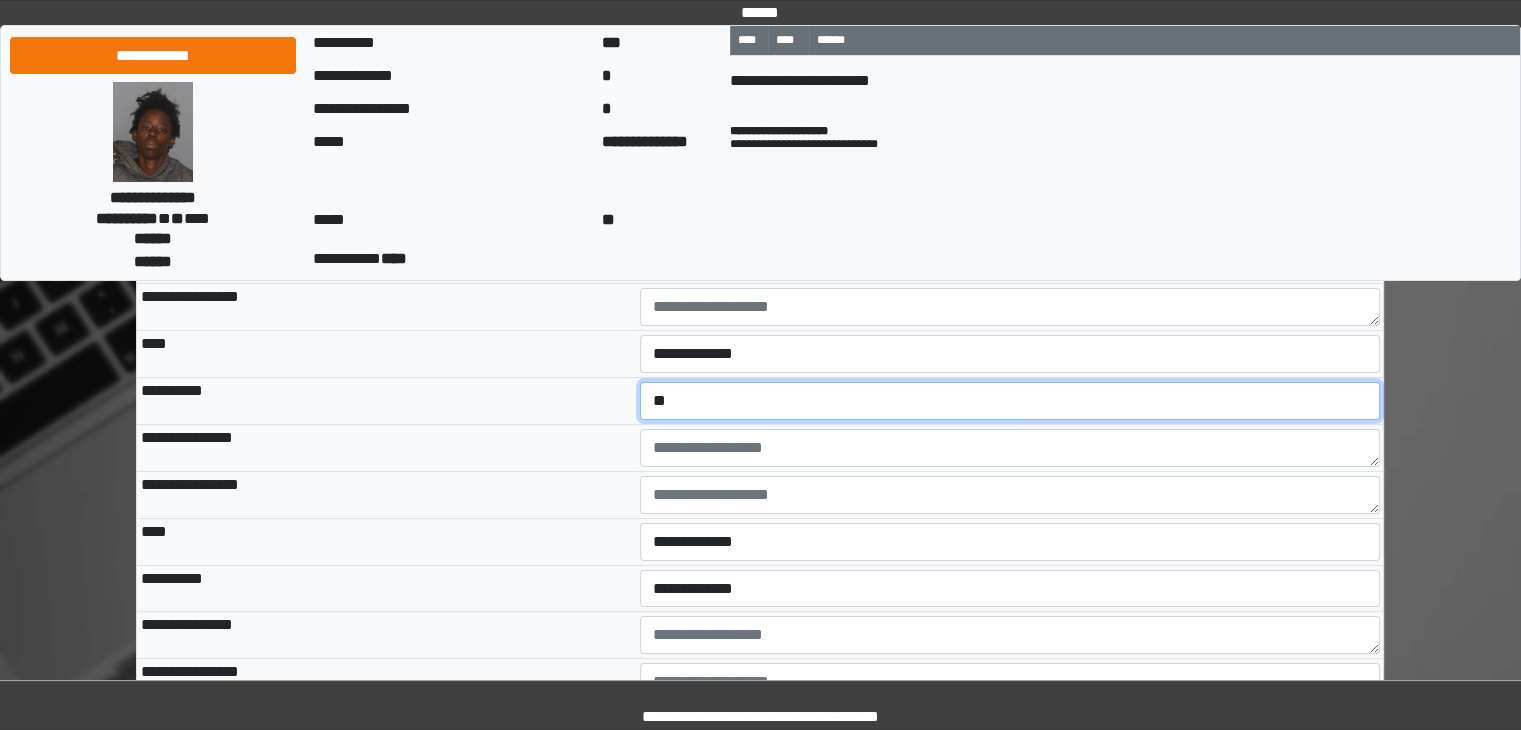 click on "**********" at bounding box center (1010, 401) 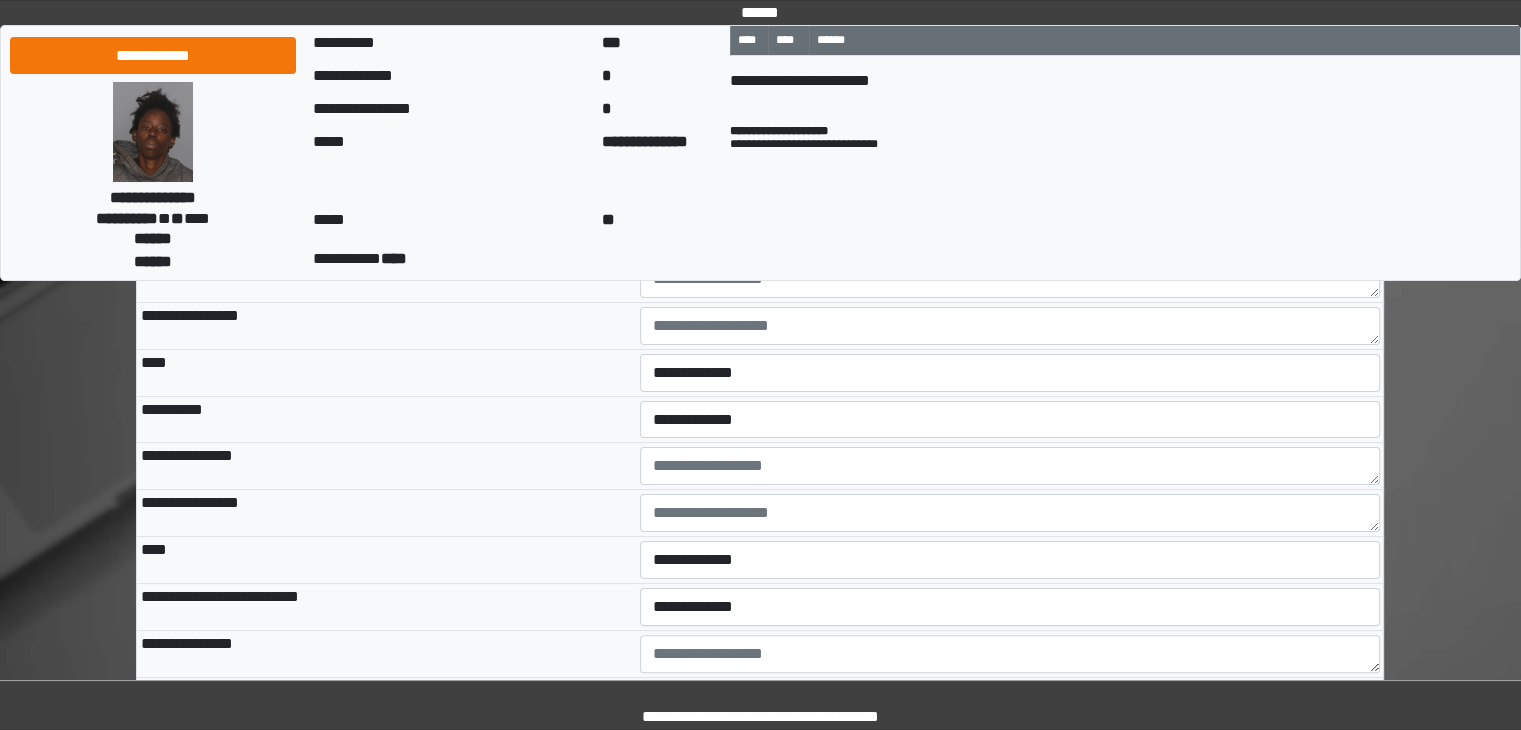 scroll, scrollTop: 7958, scrollLeft: 0, axis: vertical 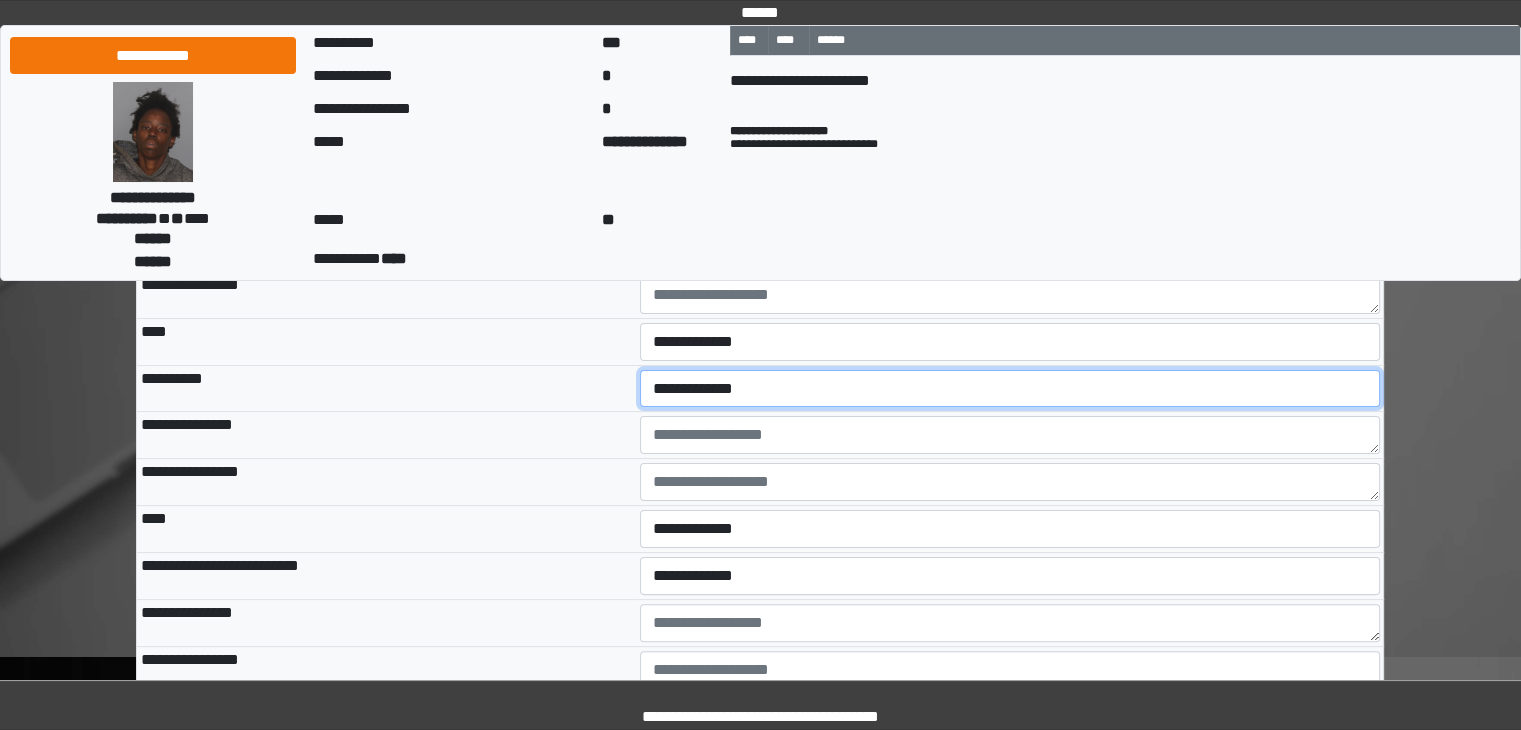 click on "**********" at bounding box center (1010, 389) 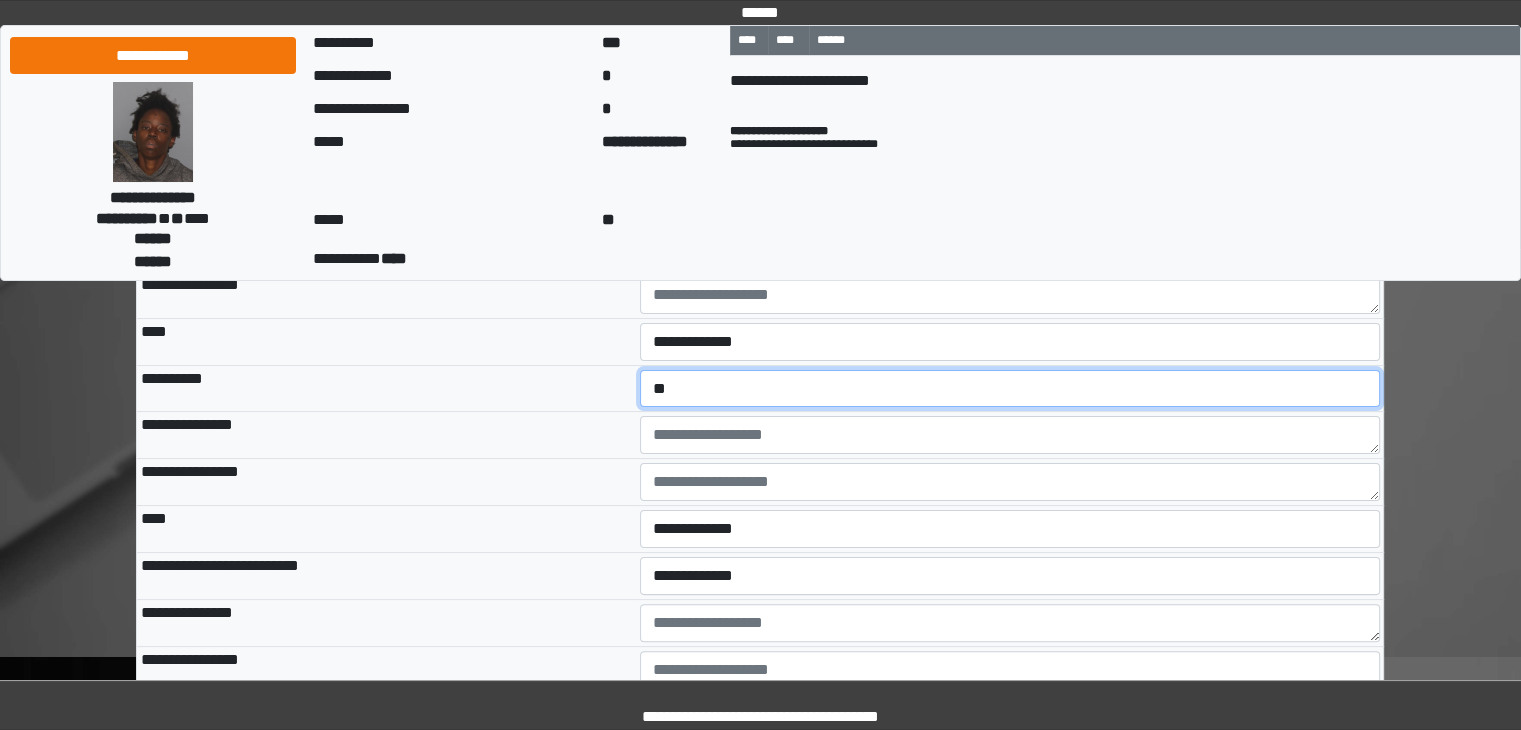 click on "**********" at bounding box center (1010, 389) 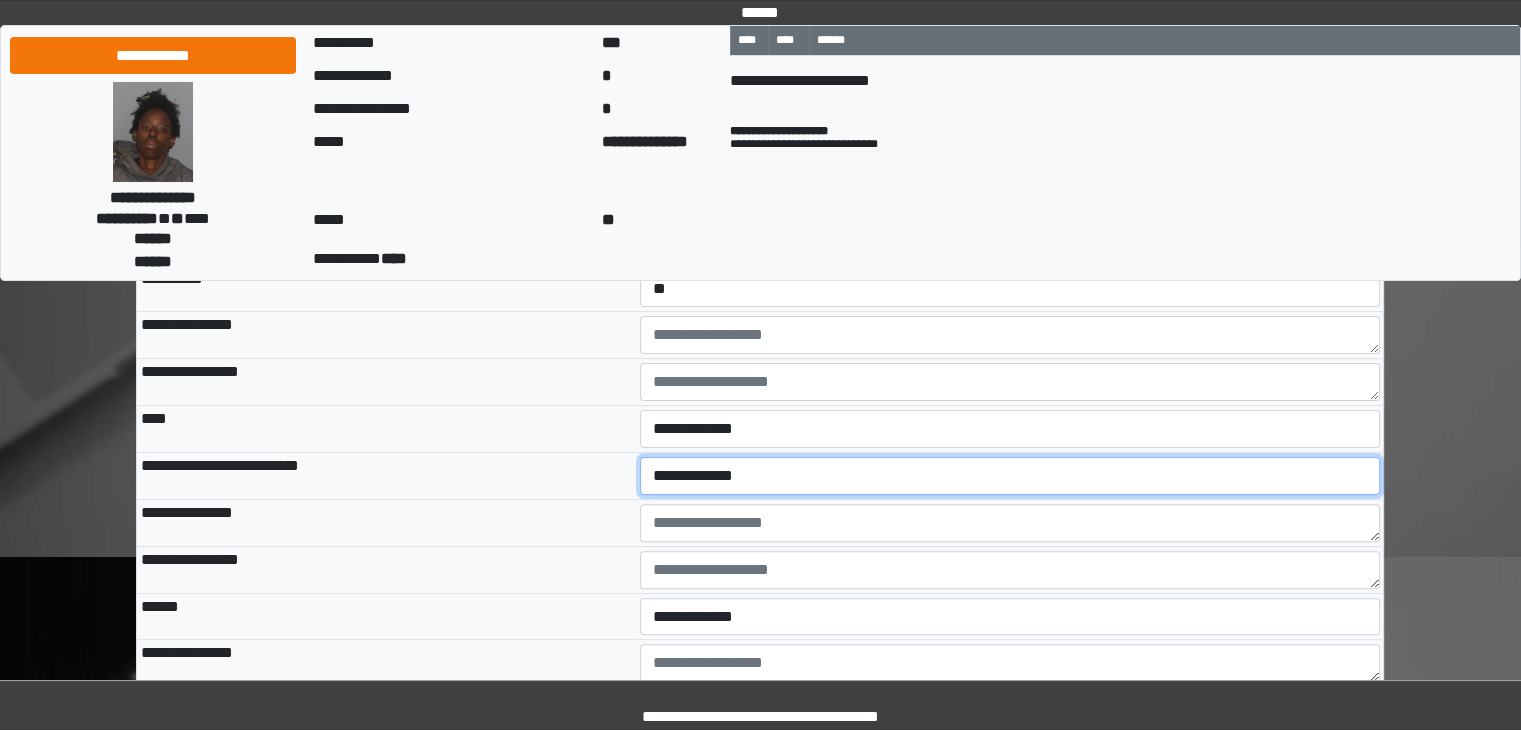click on "**********" at bounding box center [1010, 476] 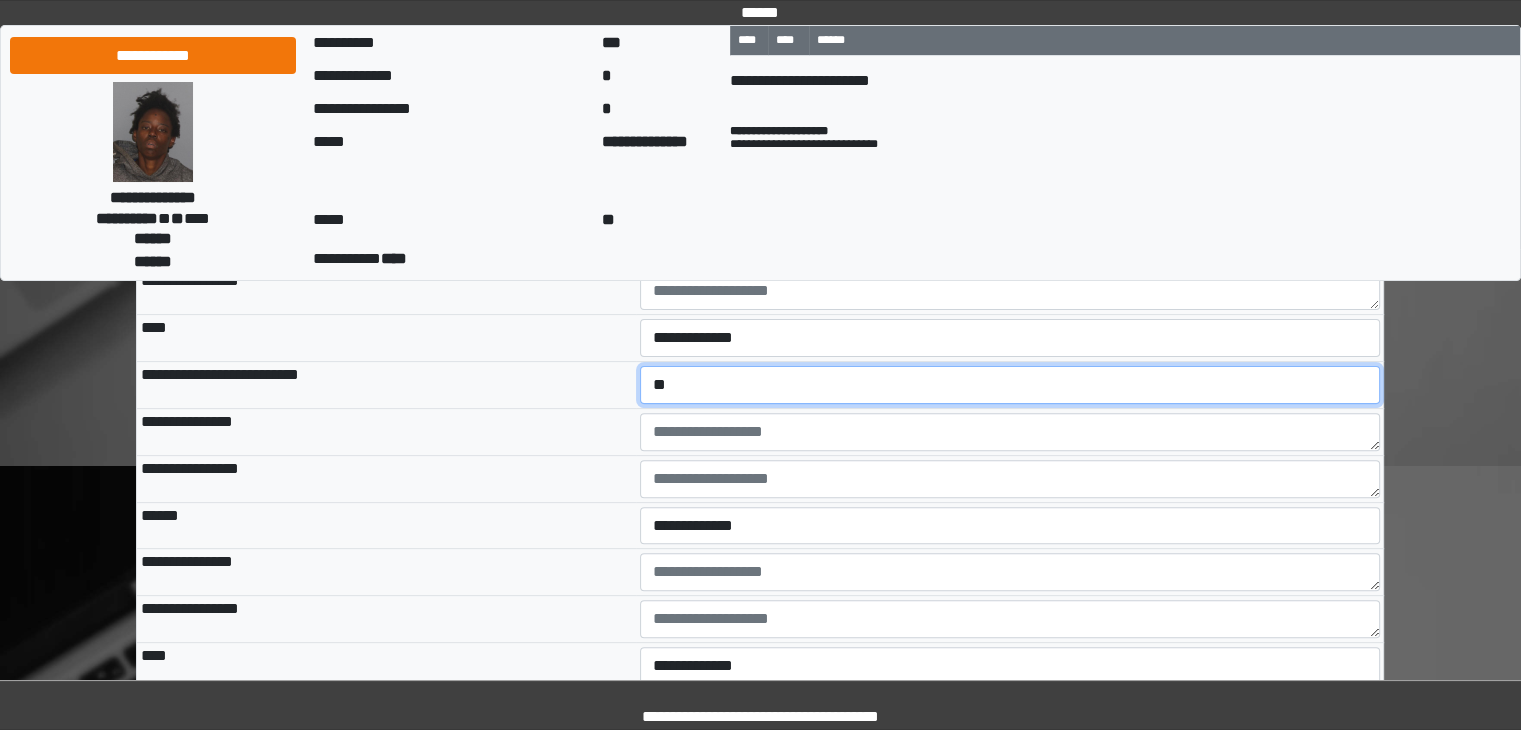 scroll, scrollTop: 8258, scrollLeft: 0, axis: vertical 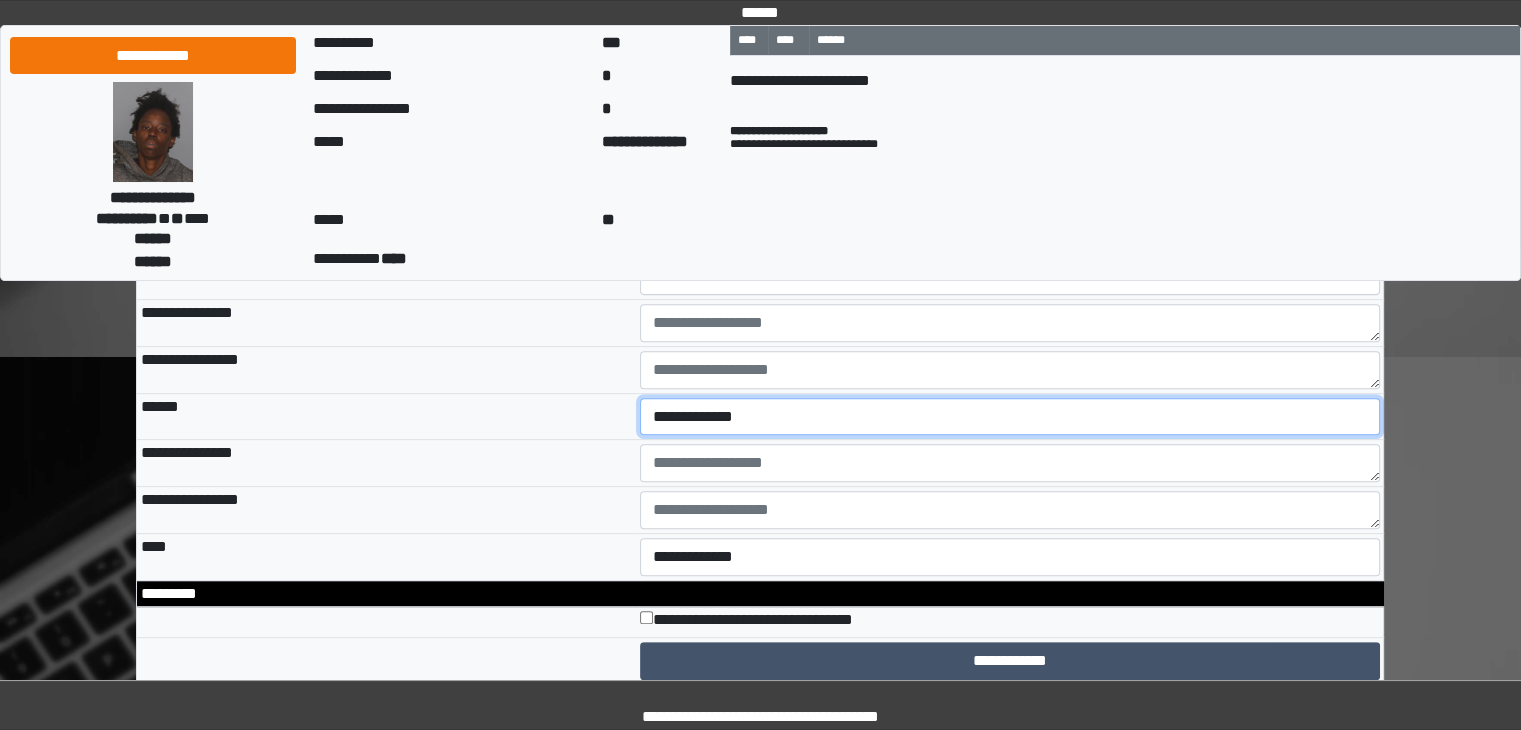 click on "**********" at bounding box center [1010, 417] 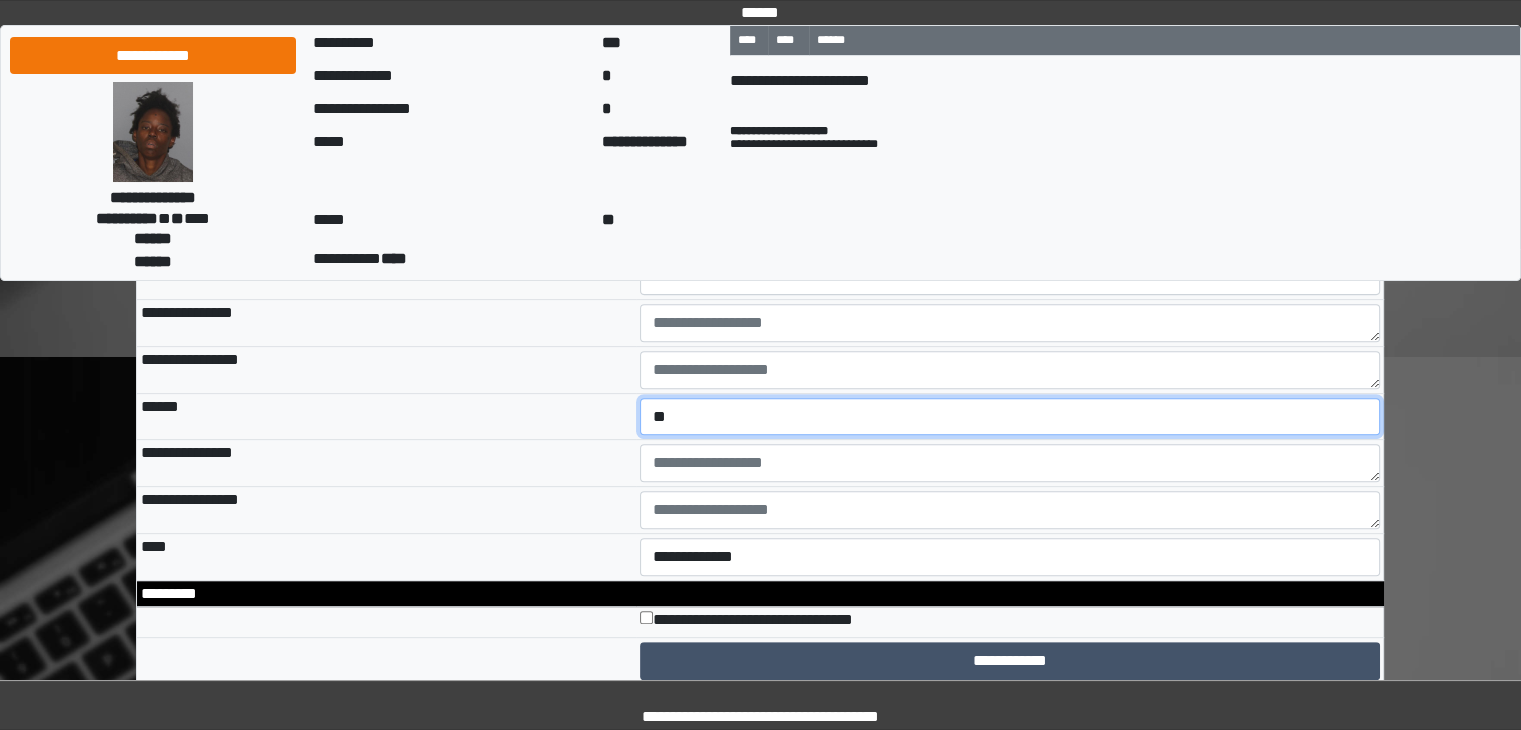 click on "**********" at bounding box center (1010, 417) 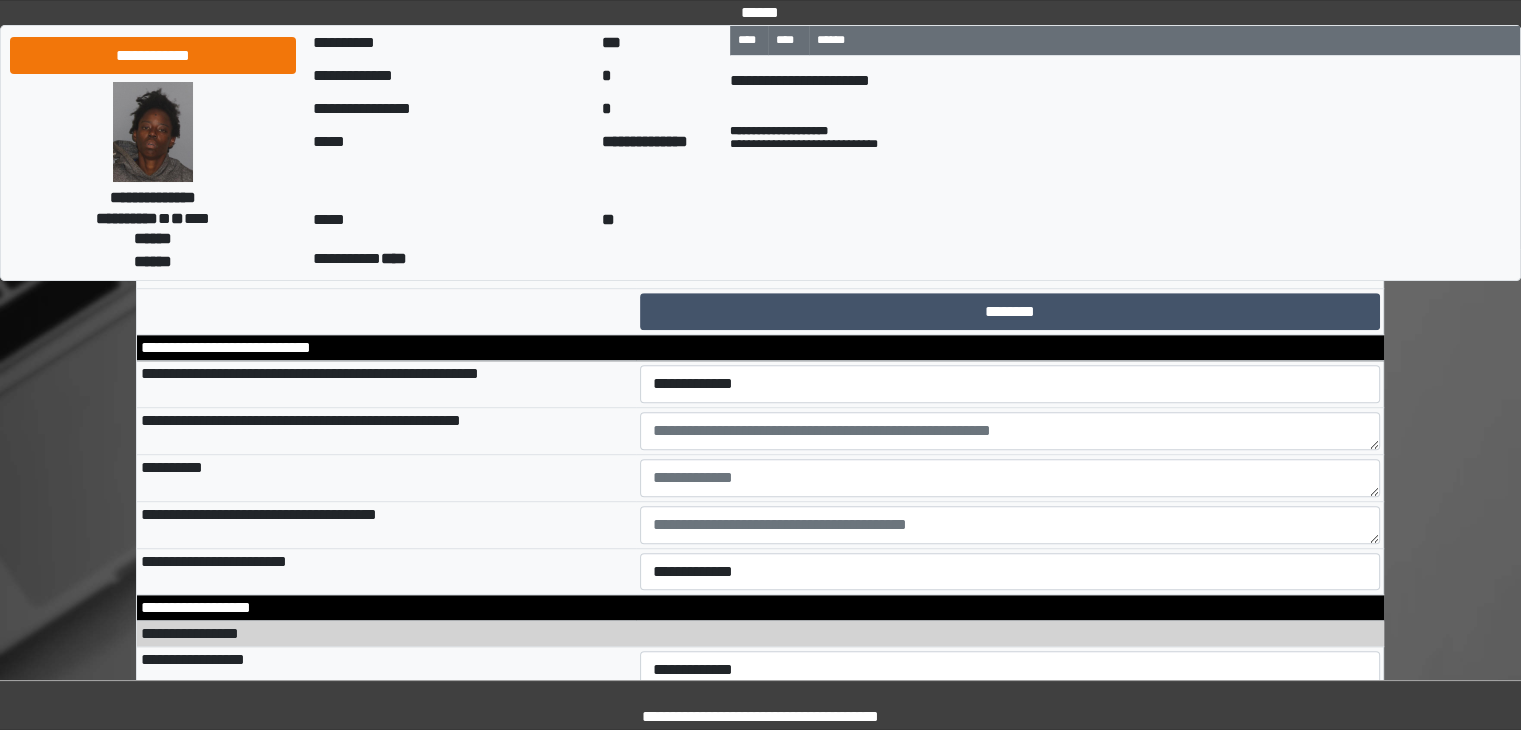 scroll, scrollTop: 8858, scrollLeft: 0, axis: vertical 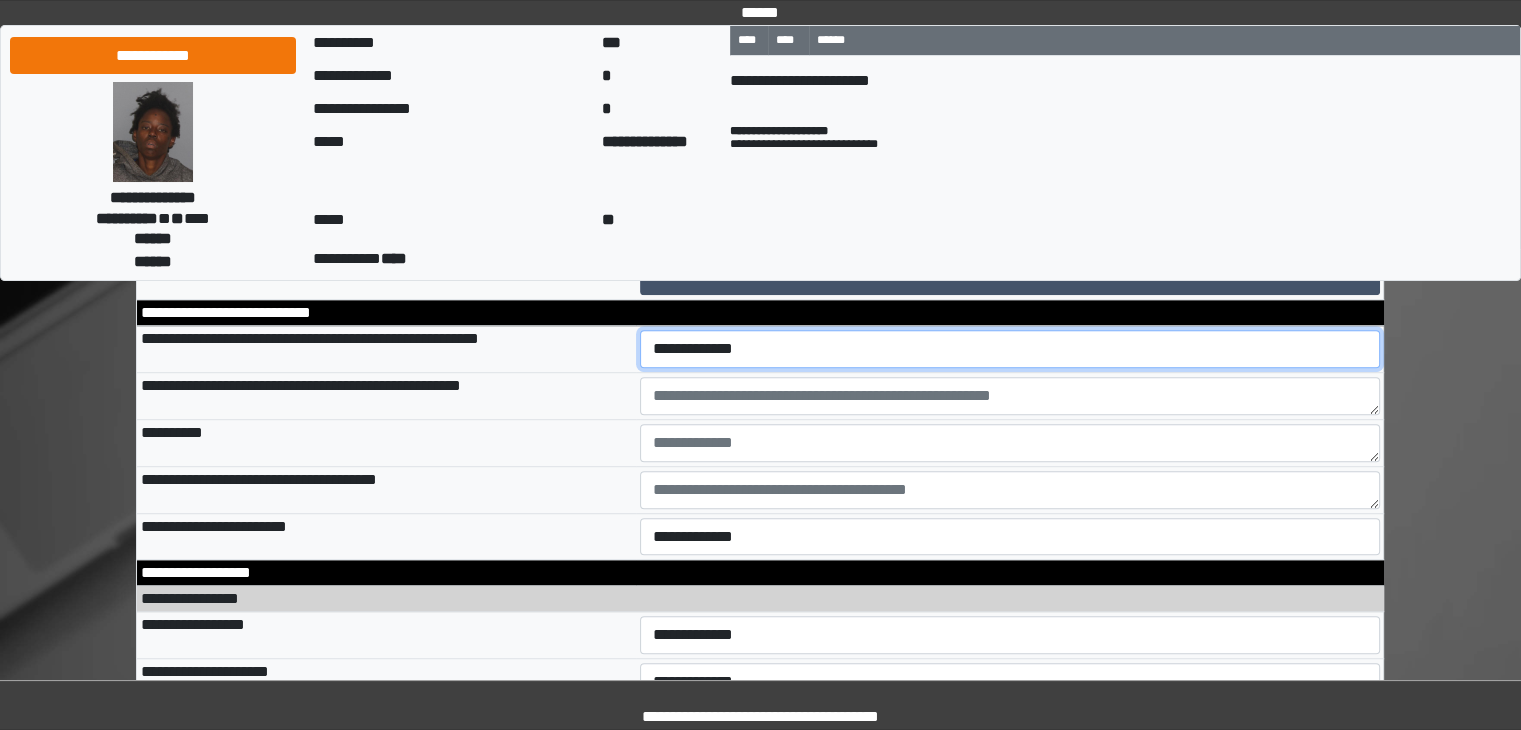click on "**********" at bounding box center [1010, 349] 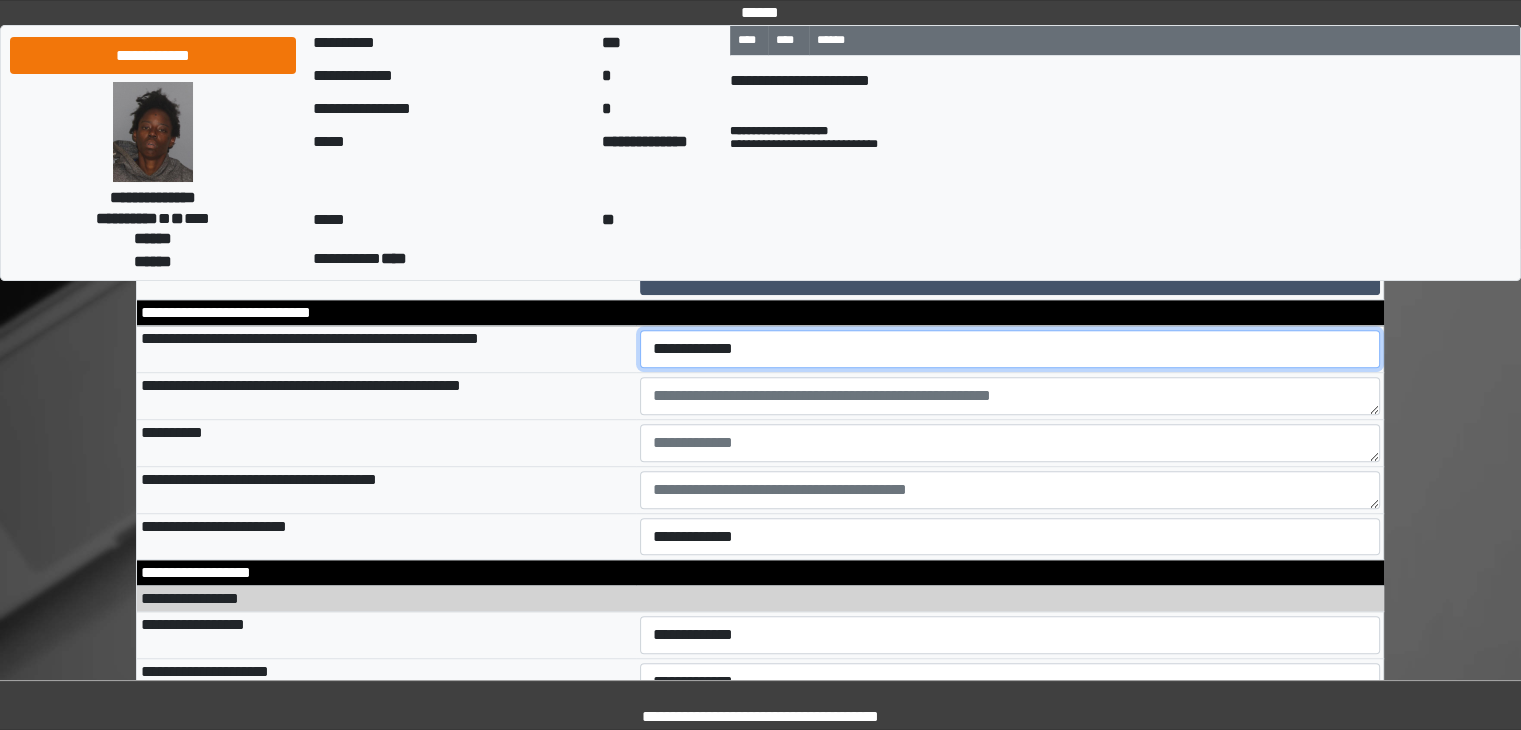 select on "*" 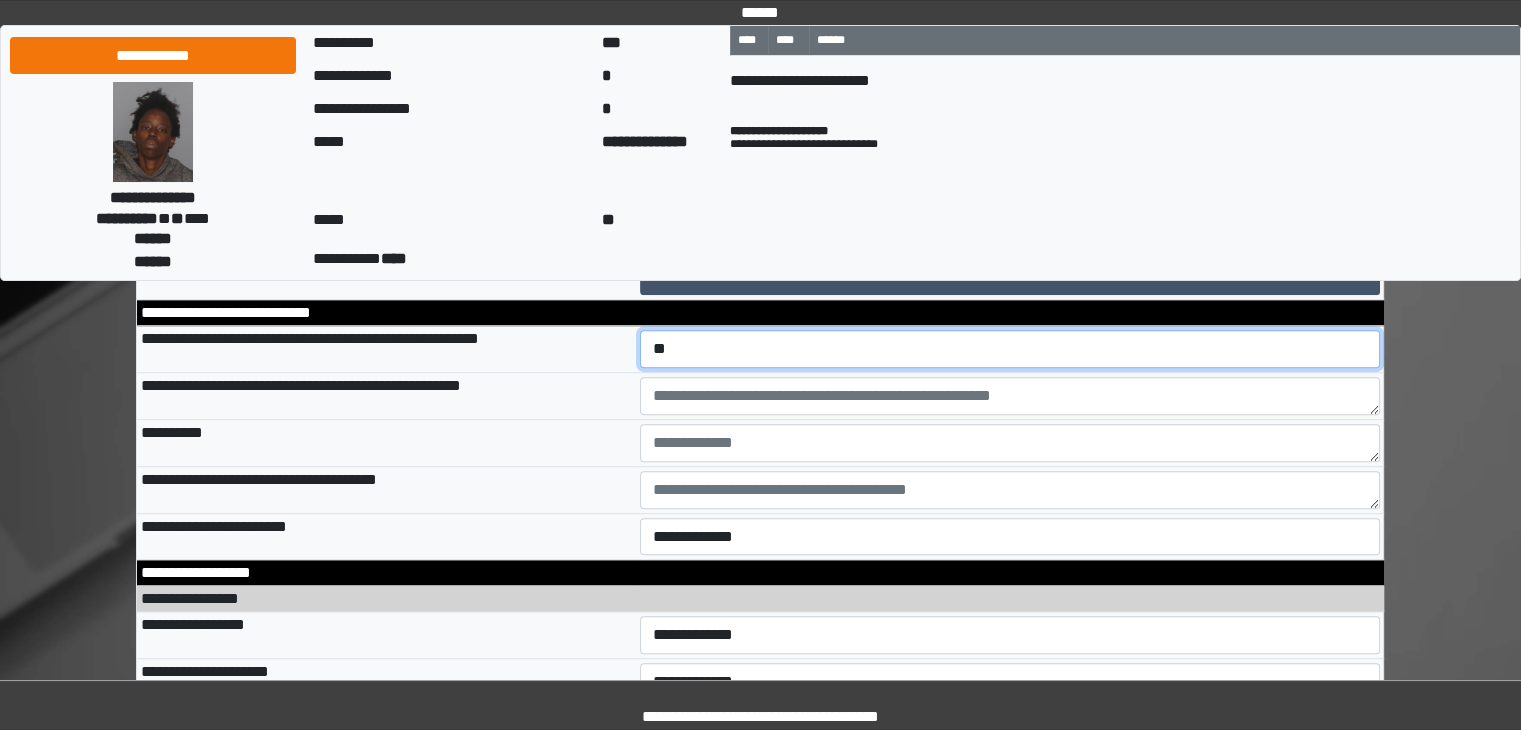 click on "**********" at bounding box center [1010, 349] 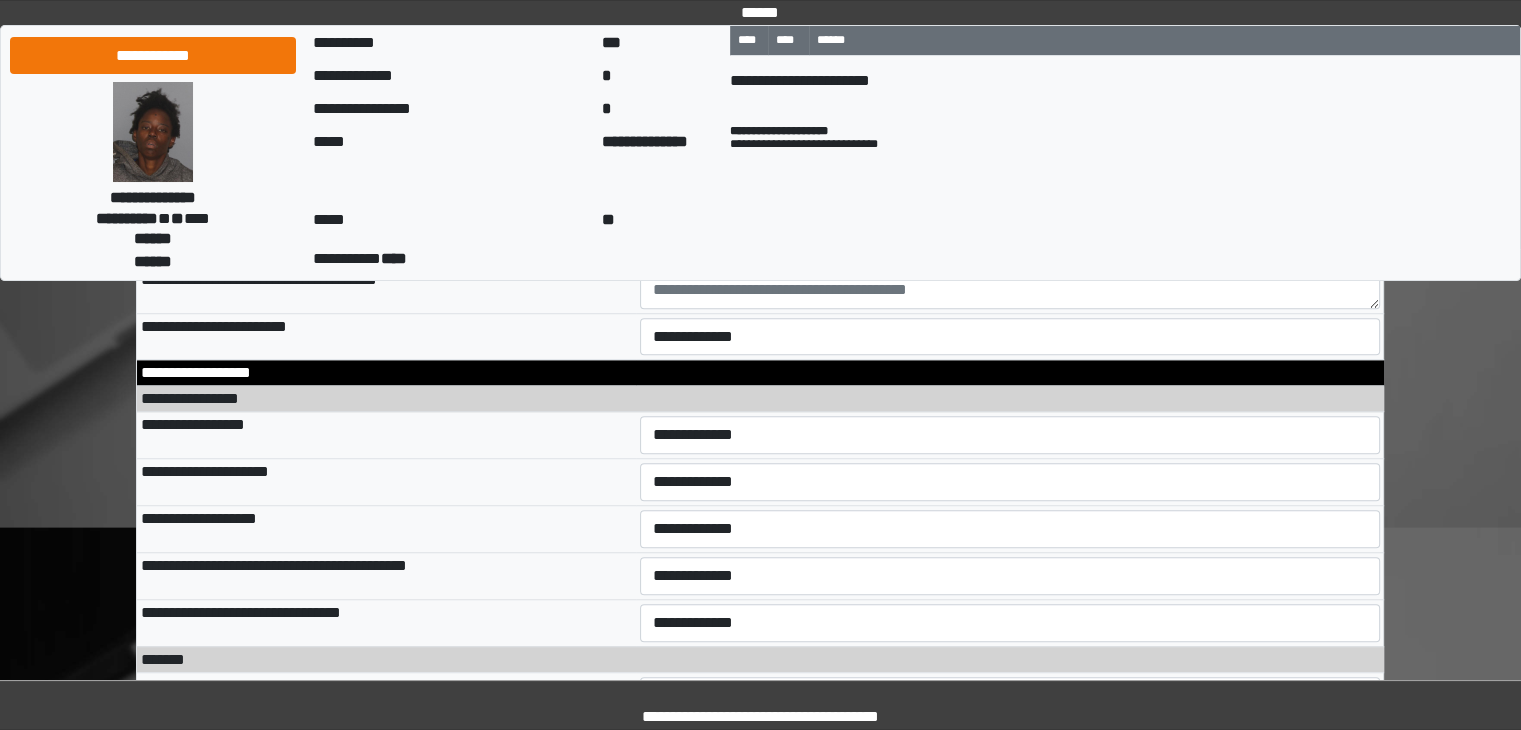 scroll, scrollTop: 9158, scrollLeft: 0, axis: vertical 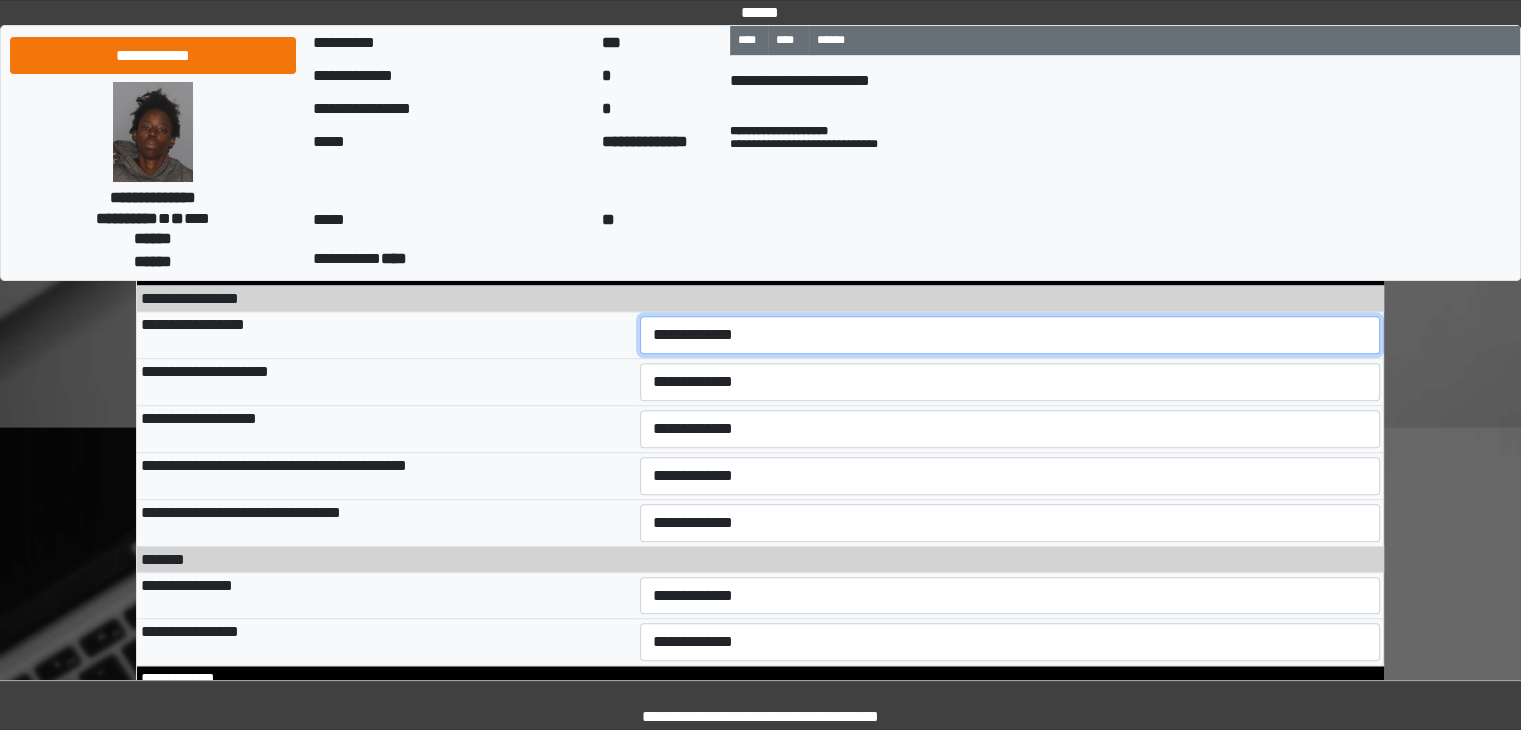 click on "**********" at bounding box center (1010, 335) 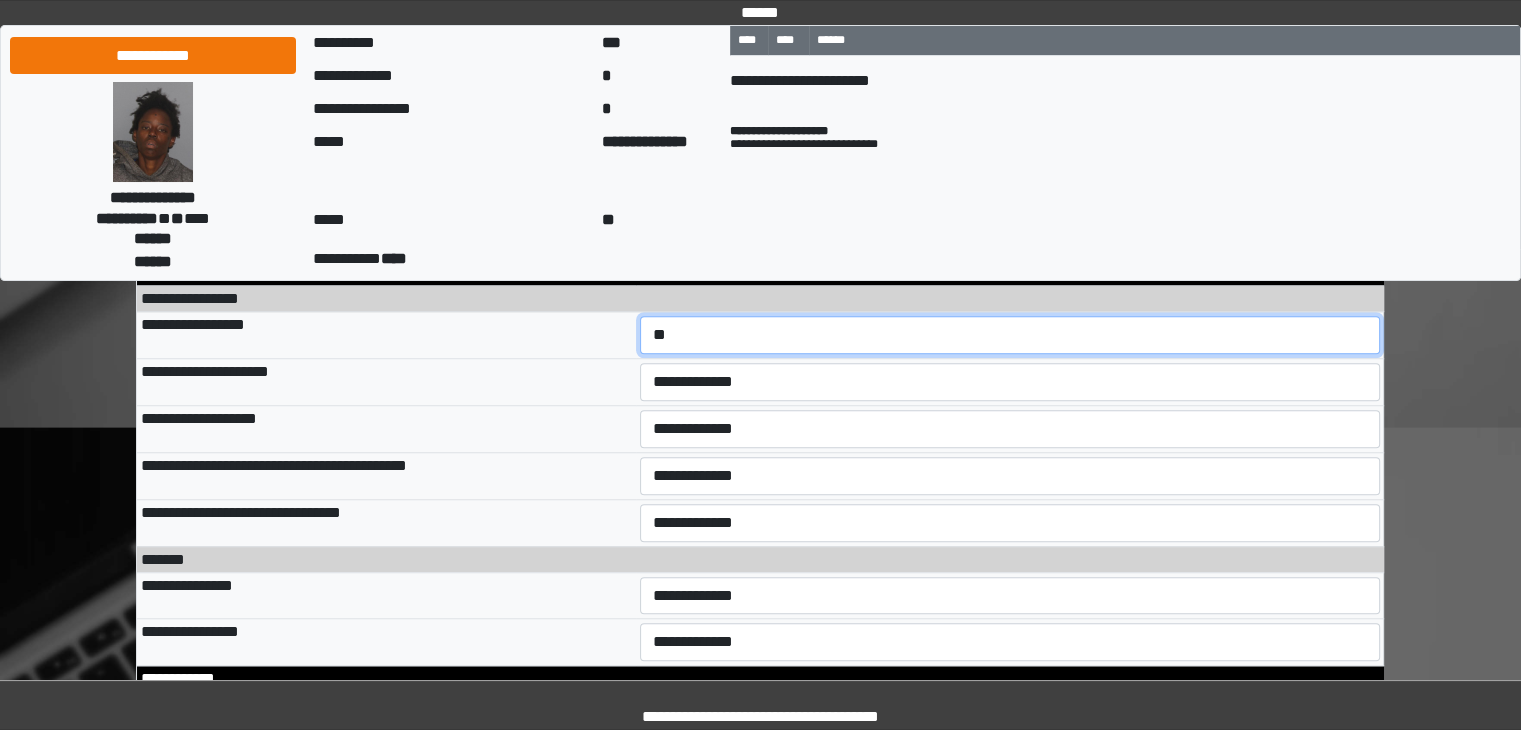 click on "**********" at bounding box center (1010, 335) 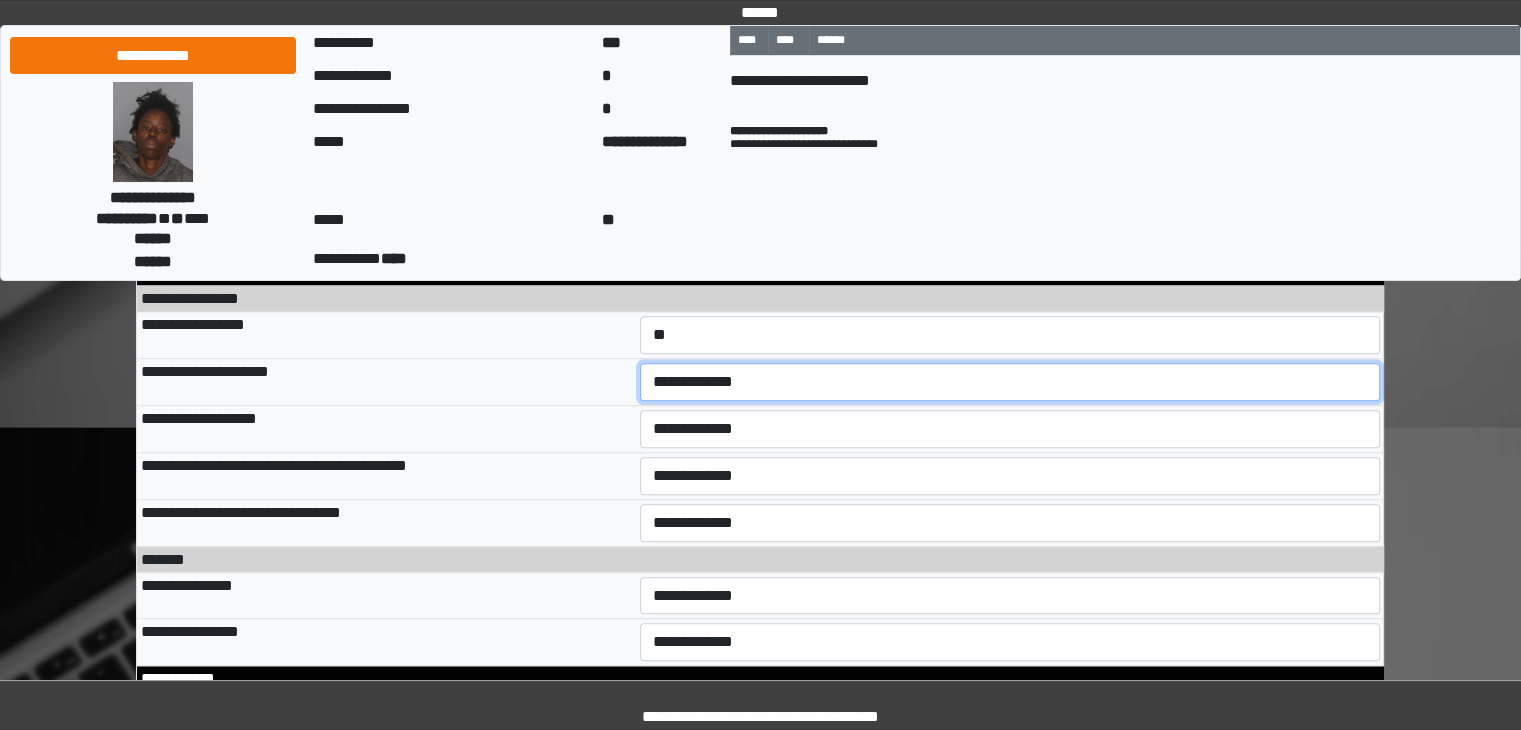 click on "**********" at bounding box center [1010, 382] 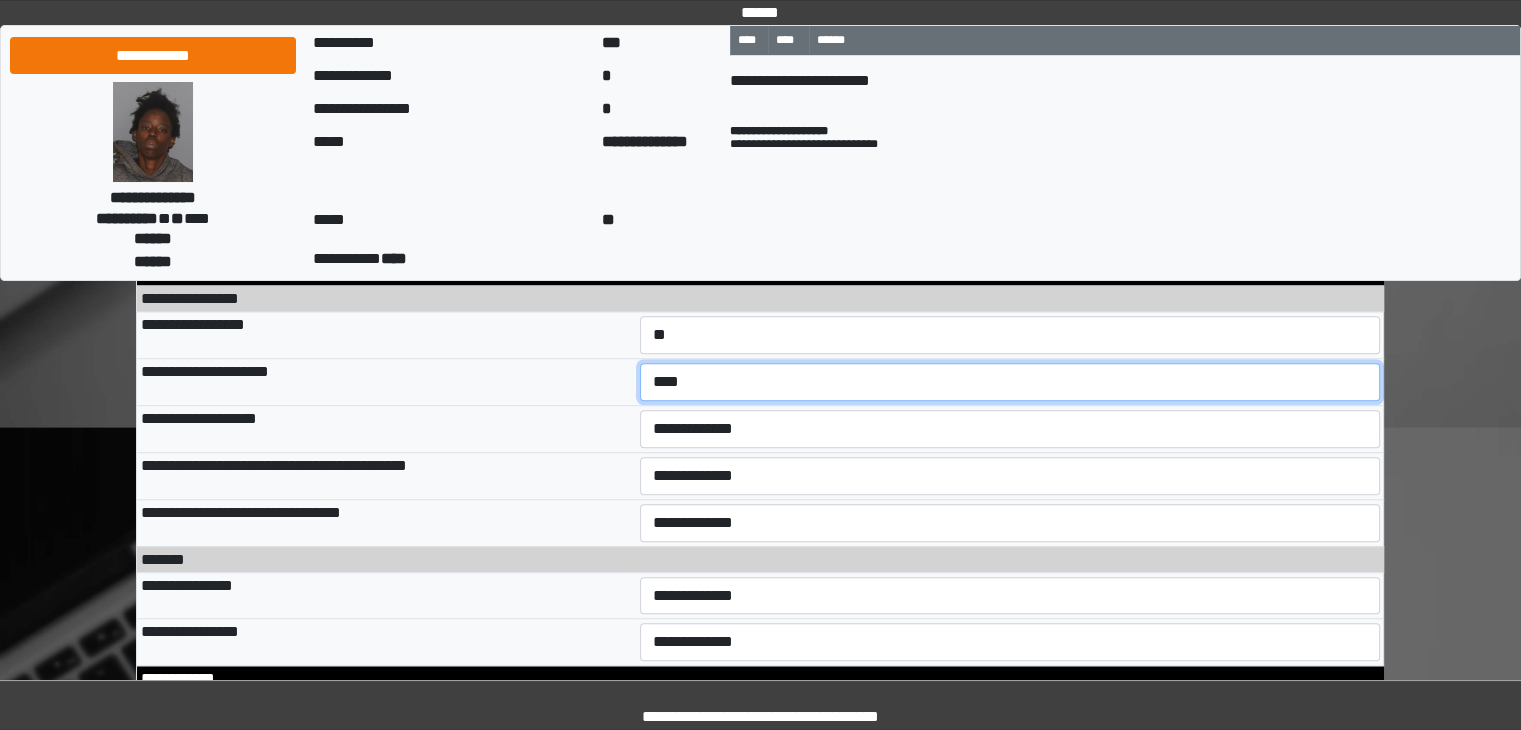 click on "**********" at bounding box center (1010, 382) 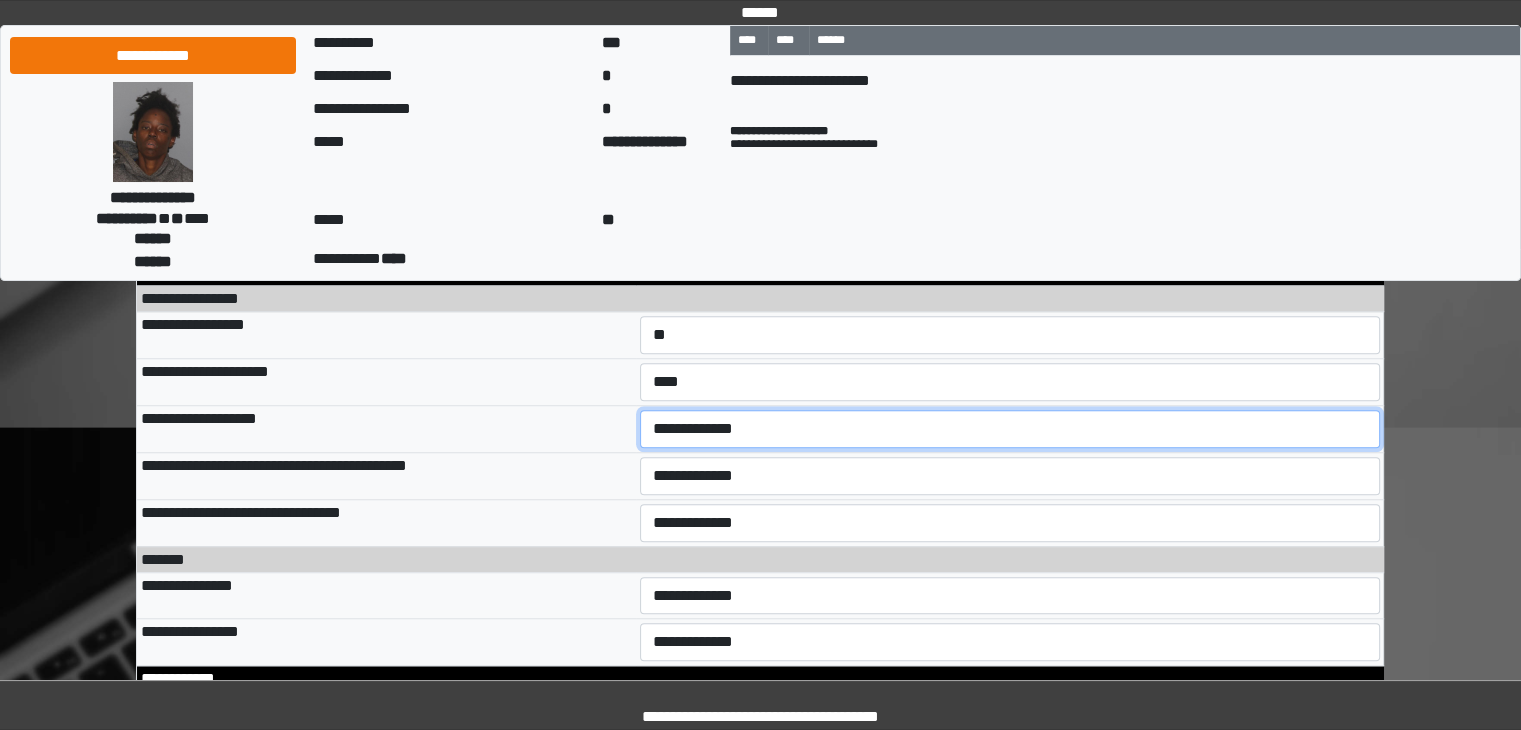 click on "**********" at bounding box center (1010, 429) 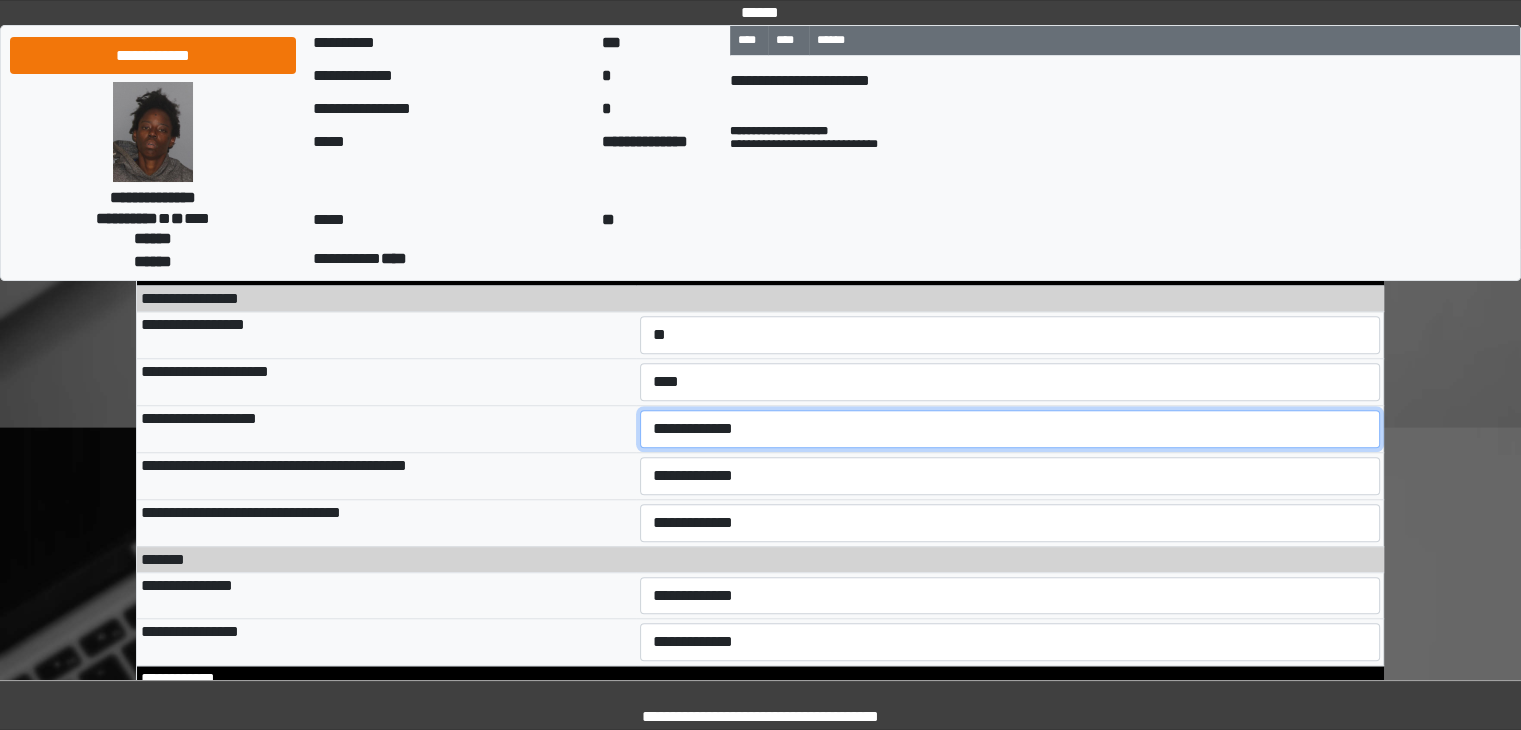 select on "**" 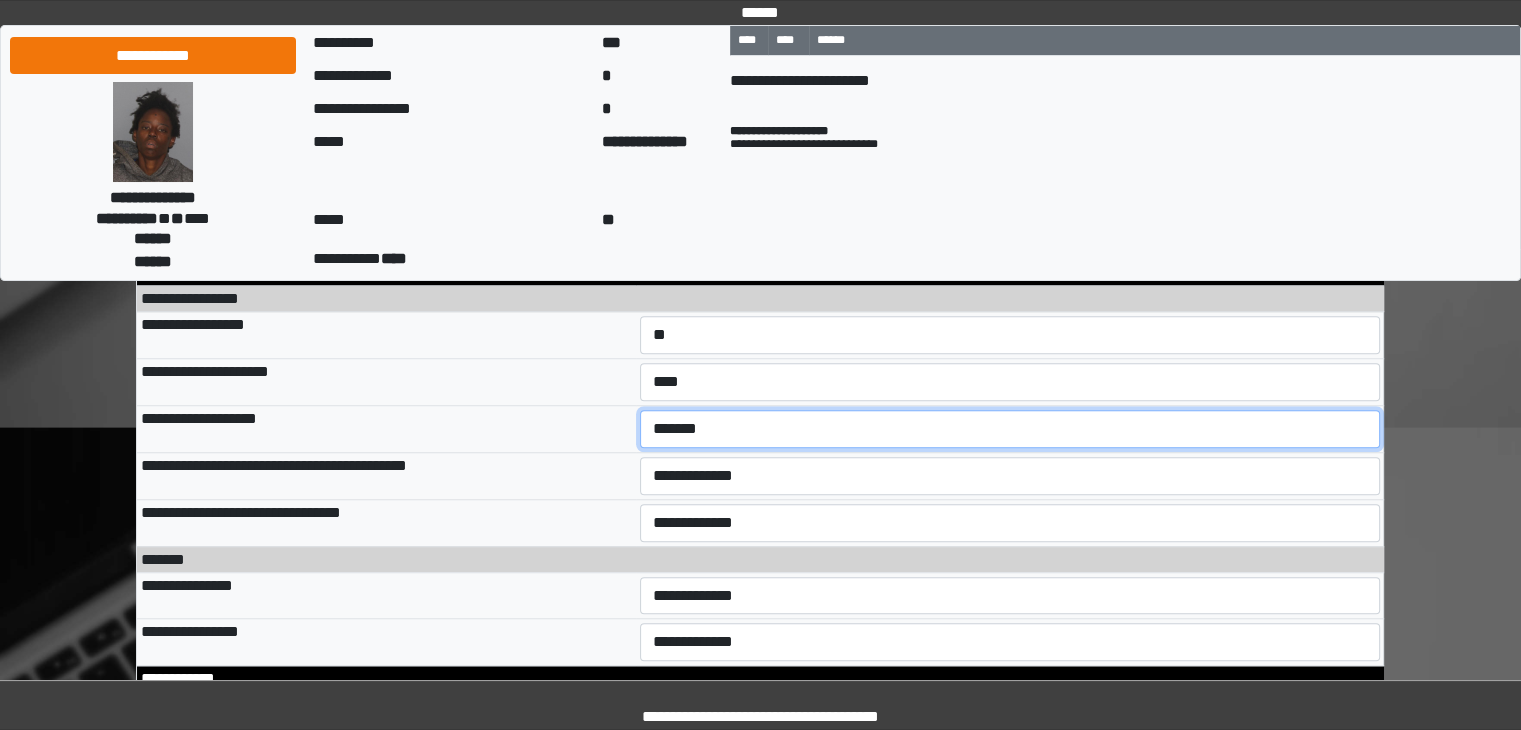 click on "**********" at bounding box center [1010, 429] 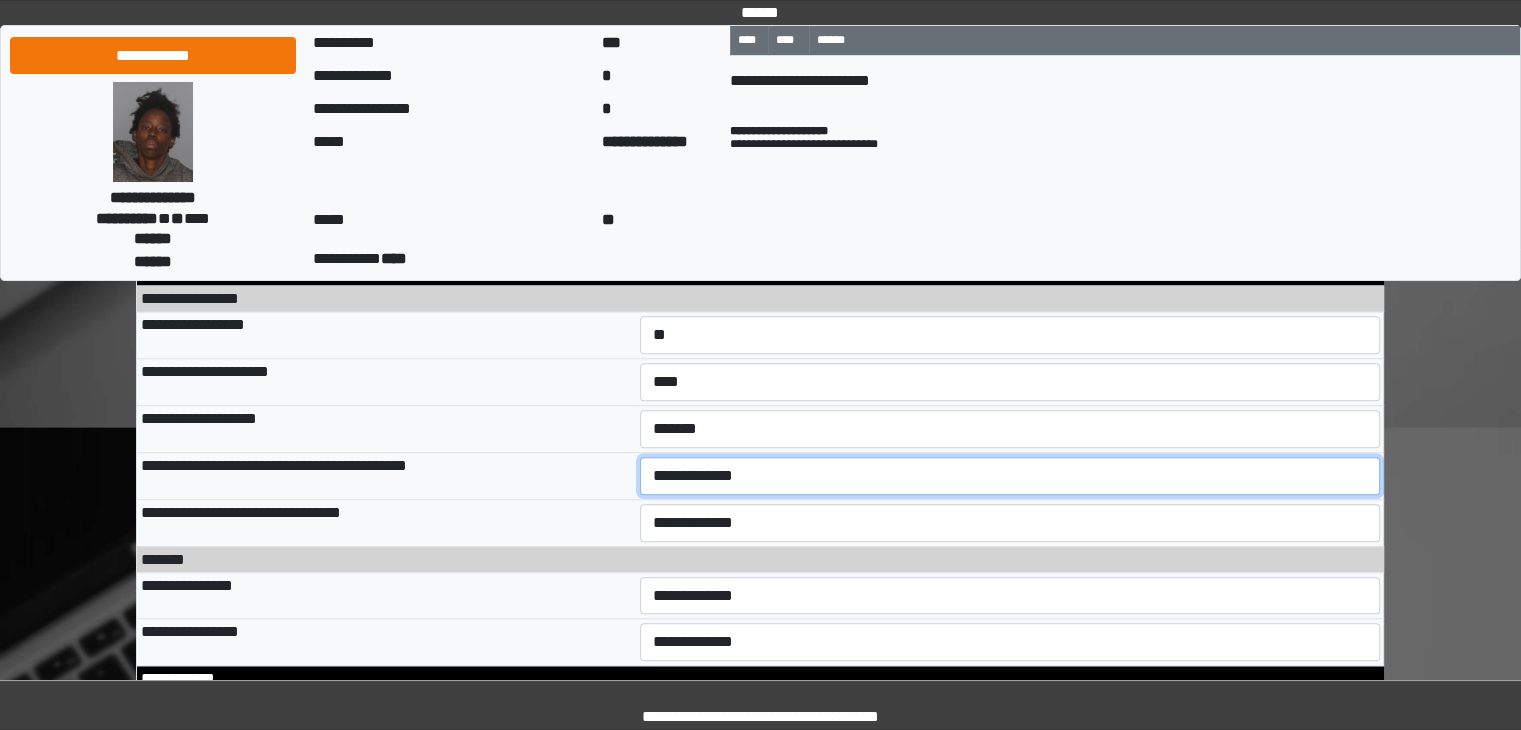 click on "**********" at bounding box center (1010, 476) 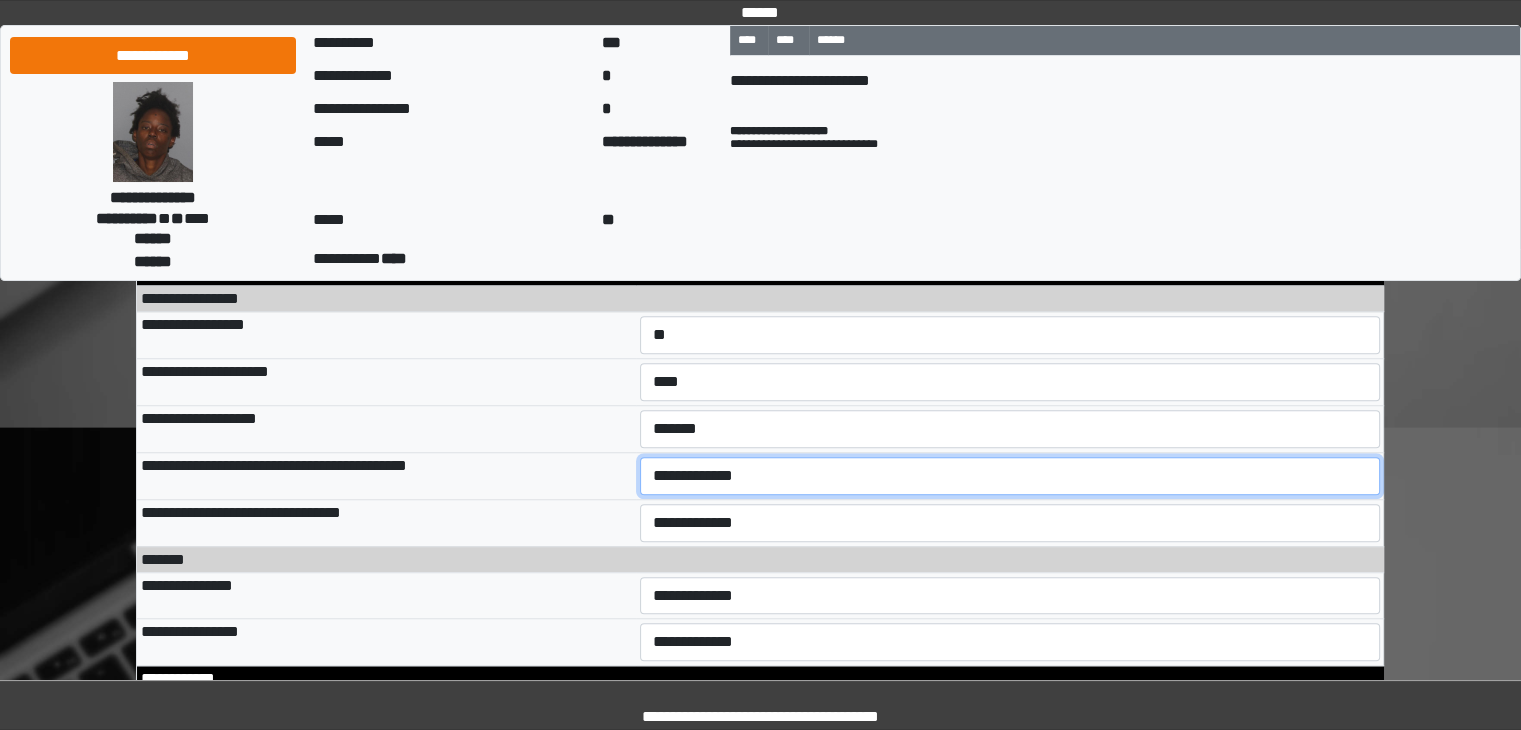select on "**" 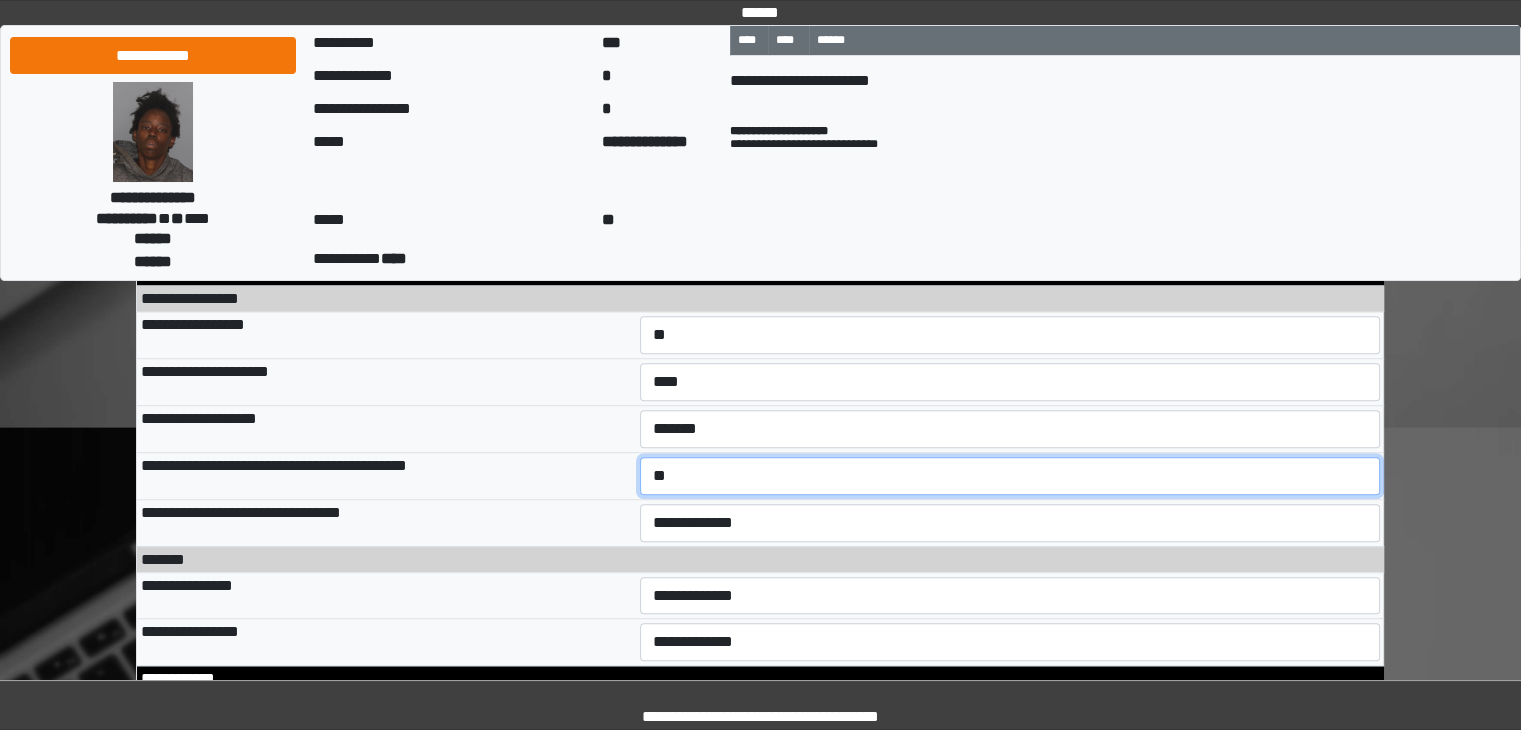 click on "**********" at bounding box center [1010, 476] 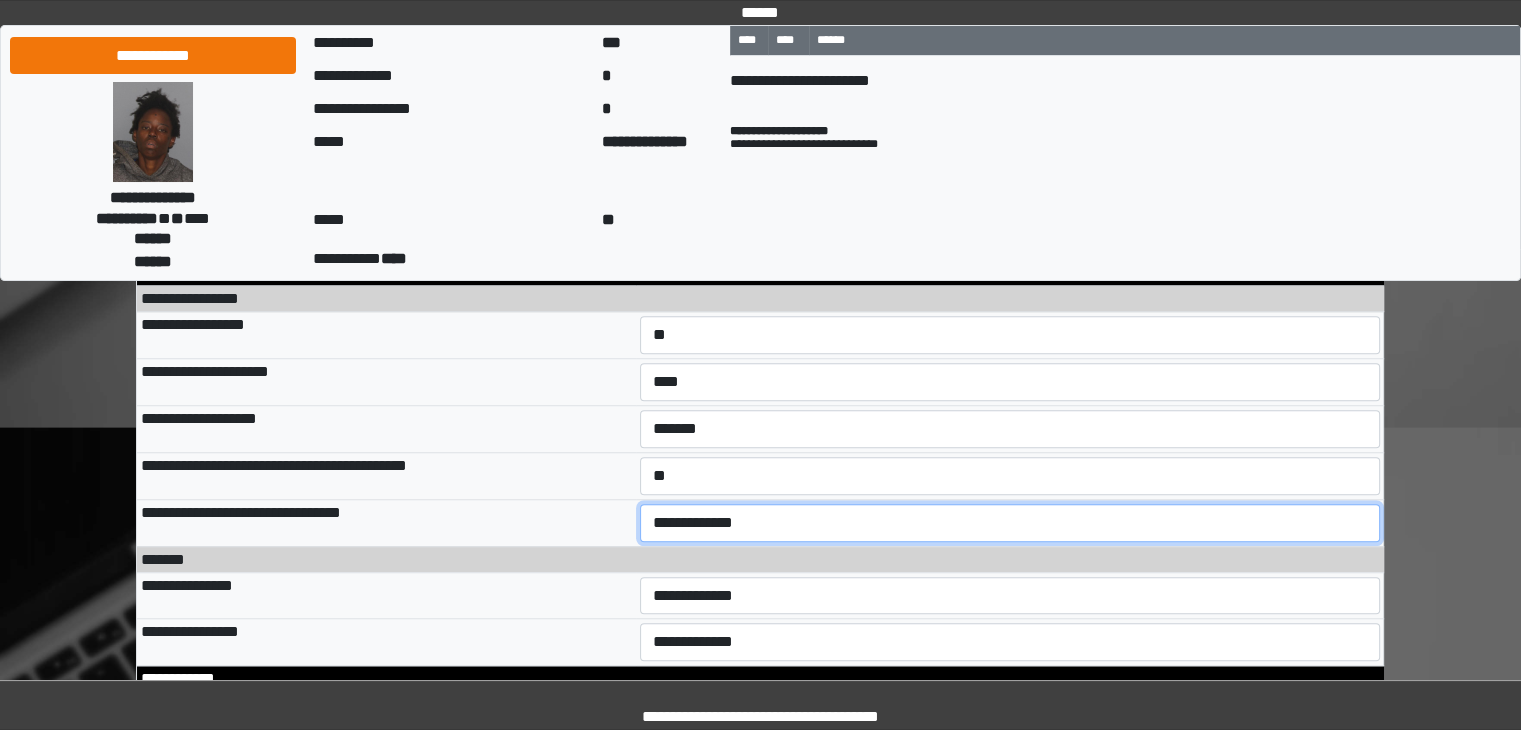 click on "**********" at bounding box center (1010, 523) 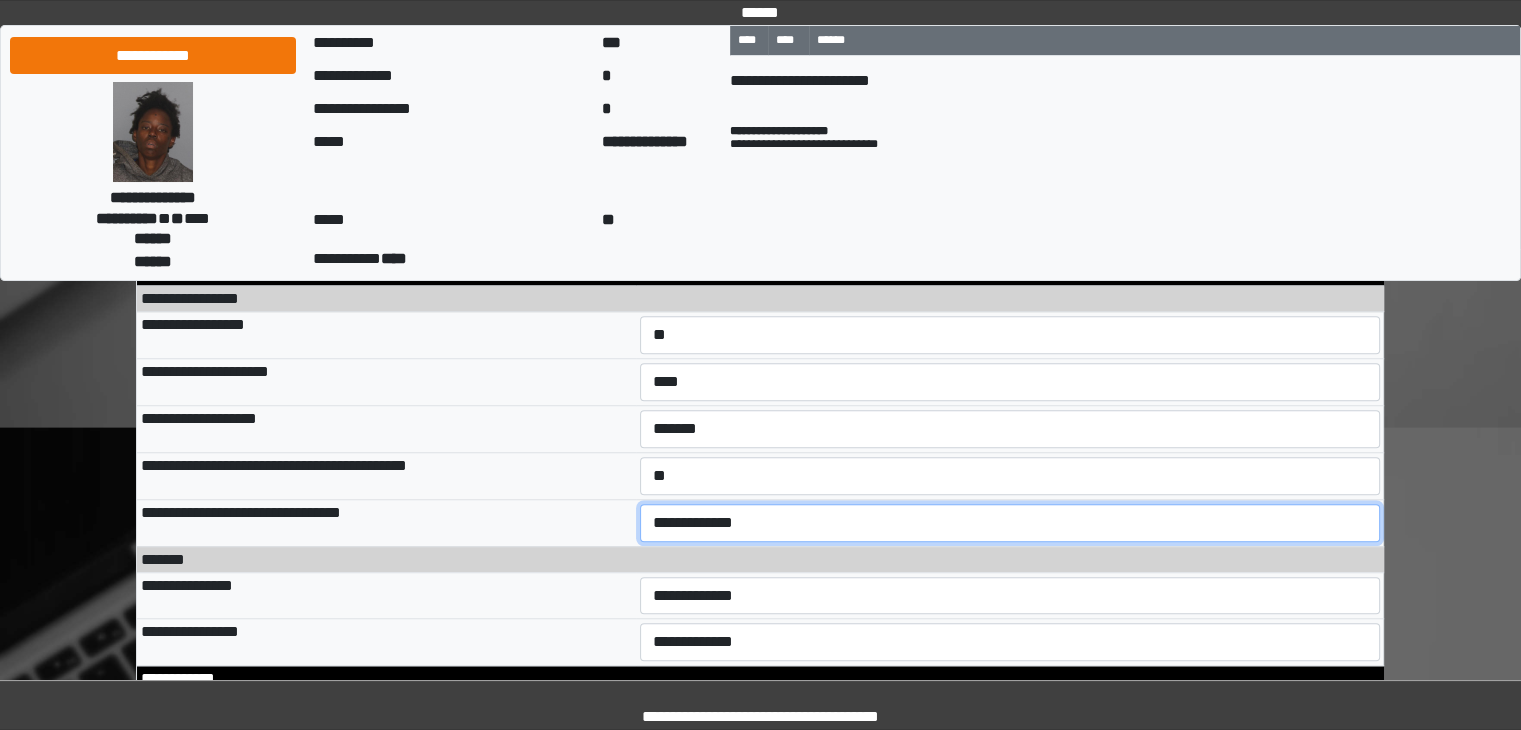 select on "*" 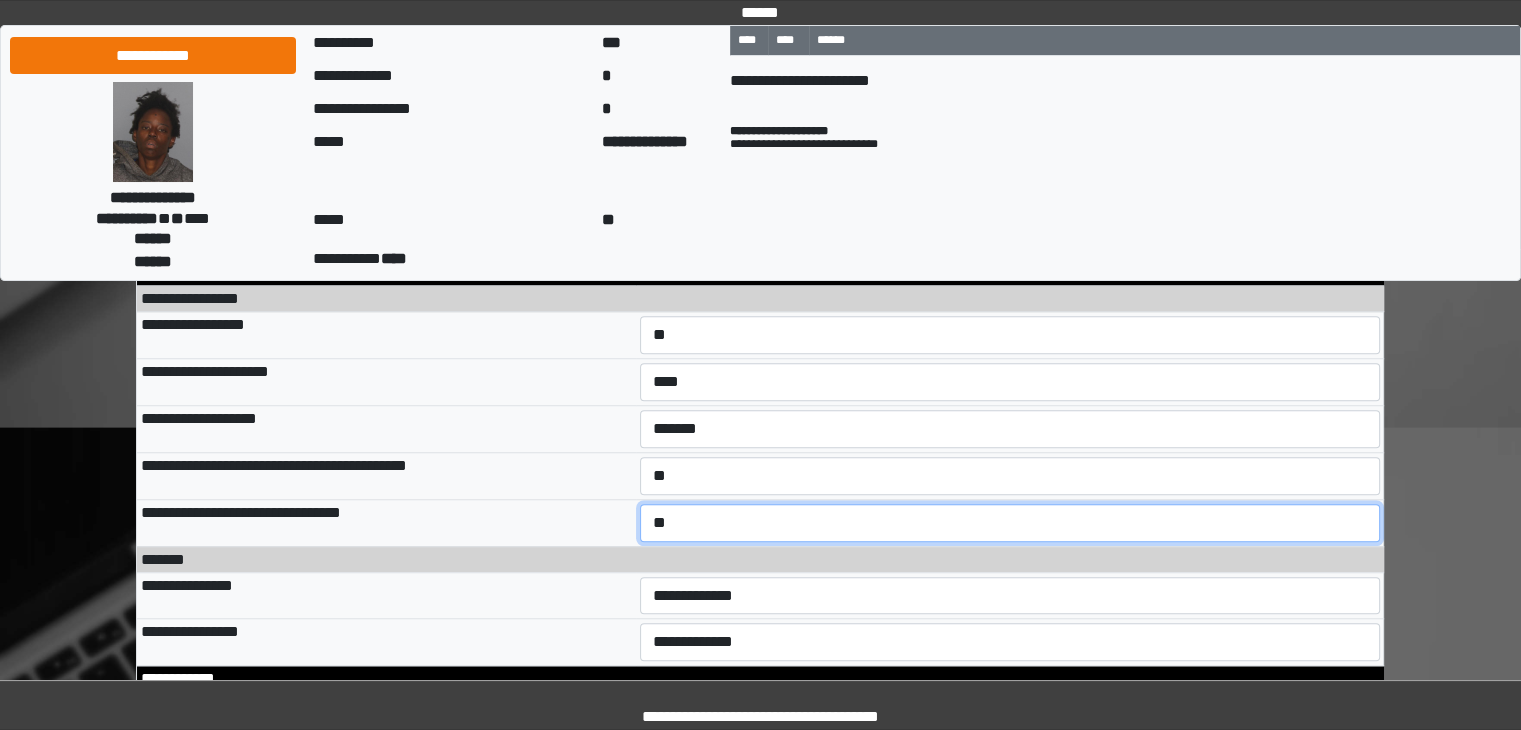 click on "**********" at bounding box center [1010, 523] 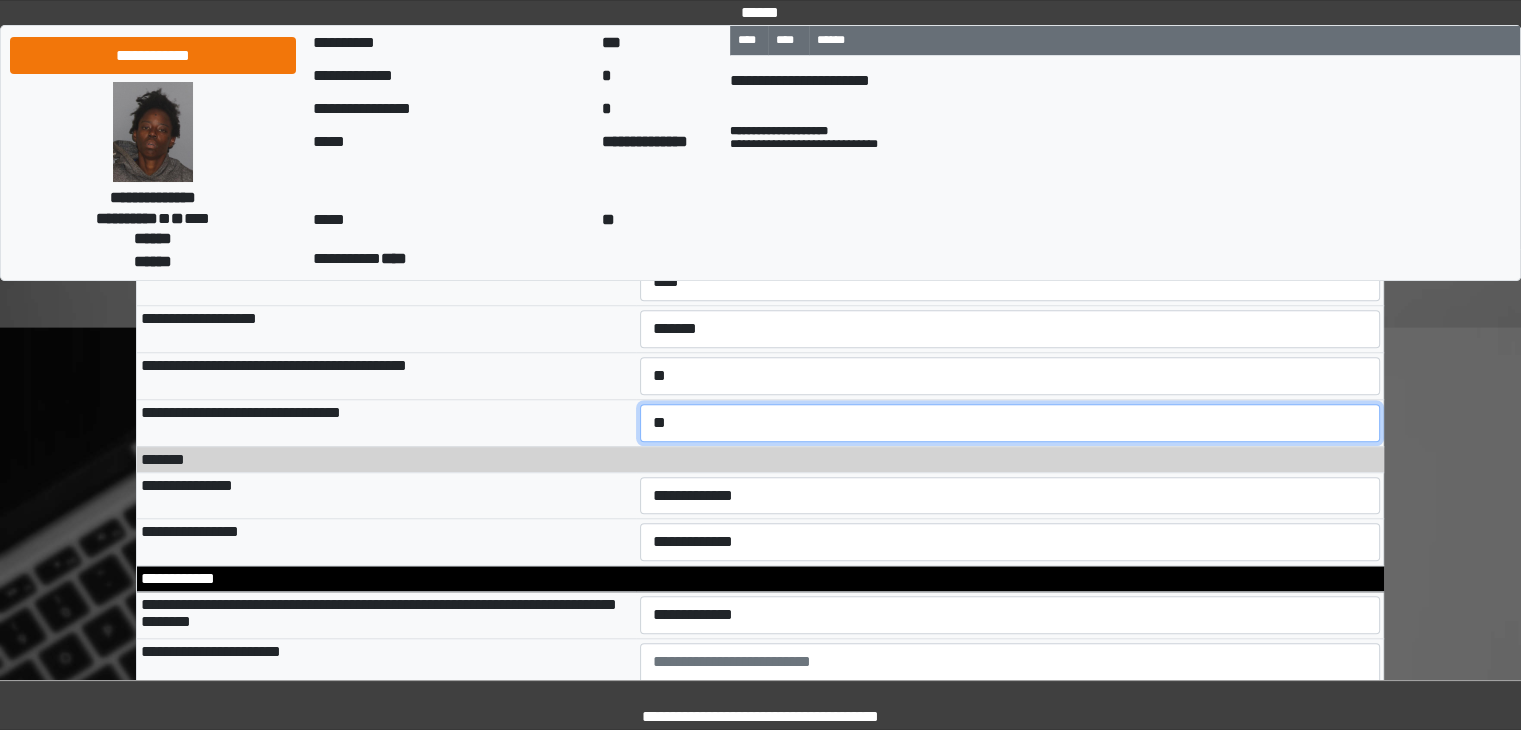 scroll, scrollTop: 9358, scrollLeft: 0, axis: vertical 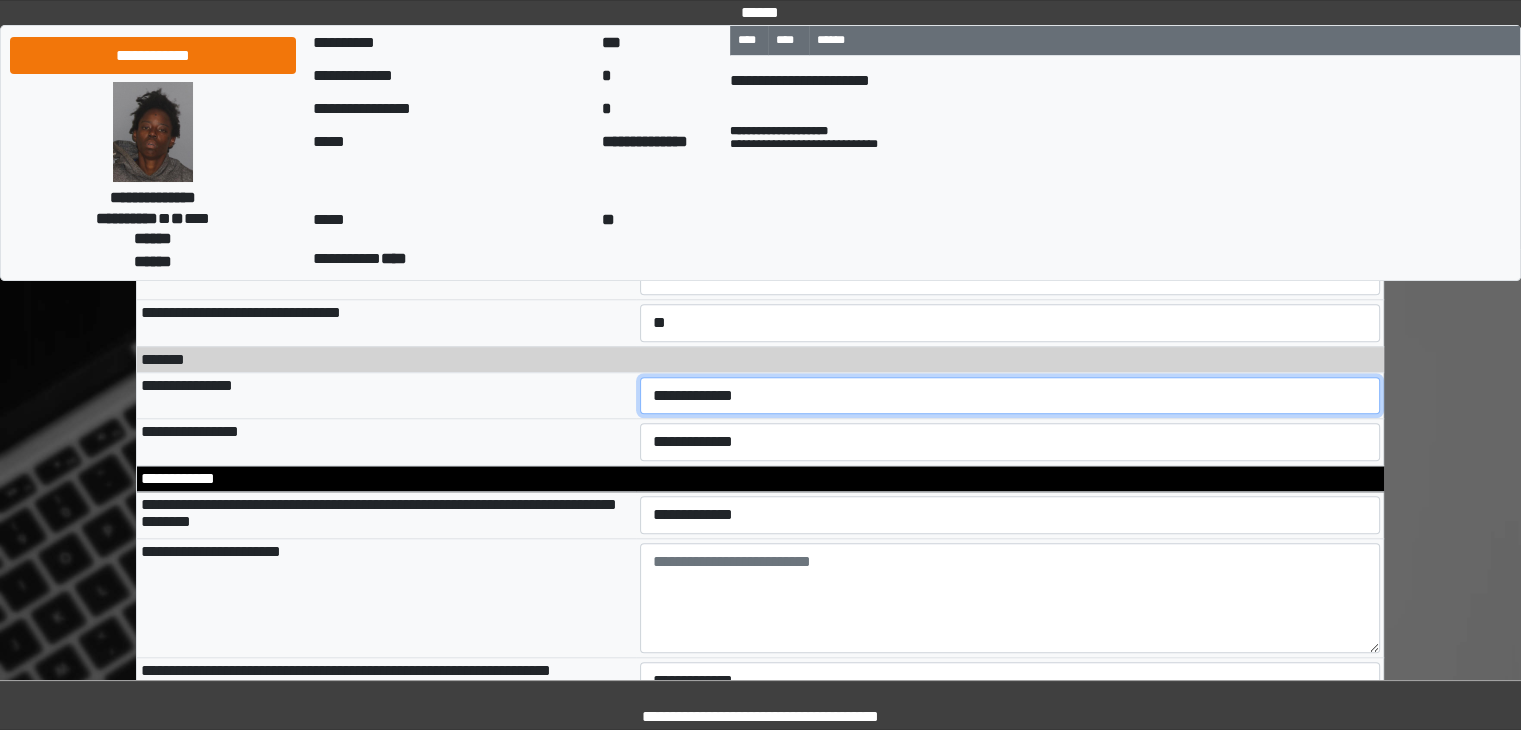 click on "**********" at bounding box center (1010, 396) 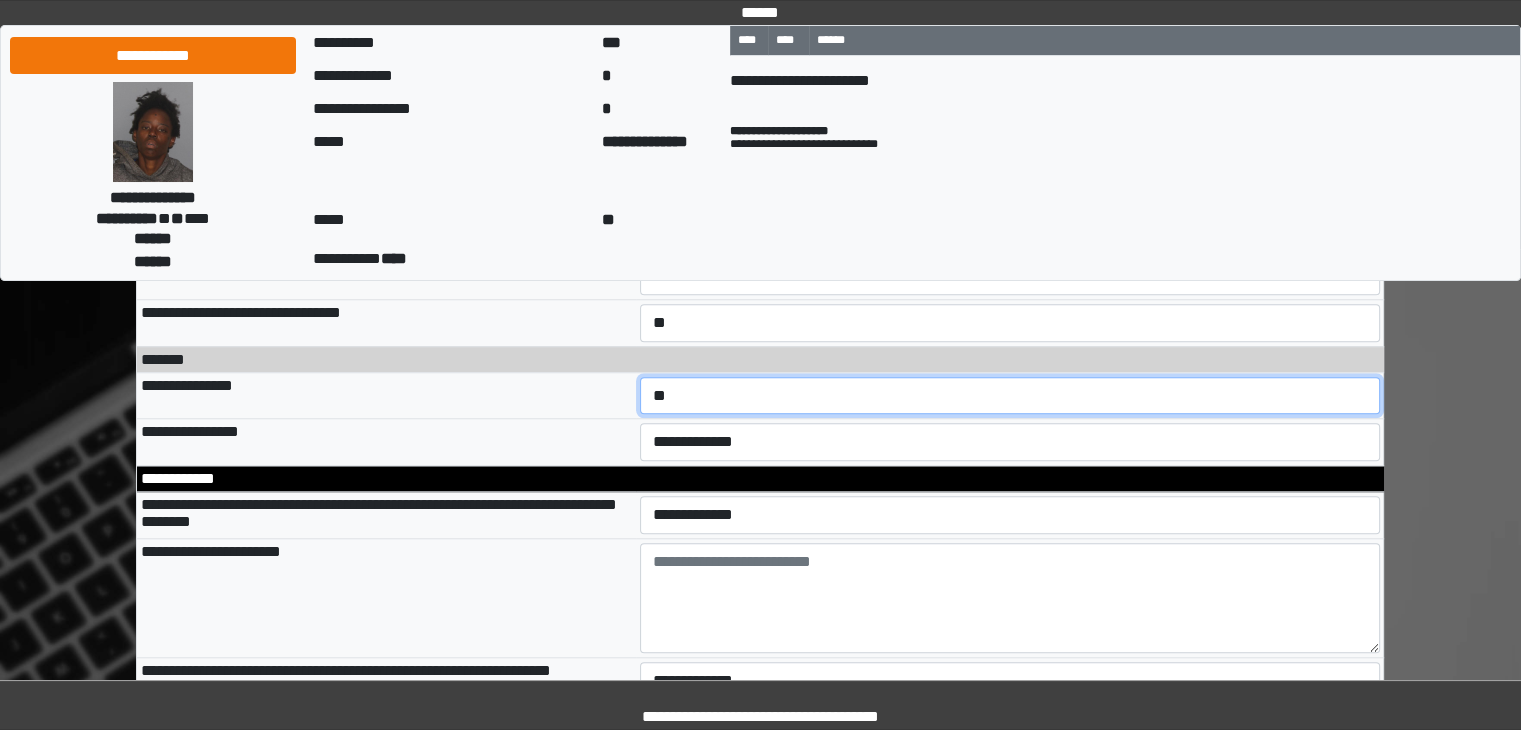 click on "**********" at bounding box center [1010, 396] 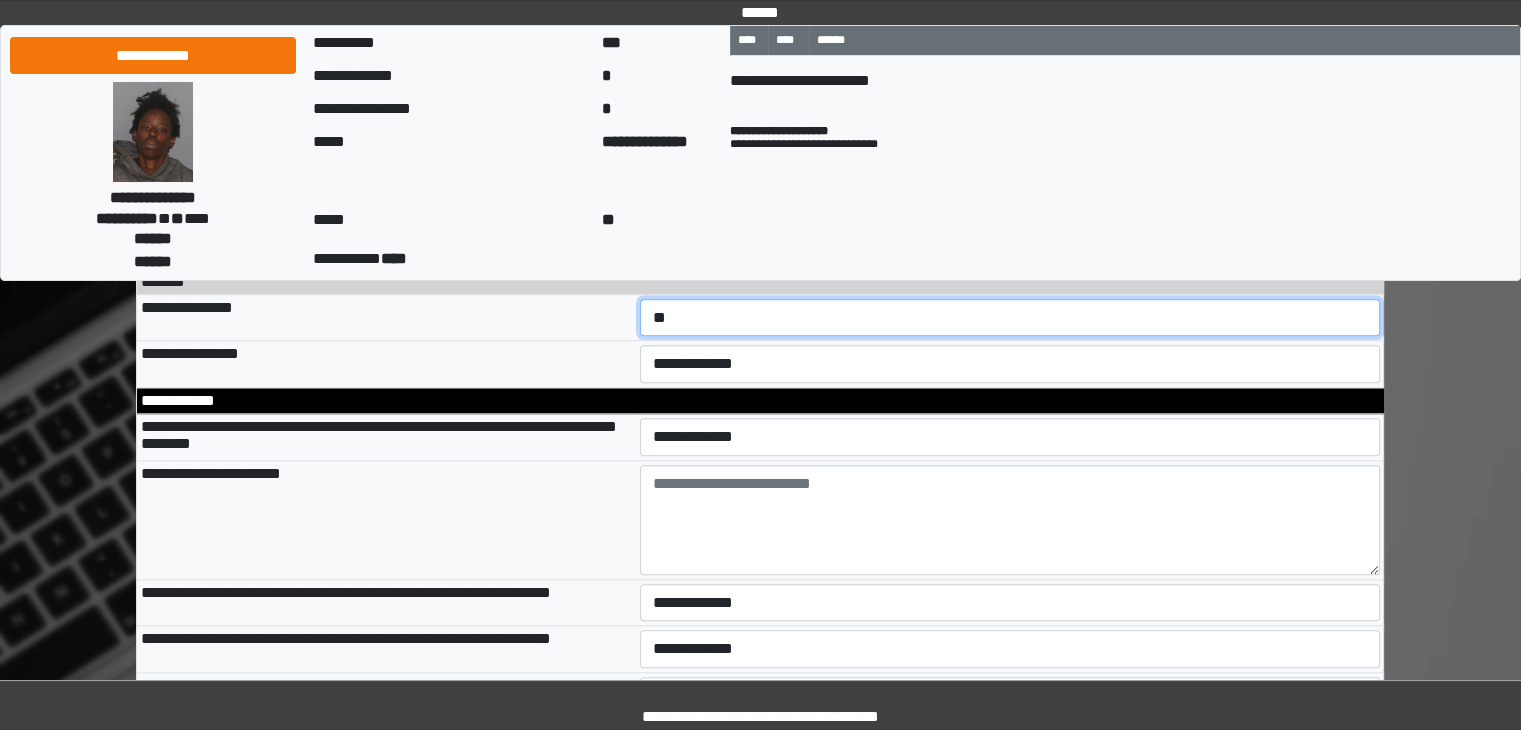 scroll, scrollTop: 9458, scrollLeft: 0, axis: vertical 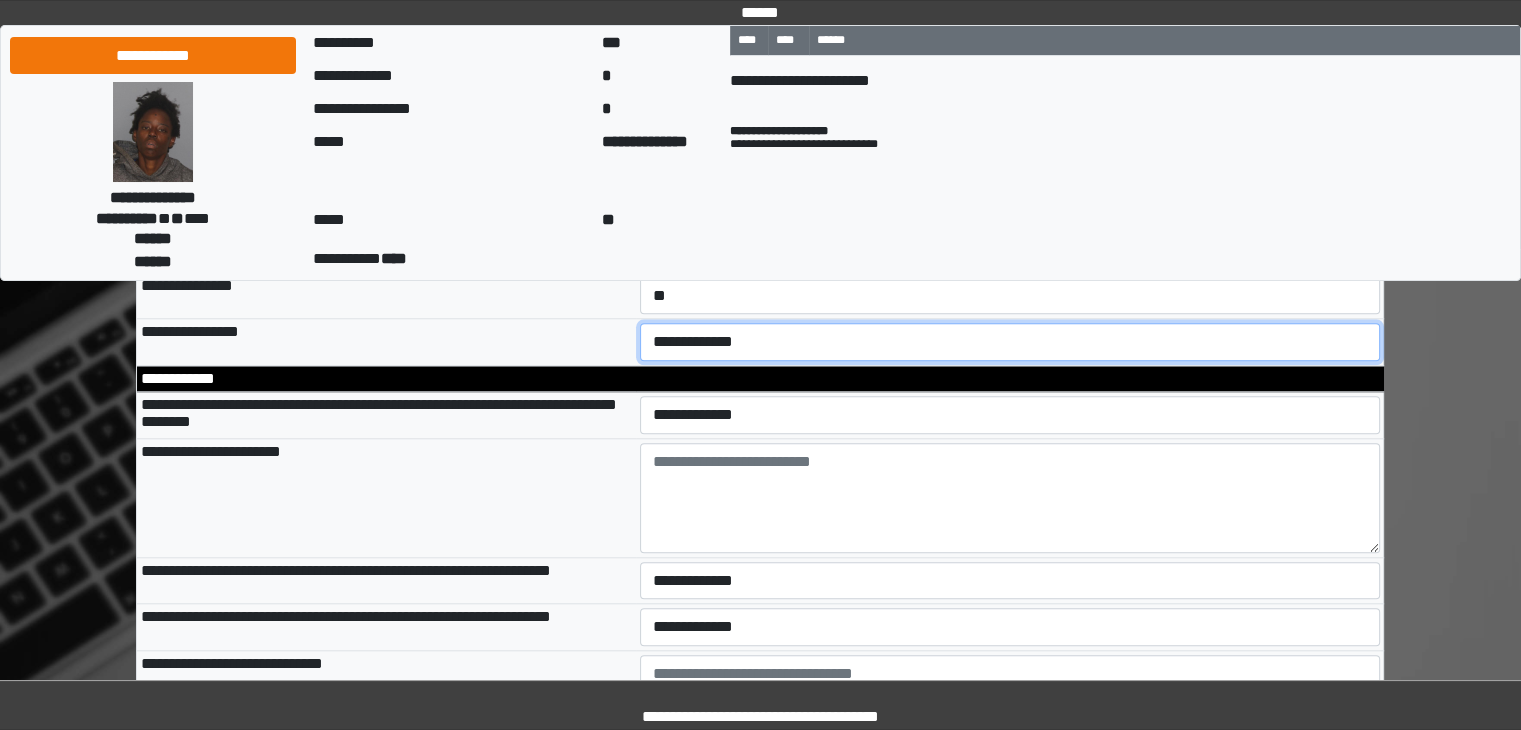 click on "**********" at bounding box center [1010, 342] 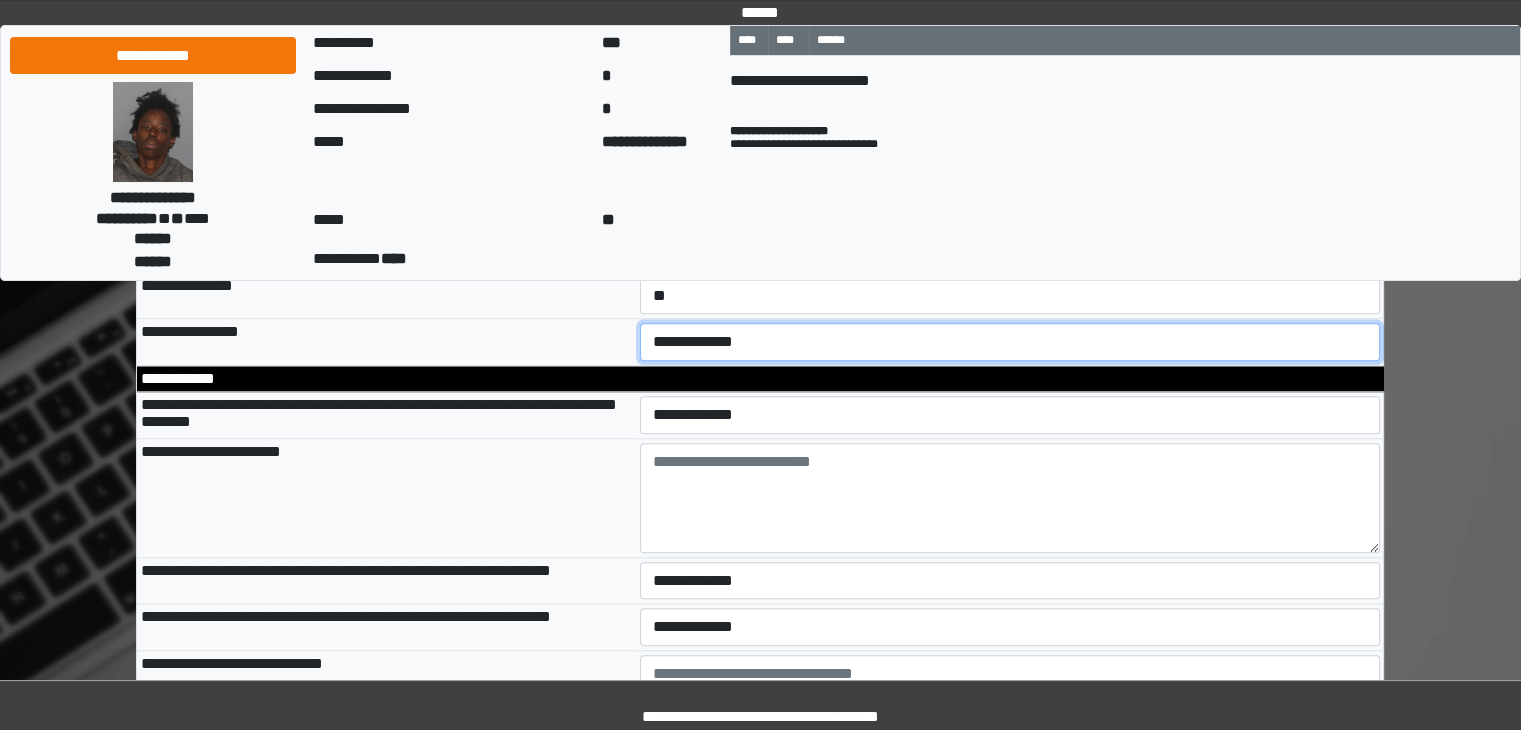 select on "**" 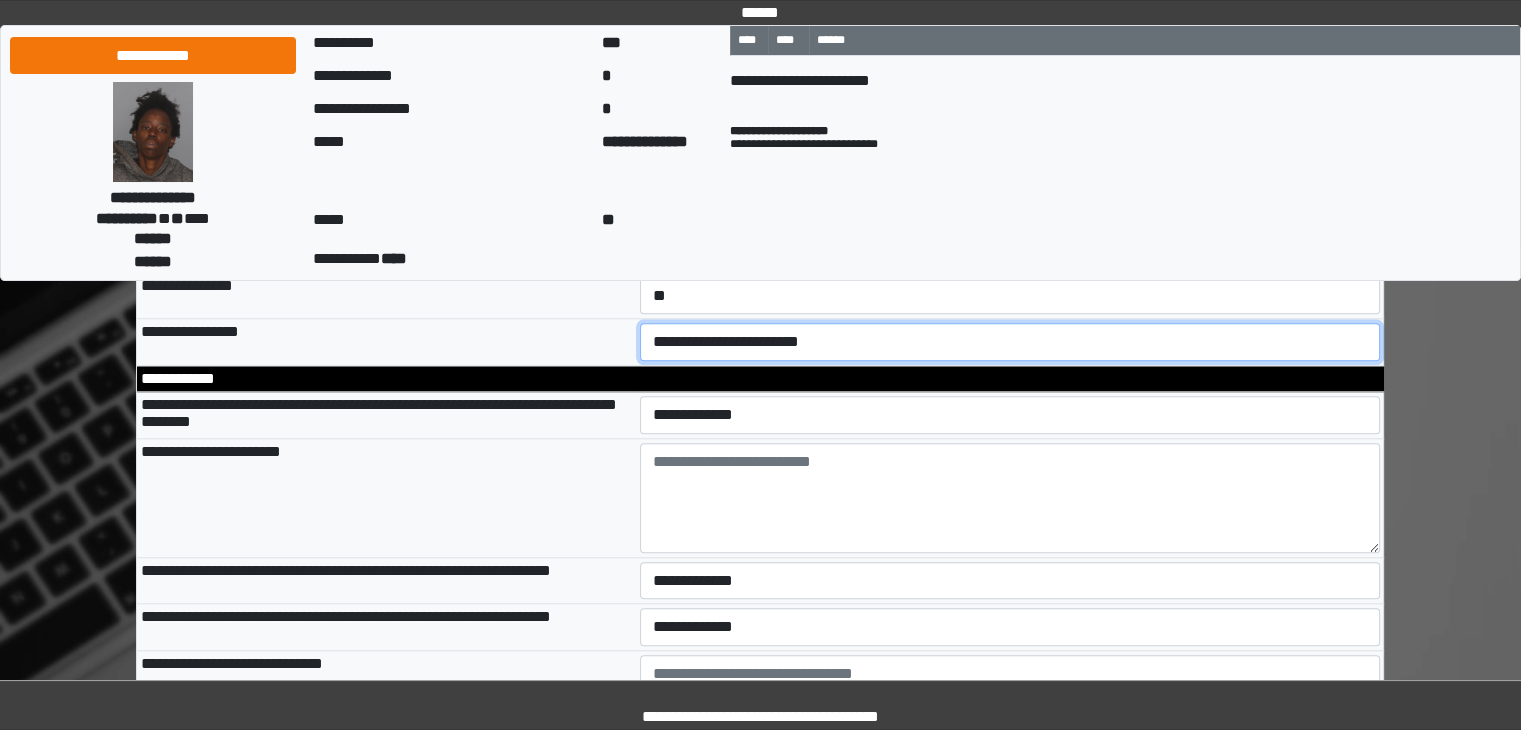 click on "**********" at bounding box center [1010, 342] 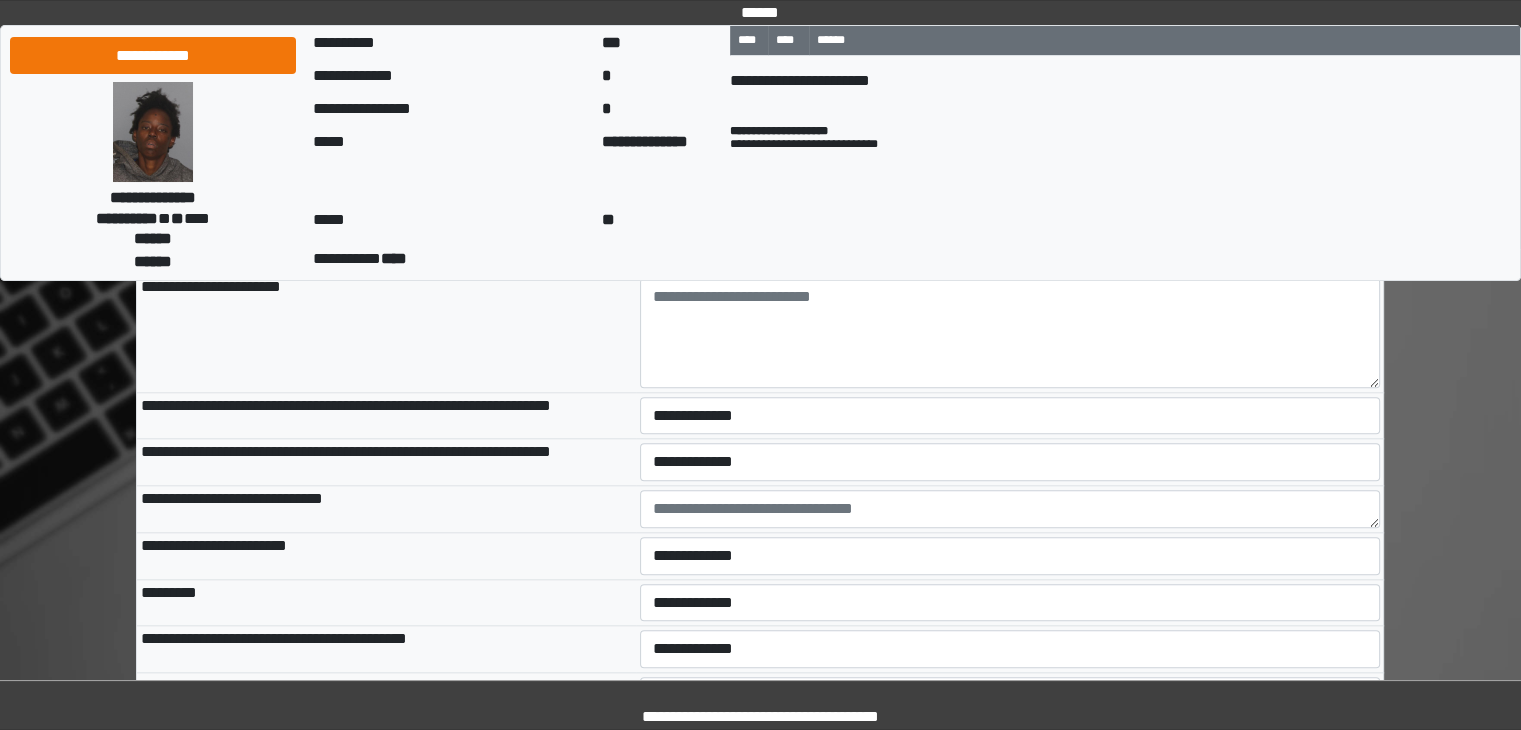 scroll, scrollTop: 9658, scrollLeft: 0, axis: vertical 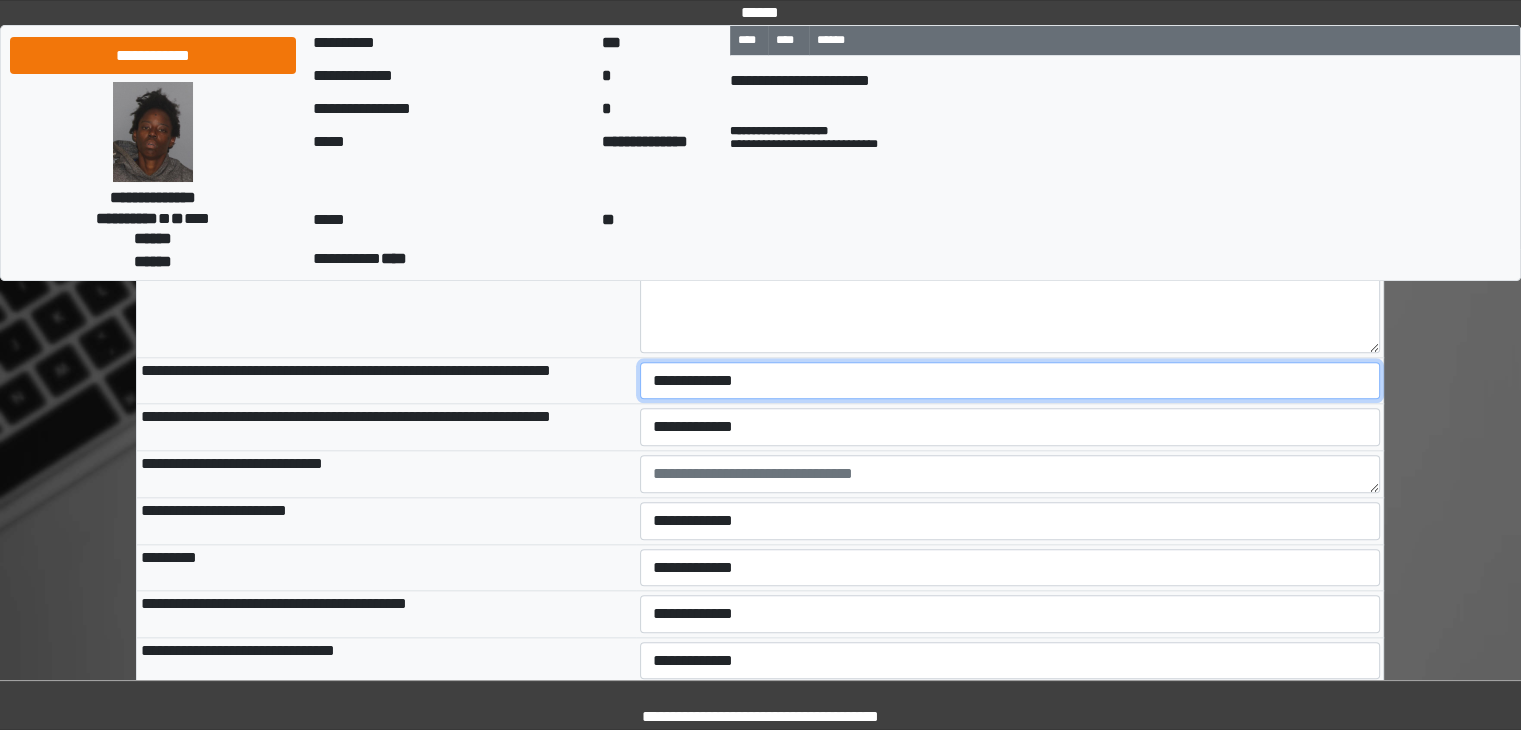click on "**********" at bounding box center [1010, 381] 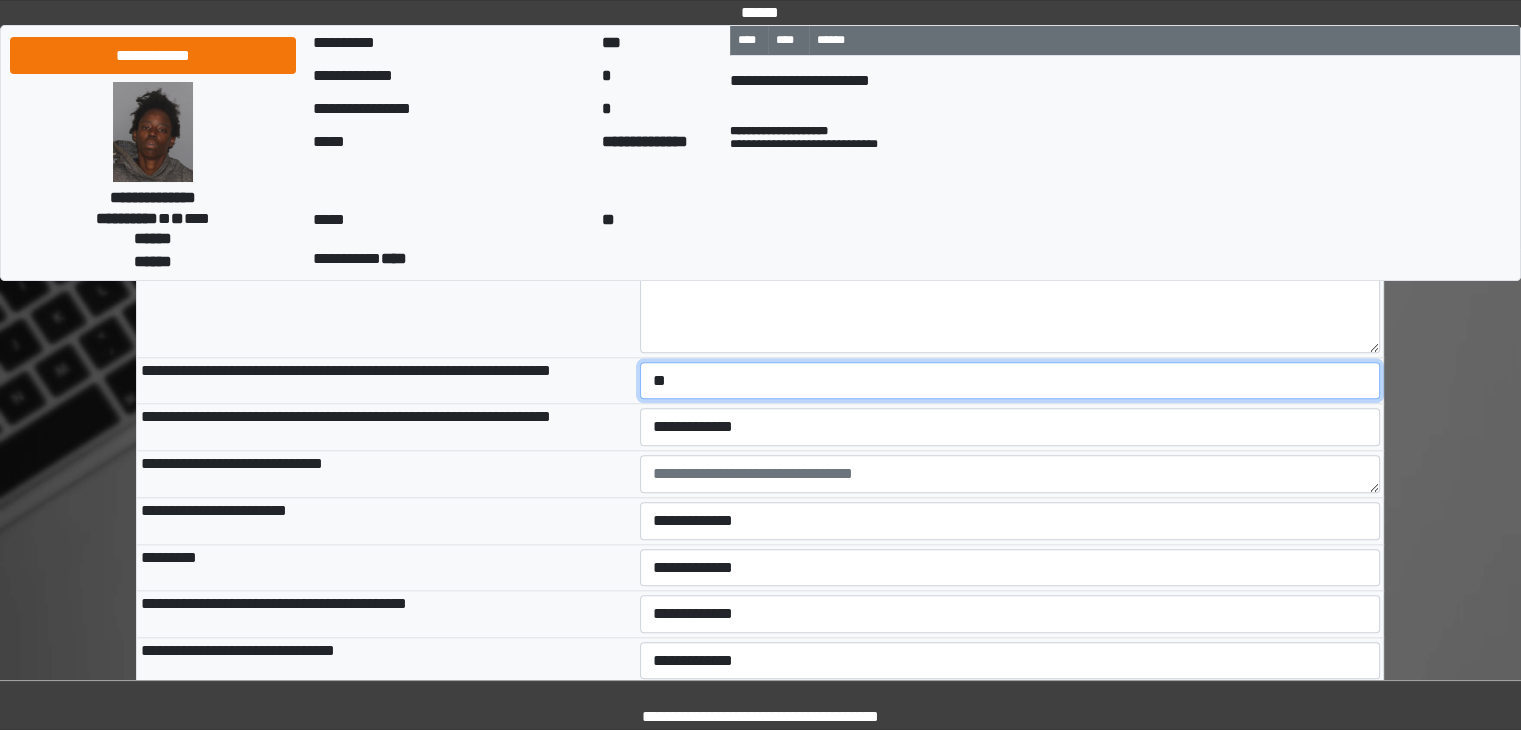 click on "**********" at bounding box center (1010, 381) 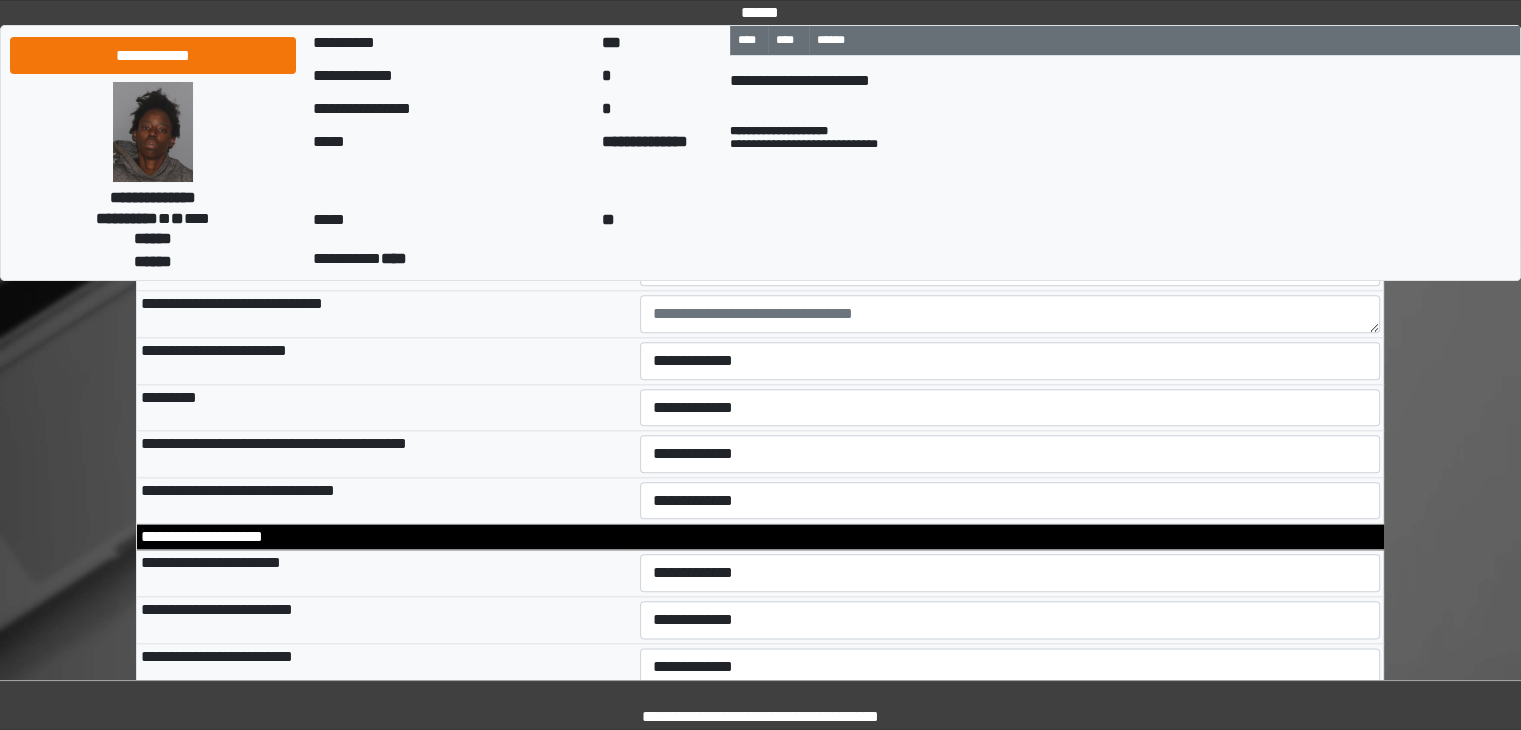 scroll, scrollTop: 9858, scrollLeft: 0, axis: vertical 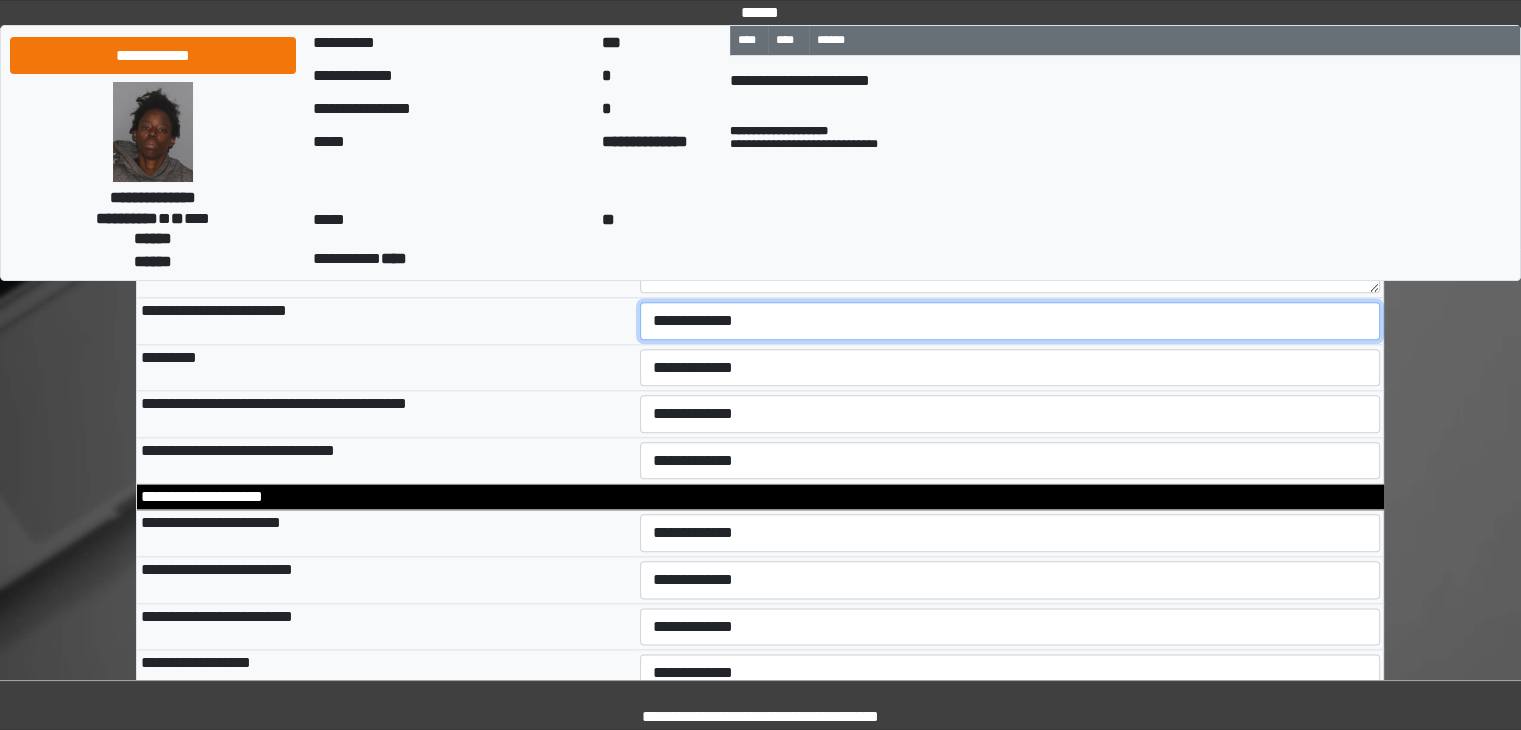 click on "**********" at bounding box center [1010, 321] 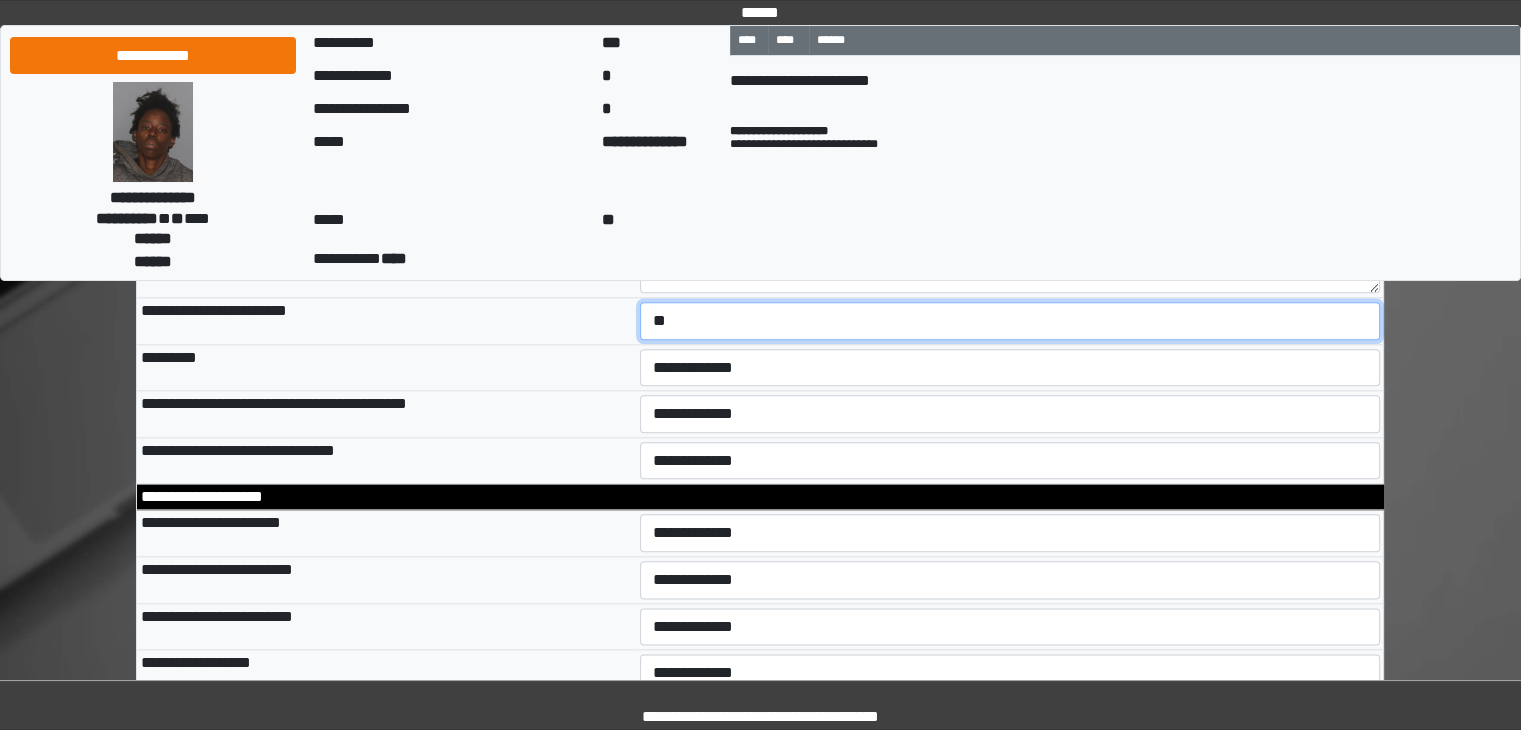 click on "**********" at bounding box center (1010, 321) 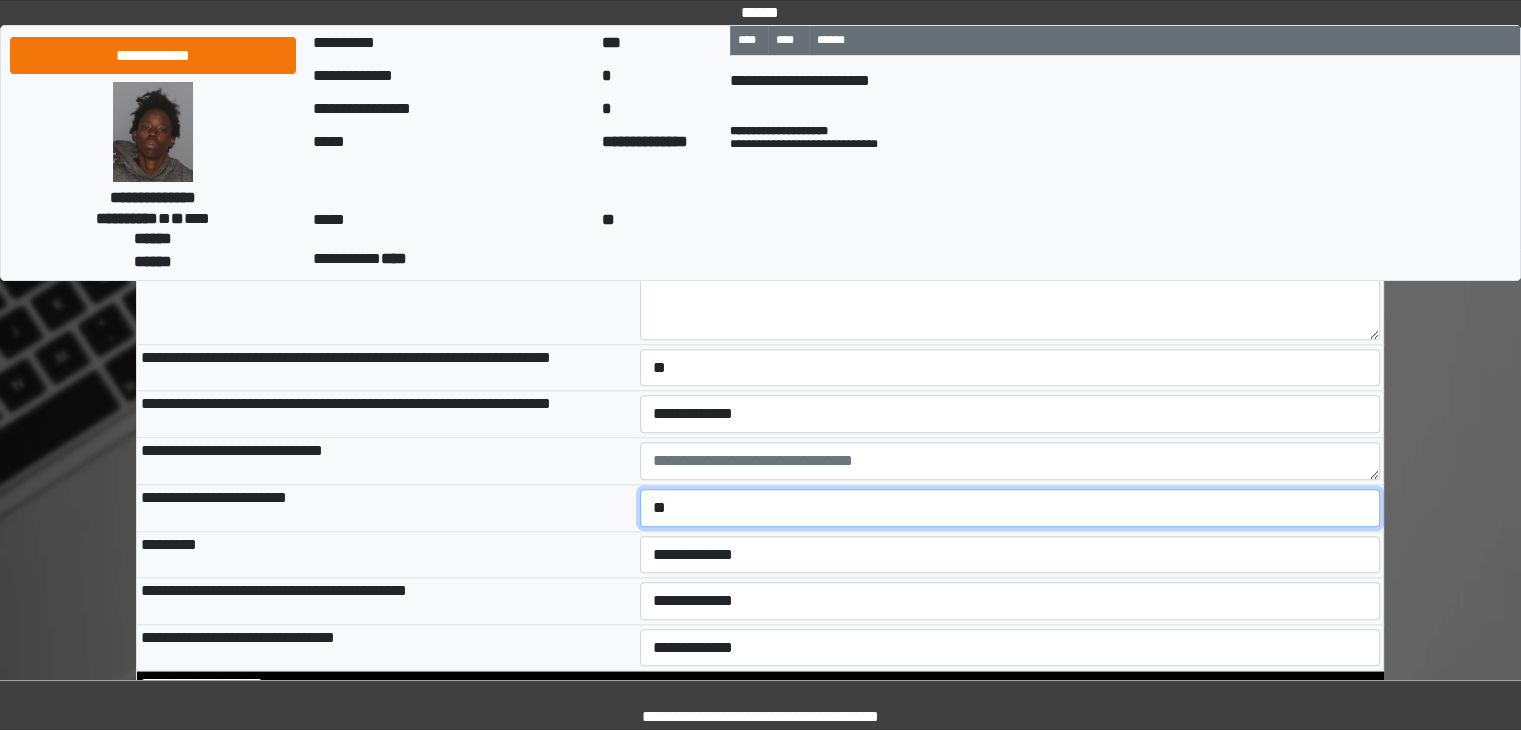 scroll, scrollTop: 9658, scrollLeft: 0, axis: vertical 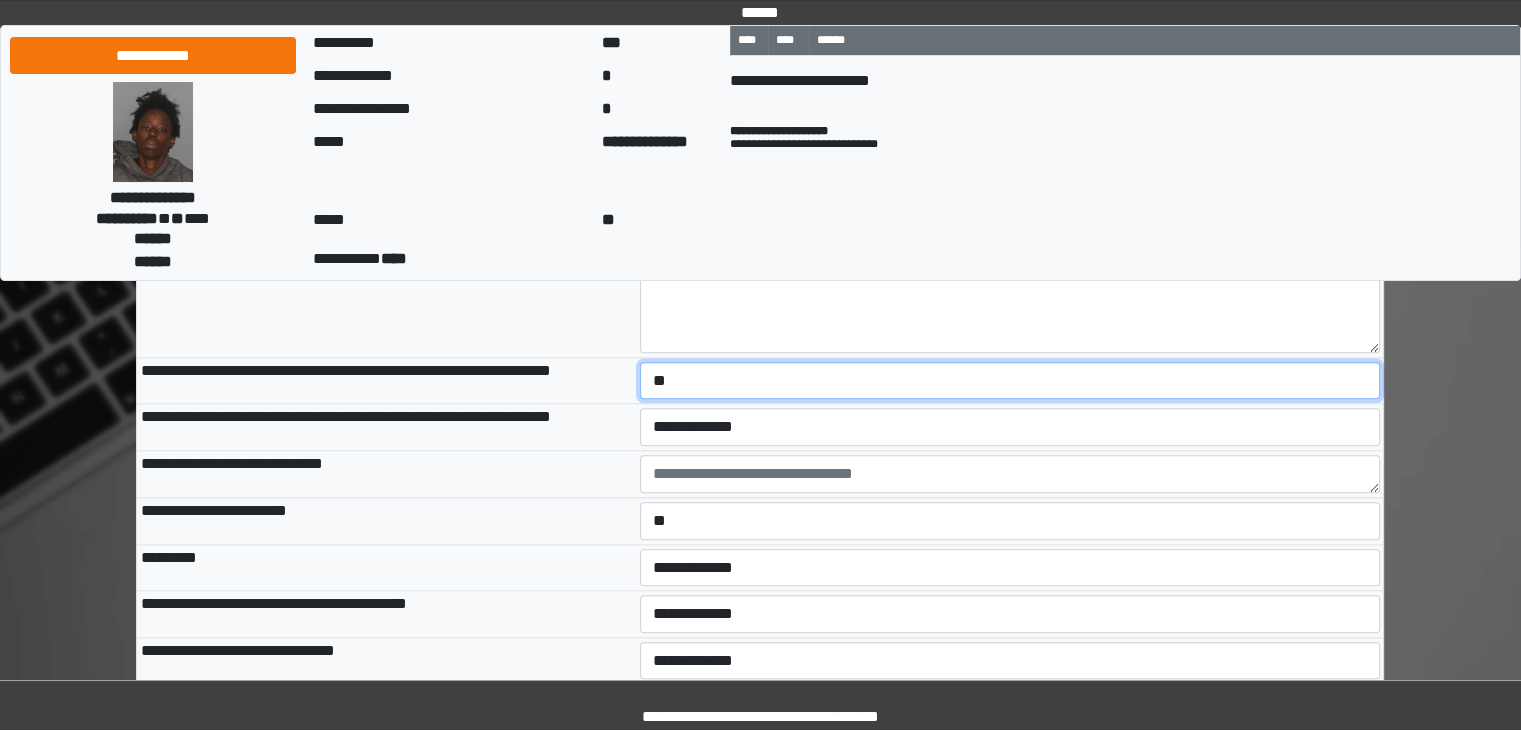 click on "**********" at bounding box center (1010, 381) 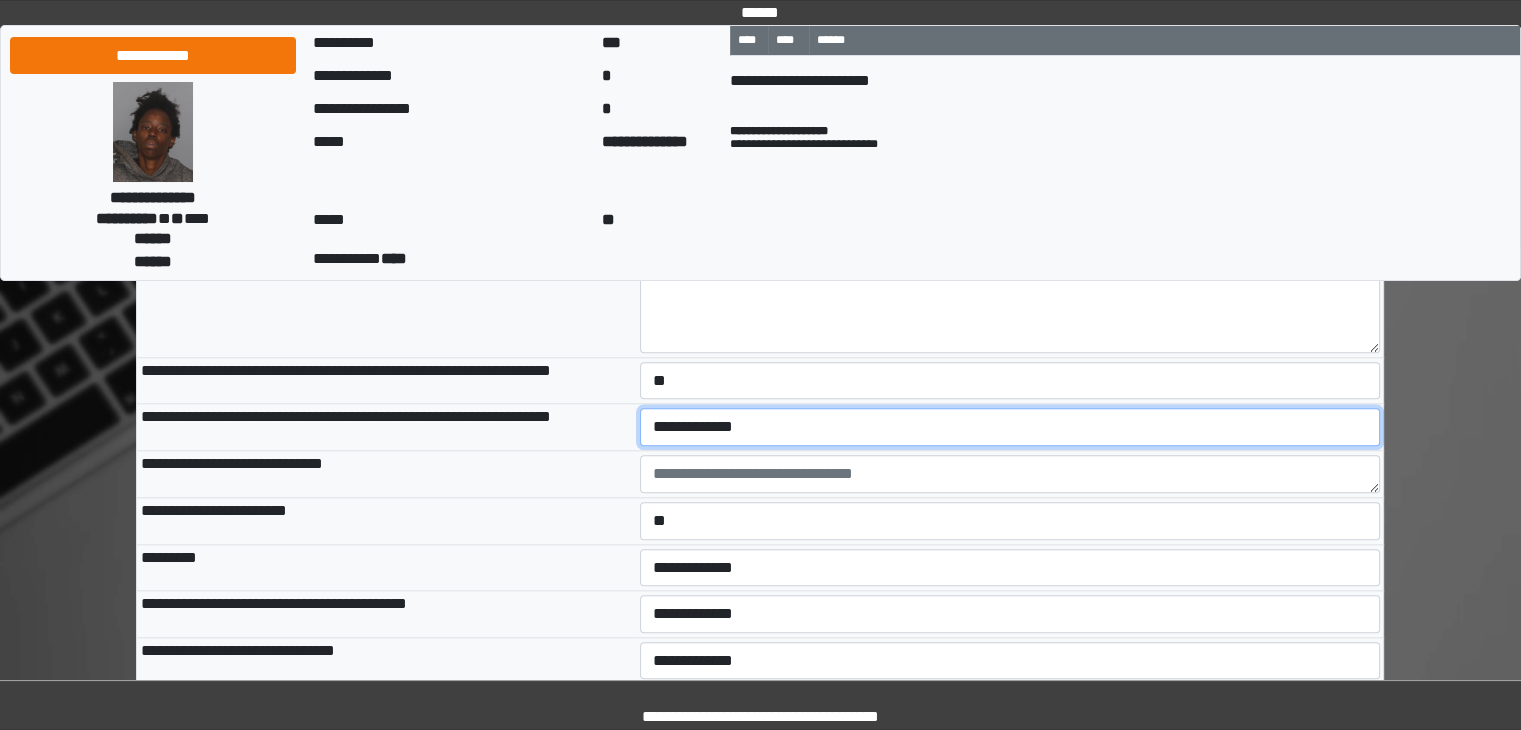 click on "**********" at bounding box center (1010, 427) 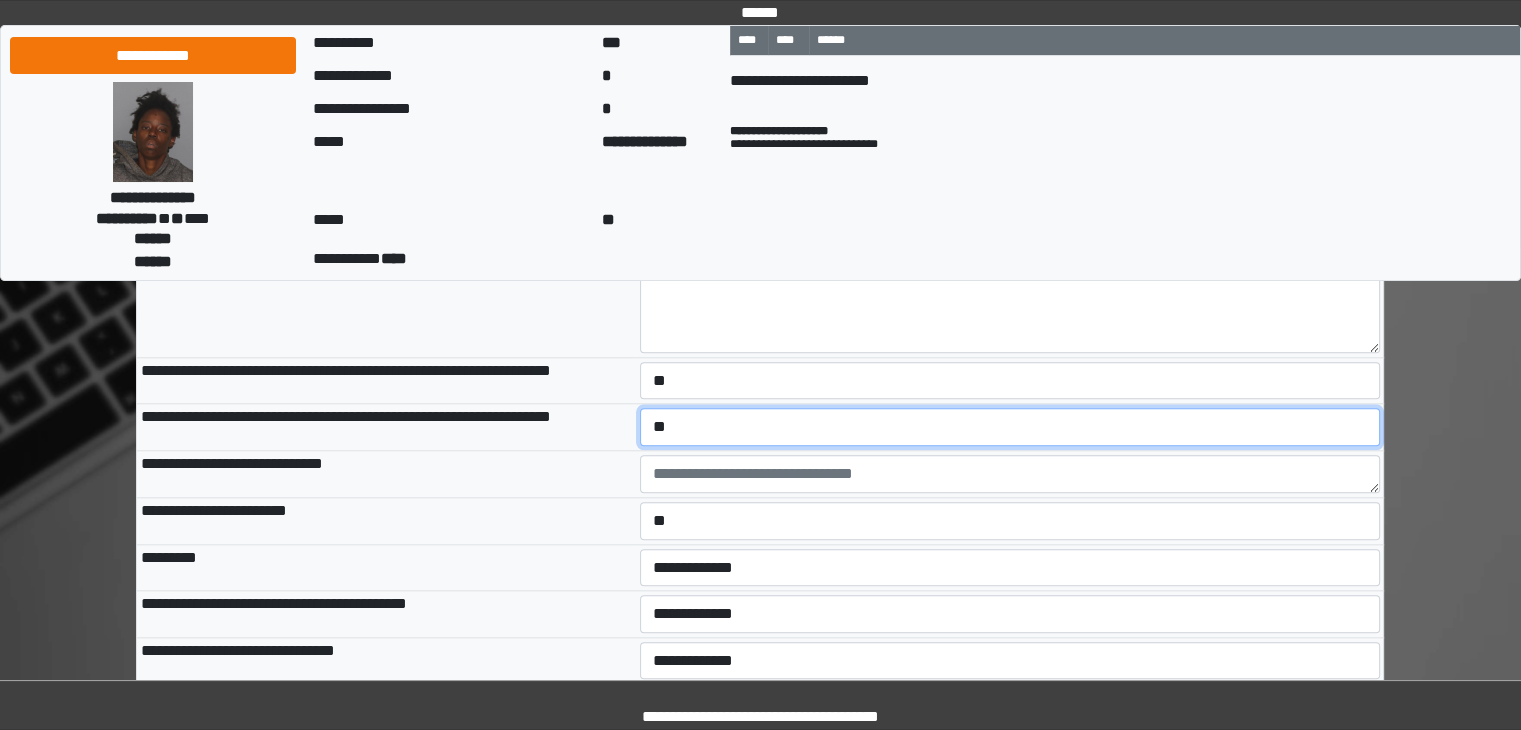click on "**********" at bounding box center [1010, 427] 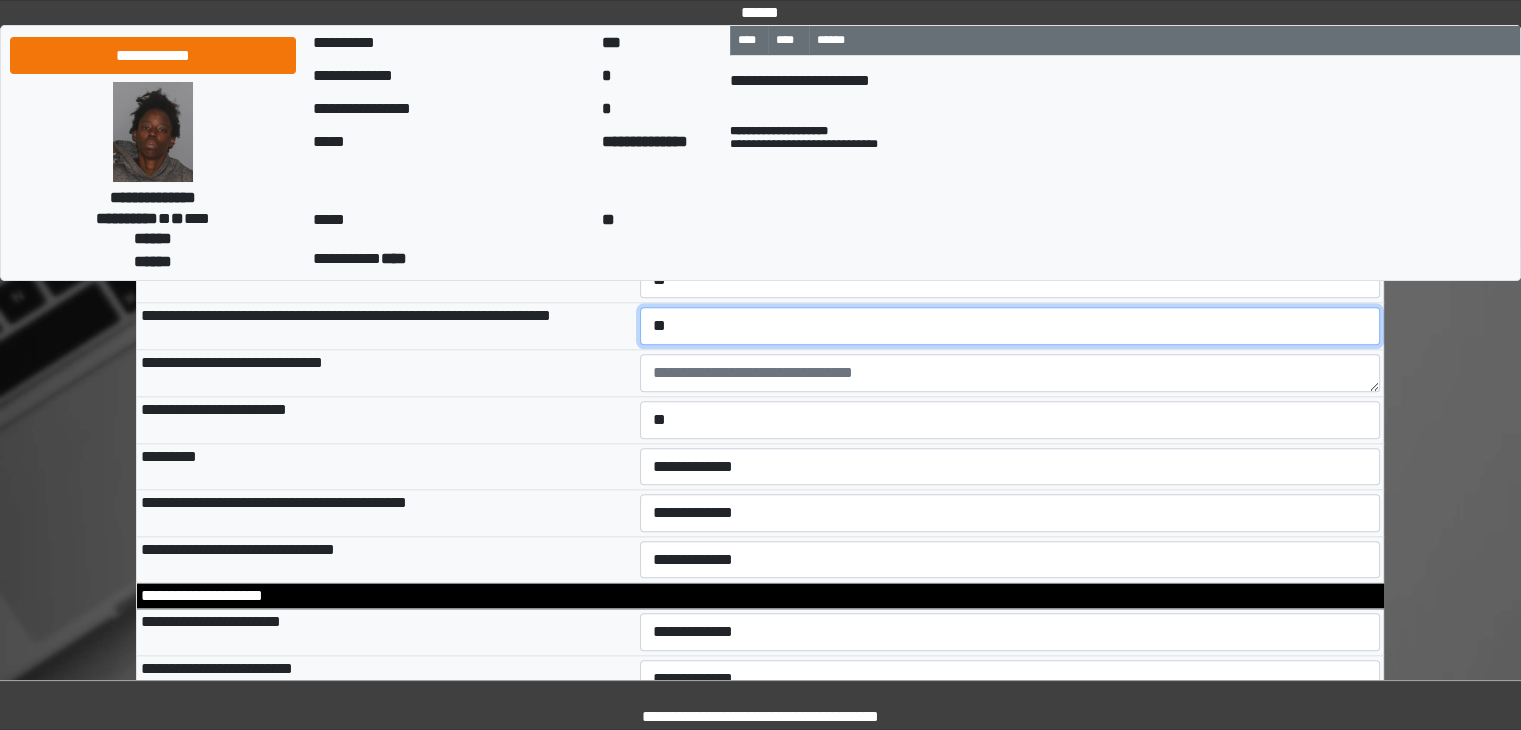 scroll, scrollTop: 9858, scrollLeft: 0, axis: vertical 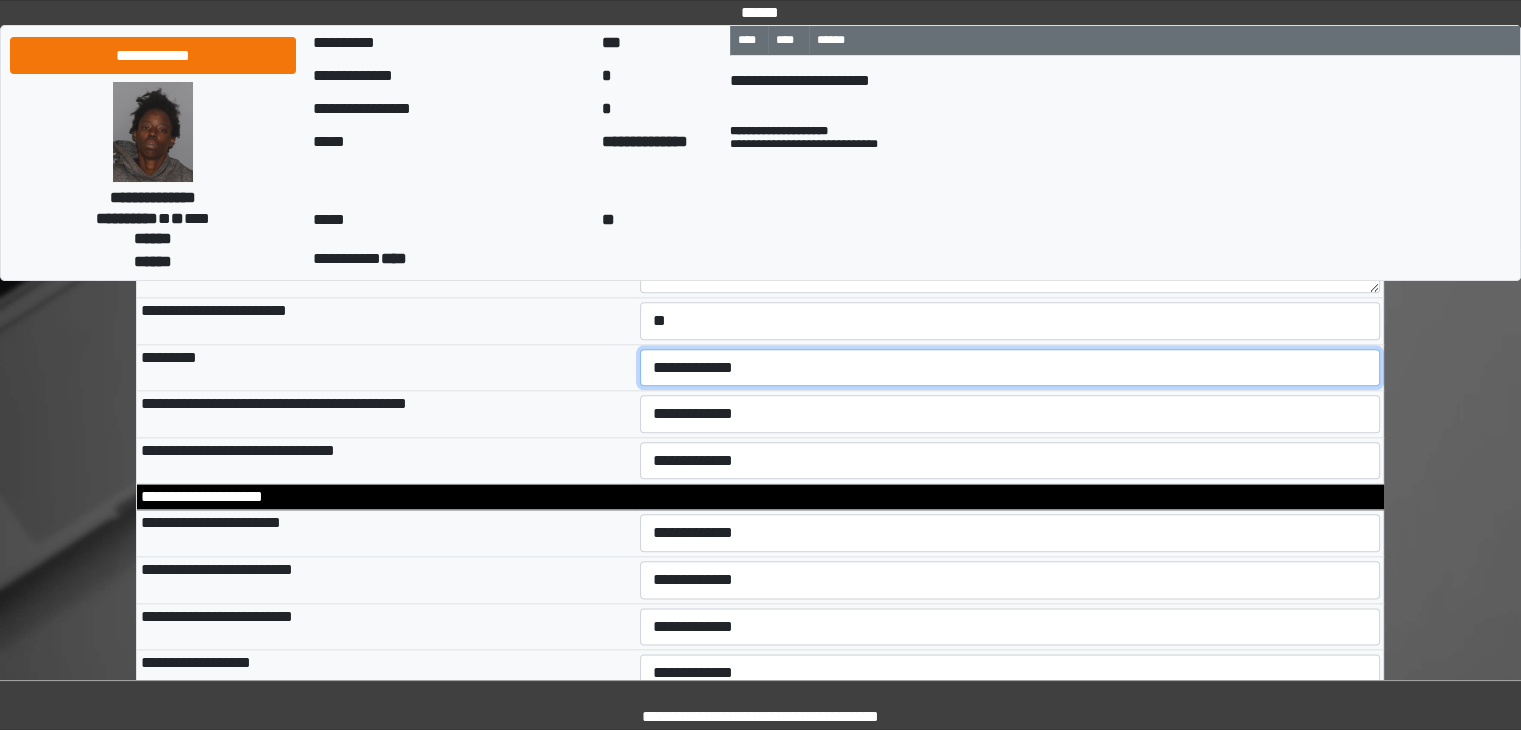 click on "**********" at bounding box center [1010, 368] 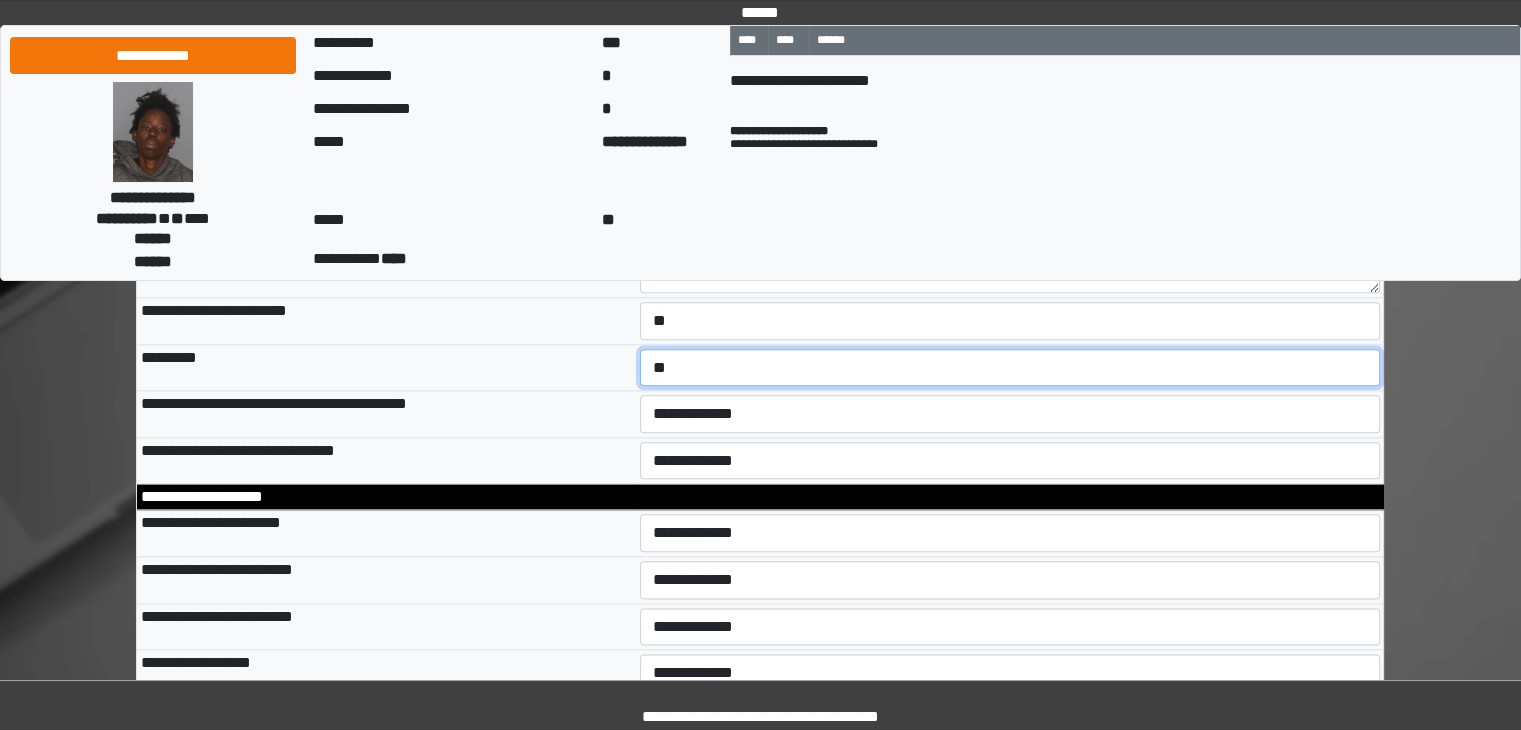 click on "**********" at bounding box center [1010, 368] 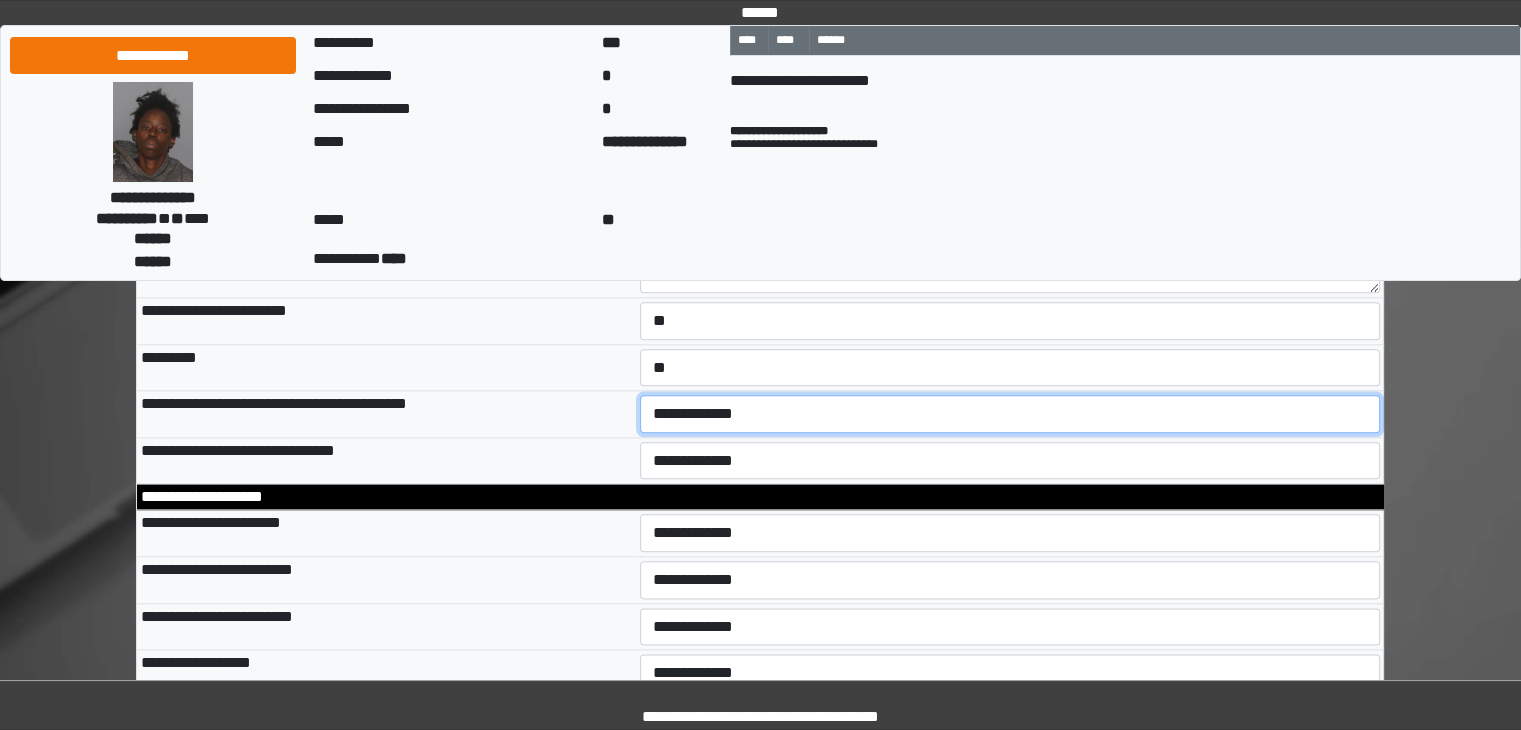 drag, startPoint x: 715, startPoint y: 490, endPoint x: 704, endPoint y: 512, distance: 24.596748 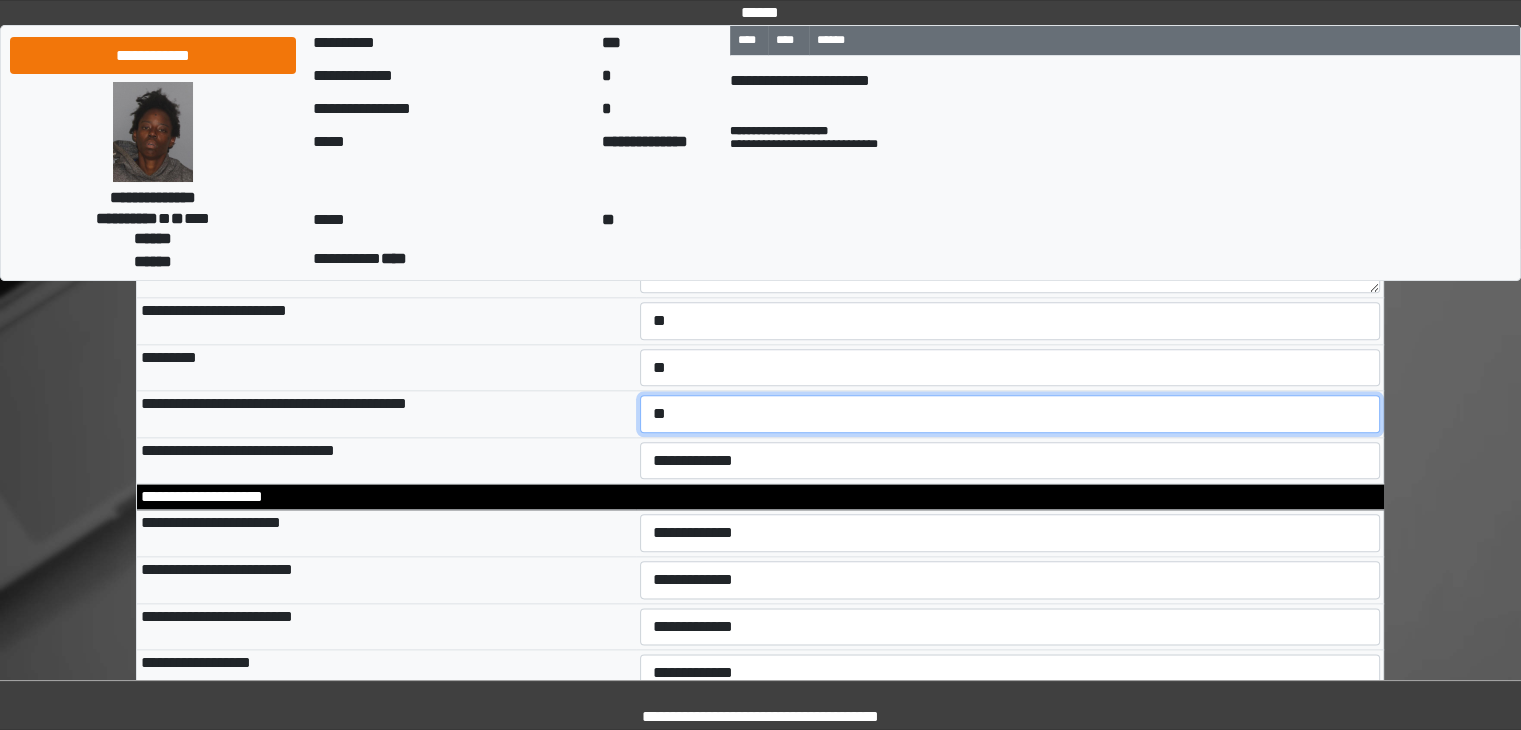 click on "**********" at bounding box center (1010, 414) 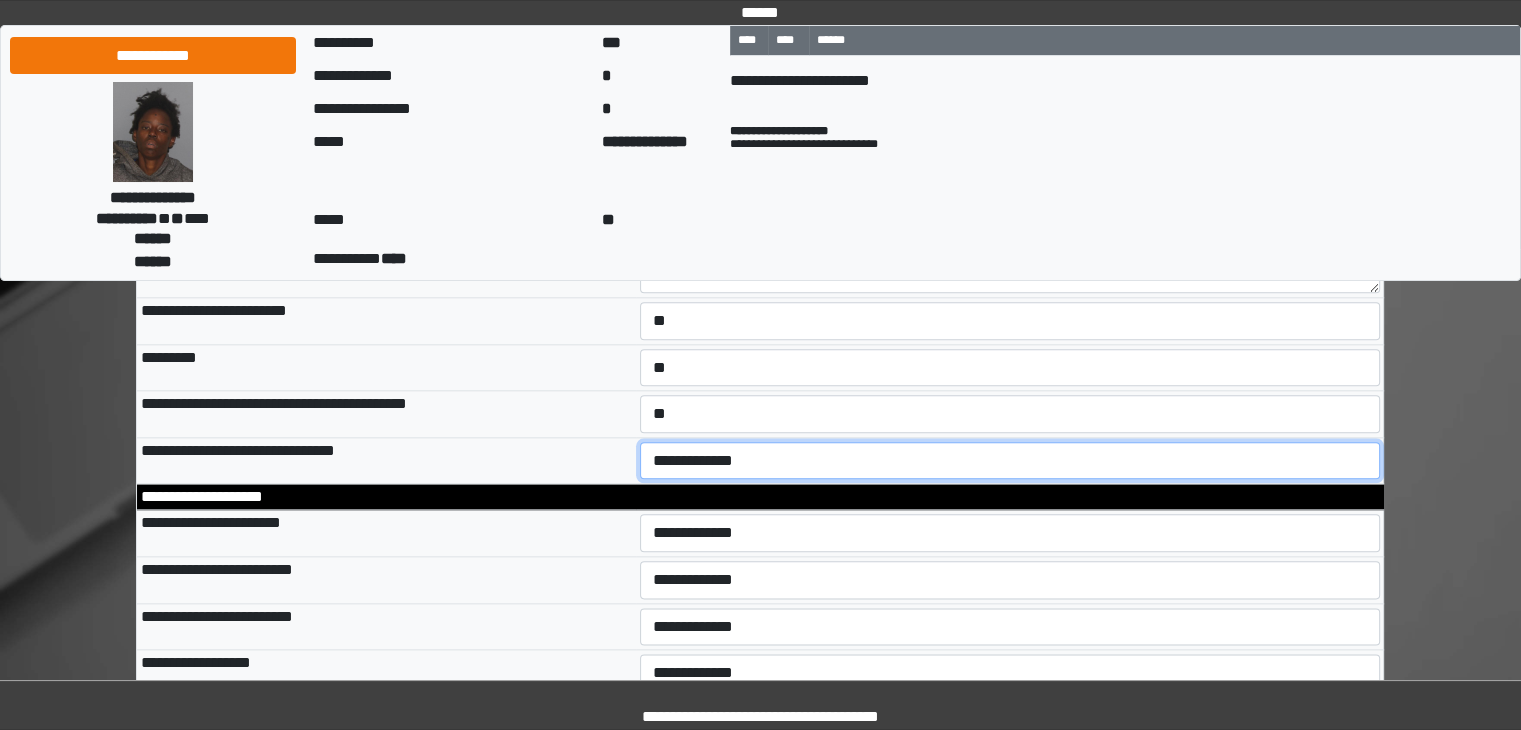 click on "**********" at bounding box center [1010, 461] 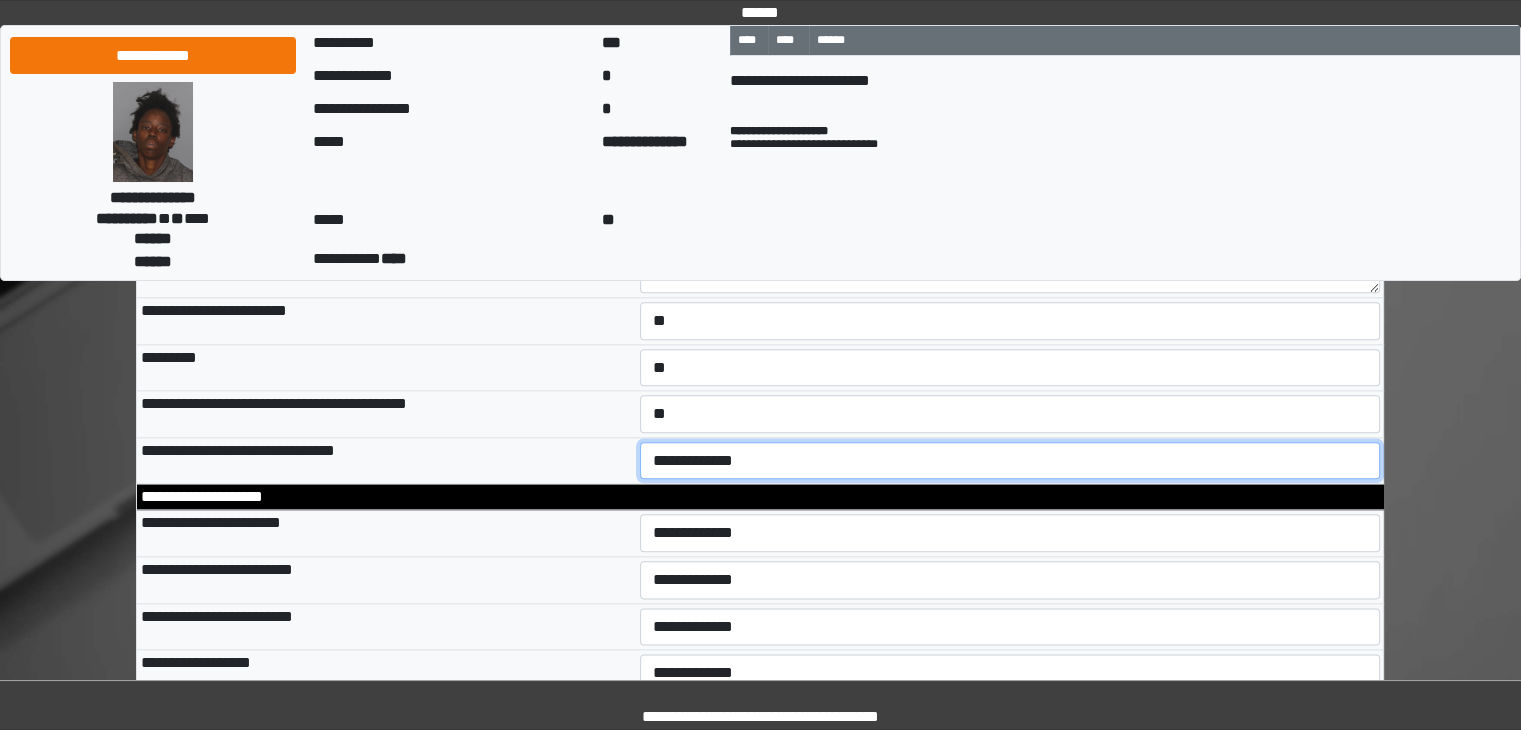 select on "*" 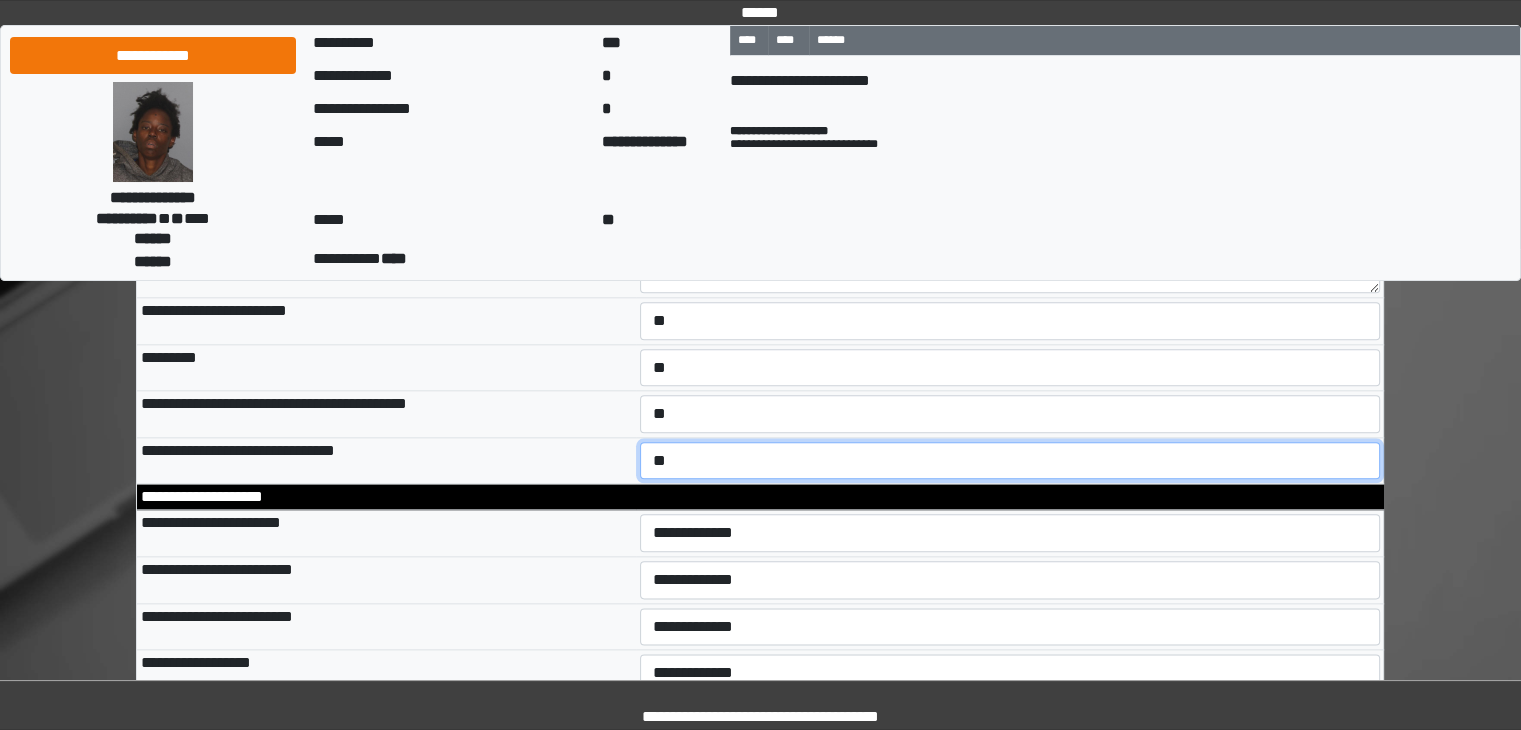 click on "**********" at bounding box center [1010, 461] 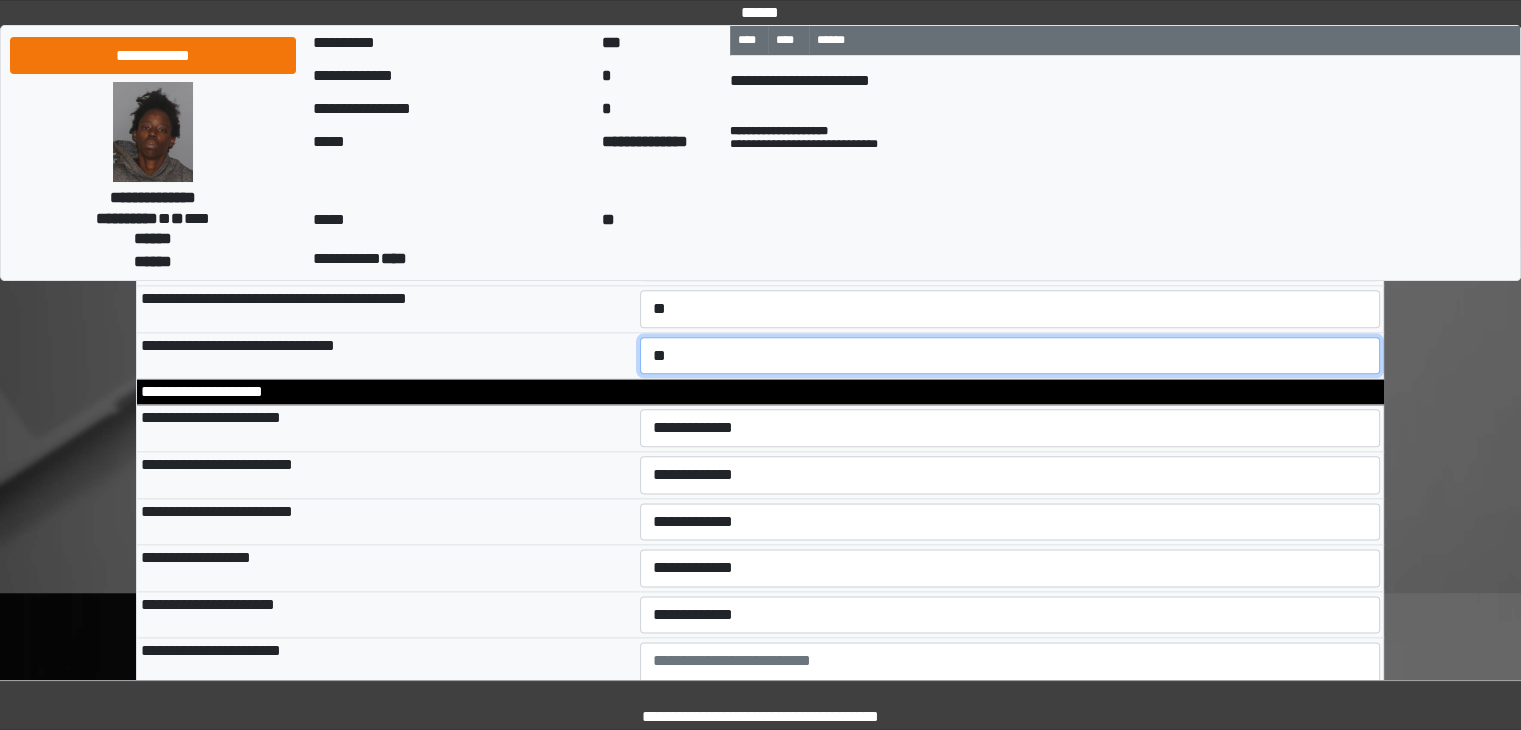 scroll, scrollTop: 10058, scrollLeft: 0, axis: vertical 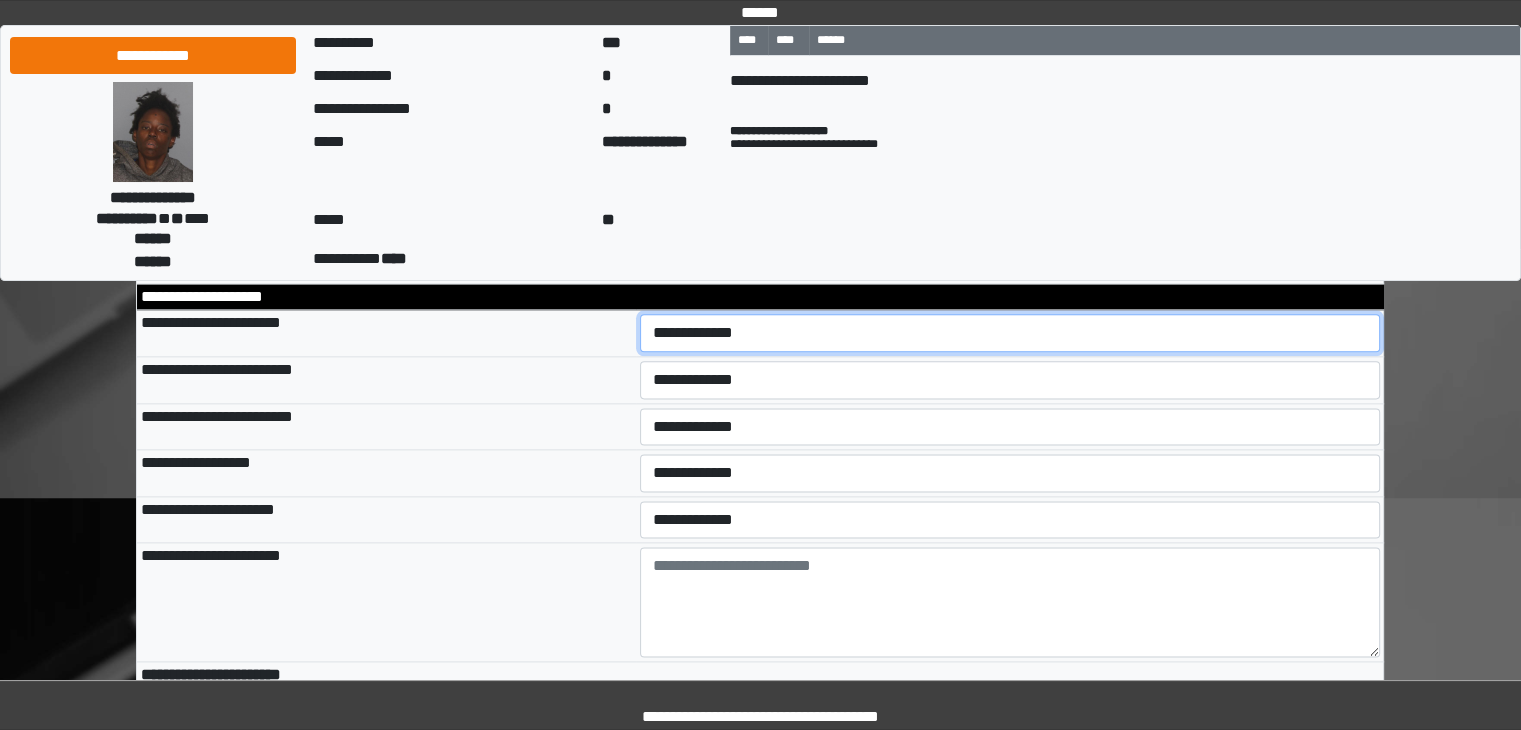 click on "**********" at bounding box center (1010, 333) 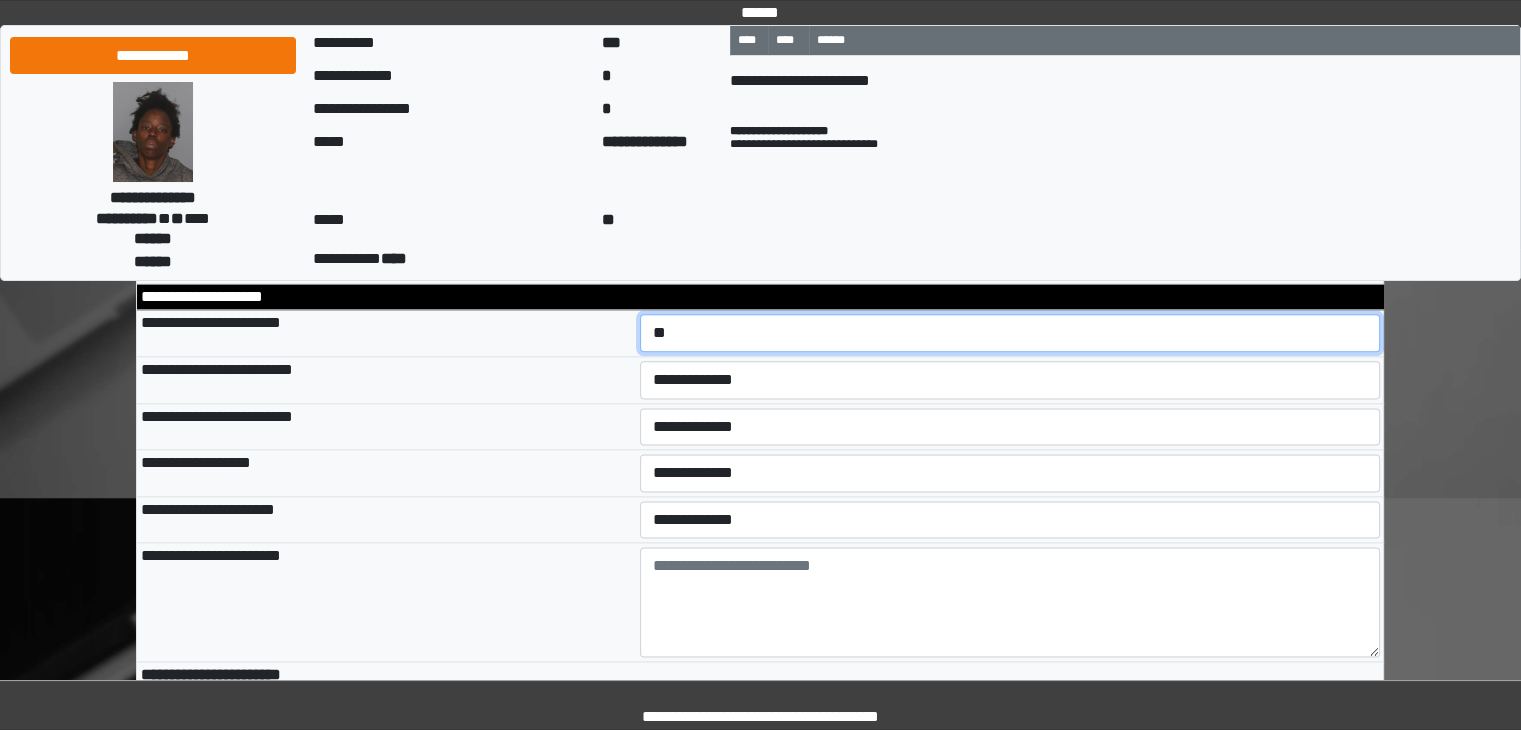 click on "**********" at bounding box center (1010, 333) 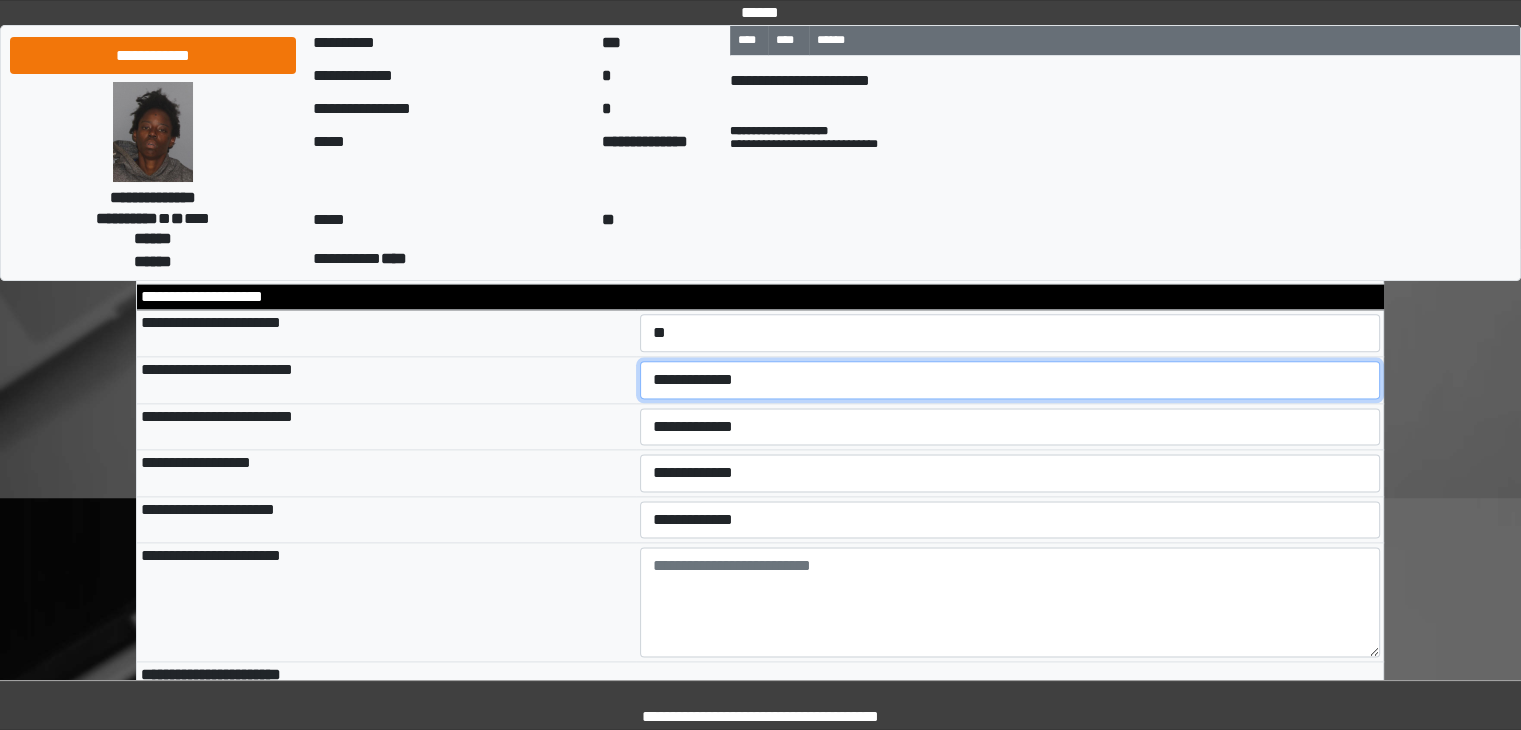 click on "**********" at bounding box center (1010, 380) 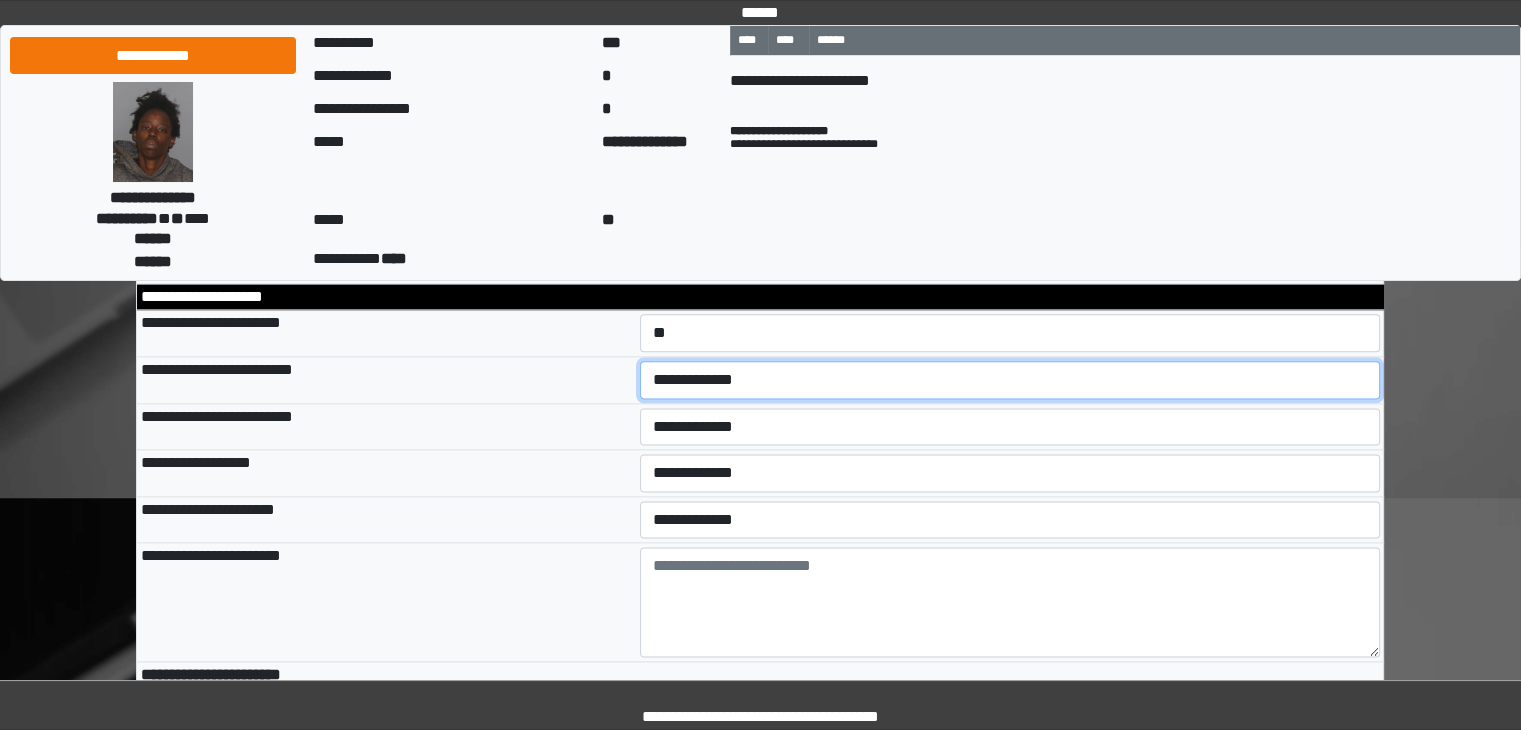 select on "*" 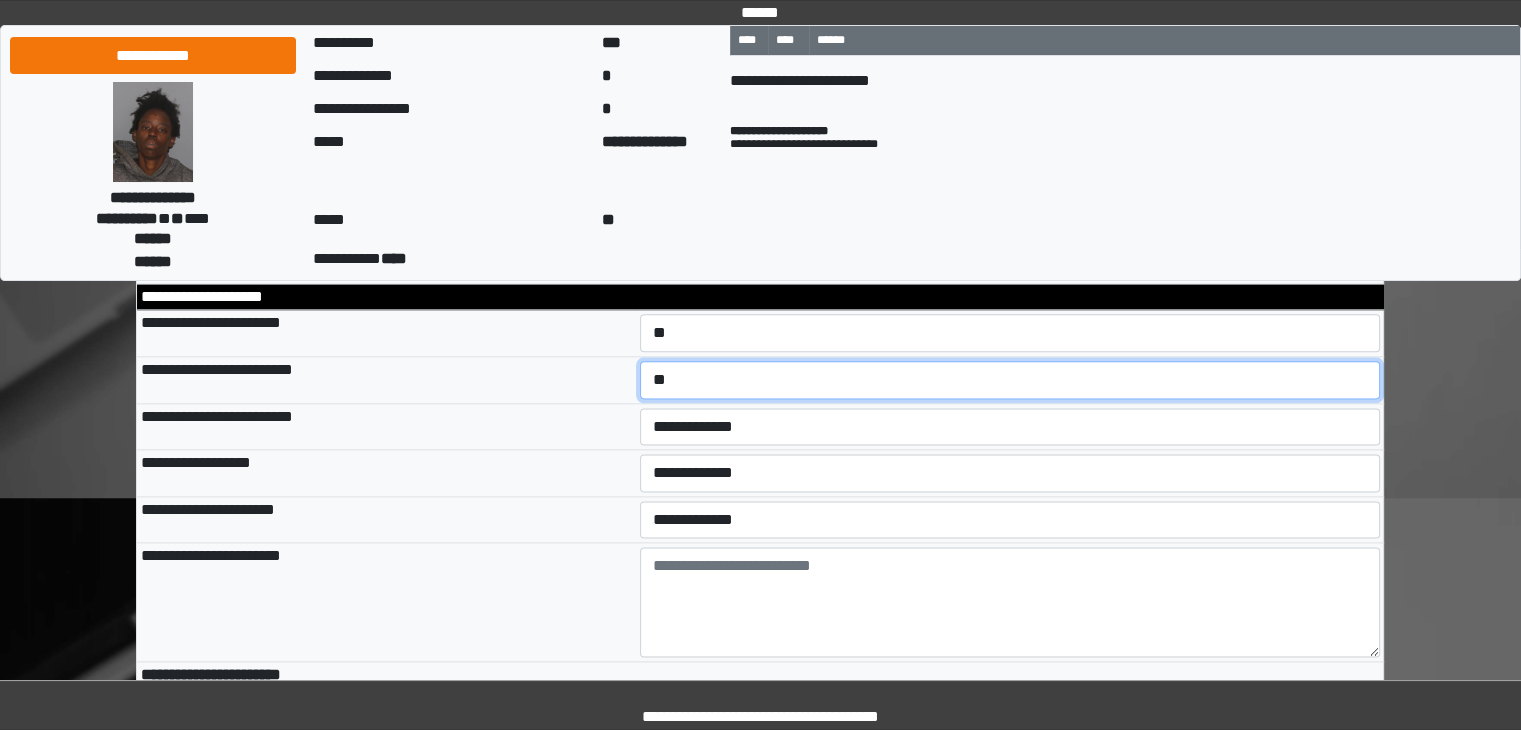 click on "**********" at bounding box center [1010, 380] 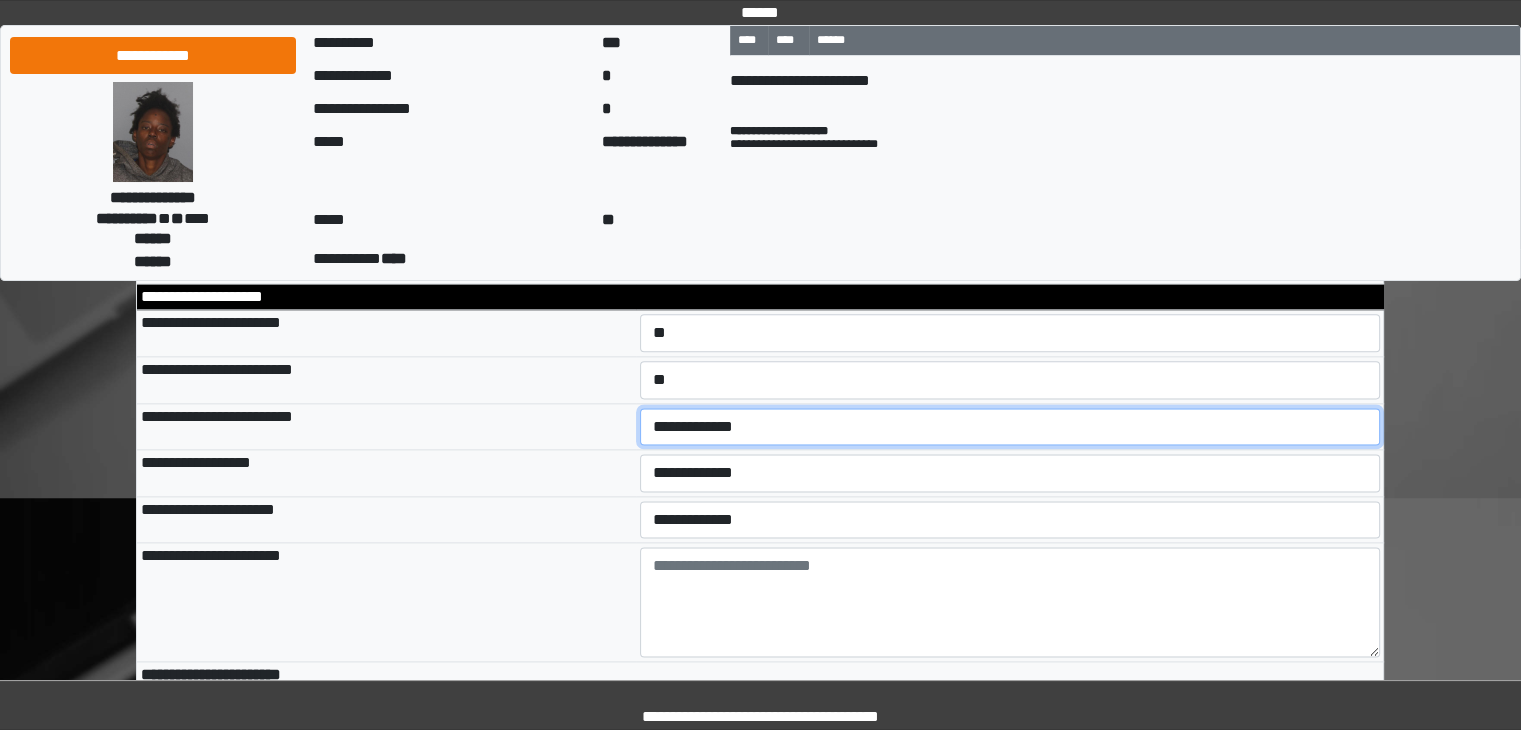 click on "**********" at bounding box center (1010, 427) 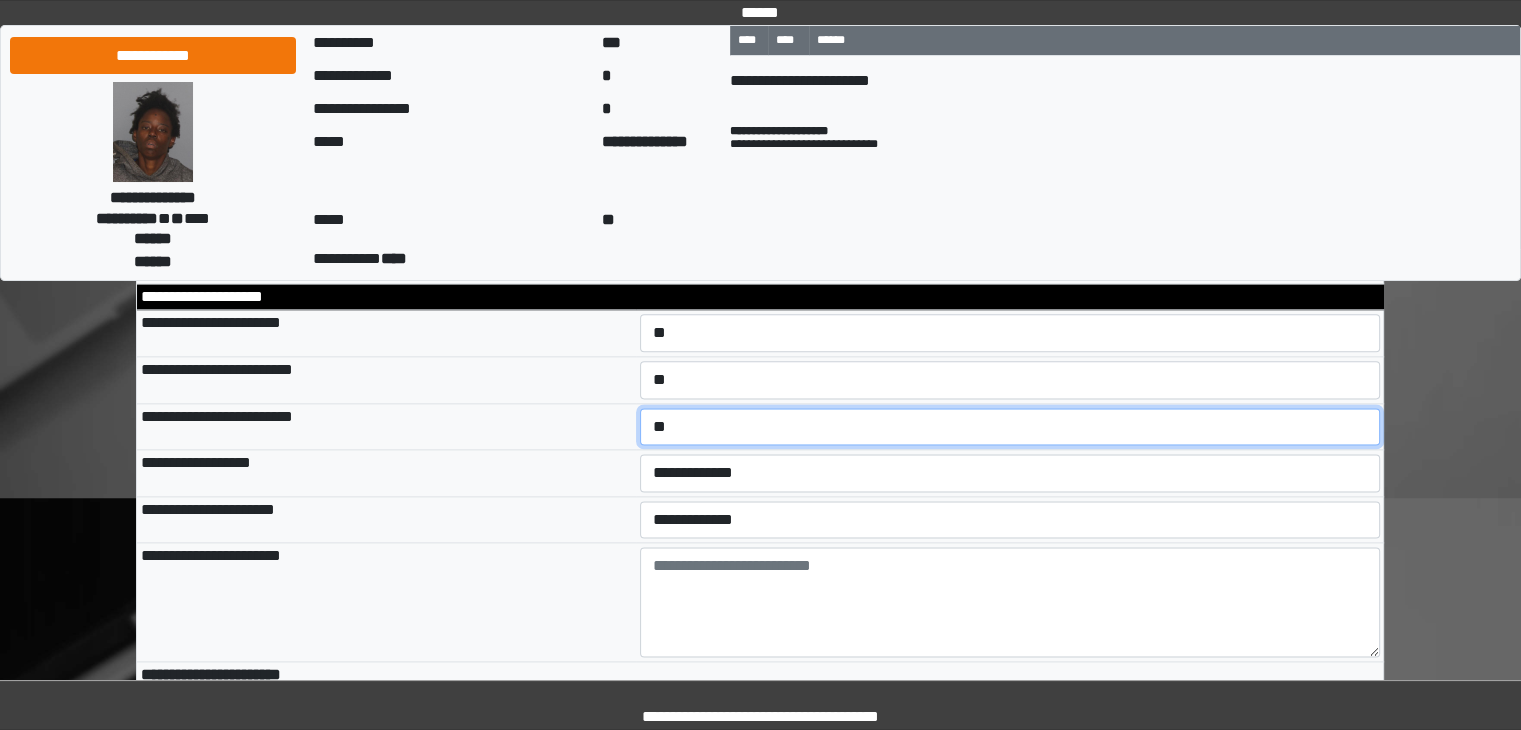 click on "**********" at bounding box center [1010, 427] 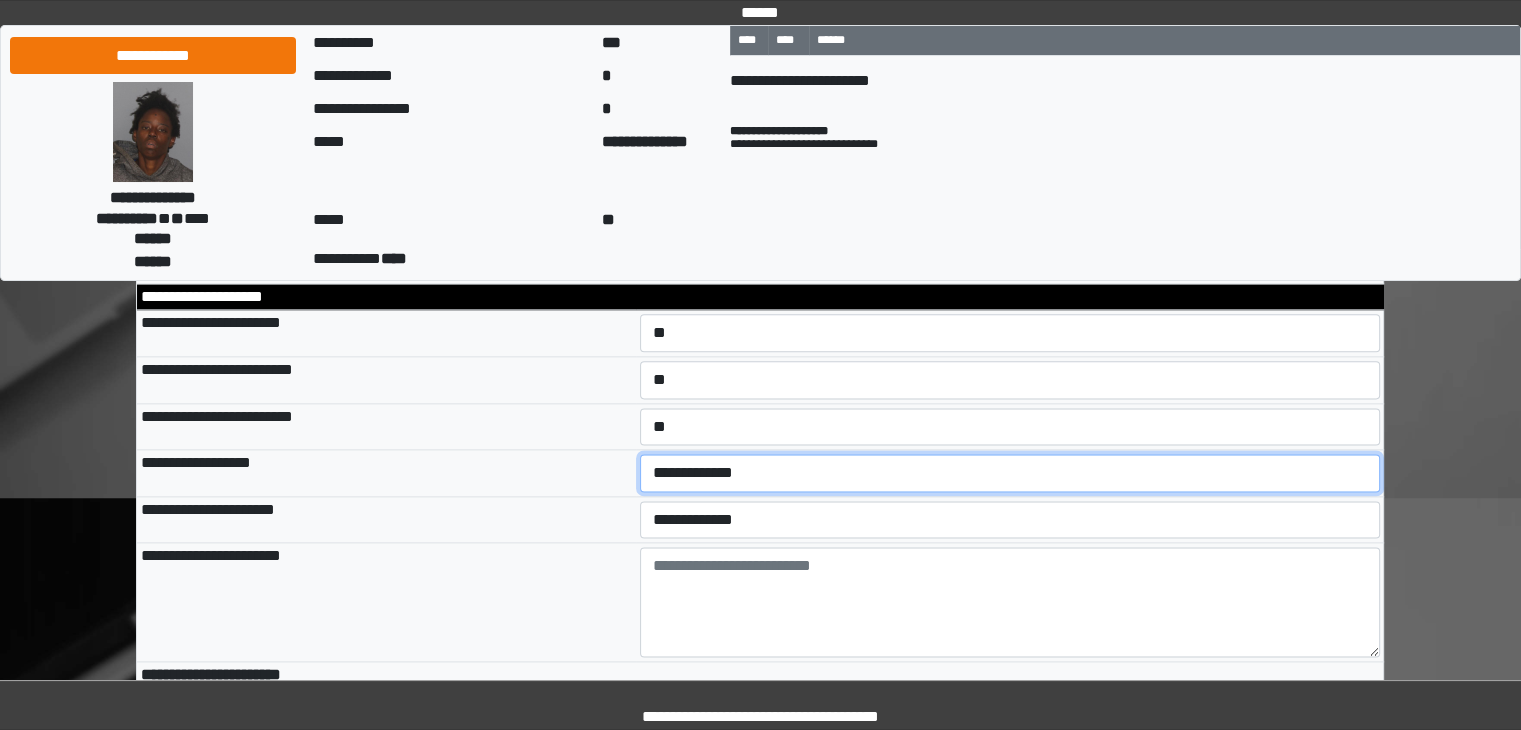 click on "**********" at bounding box center [1010, 473] 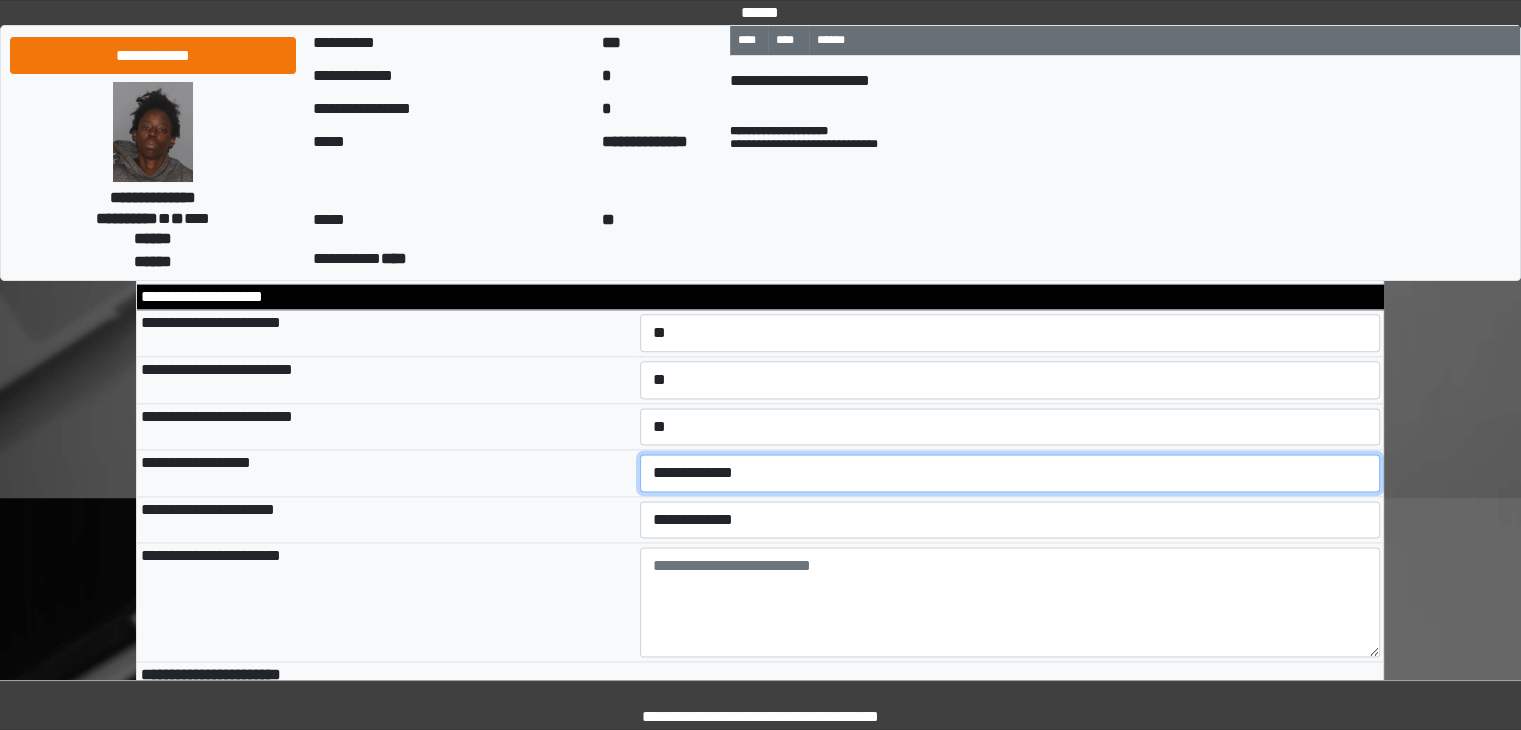 select on "*" 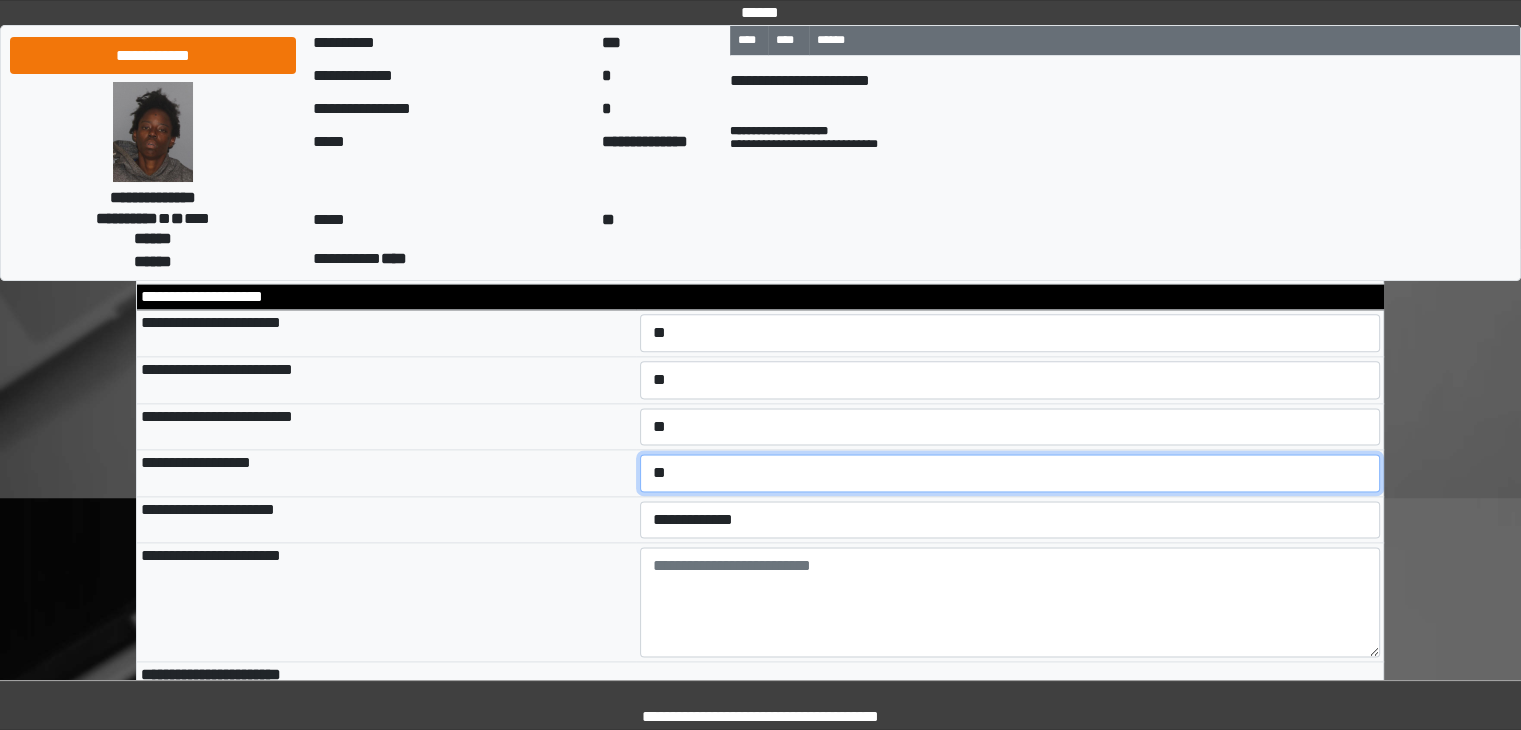 click on "**********" at bounding box center (1010, 473) 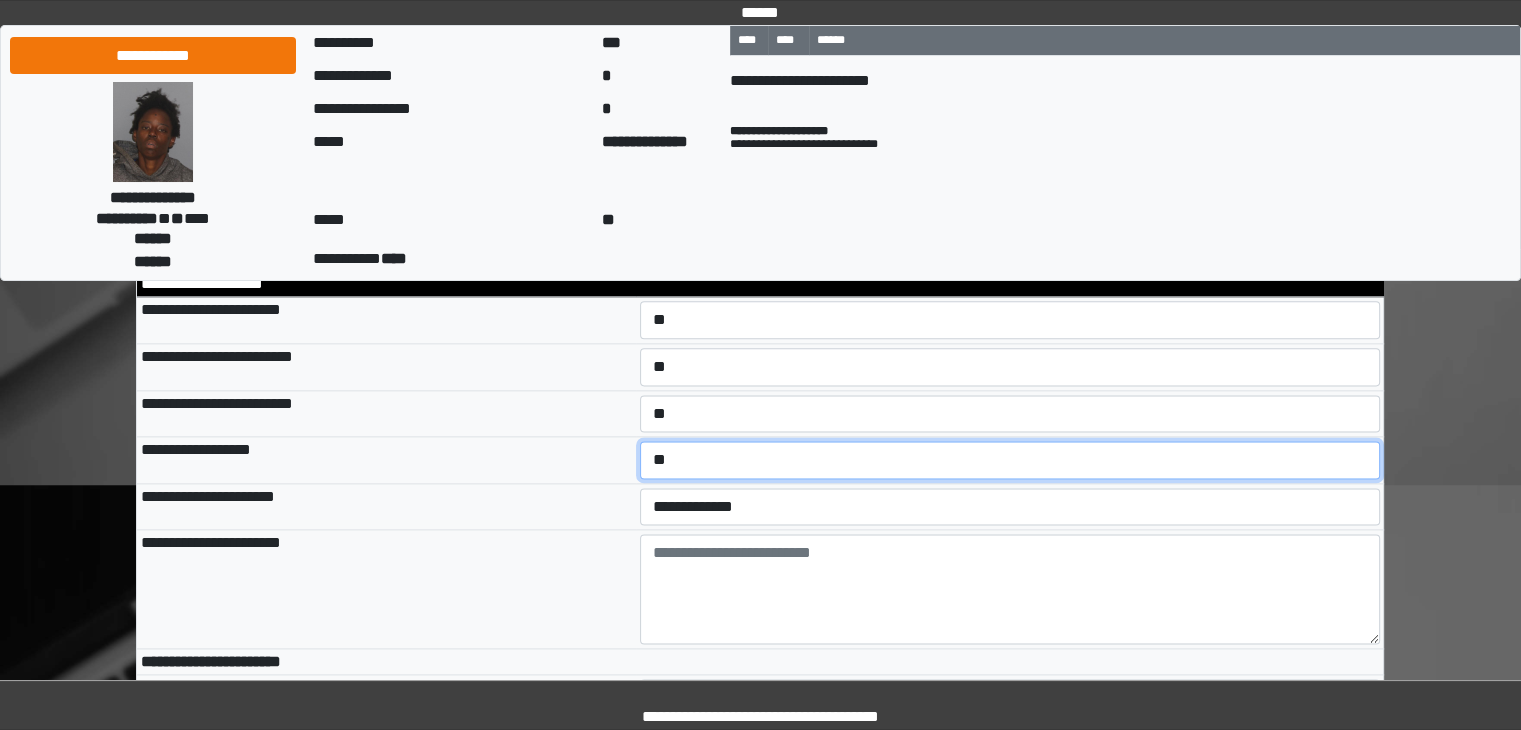 scroll, scrollTop: 10158, scrollLeft: 0, axis: vertical 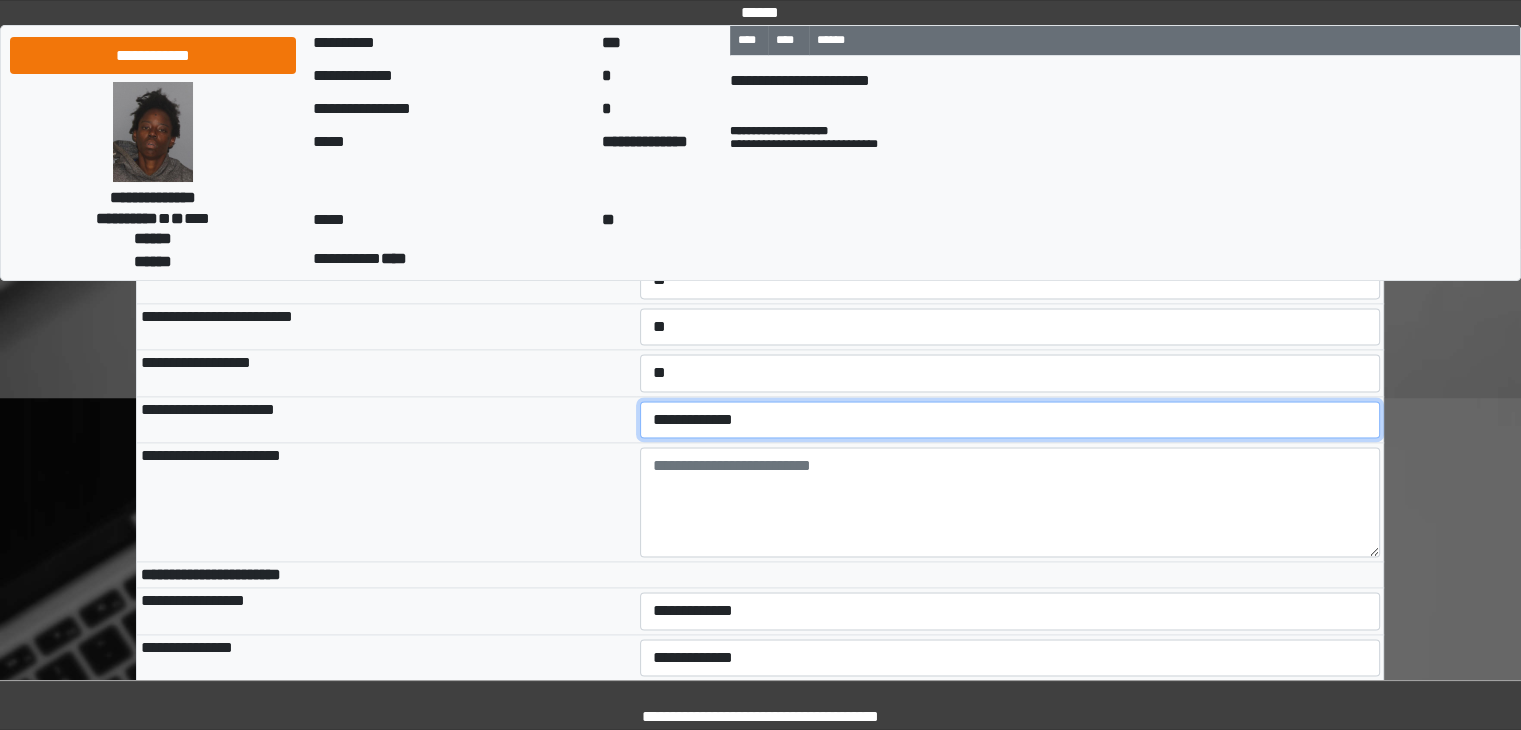 click on "**********" at bounding box center [1010, 420] 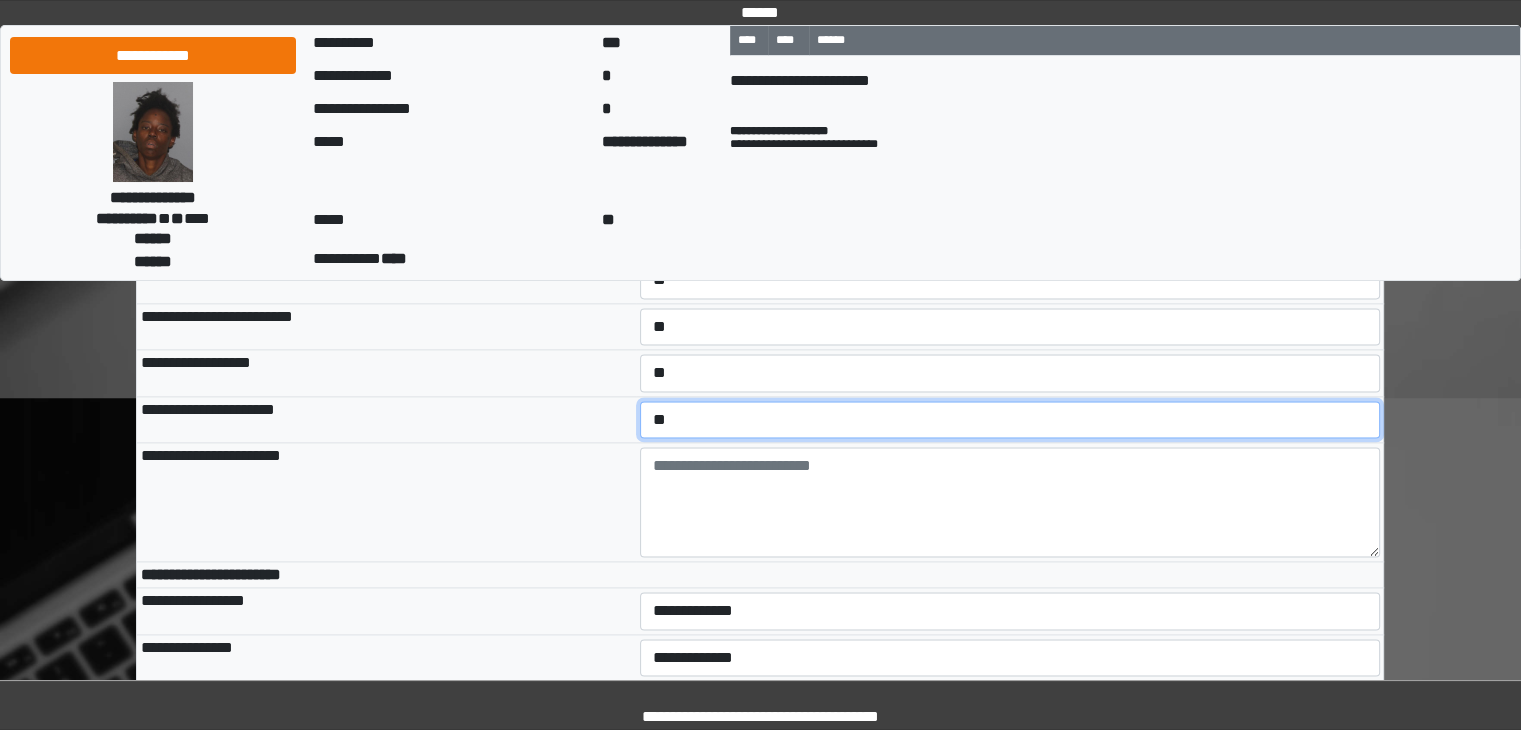 click on "**********" at bounding box center [1010, 420] 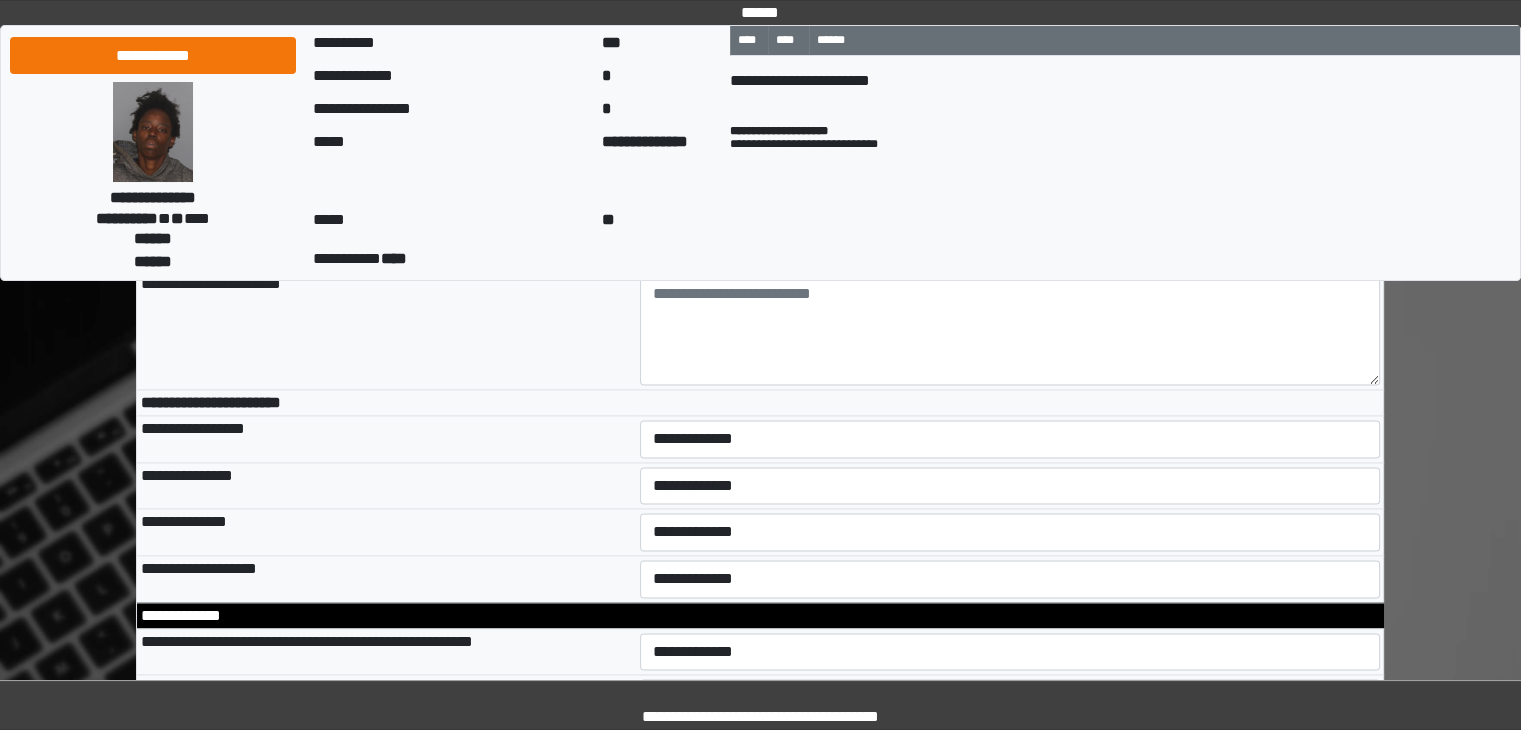 scroll, scrollTop: 10358, scrollLeft: 0, axis: vertical 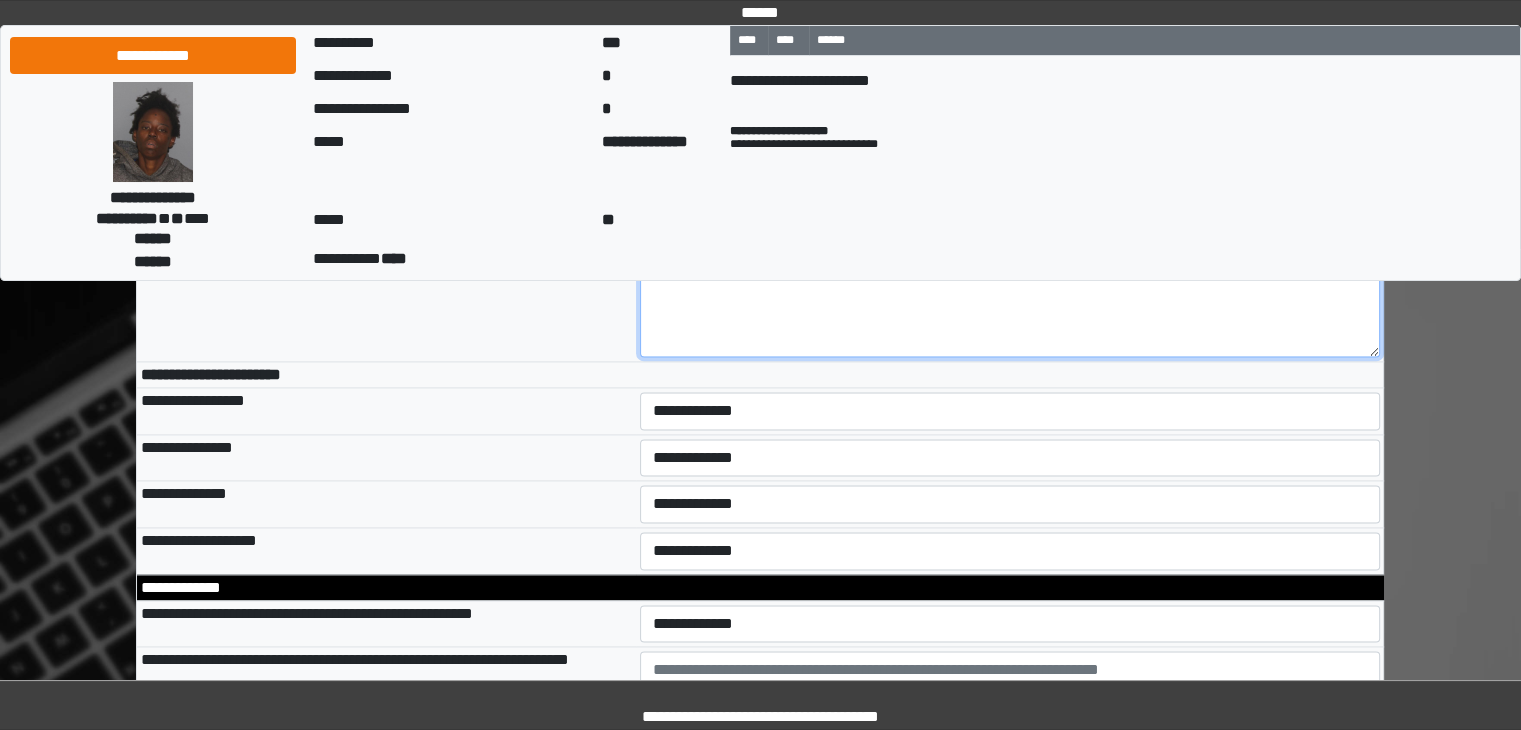 click at bounding box center [1010, 302] 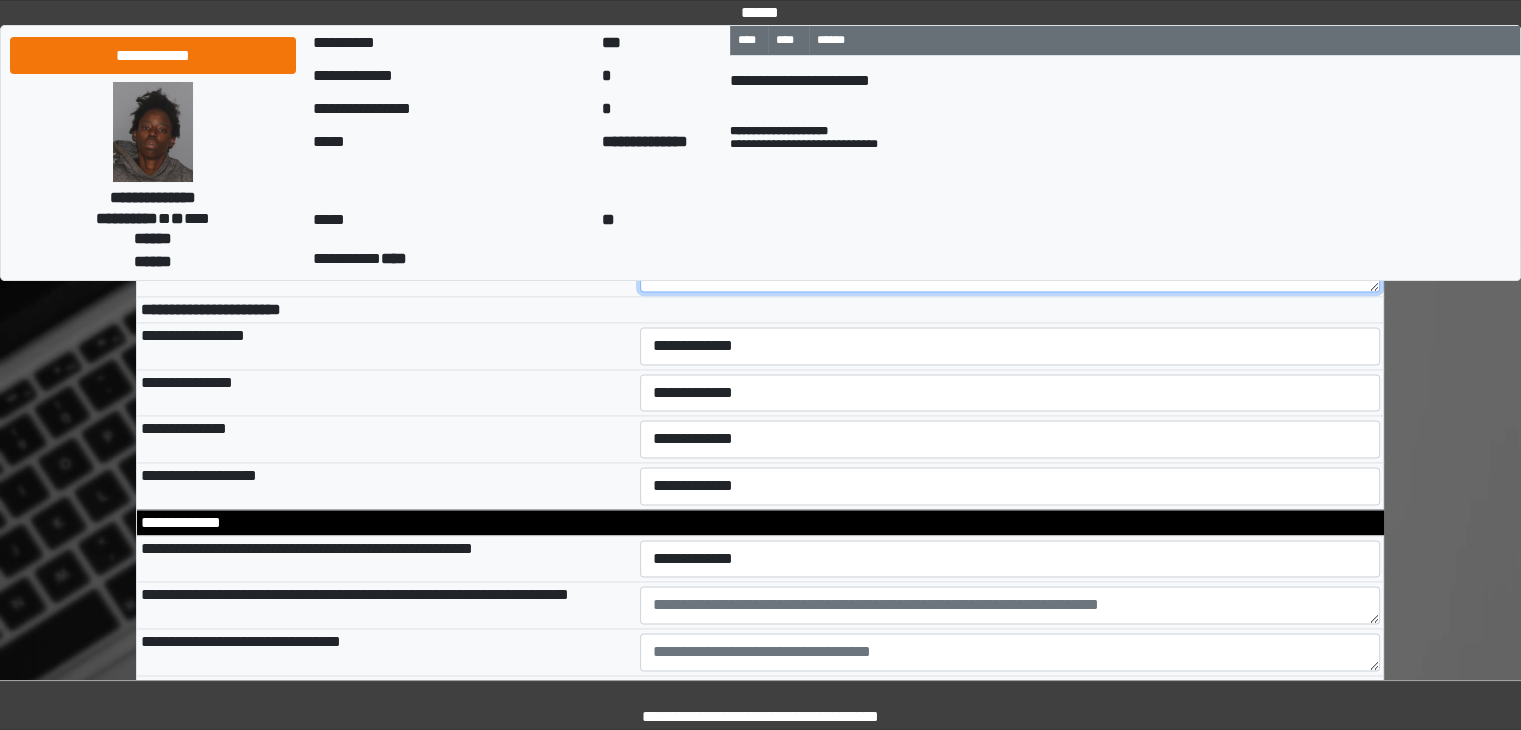 scroll, scrollTop: 10458, scrollLeft: 0, axis: vertical 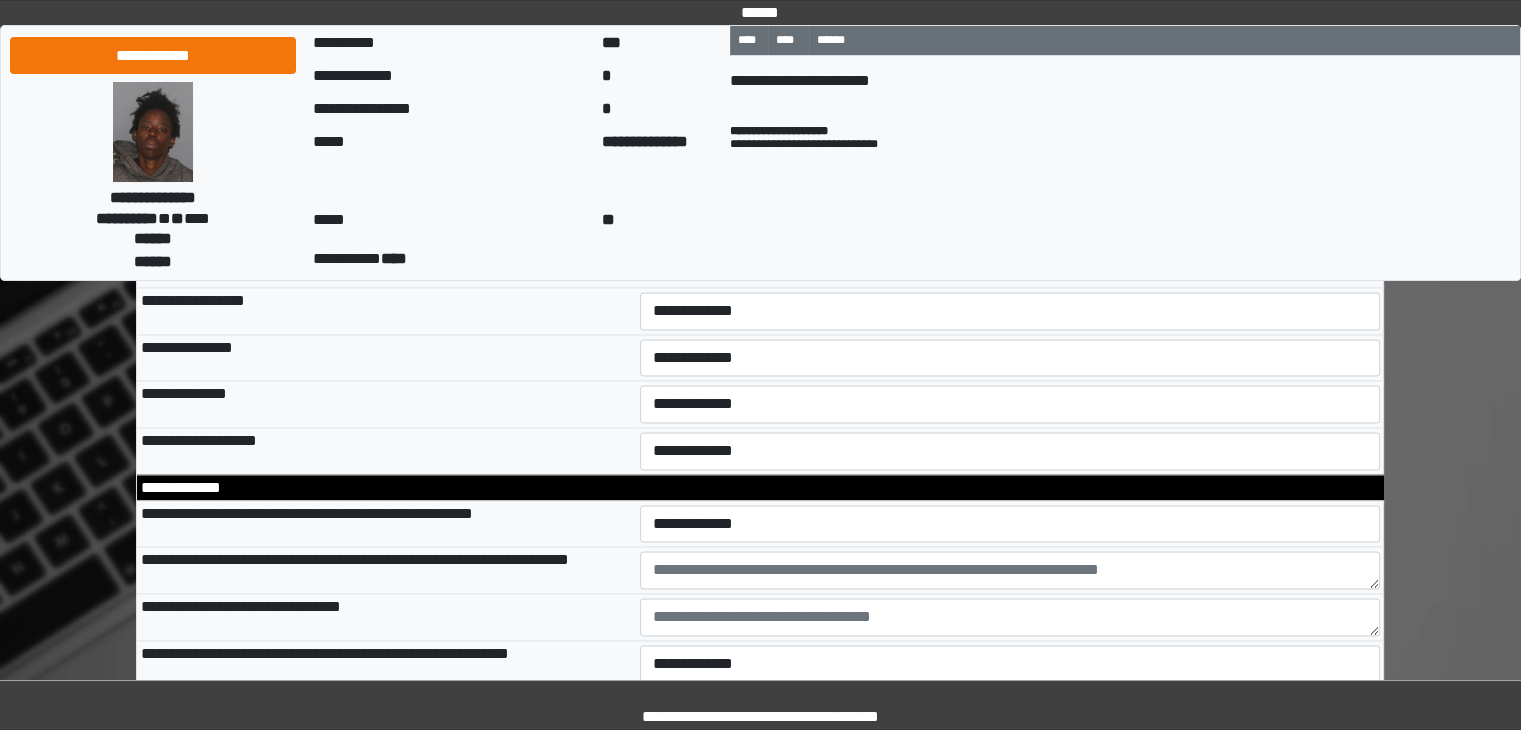 type on "**********" 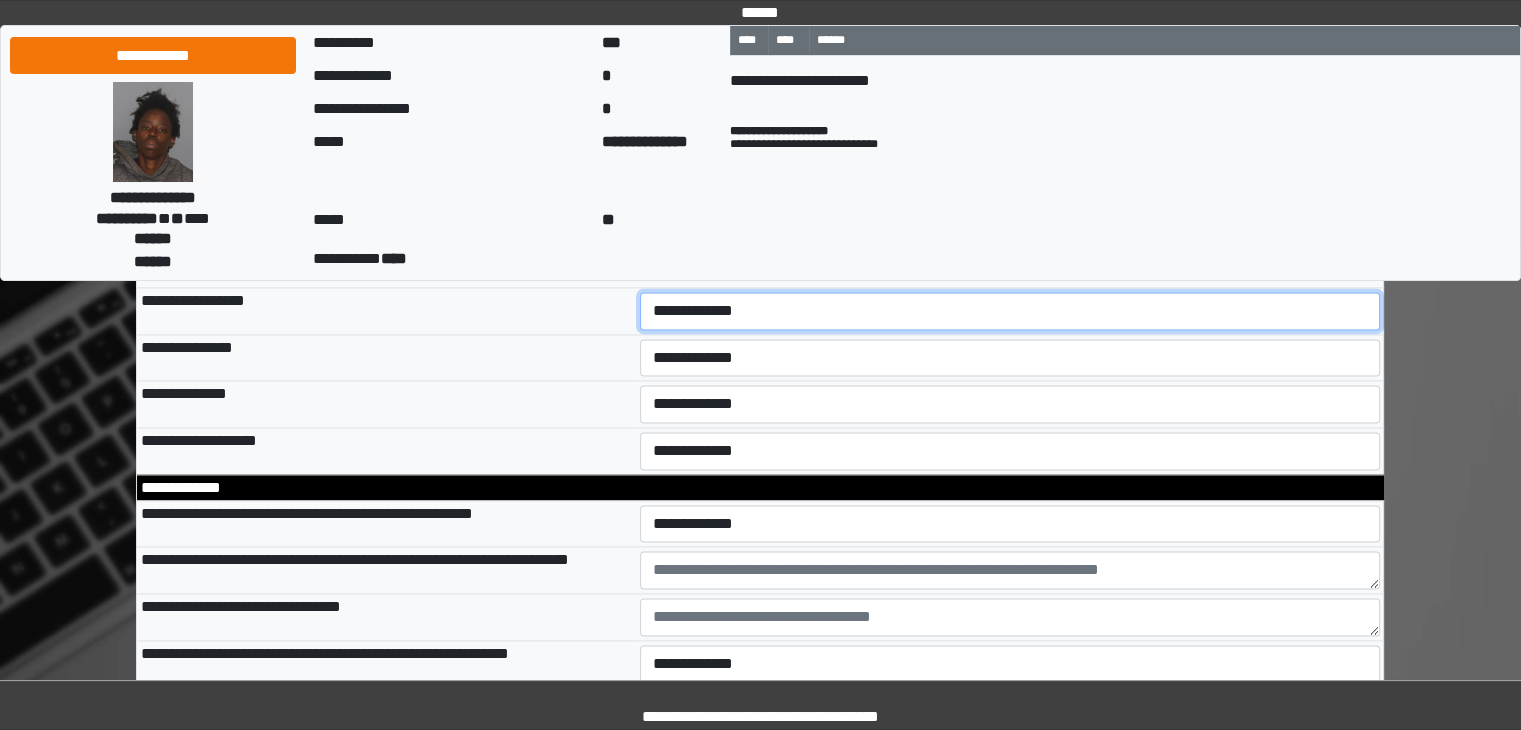 click on "**********" at bounding box center [1010, 311] 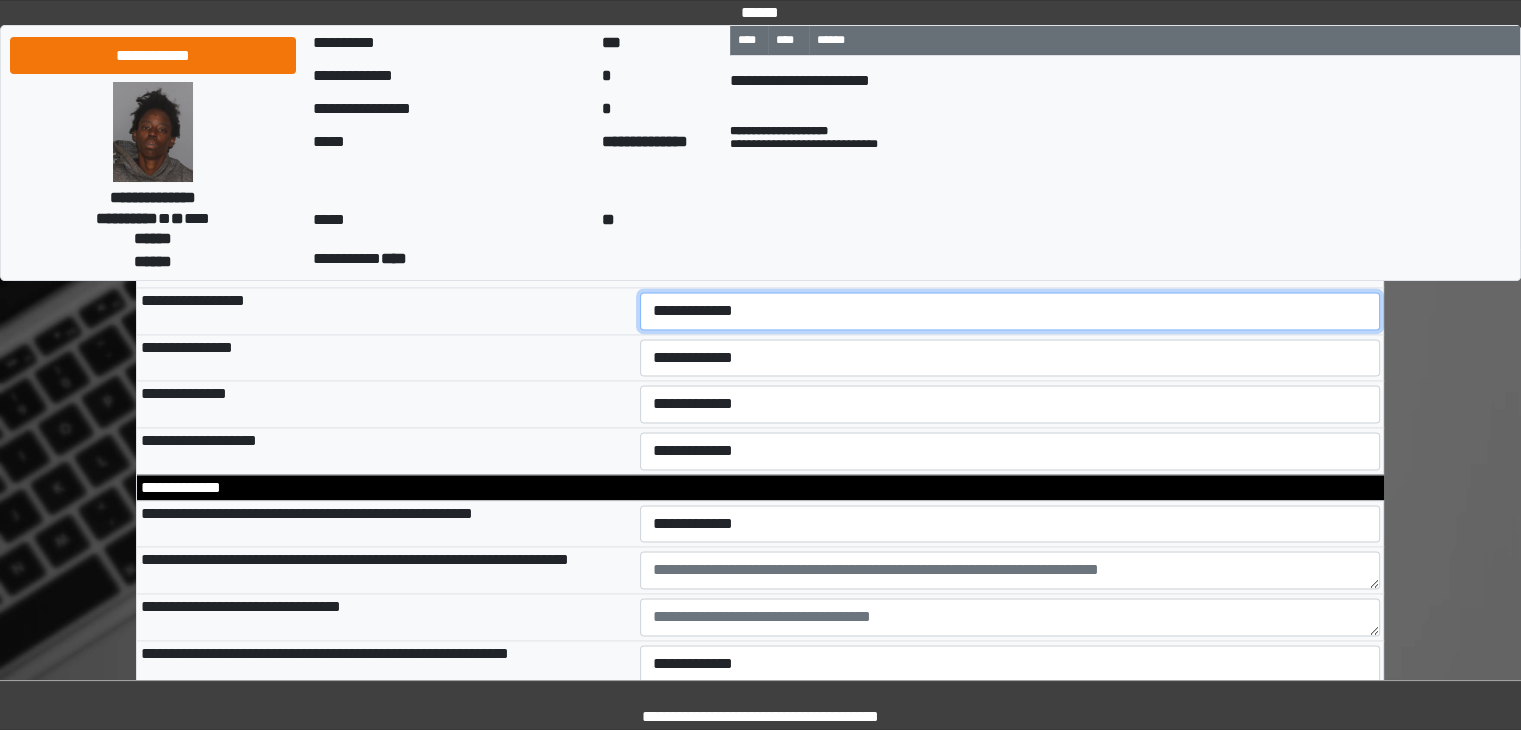 select on "*" 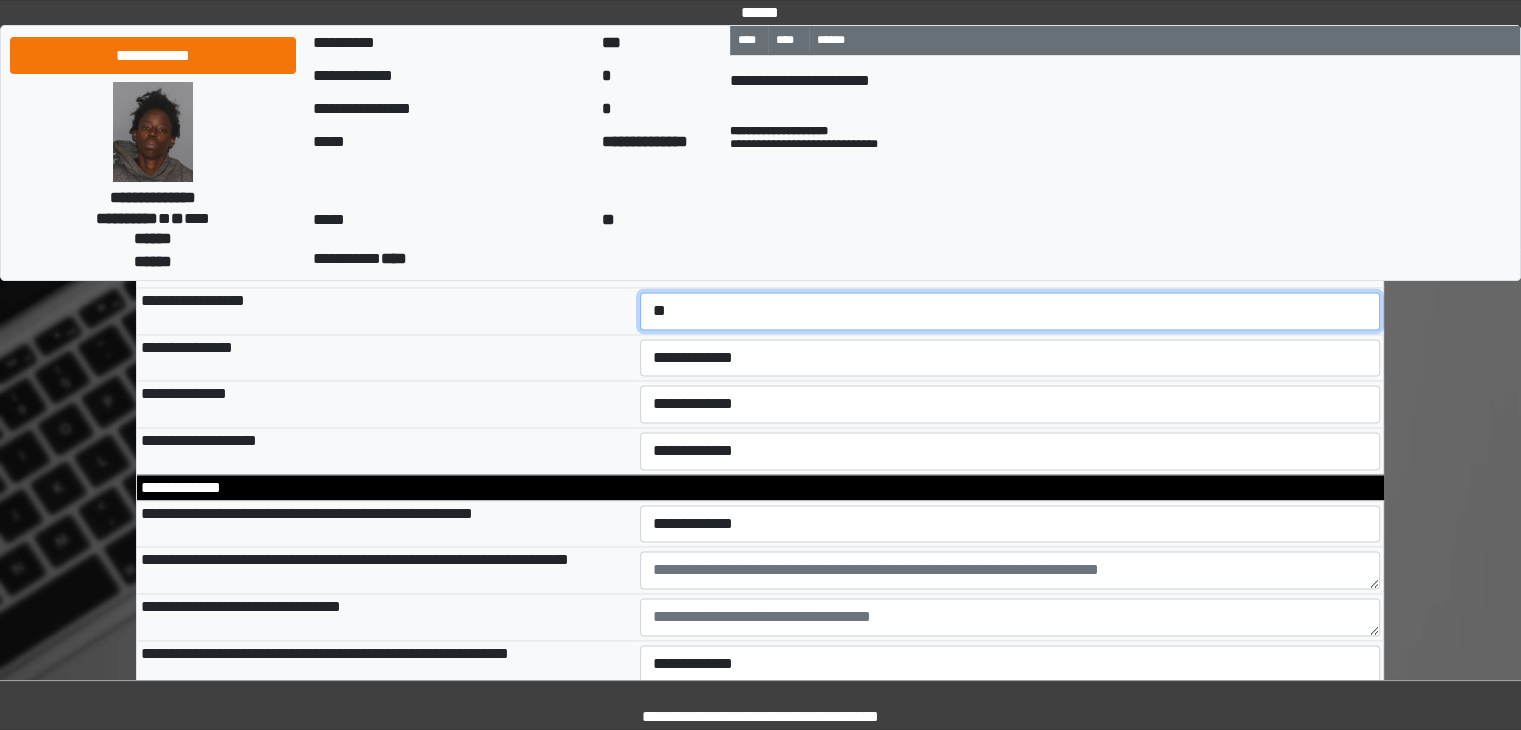 click on "**********" at bounding box center [1010, 311] 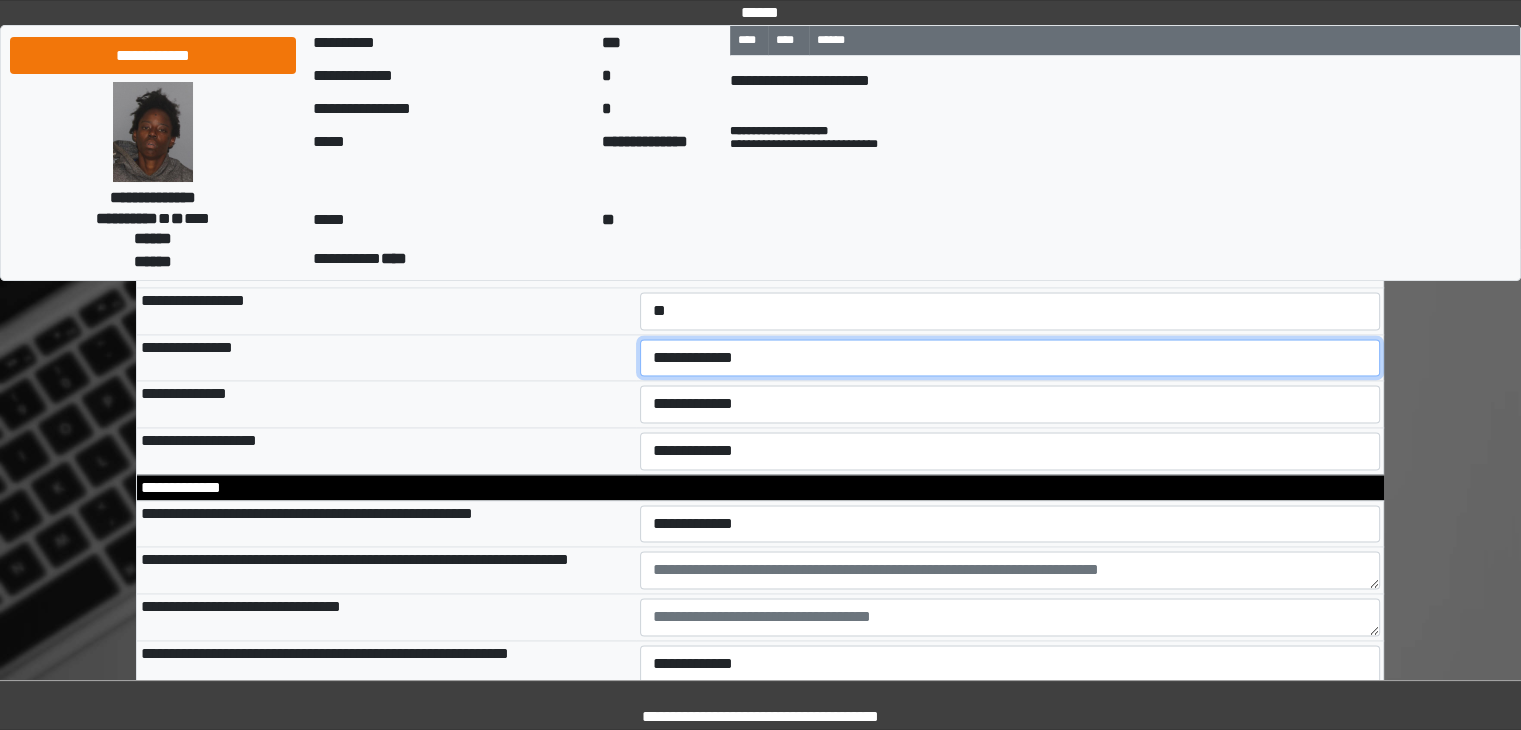 click on "**********" at bounding box center (1010, 358) 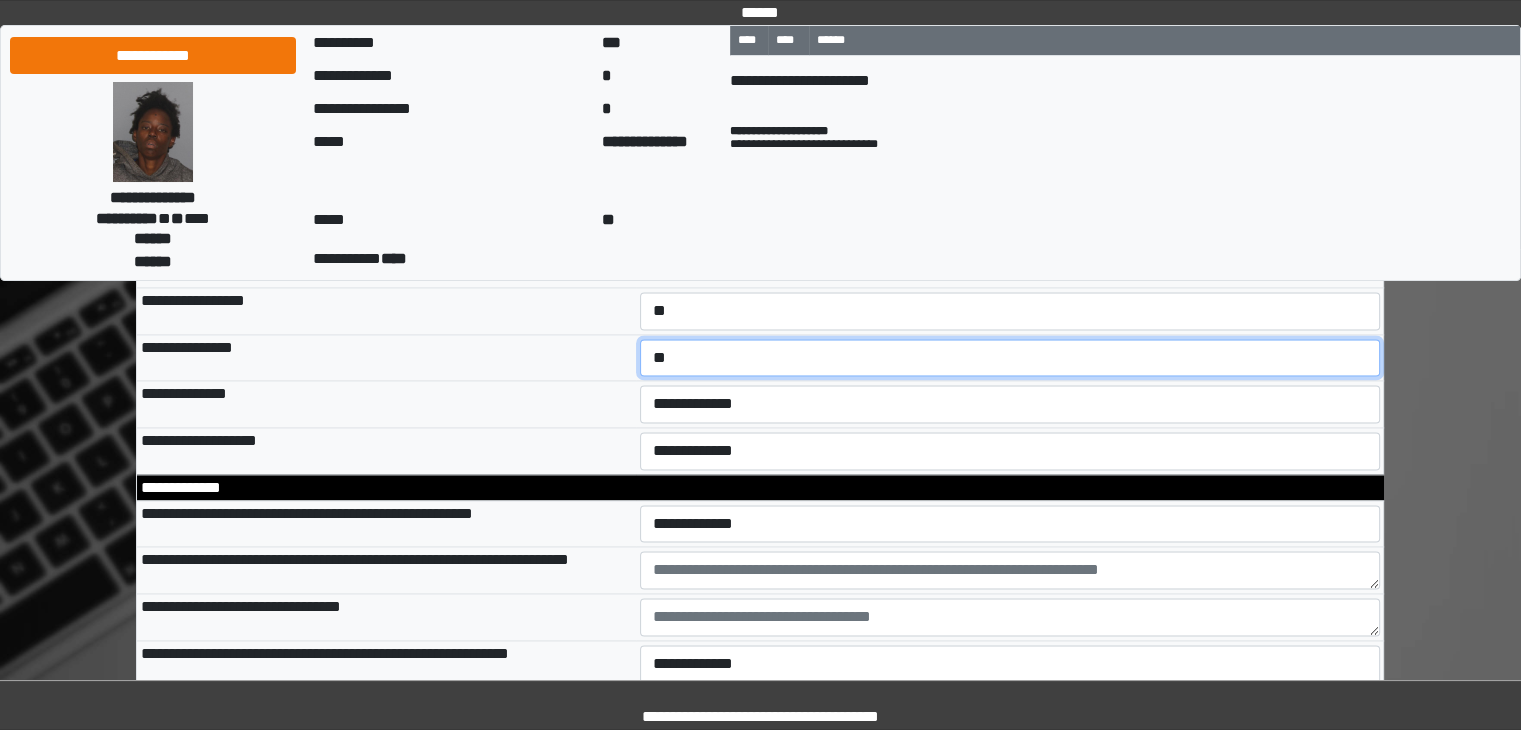 click on "**********" at bounding box center (1010, 358) 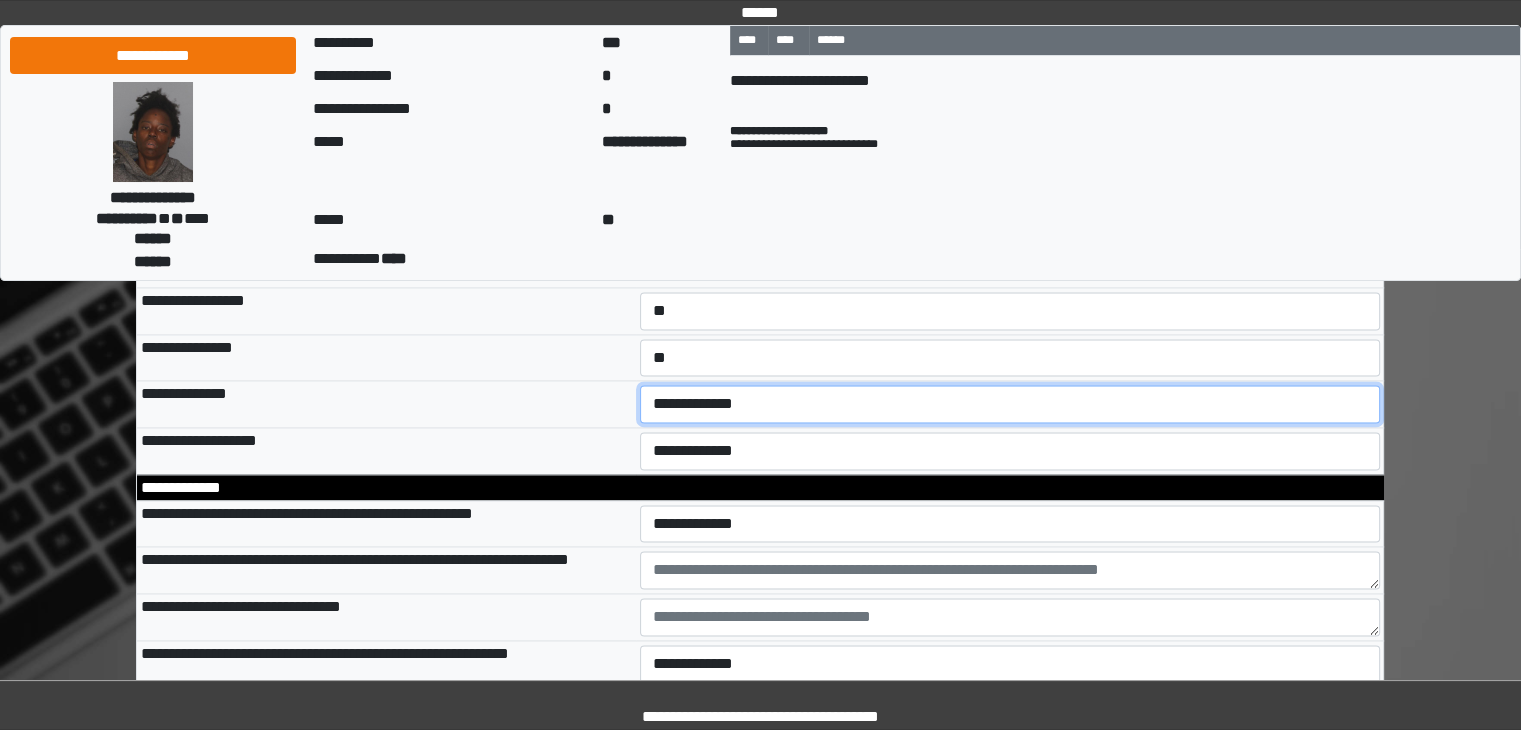 click on "**********" at bounding box center [1010, 404] 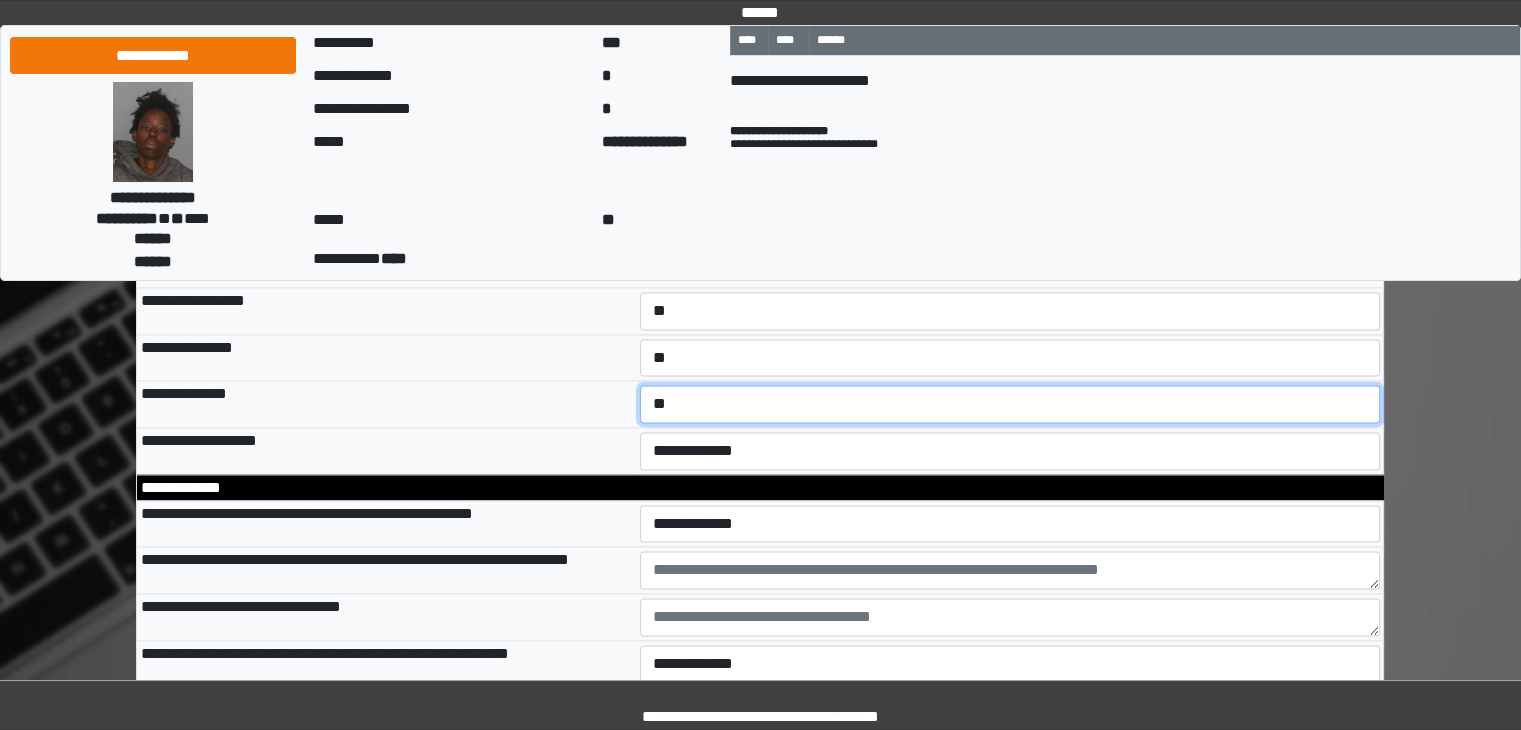 click on "**********" at bounding box center [1010, 404] 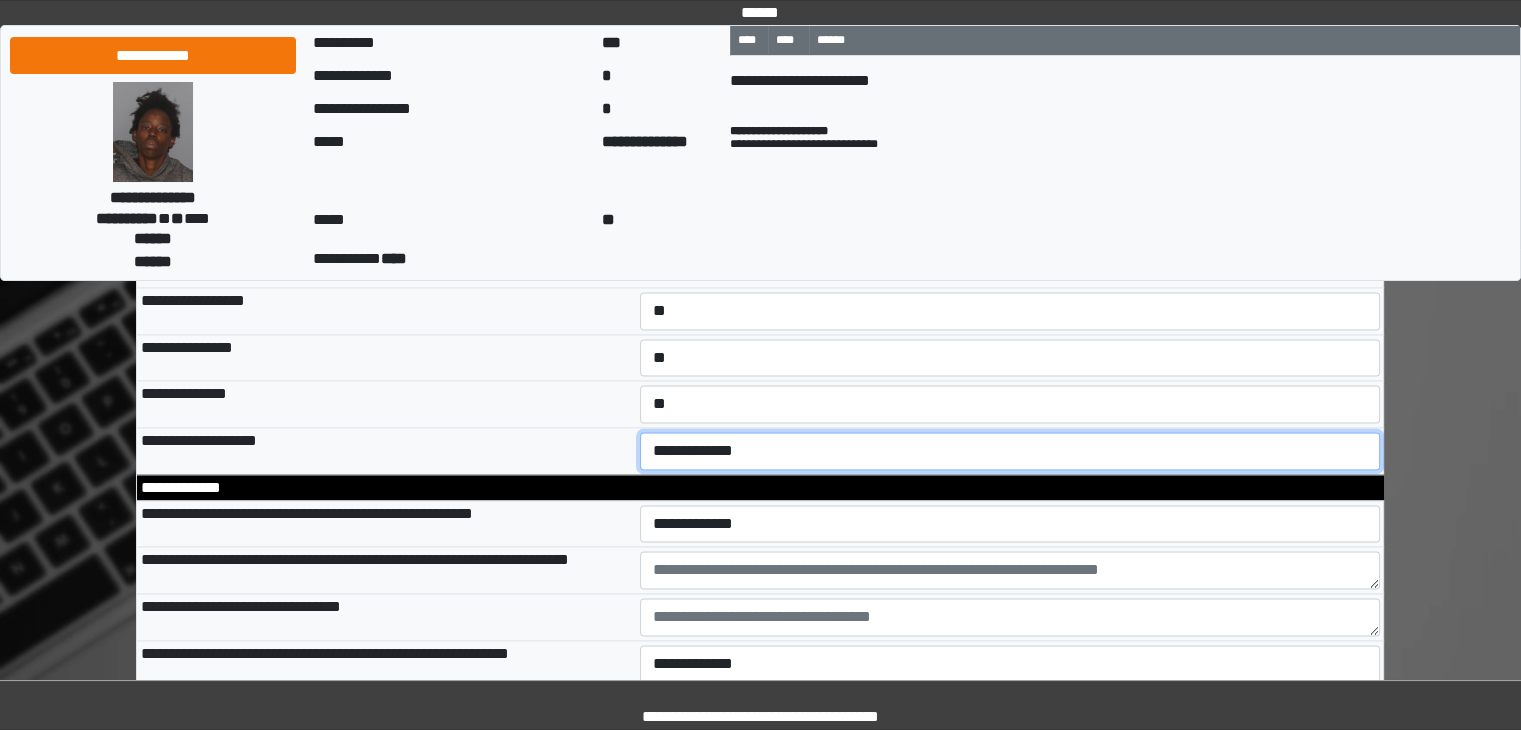 click on "**********" at bounding box center [1010, 451] 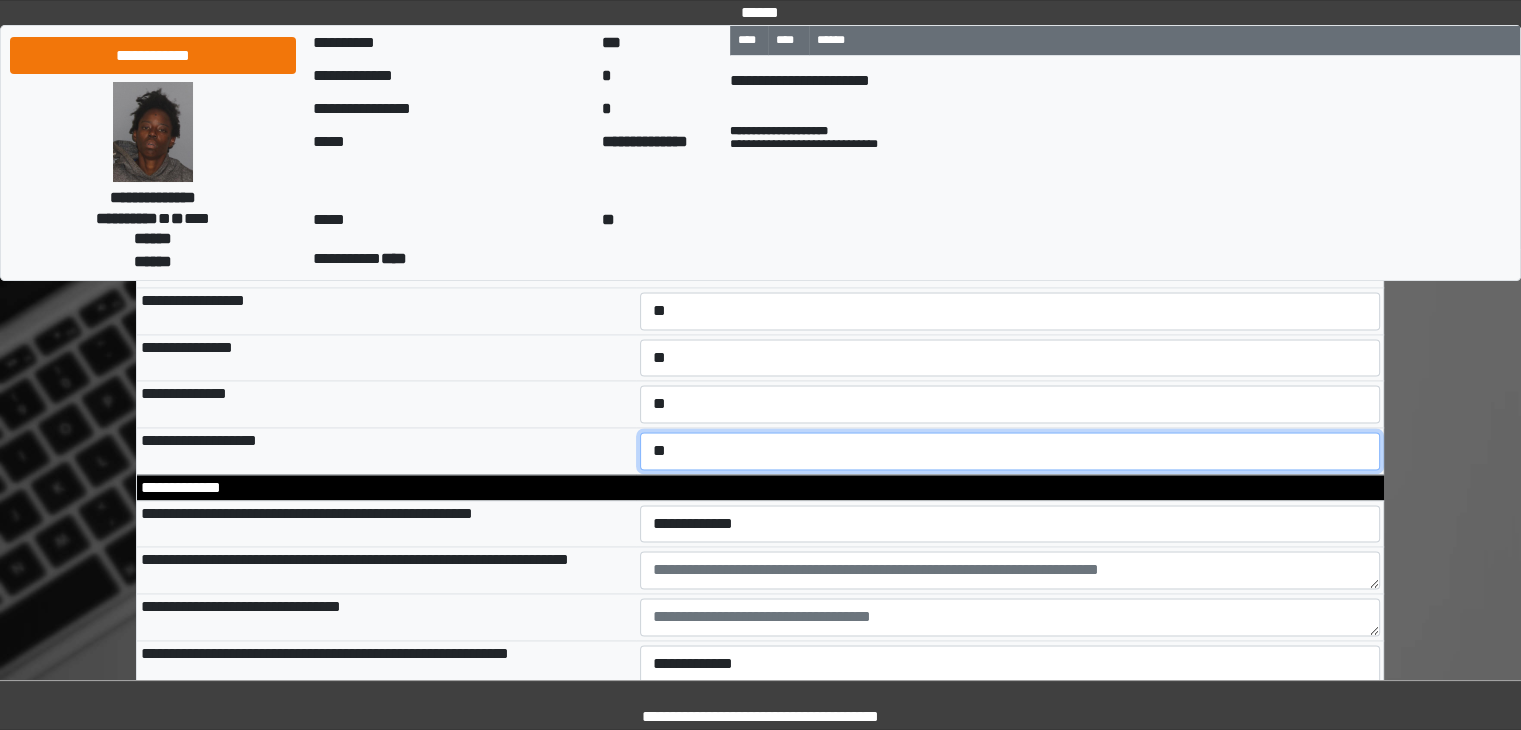 click on "**********" at bounding box center (1010, 451) 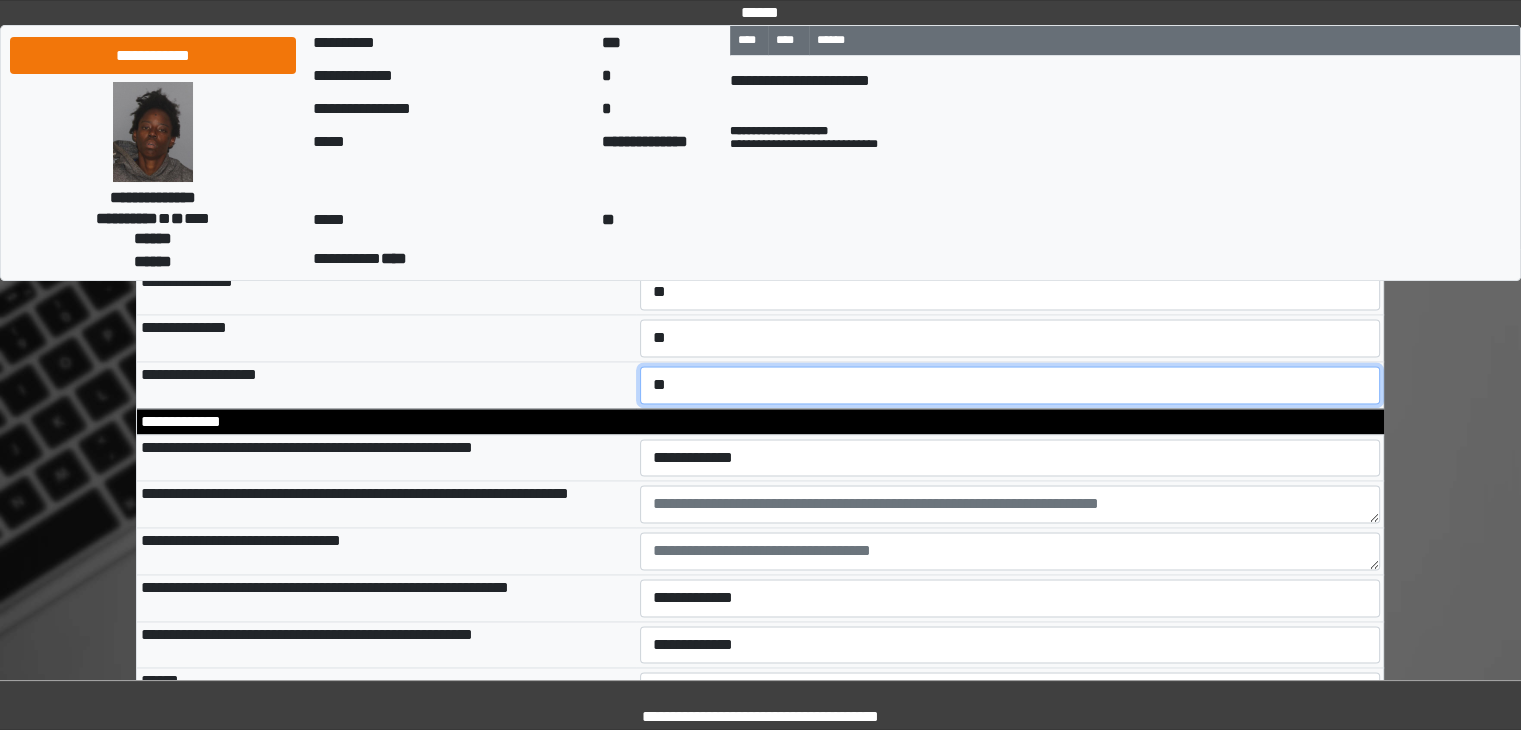 scroll, scrollTop: 10658, scrollLeft: 0, axis: vertical 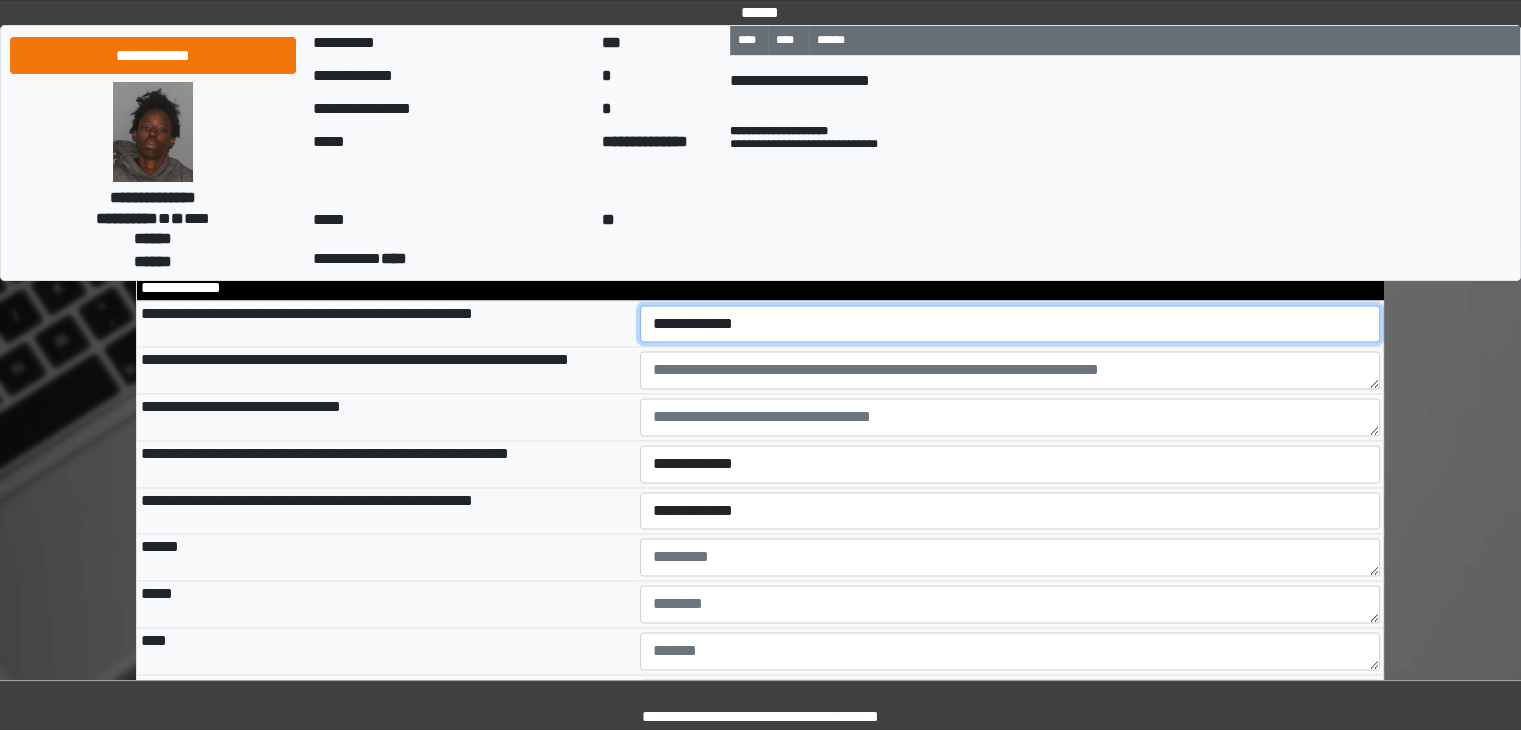 click on "**********" at bounding box center [1010, 324] 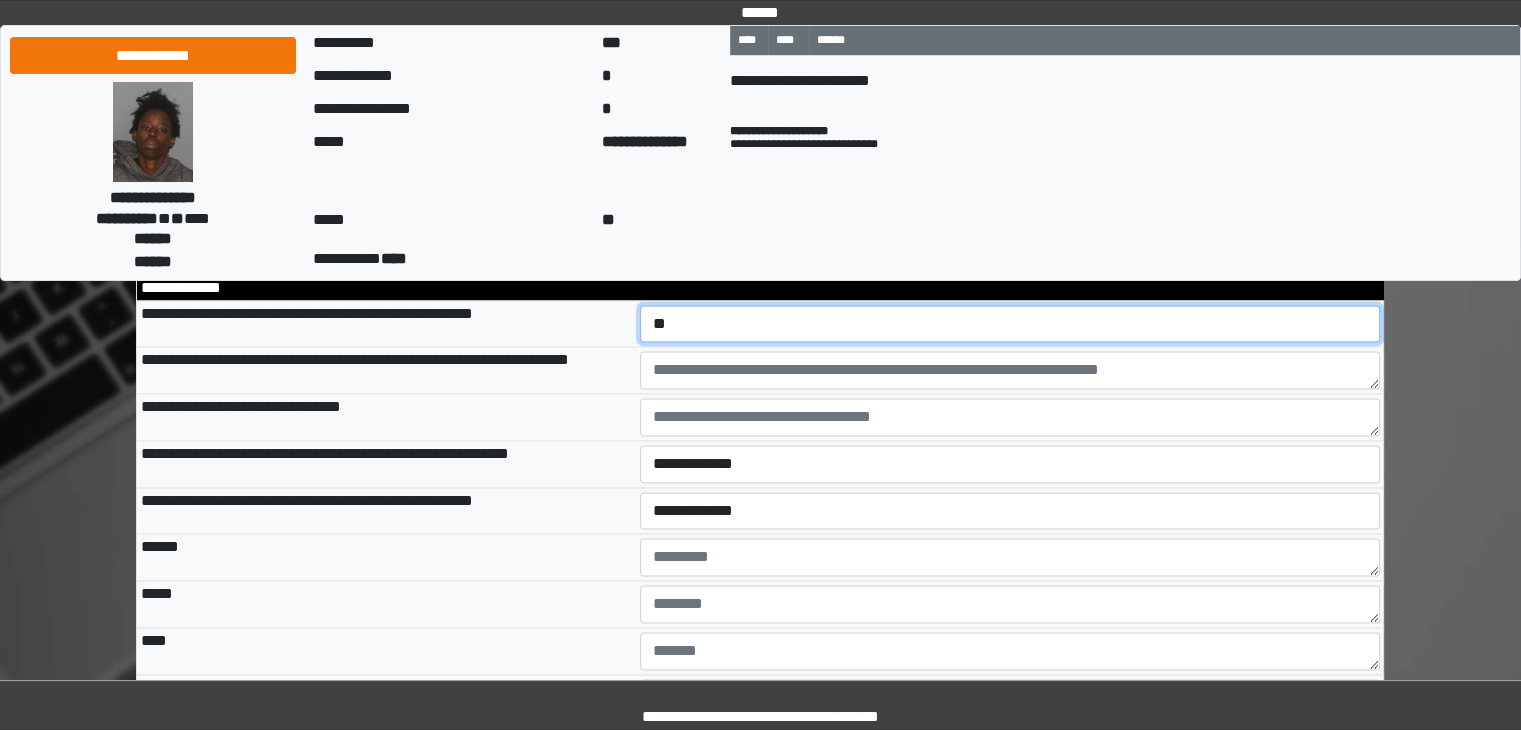 click on "**********" at bounding box center (1010, 324) 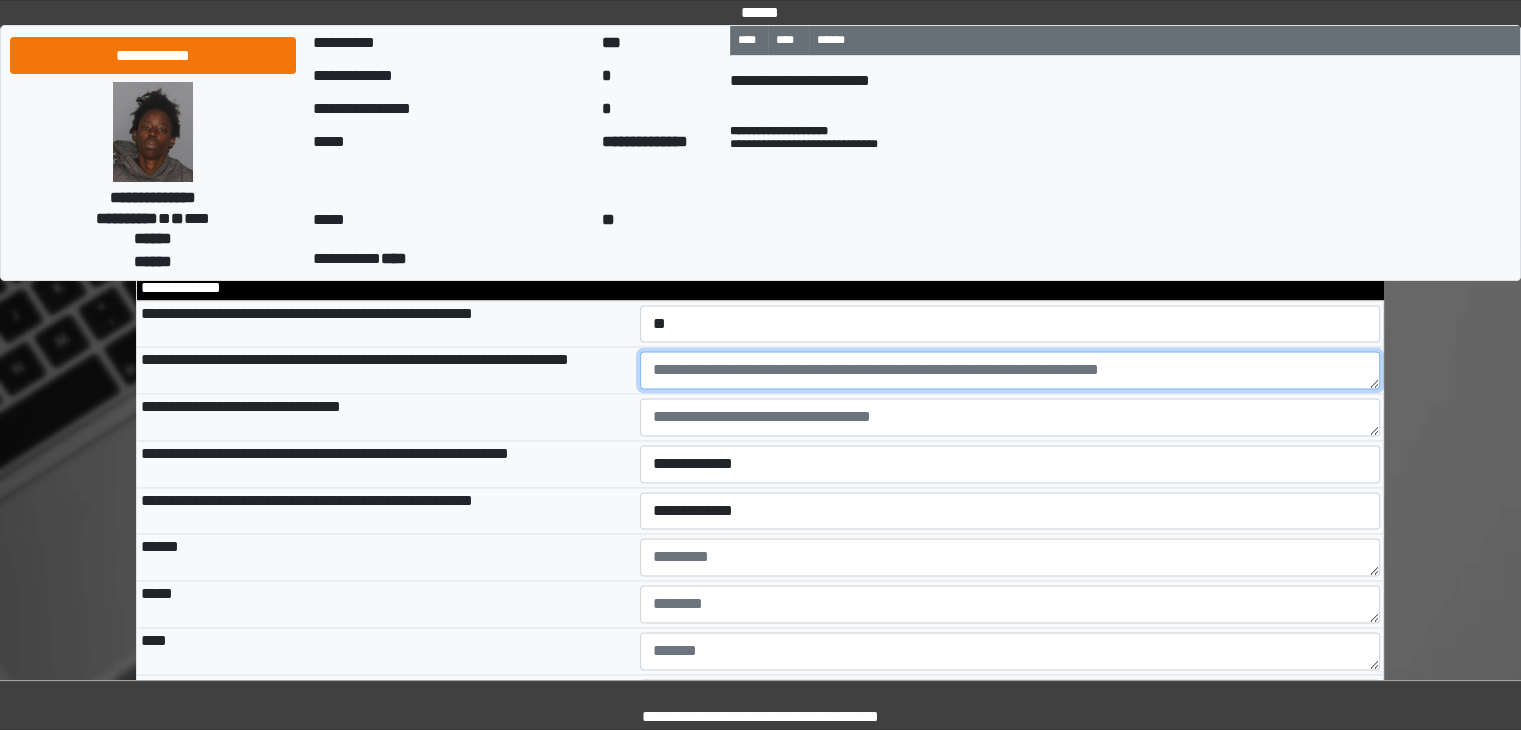 click at bounding box center [1010, 370] 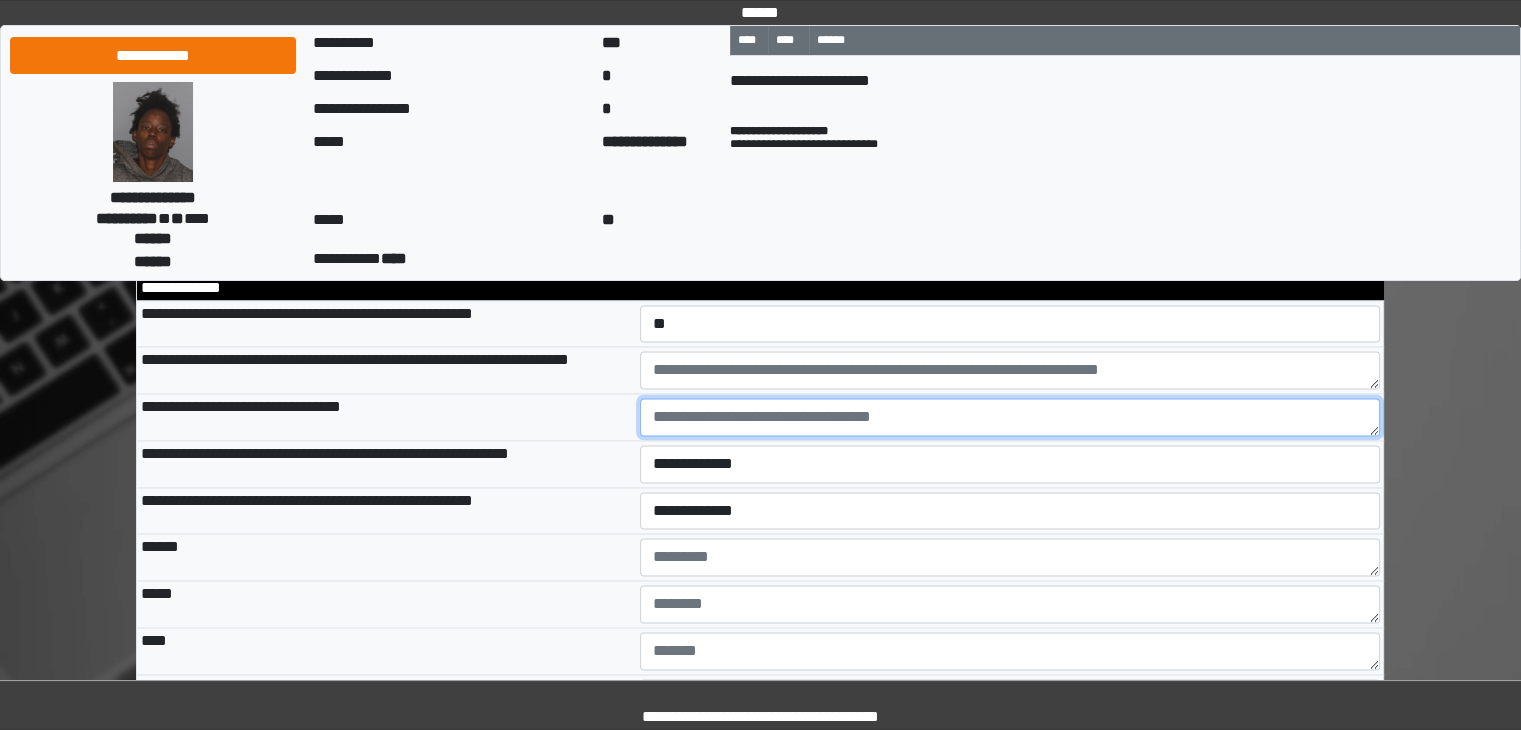 click at bounding box center (1010, 417) 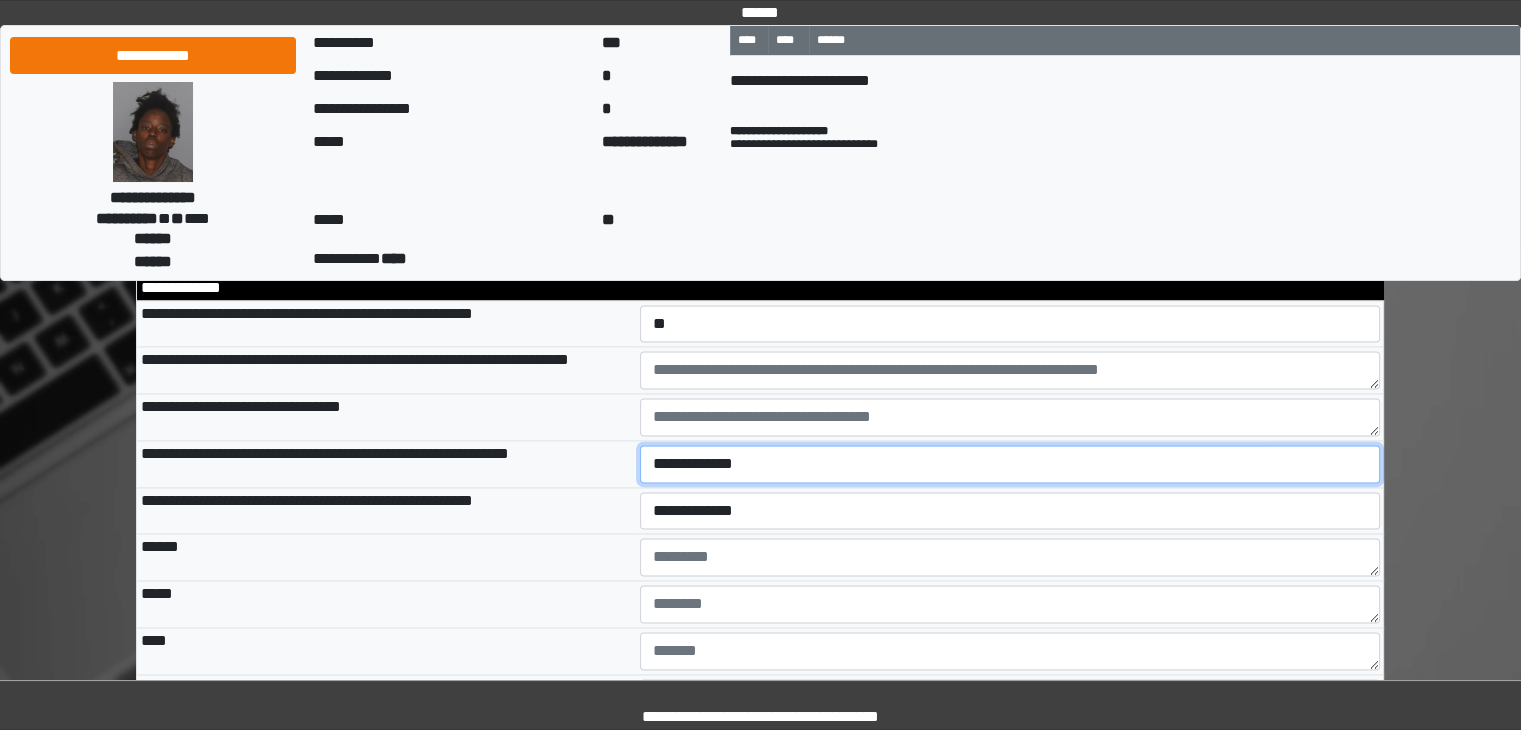 click on "**********" at bounding box center [1010, 464] 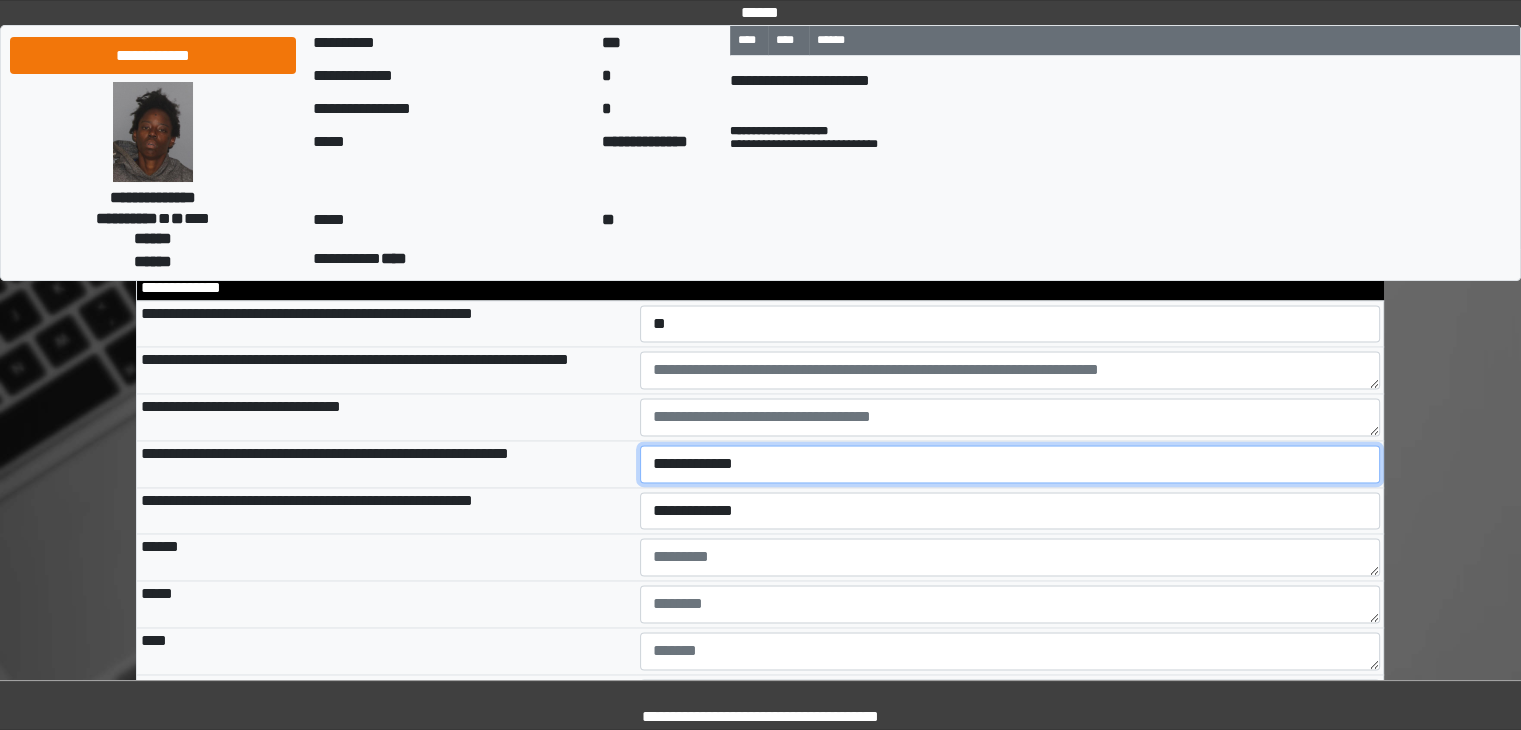 select on "*" 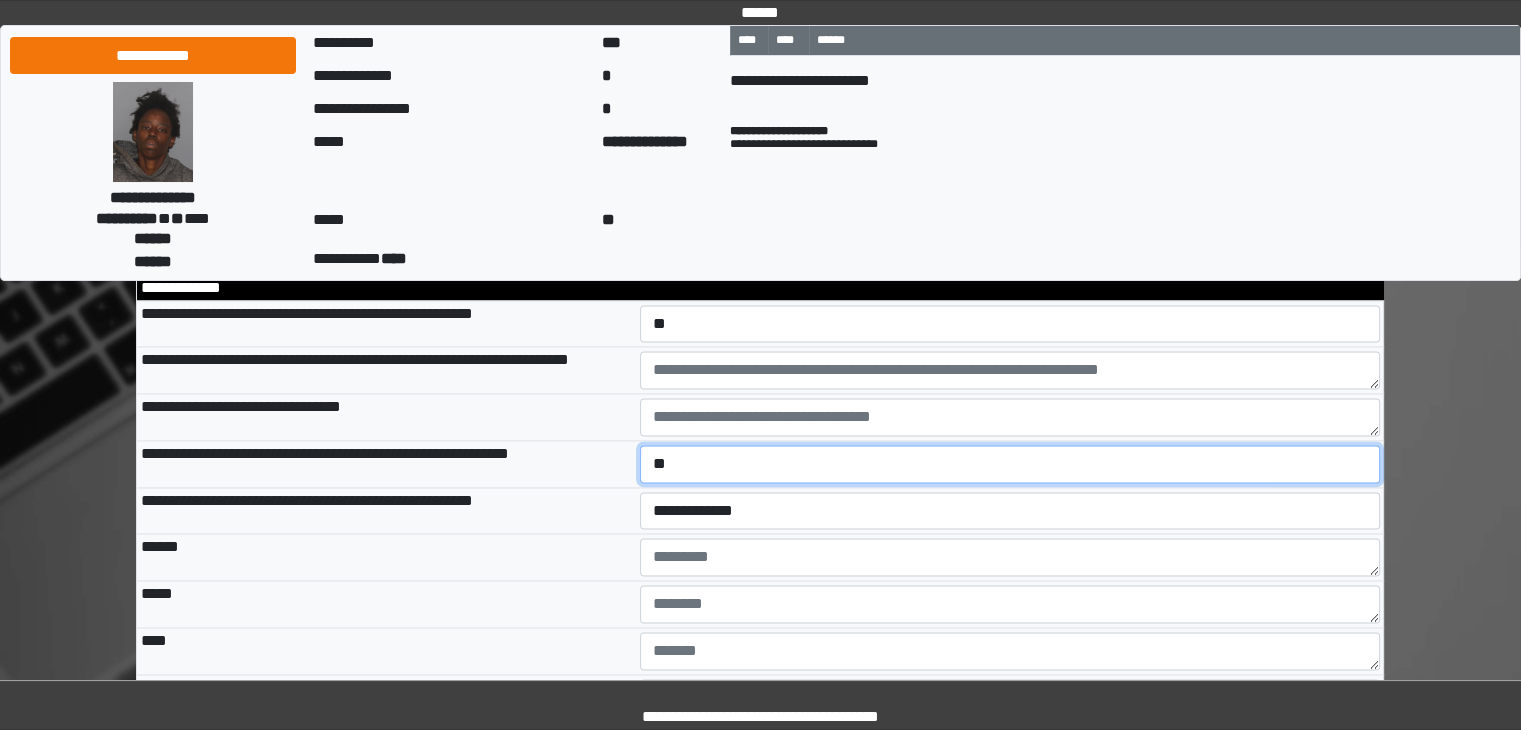 click on "**********" at bounding box center [1010, 464] 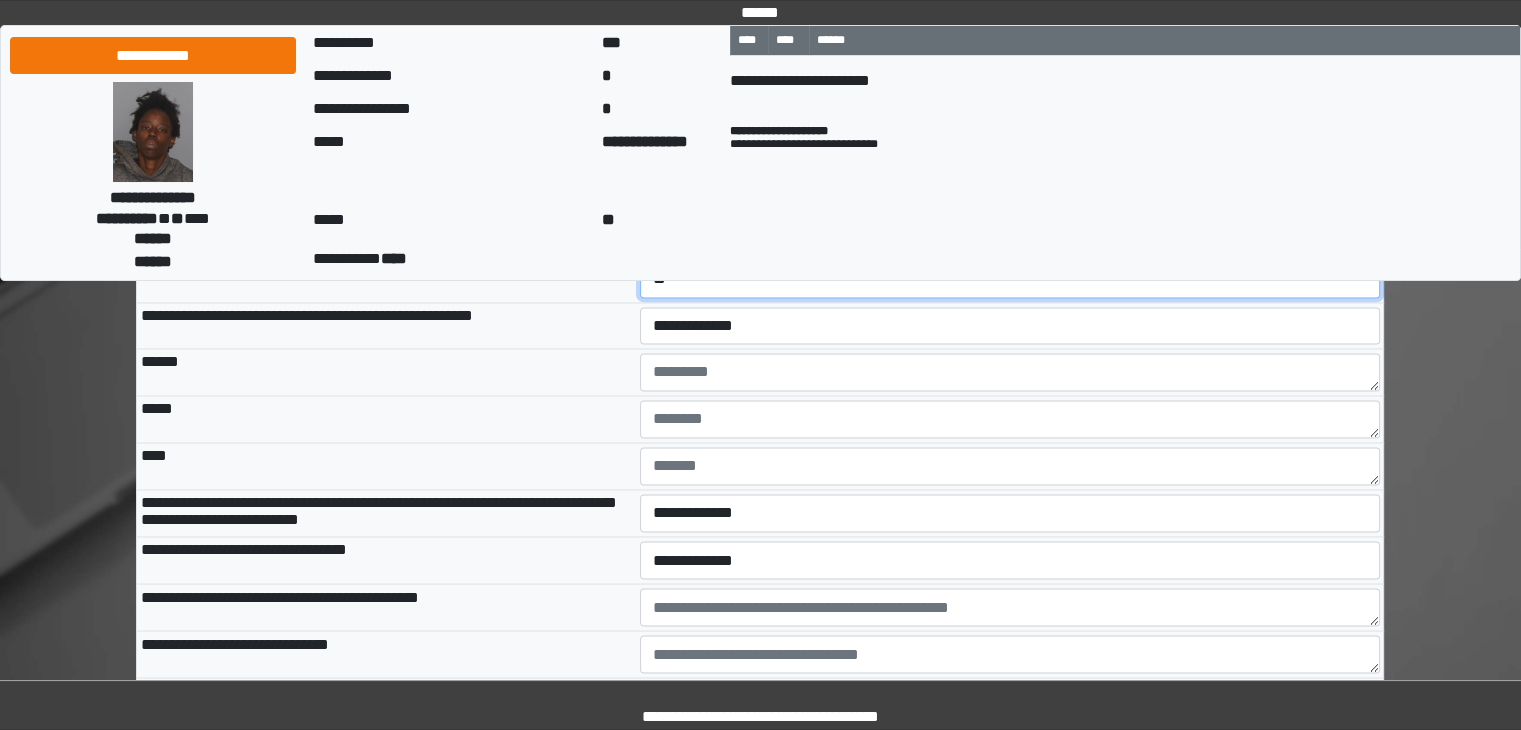 scroll, scrollTop: 10858, scrollLeft: 0, axis: vertical 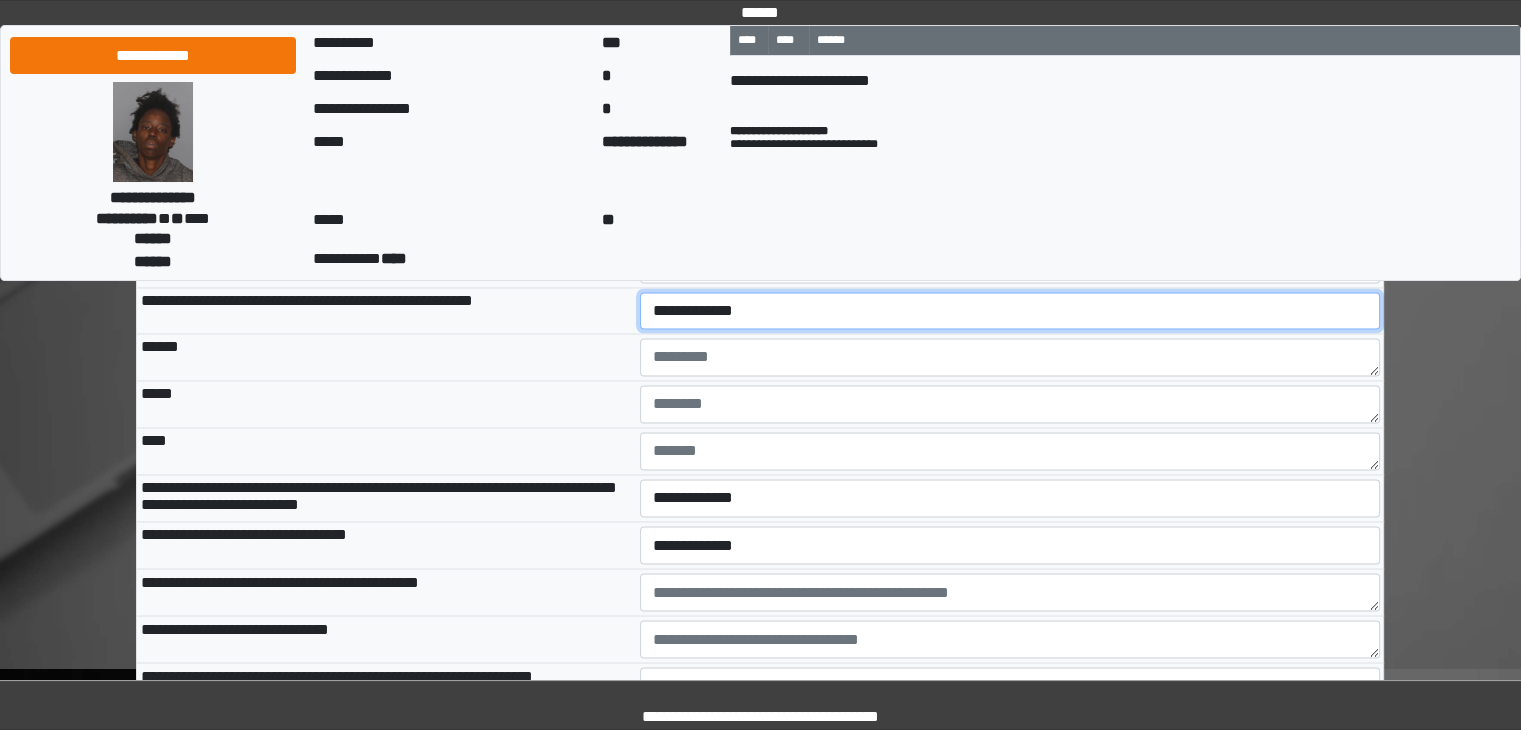 click on "**********" at bounding box center [1010, 311] 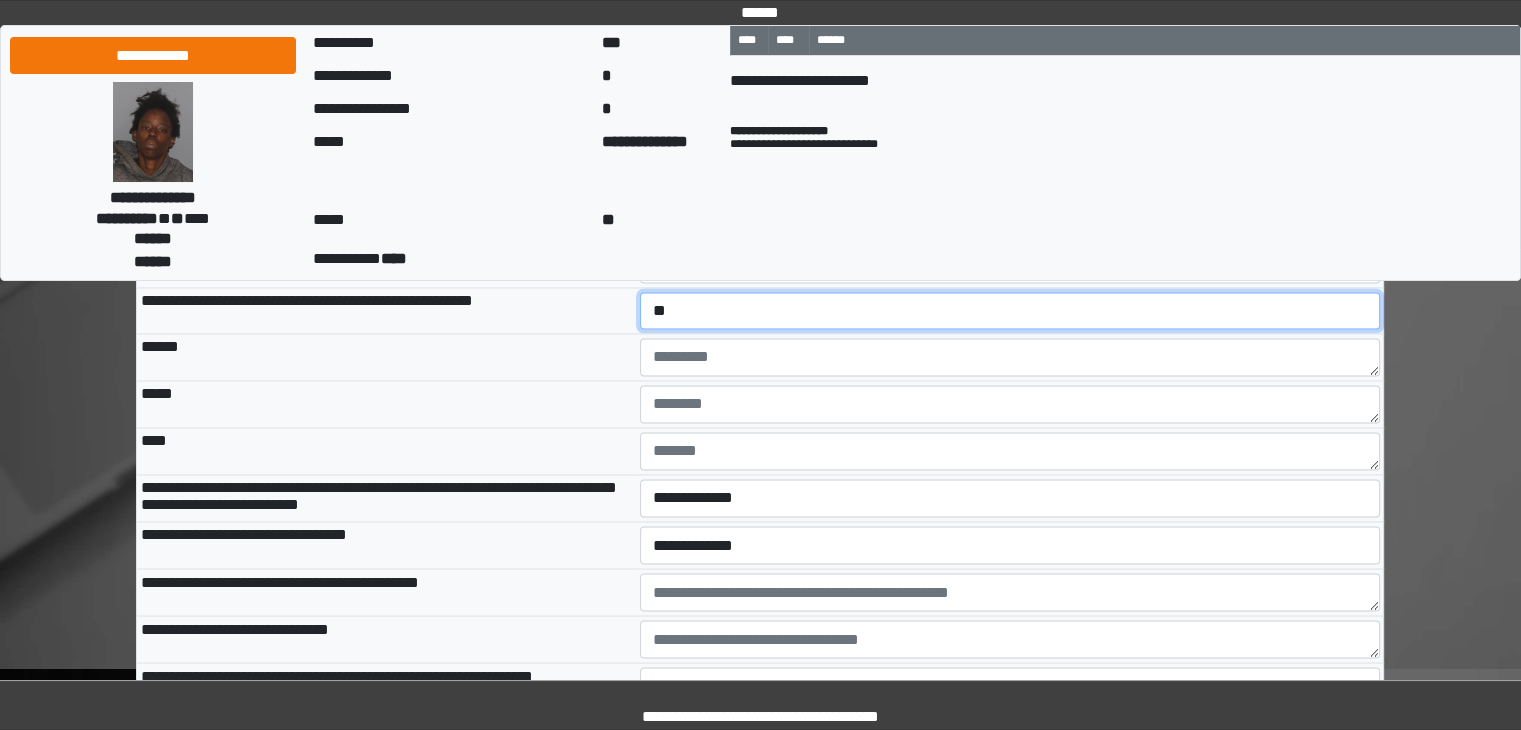click on "**********" at bounding box center (1010, 311) 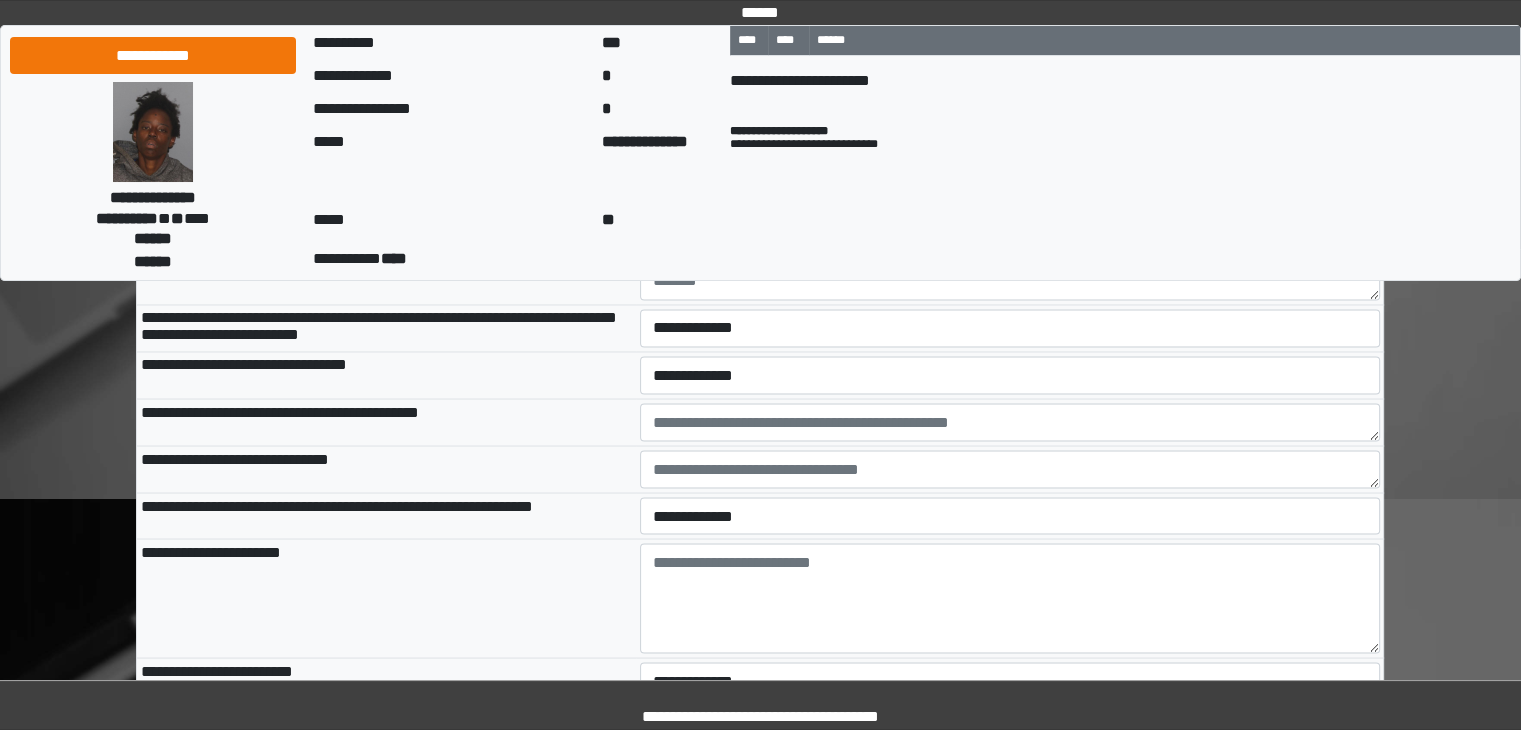 scroll, scrollTop: 11058, scrollLeft: 0, axis: vertical 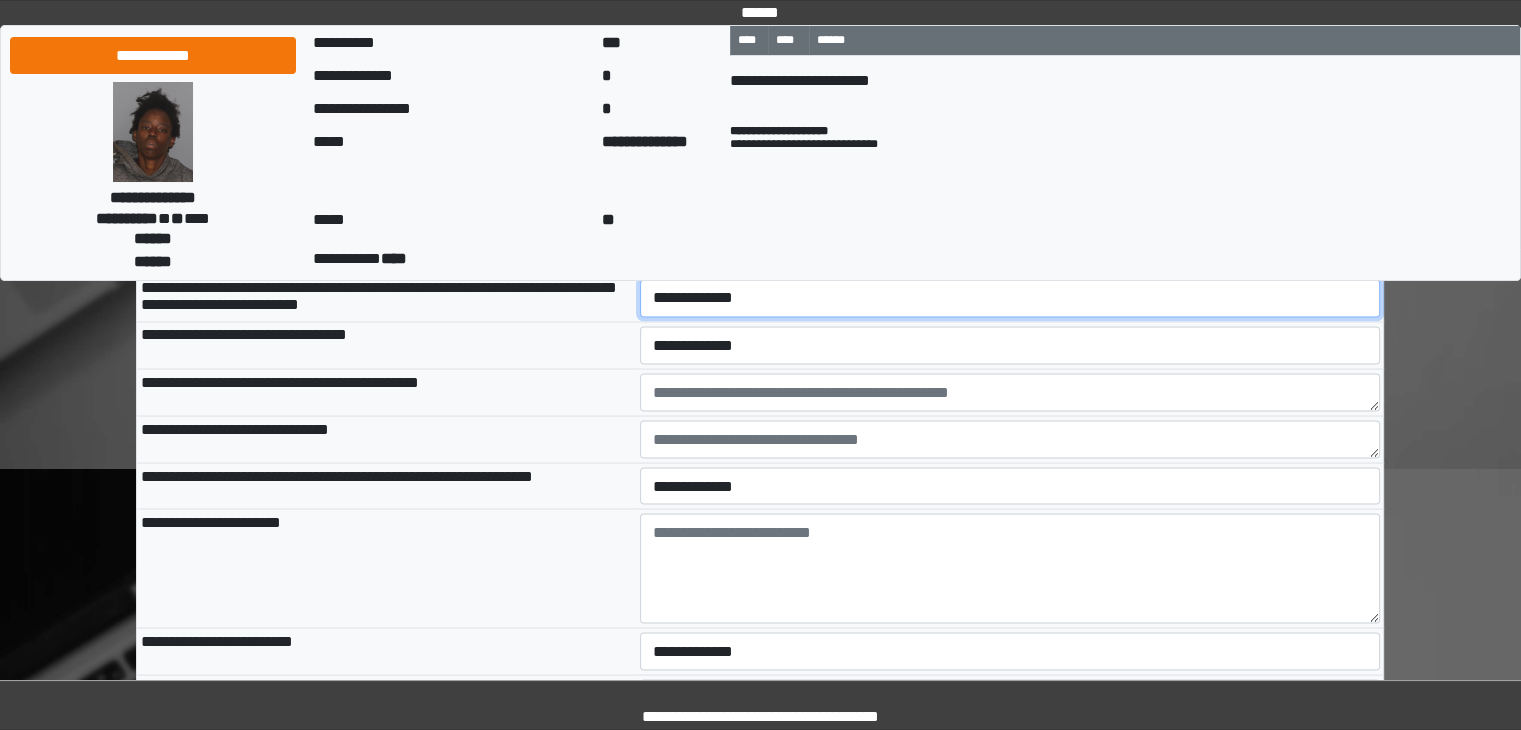 click on "**********" at bounding box center (1010, 298) 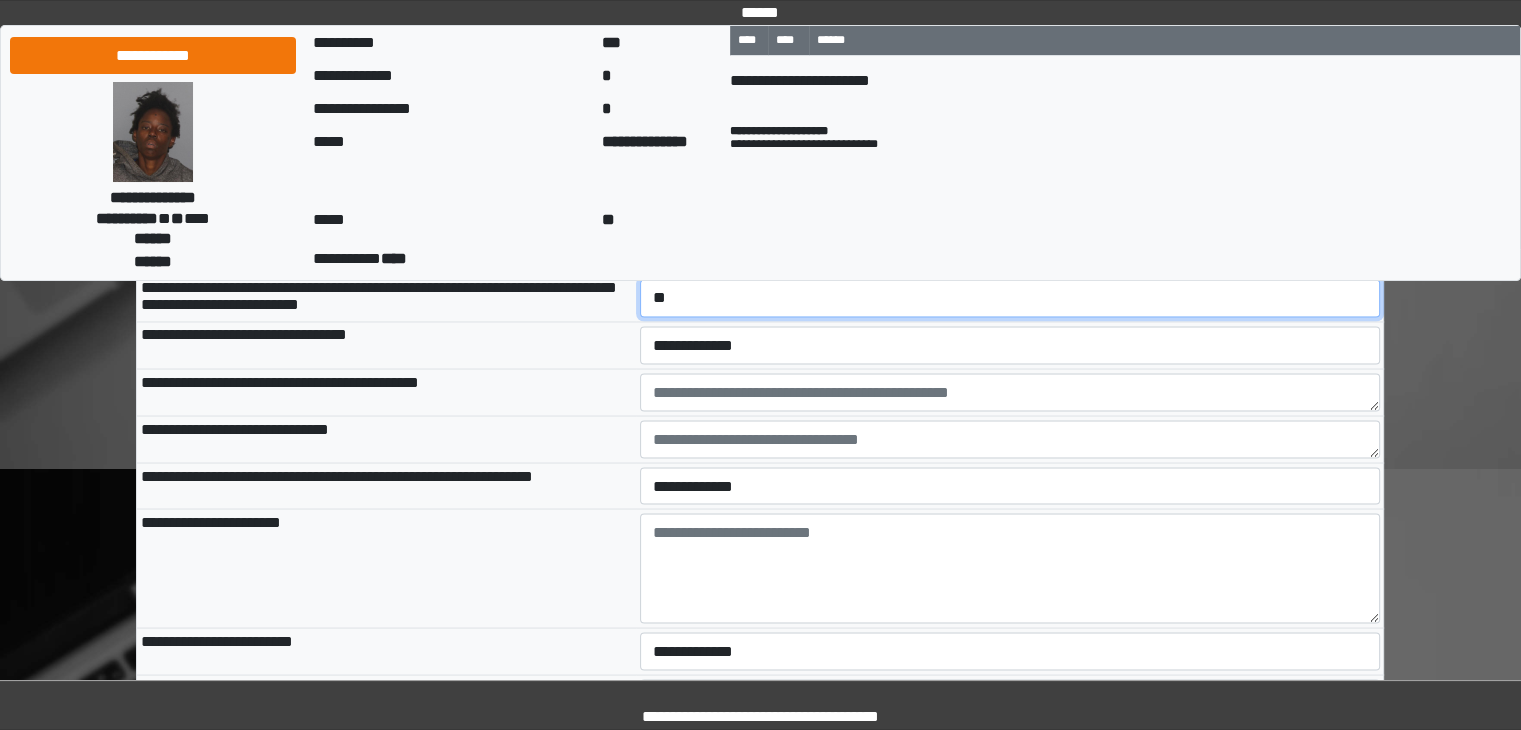 click on "**********" at bounding box center [1010, 298] 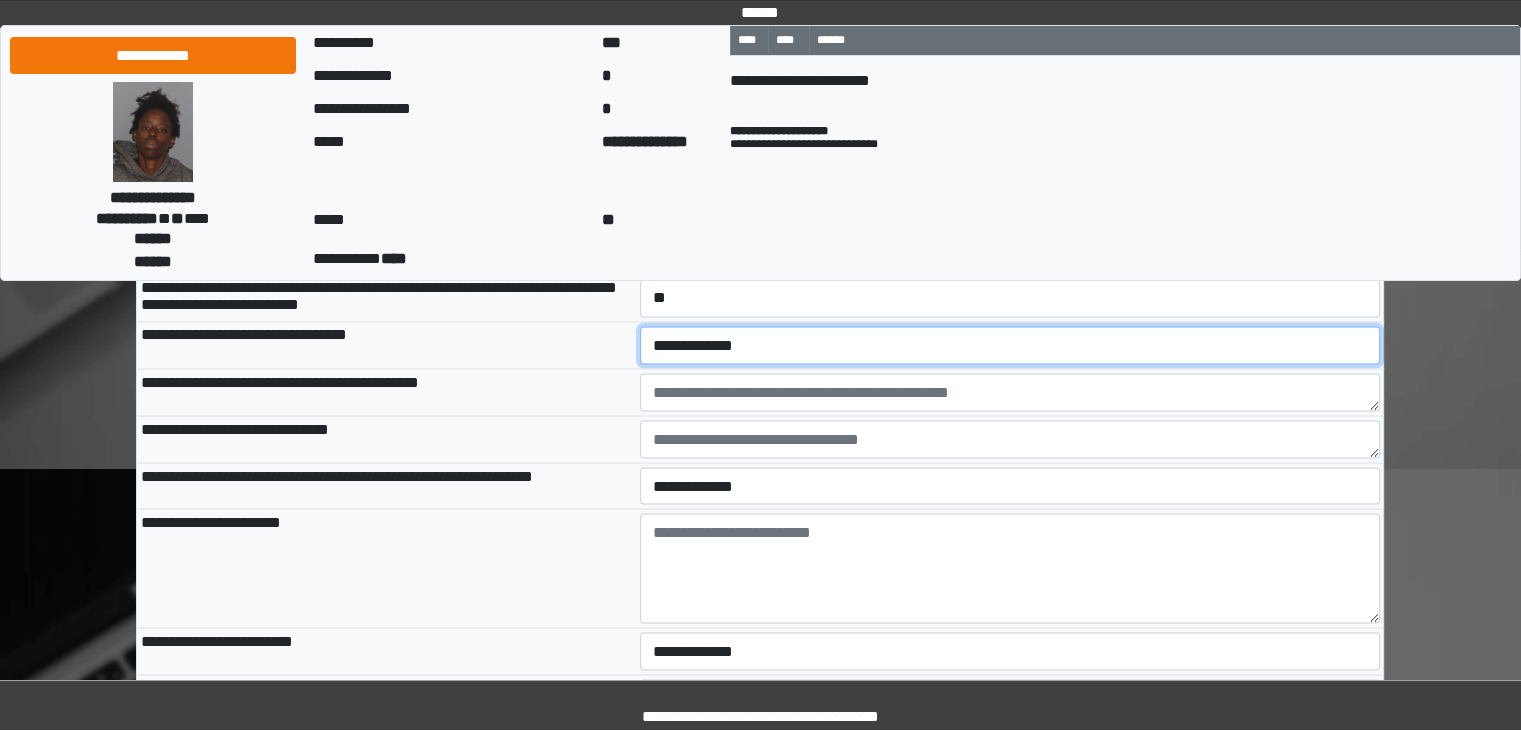 click on "**********" at bounding box center (1010, 345) 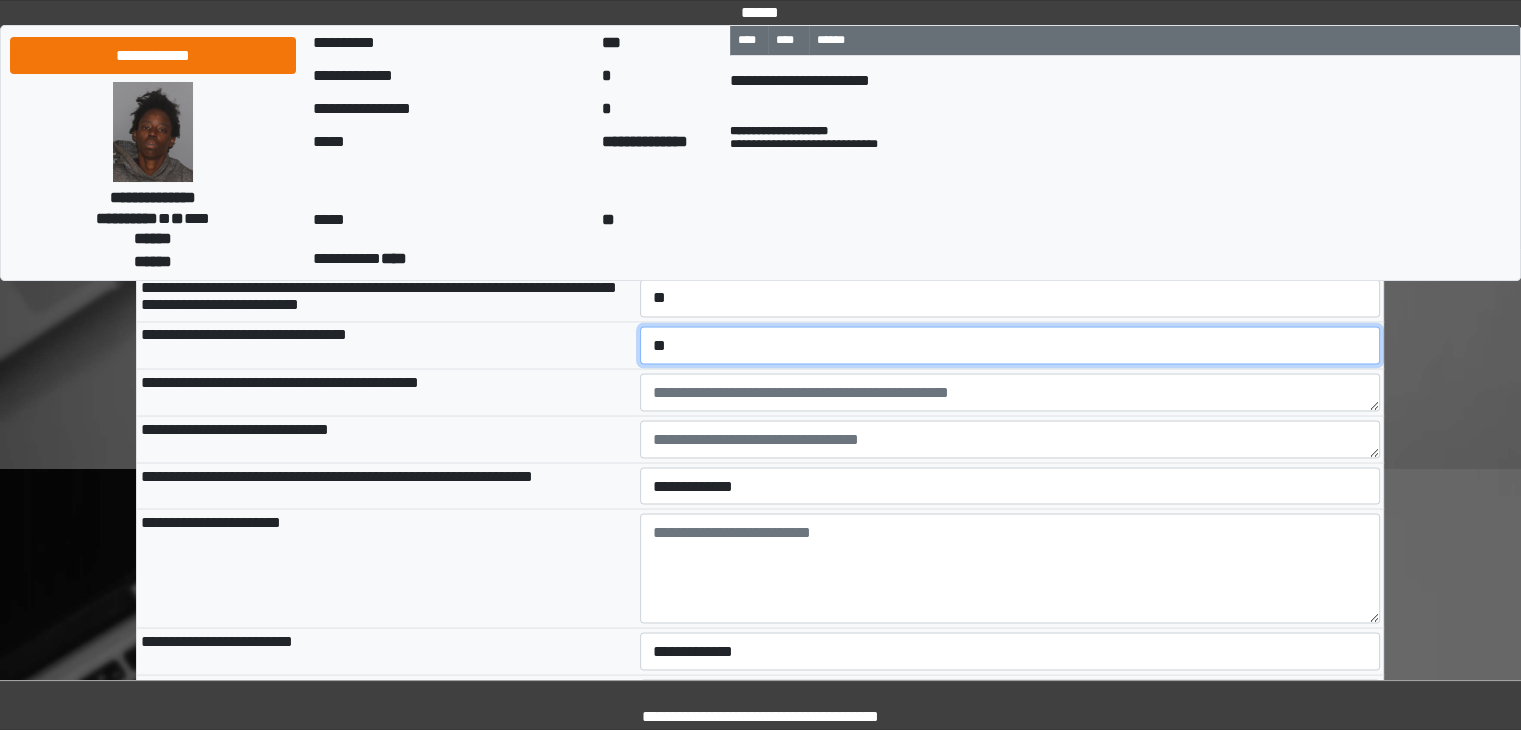 click on "**********" at bounding box center [1010, 345] 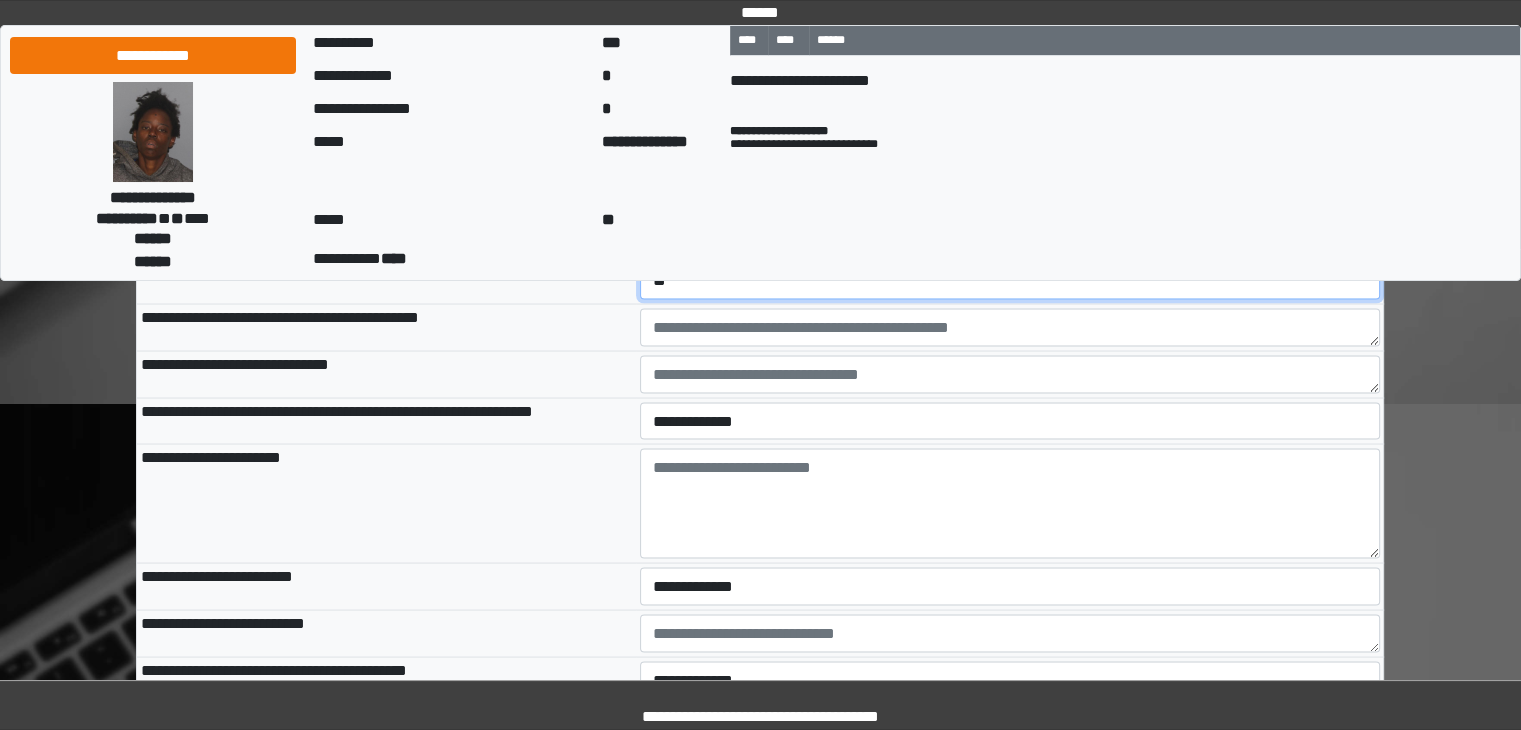 scroll, scrollTop: 11158, scrollLeft: 0, axis: vertical 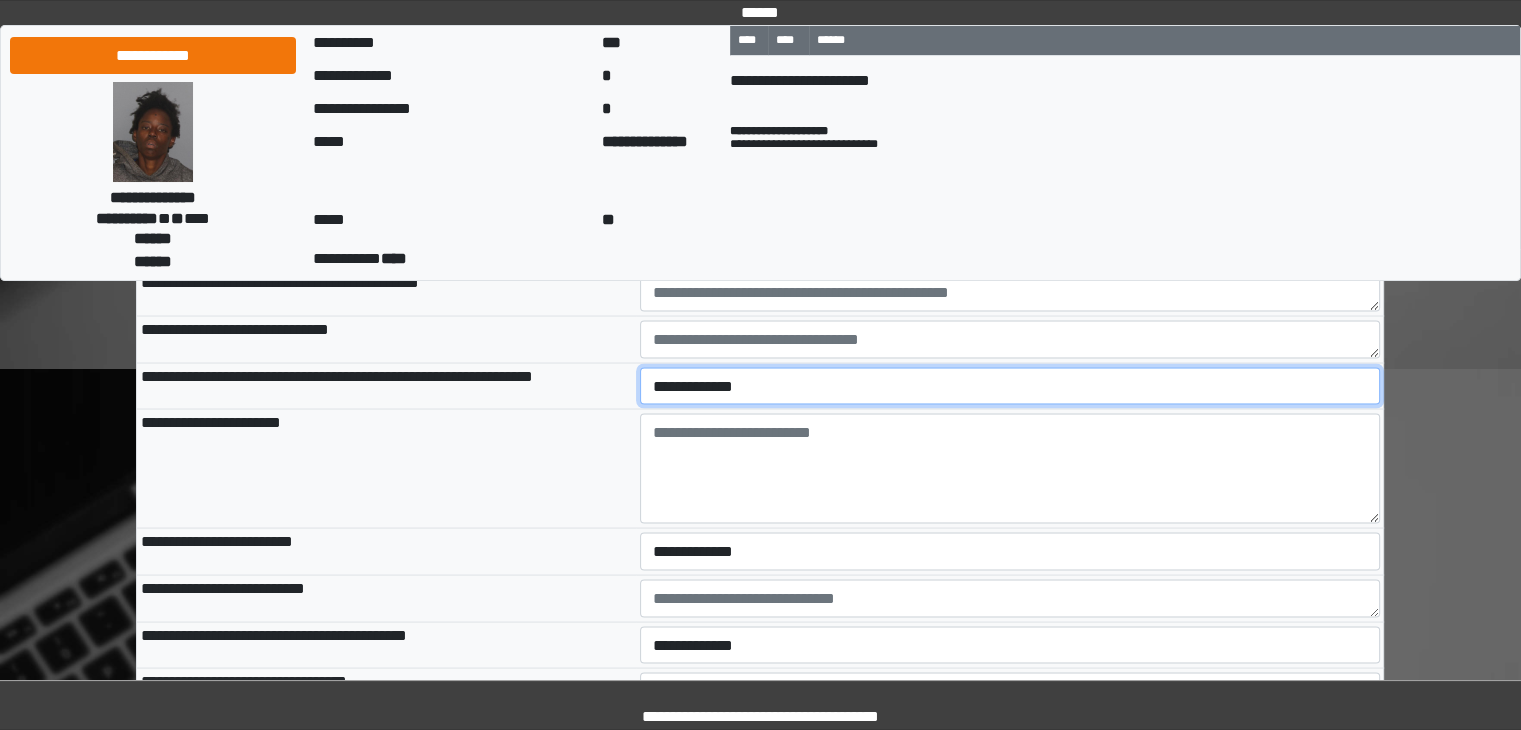 click on "**********" at bounding box center [1010, 386] 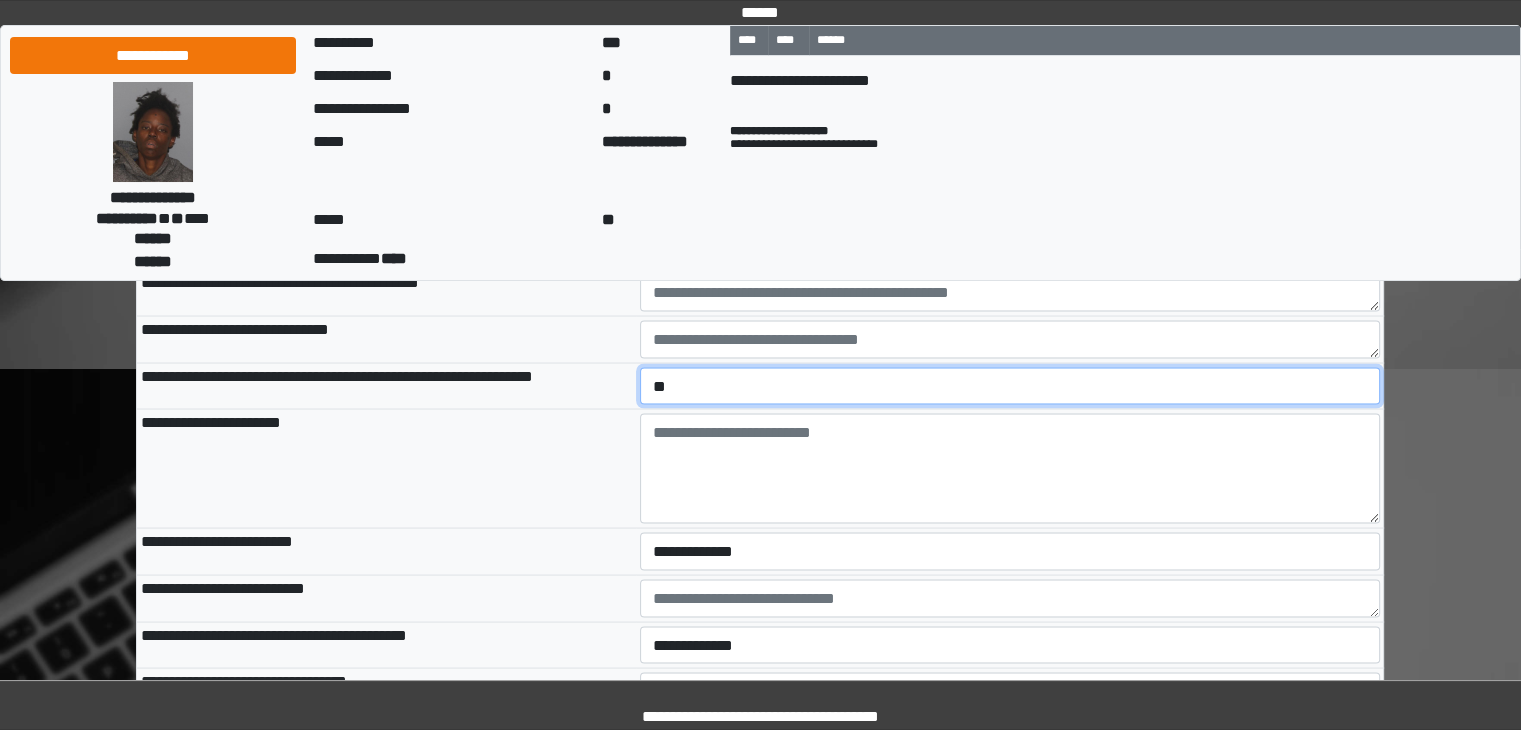 click on "**********" at bounding box center [1010, 386] 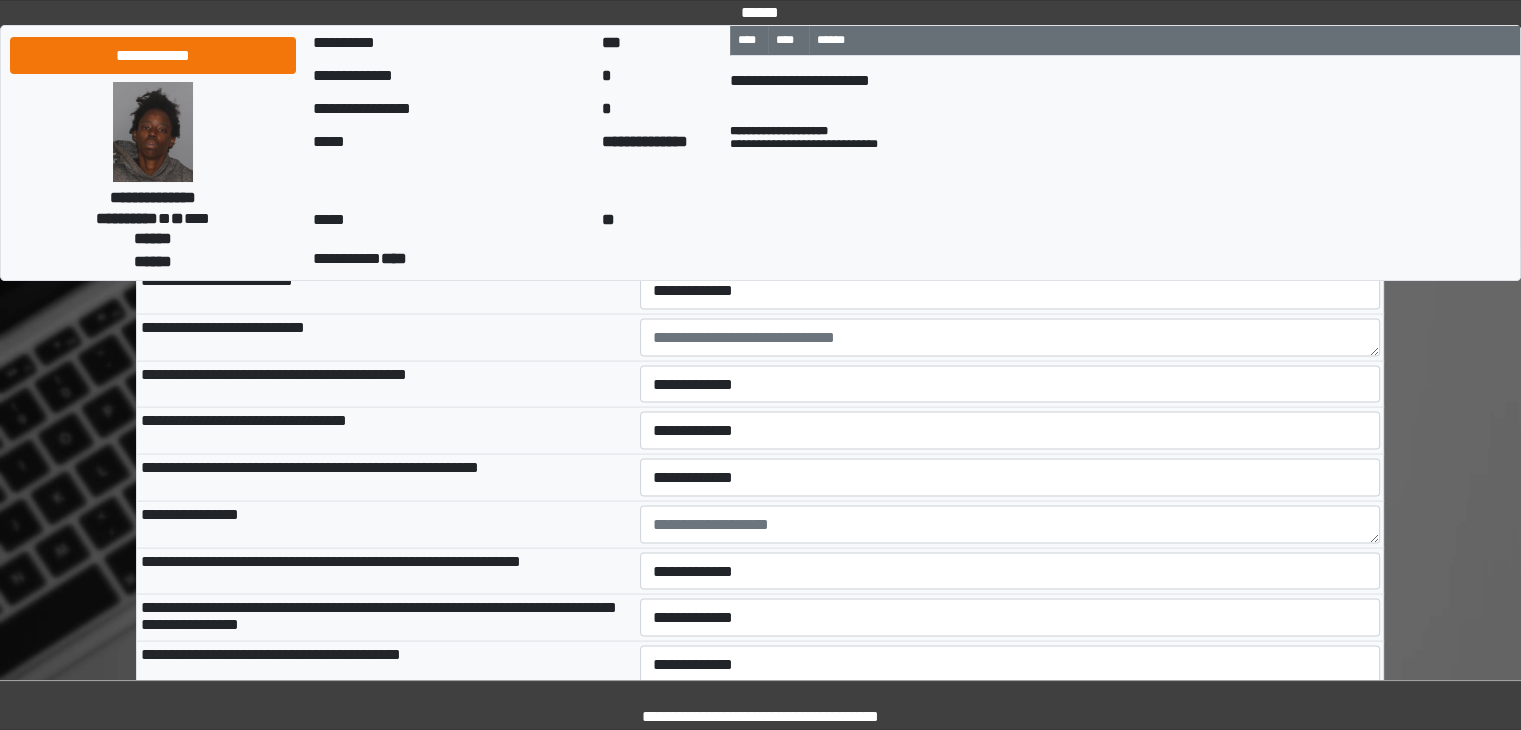 scroll, scrollTop: 11458, scrollLeft: 0, axis: vertical 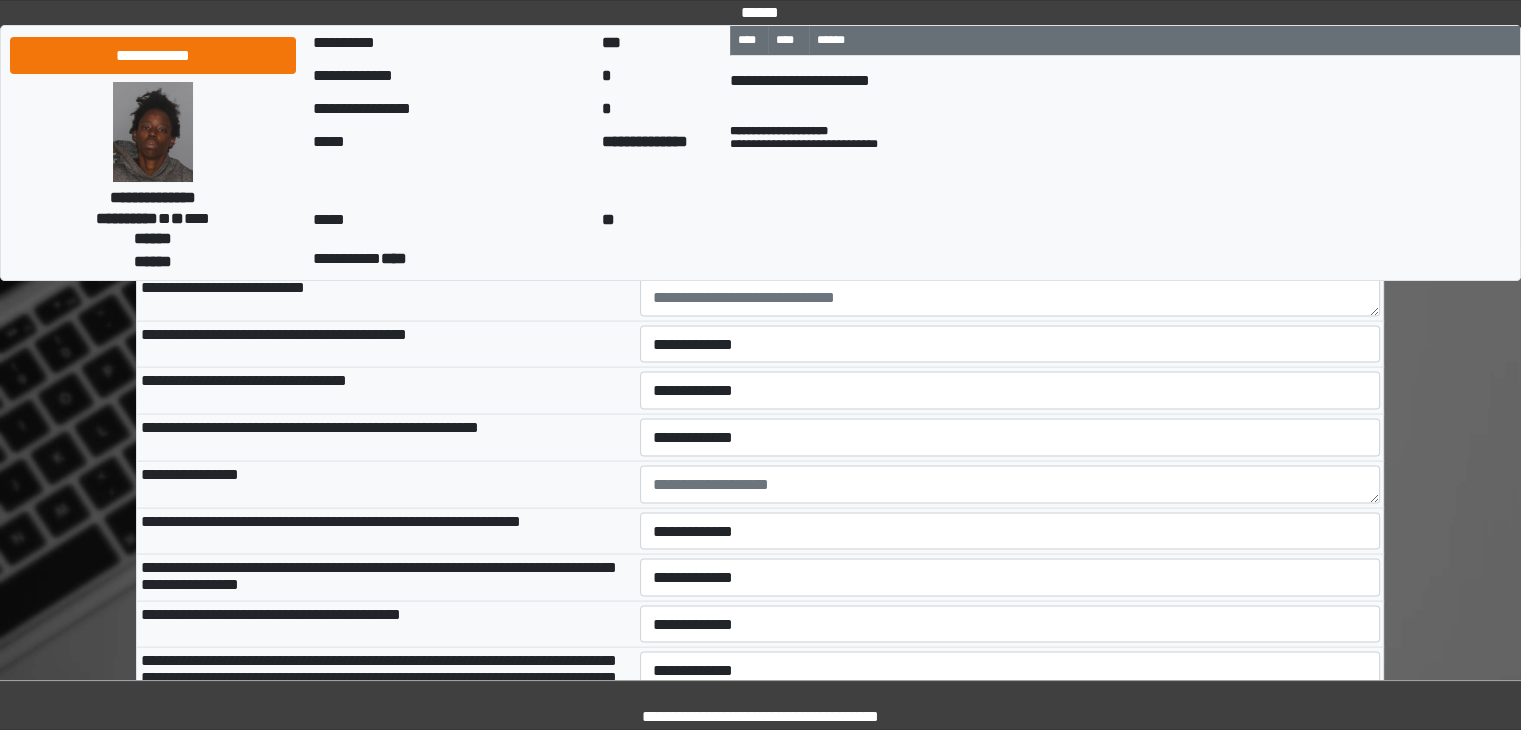 click on "**********" at bounding box center (1010, 251) 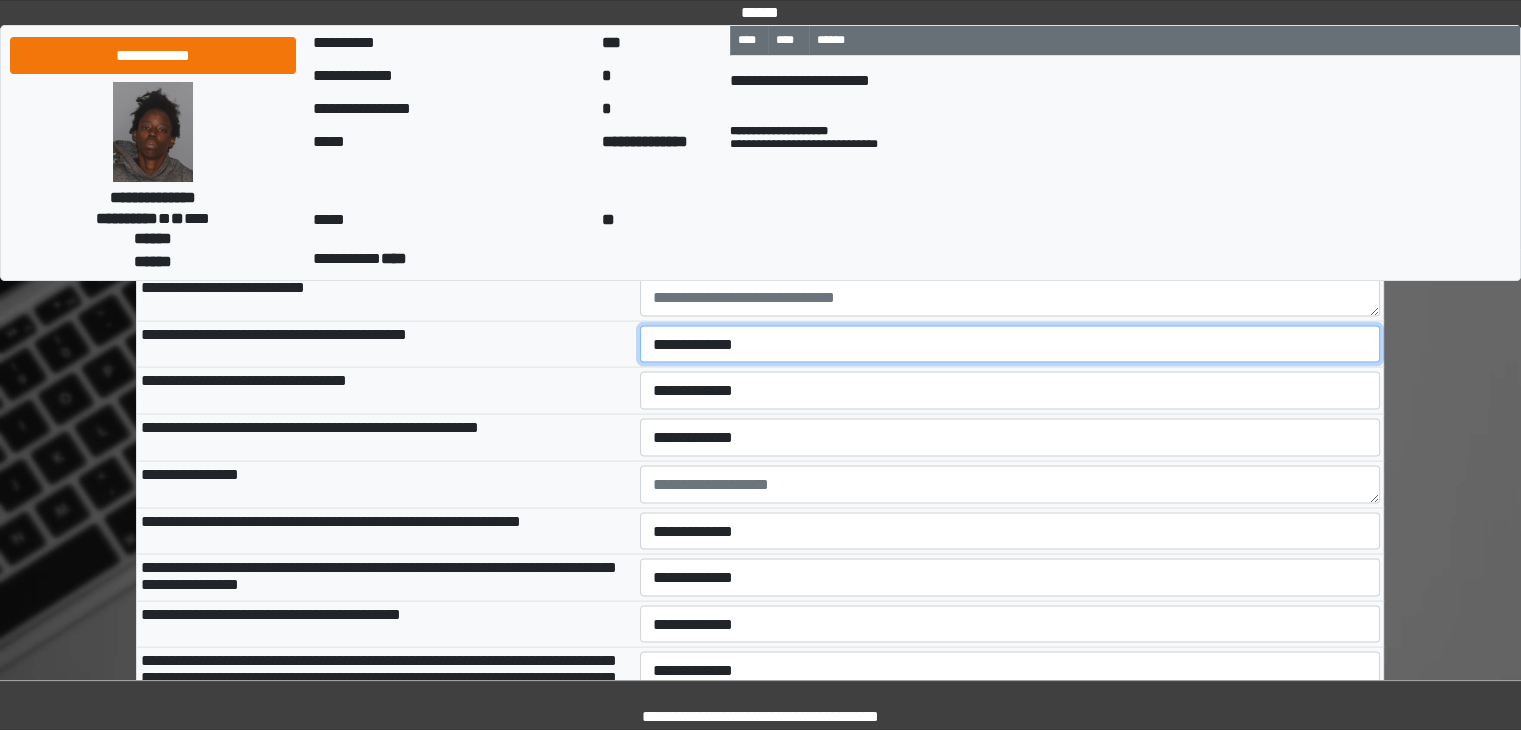 click on "**********" at bounding box center (1010, 345) 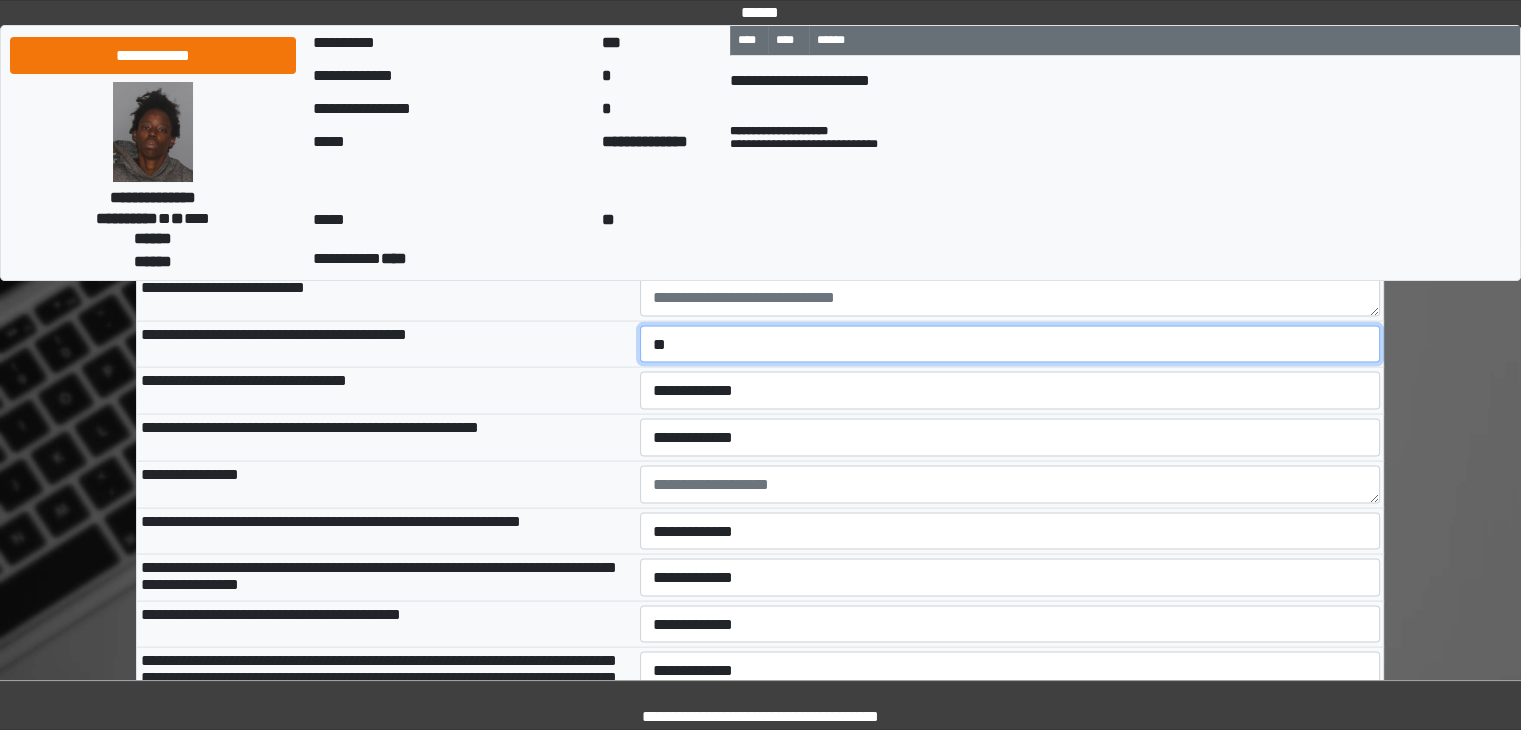 click on "**********" at bounding box center [1010, 345] 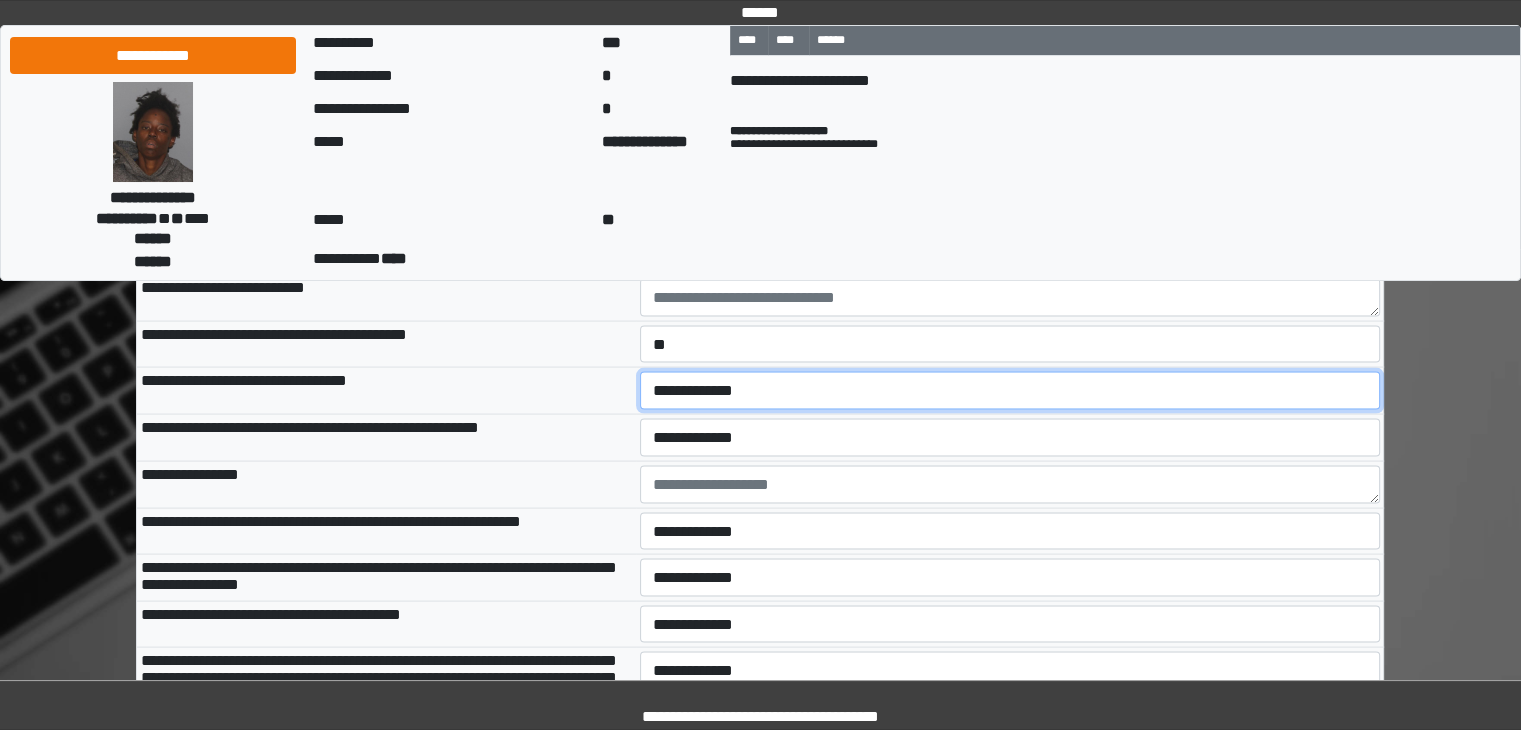 click on "**********" at bounding box center (1010, 391) 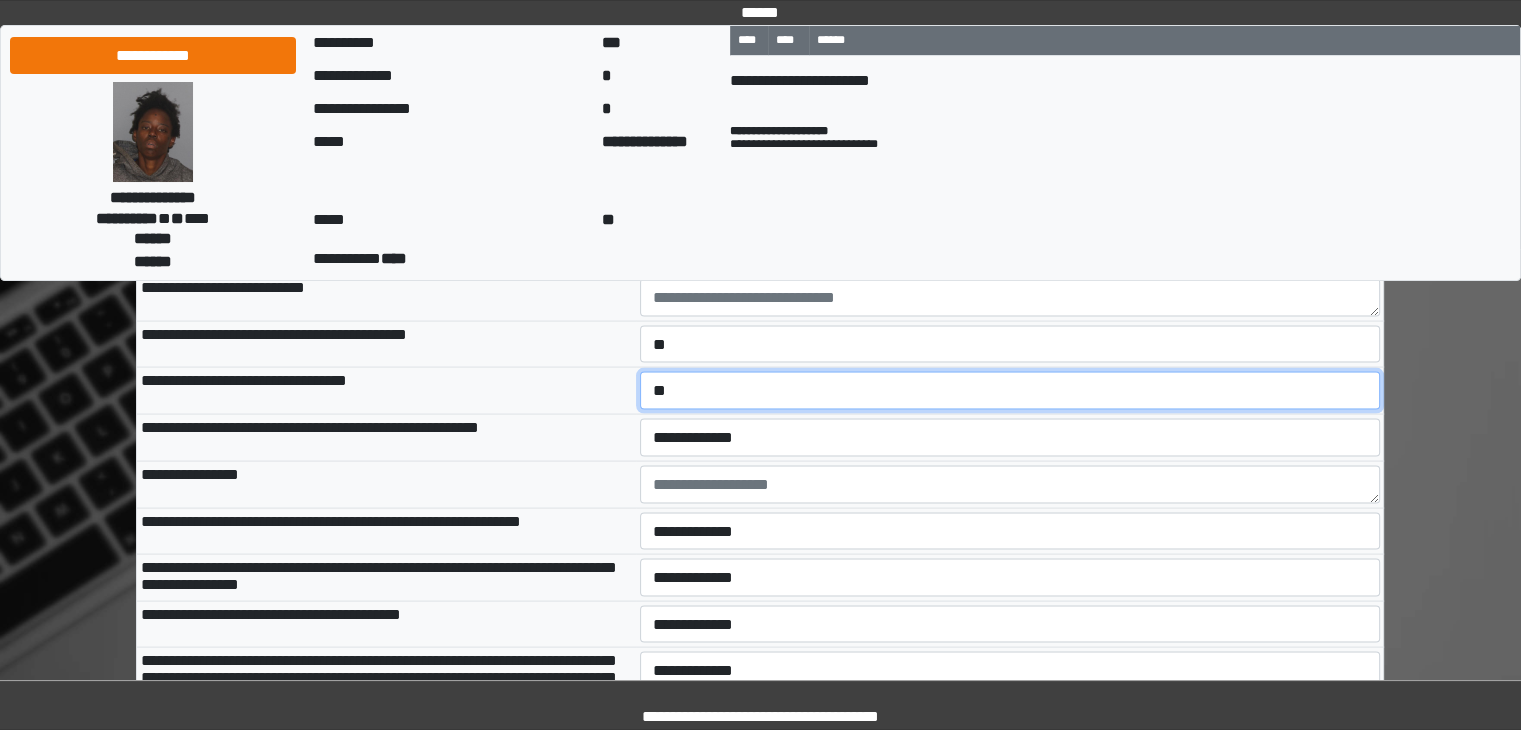 click on "**********" at bounding box center (1010, 391) 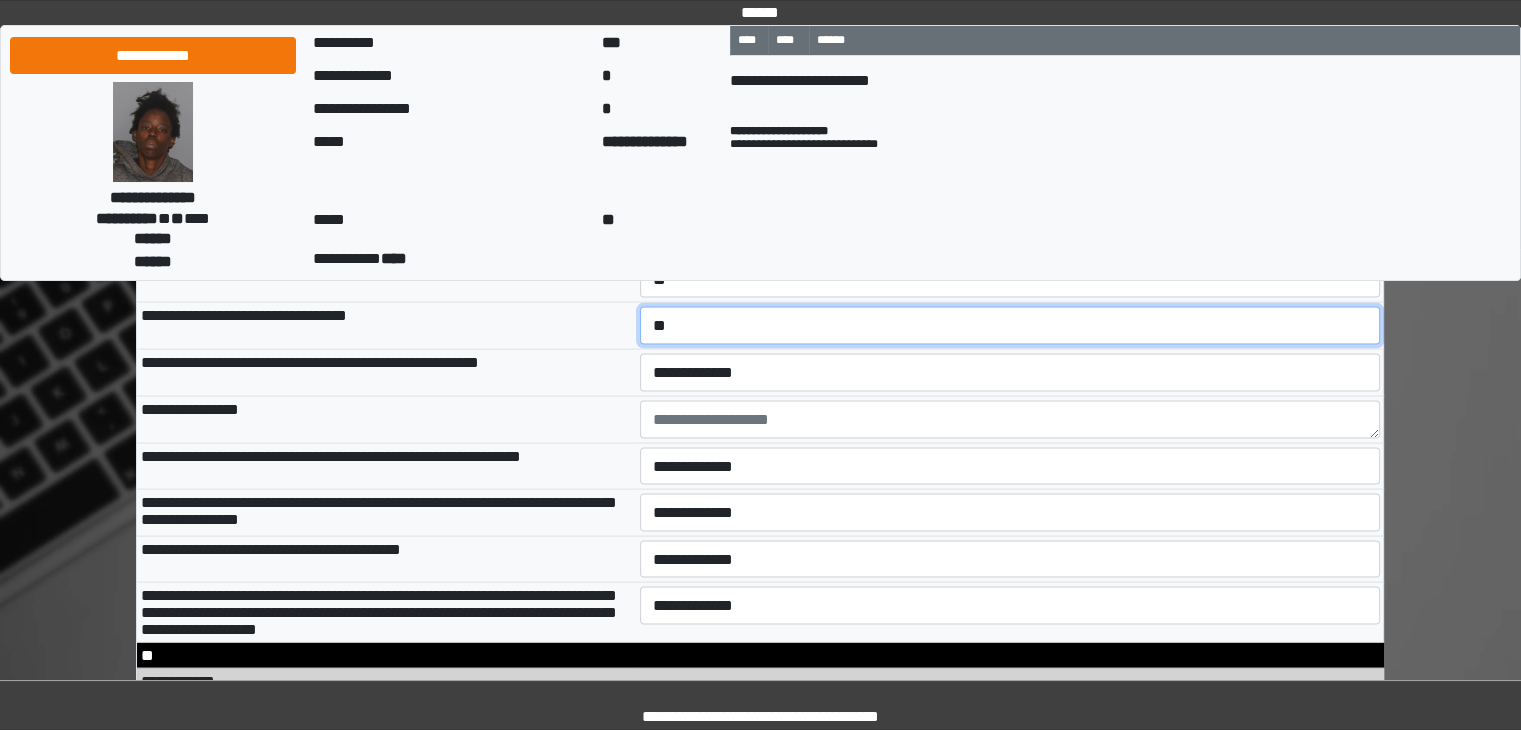 scroll, scrollTop: 11558, scrollLeft: 0, axis: vertical 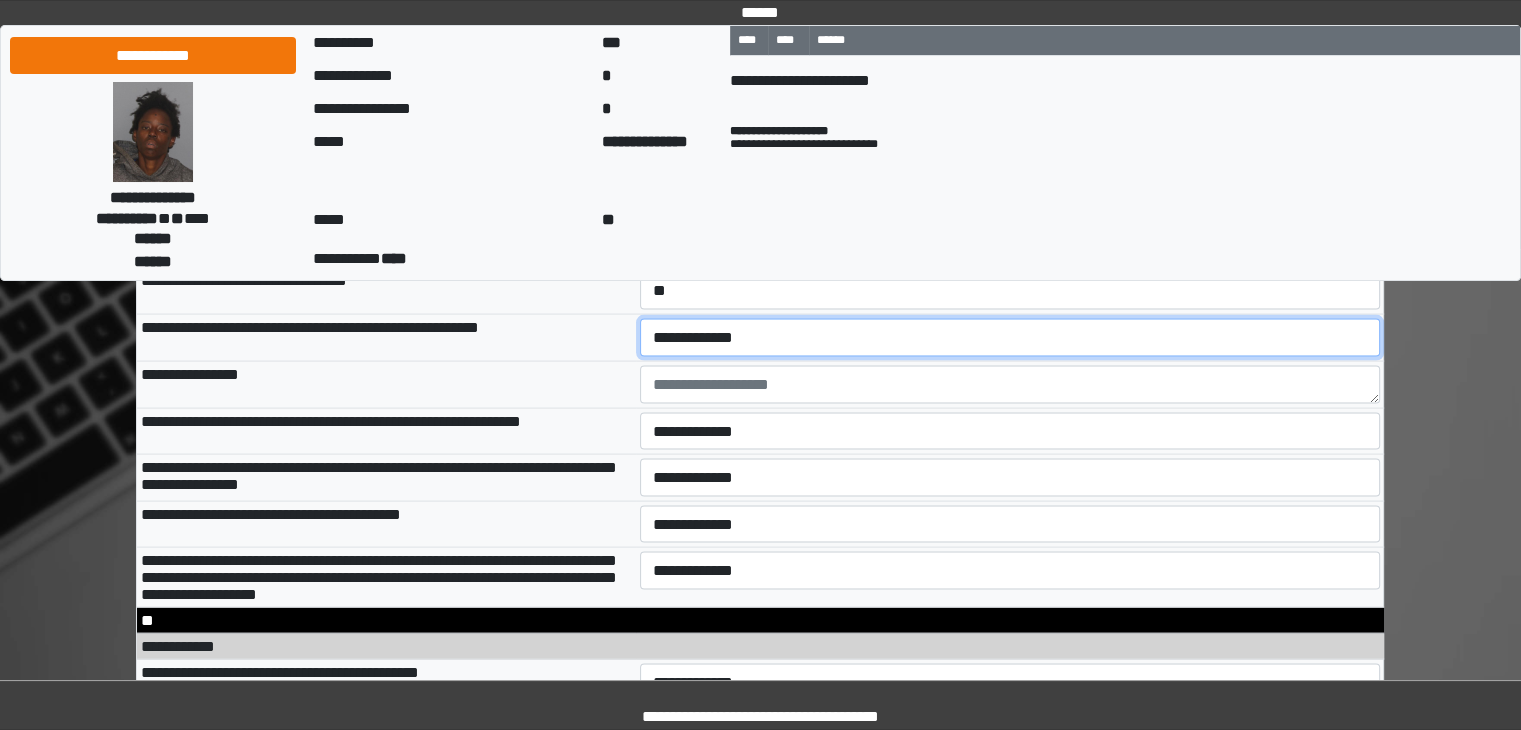click on "**********" at bounding box center [1010, 338] 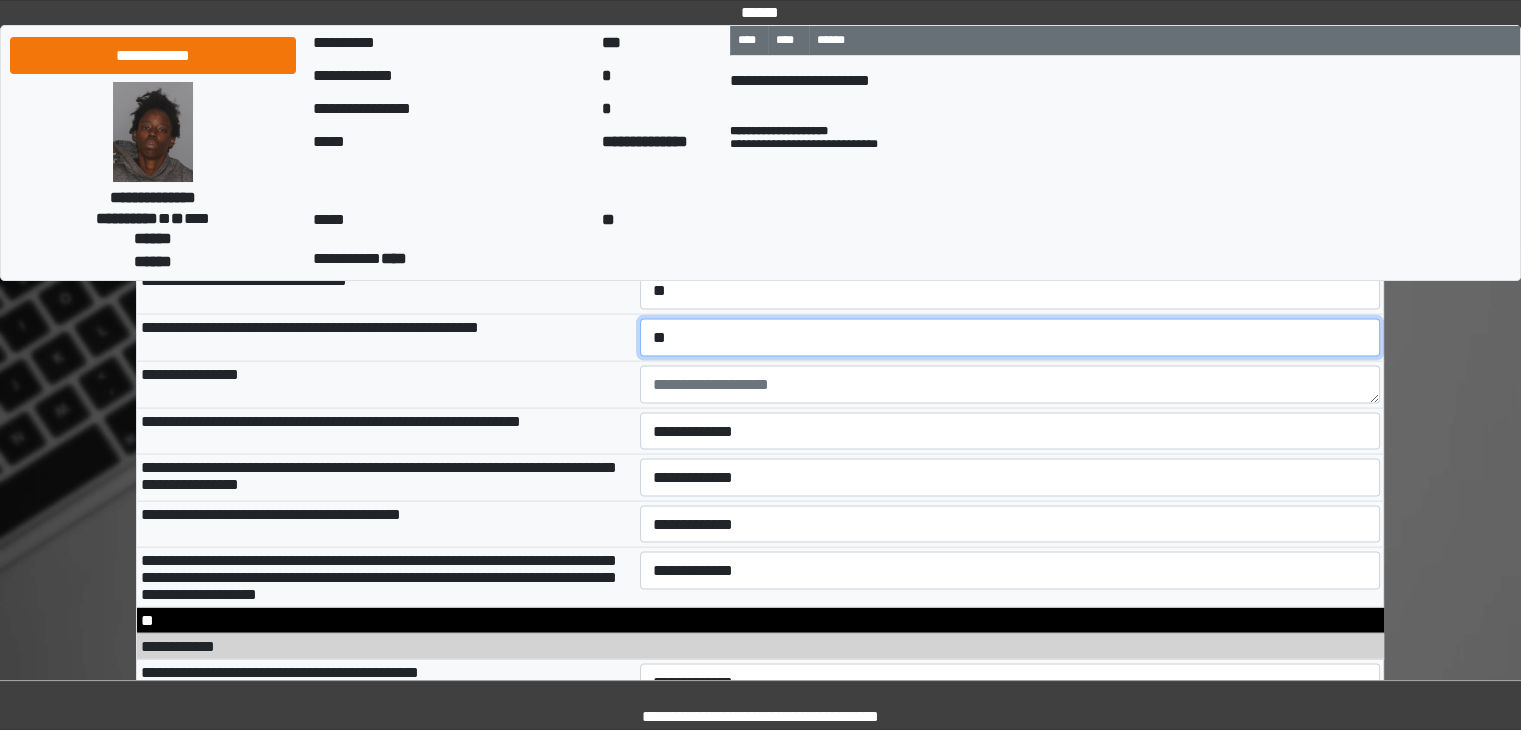 click on "**********" at bounding box center (1010, 338) 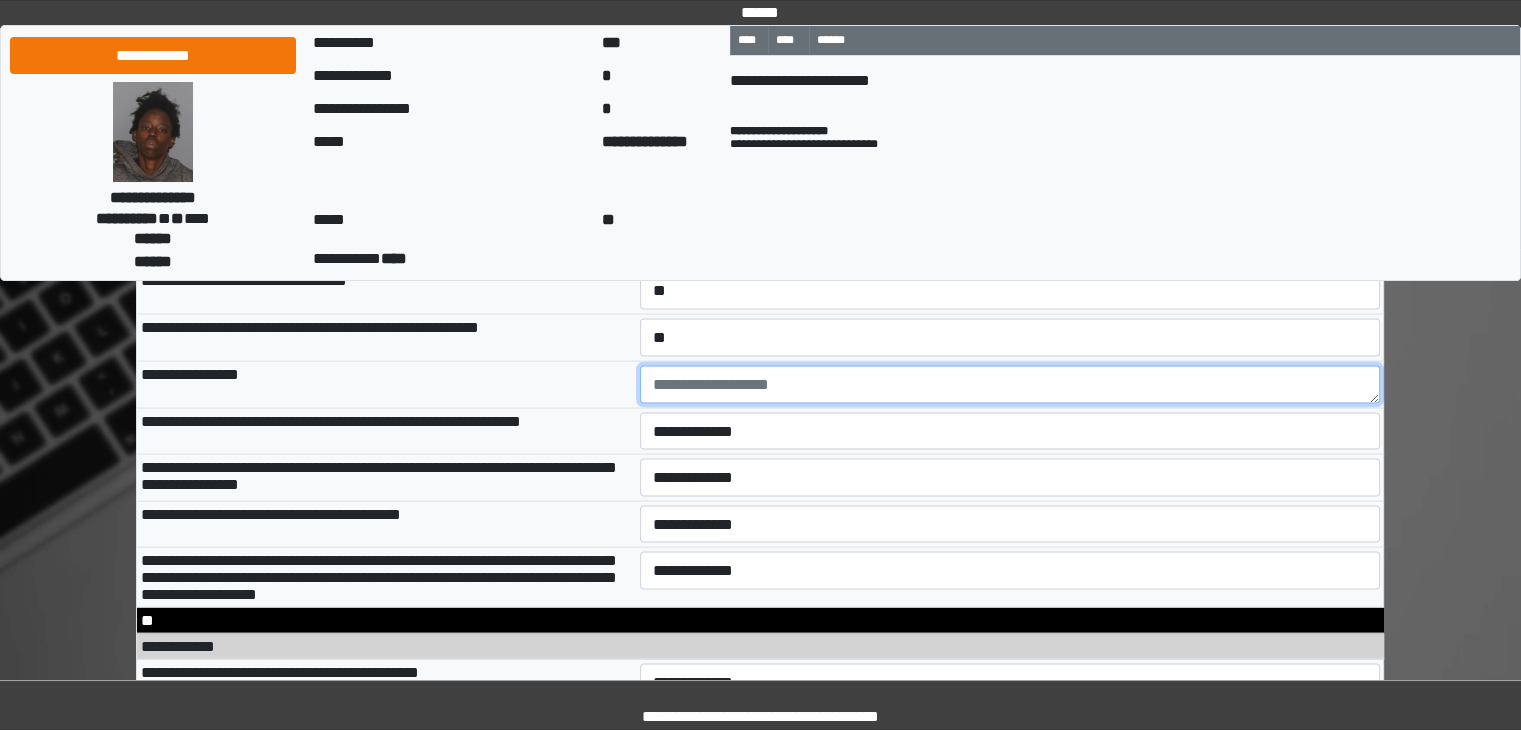 click at bounding box center [1010, 385] 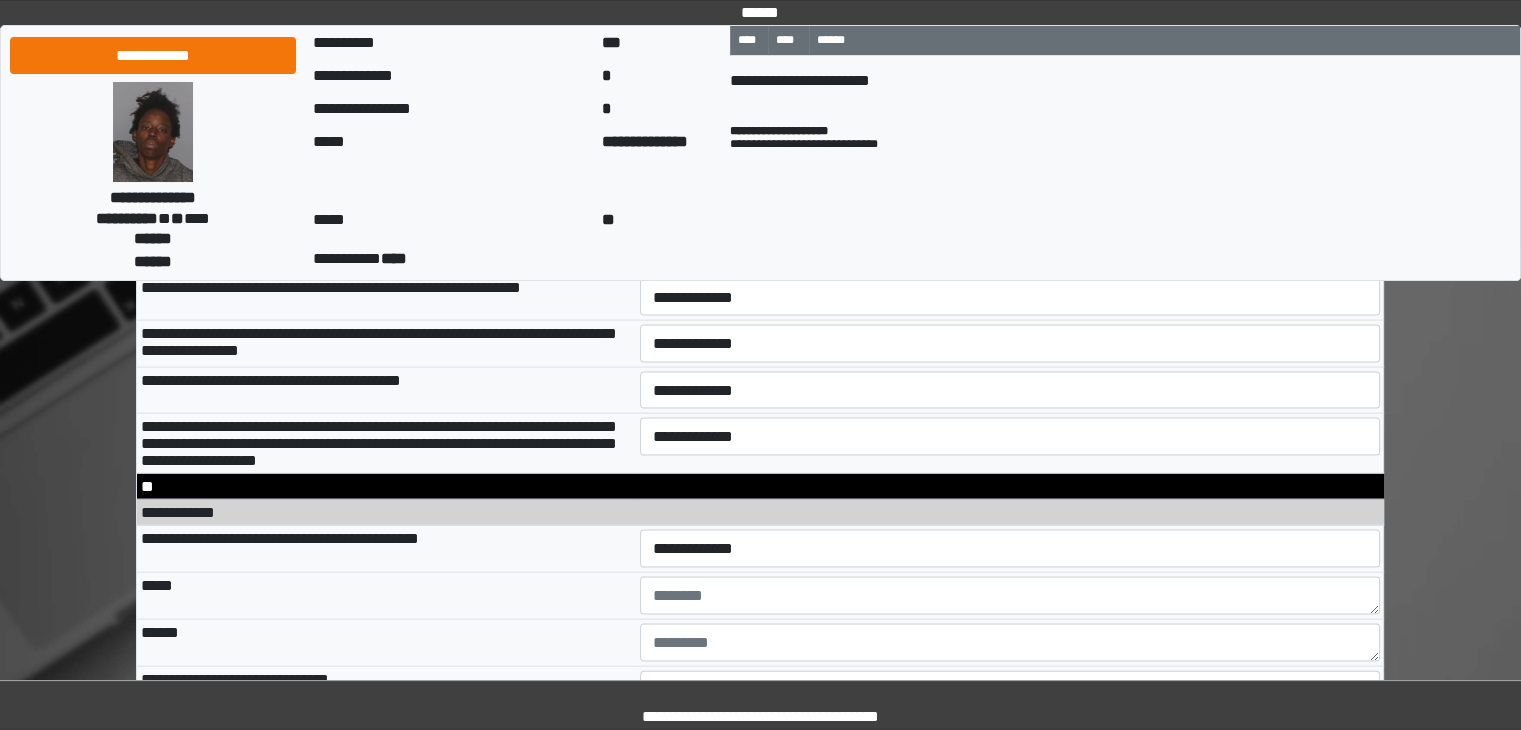 scroll, scrollTop: 11558, scrollLeft: 0, axis: vertical 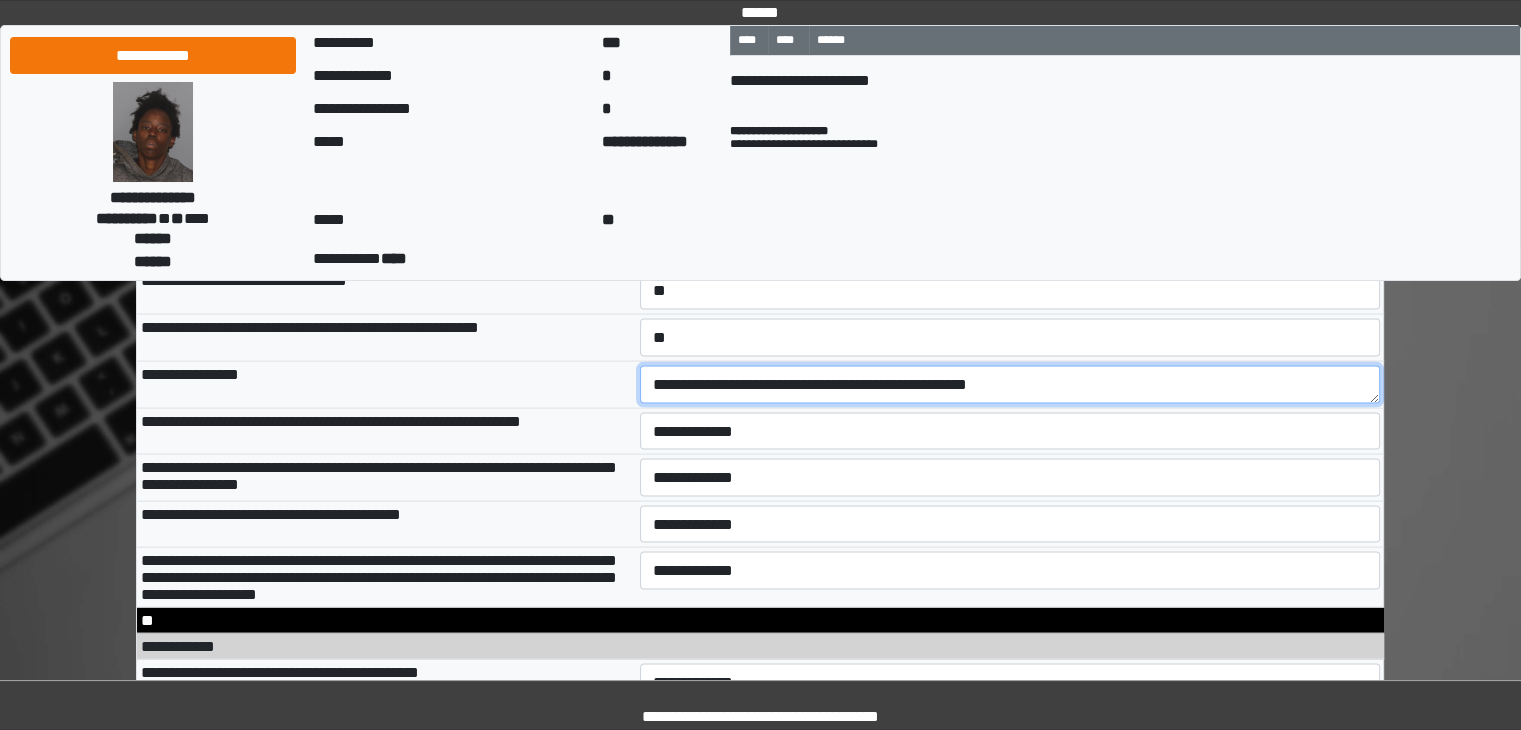 type on "**********" 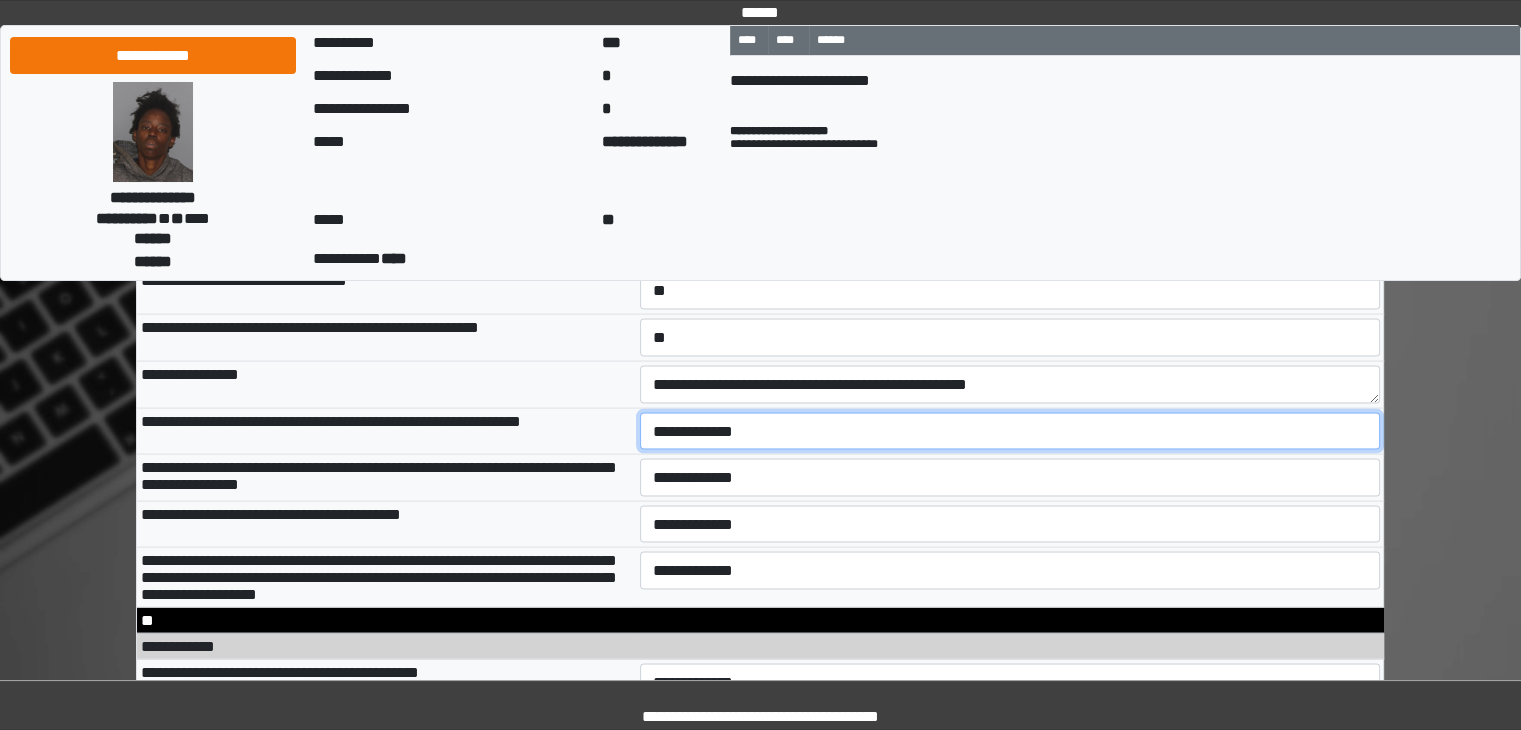 click on "**********" at bounding box center (1010, 432) 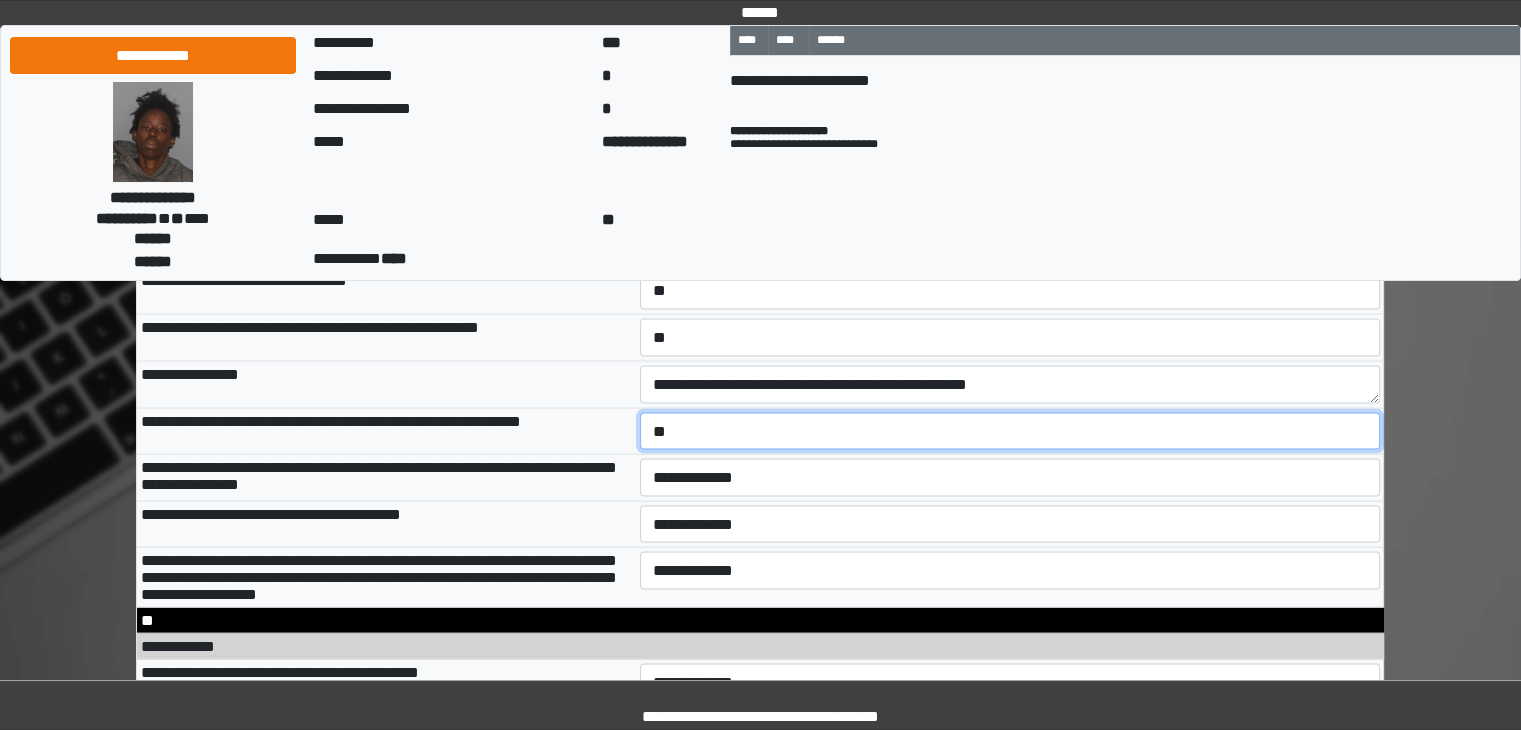 click on "**********" at bounding box center (1010, 432) 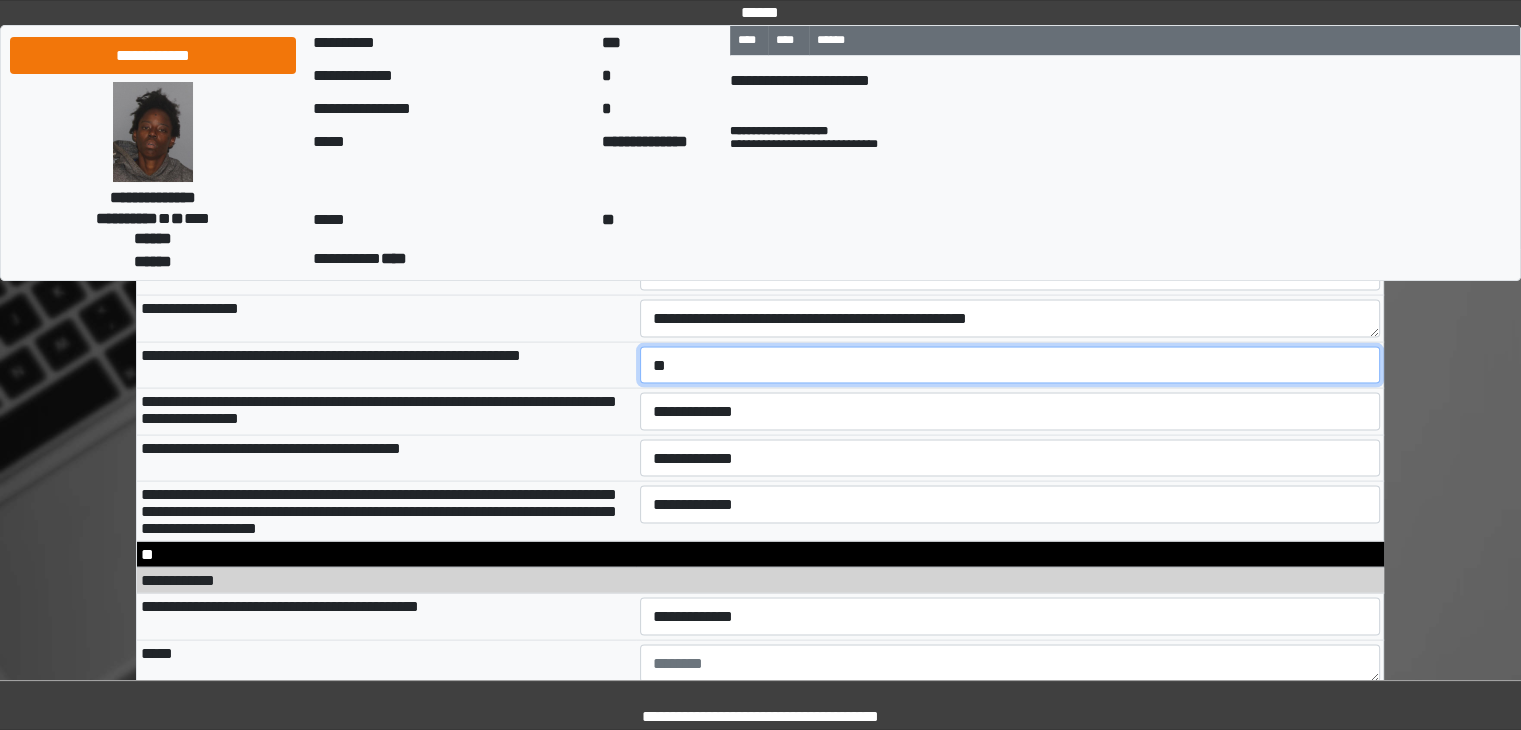 scroll, scrollTop: 11658, scrollLeft: 0, axis: vertical 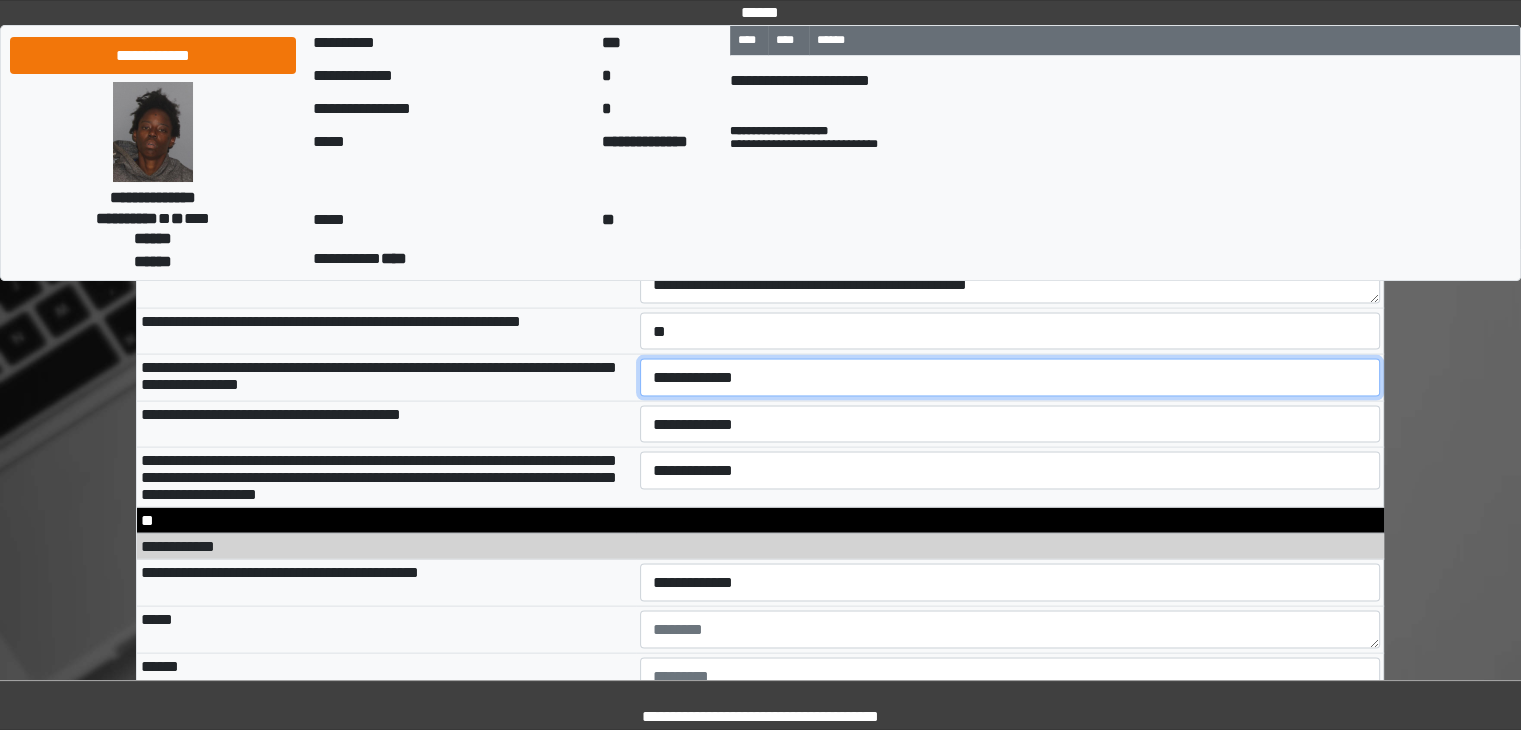 click on "**********" at bounding box center (1010, 378) 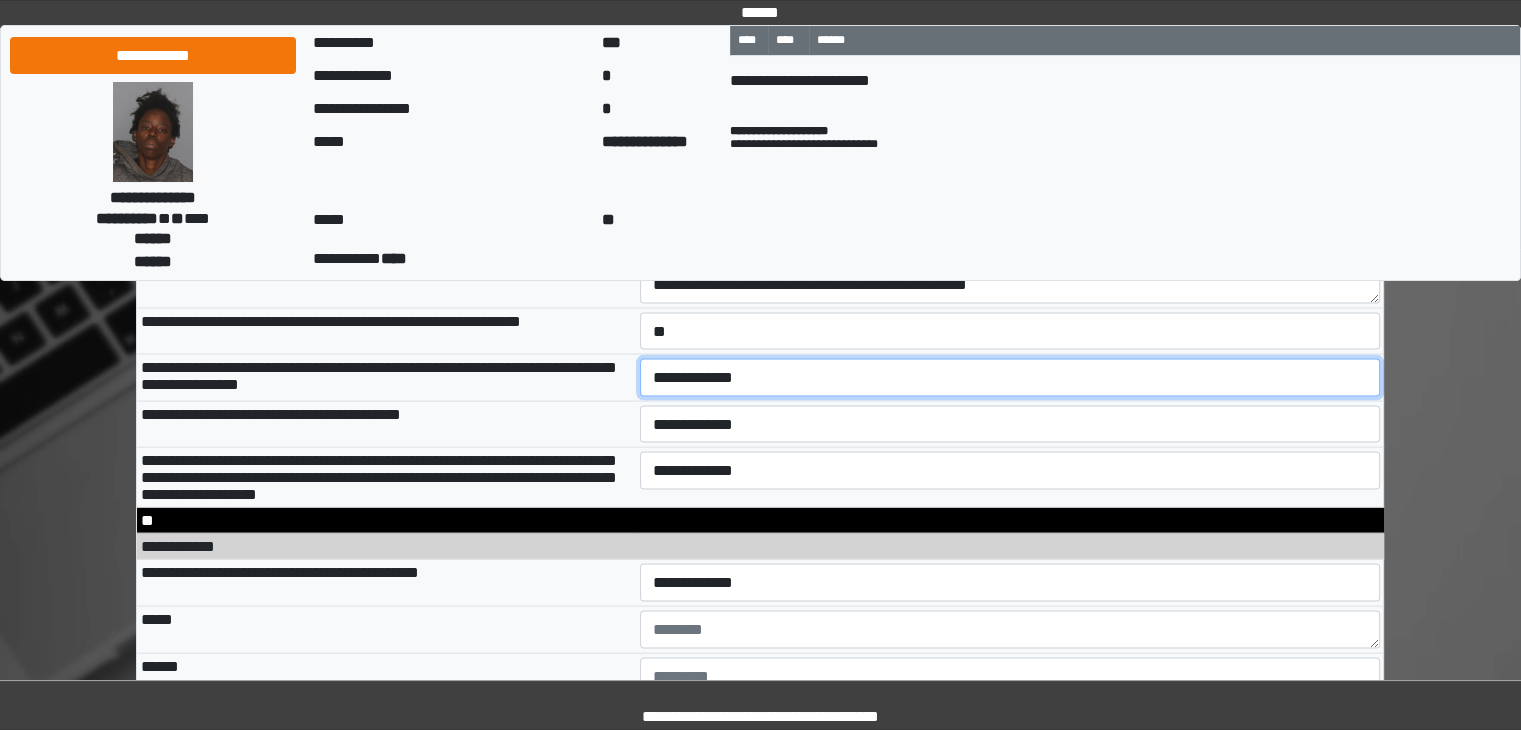 select on "*" 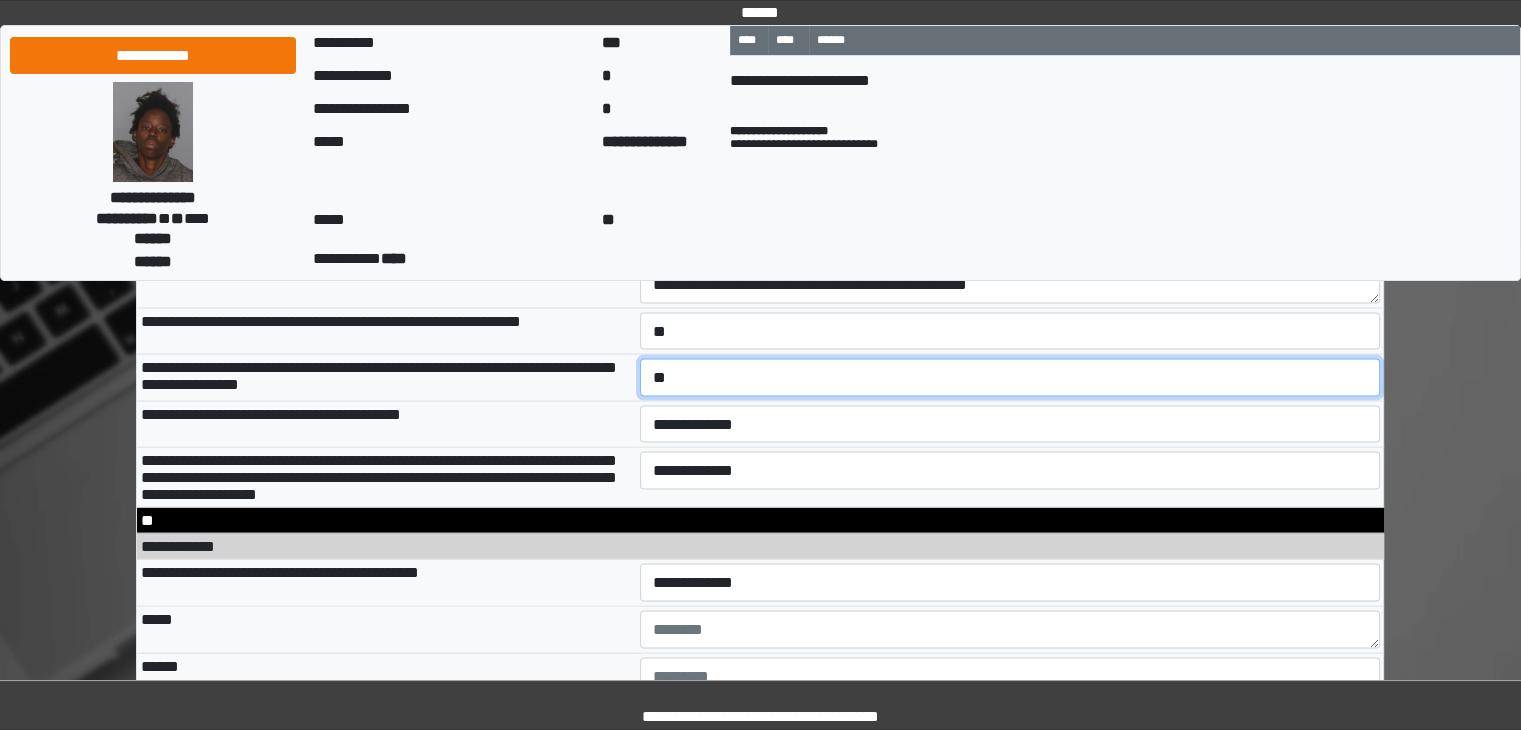 click on "**********" at bounding box center (1010, 378) 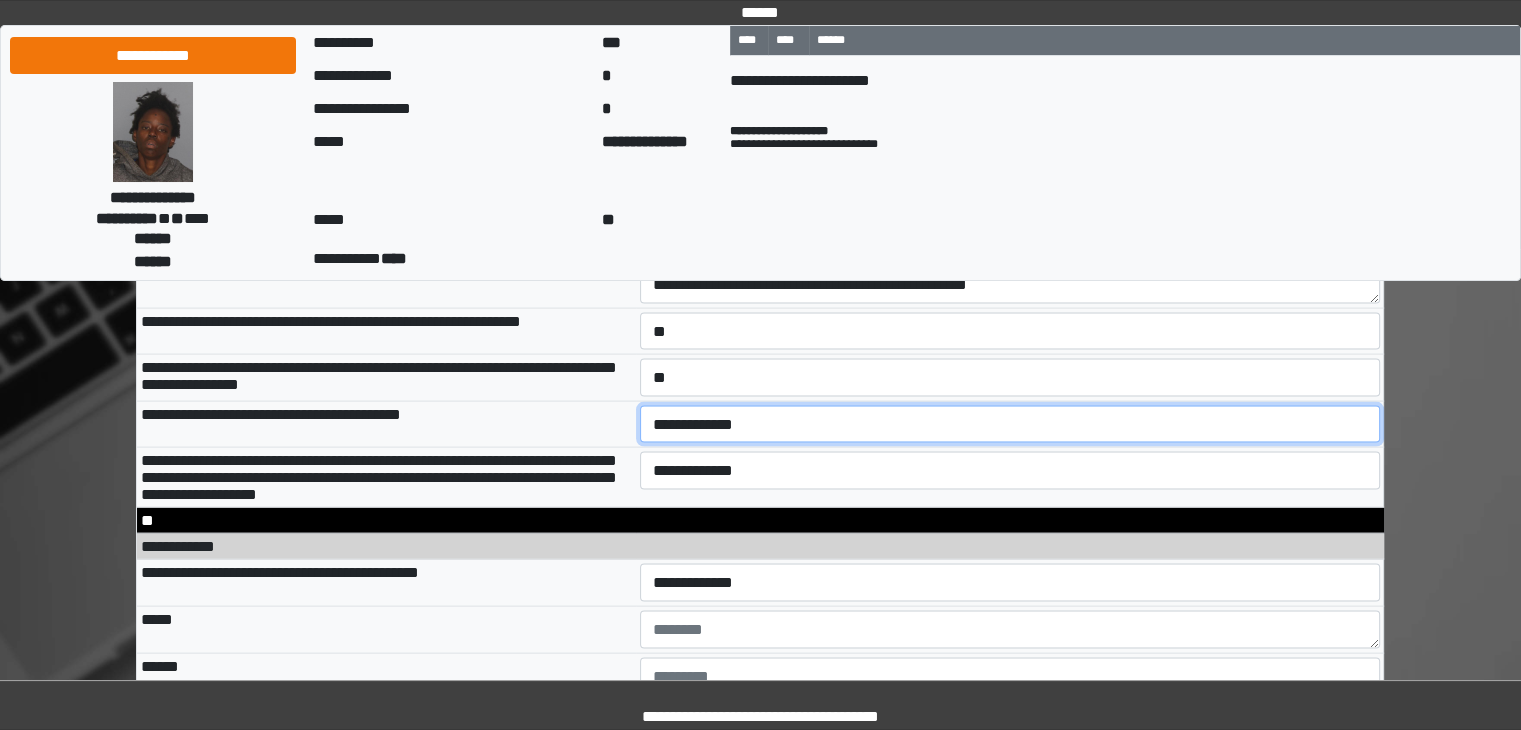 click on "**********" at bounding box center [1010, 425] 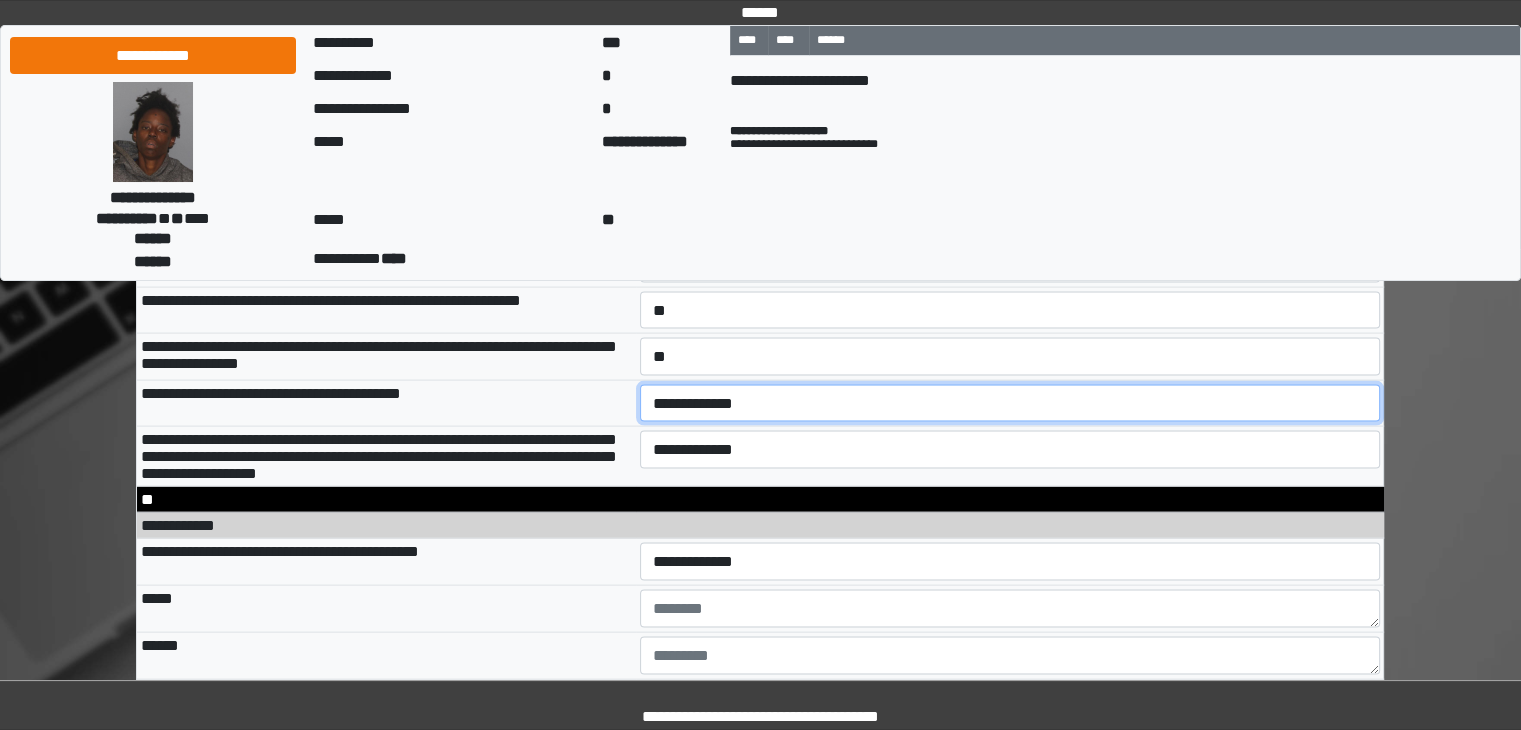 scroll, scrollTop: 11658, scrollLeft: 0, axis: vertical 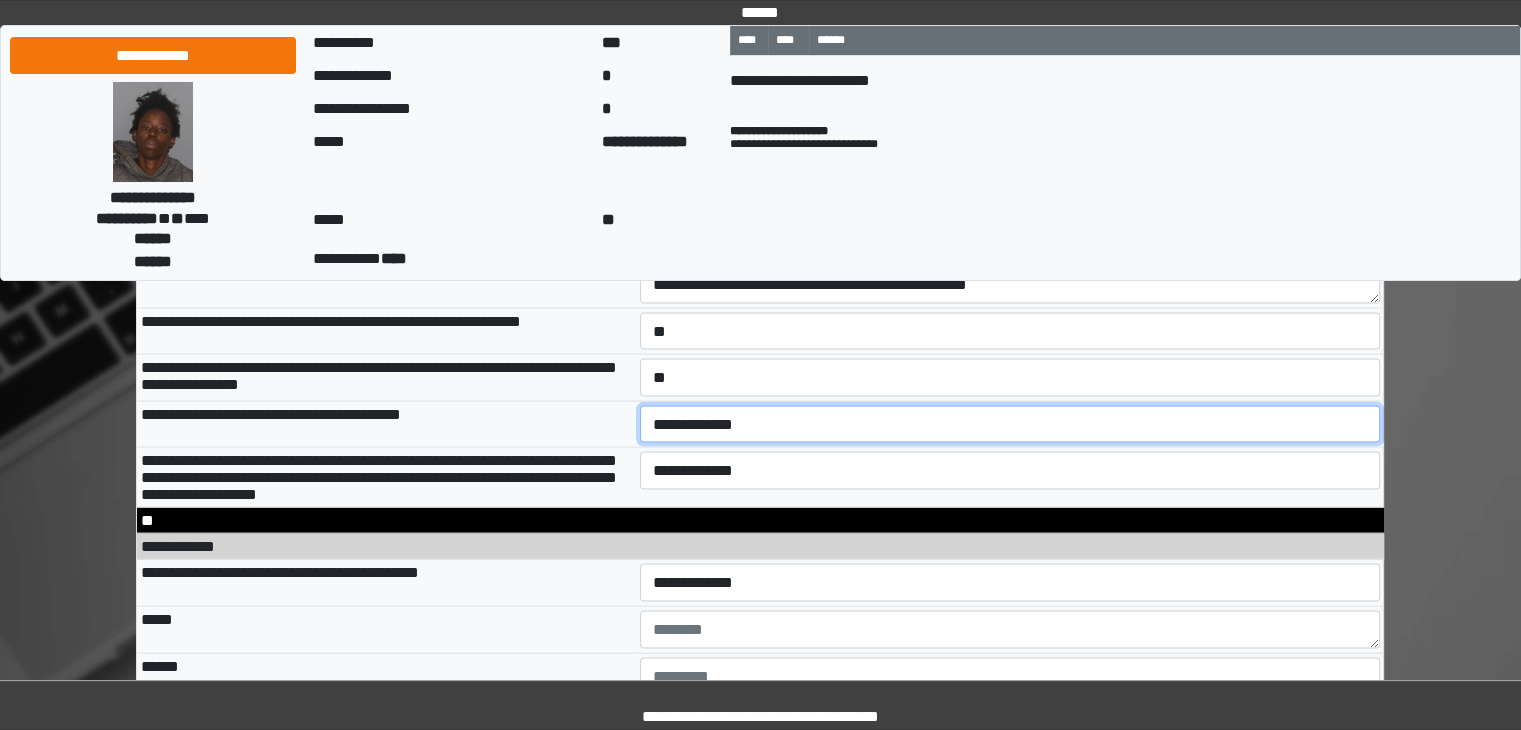 click on "**********" at bounding box center (1010, 425) 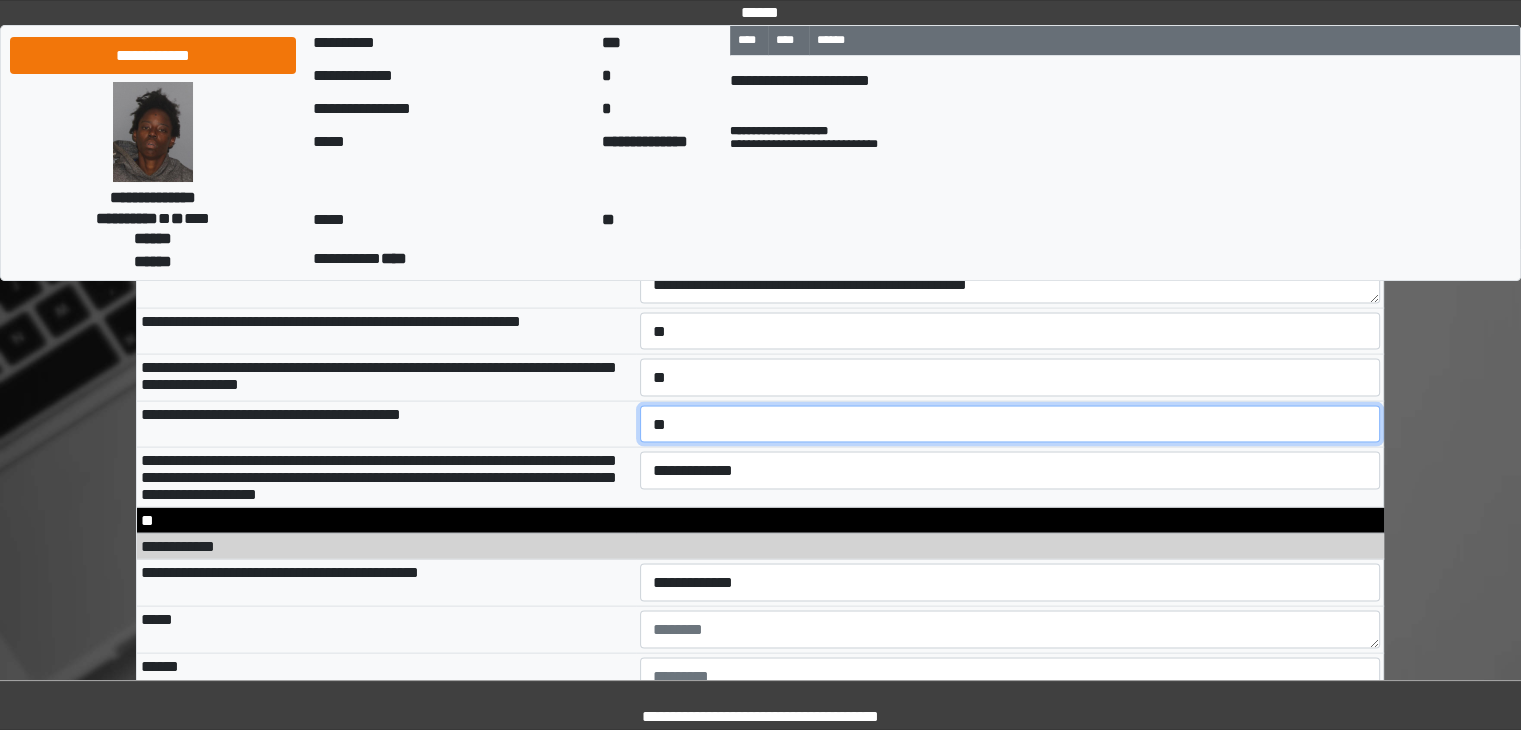 click on "**********" at bounding box center [1010, 425] 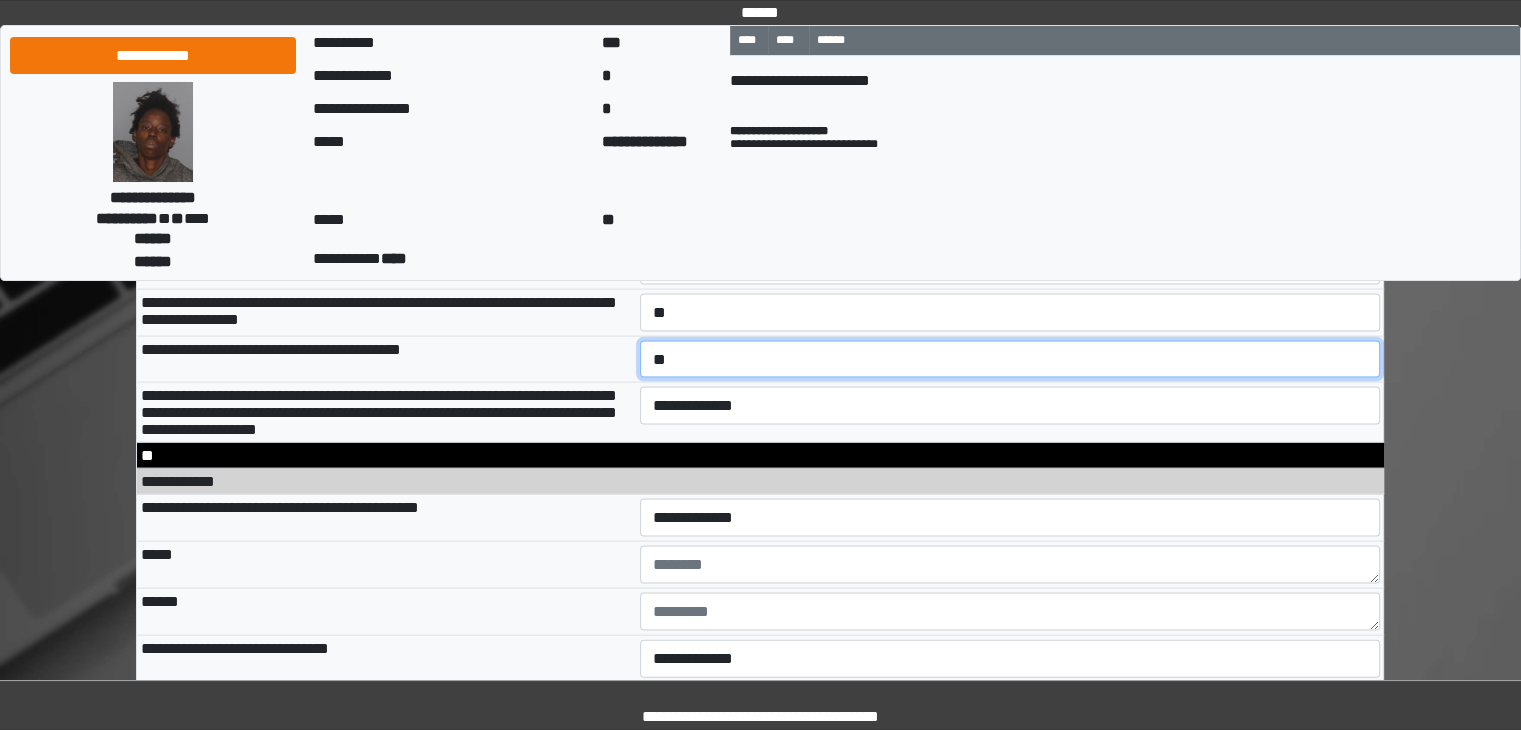 scroll, scrollTop: 11758, scrollLeft: 0, axis: vertical 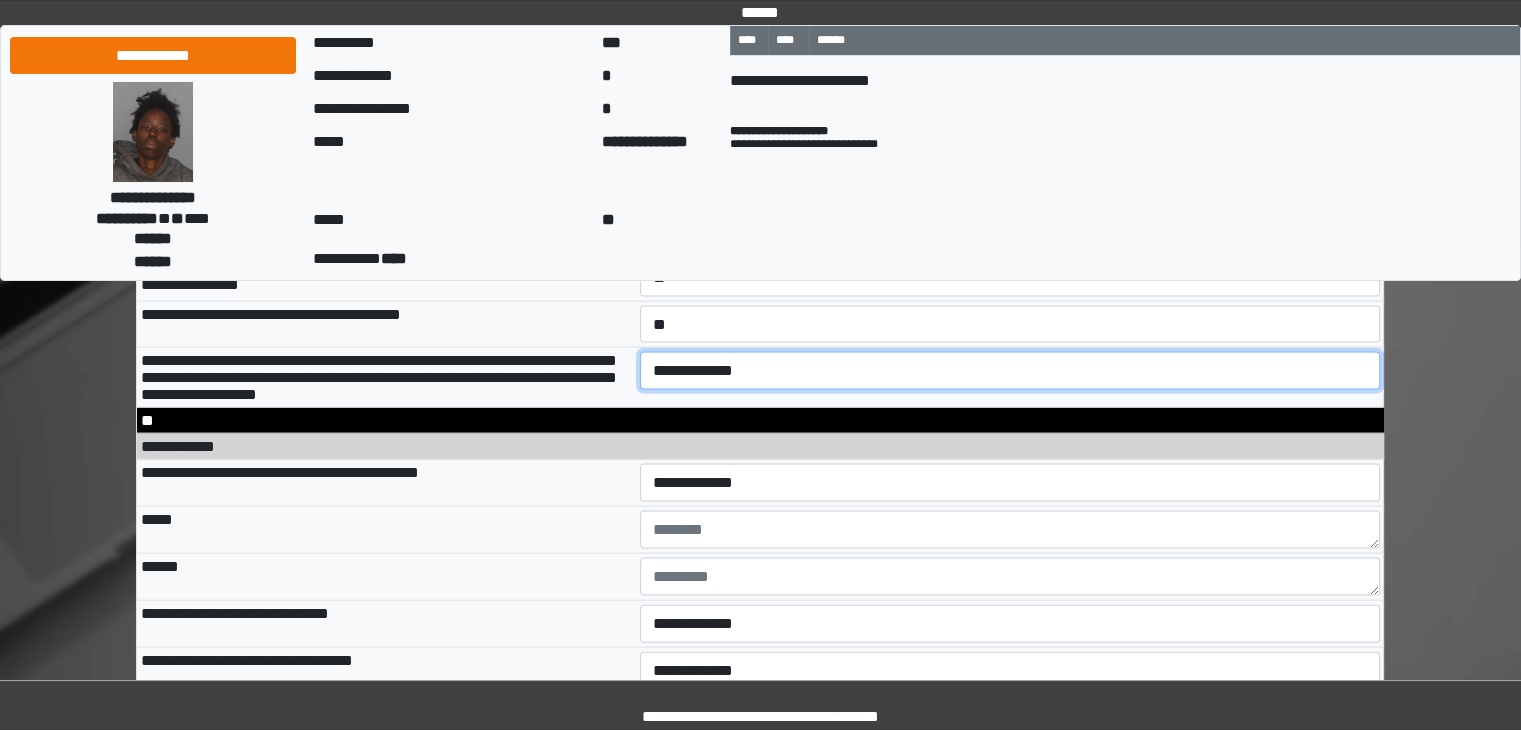 click on "**********" at bounding box center (1010, 371) 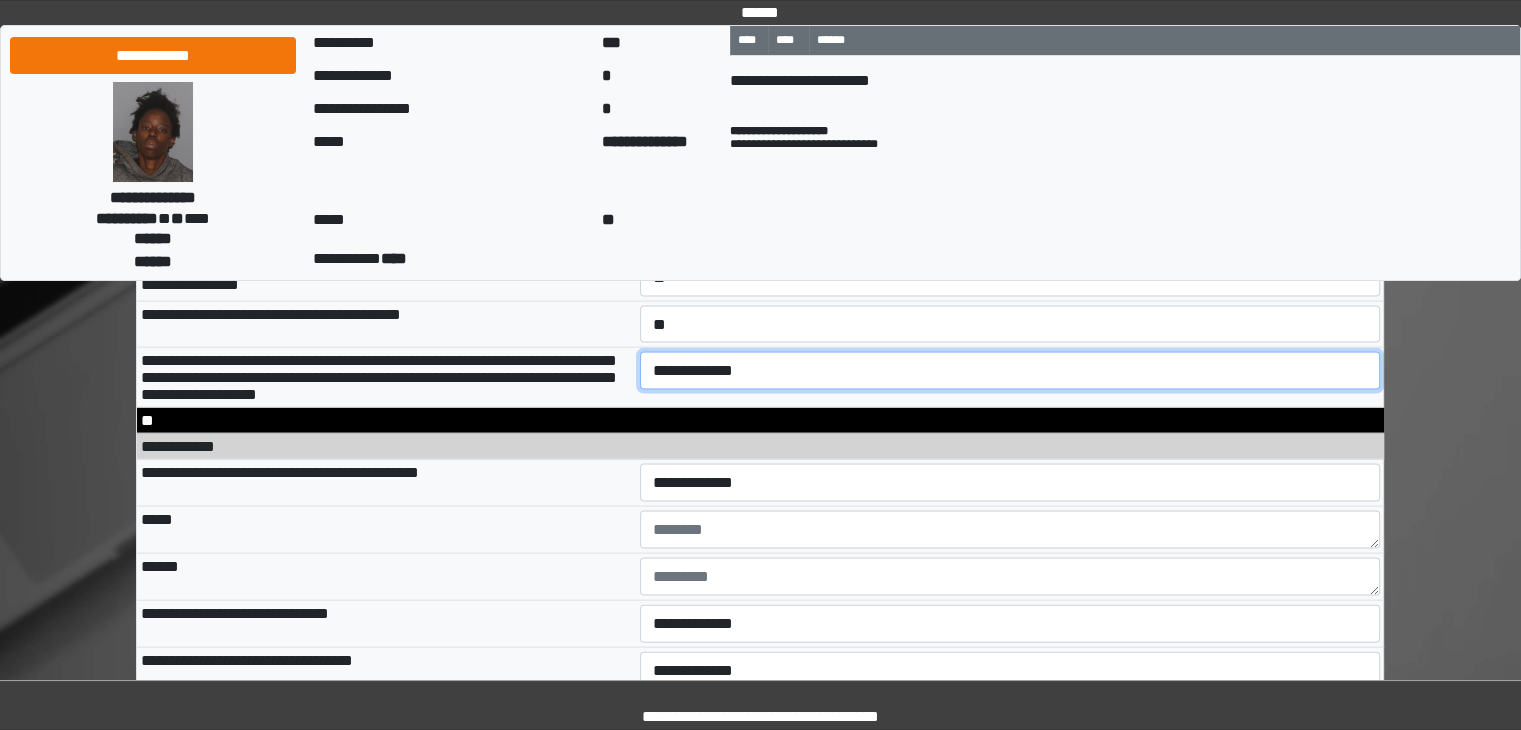 select on "*" 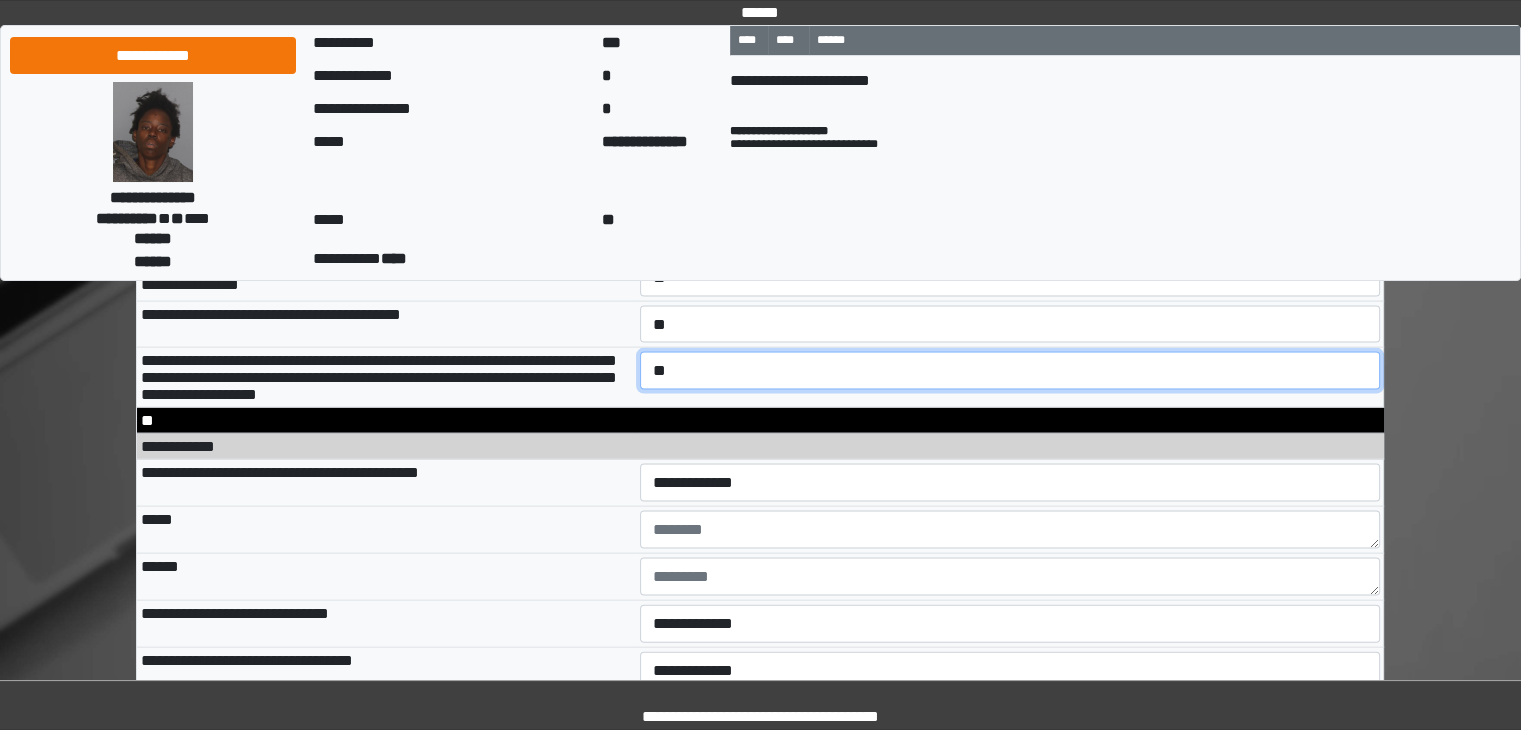 click on "**********" at bounding box center (1010, 371) 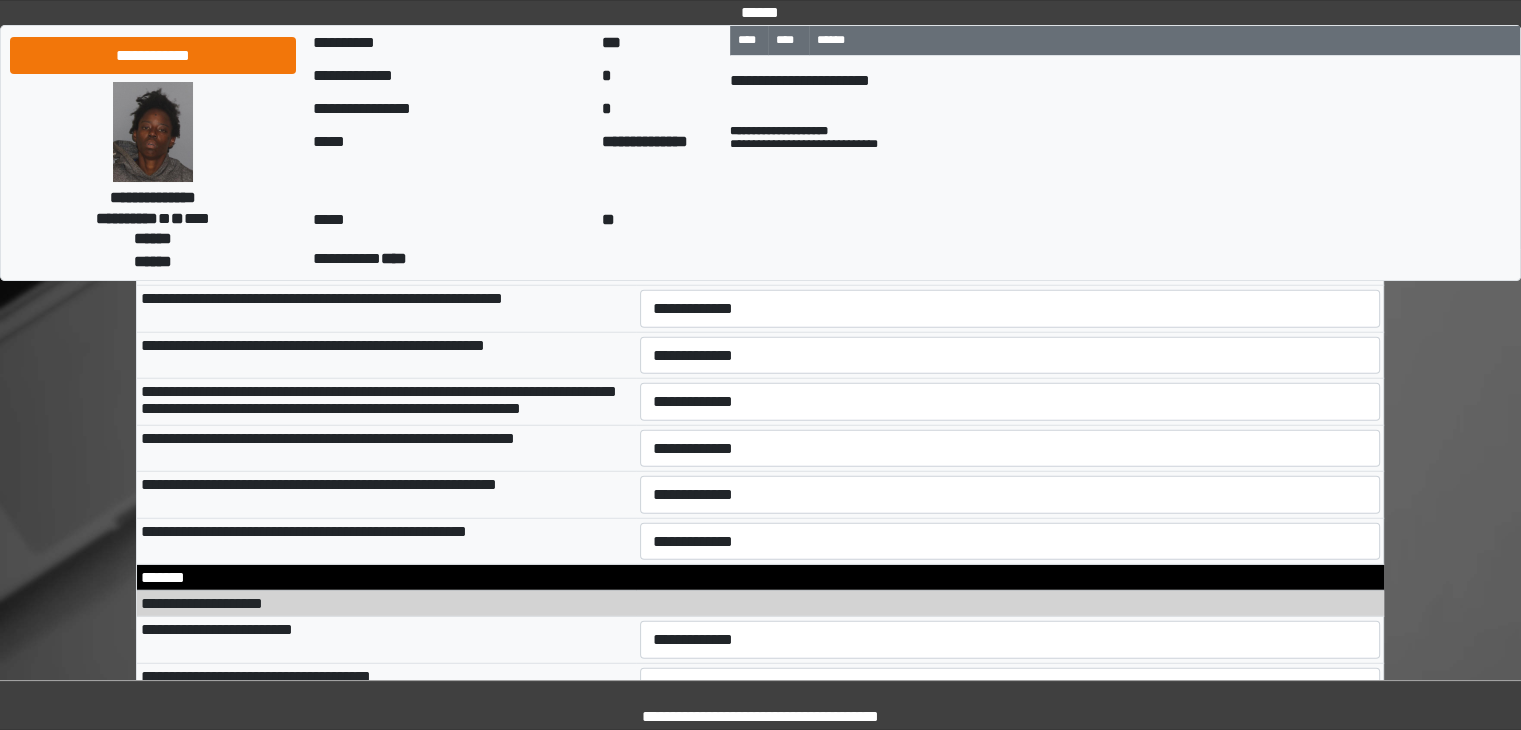 scroll, scrollTop: 12658, scrollLeft: 0, axis: vertical 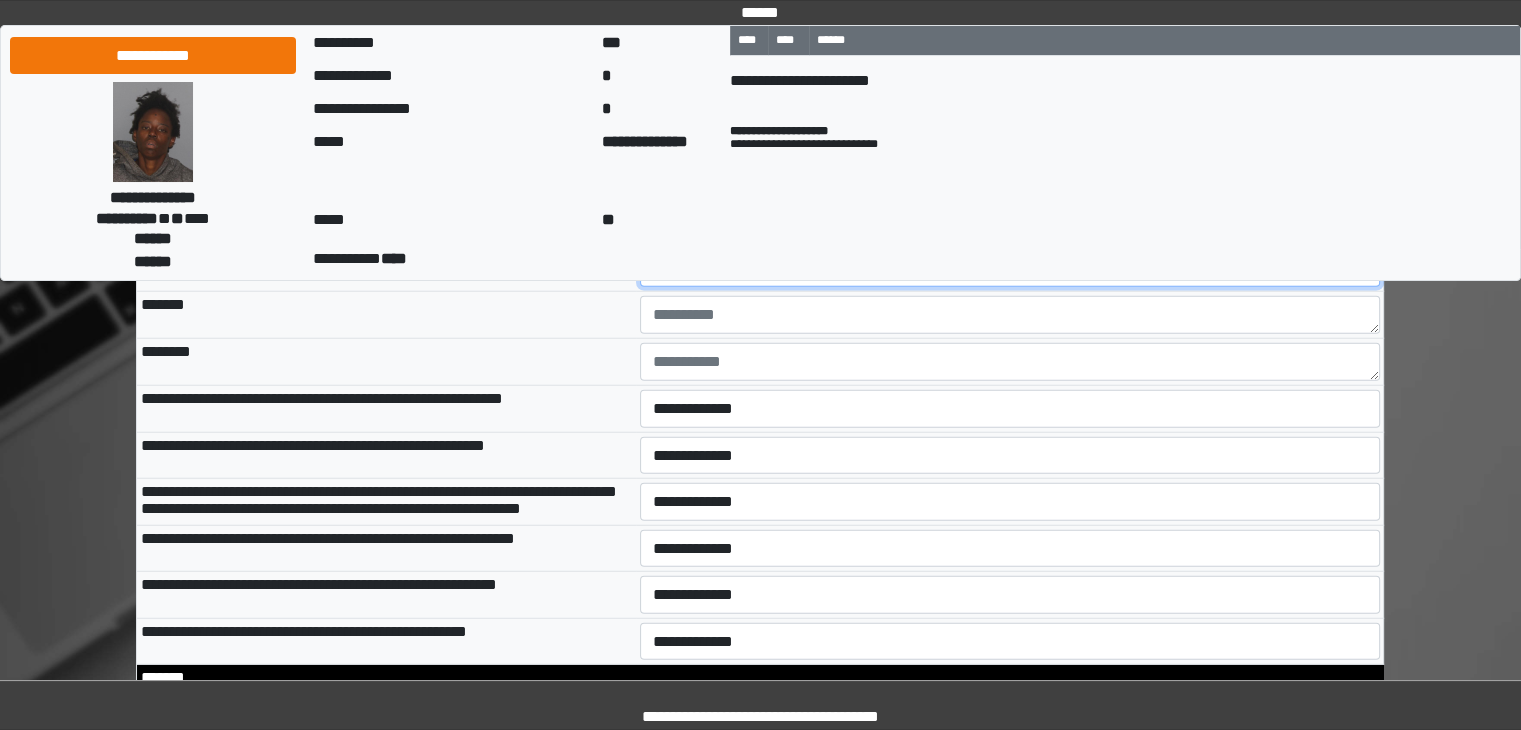 click on "**********" at bounding box center (1010, 268) 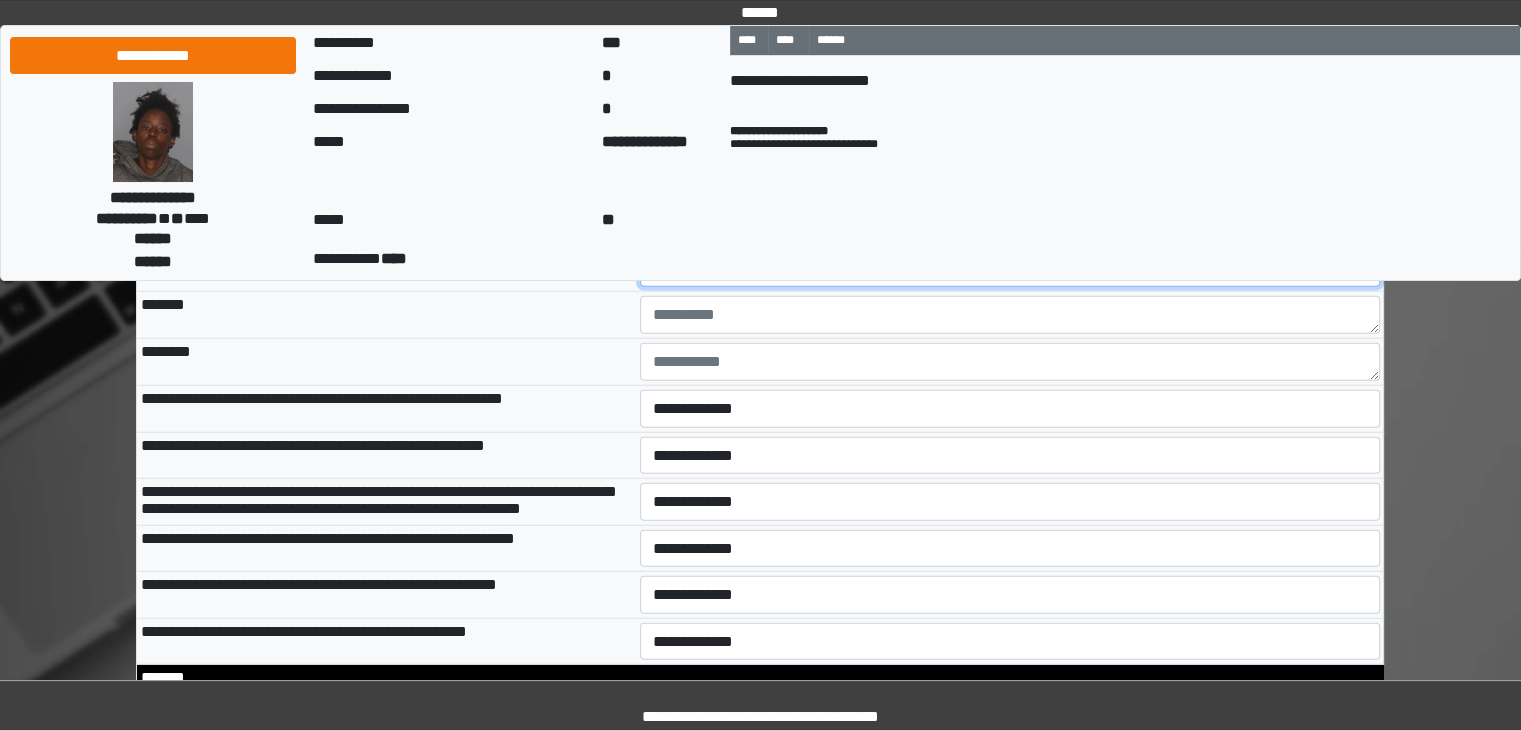 select on "*" 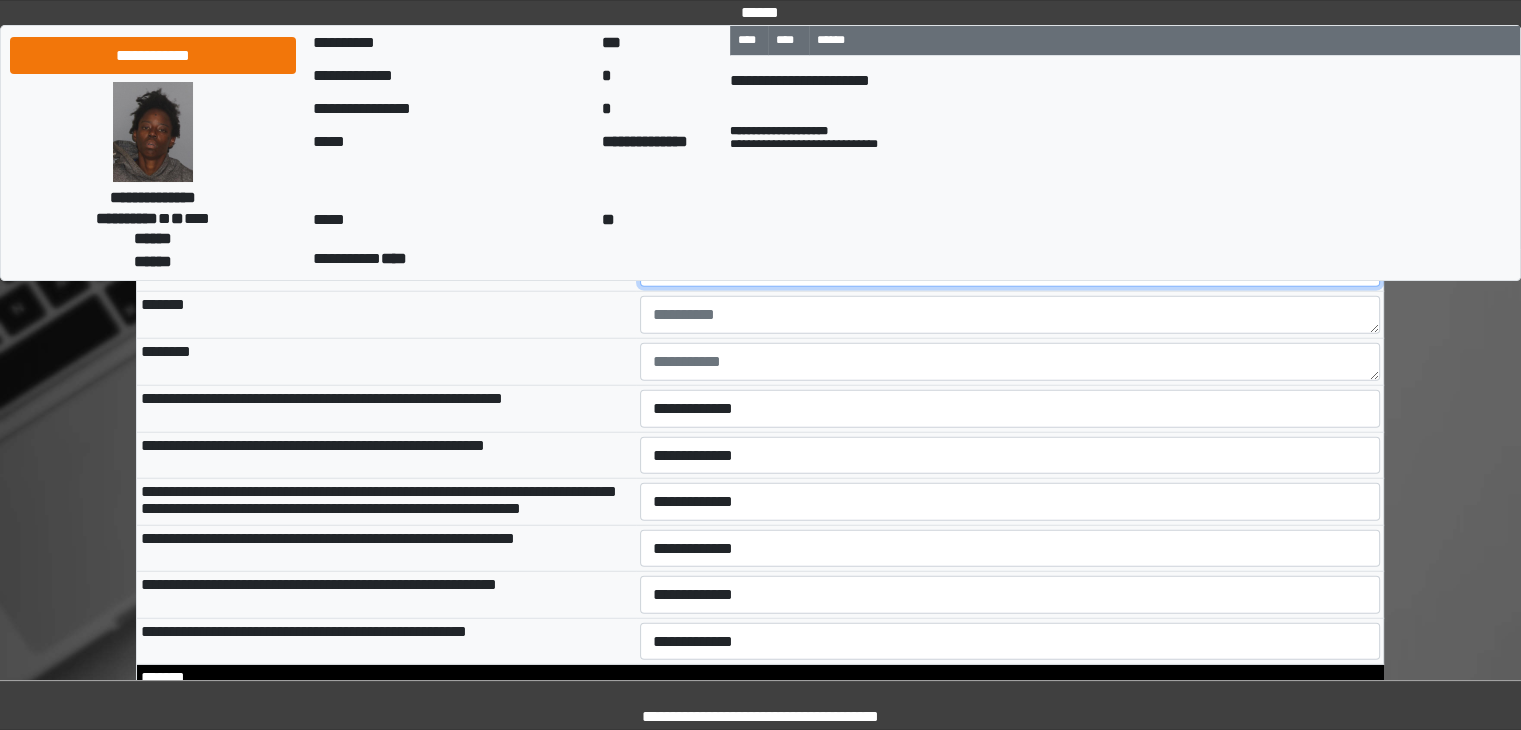 scroll, scrollTop: 12758, scrollLeft: 0, axis: vertical 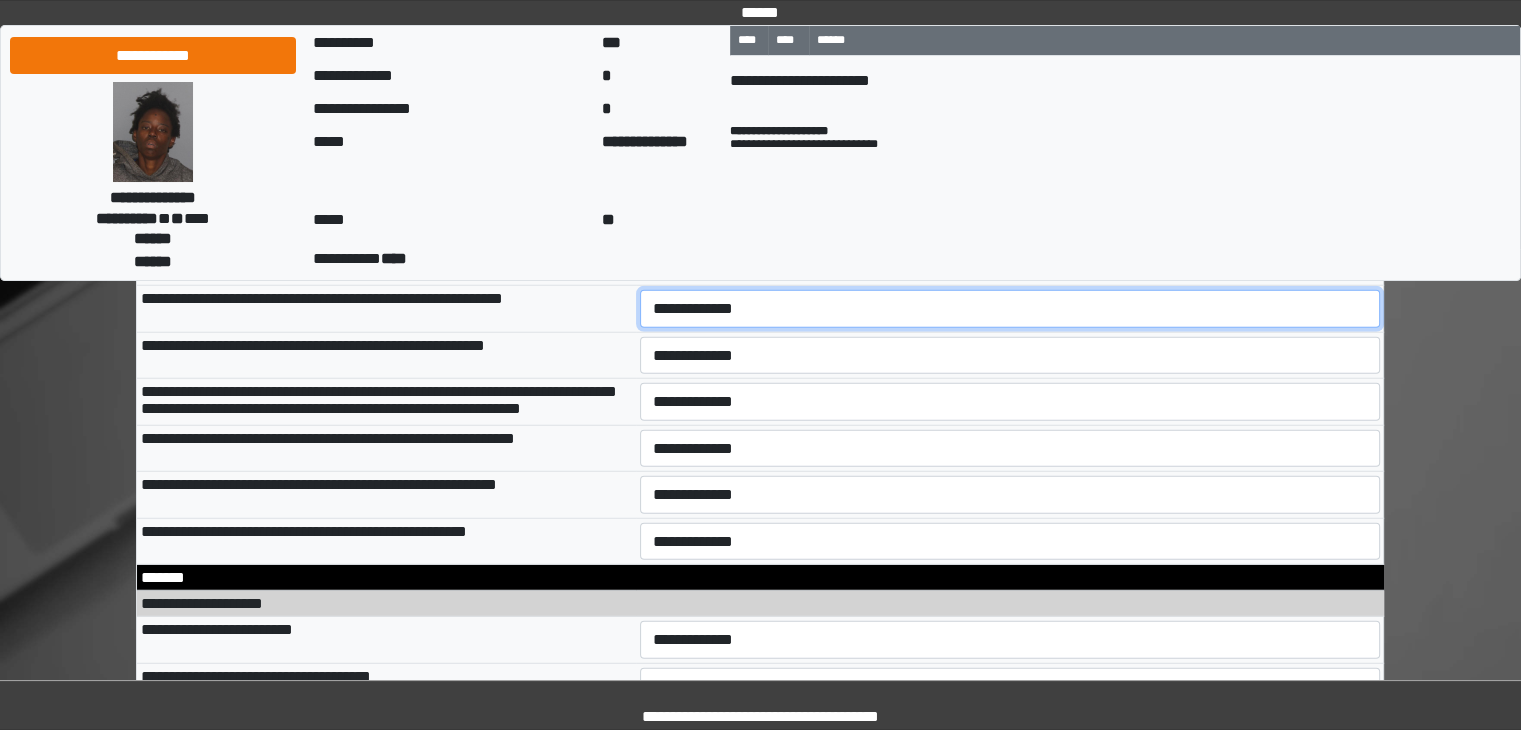 click on "**********" at bounding box center (1010, 309) 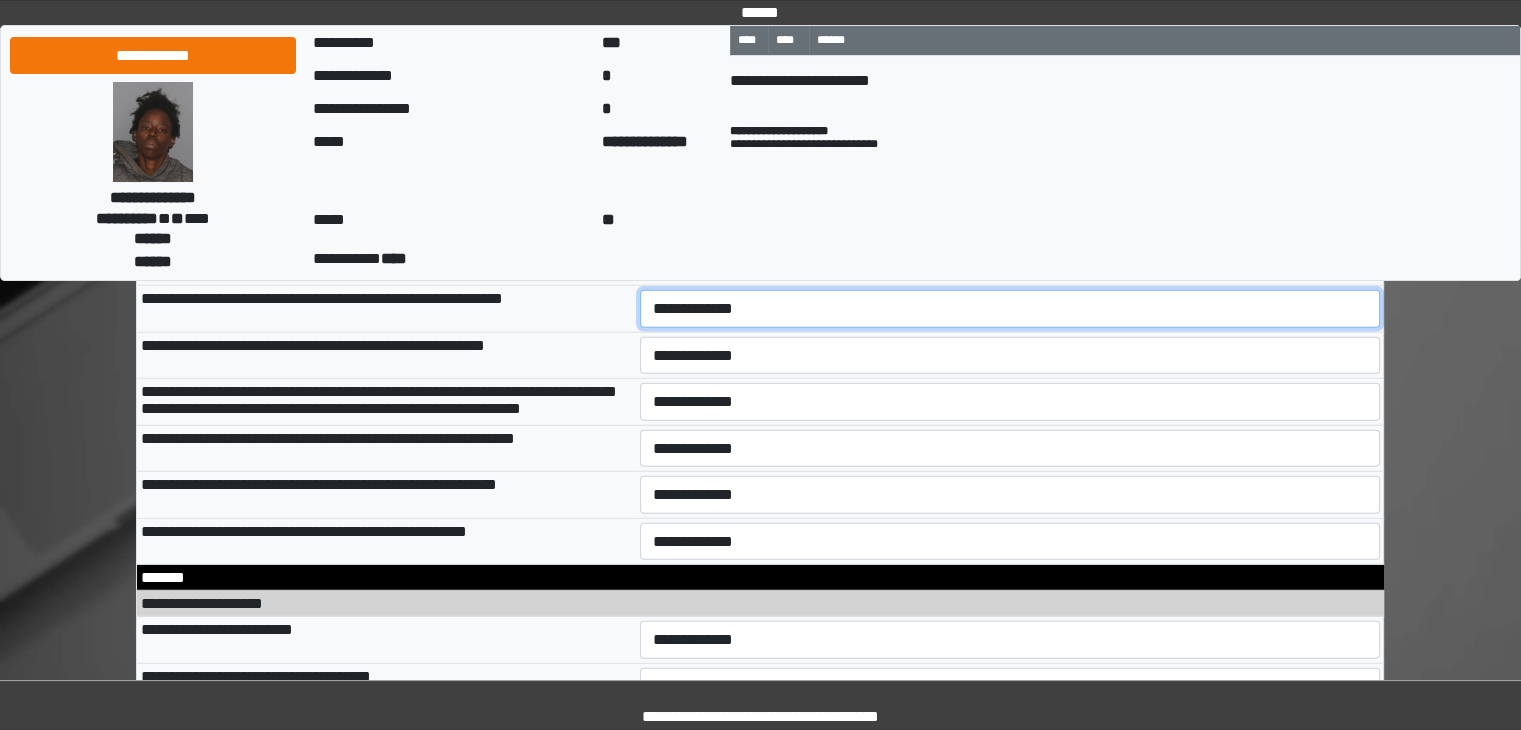 select on "*" 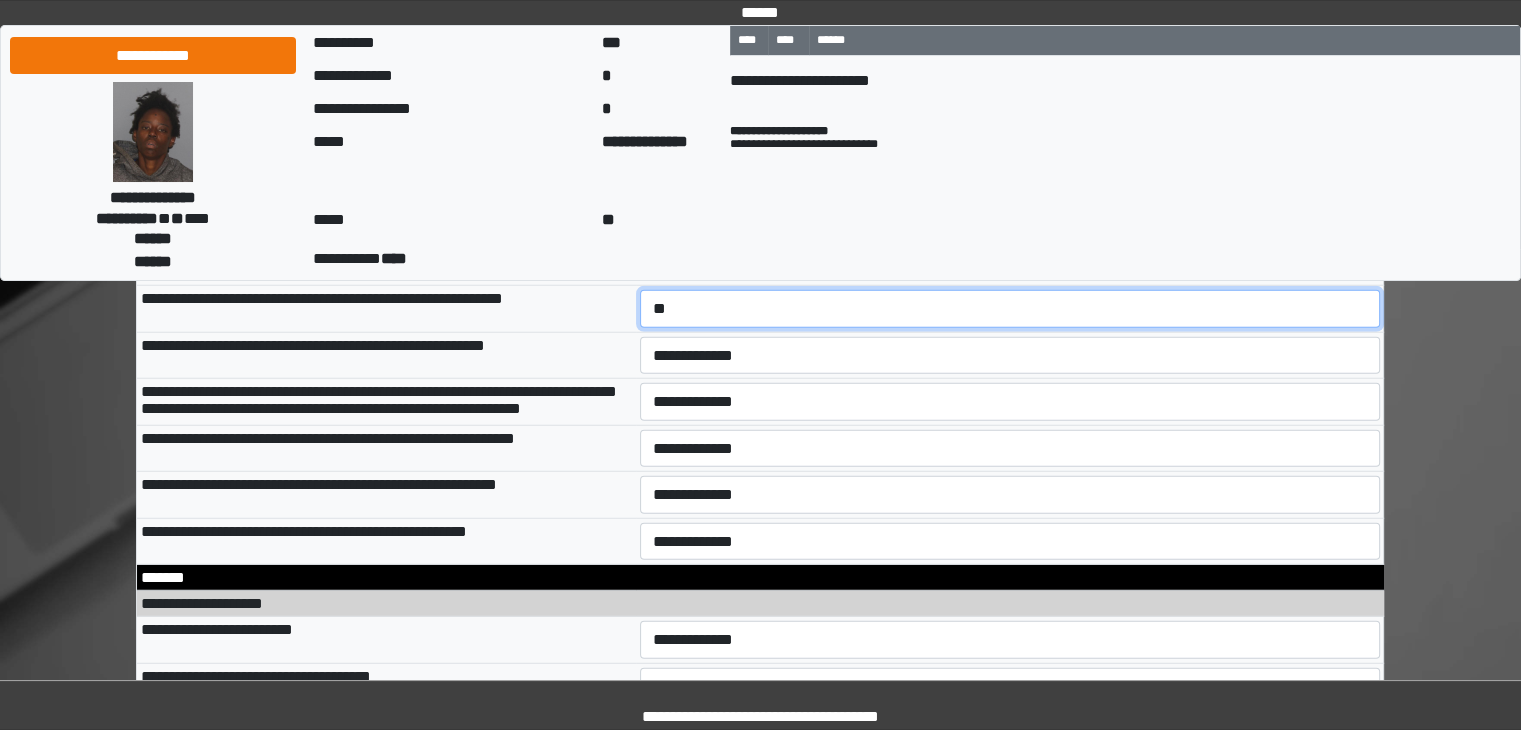 click on "**********" at bounding box center (1010, 309) 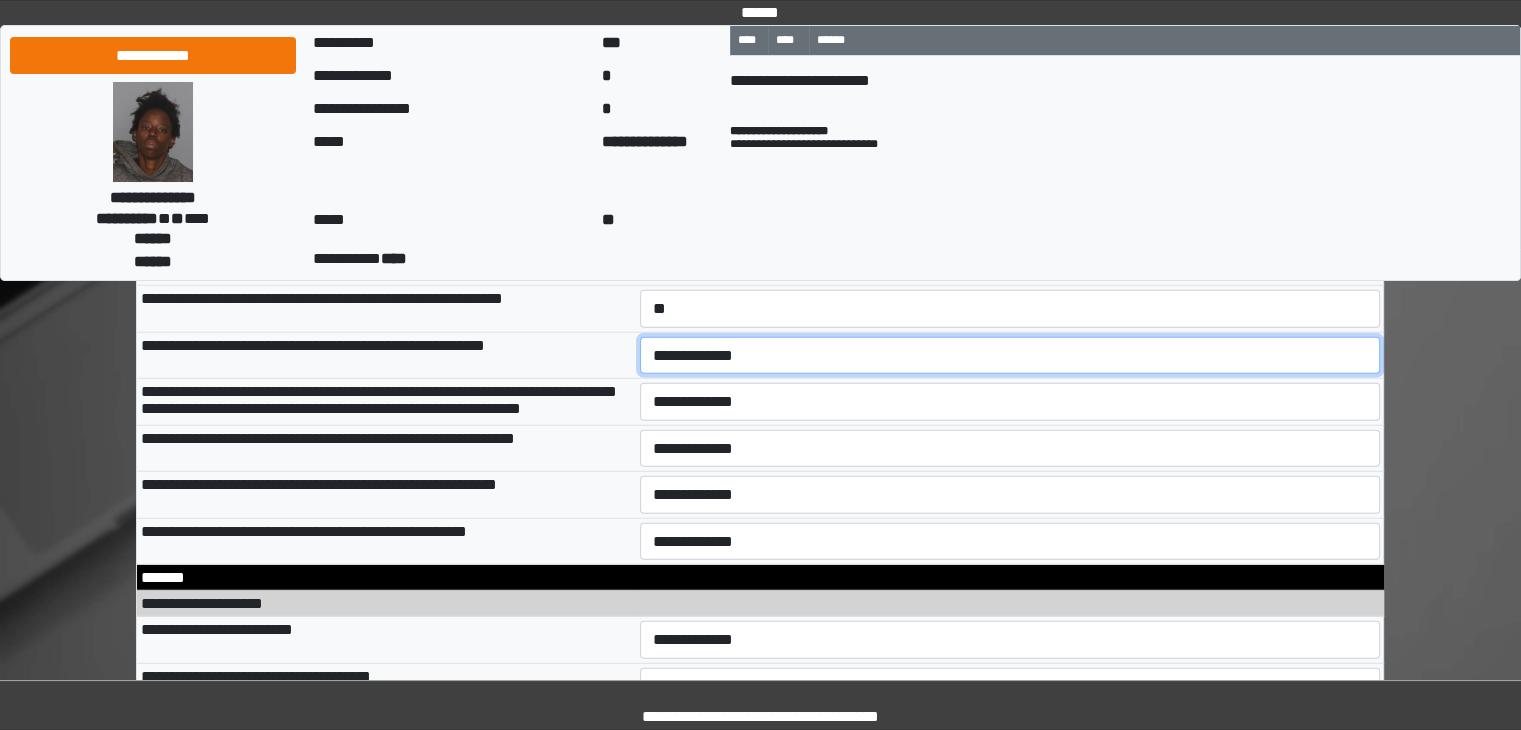 drag, startPoint x: 680, startPoint y: 488, endPoint x: 675, endPoint y: 504, distance: 16.763054 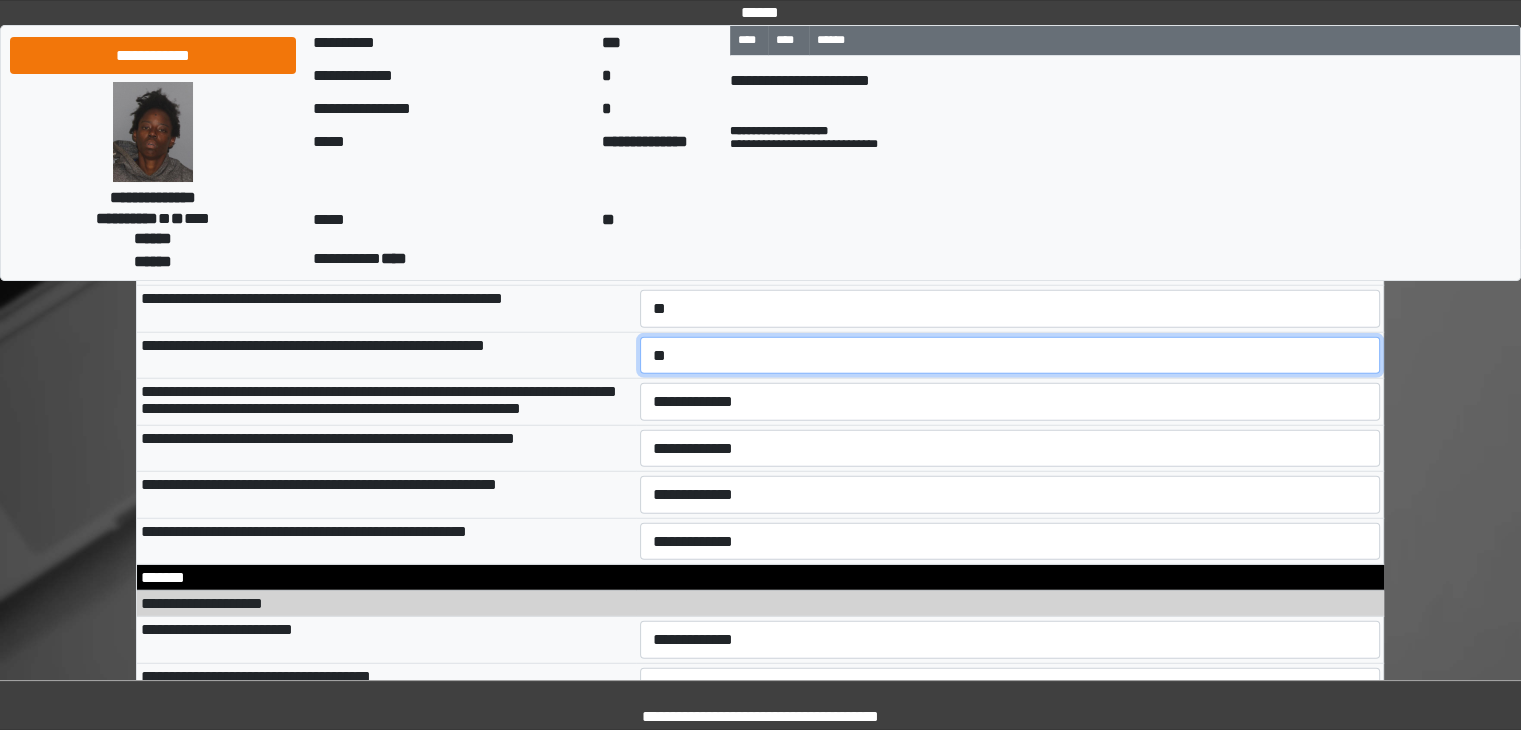 click on "**********" at bounding box center [1010, 356] 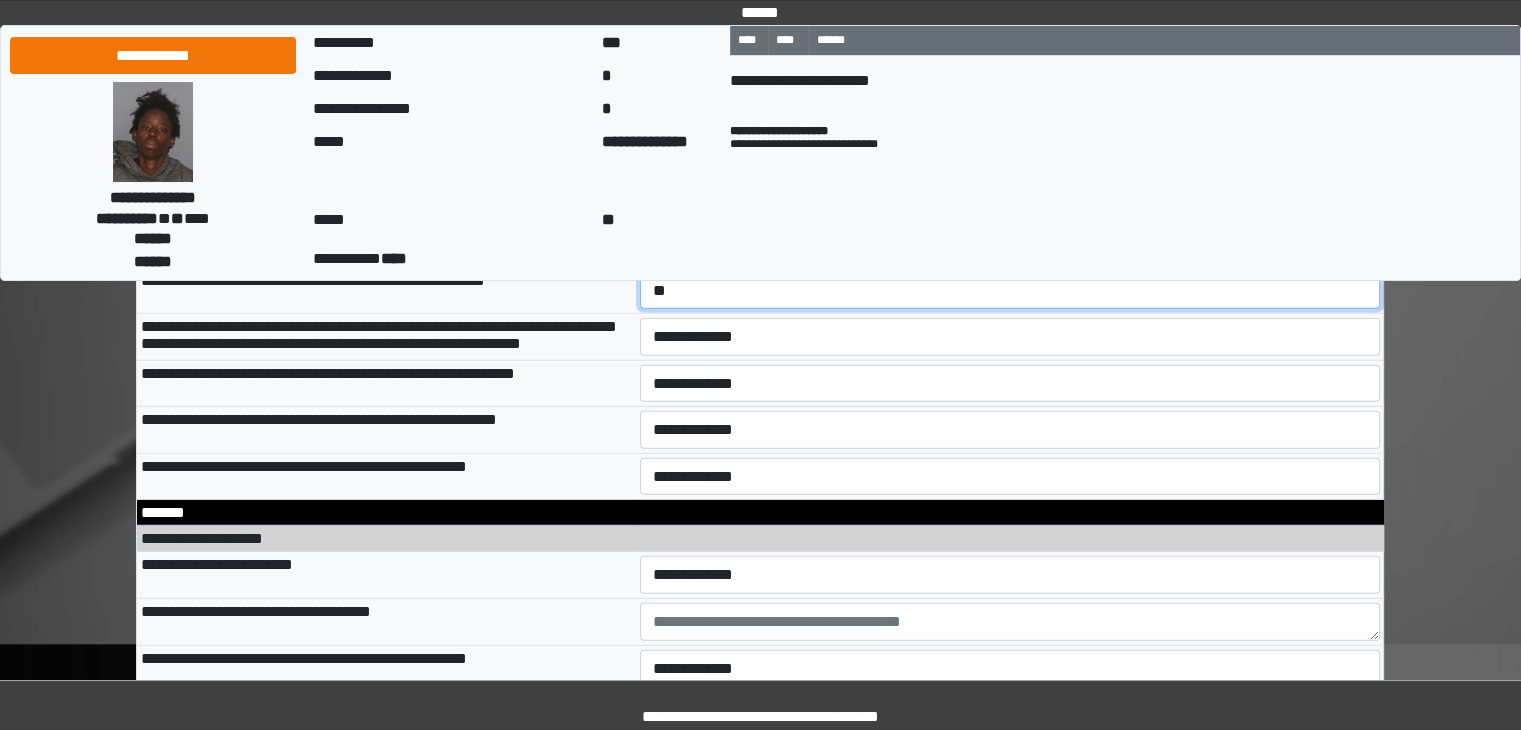 scroll, scrollTop: 12858, scrollLeft: 0, axis: vertical 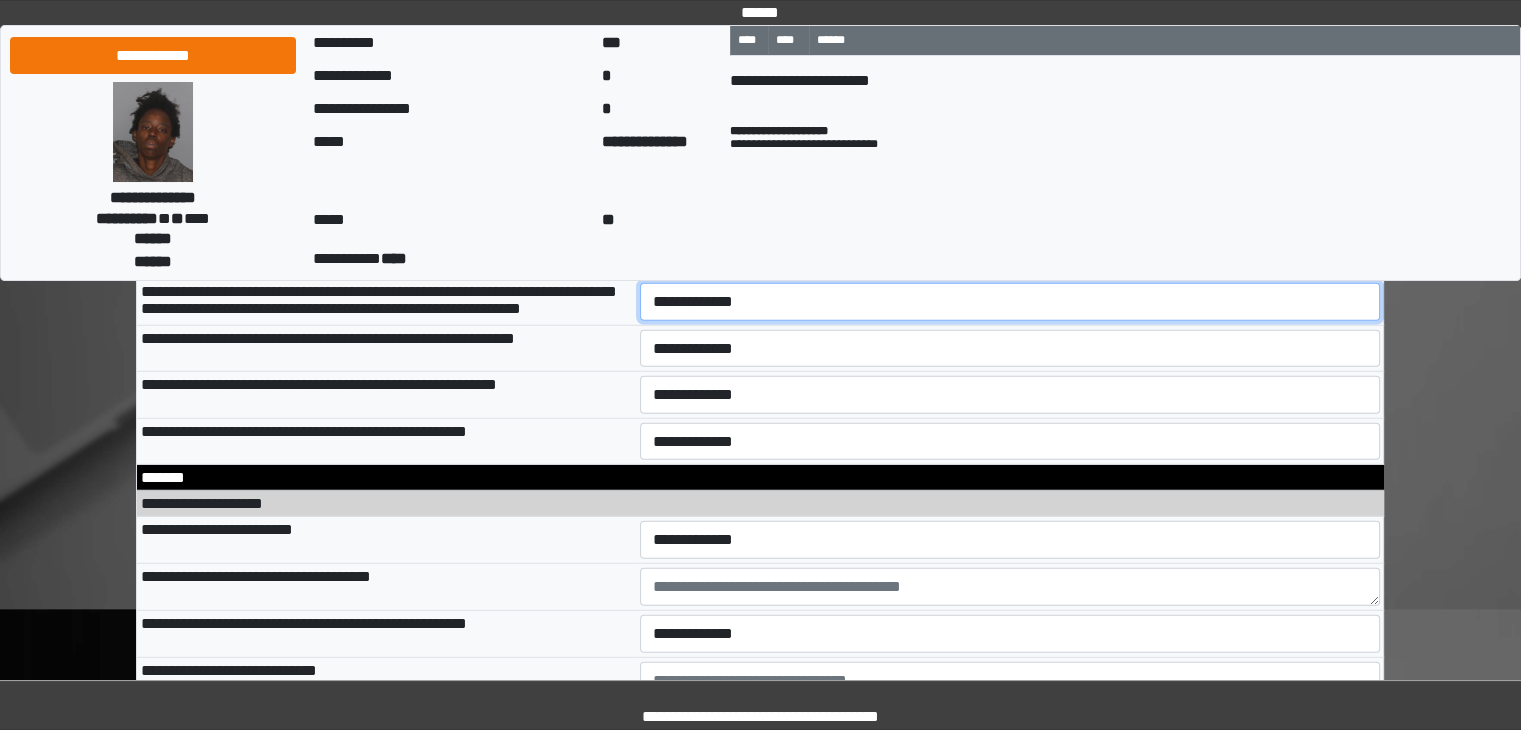 click on "**********" at bounding box center [1010, 302] 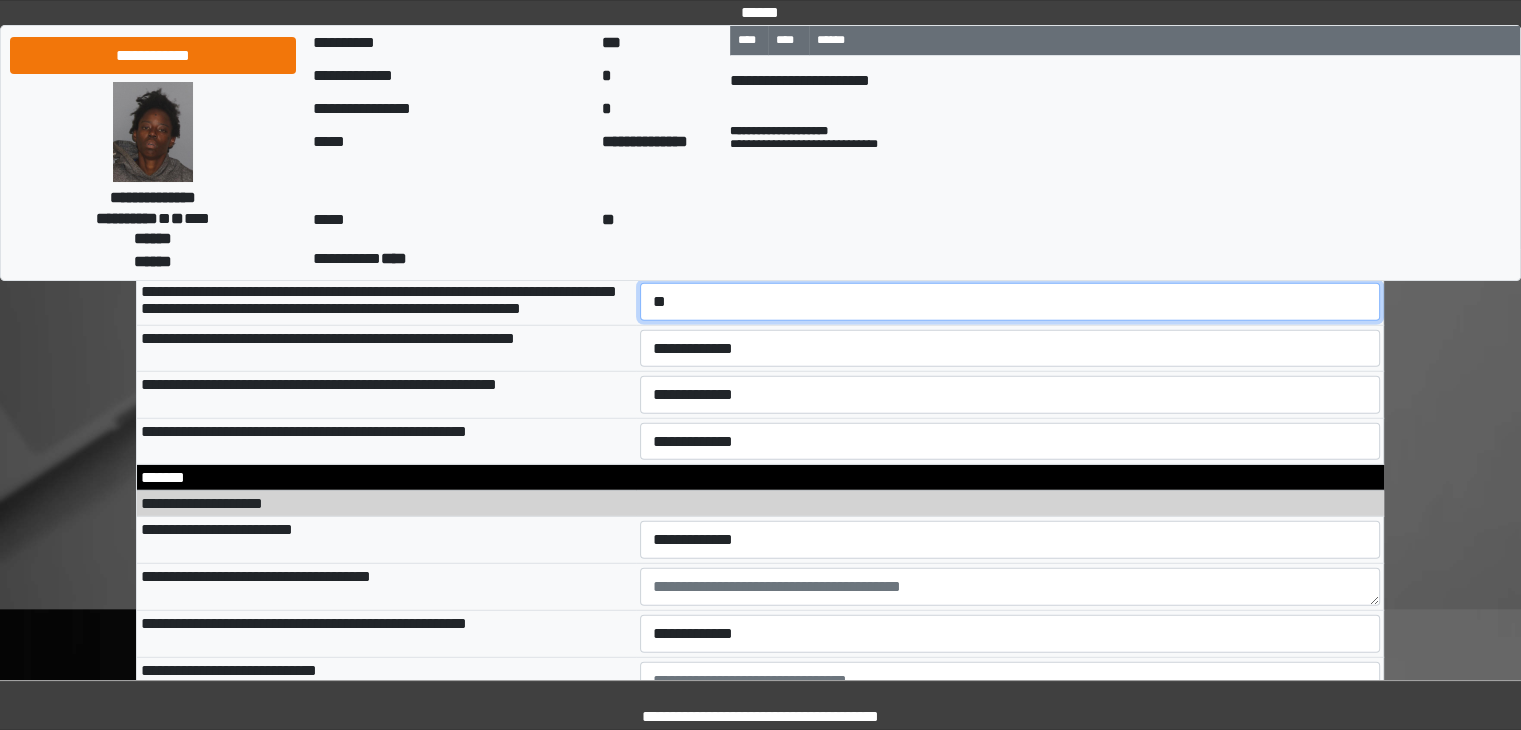 click on "**********" at bounding box center [1010, 302] 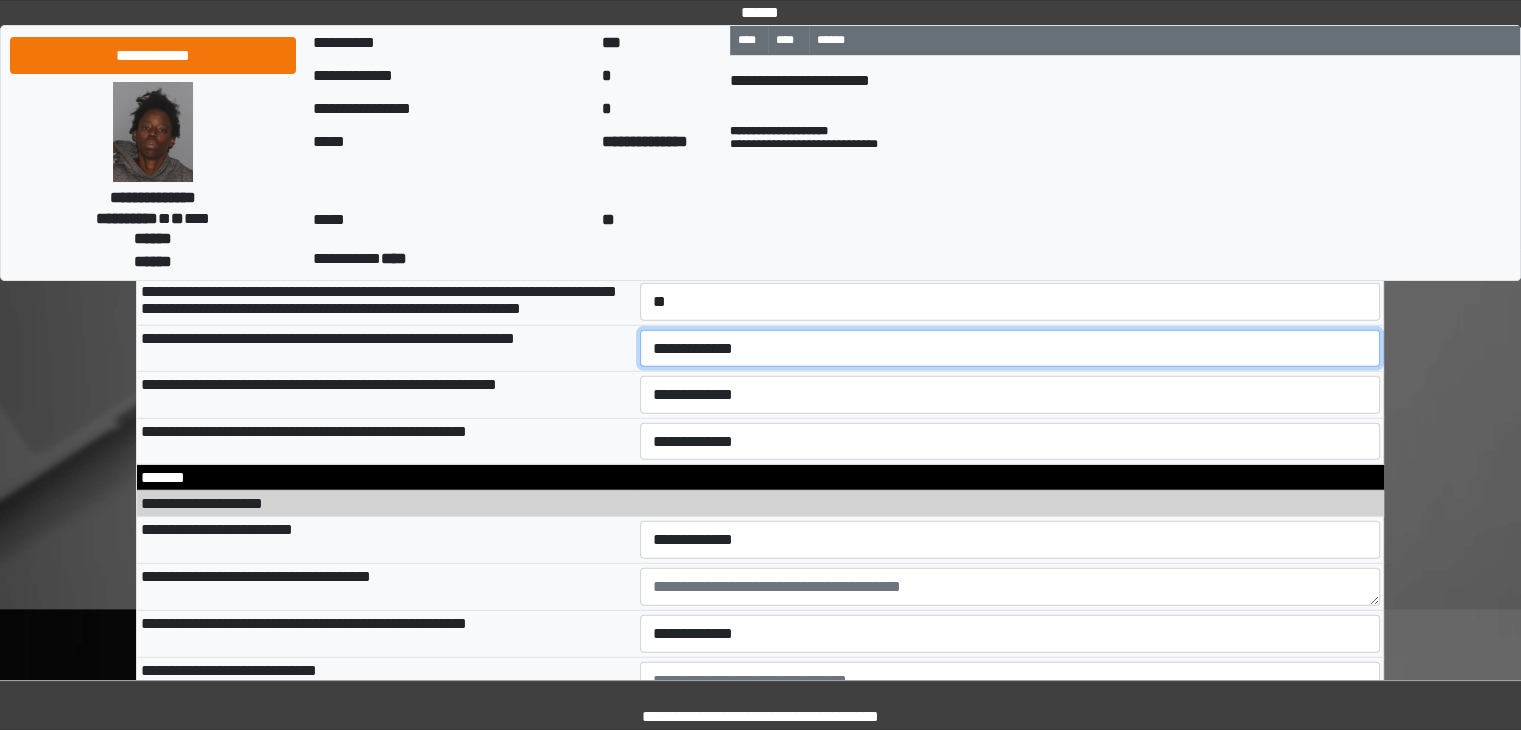 click on "**********" at bounding box center (1010, 349) 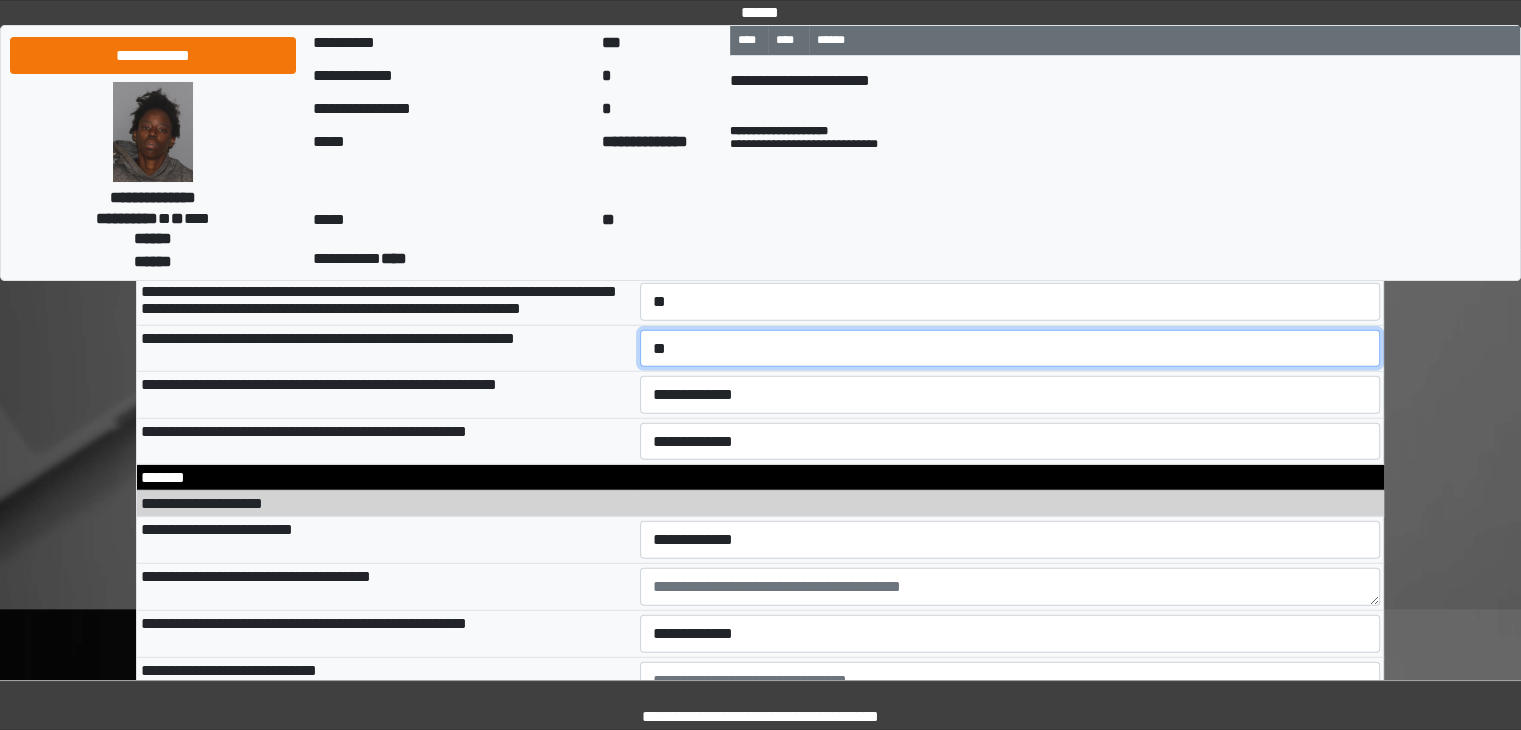 click on "**********" at bounding box center [1010, 349] 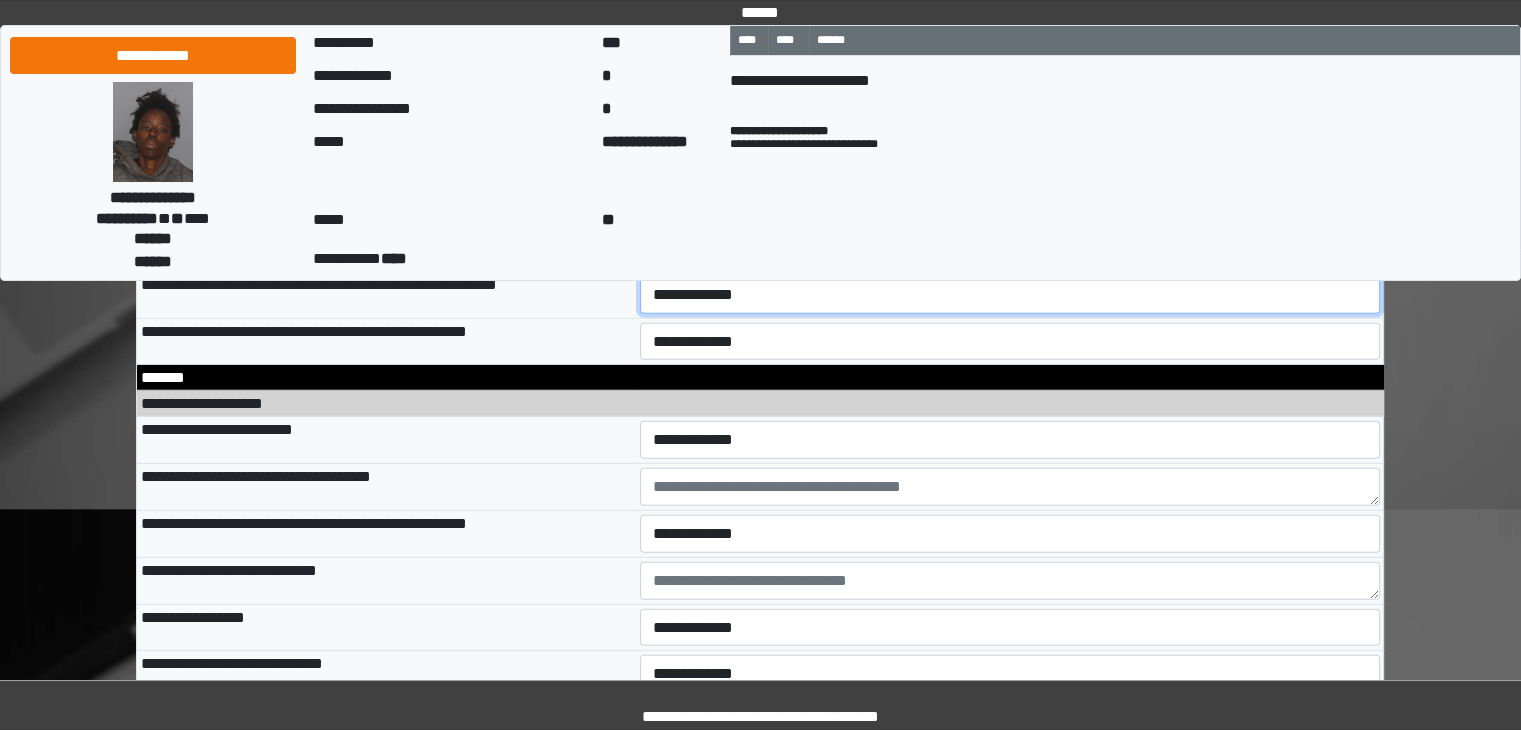 click on "**********" at bounding box center [1010, 295] 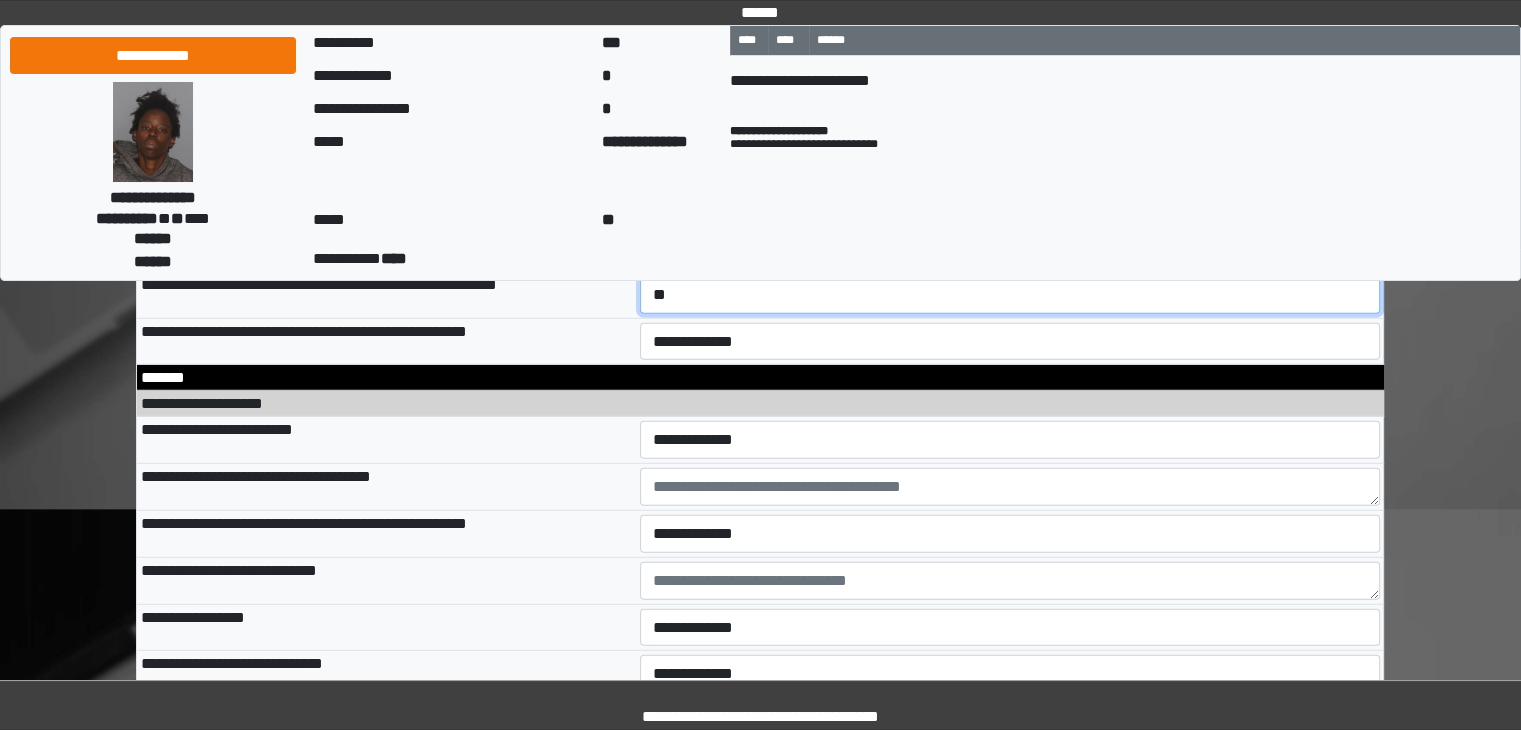 click on "**********" at bounding box center (1010, 295) 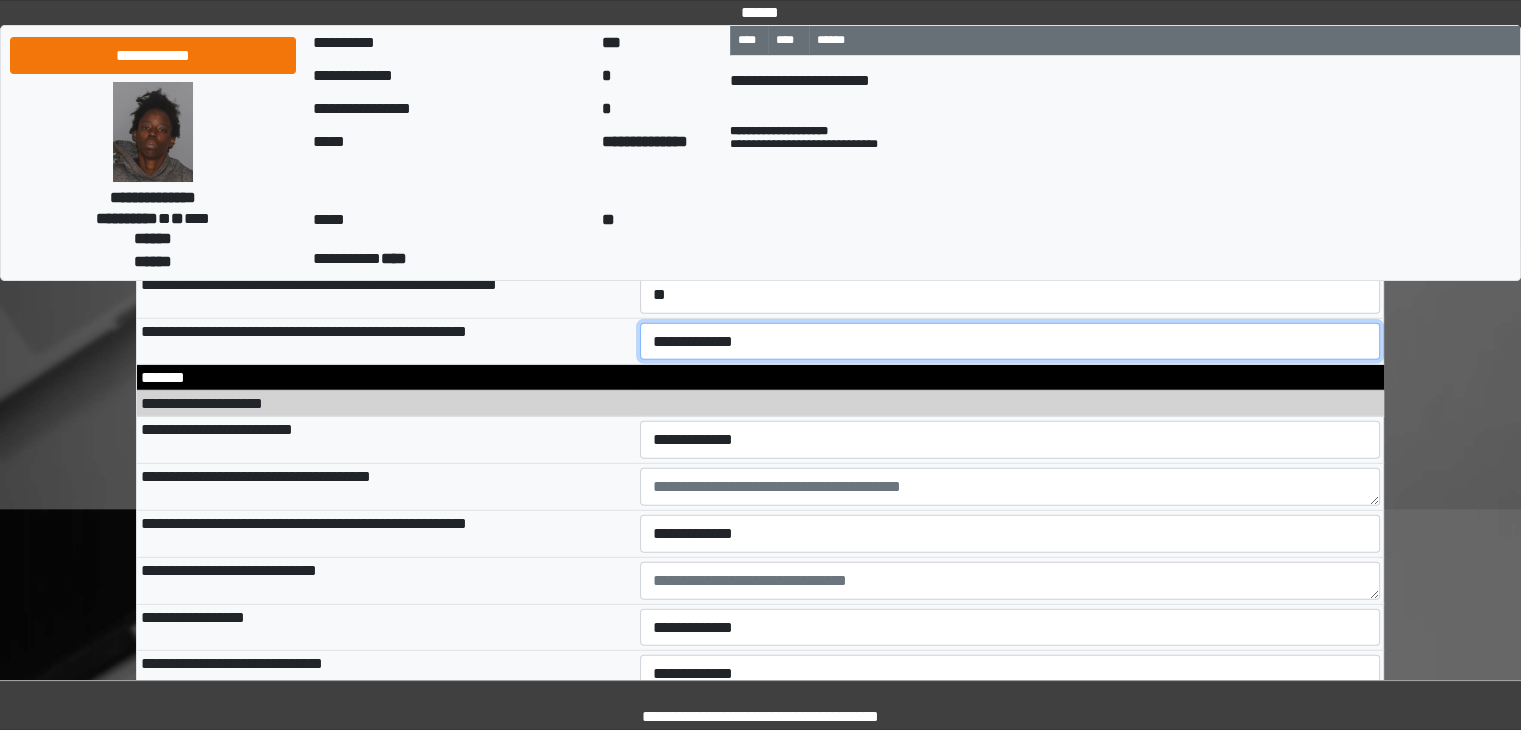 click on "**********" at bounding box center [1010, 342] 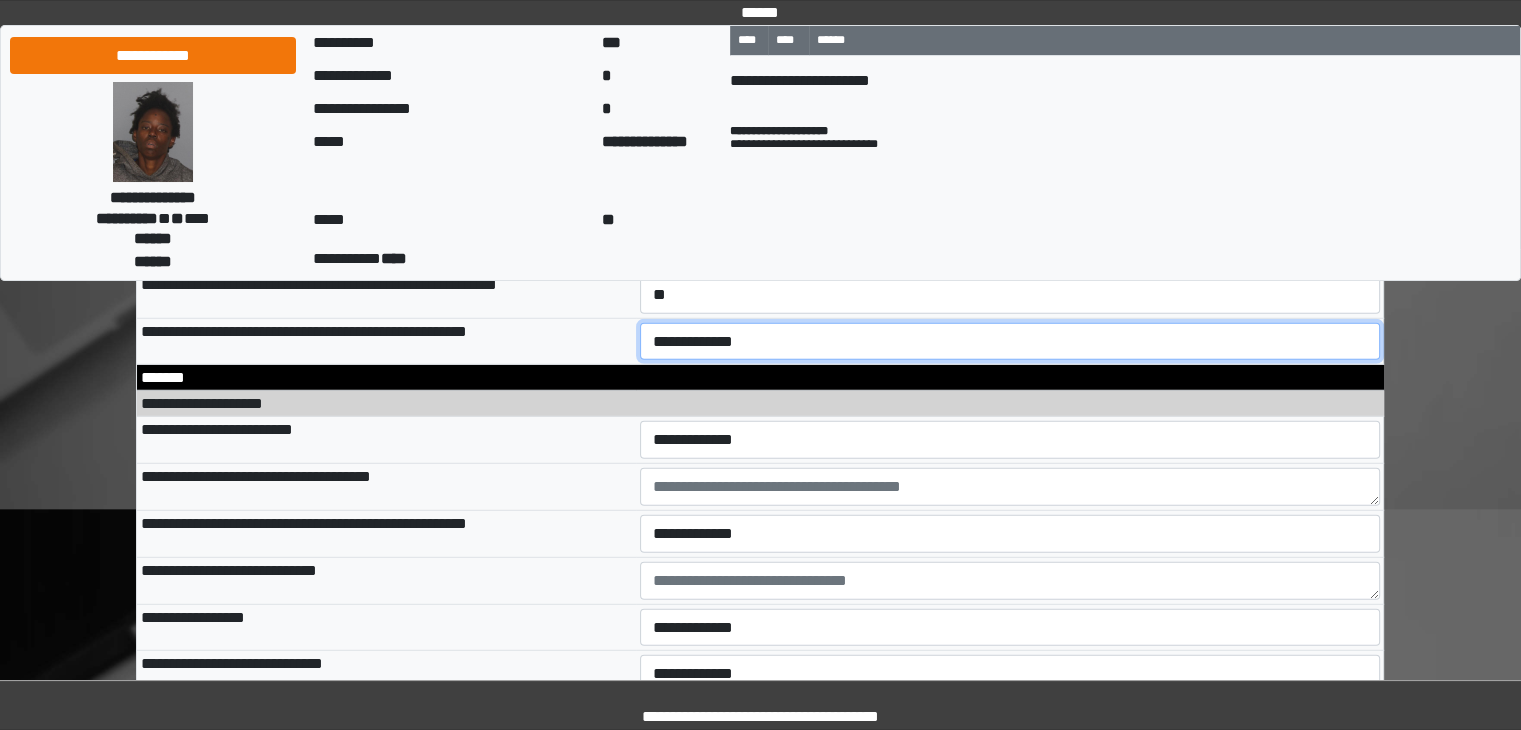 select on "*" 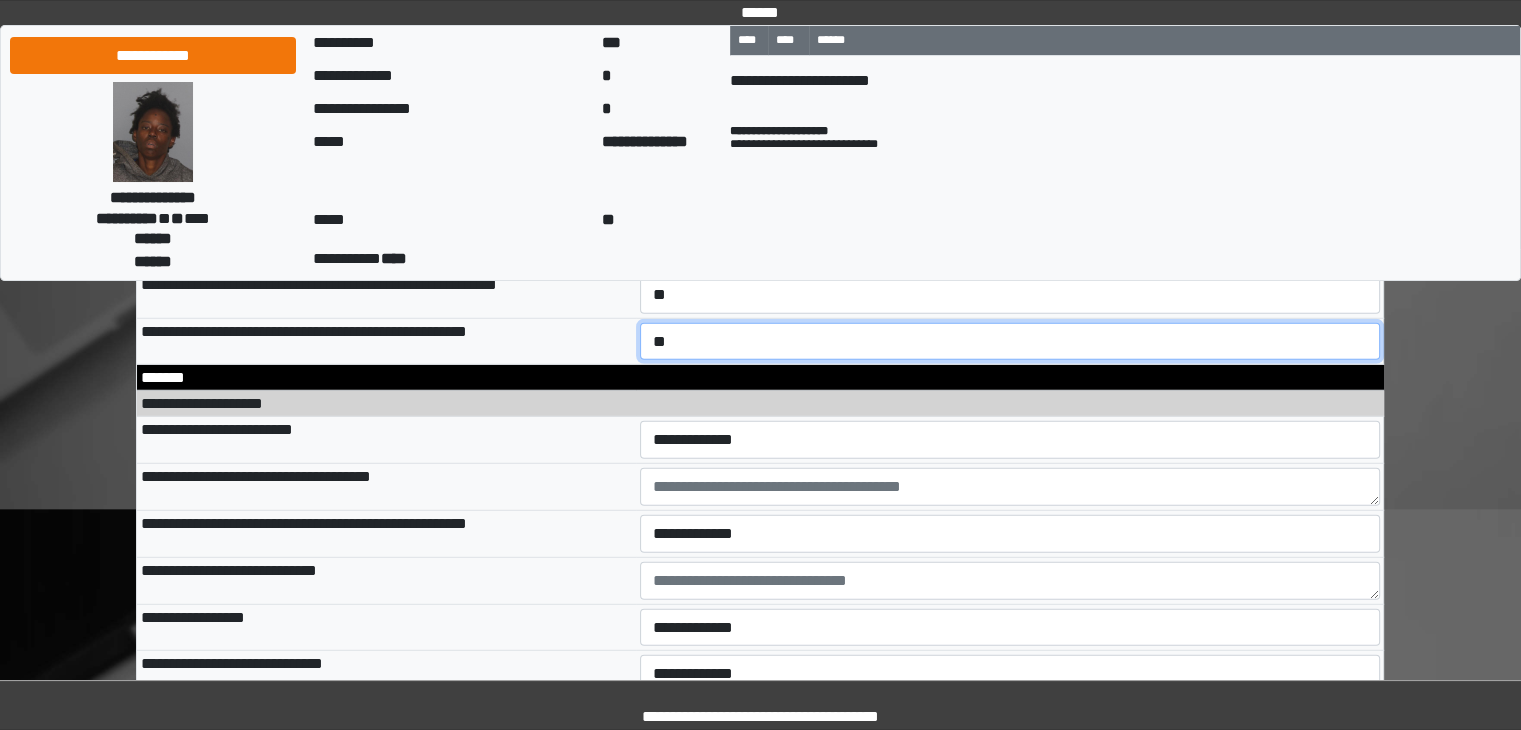 click on "**********" at bounding box center [1010, 342] 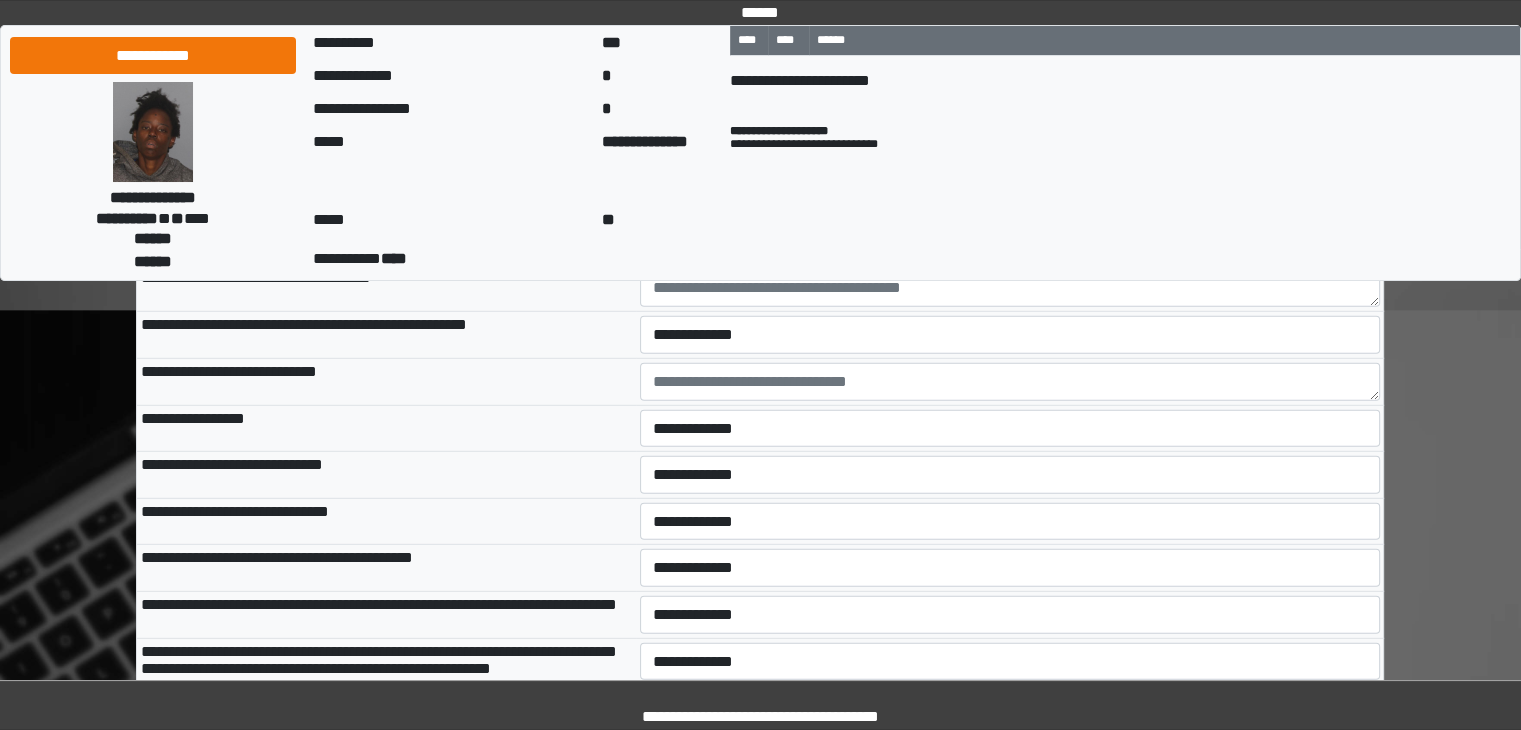 scroll, scrollTop: 13158, scrollLeft: 0, axis: vertical 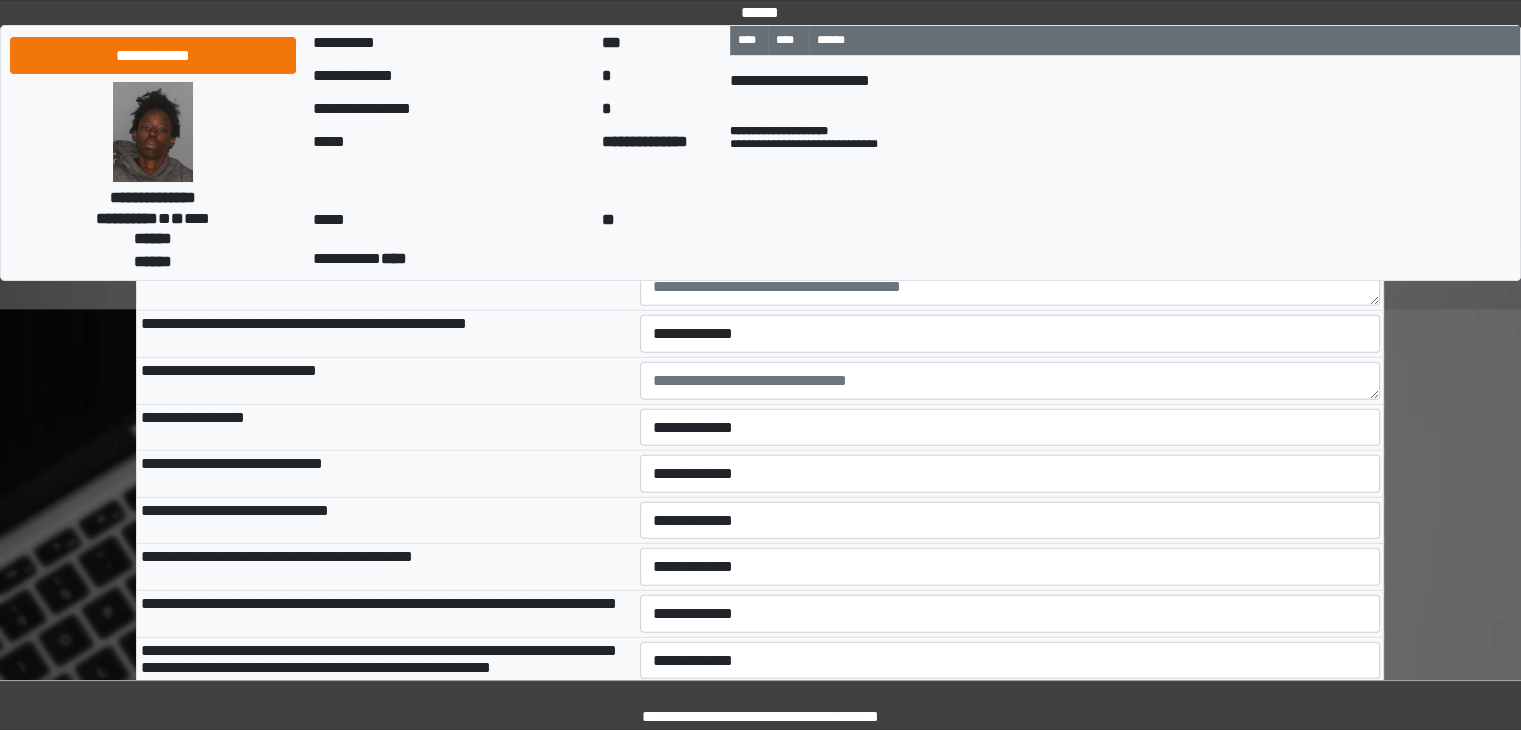 click on "**********" at bounding box center [1010, 240] 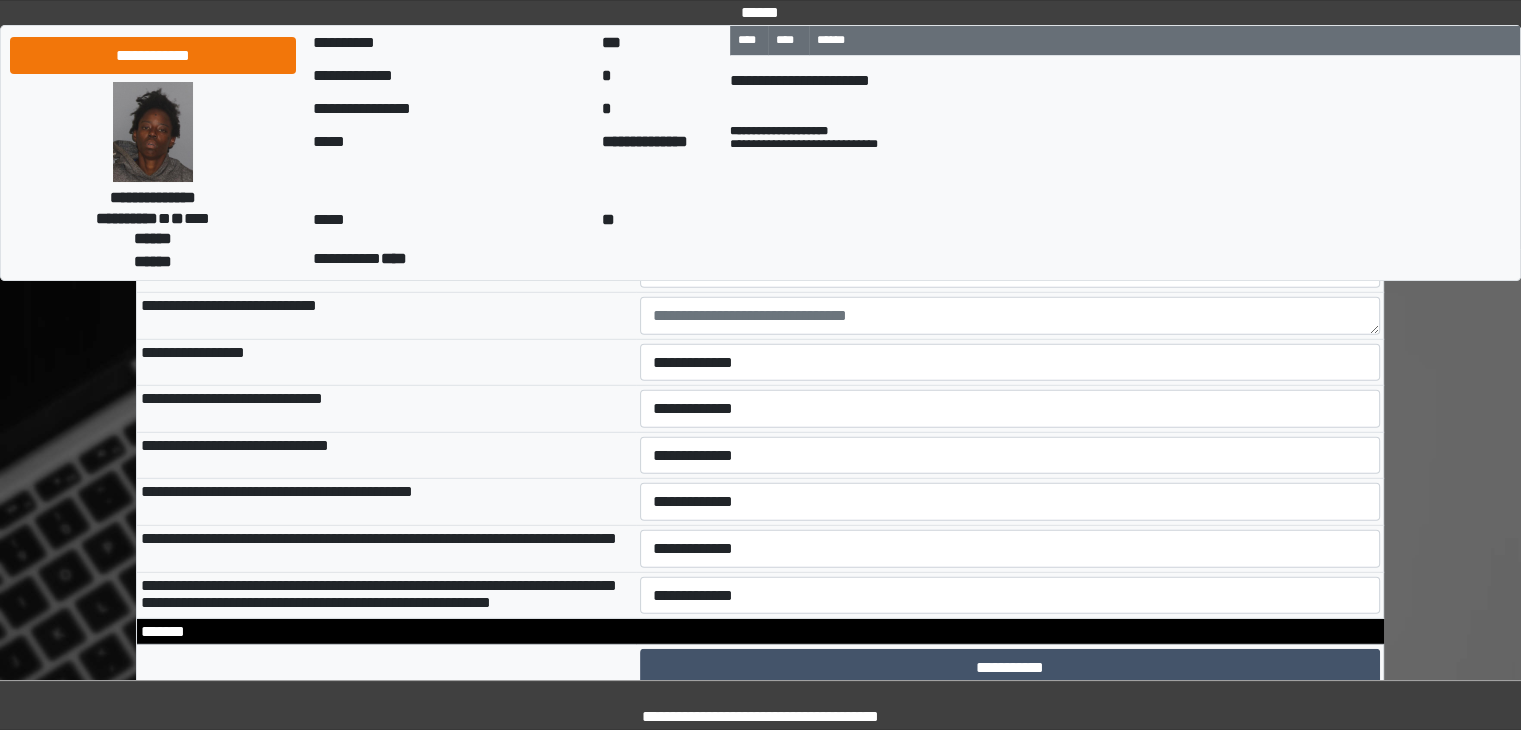 scroll, scrollTop: 13258, scrollLeft: 0, axis: vertical 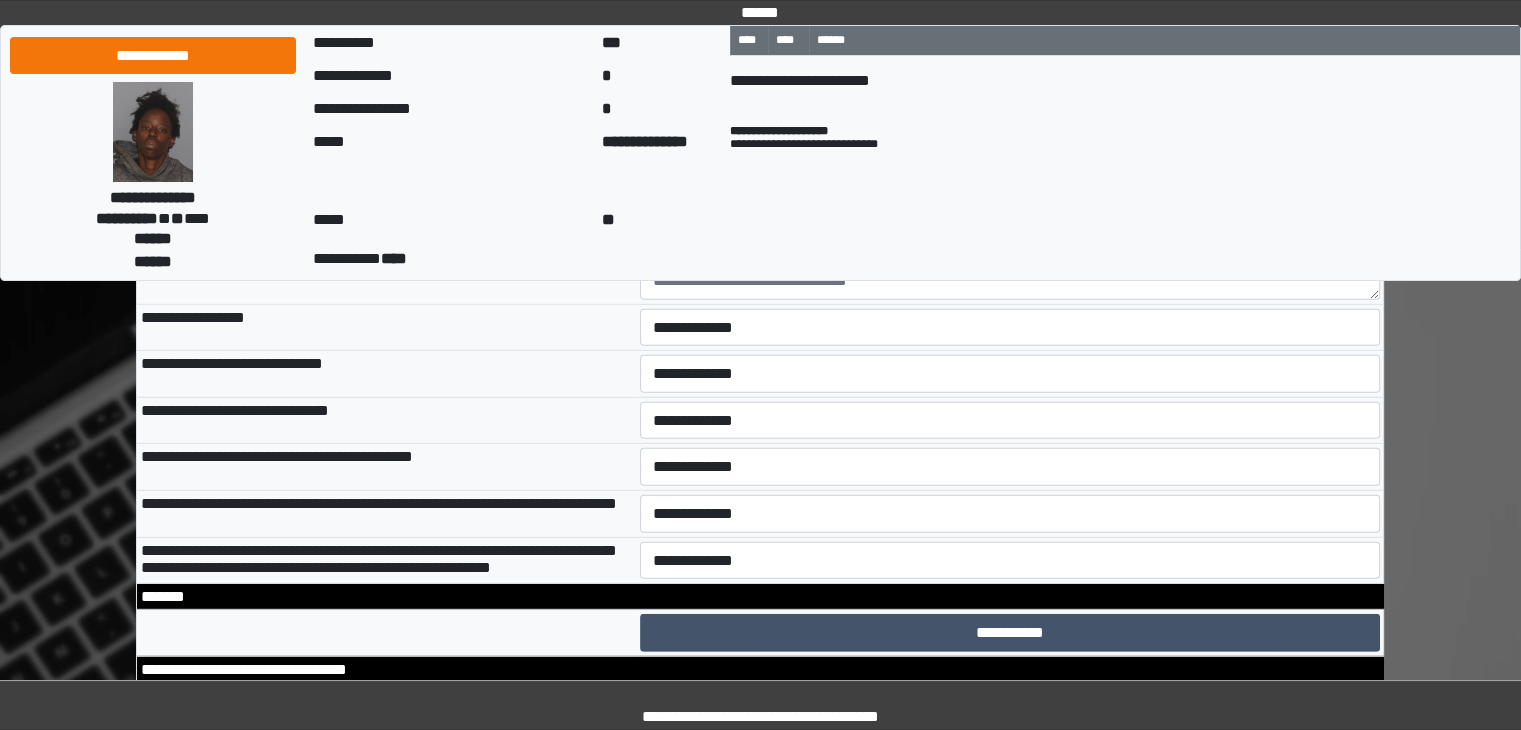 click on "**********" at bounding box center (1010, 234) 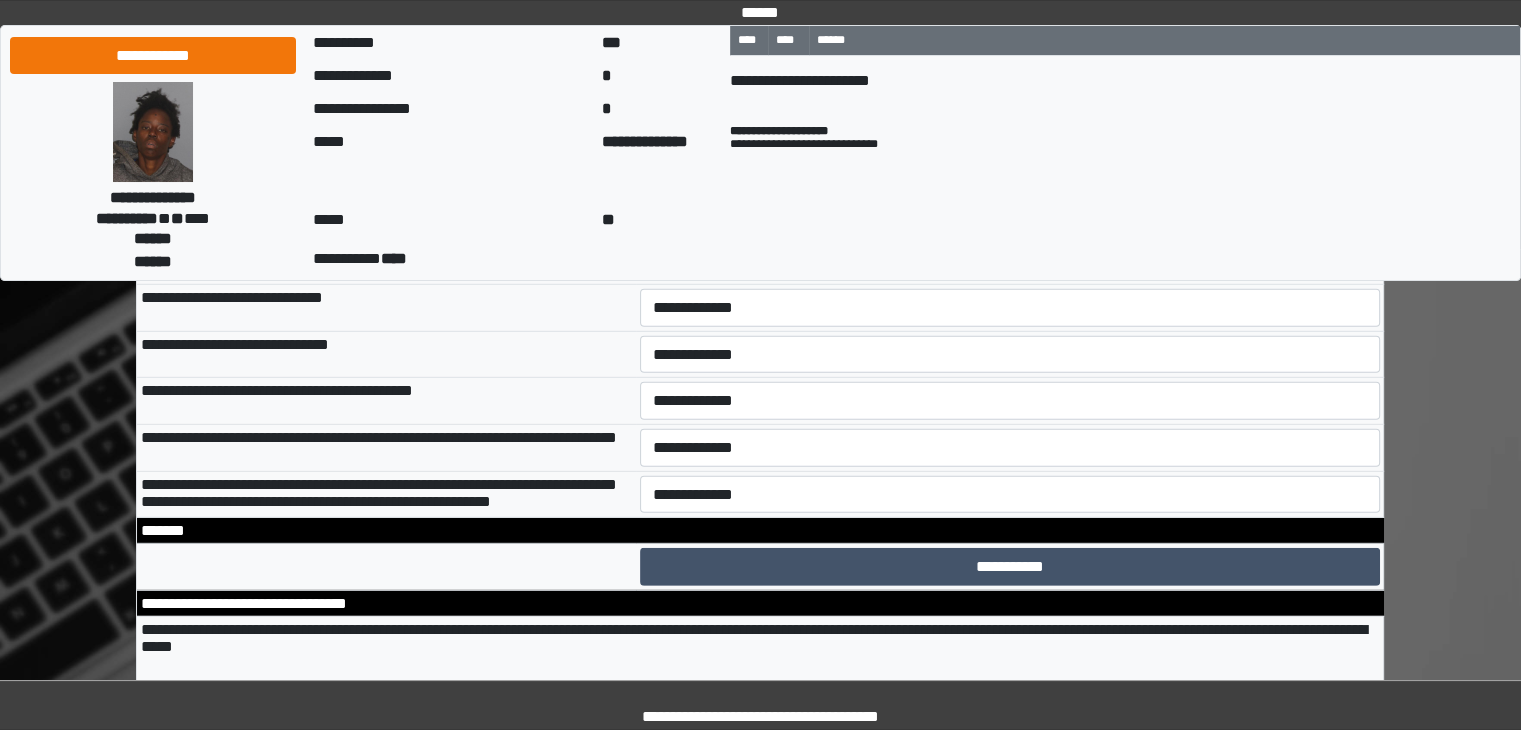 scroll, scrollTop: 13358, scrollLeft: 0, axis: vertical 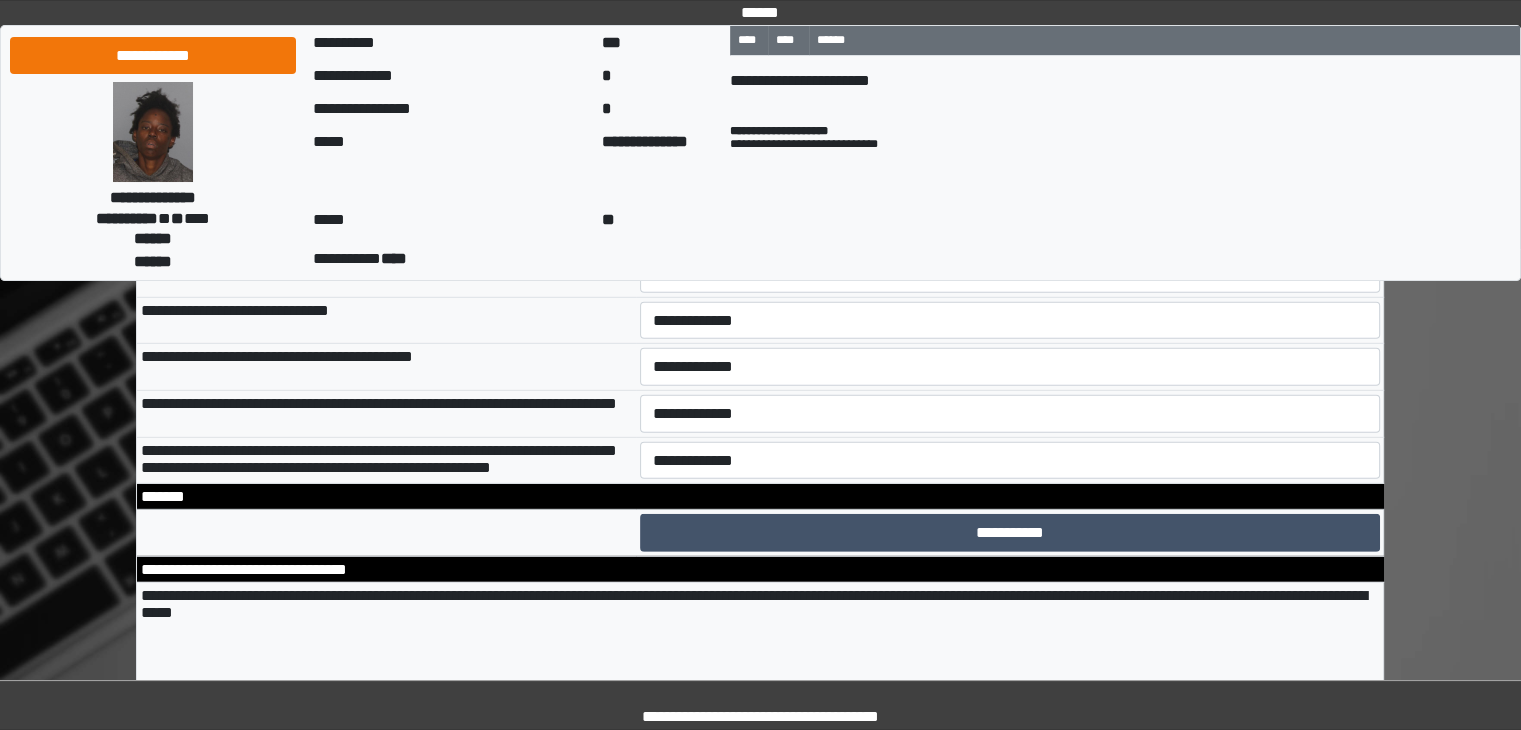 click on "**********" at bounding box center [1010, 228] 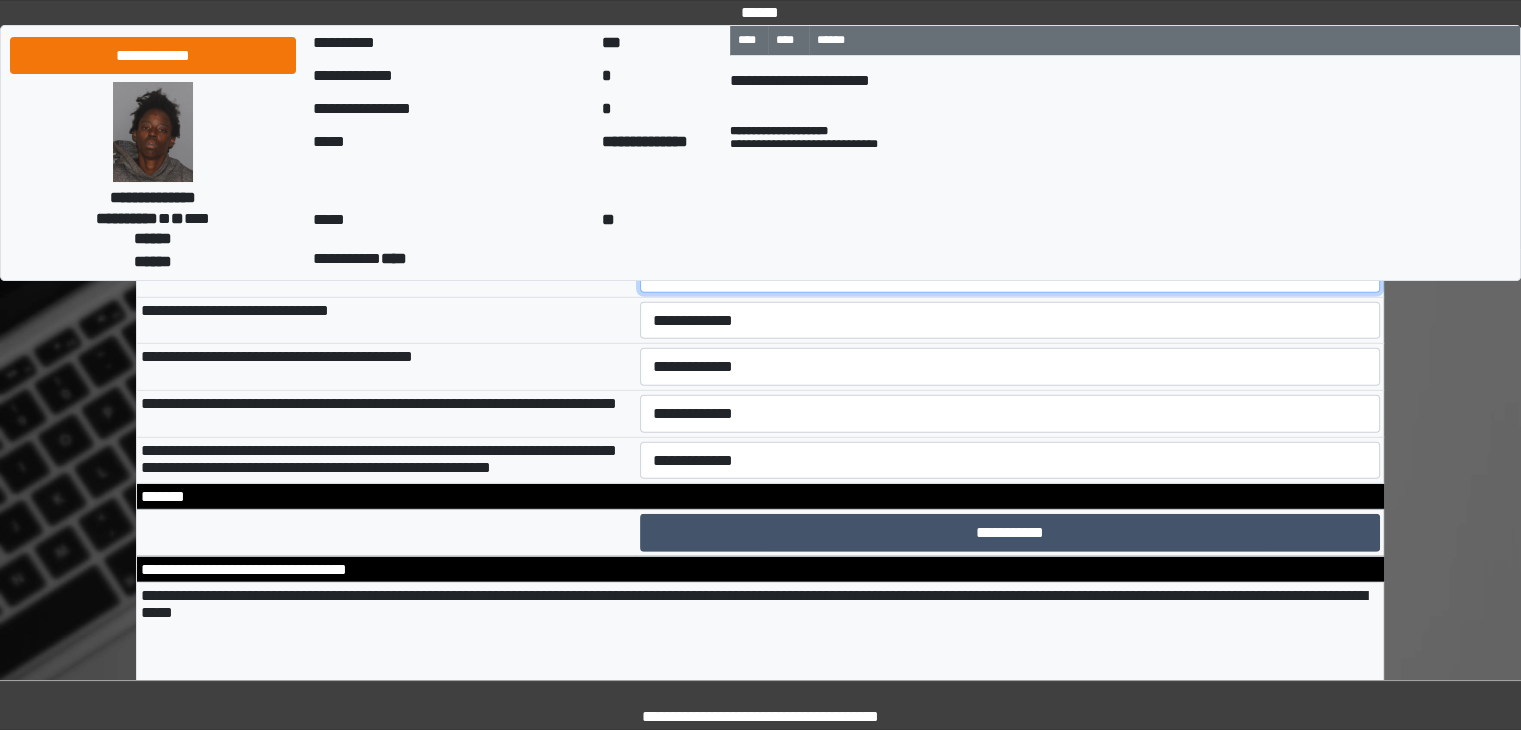 click on "**********" at bounding box center [1010, 274] 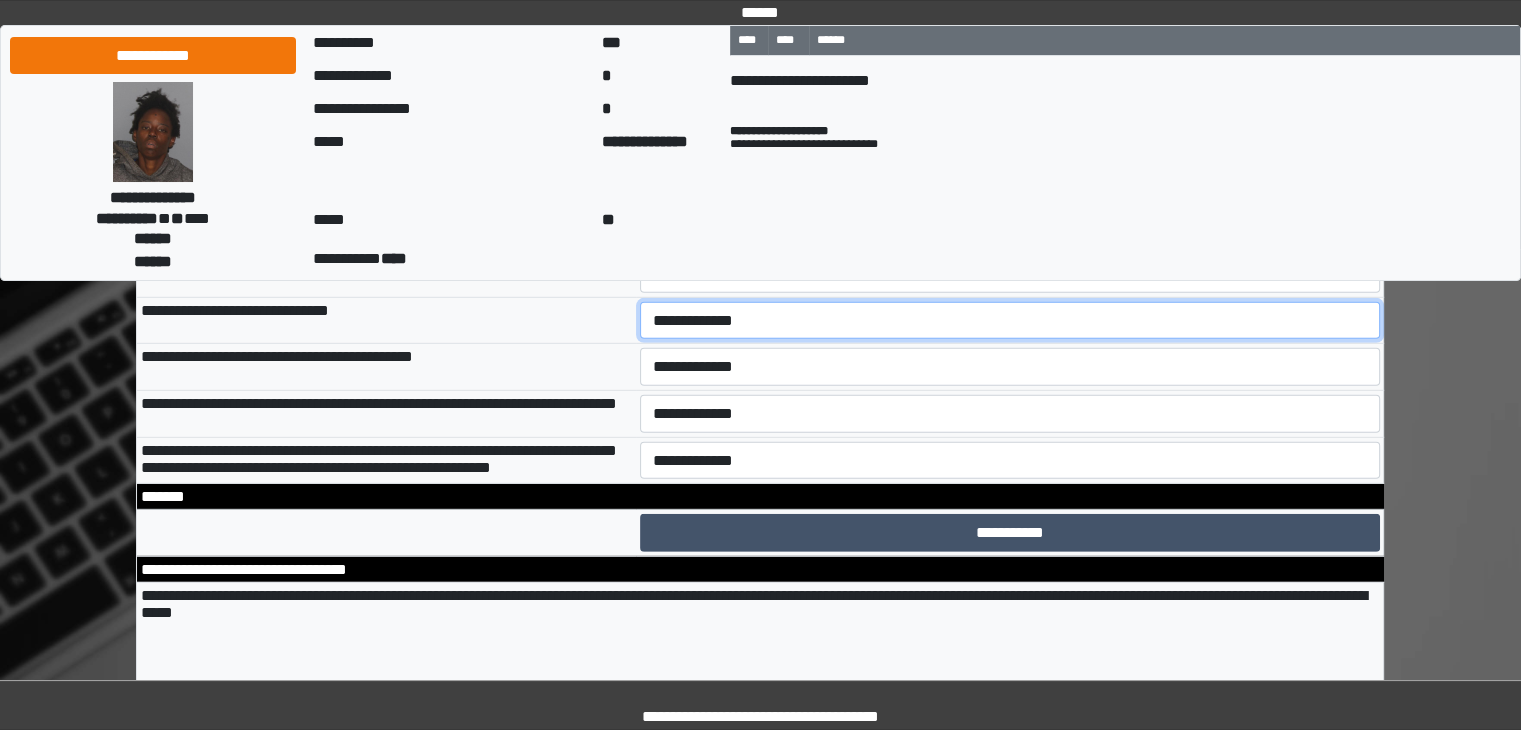 click on "**********" at bounding box center [1010, 321] 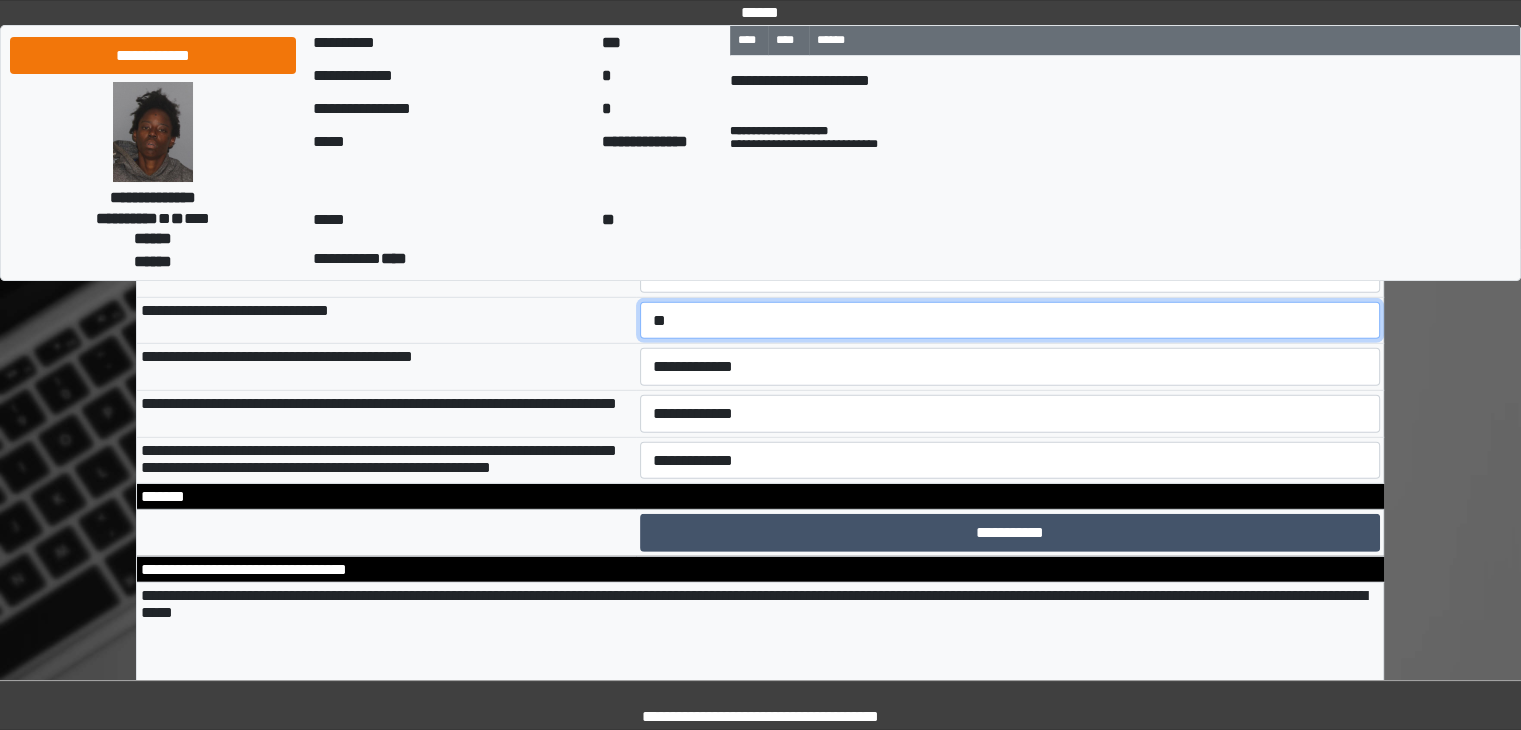 click on "**********" at bounding box center (1010, 321) 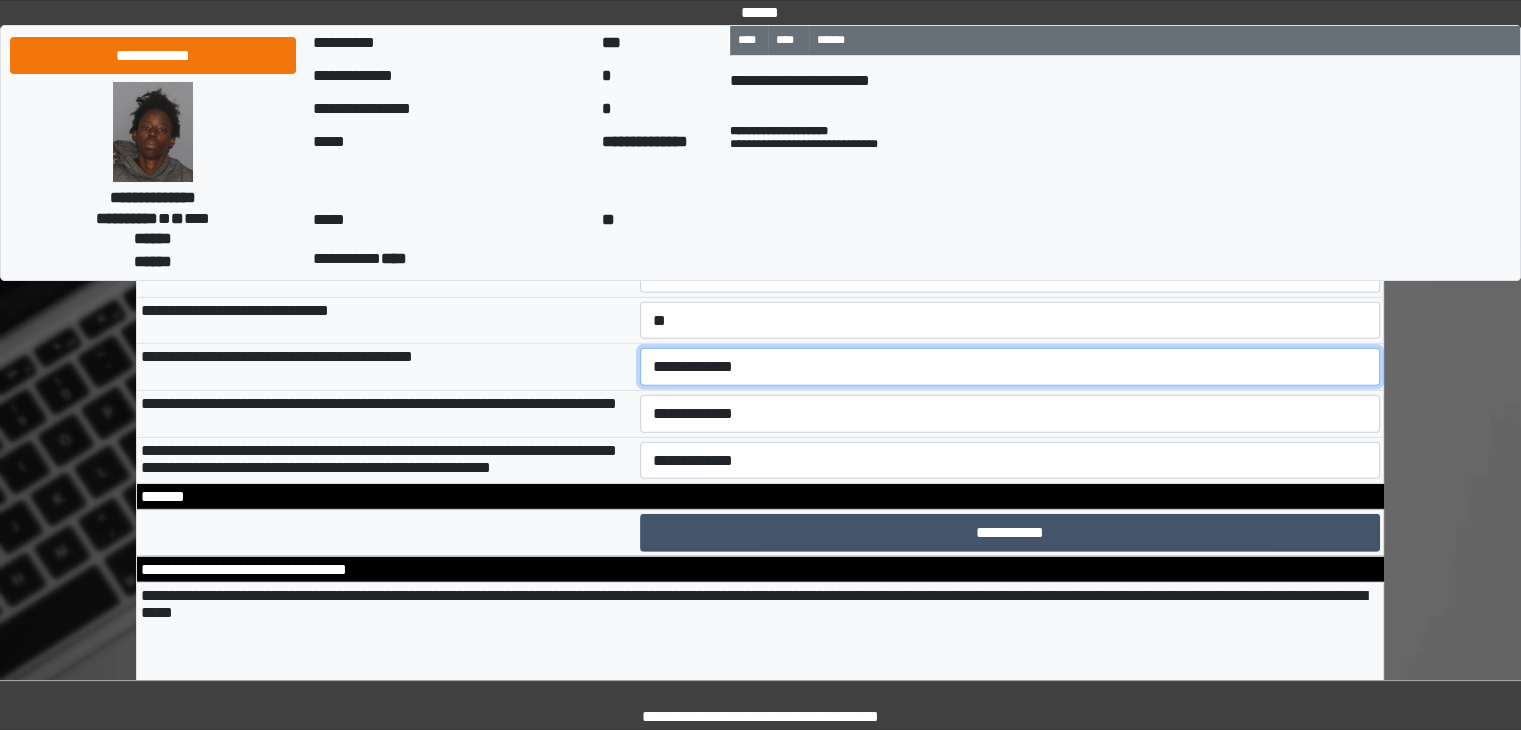 click on "**********" at bounding box center [1010, 367] 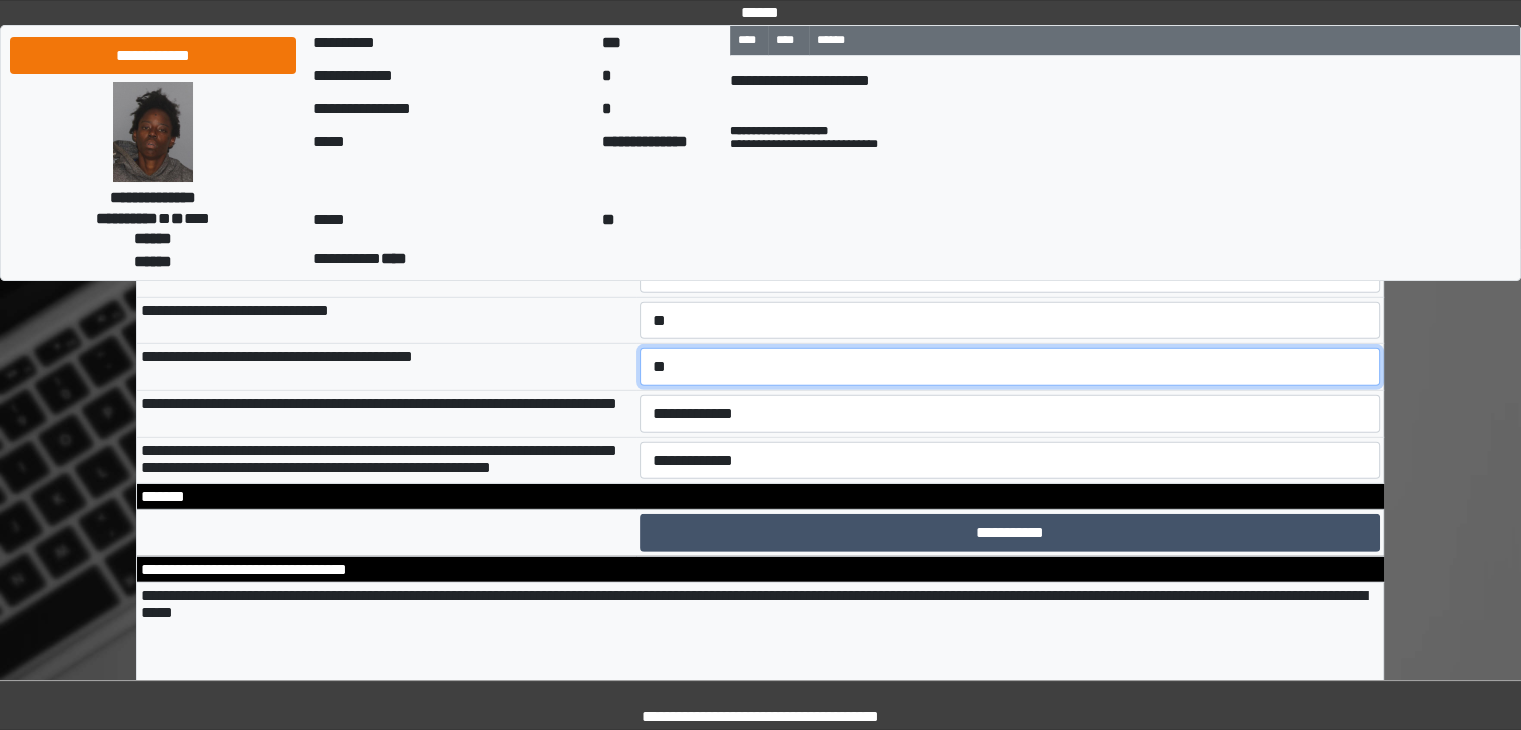 click on "**********" at bounding box center (1010, 367) 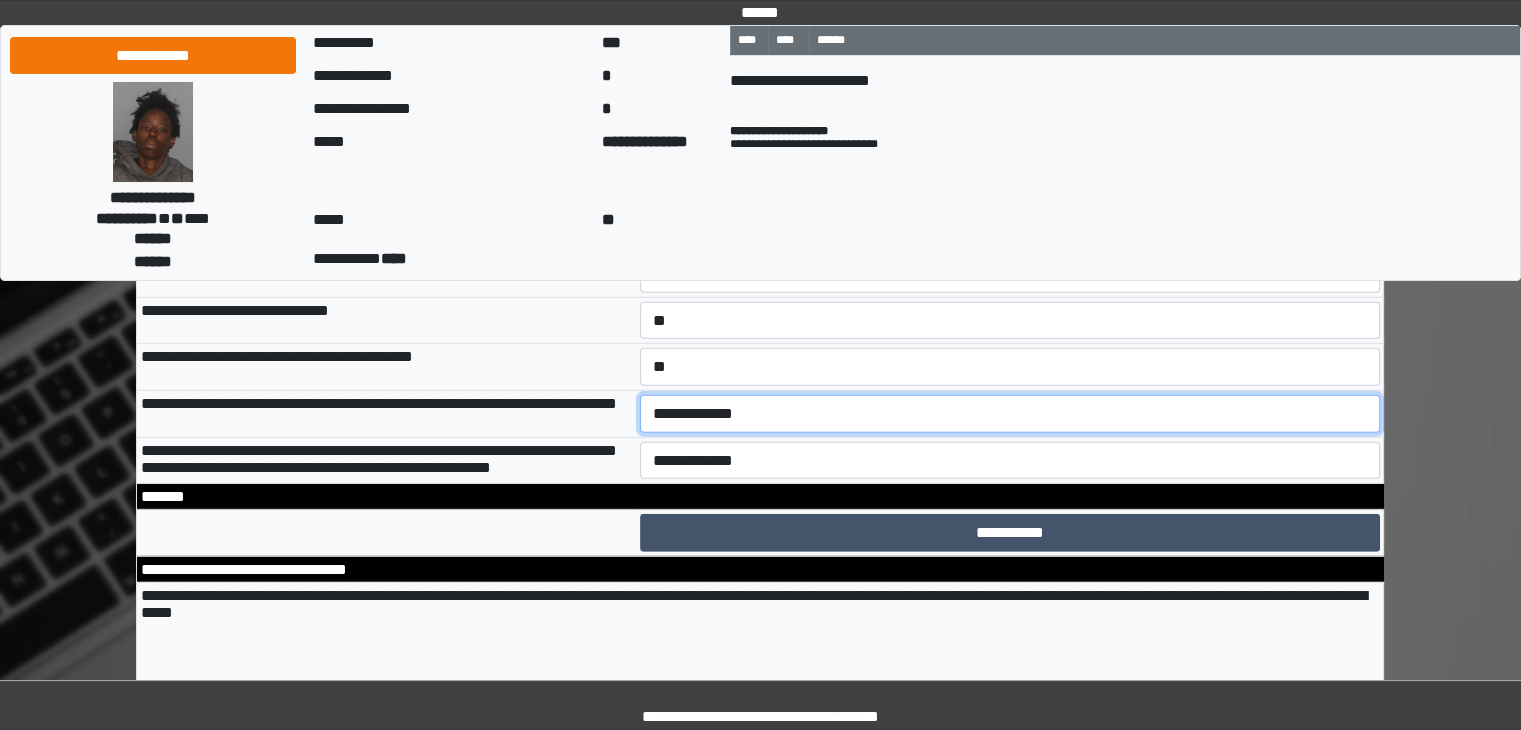 click on "**********" at bounding box center (1010, 414) 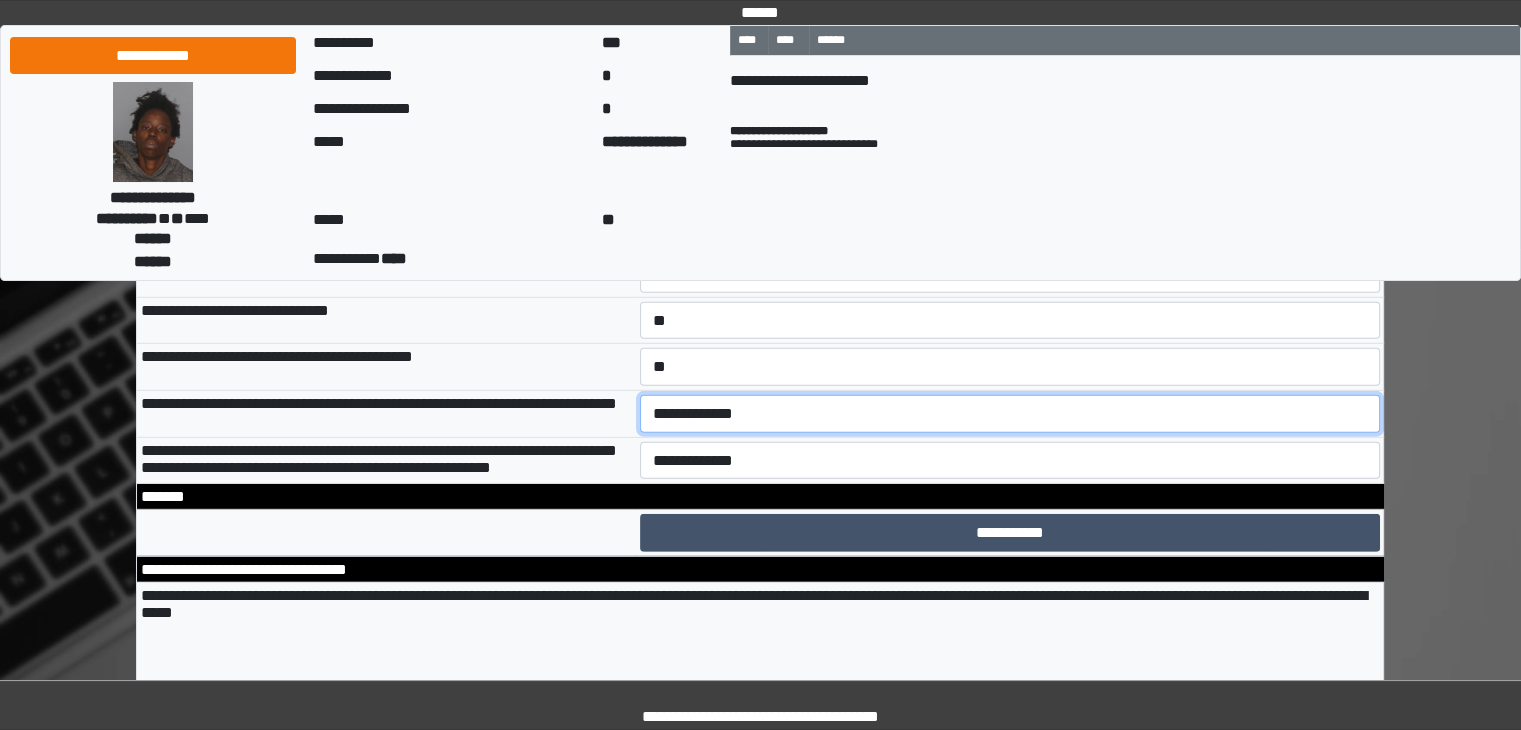 select on "*" 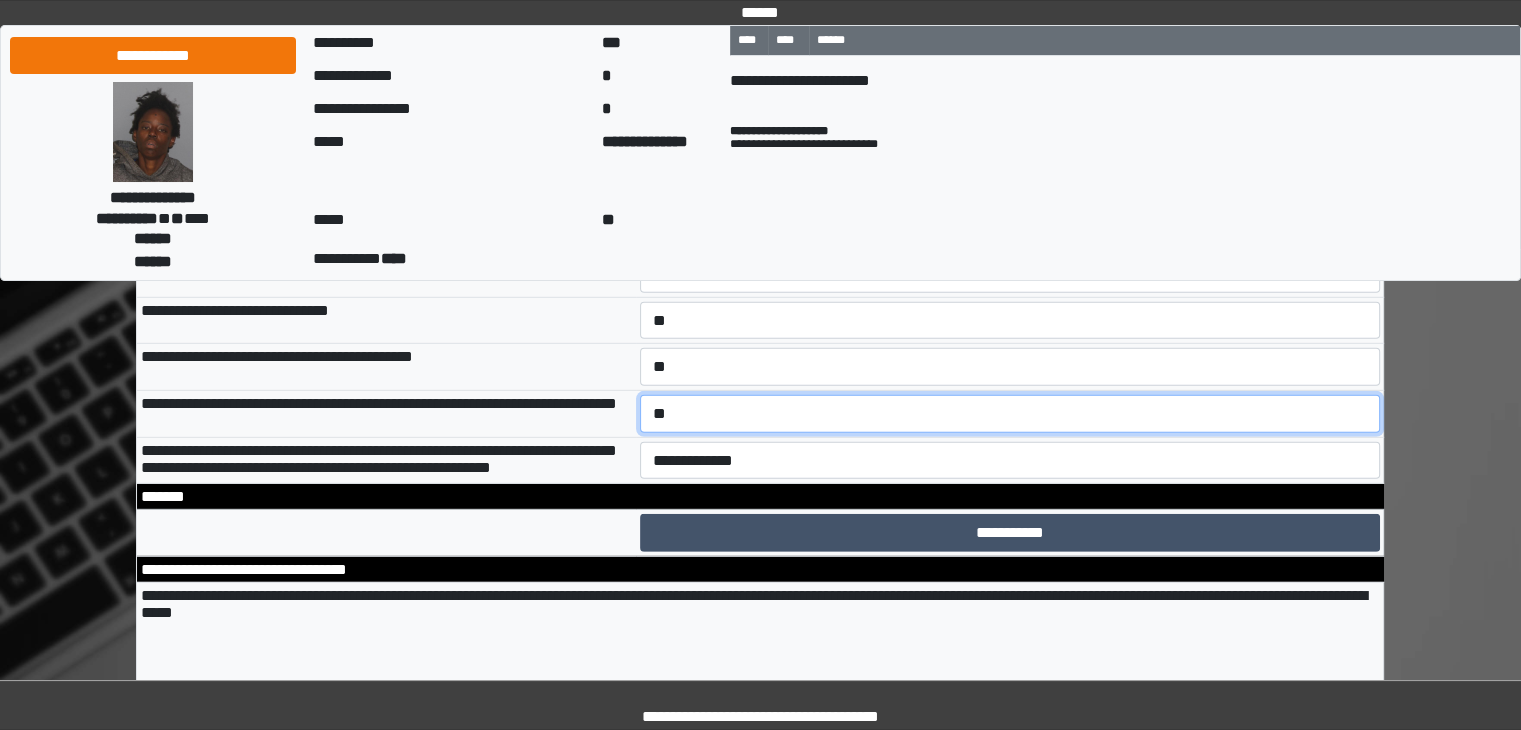 click on "**********" at bounding box center (1010, 414) 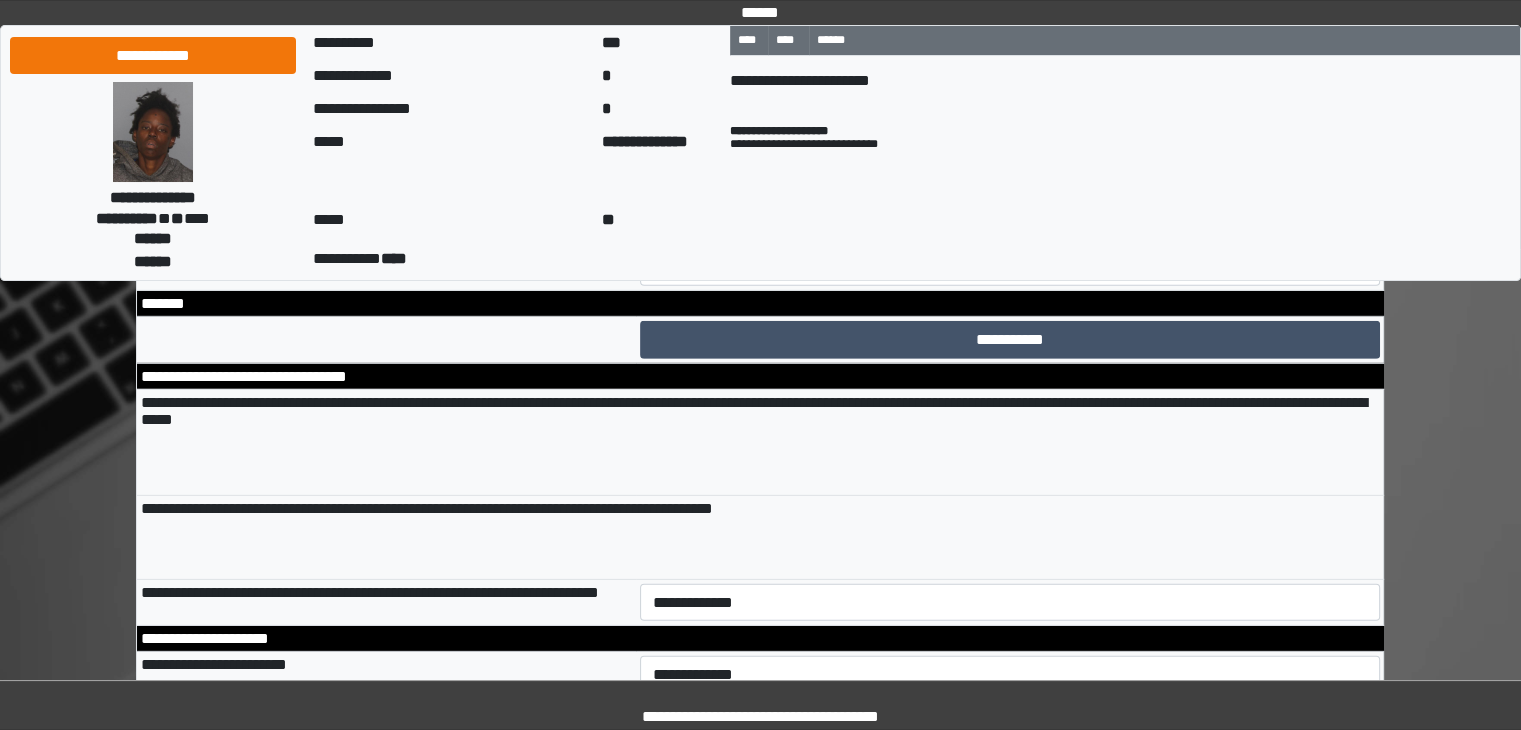 scroll, scrollTop: 13558, scrollLeft: 0, axis: vertical 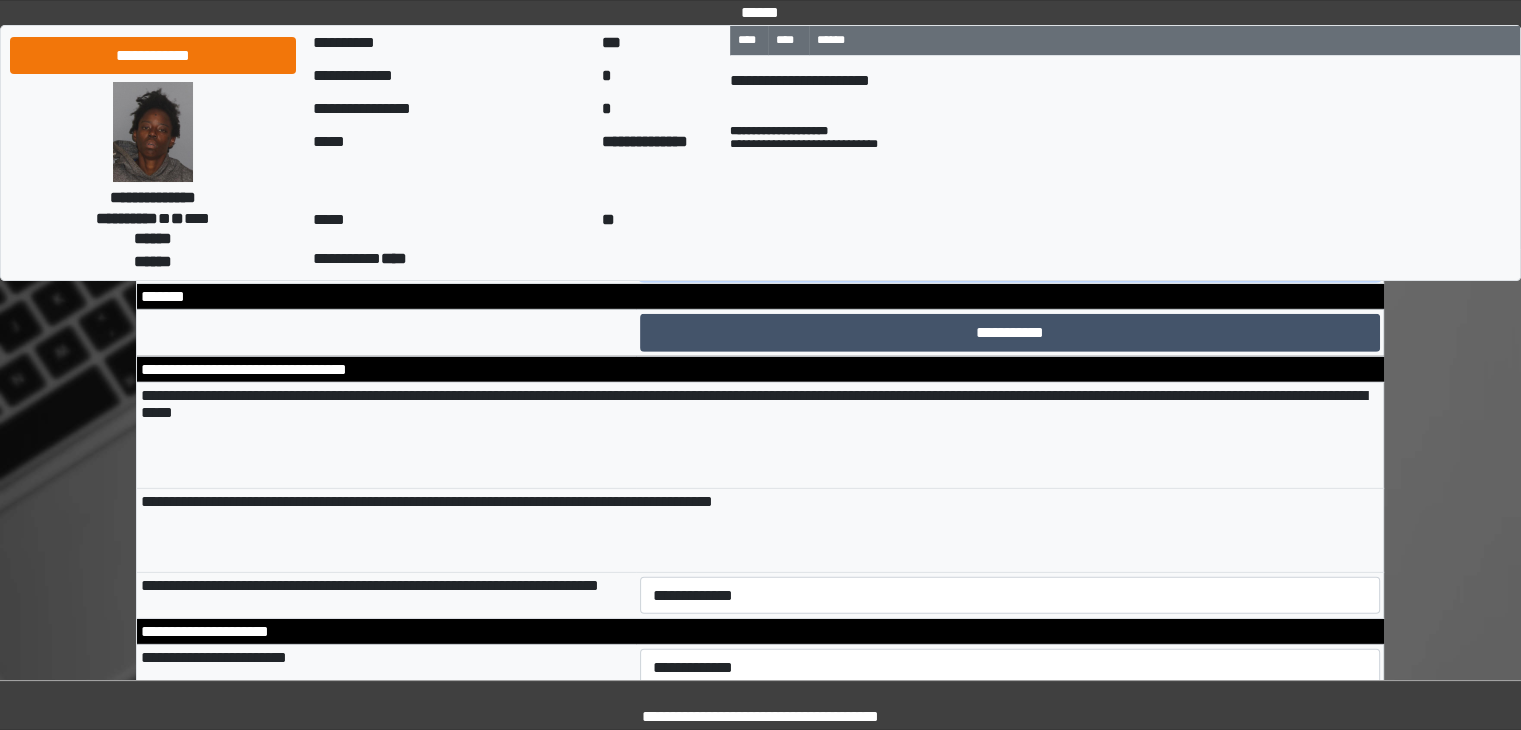 click on "**********" at bounding box center [1010, 261] 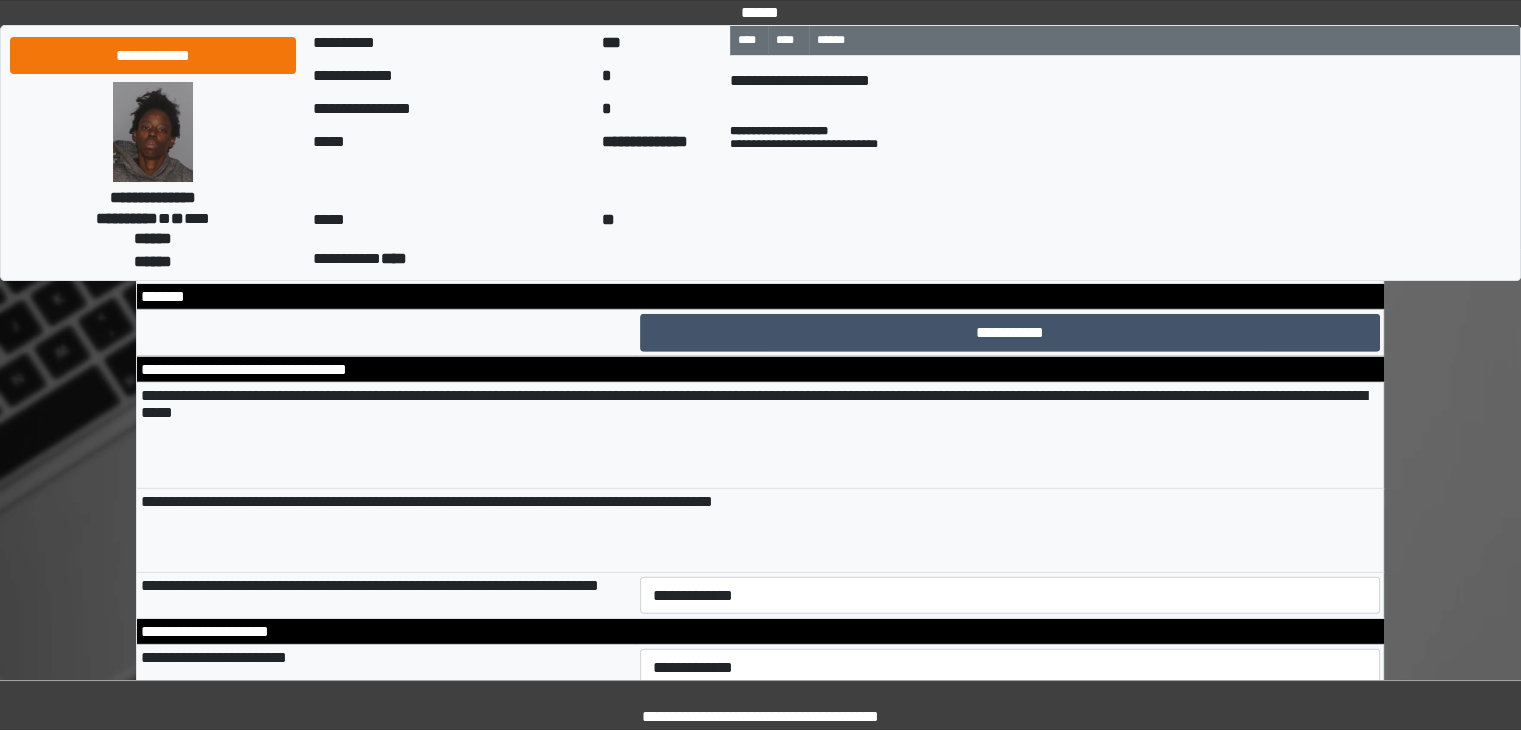 drag, startPoint x: 1495, startPoint y: 347, endPoint x: 1486, endPoint y: 341, distance: 10.816654 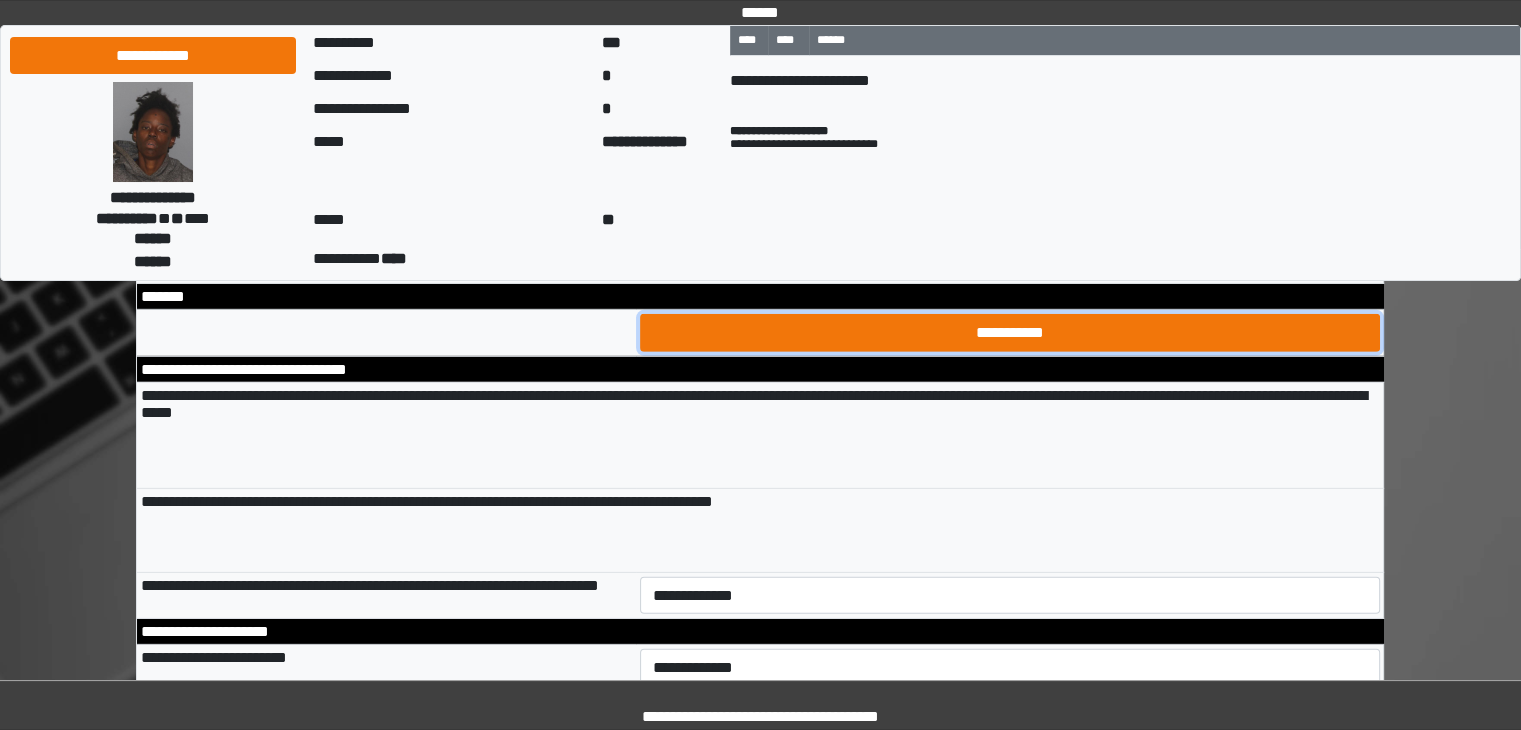click on "**********" at bounding box center [1010, 333] 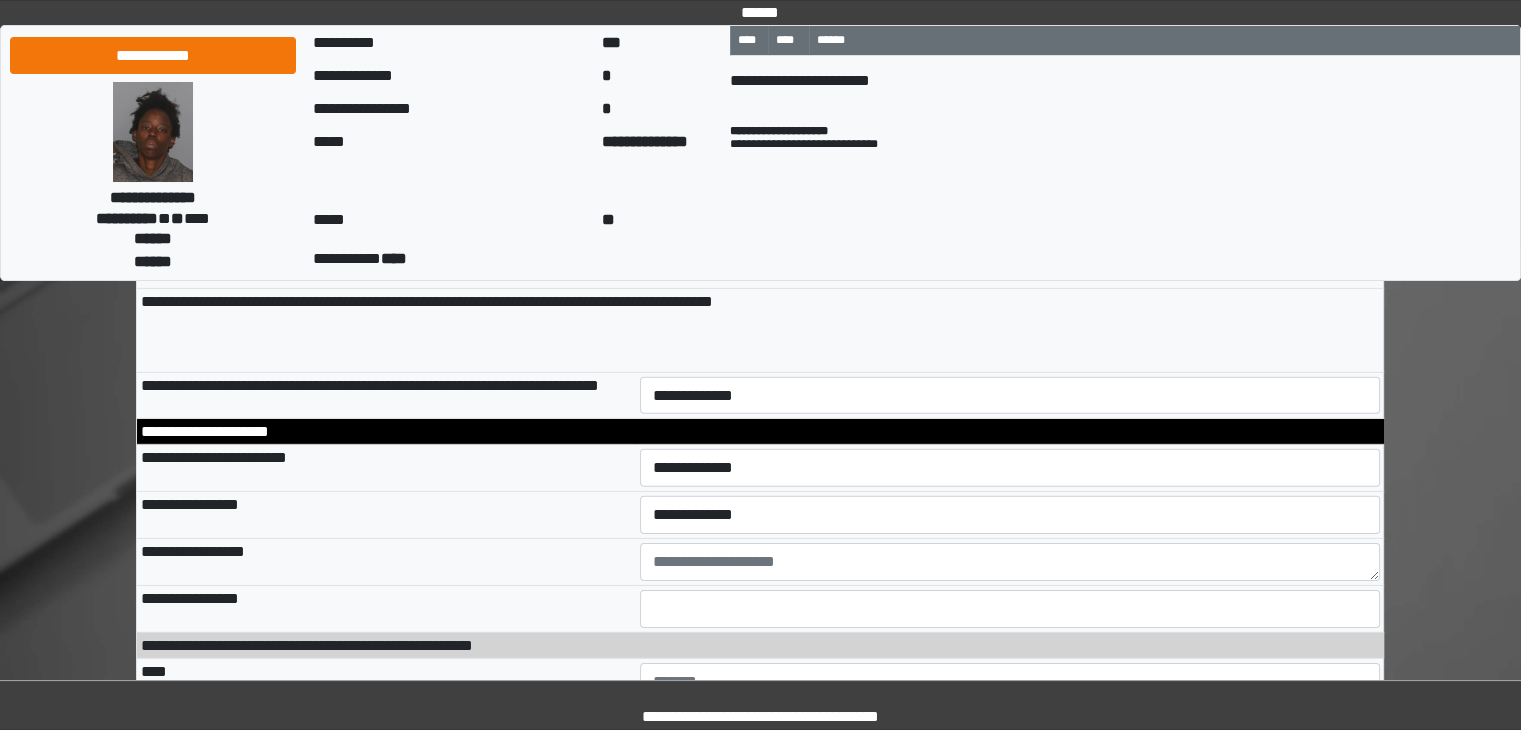 scroll, scrollTop: 13858, scrollLeft: 0, axis: vertical 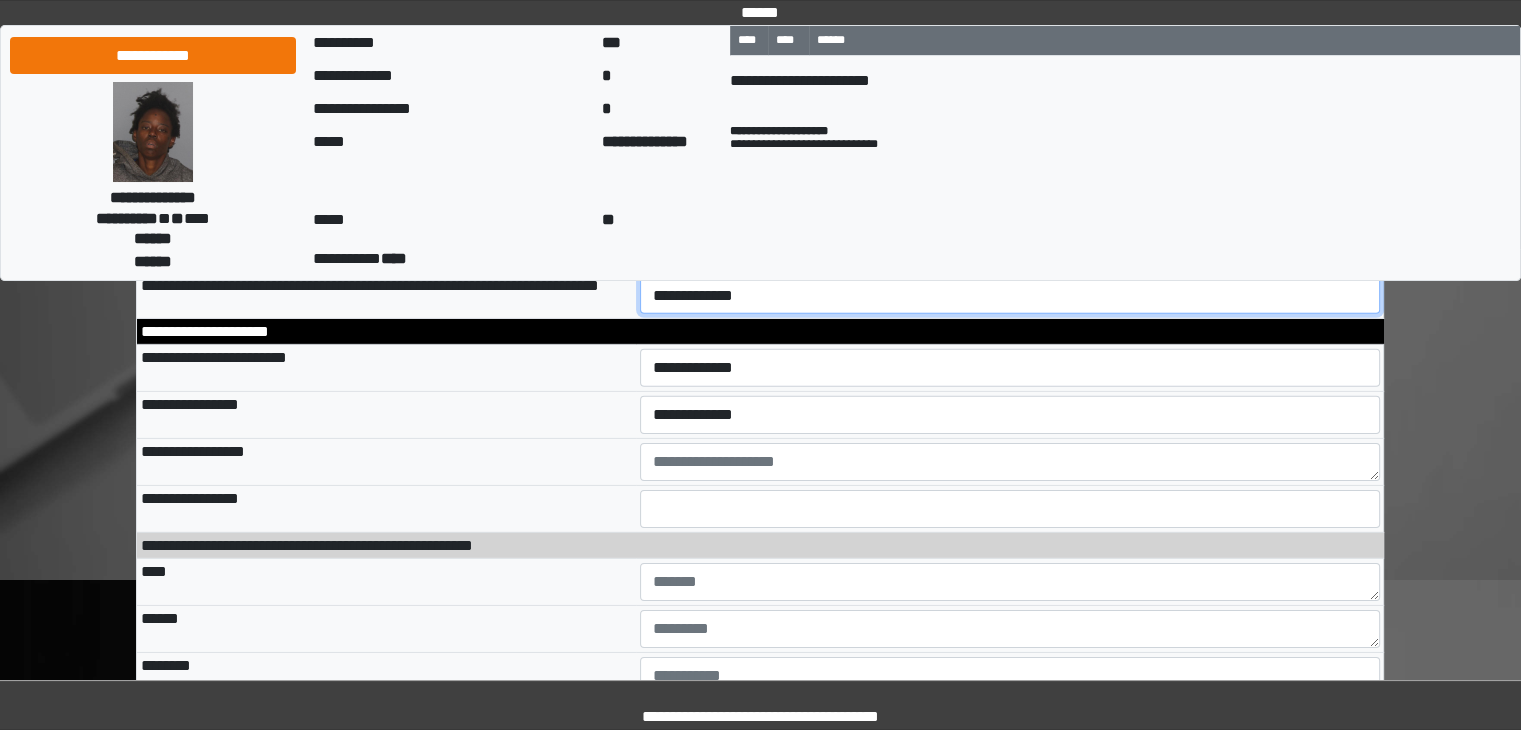 click on "**********" at bounding box center [1010, 296] 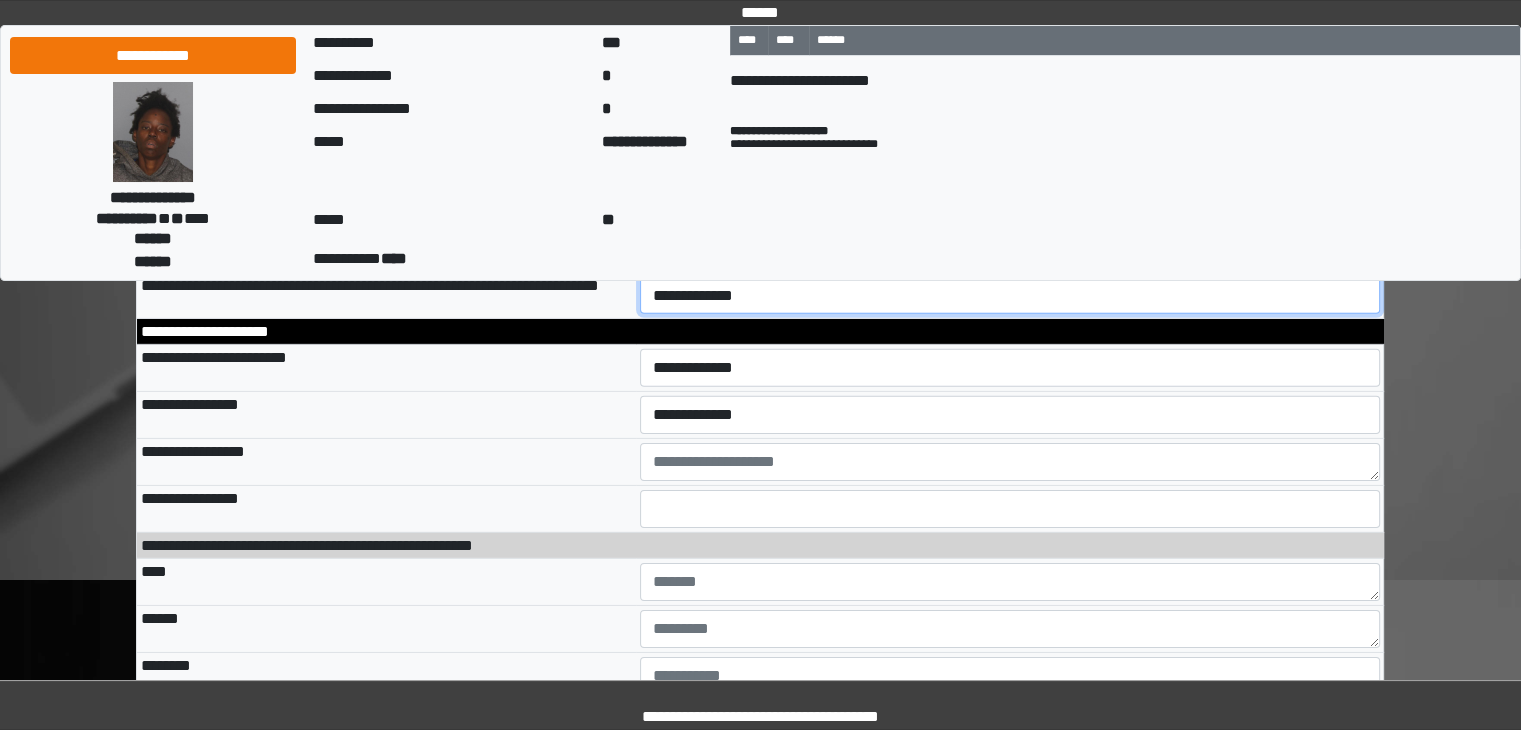 select on "*" 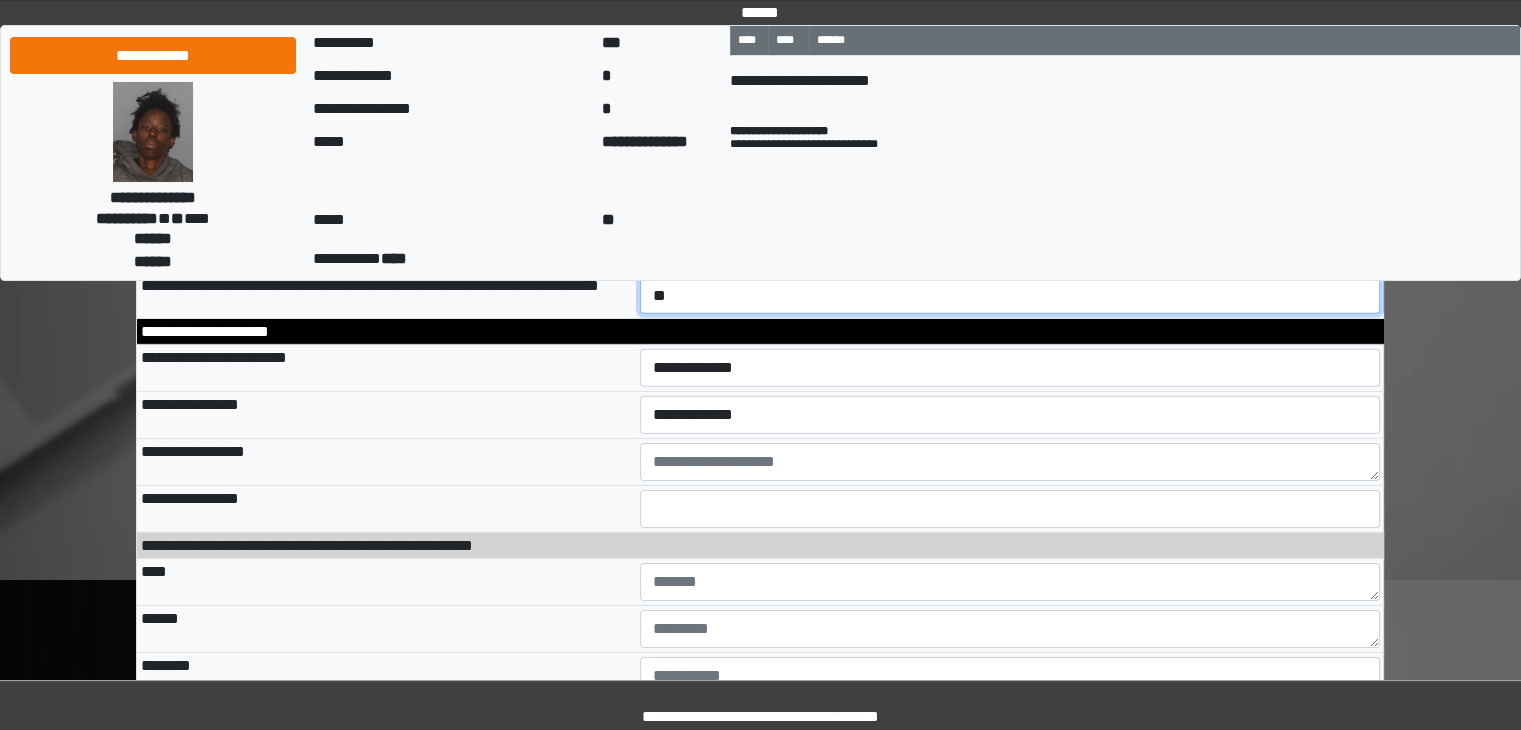 click on "**********" at bounding box center (1010, 296) 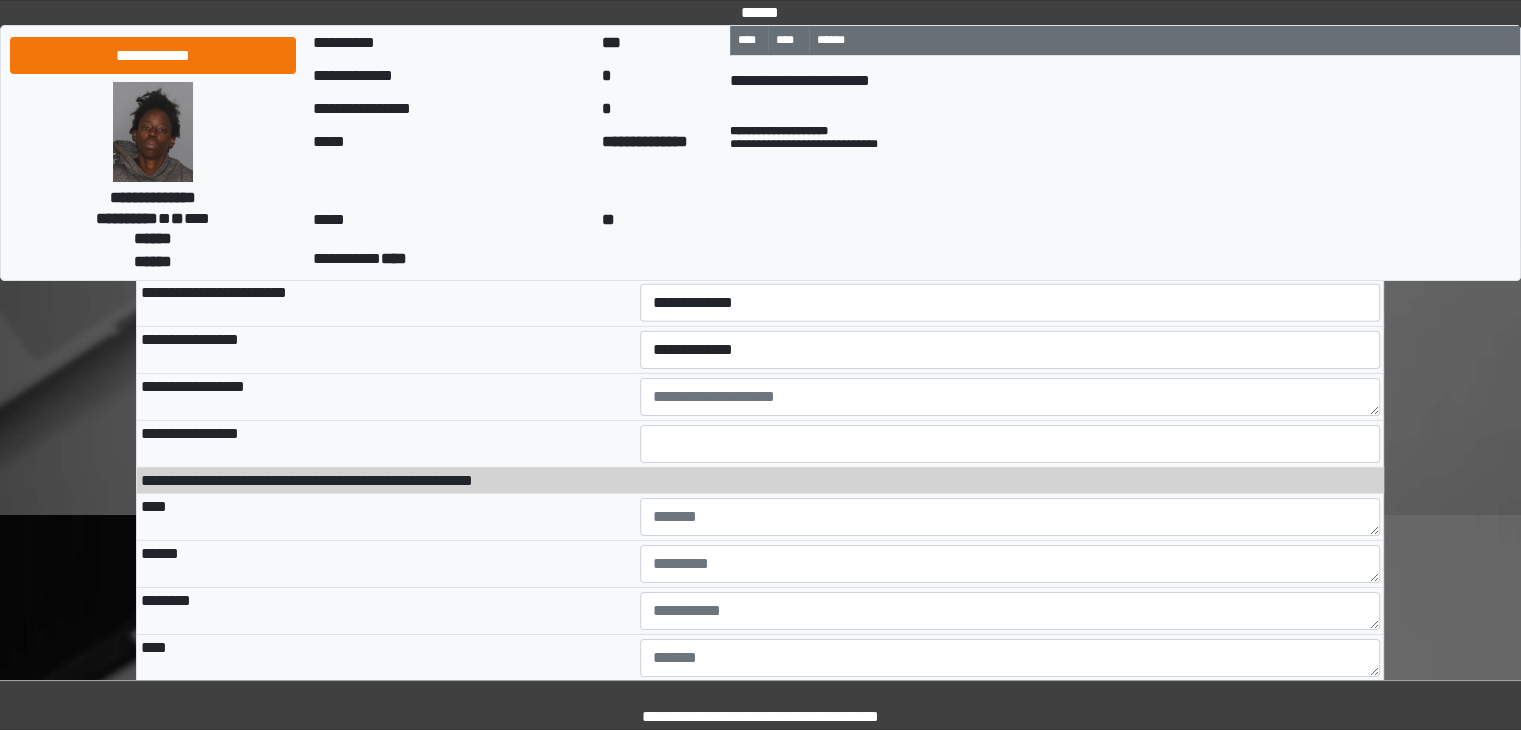 scroll, scrollTop: 13958, scrollLeft: 0, axis: vertical 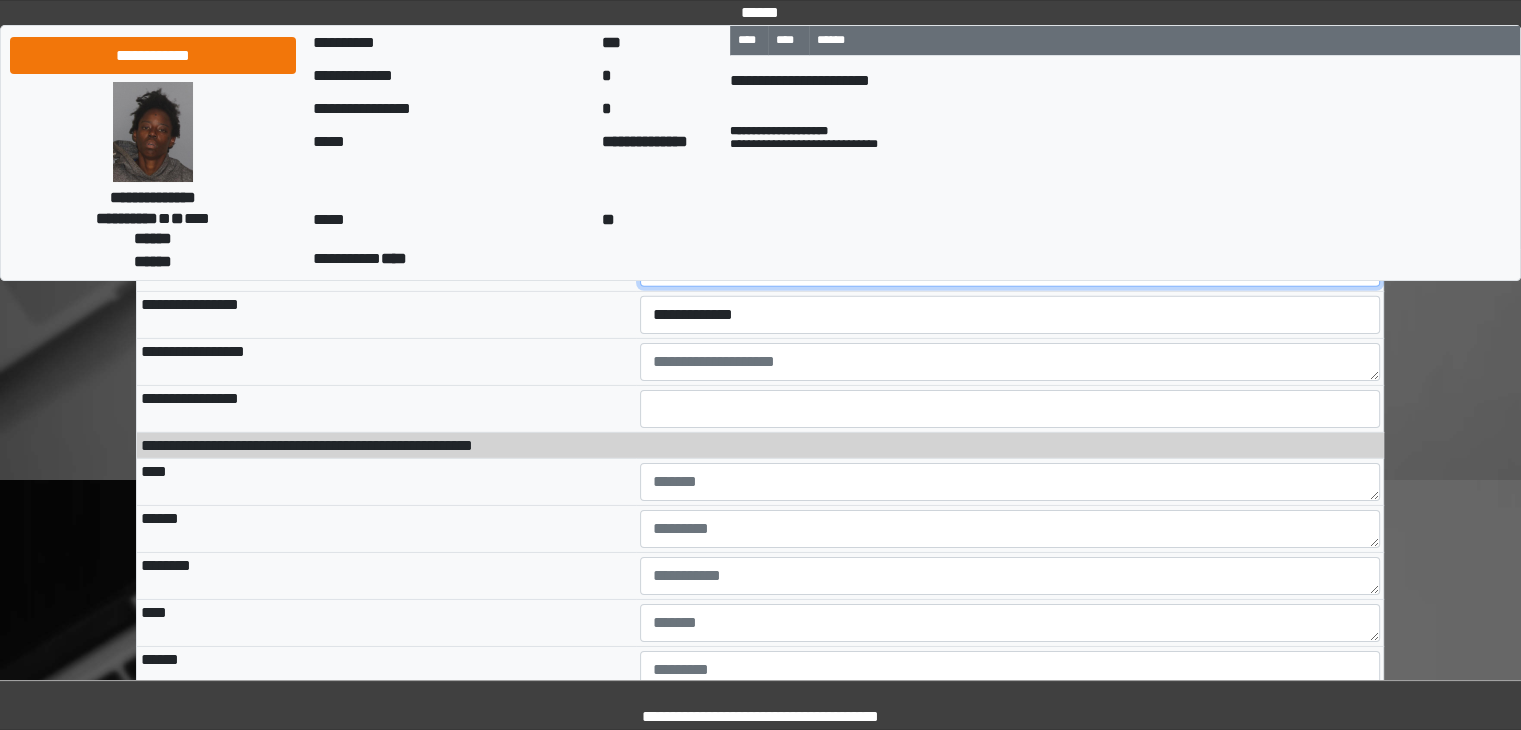click on "**********" at bounding box center (1010, 268) 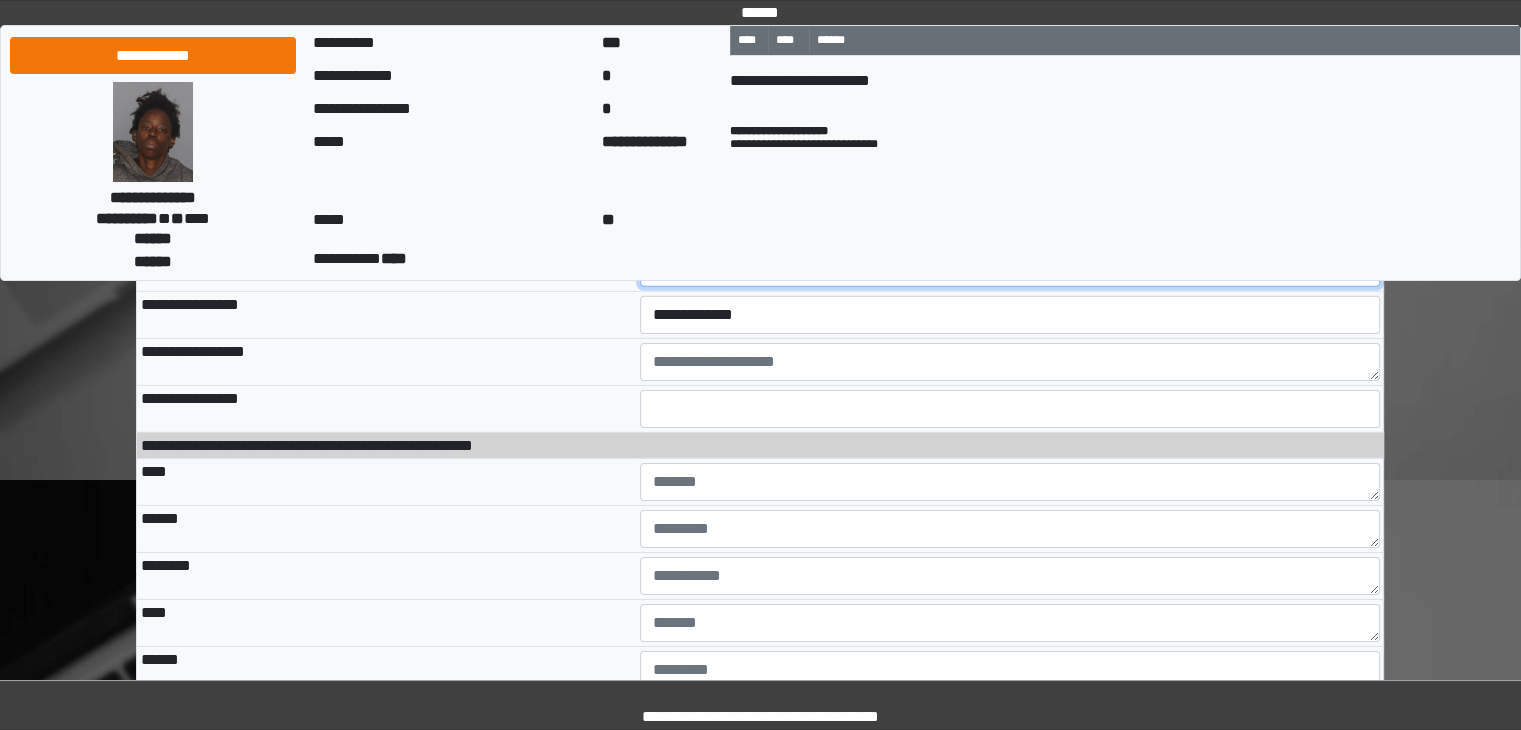 click on "**********" at bounding box center [1010, 268] 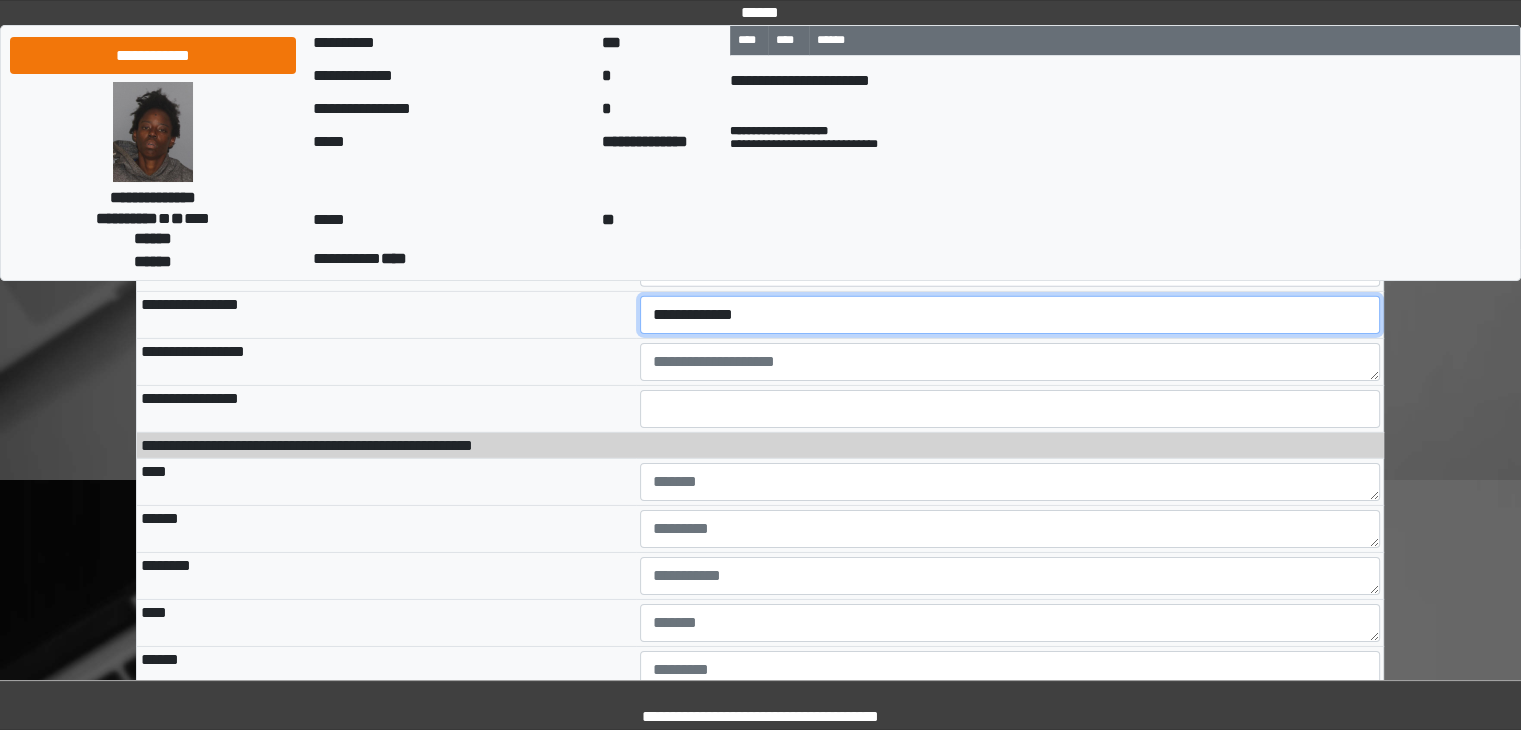 click on "**********" at bounding box center [1010, 315] 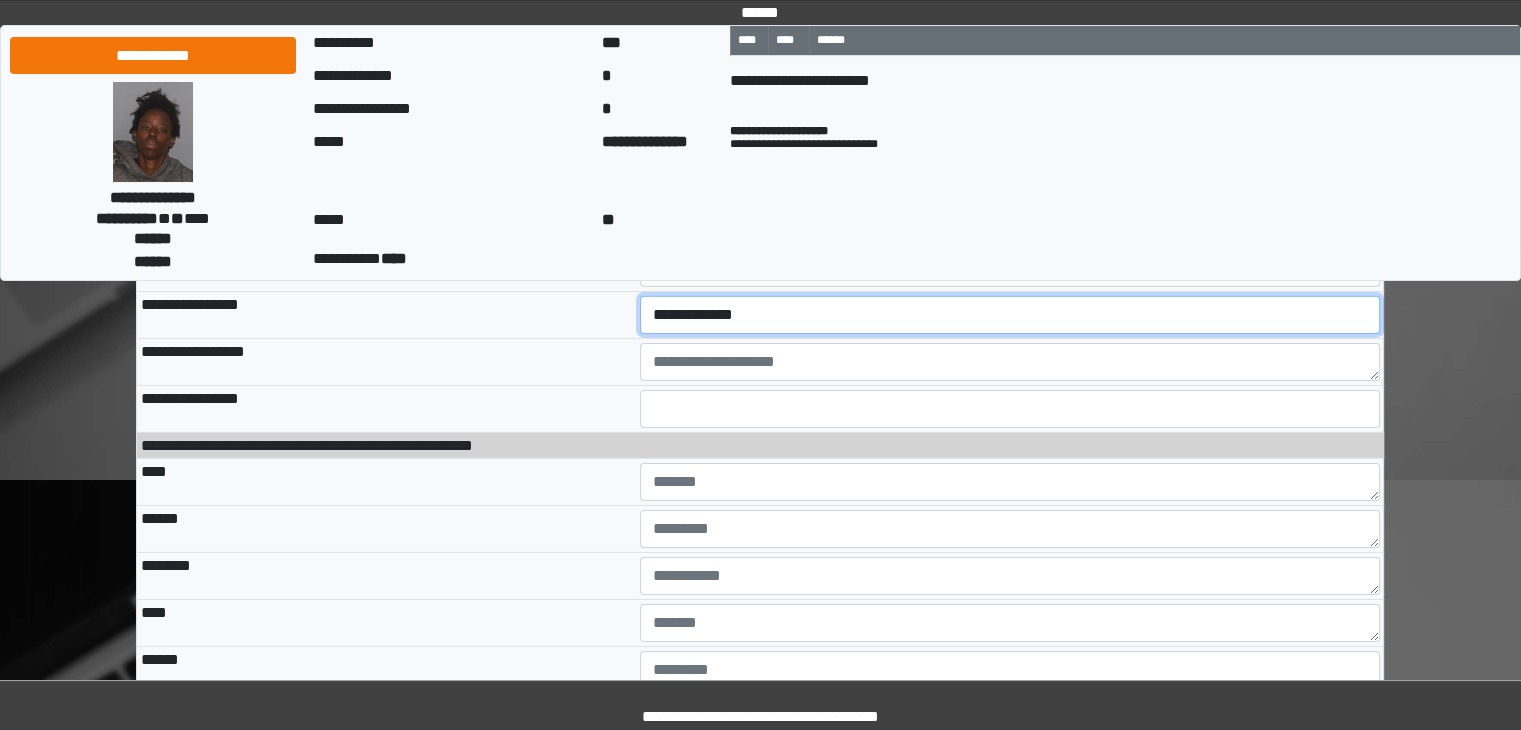 select on "***" 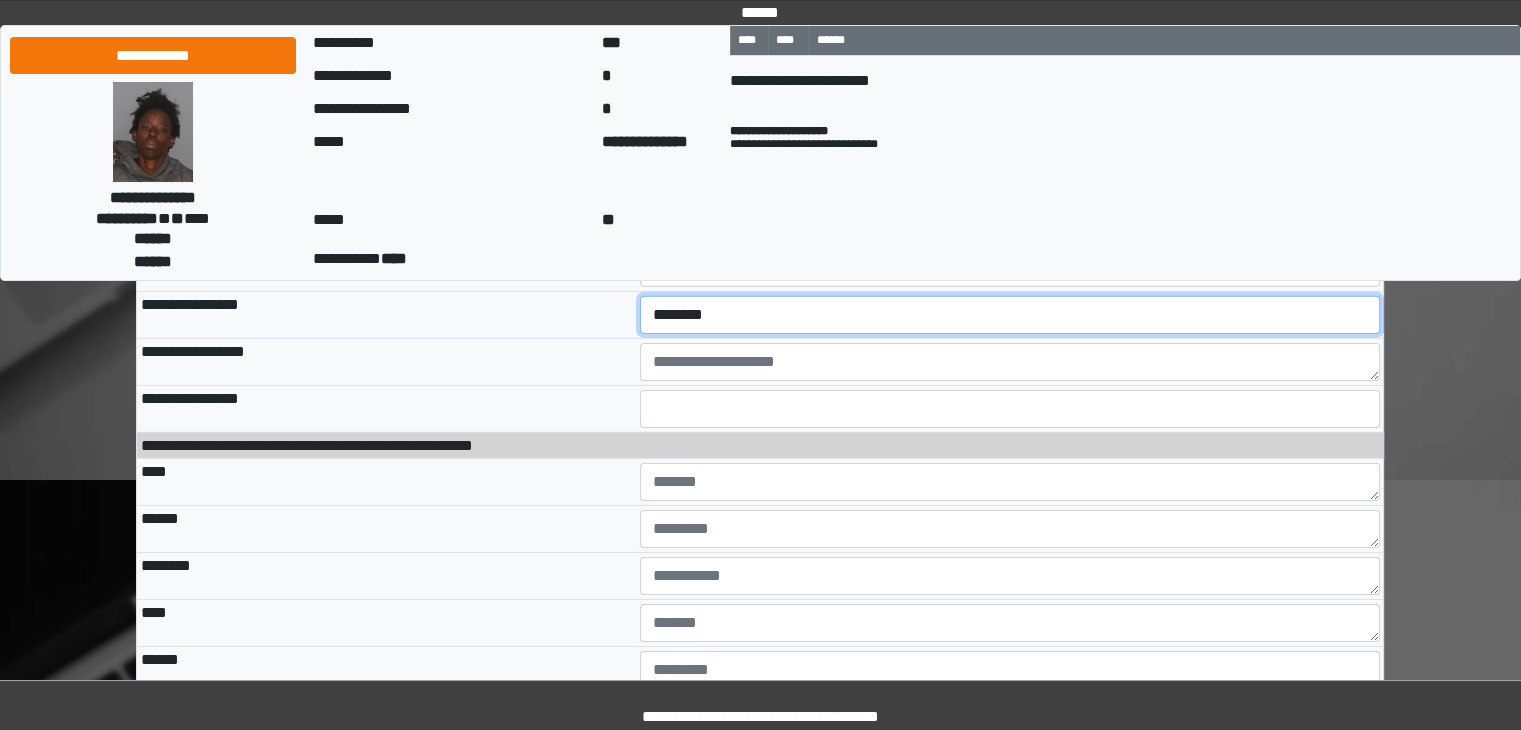 click on "**********" at bounding box center (1010, 315) 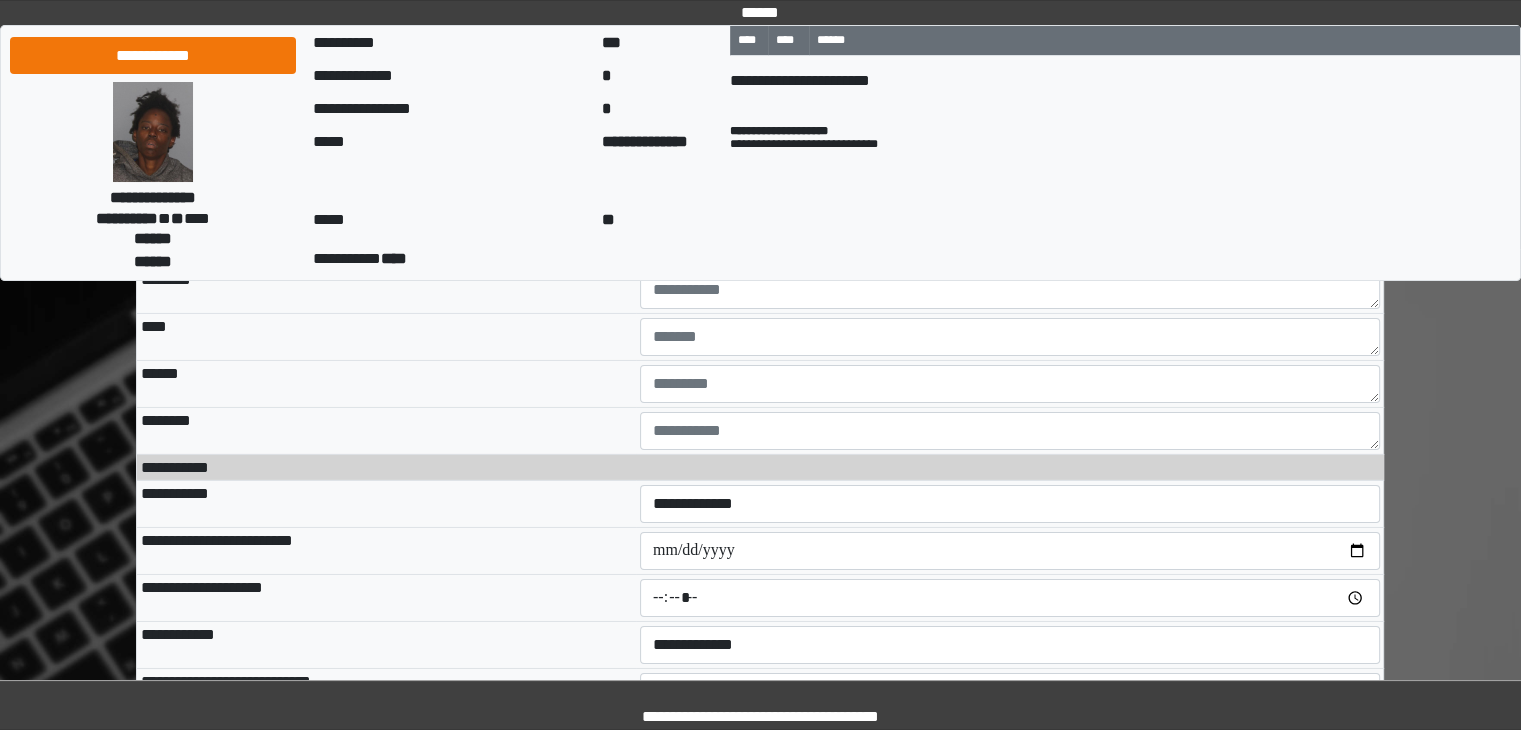 scroll, scrollTop: 14258, scrollLeft: 0, axis: vertical 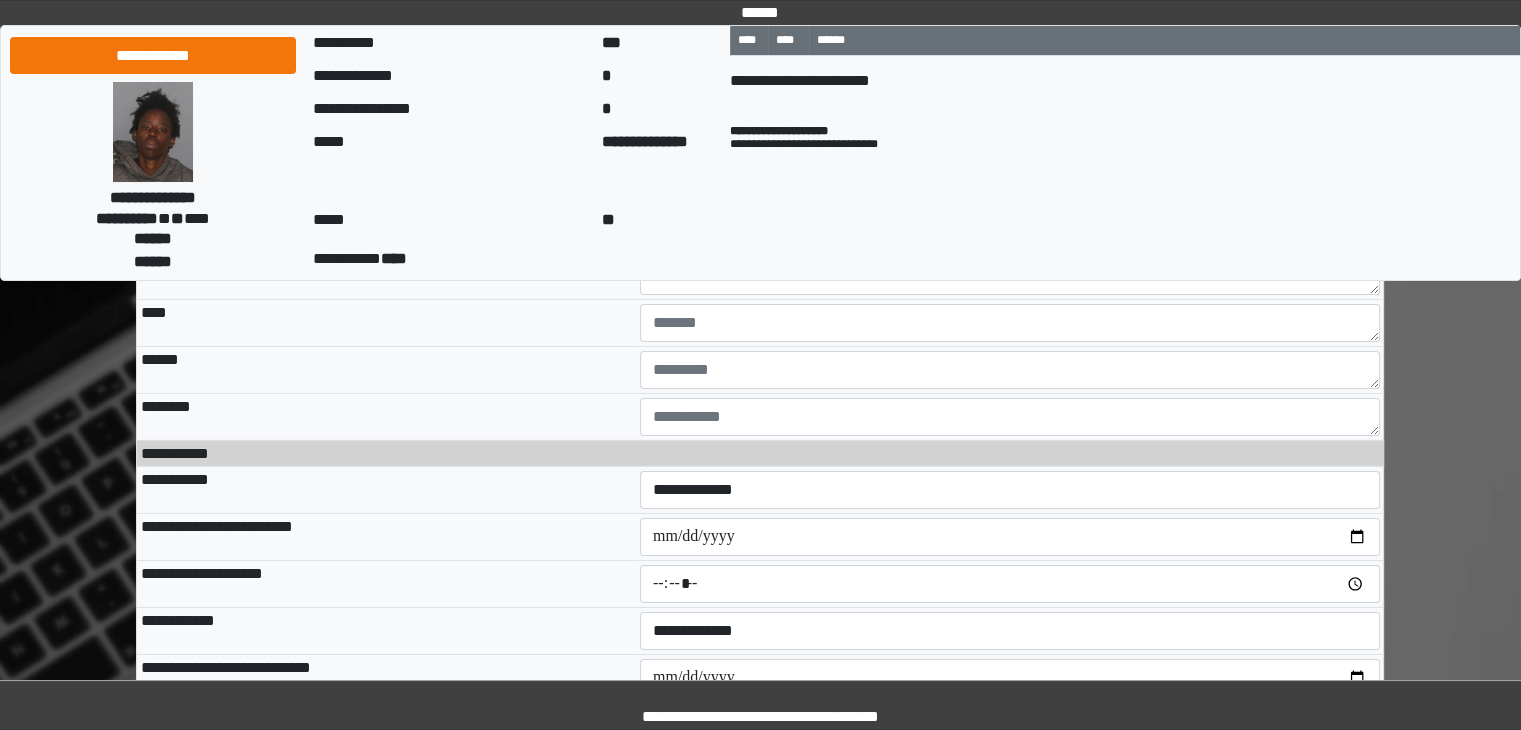 click at bounding box center (1010, 182) 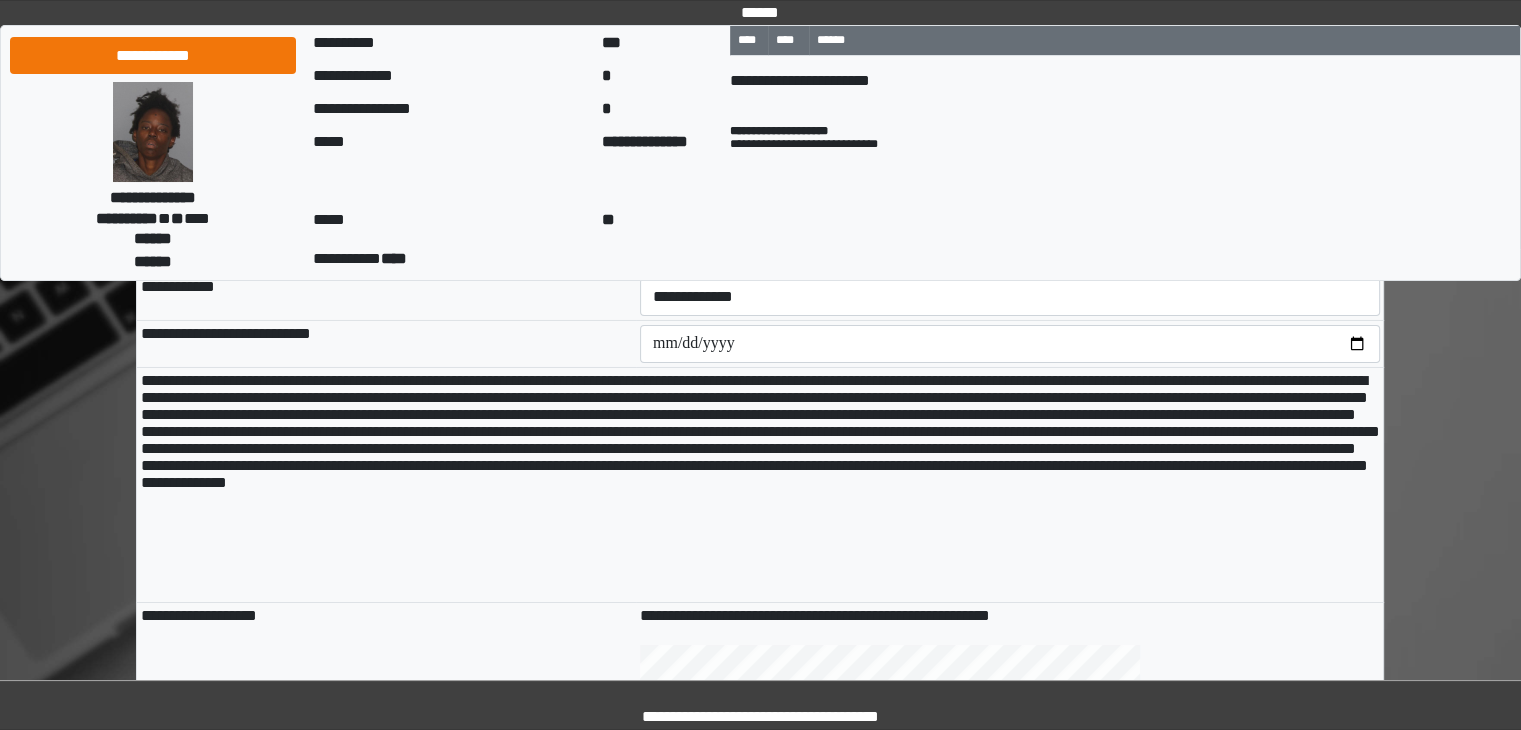 scroll, scrollTop: 14558, scrollLeft: 0, axis: vertical 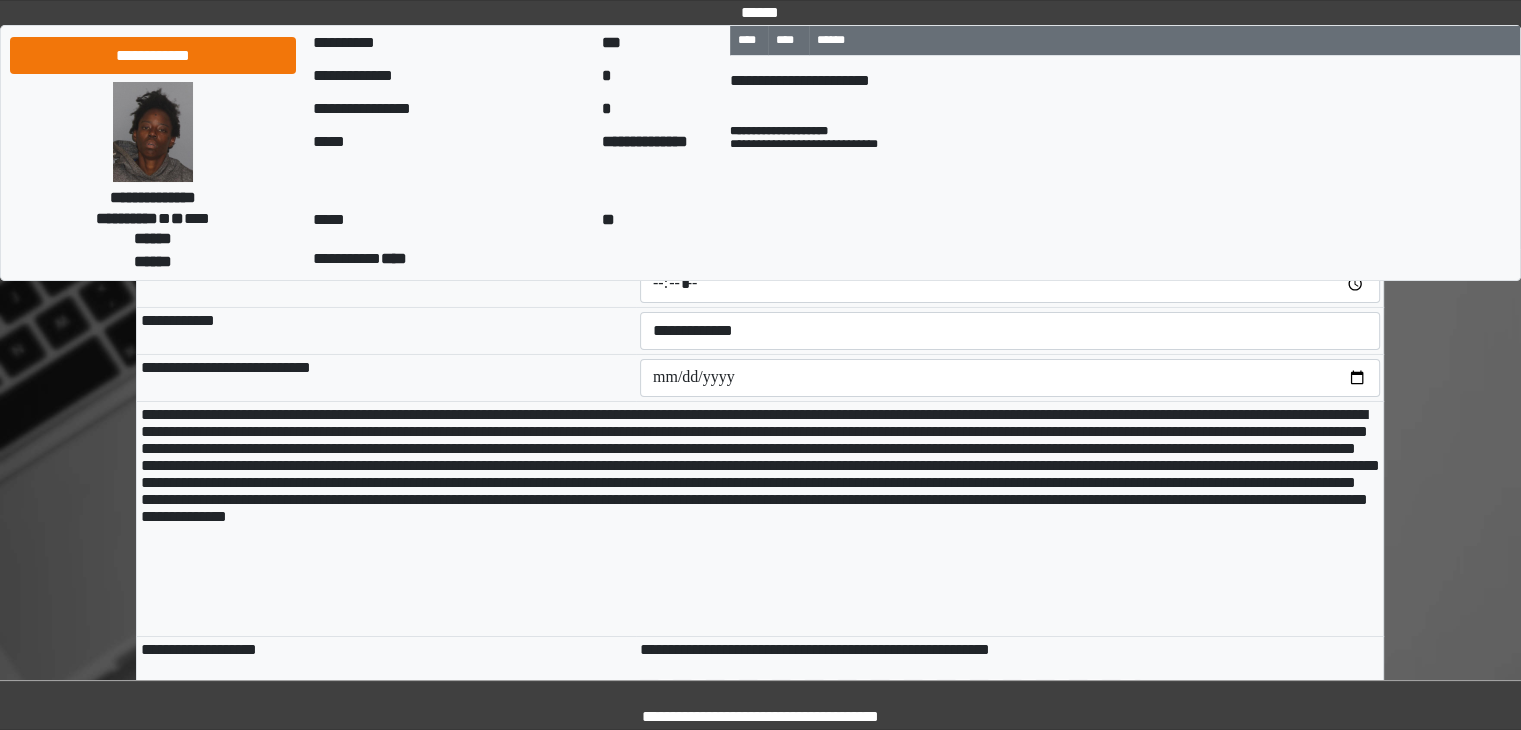 type on "****" 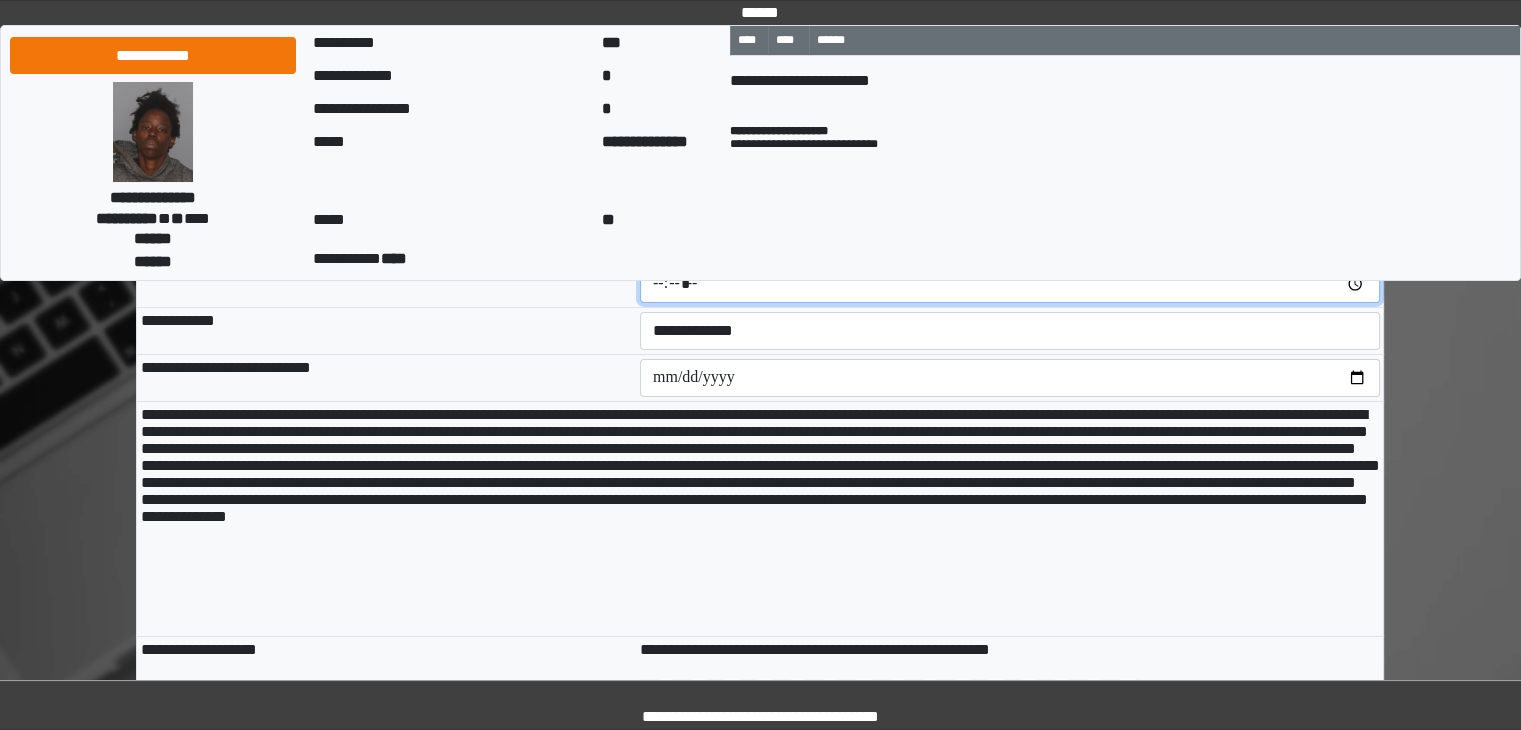 click at bounding box center (1010, 284) 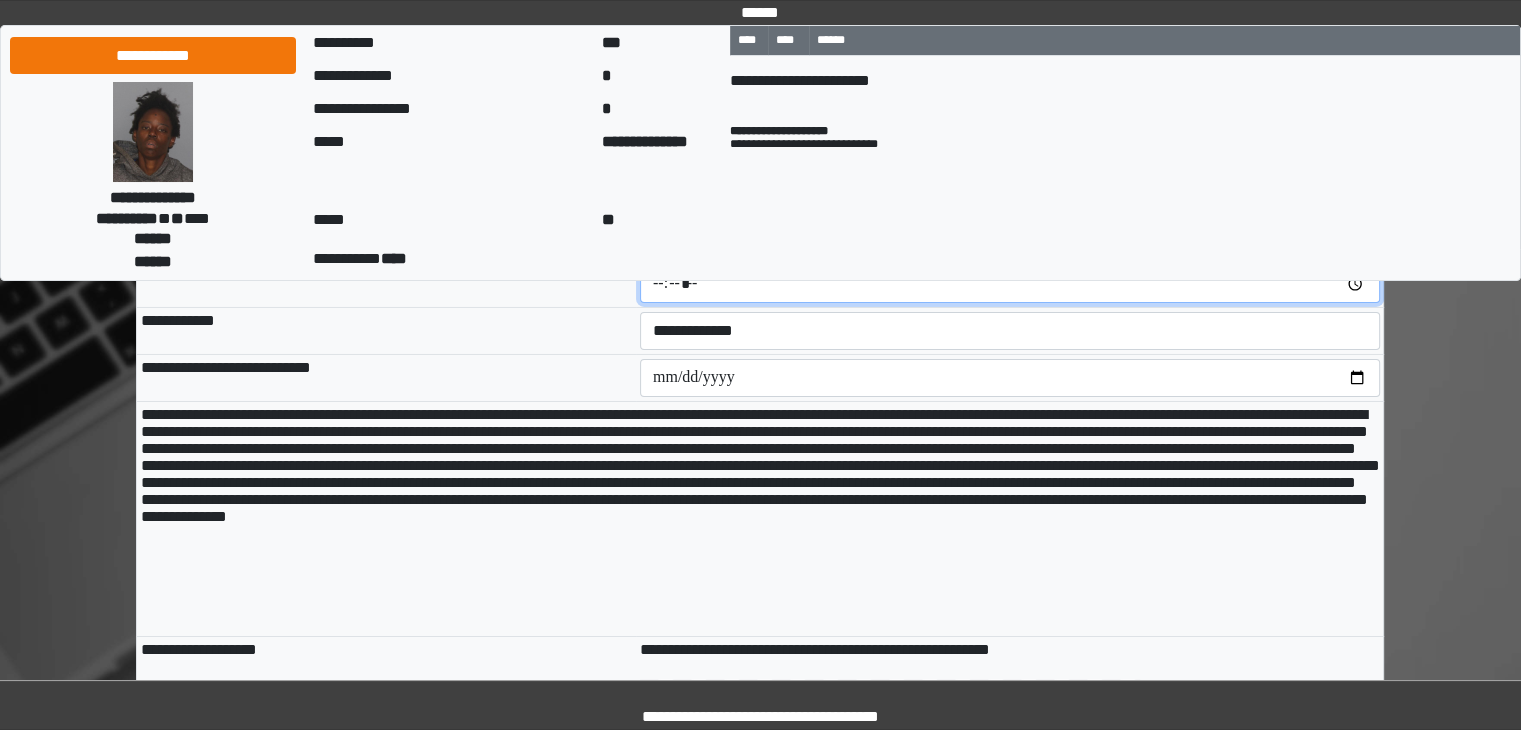 click at bounding box center (1010, 284) 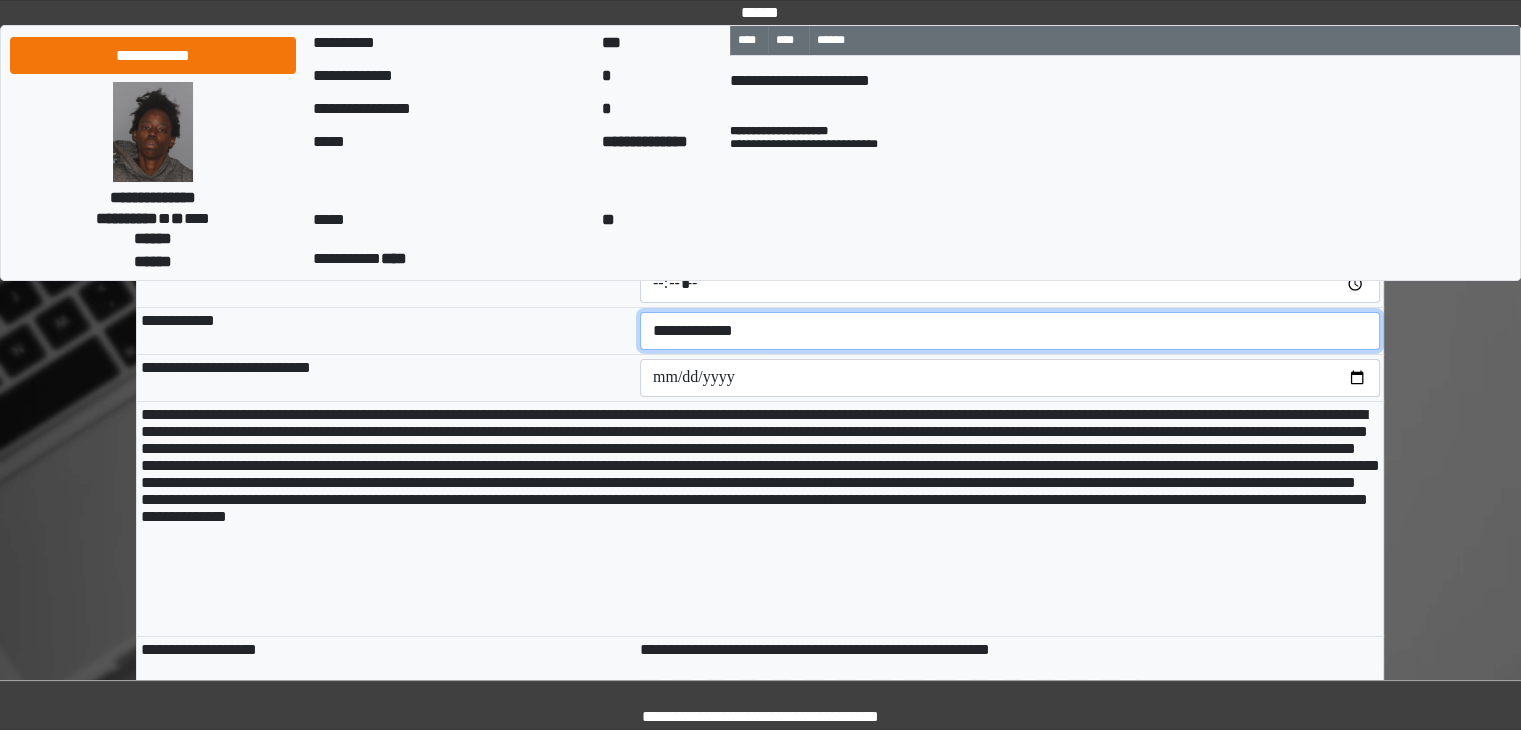 type on "*****" 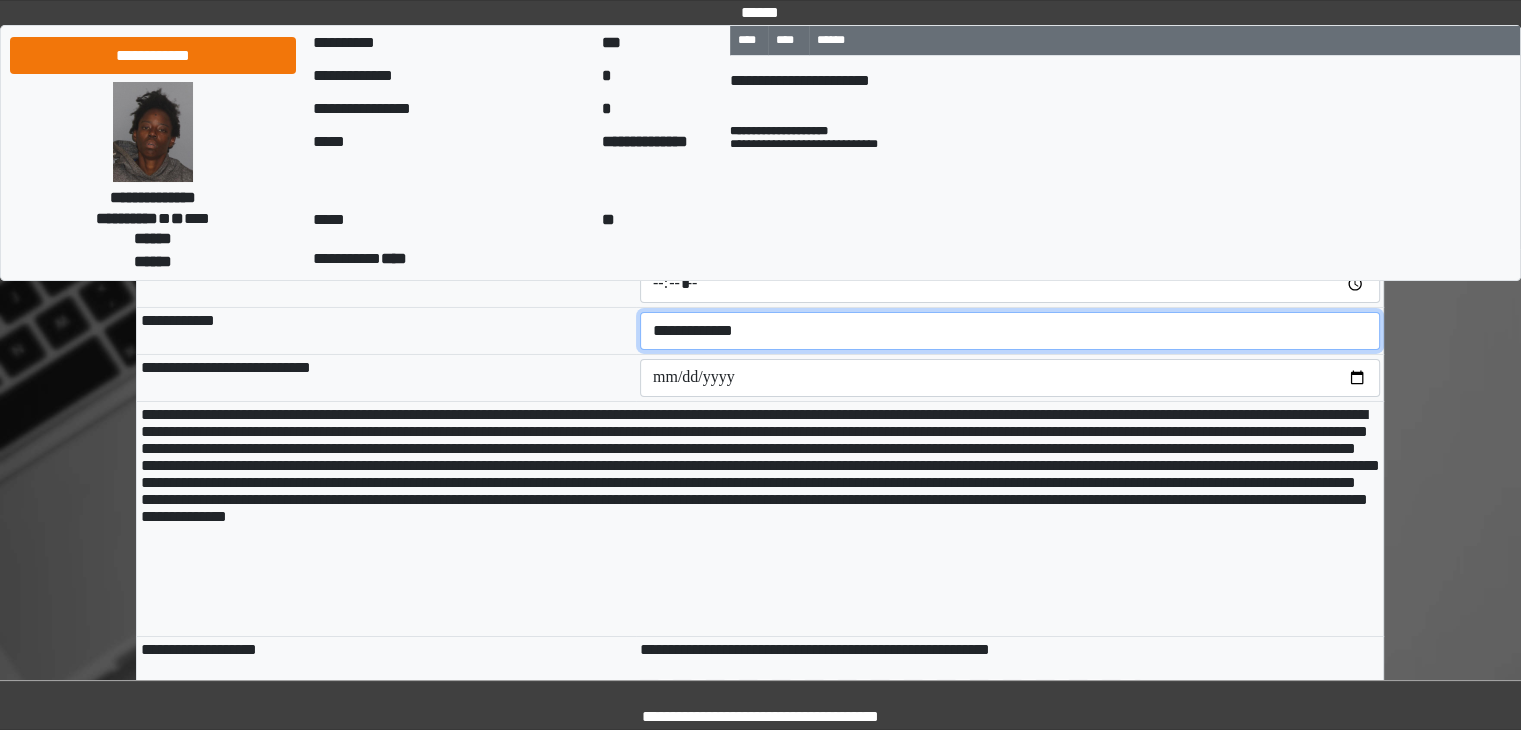 select on "****" 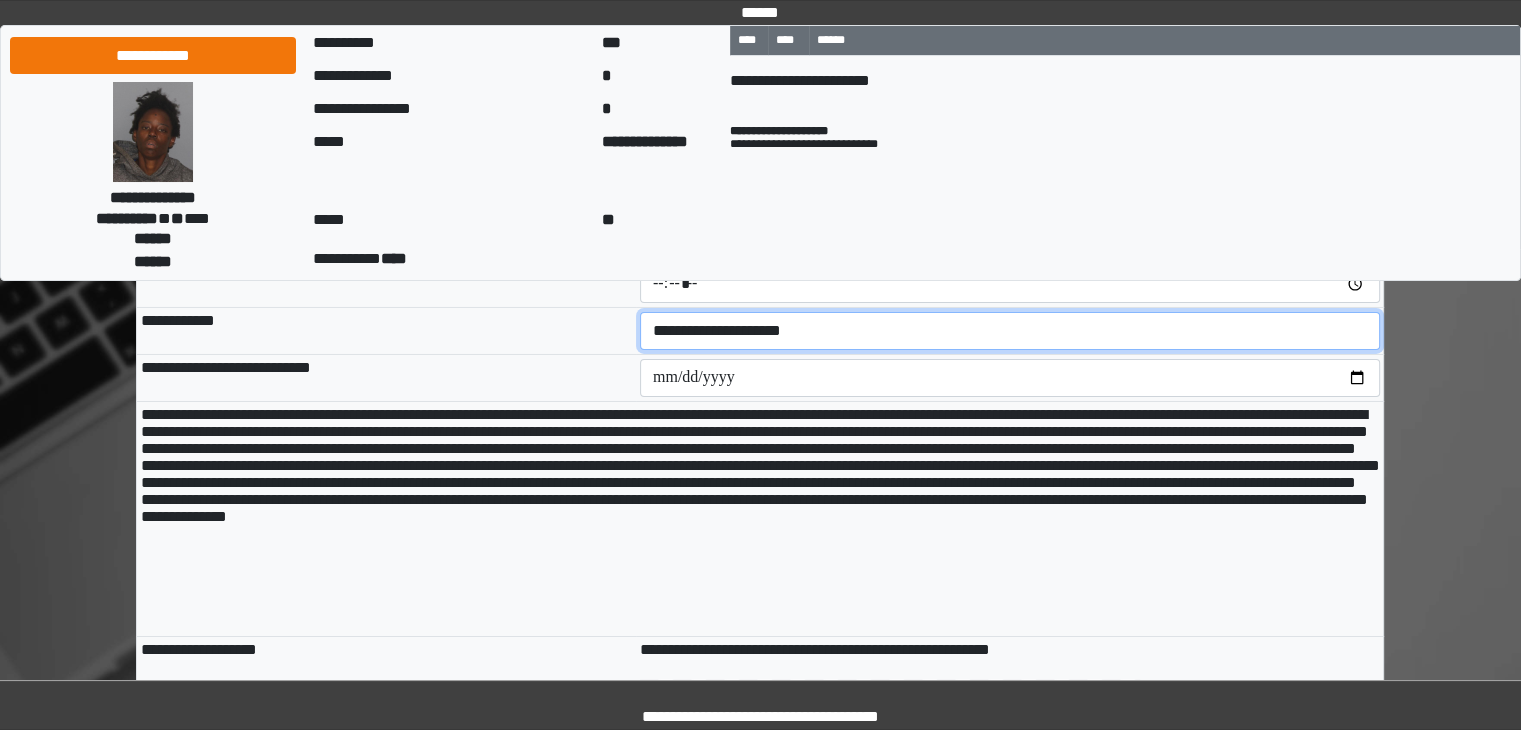 click on "**********" at bounding box center [1010, 331] 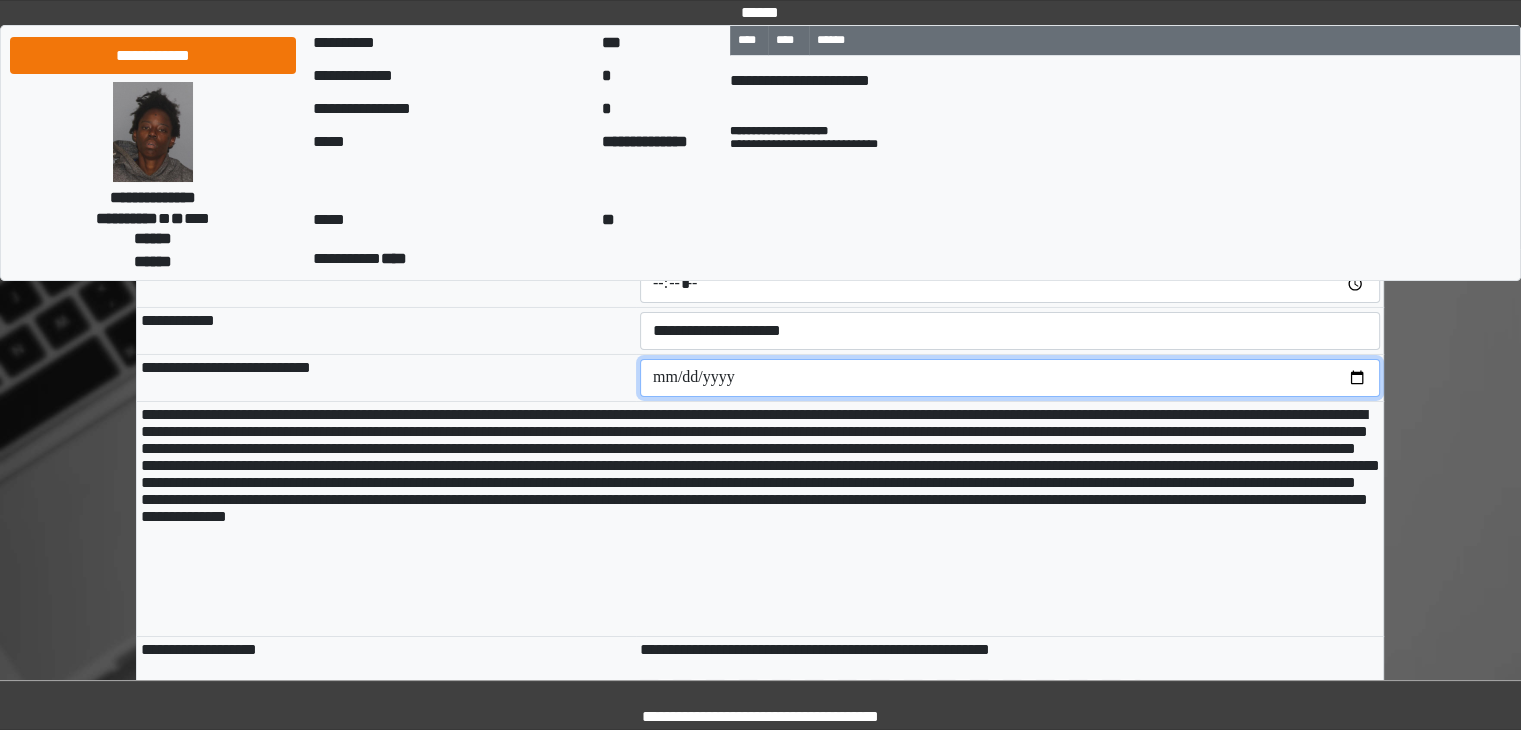 click at bounding box center (1010, 378) 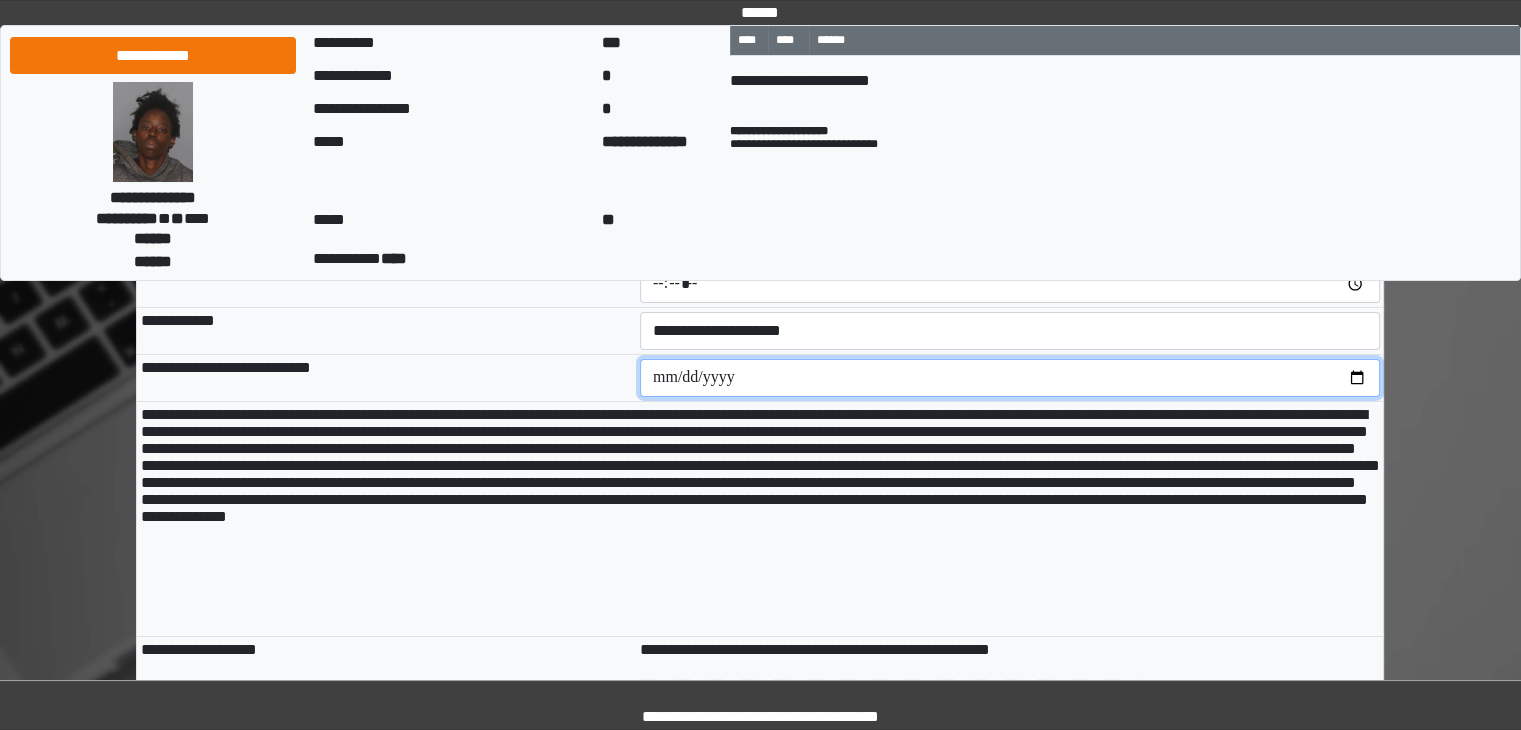 type on "**********" 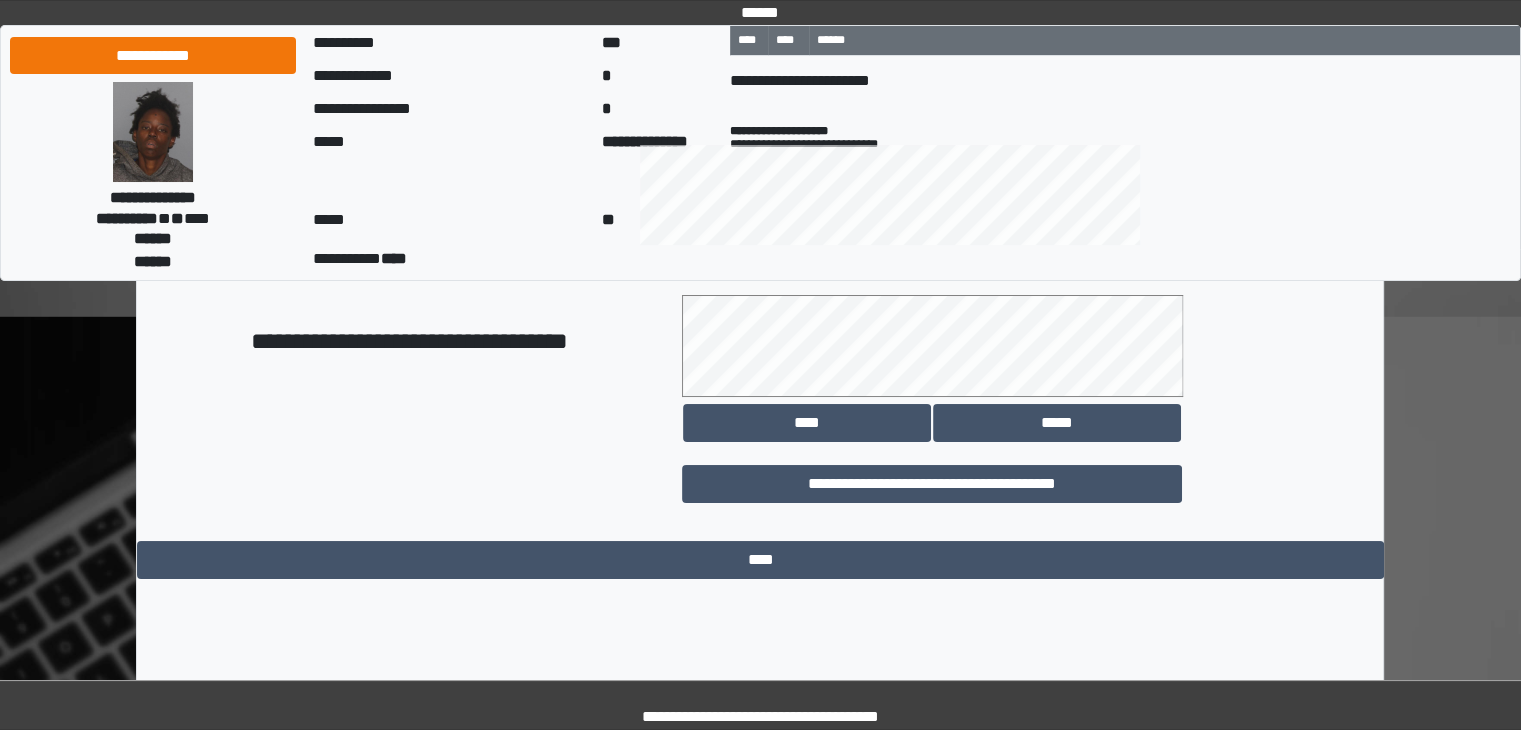 scroll, scrollTop: 15058, scrollLeft: 0, axis: vertical 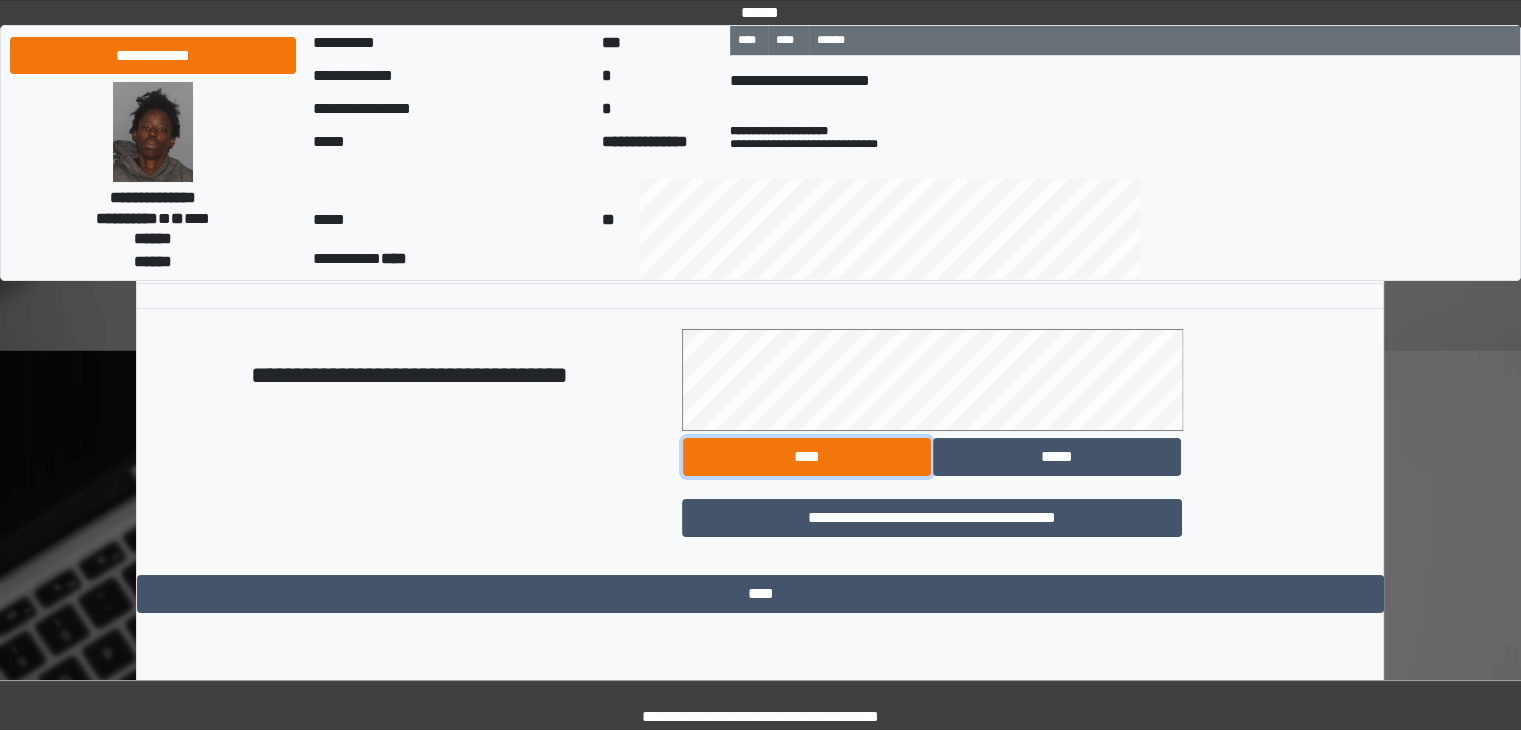 click on "****" at bounding box center (807, 457) 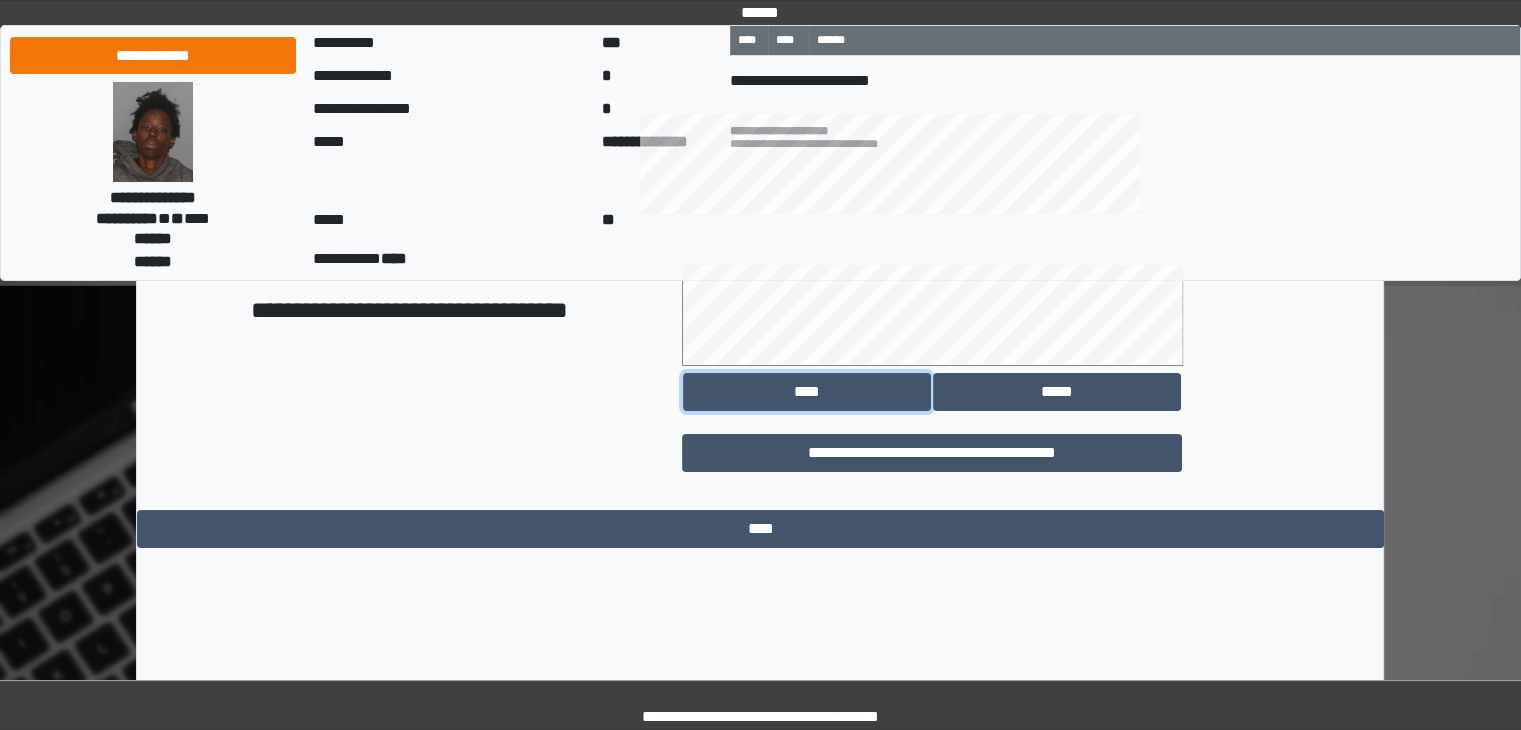 scroll, scrollTop: 15250, scrollLeft: 0, axis: vertical 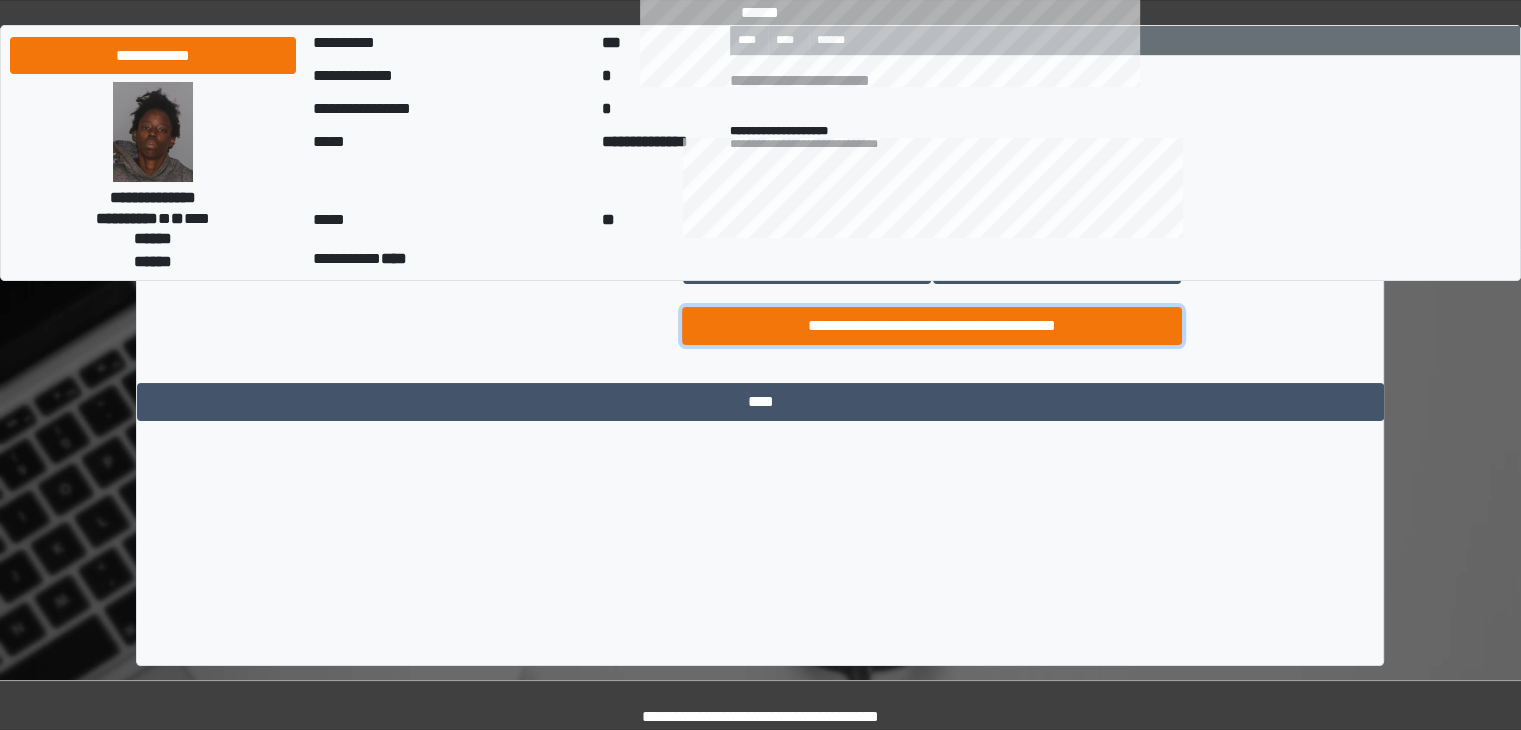 click on "**********" at bounding box center (932, 326) 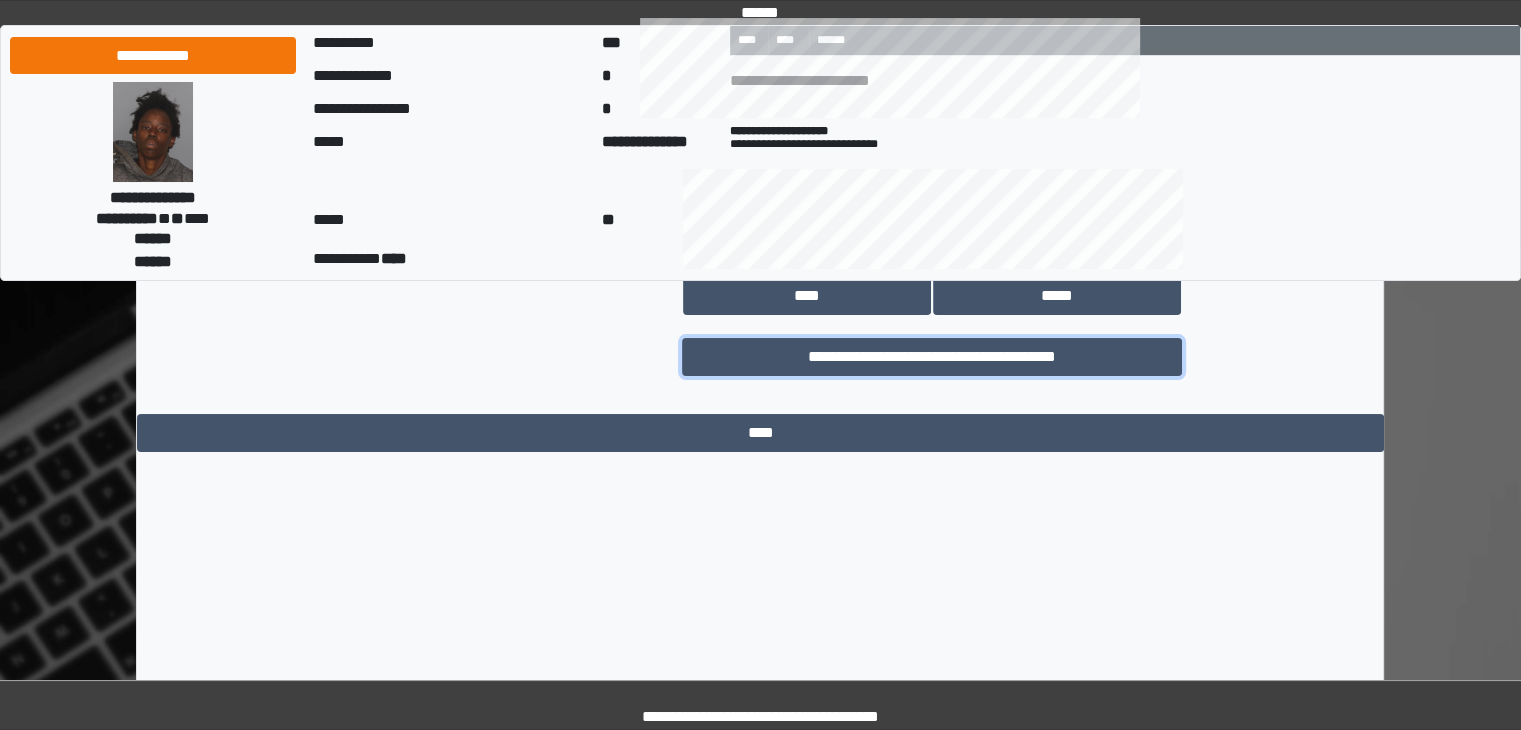 scroll, scrollTop: 15250, scrollLeft: 0, axis: vertical 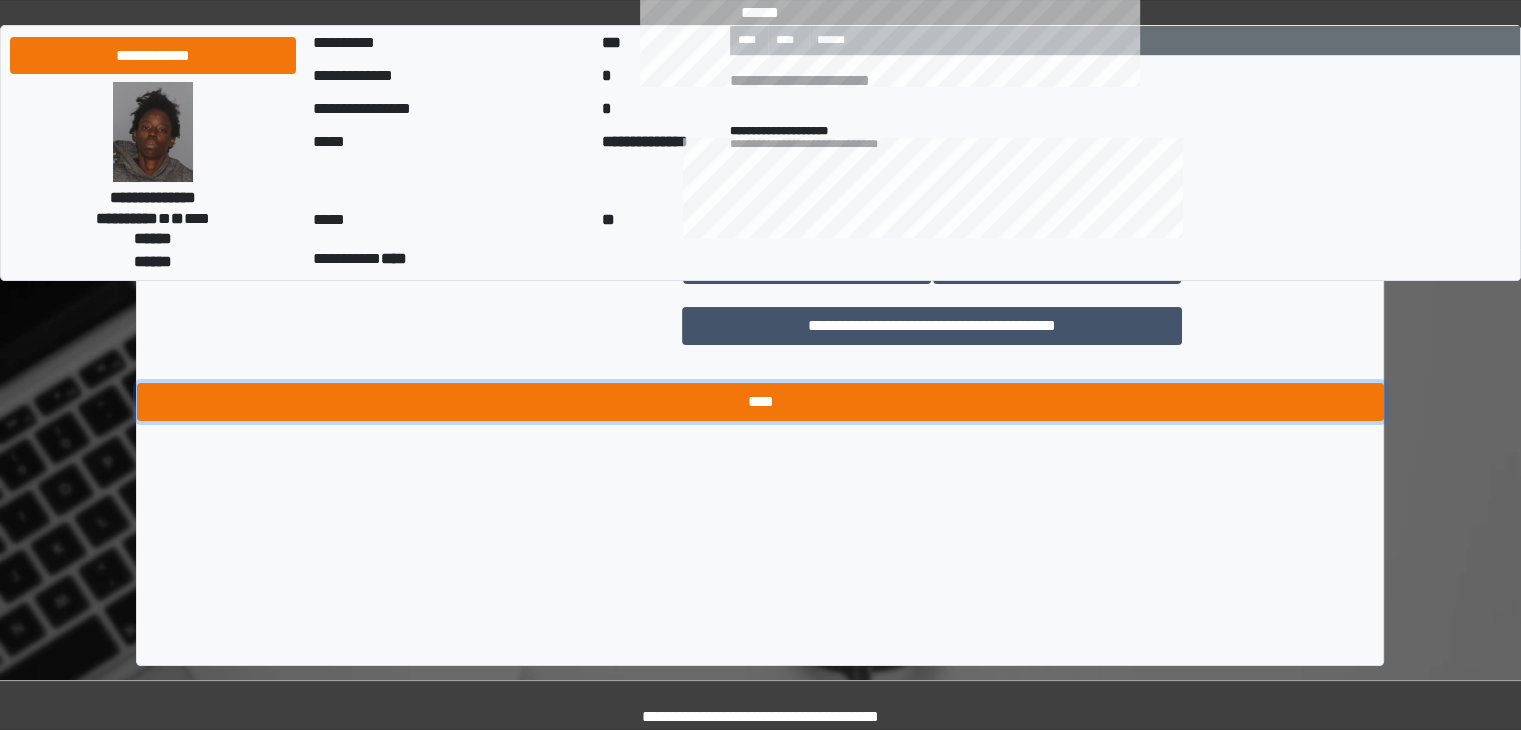 click on "****" at bounding box center [760, 402] 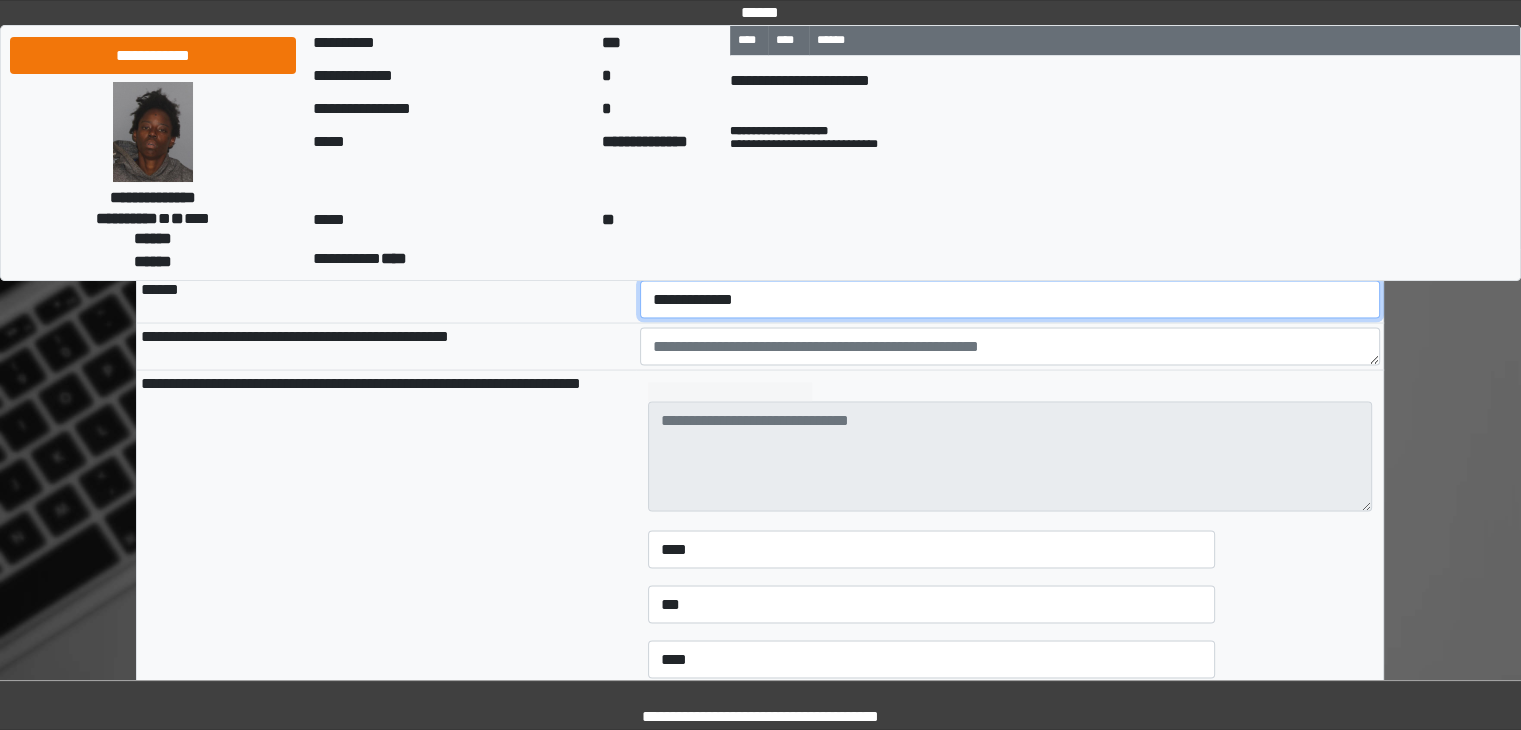 scroll, scrollTop: 3683, scrollLeft: 0, axis: vertical 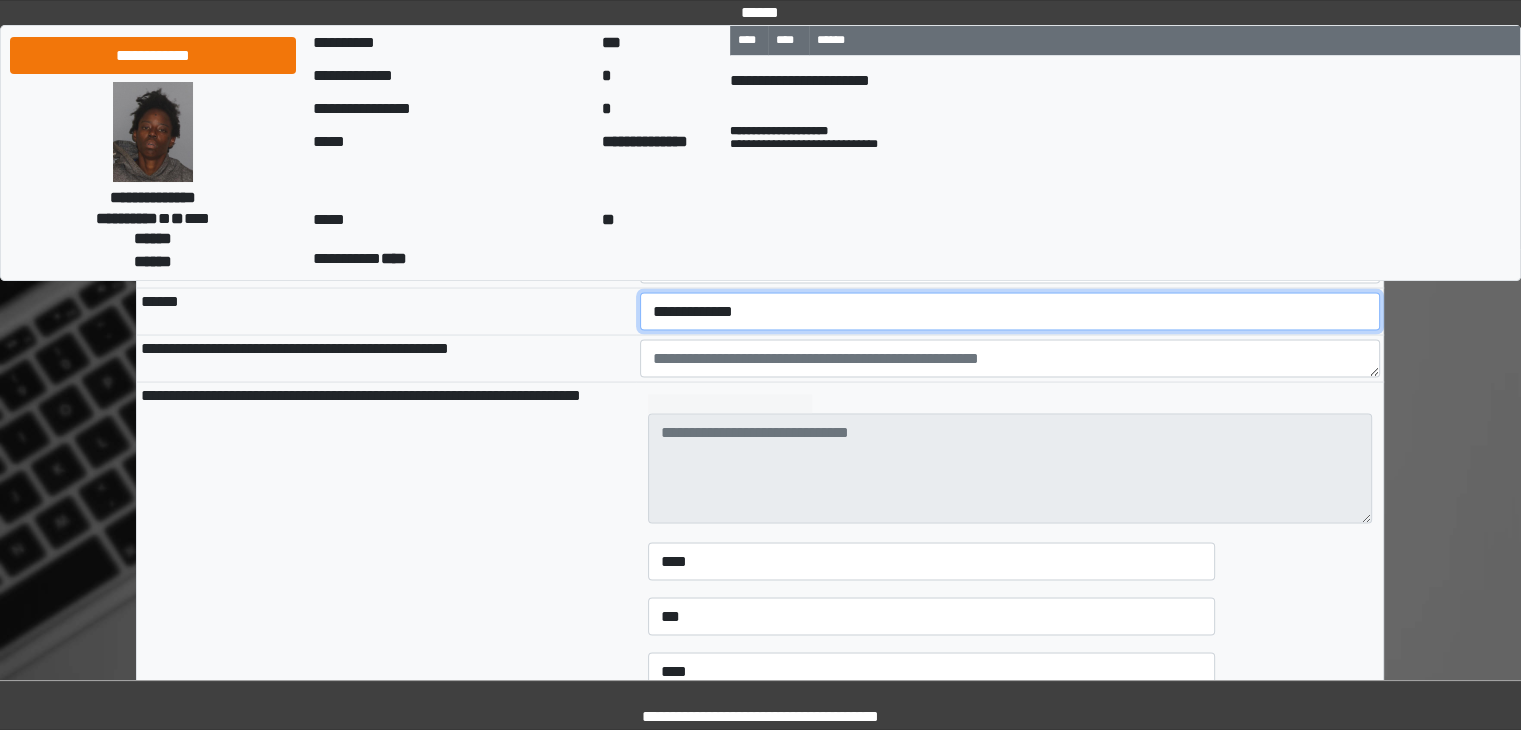 click on "**********" at bounding box center [1010, 311] 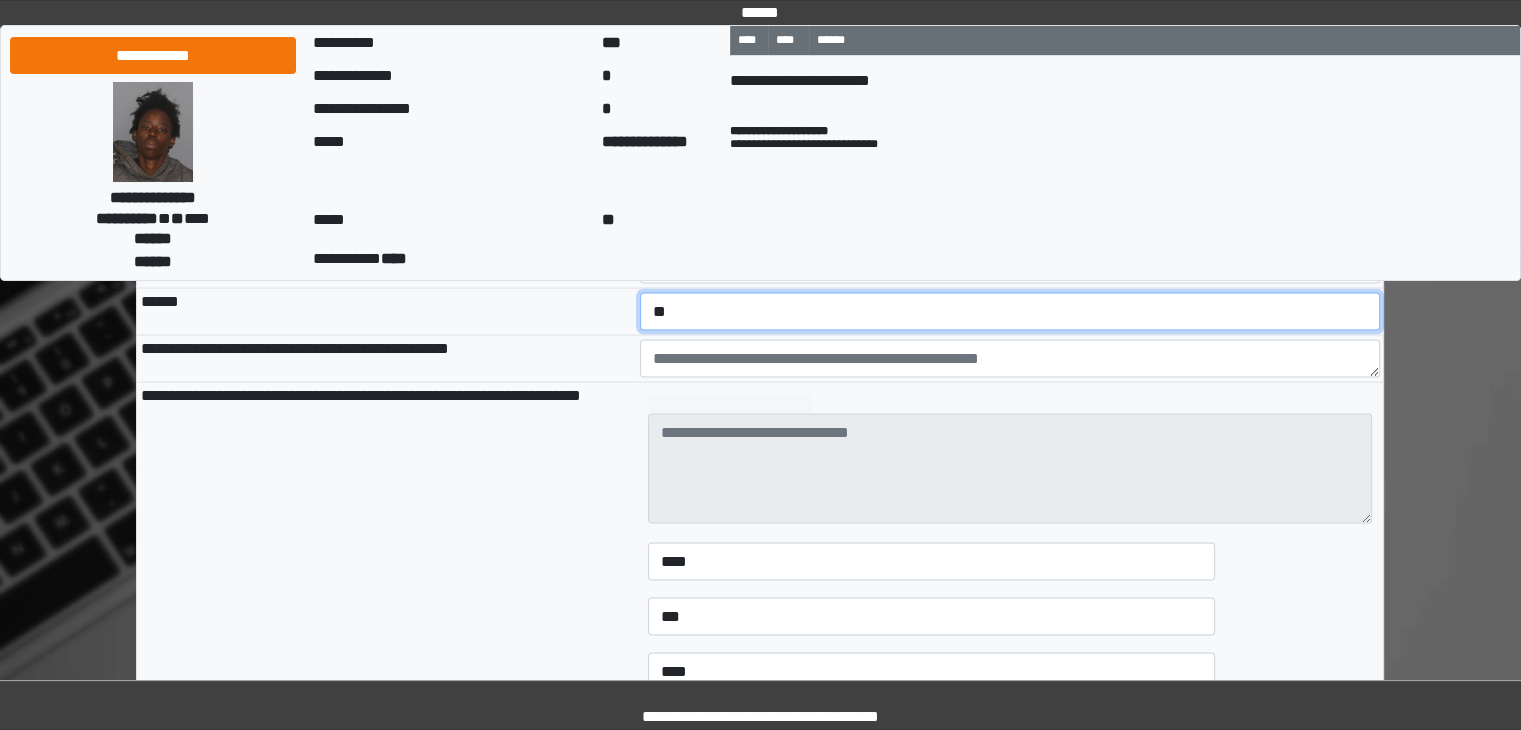 click on "**********" at bounding box center [1010, 311] 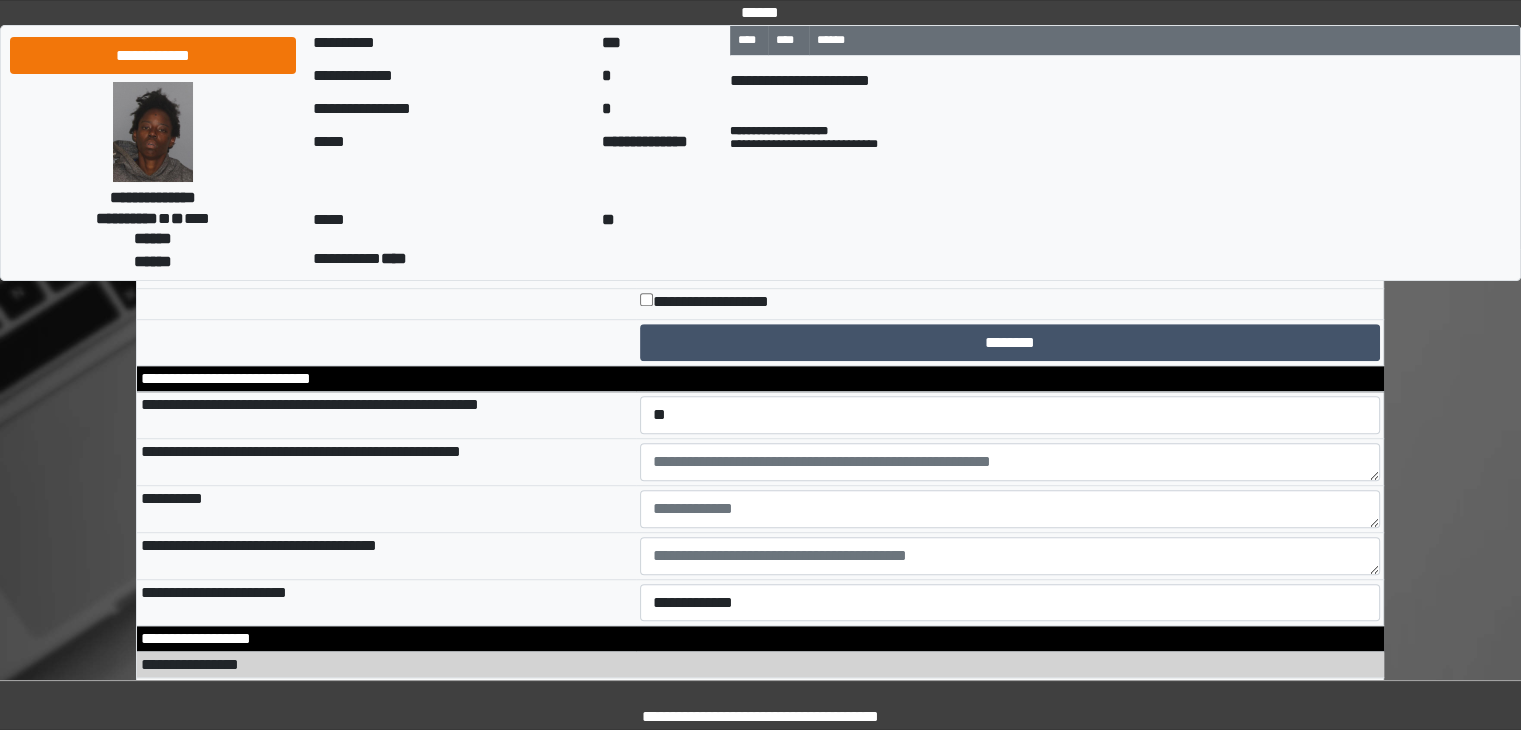 scroll, scrollTop: 9283, scrollLeft: 0, axis: vertical 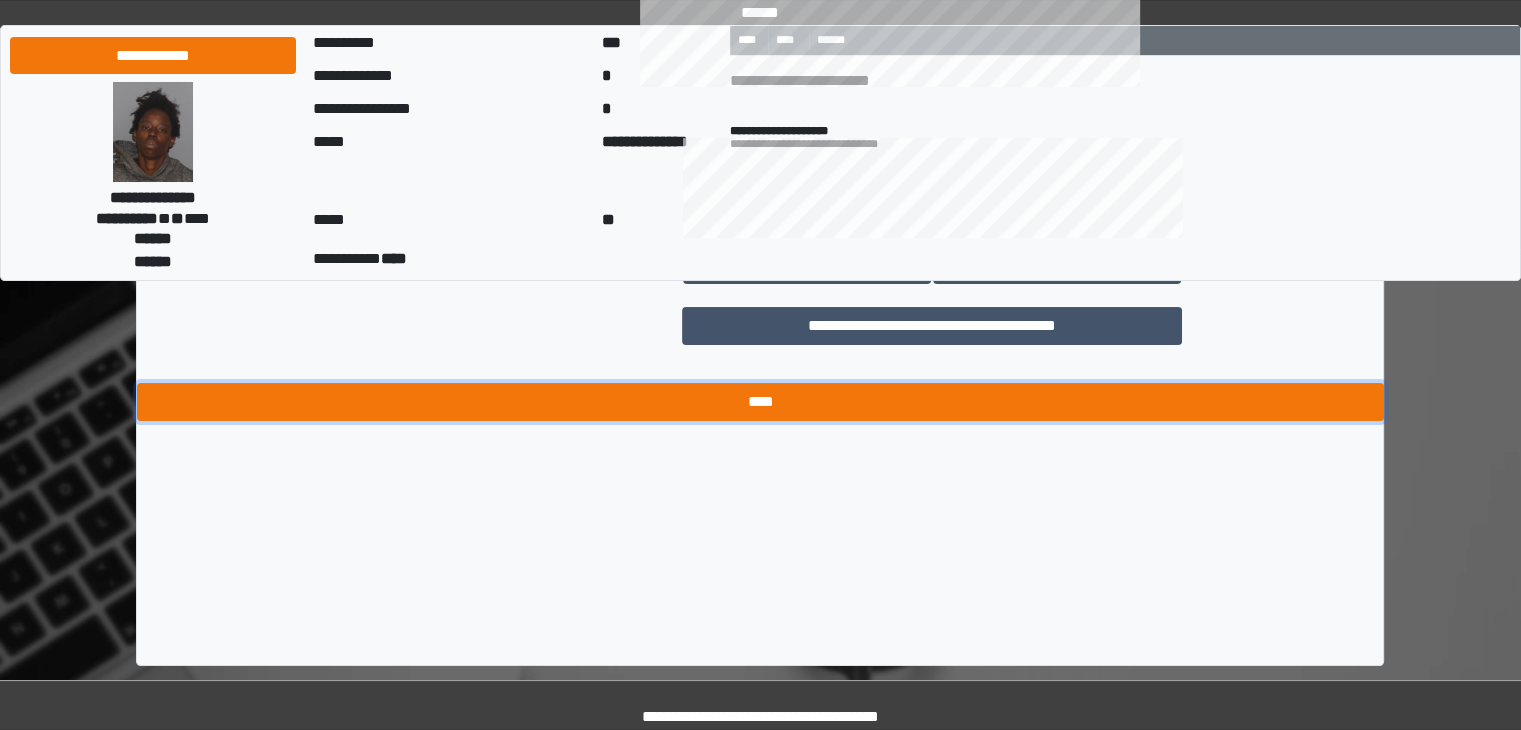 click on "****" at bounding box center (760, 402) 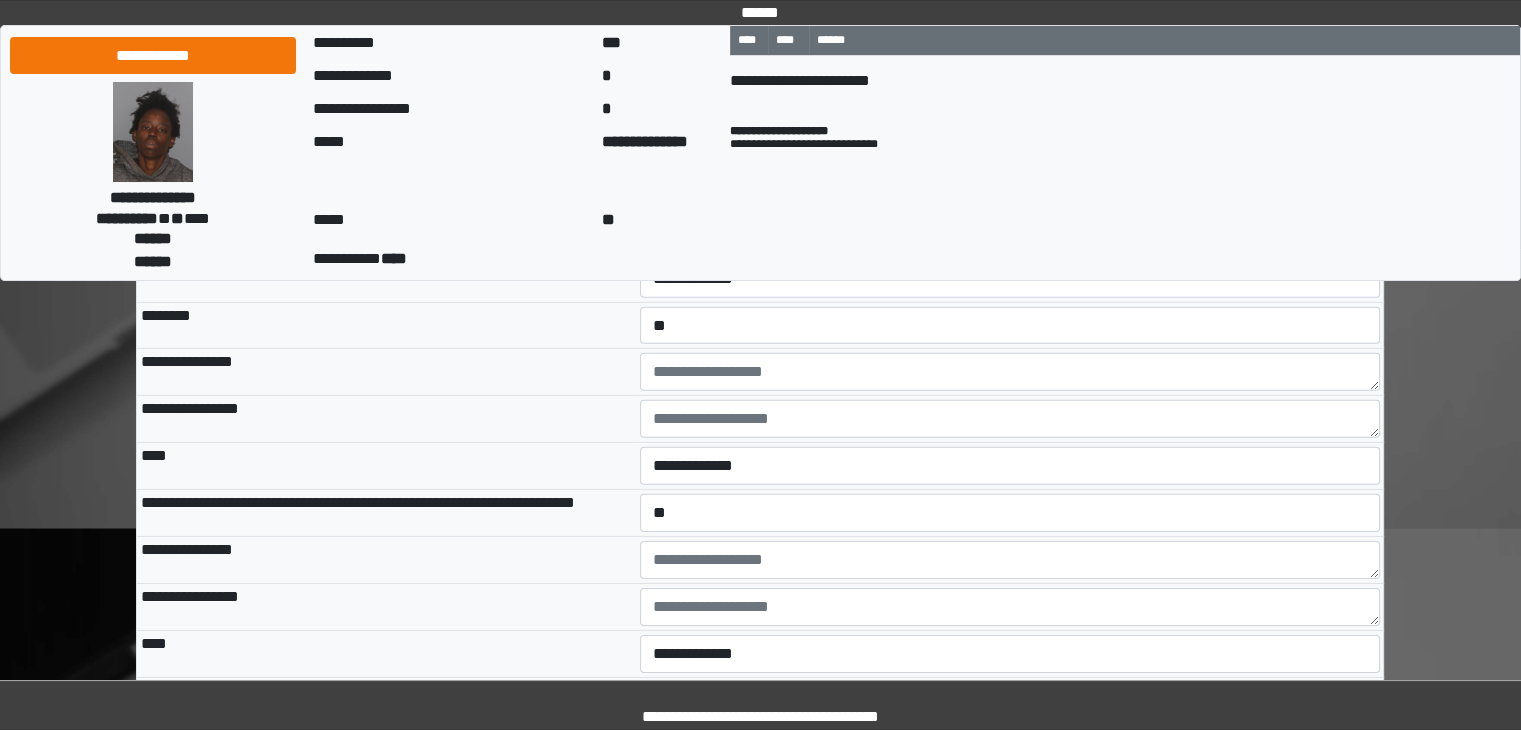 scroll, scrollTop: 5605, scrollLeft: 0, axis: vertical 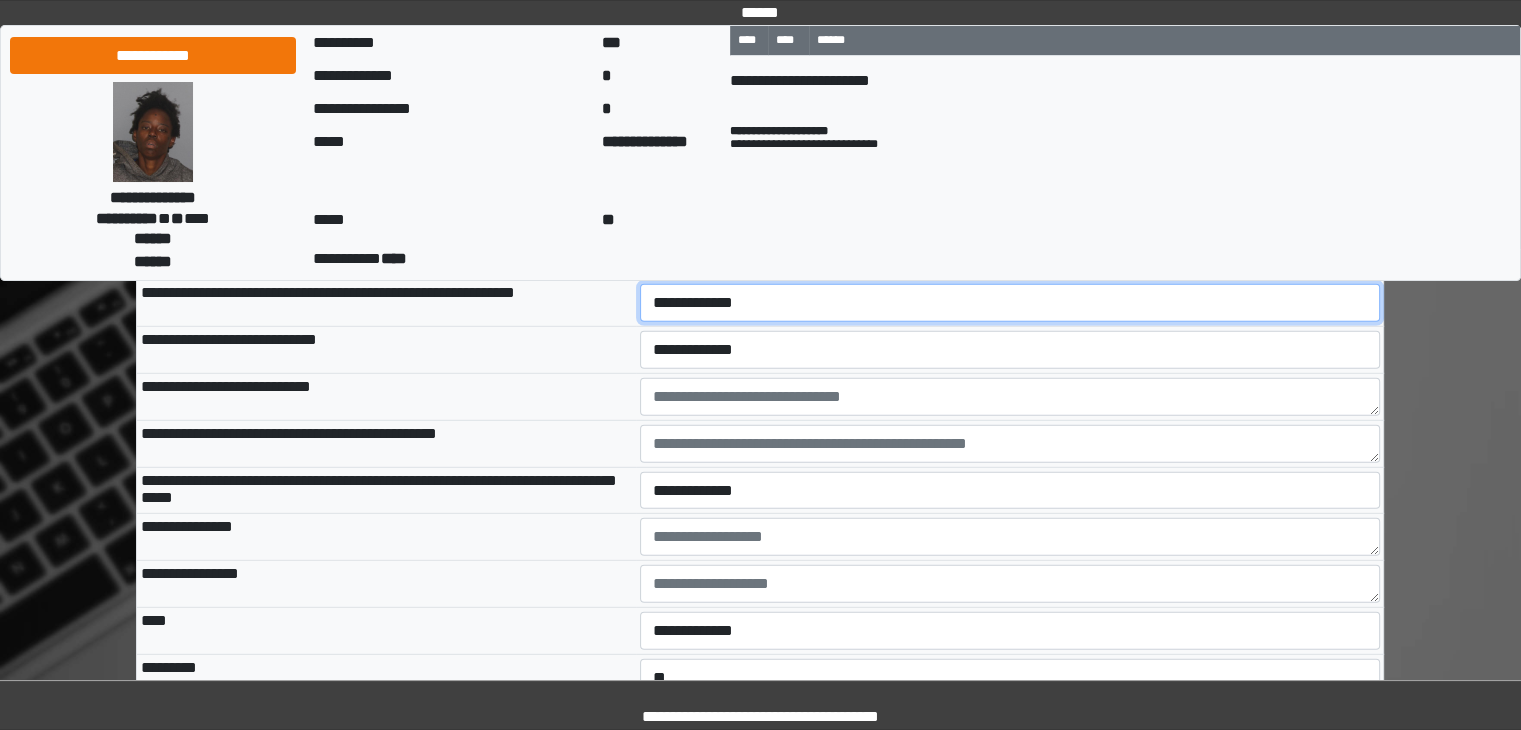 click on "**********" at bounding box center [1010, 303] 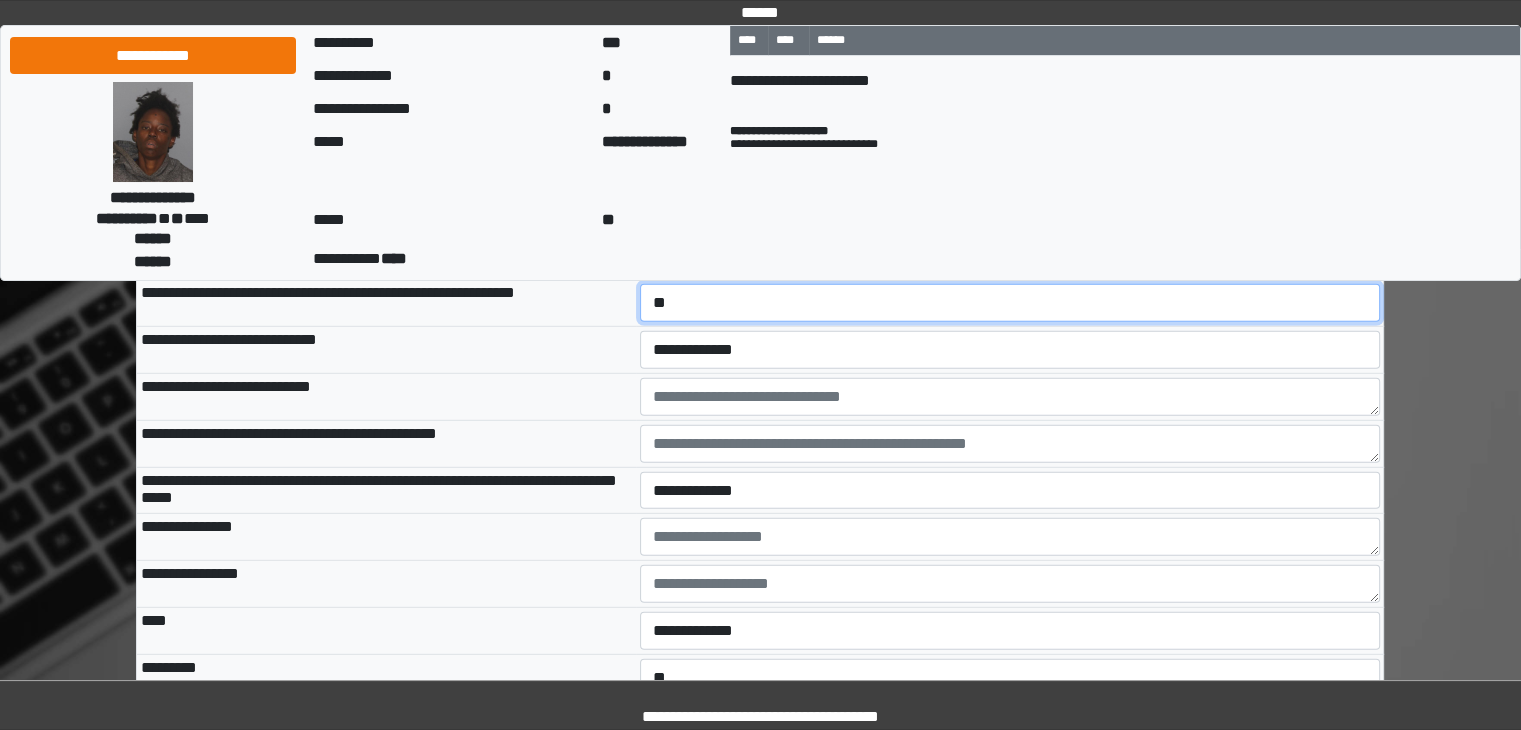 click on "**********" at bounding box center [1010, 303] 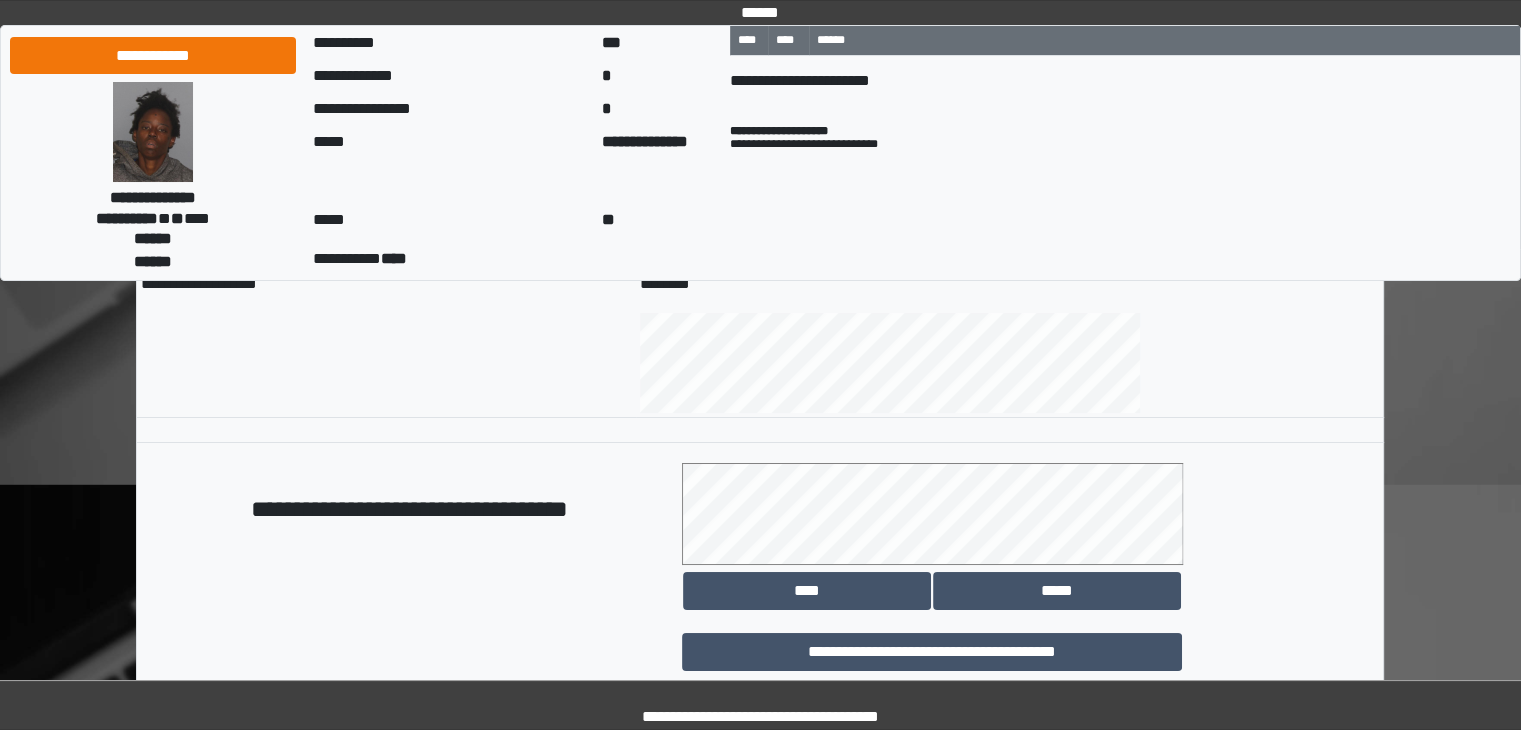 scroll, scrollTop: 15250, scrollLeft: 0, axis: vertical 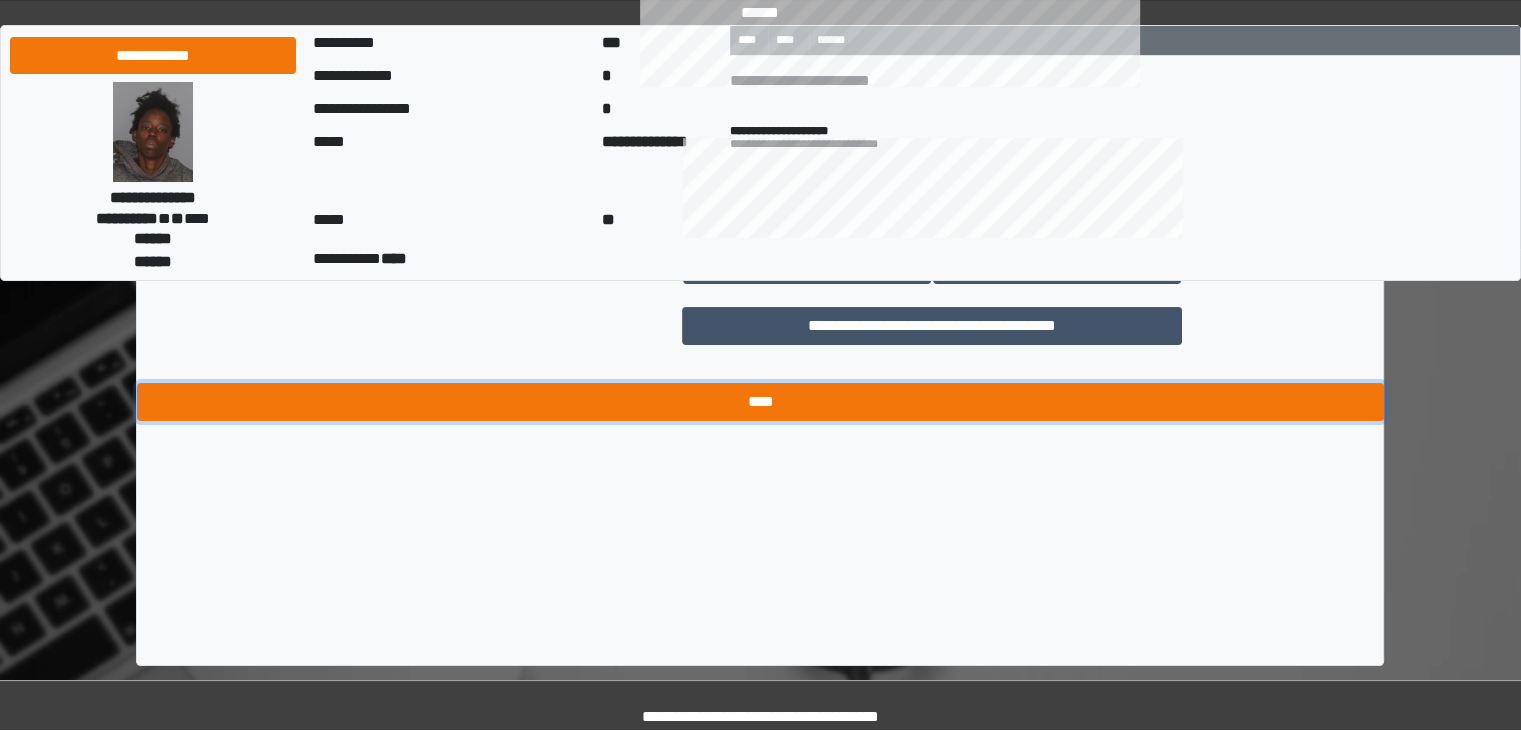 click on "****" at bounding box center (760, 402) 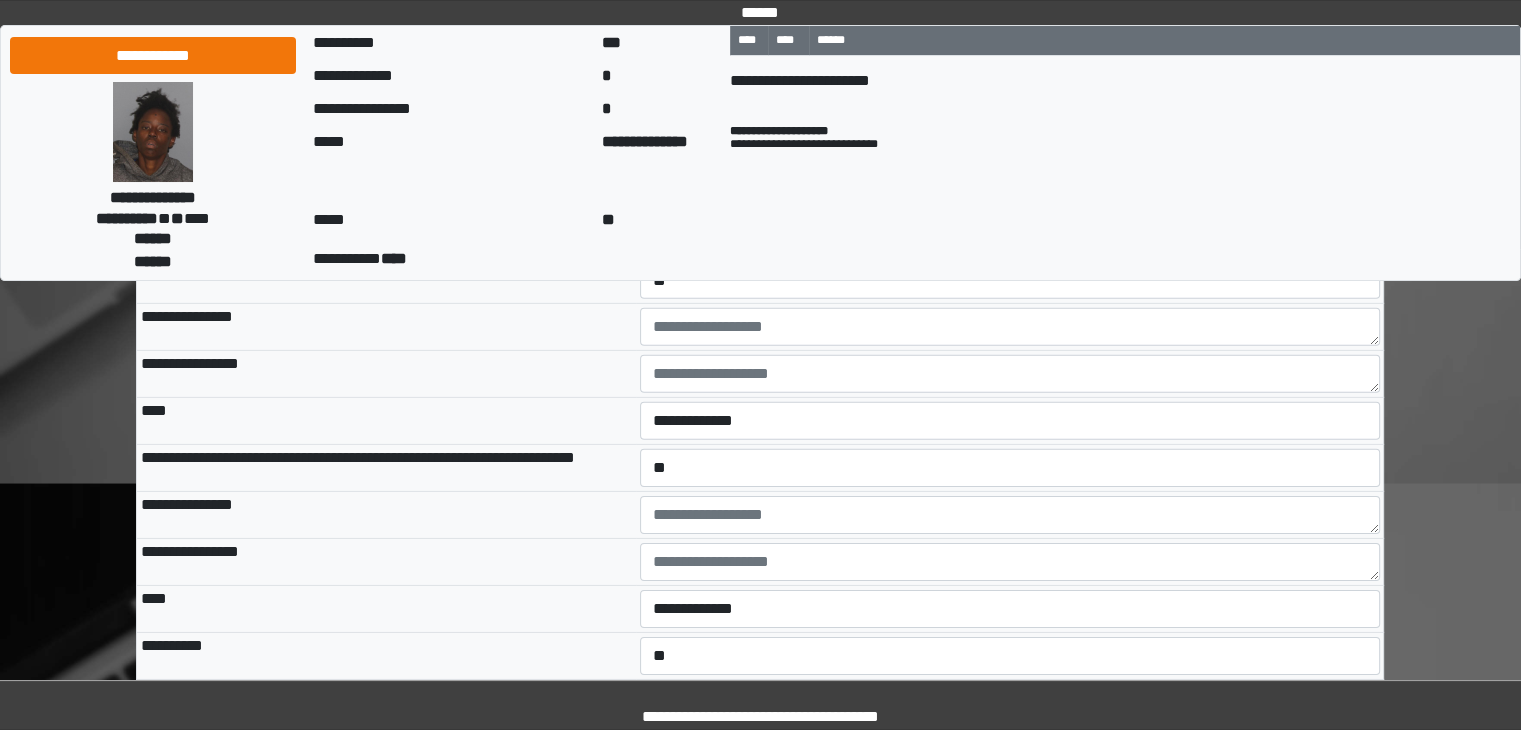 scroll, scrollTop: 5652, scrollLeft: 0, axis: vertical 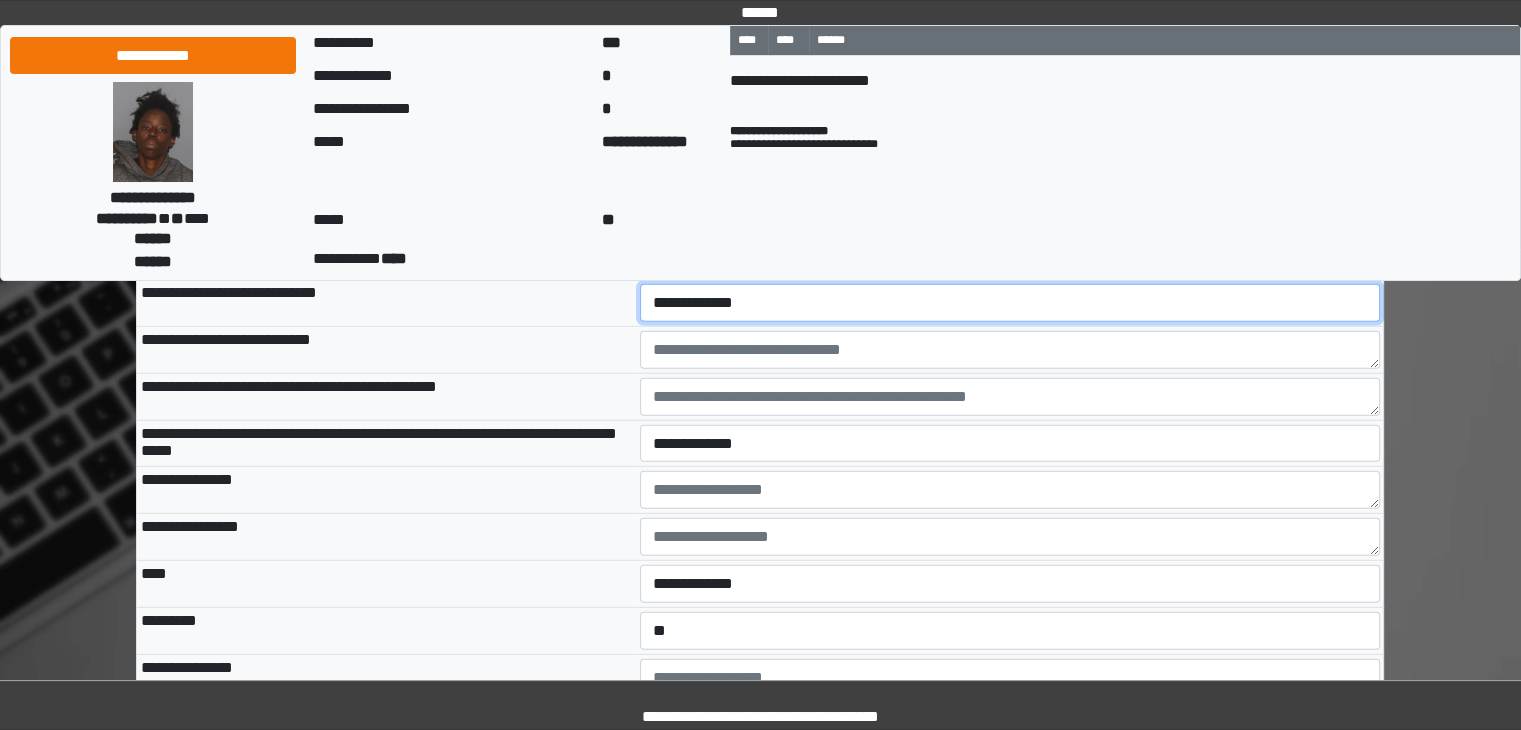 click on "**********" at bounding box center (1010, 303) 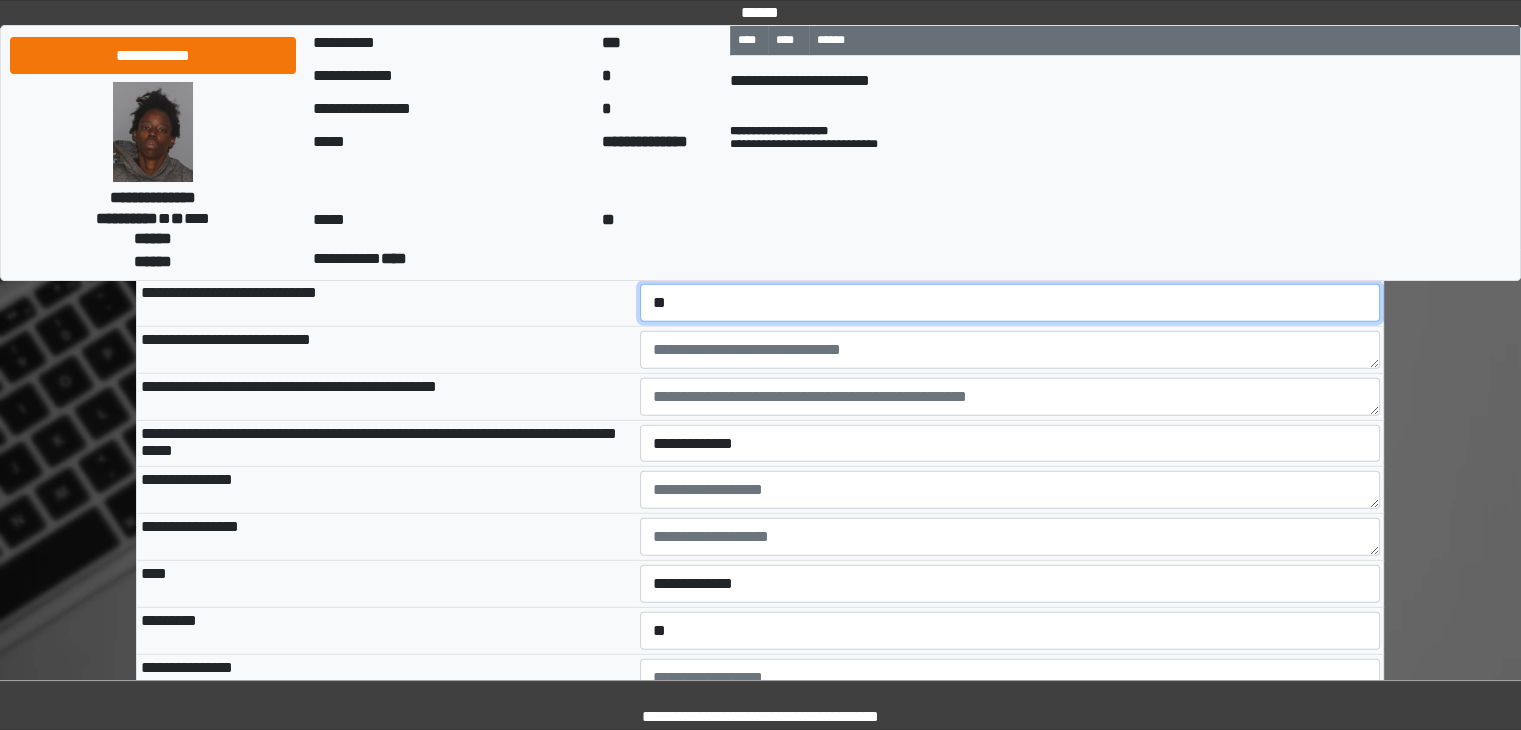 click on "**********" at bounding box center [1010, 303] 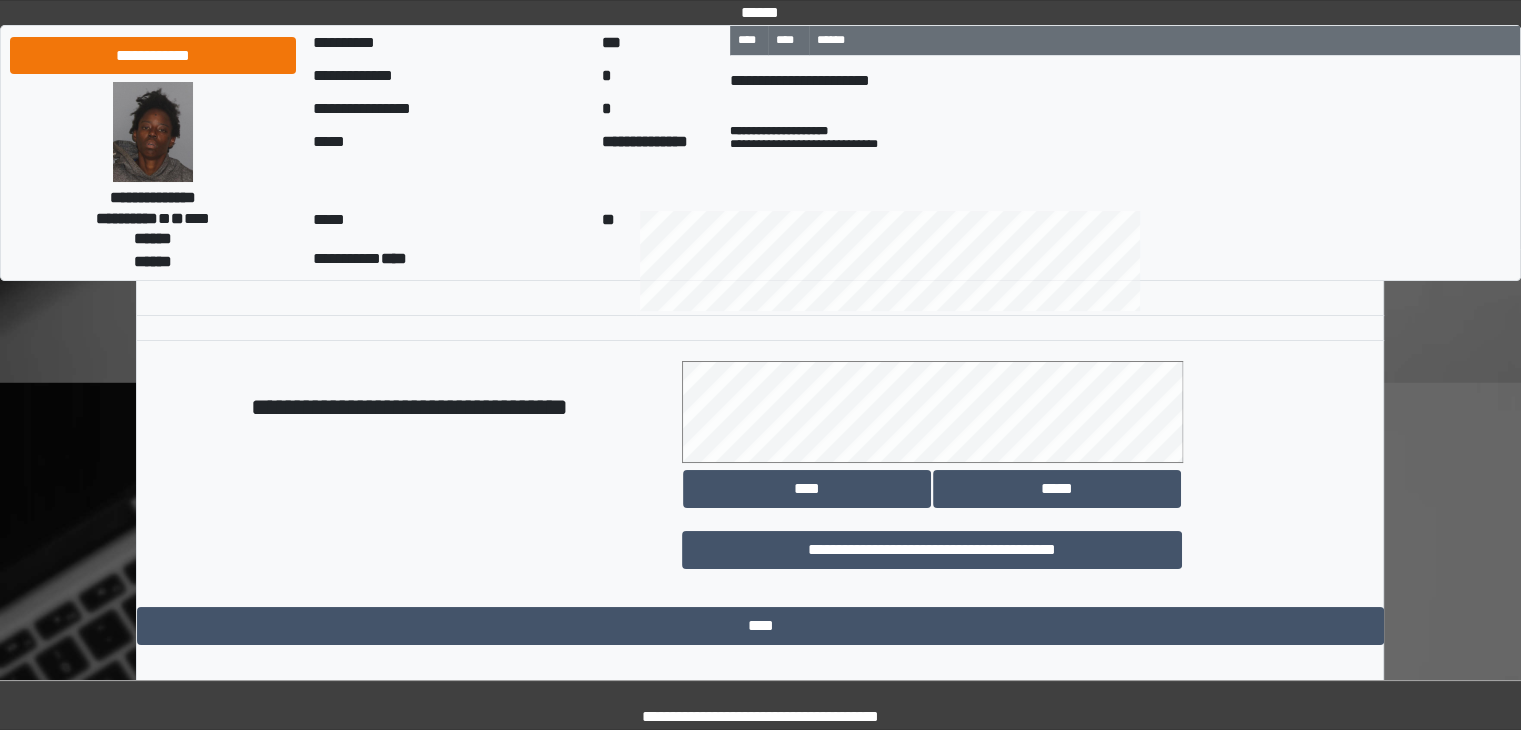 scroll, scrollTop: 15250, scrollLeft: 0, axis: vertical 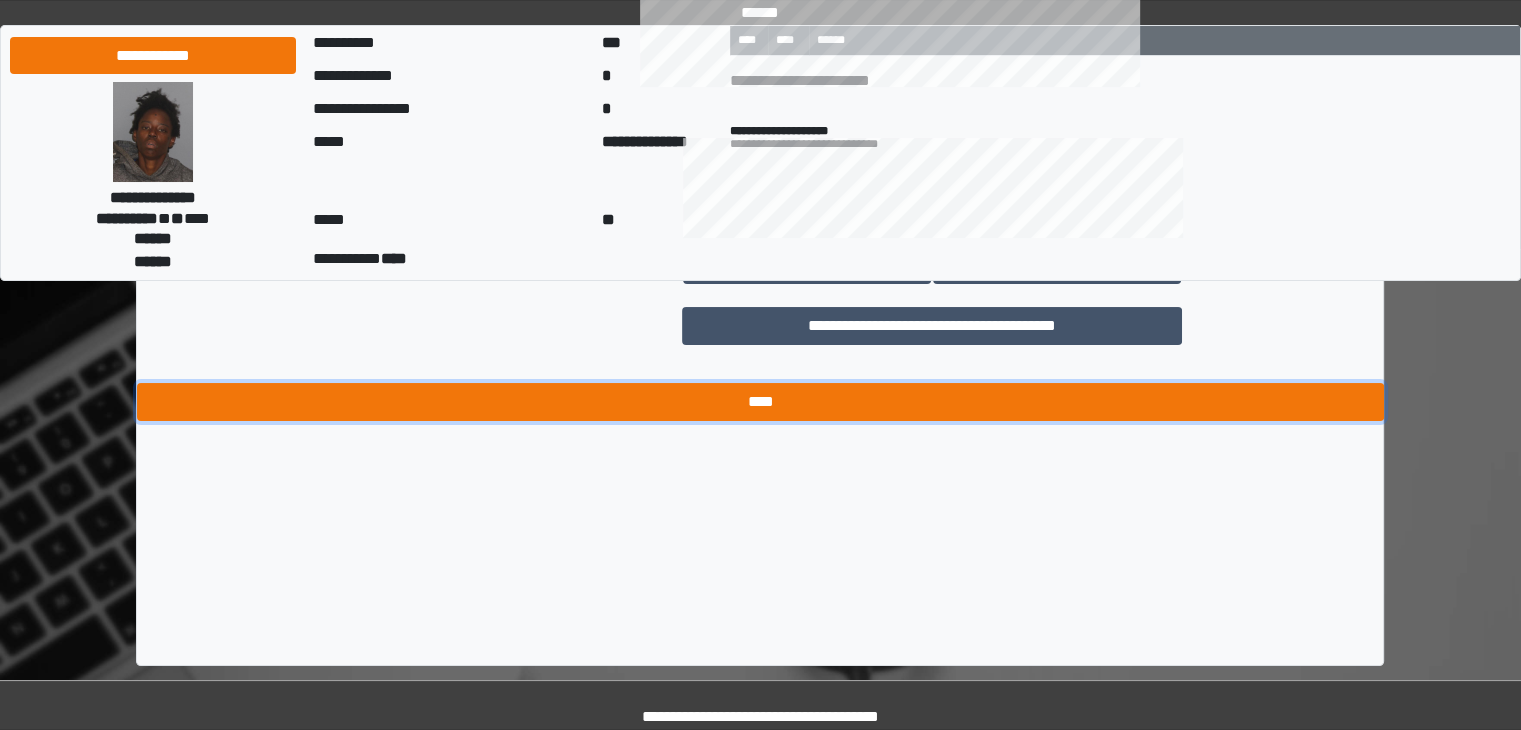 click on "****" at bounding box center [760, 402] 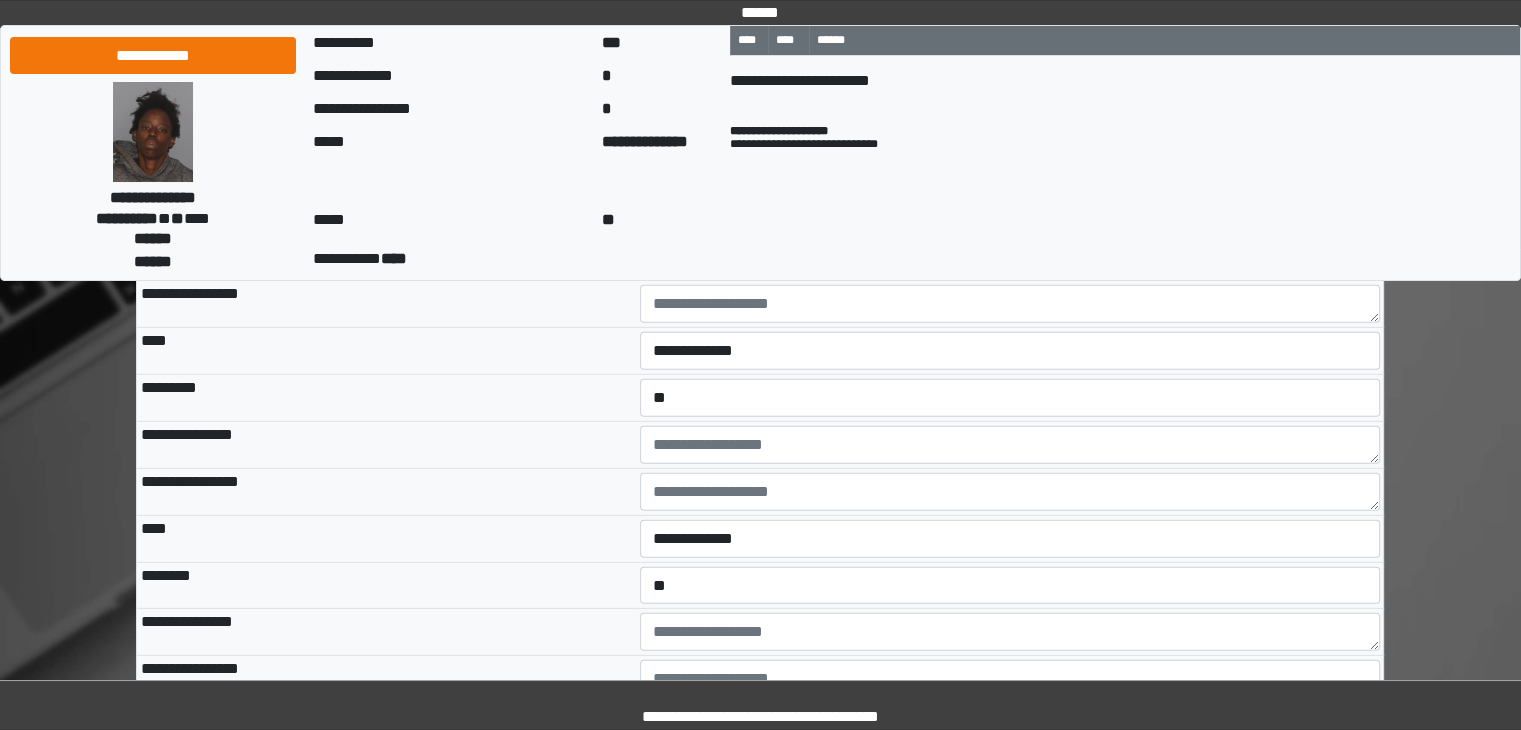 scroll, scrollTop: 5792, scrollLeft: 0, axis: vertical 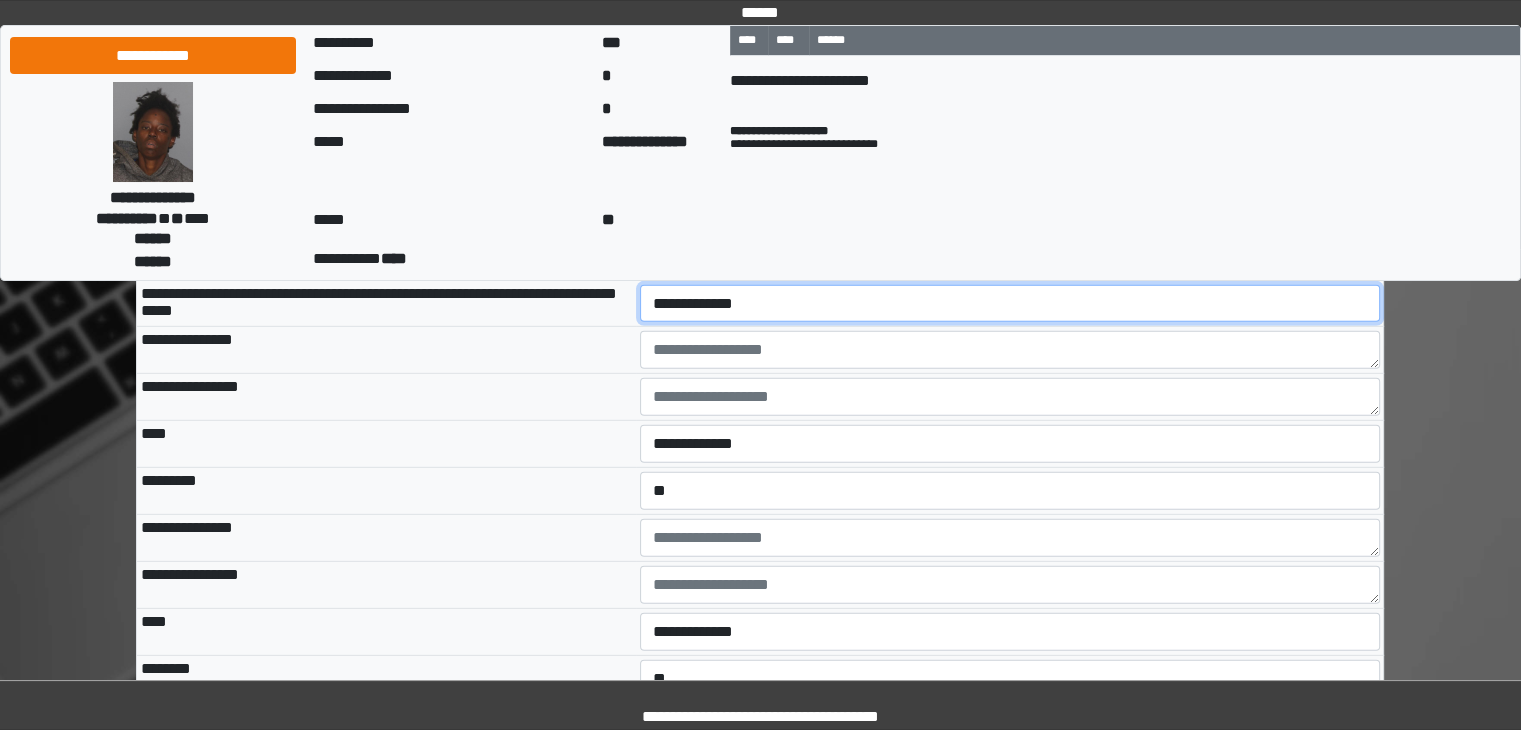 click on "**********" at bounding box center (1010, 304) 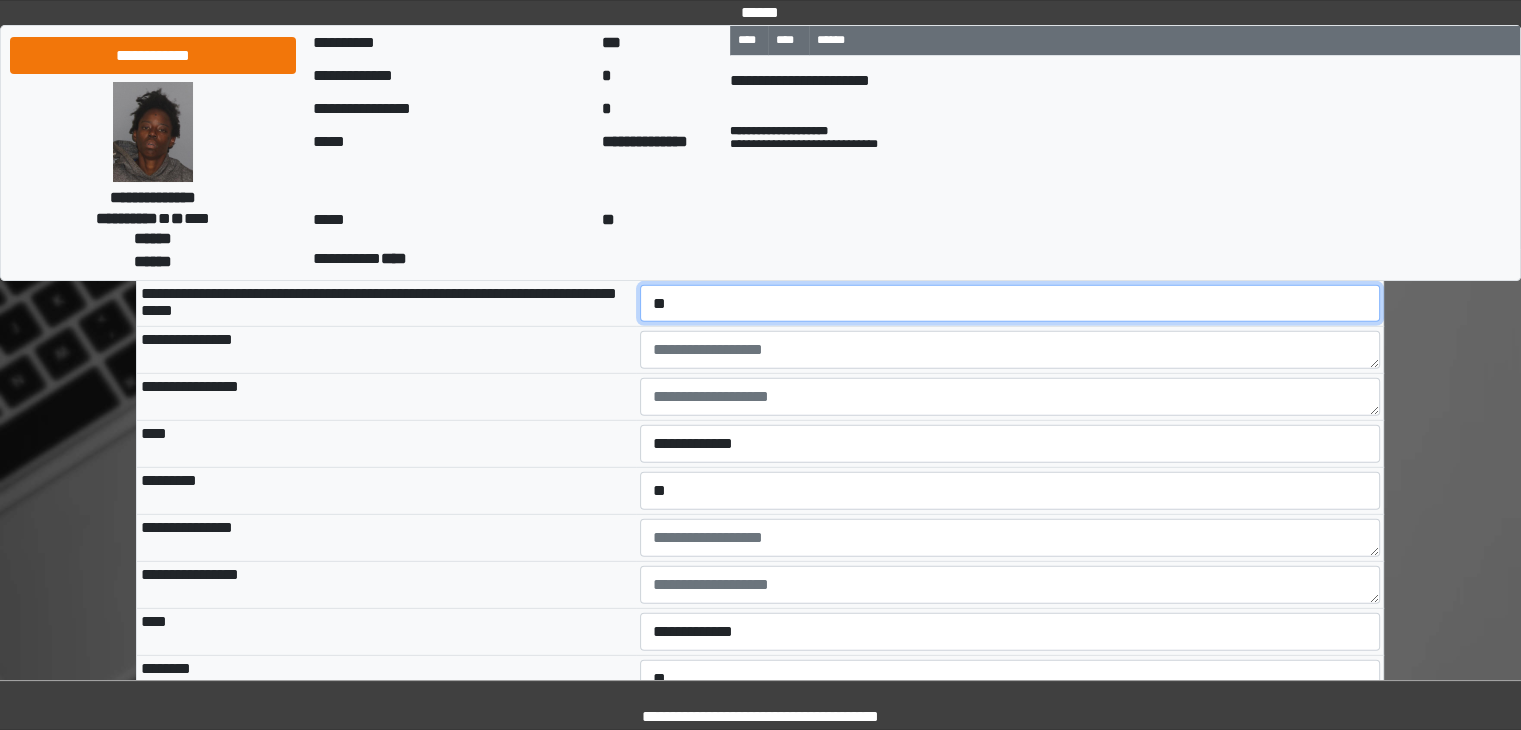click on "**********" at bounding box center [1010, 304] 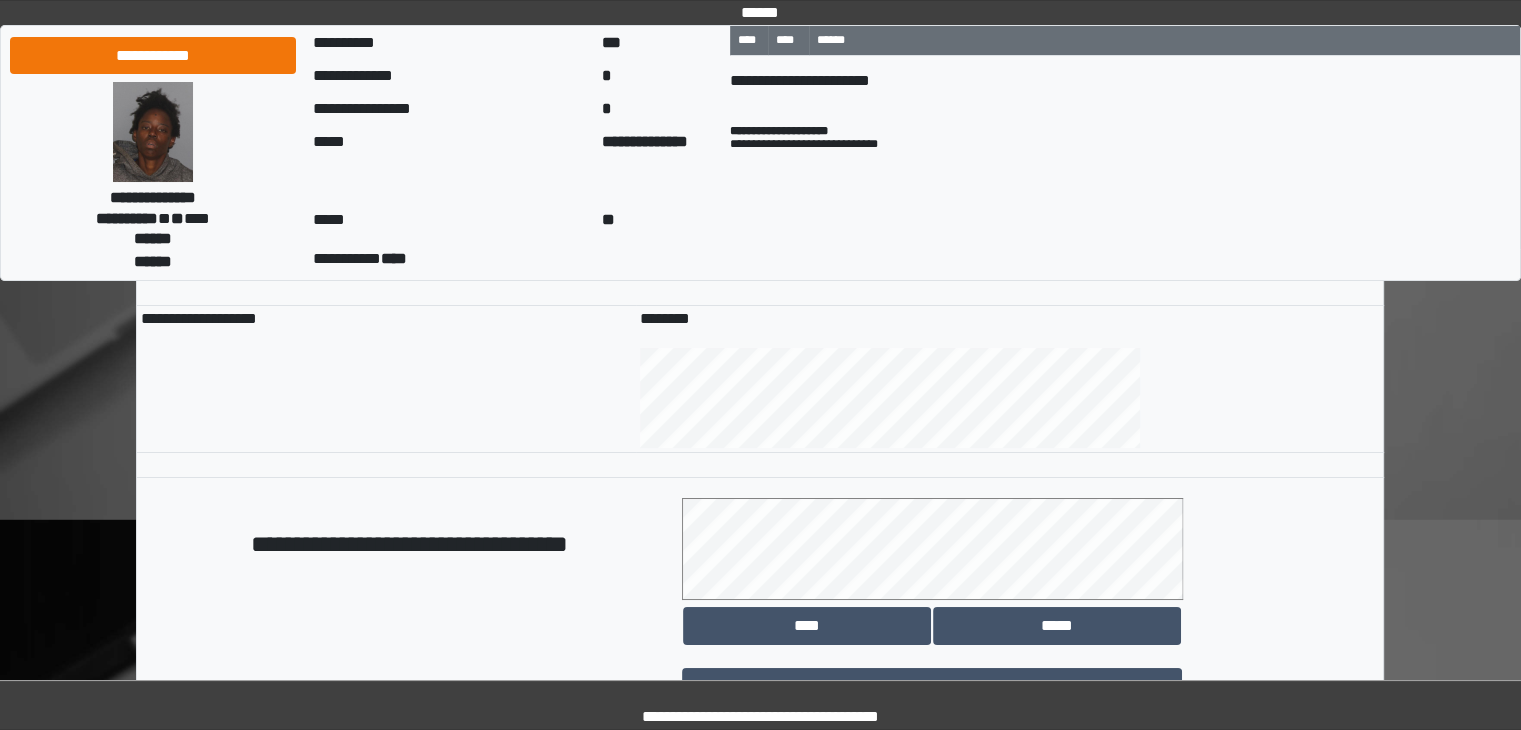scroll, scrollTop: 15250, scrollLeft: 0, axis: vertical 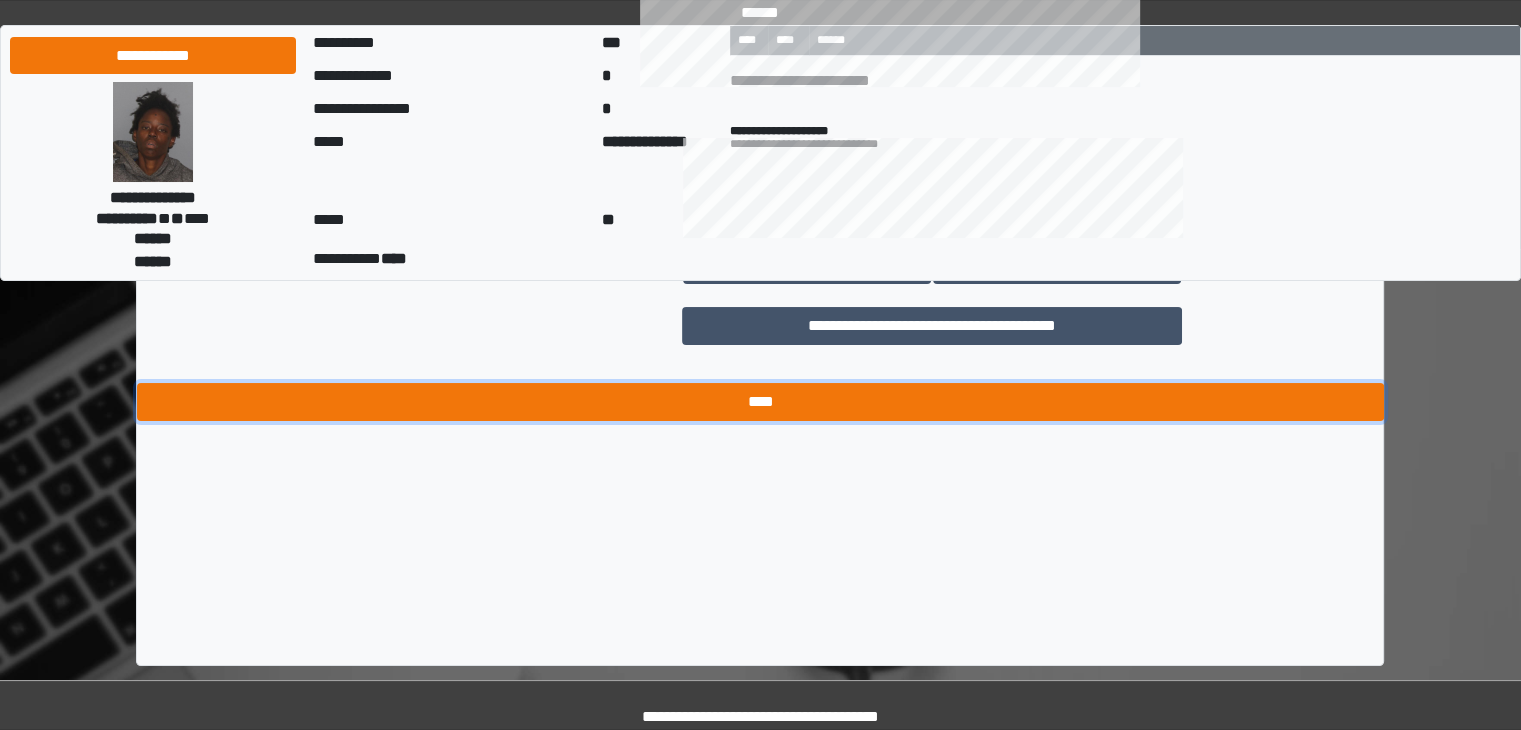 click on "****" at bounding box center (760, 402) 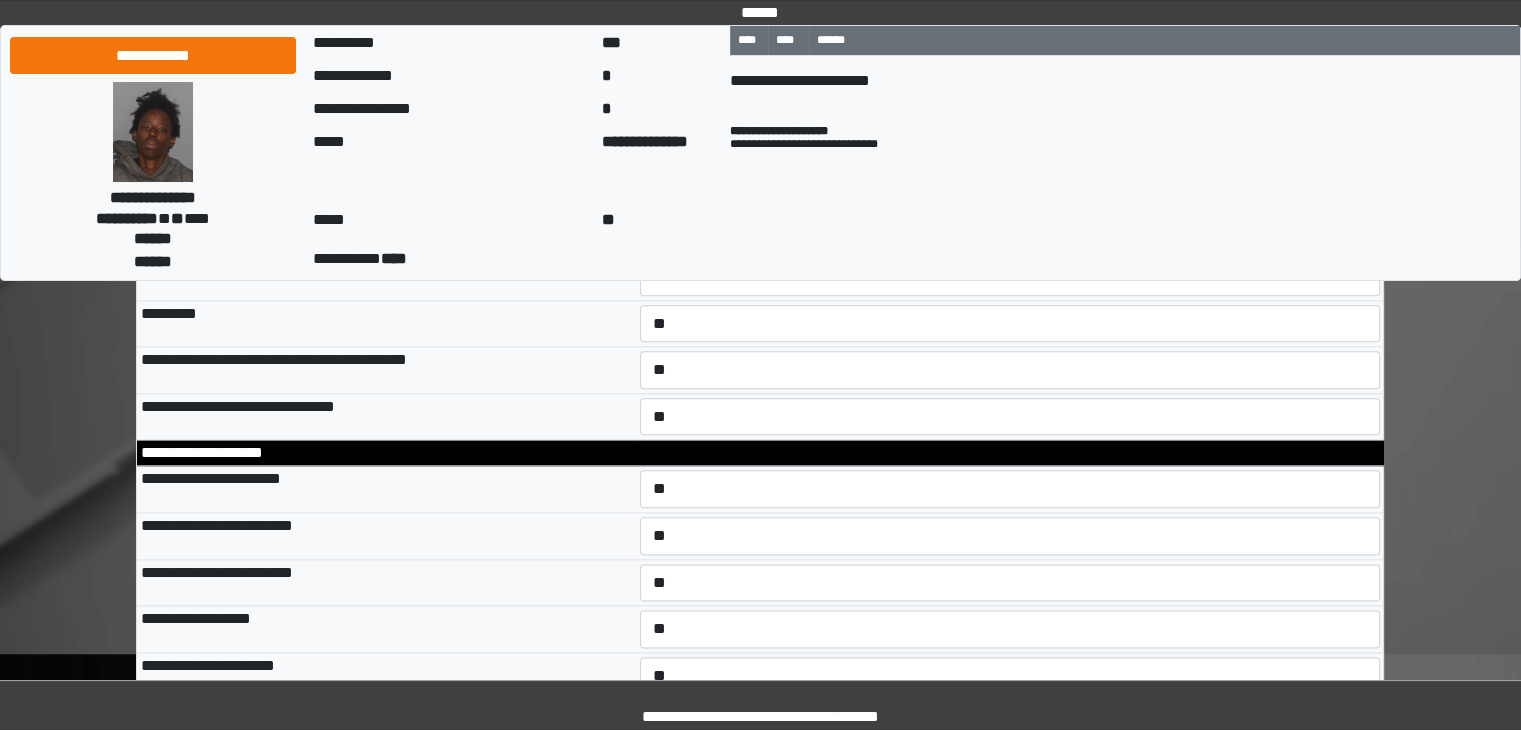 scroll, scrollTop: 9584, scrollLeft: 0, axis: vertical 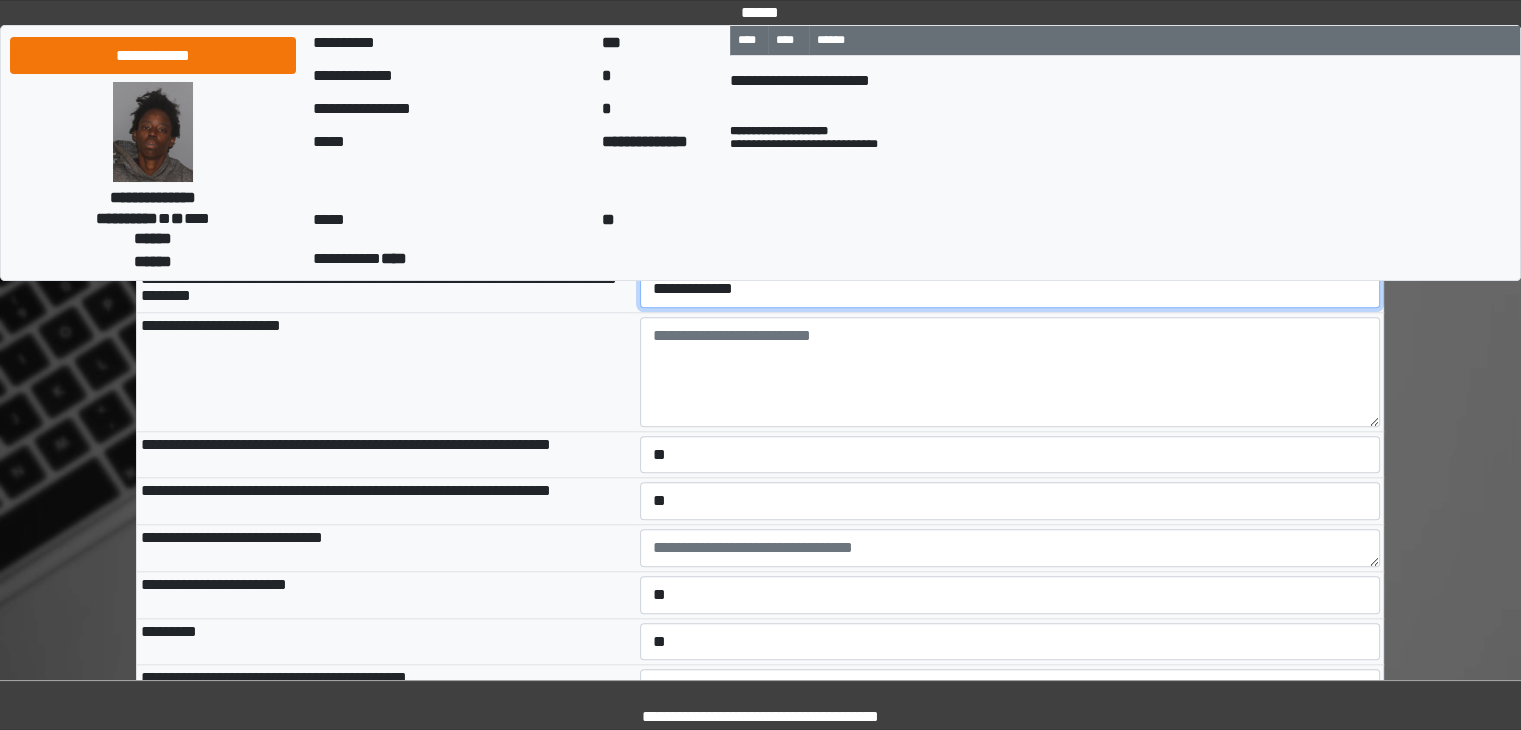 click on "**********" at bounding box center (1010, 289) 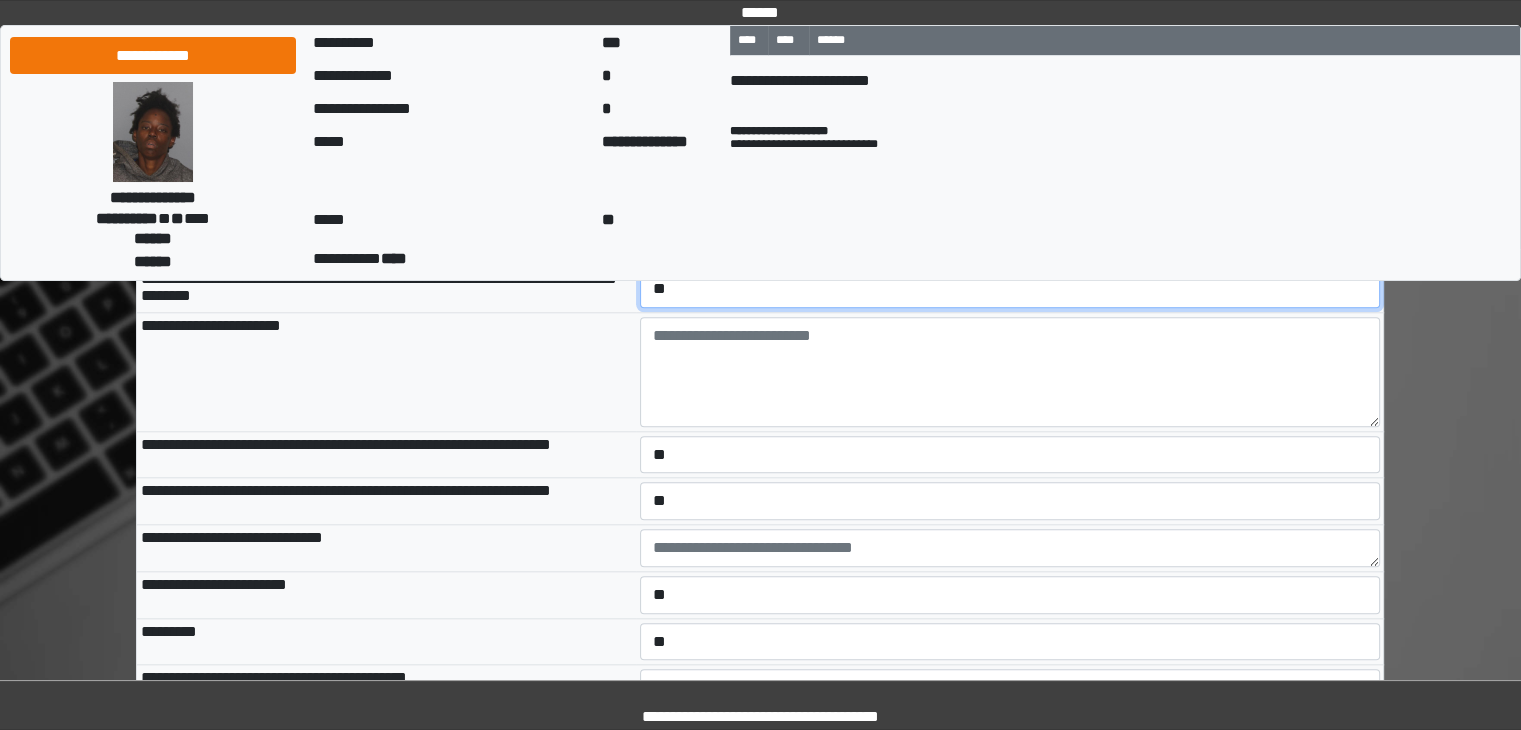 click on "**********" at bounding box center (1010, 289) 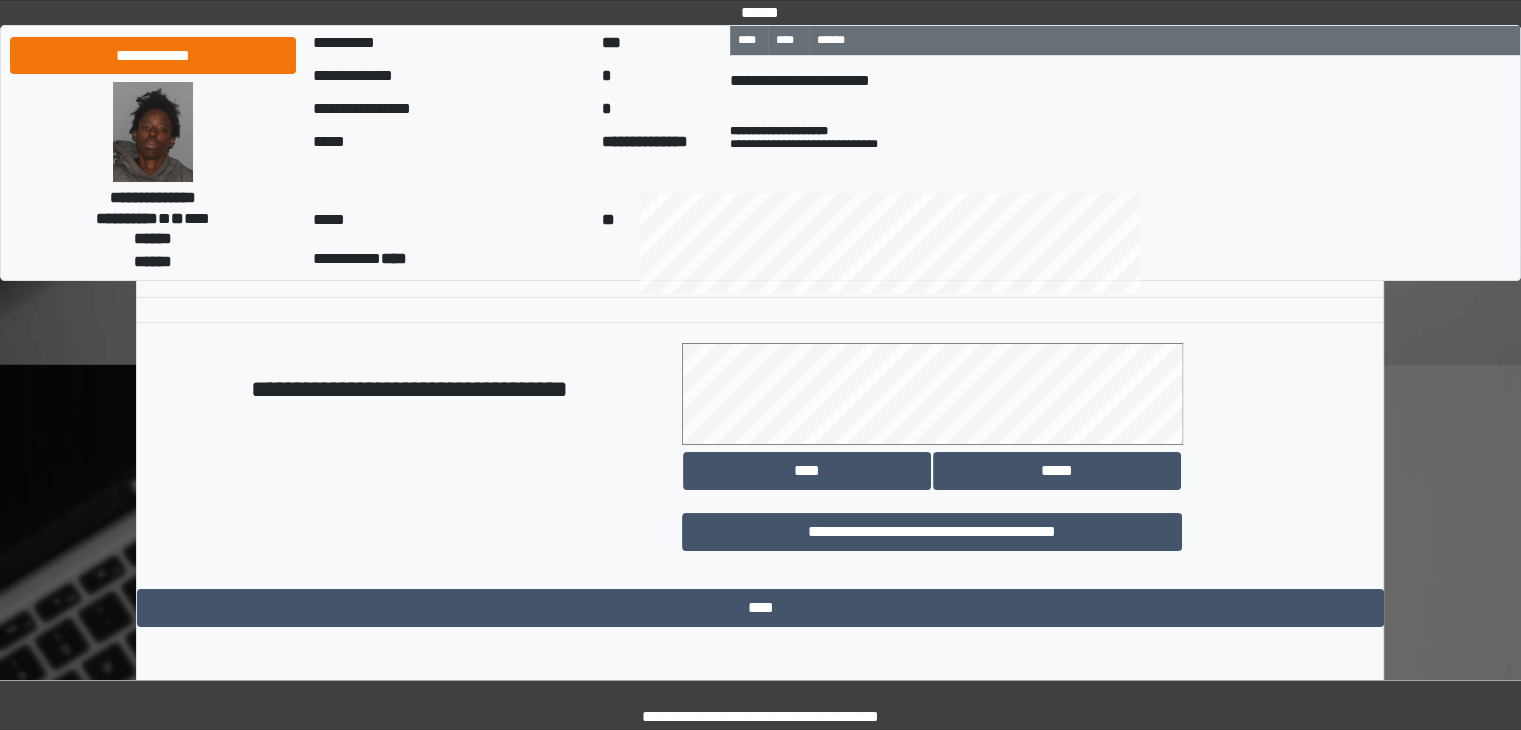 scroll, scrollTop: 15250, scrollLeft: 0, axis: vertical 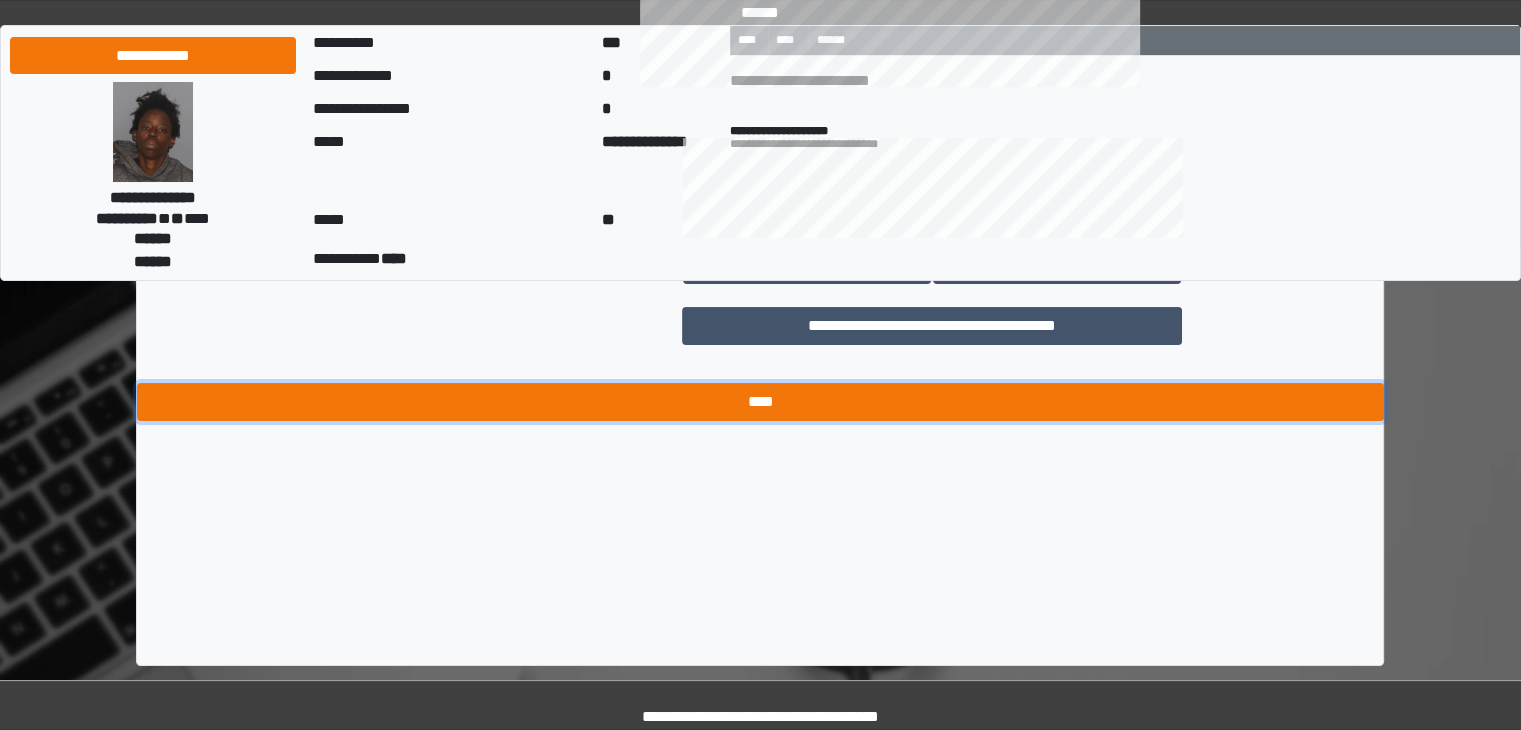 click on "****" at bounding box center (760, 402) 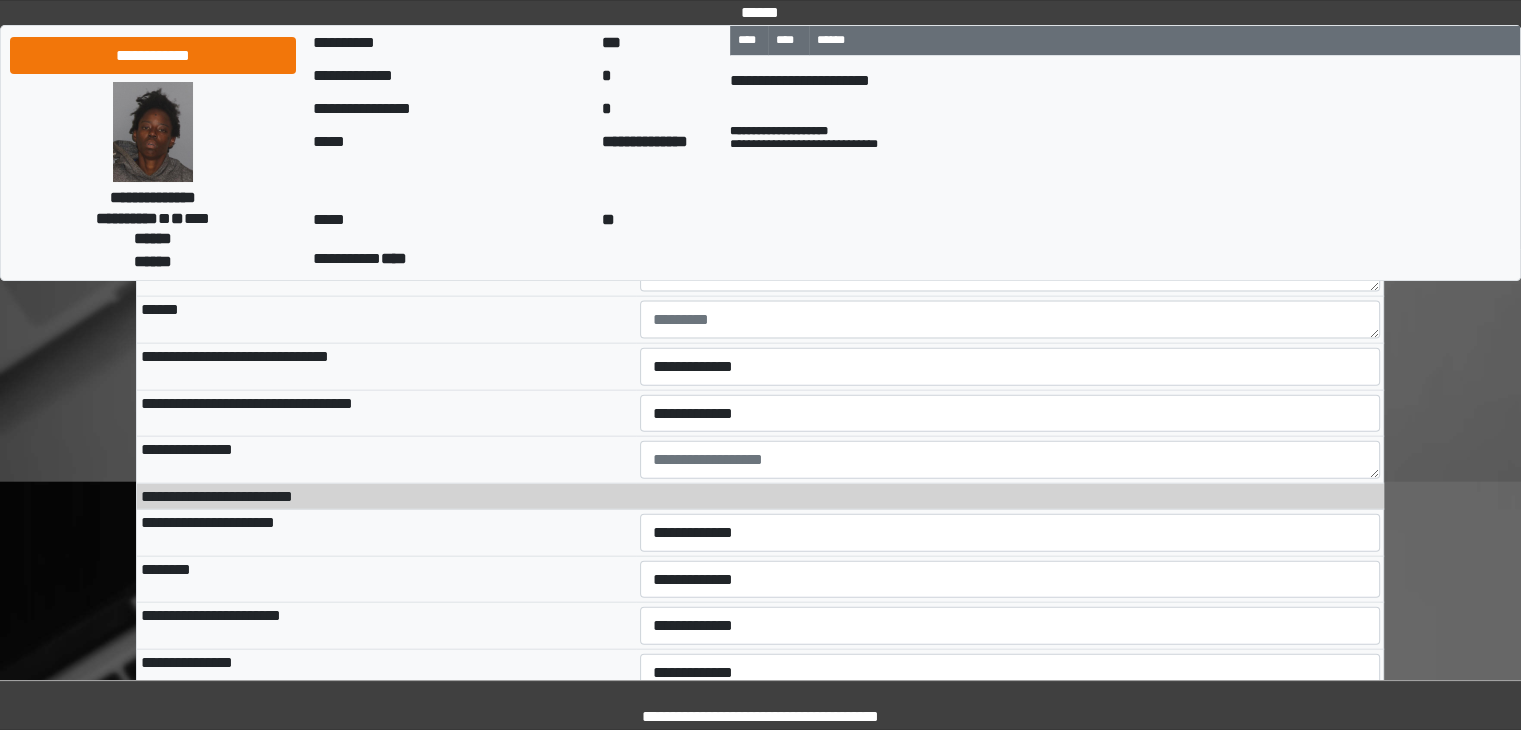 scroll, scrollTop: 12001, scrollLeft: 0, axis: vertical 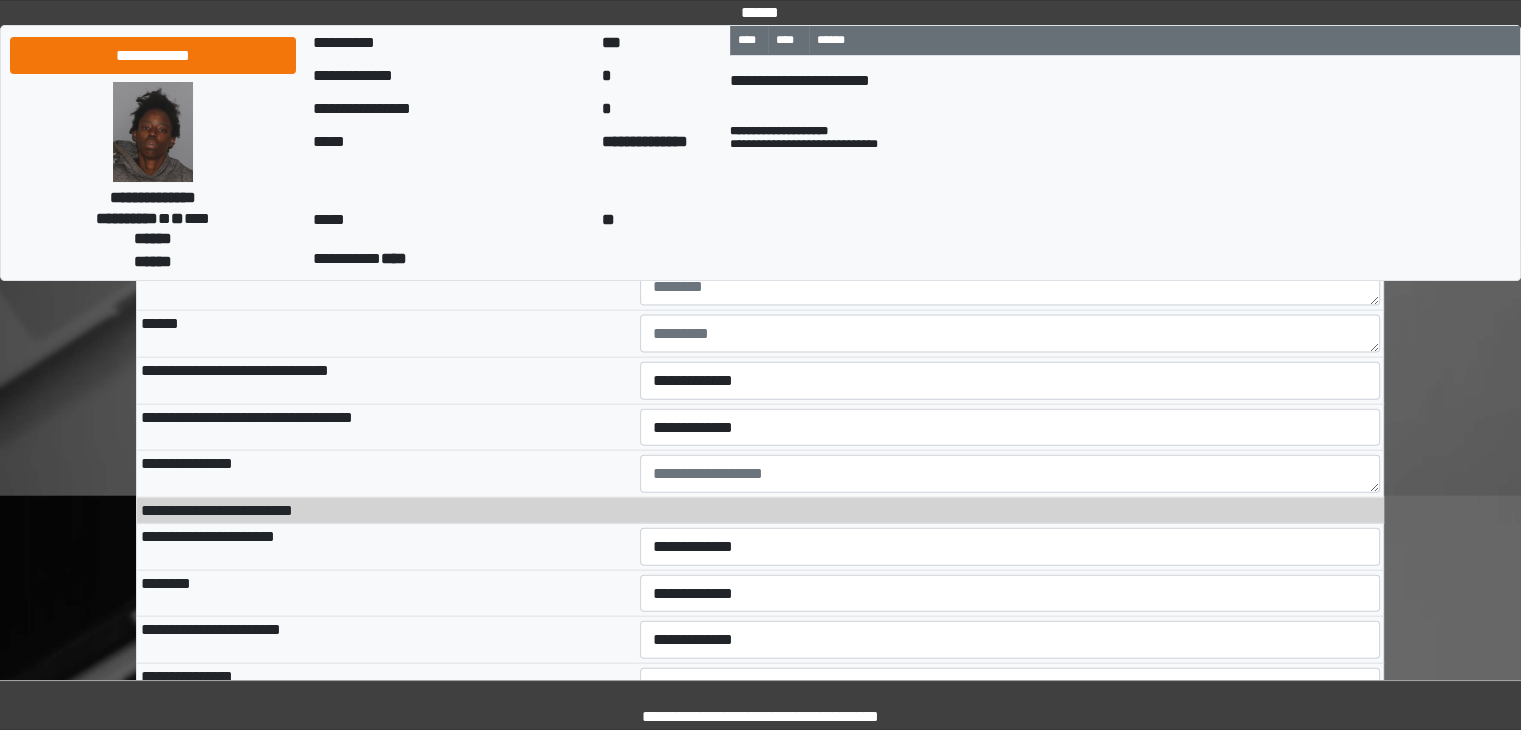 click on "**********" at bounding box center (1010, 240) 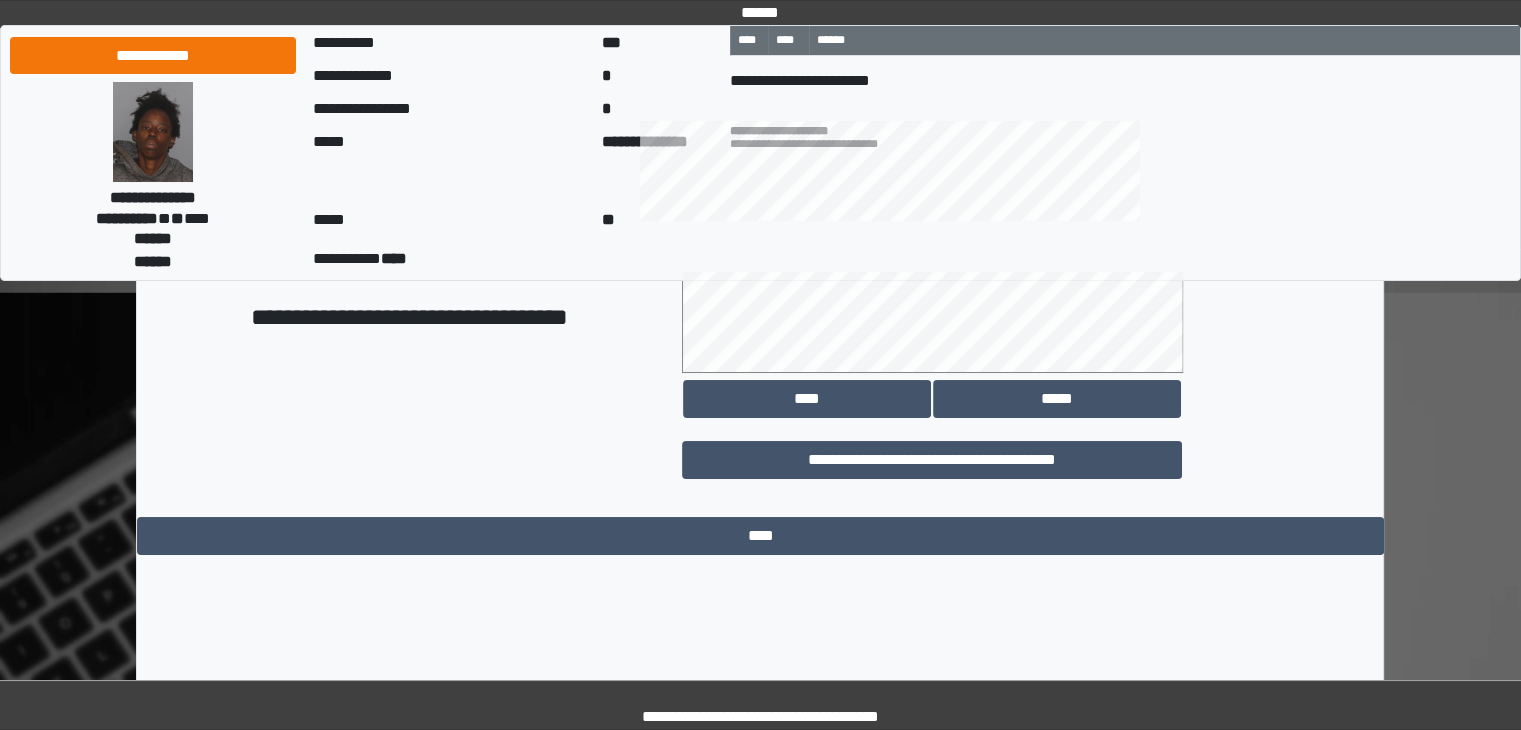 scroll, scrollTop: 15250, scrollLeft: 0, axis: vertical 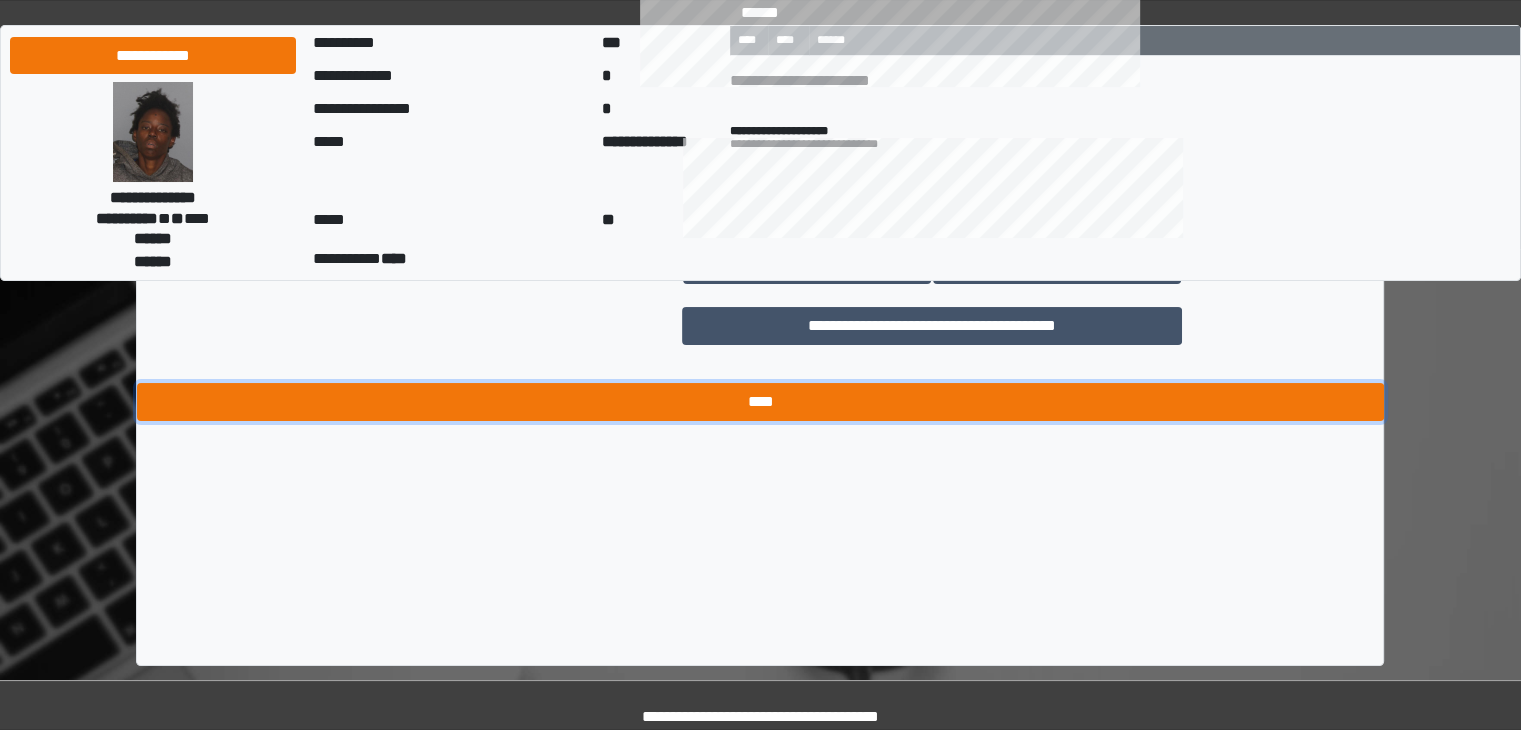 click on "****" at bounding box center [760, 402] 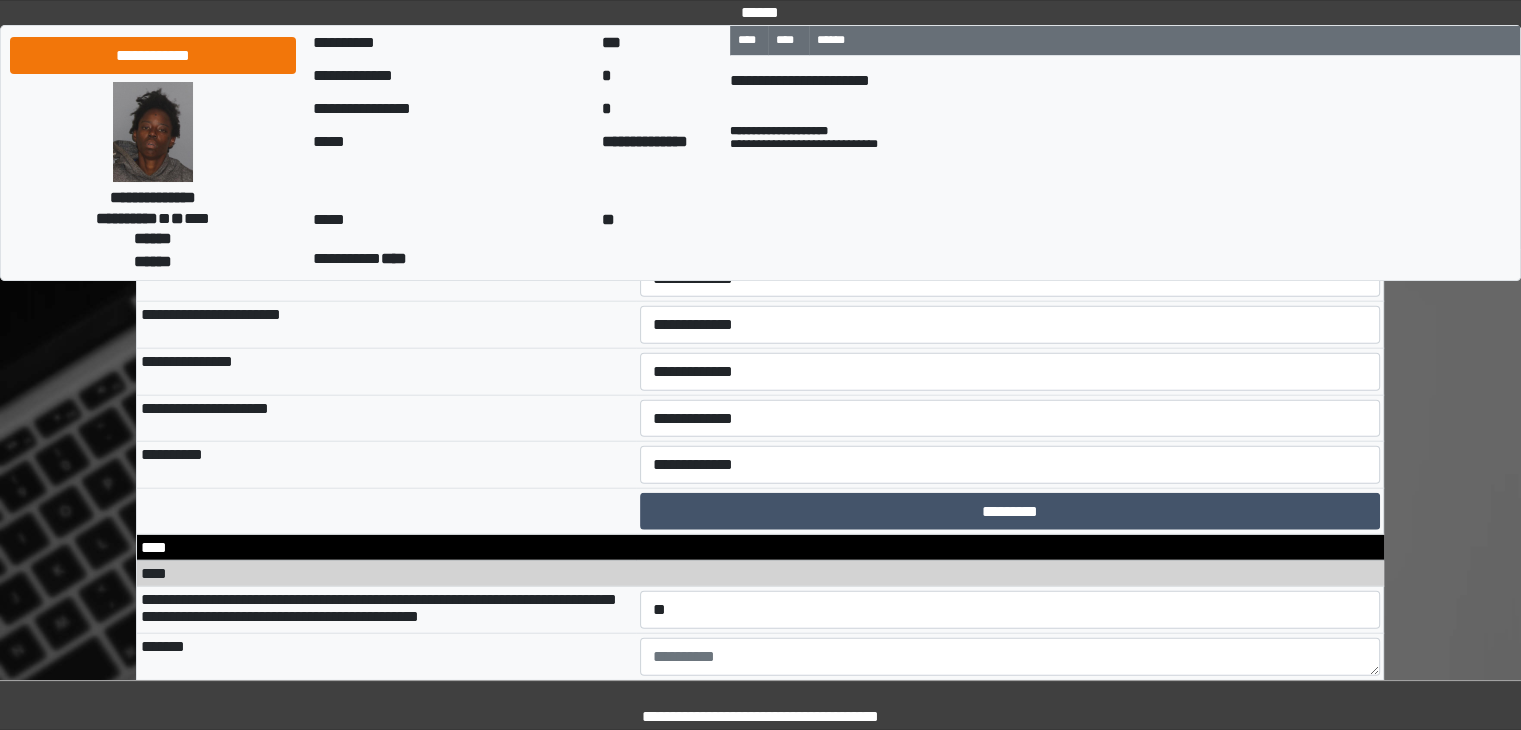 scroll, scrollTop: 12141, scrollLeft: 0, axis: vertical 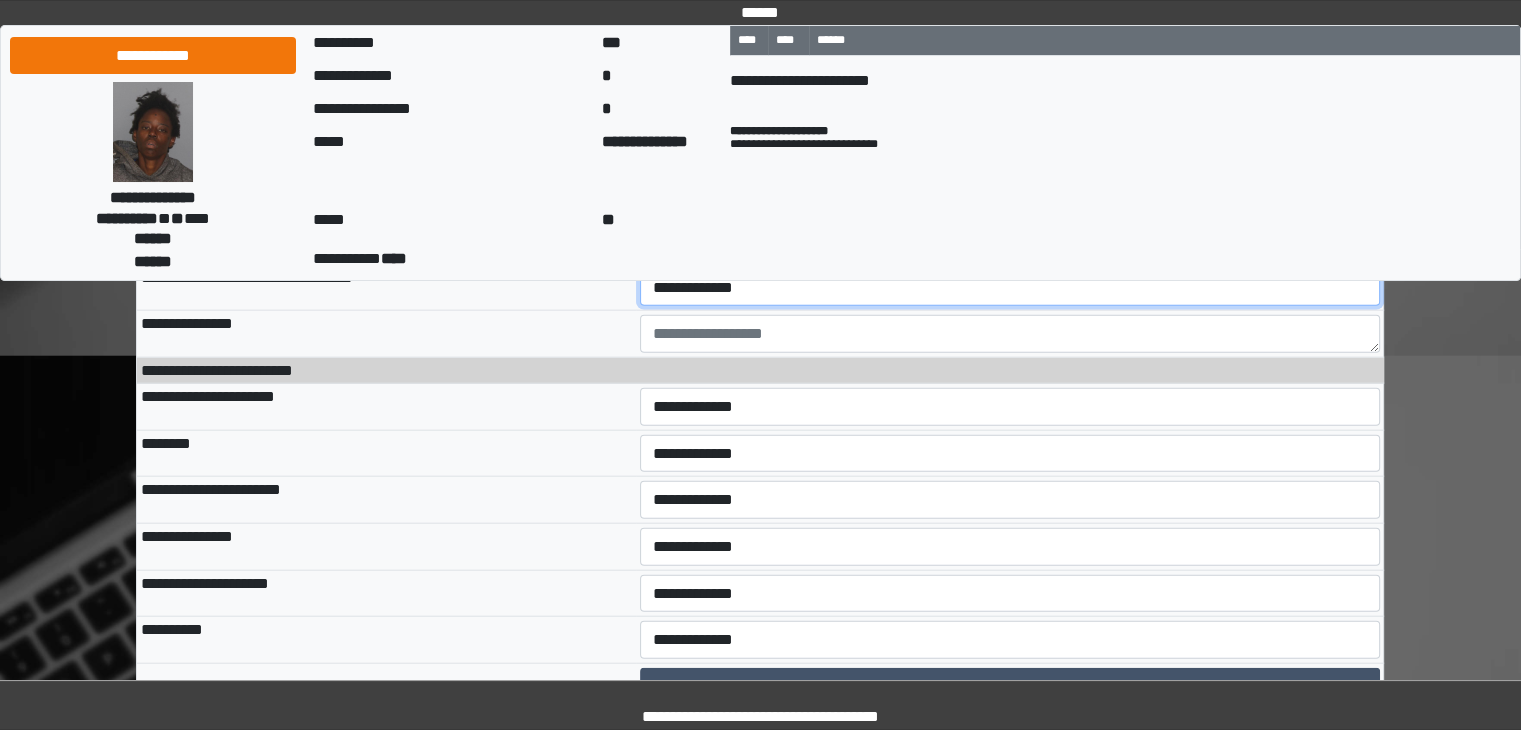 click on "**********" at bounding box center [1010, 288] 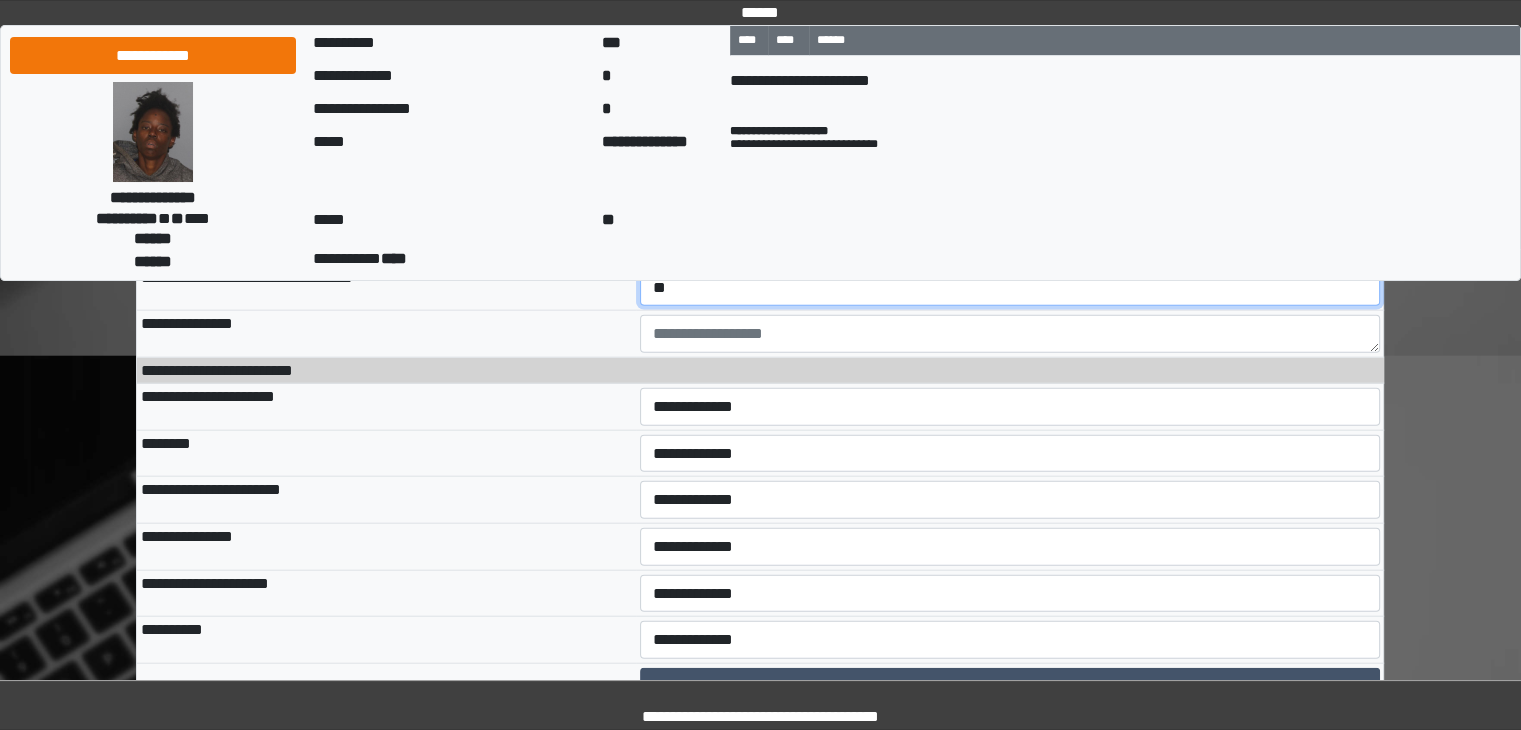 click on "**********" at bounding box center [1010, 288] 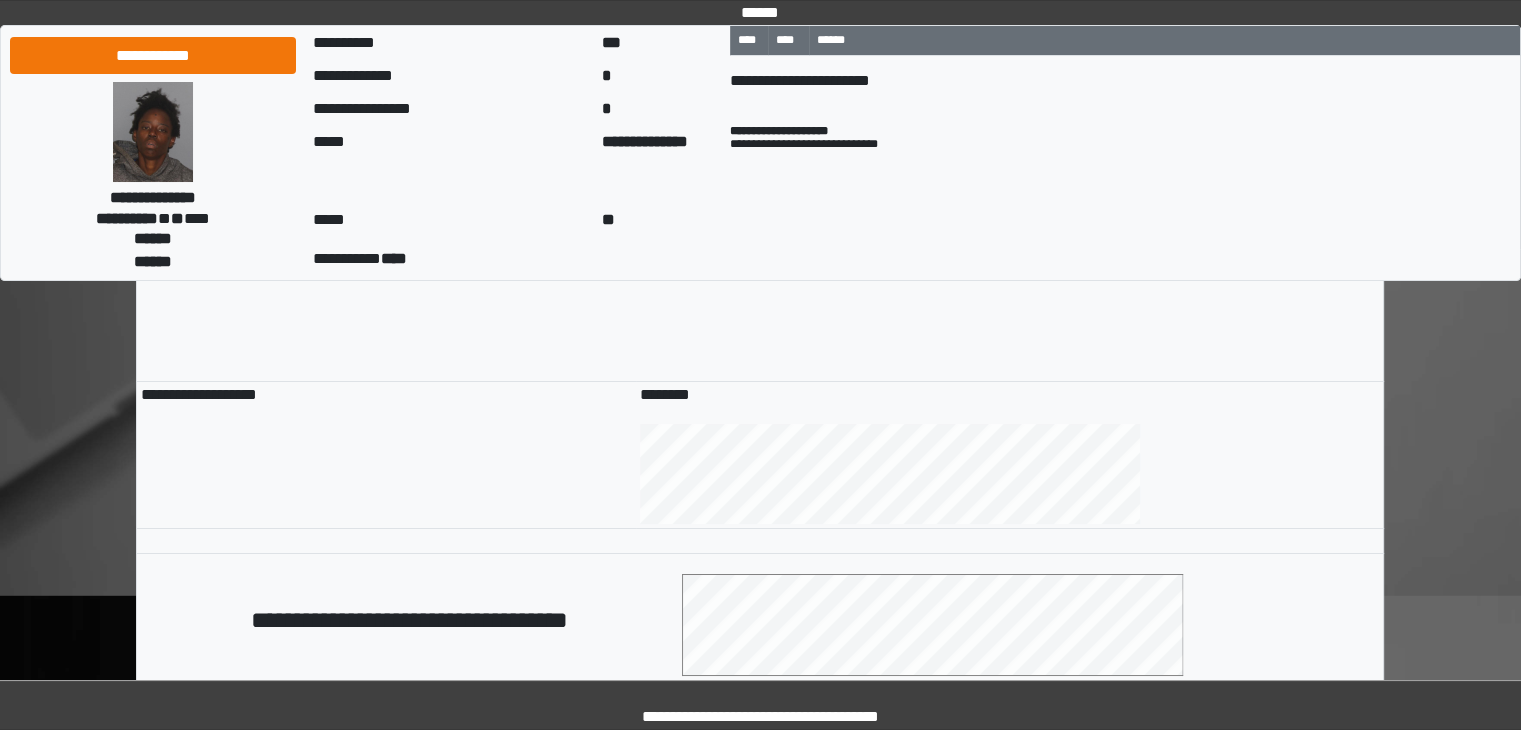 scroll, scrollTop: 15250, scrollLeft: 0, axis: vertical 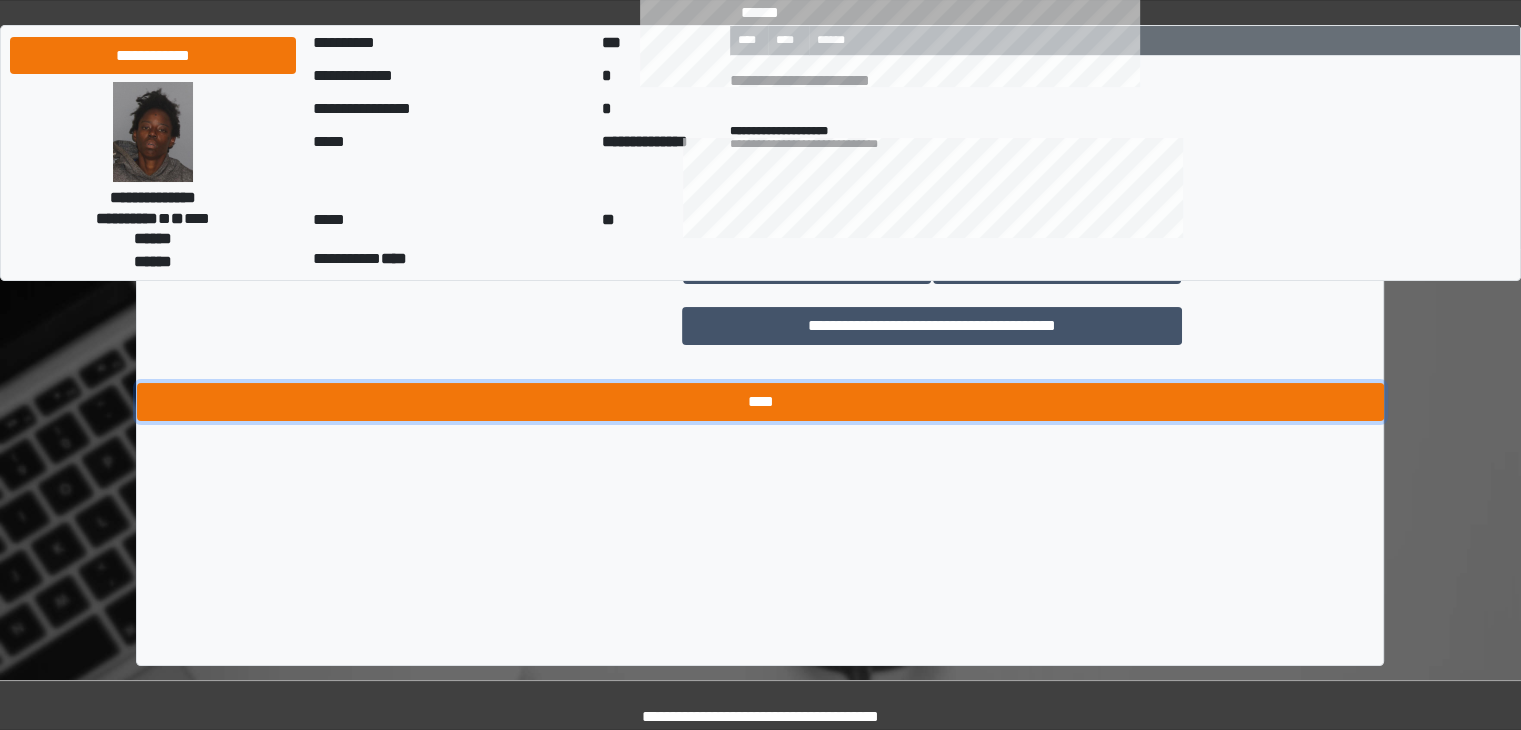 click on "****" at bounding box center [760, 402] 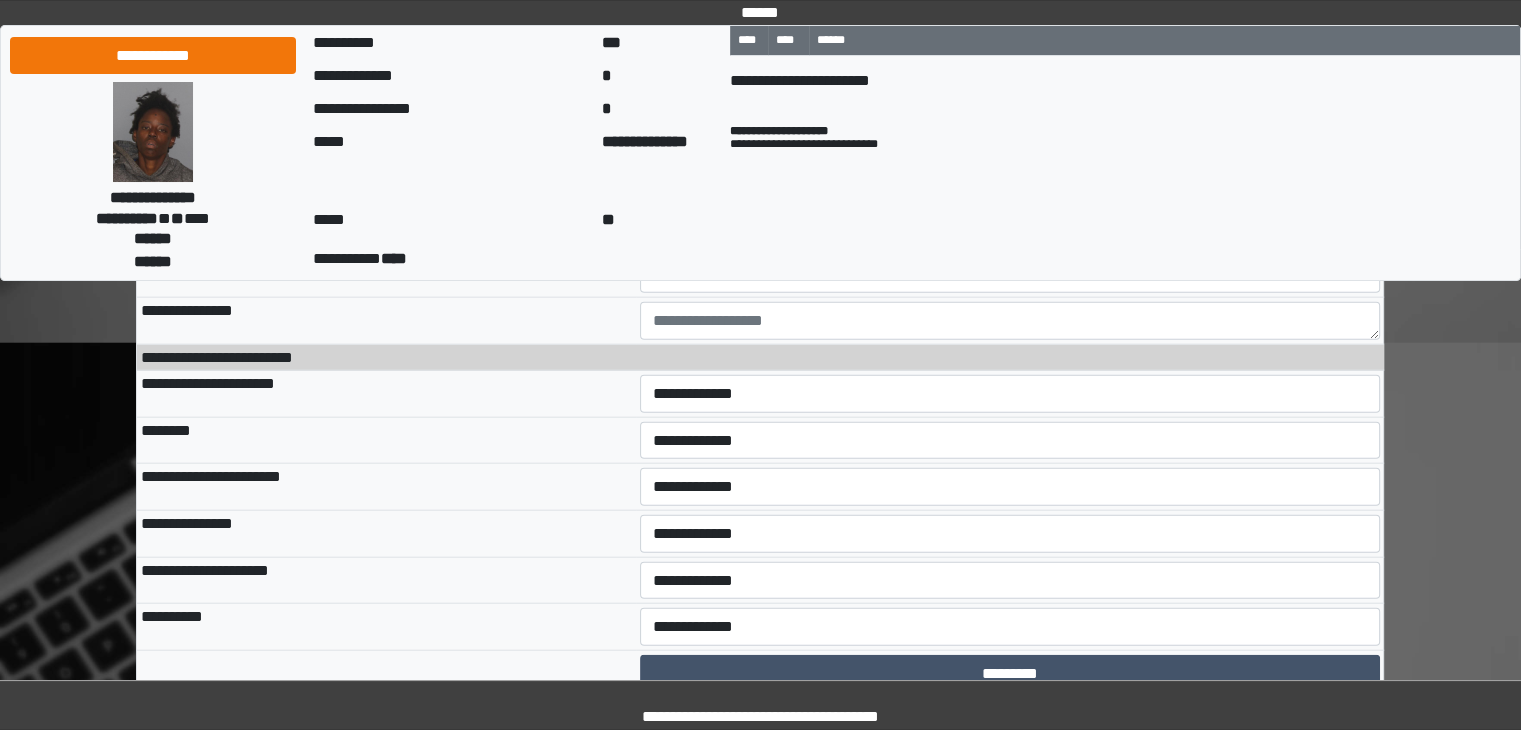 scroll, scrollTop: 12141, scrollLeft: 0, axis: vertical 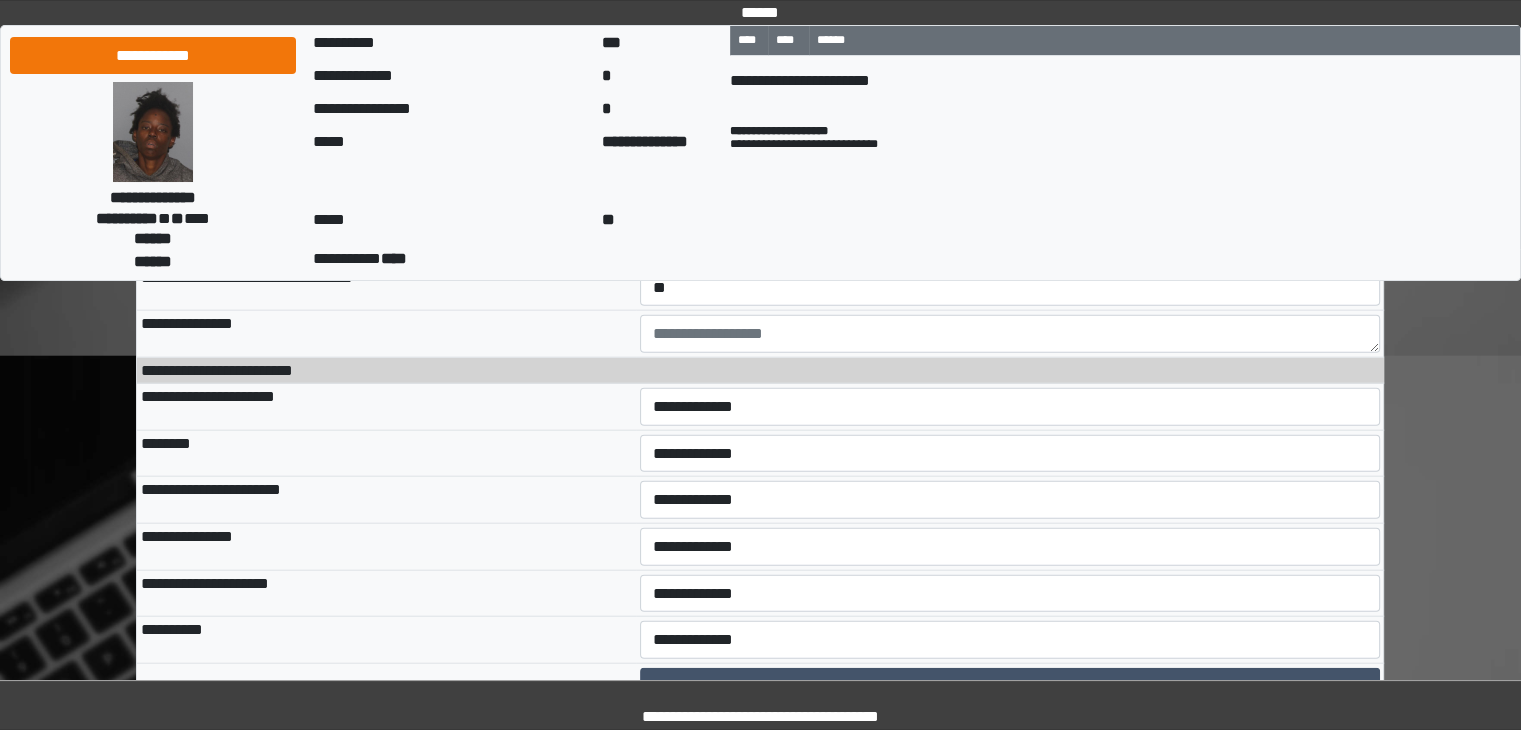 click on "**********" at bounding box center (1010, 241) 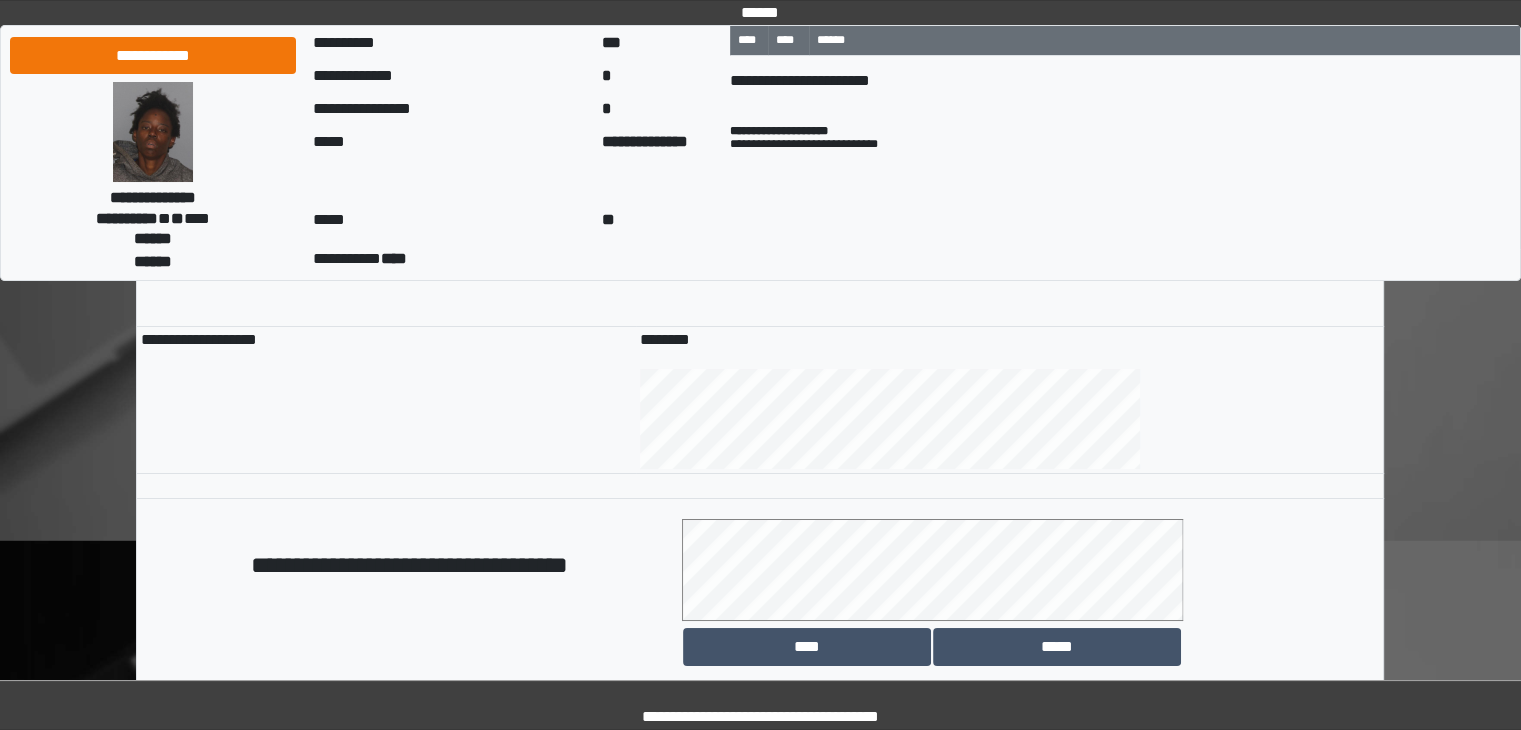 scroll, scrollTop: 15250, scrollLeft: 0, axis: vertical 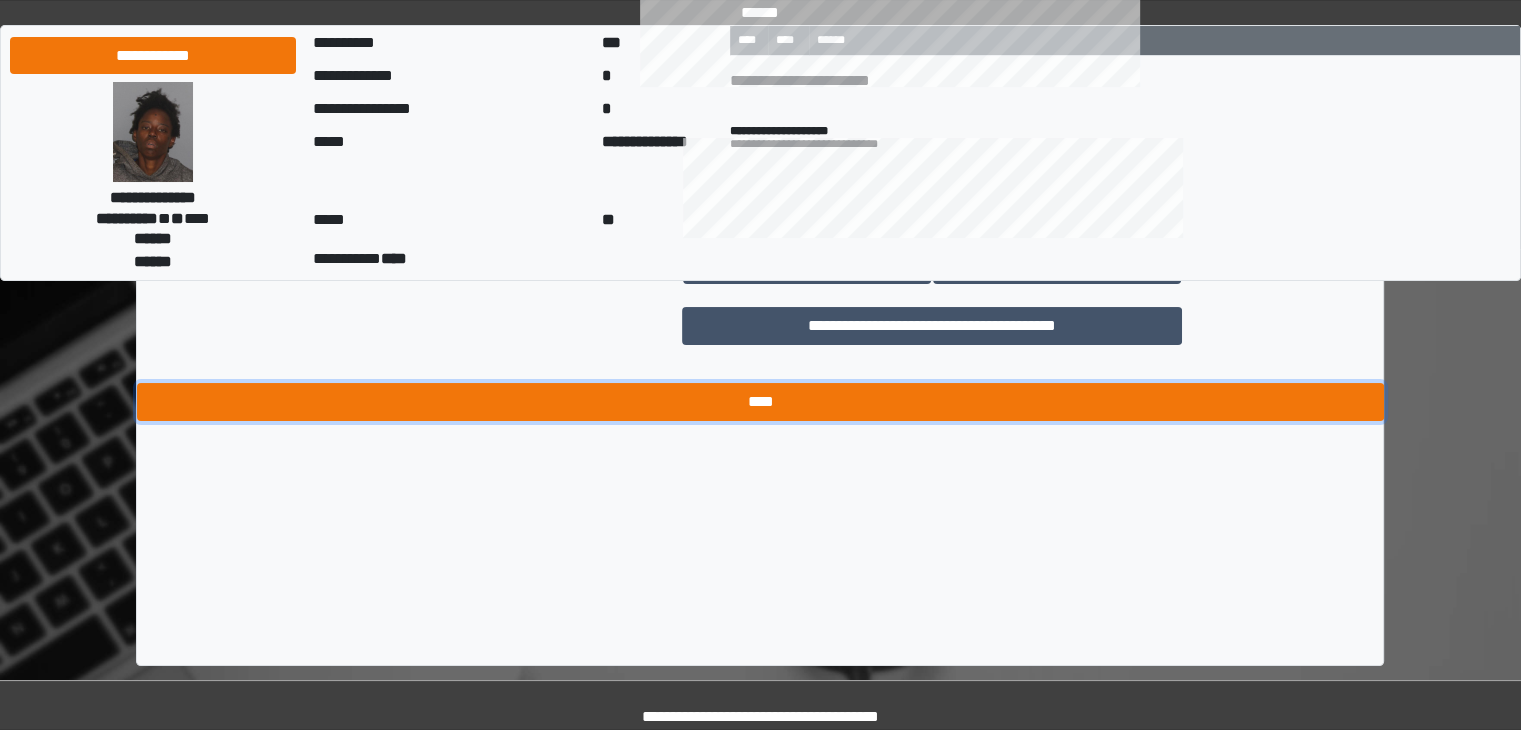 click on "****" at bounding box center [760, 402] 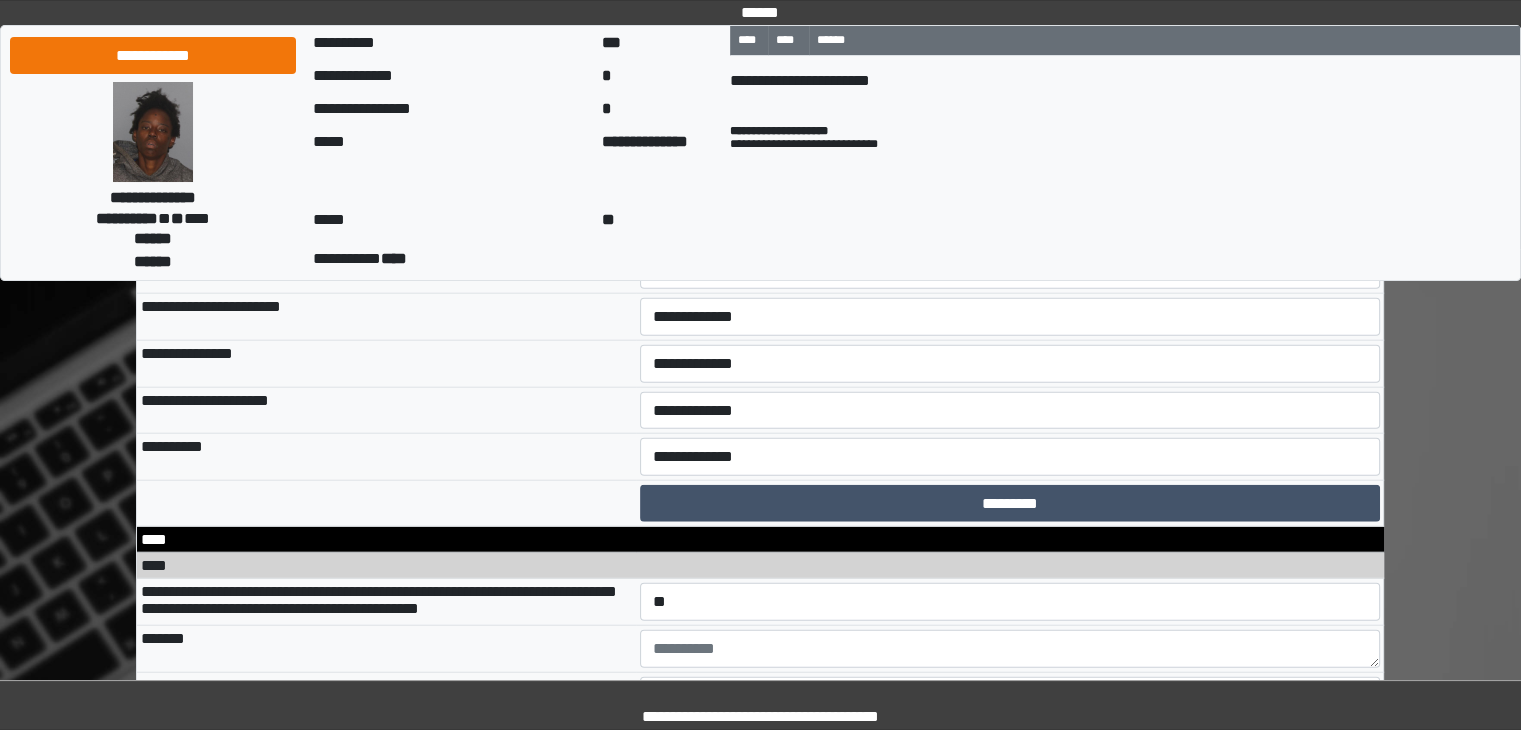 scroll, scrollTop: 12311, scrollLeft: 0, axis: vertical 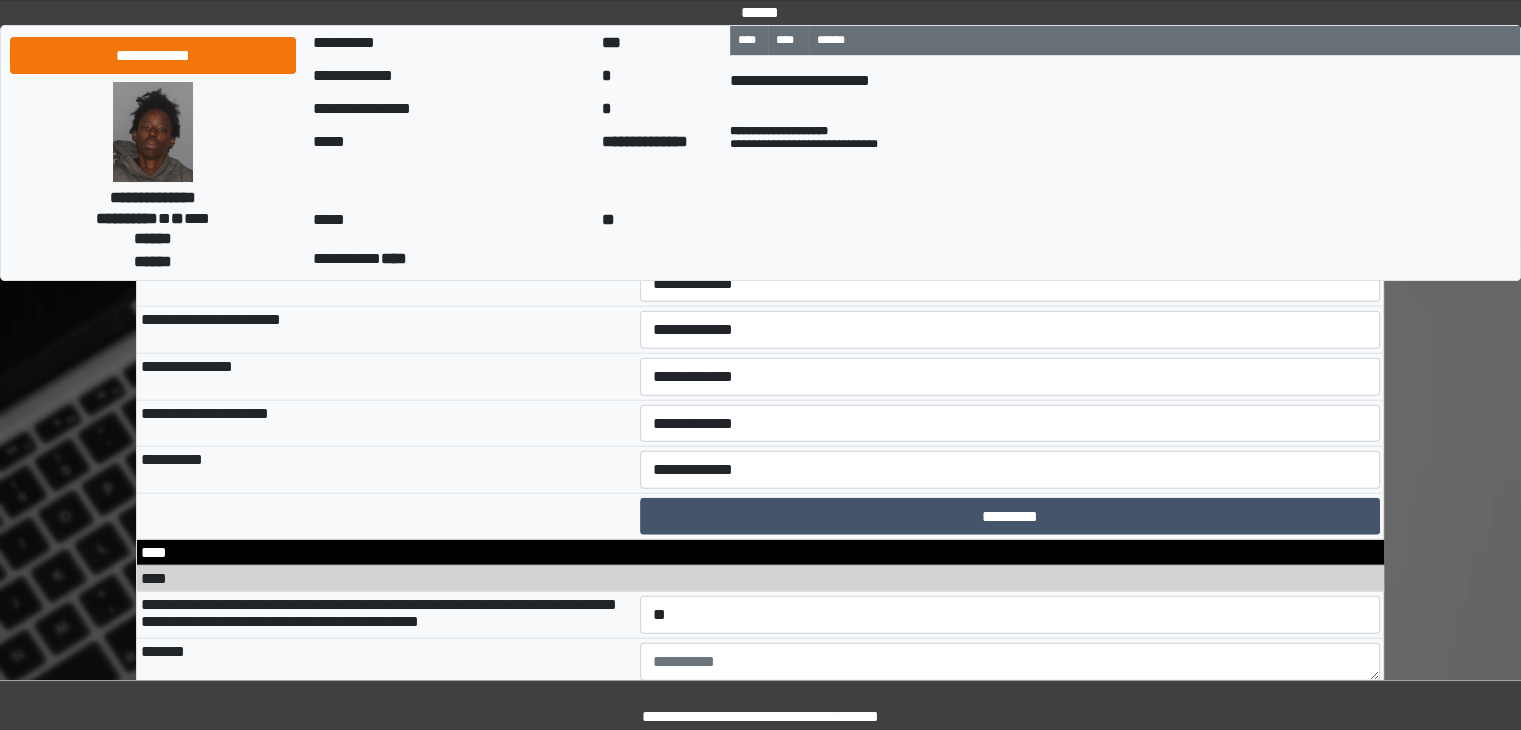 click on "**********" at bounding box center [1010, 237] 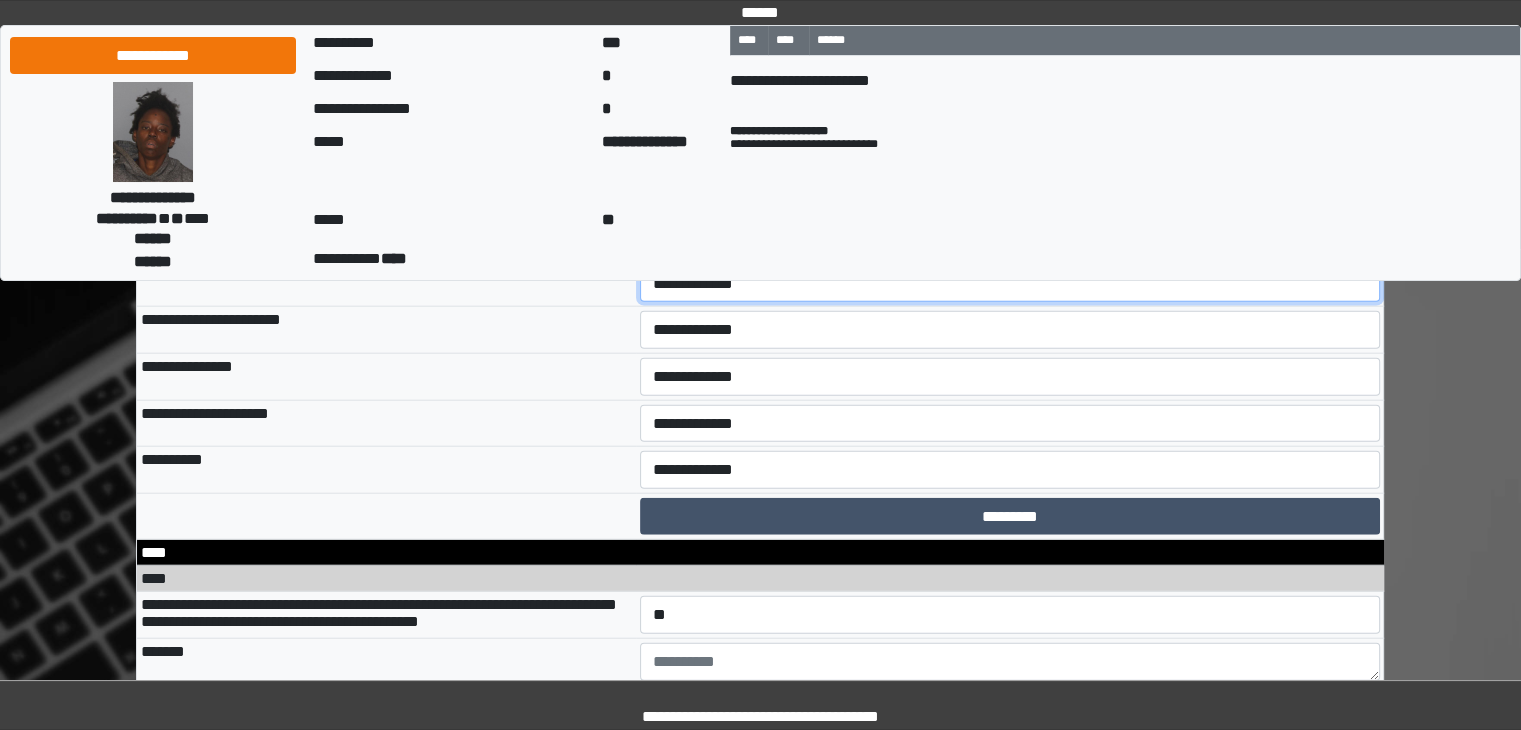 click on "**********" at bounding box center (1010, 284) 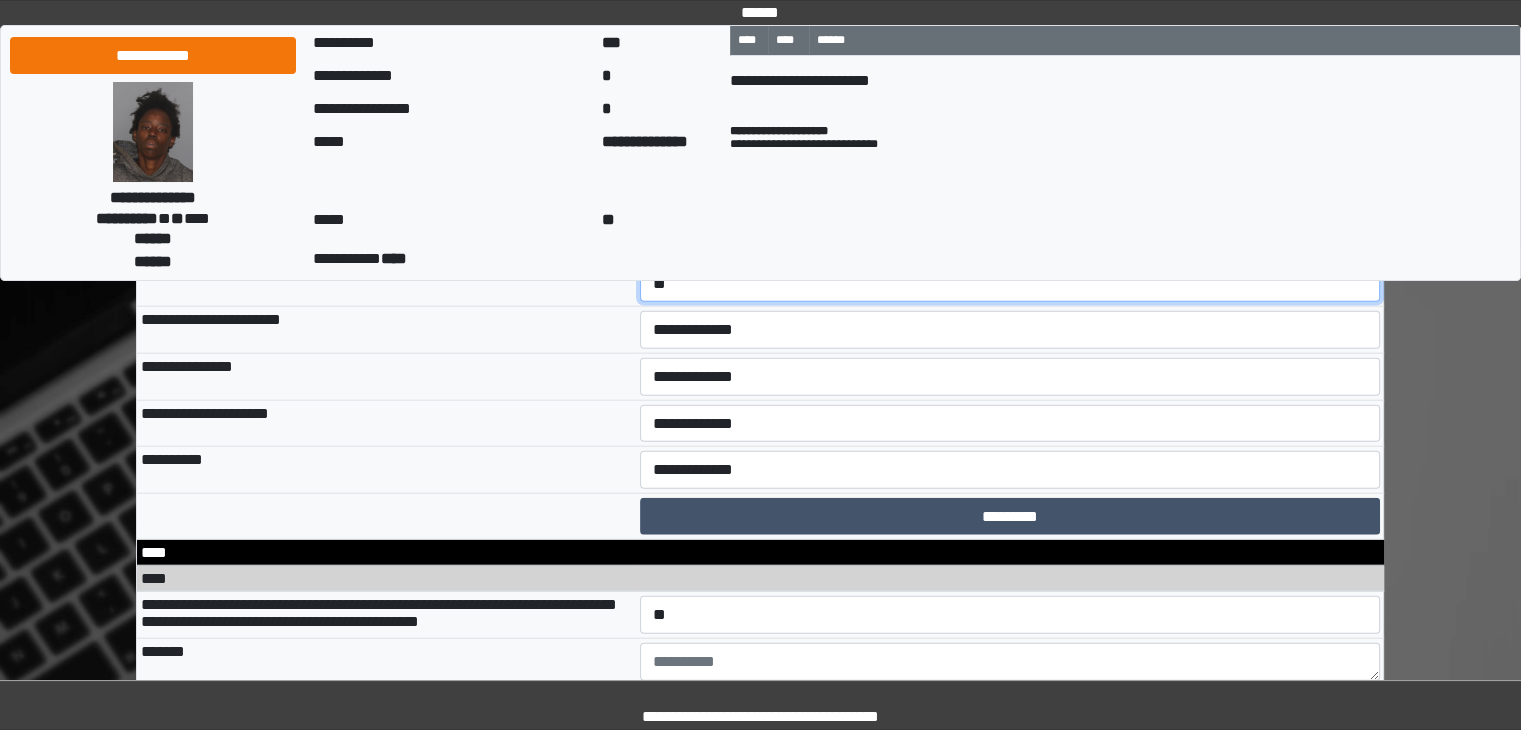 click on "**********" at bounding box center [1010, 284] 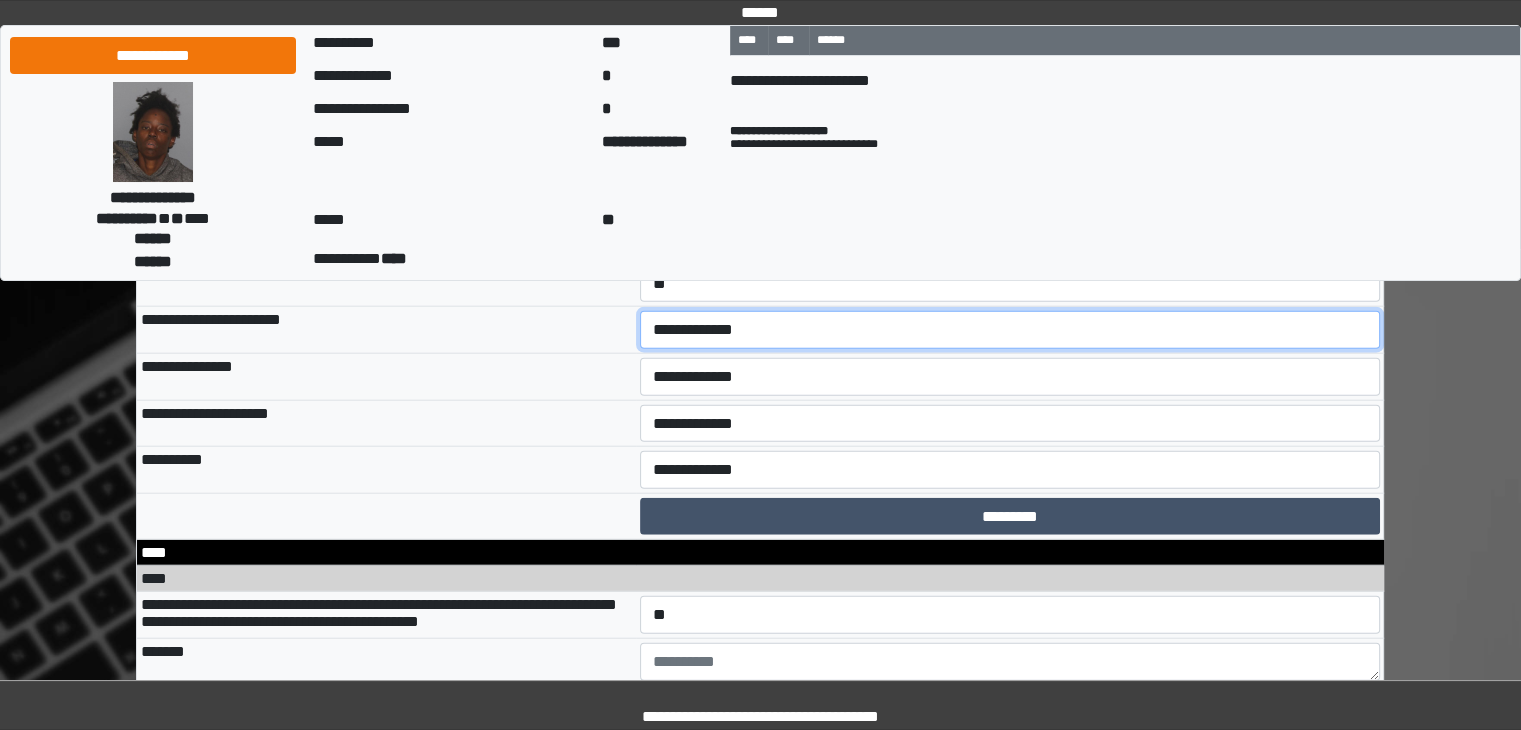 click on "**********" at bounding box center [1010, 330] 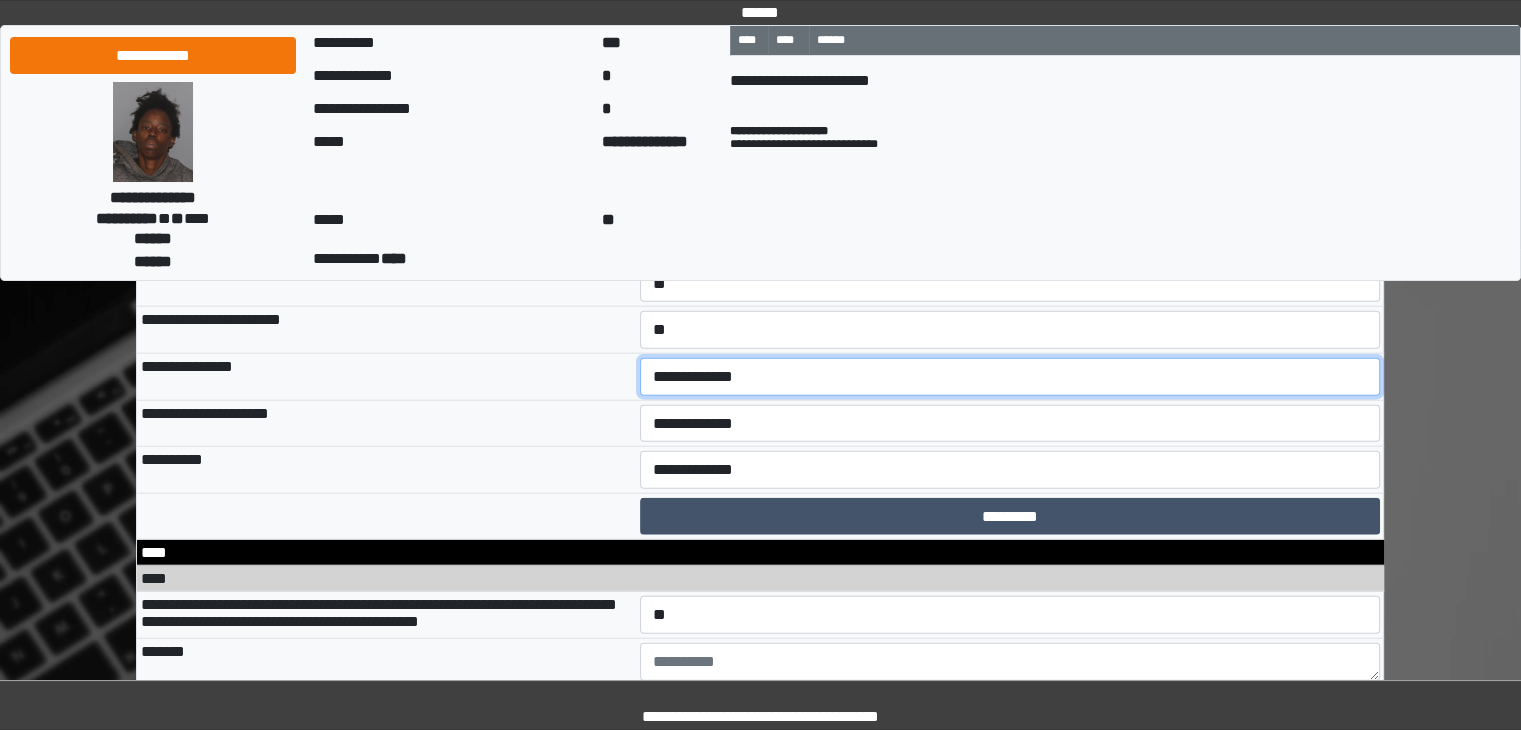 click on "**********" at bounding box center [1010, 377] 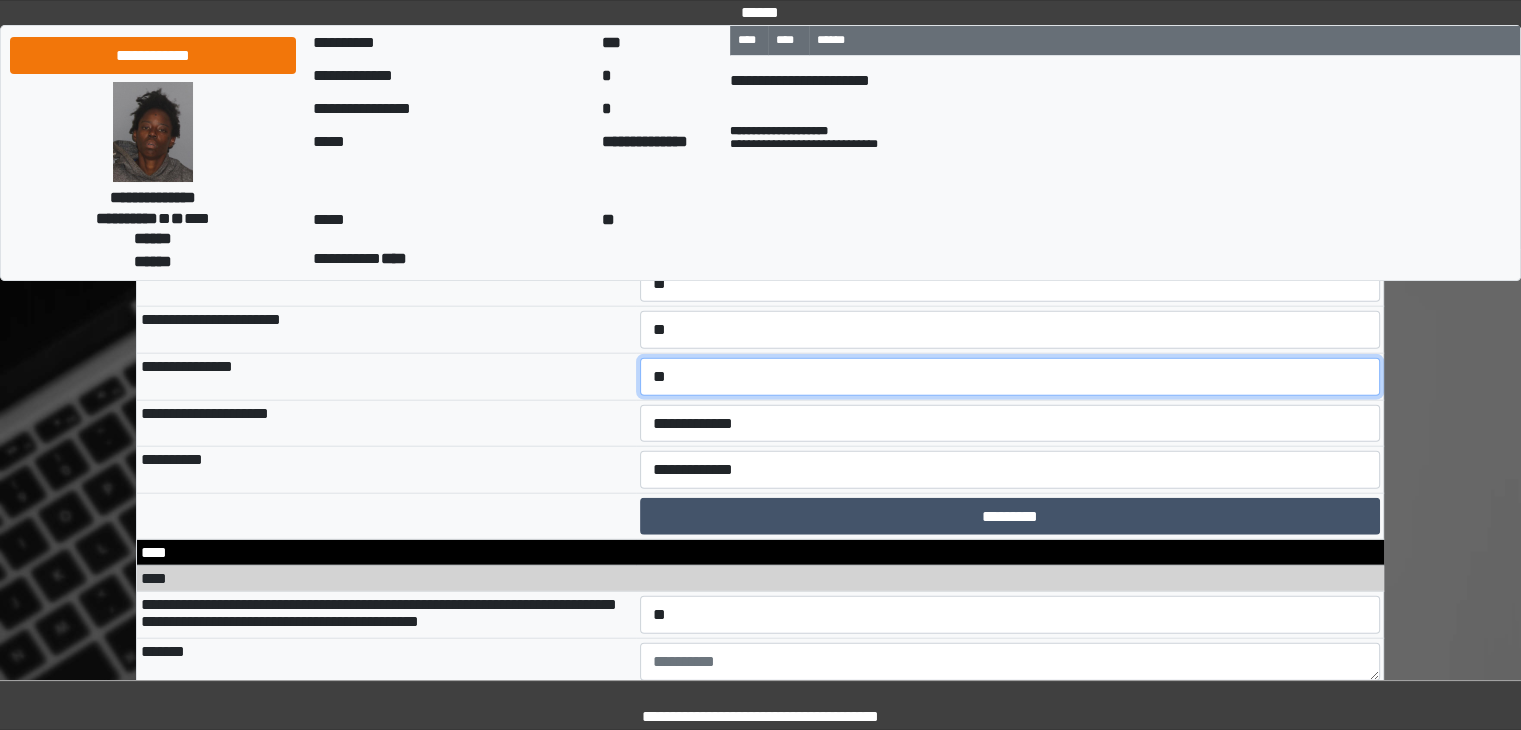 click on "**********" at bounding box center [1010, 377] 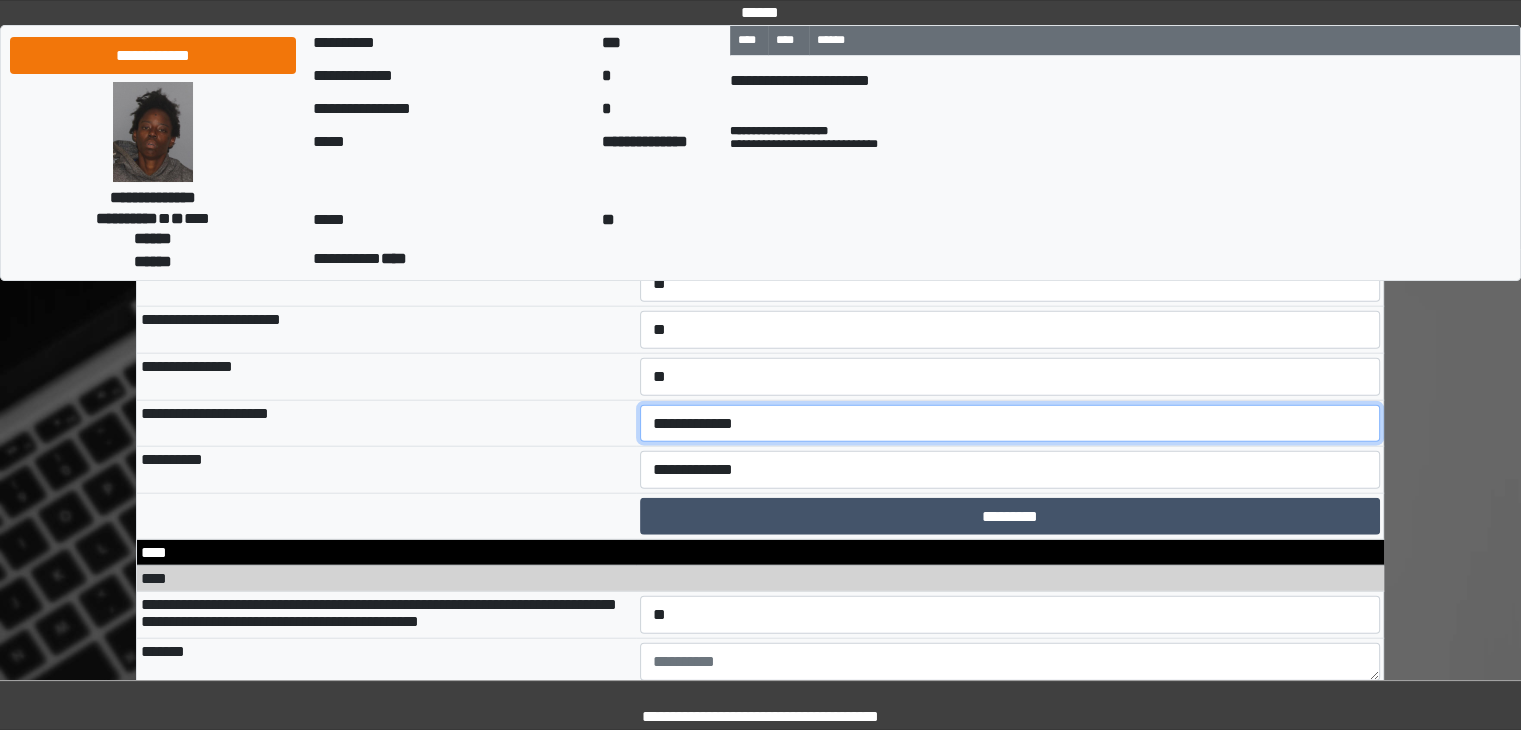click on "**********" at bounding box center [1010, 424] 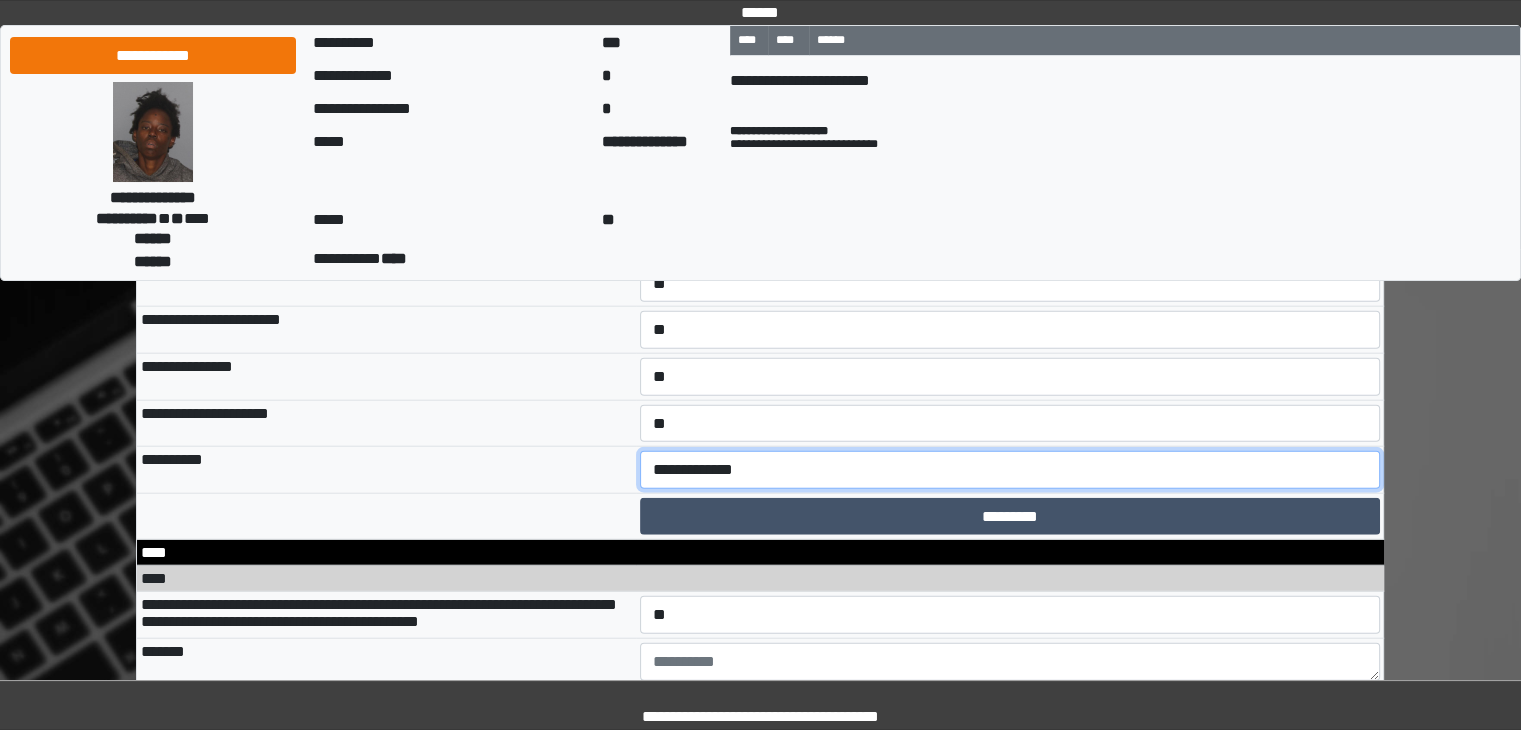 click on "**********" at bounding box center (1010, 470) 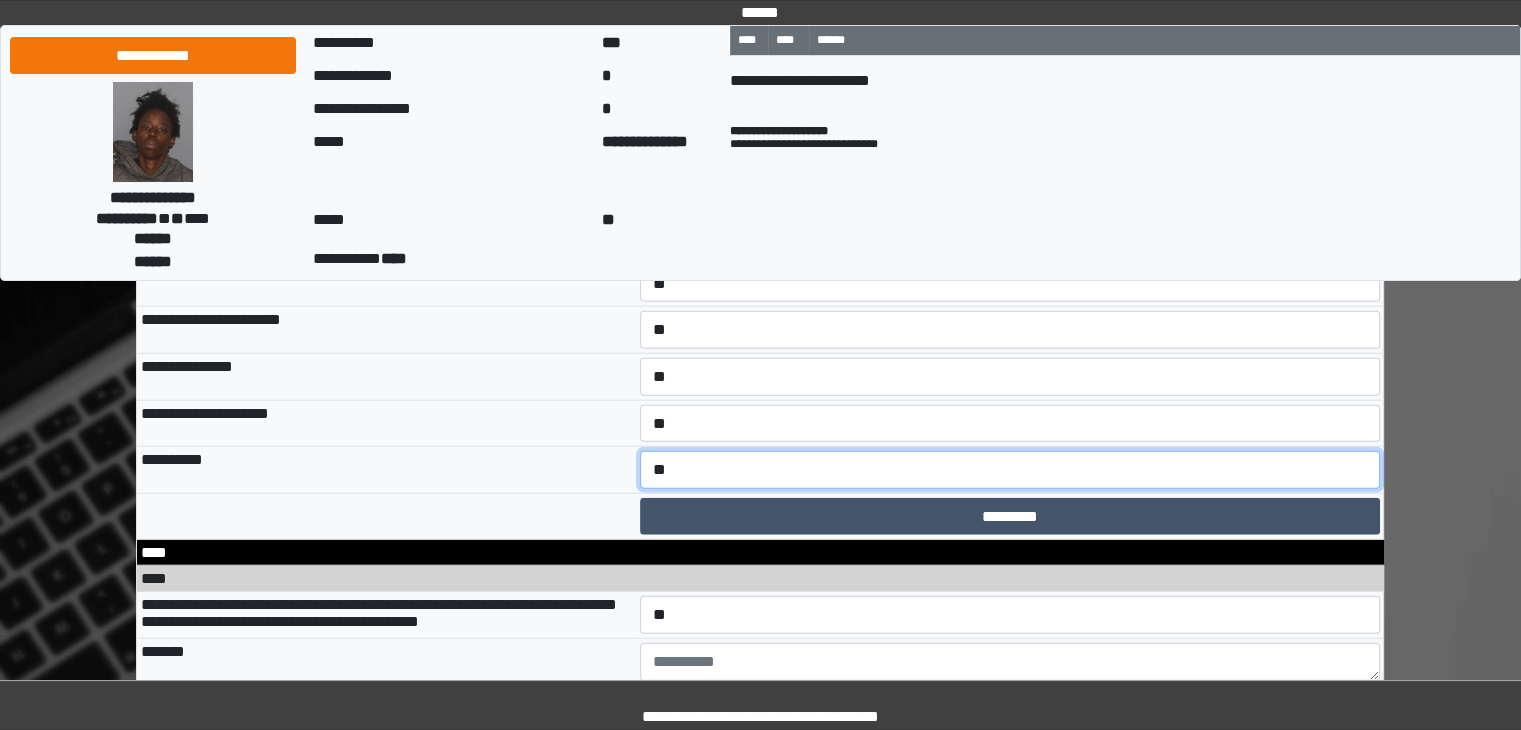 click on "**********" at bounding box center (1010, 470) 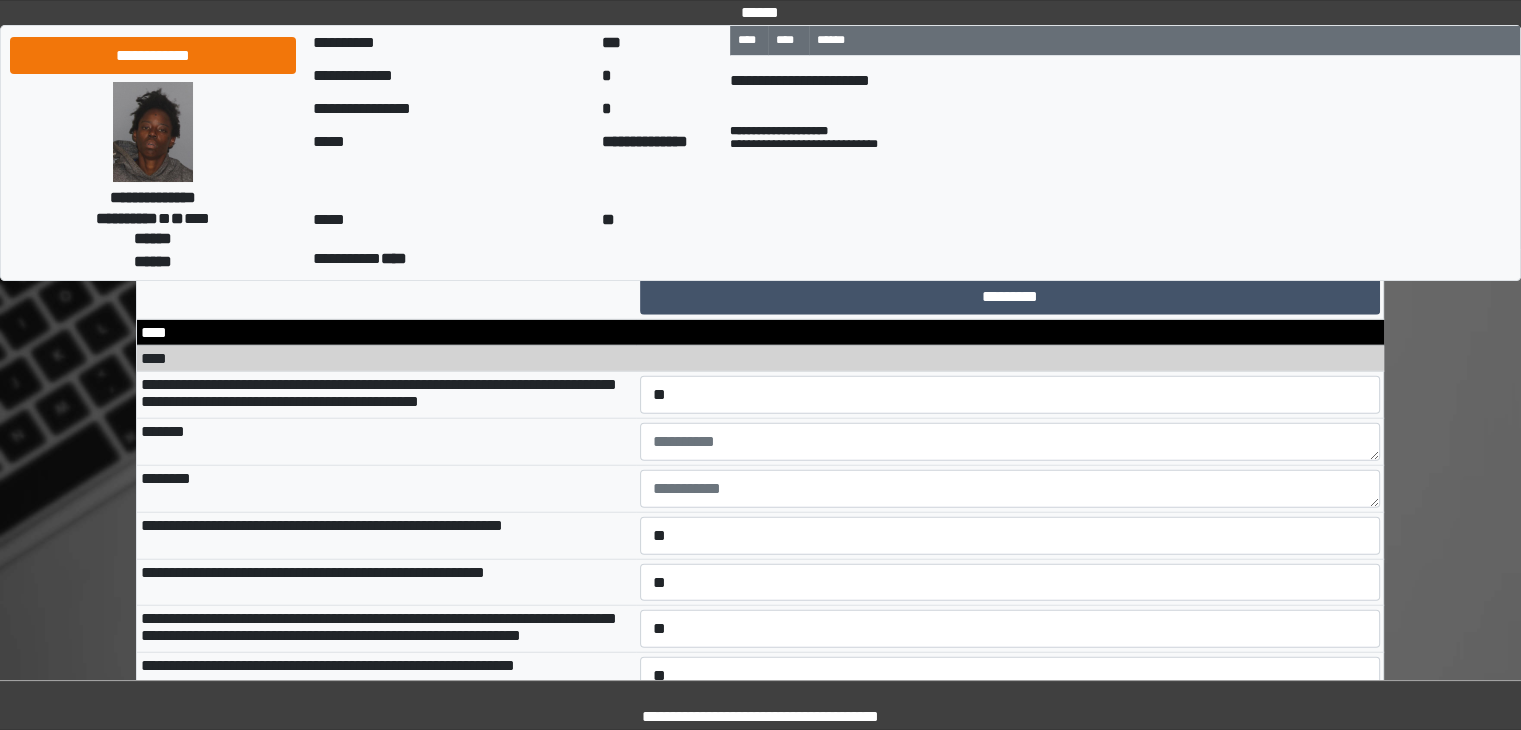 scroll, scrollTop: 12611, scrollLeft: 0, axis: vertical 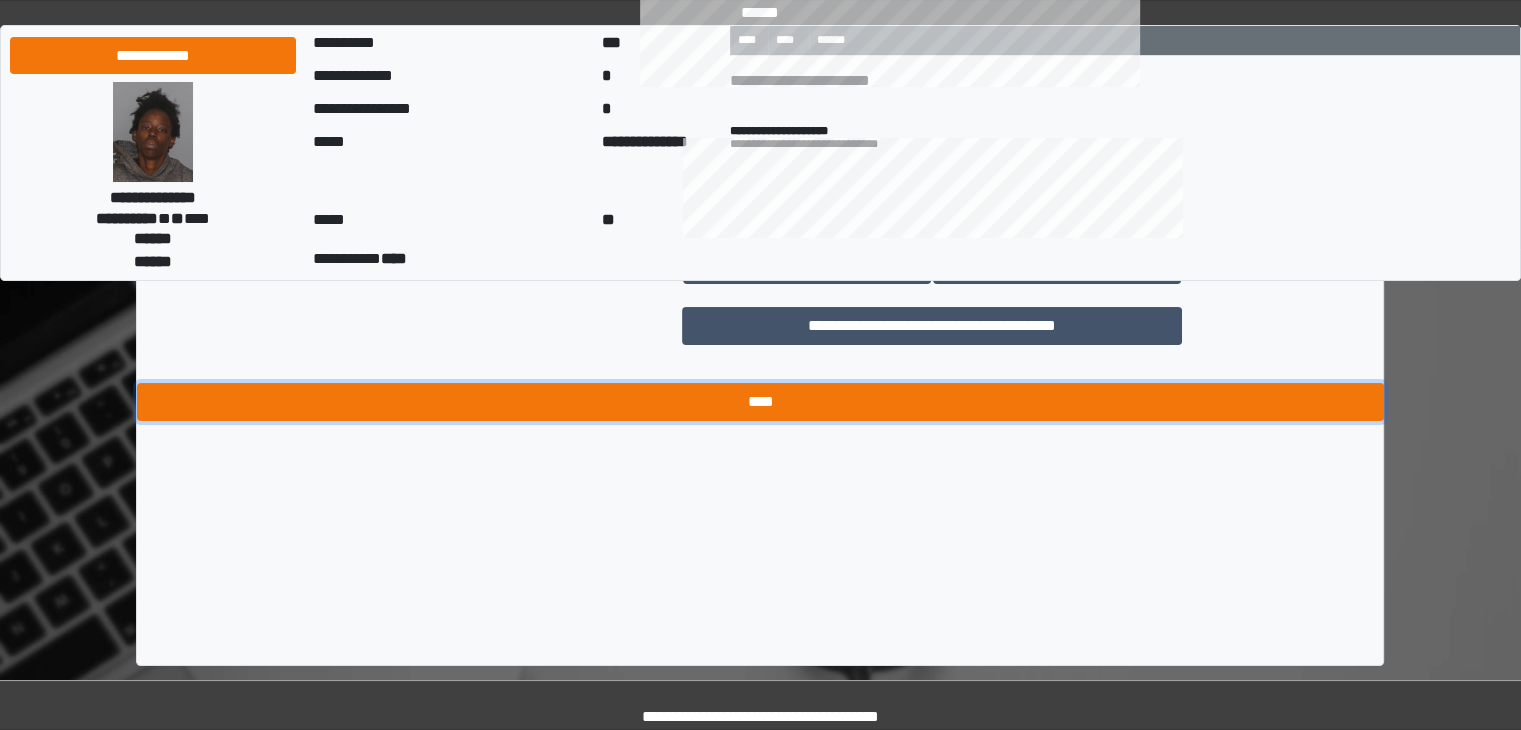 click on "****" at bounding box center [760, 402] 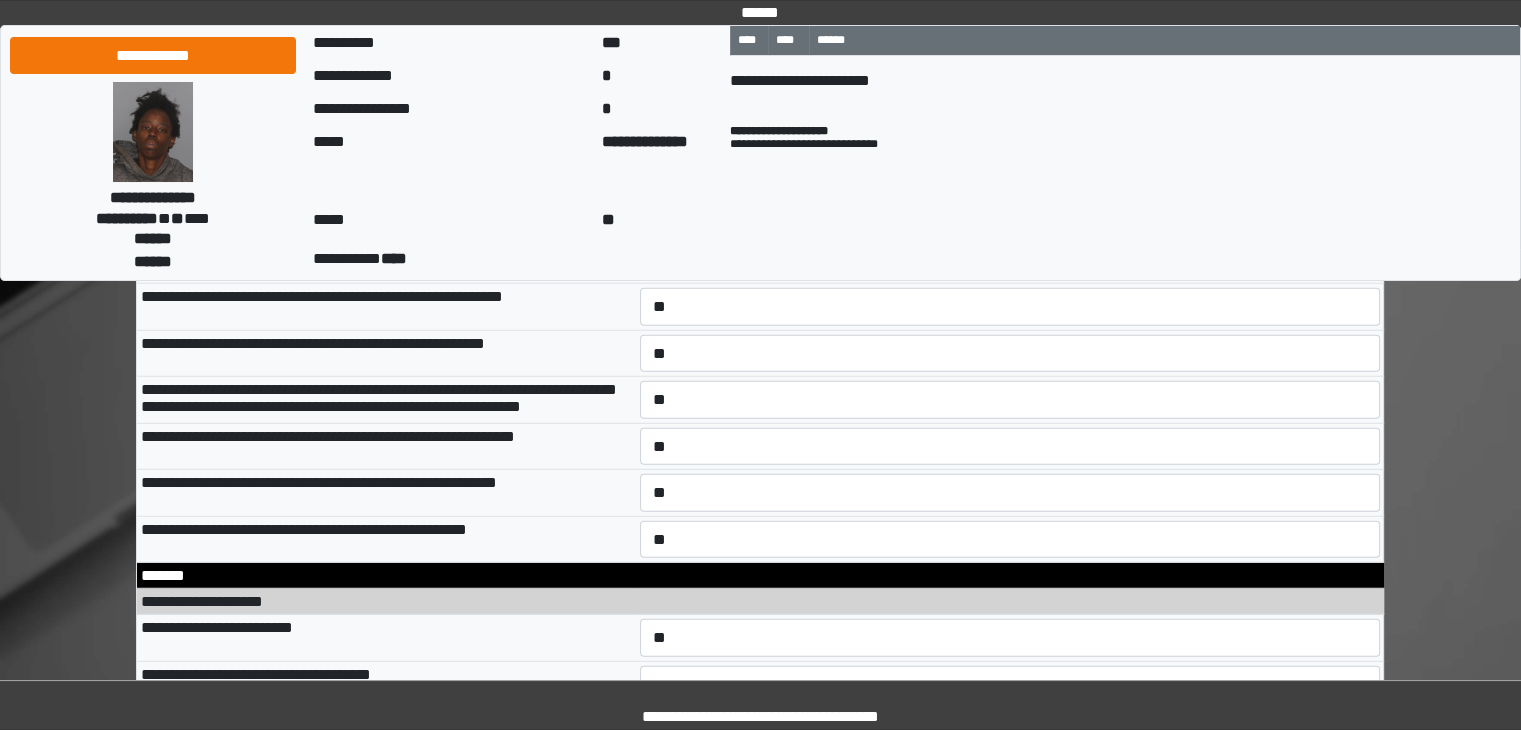 scroll, scrollTop: 12748, scrollLeft: 0, axis: vertical 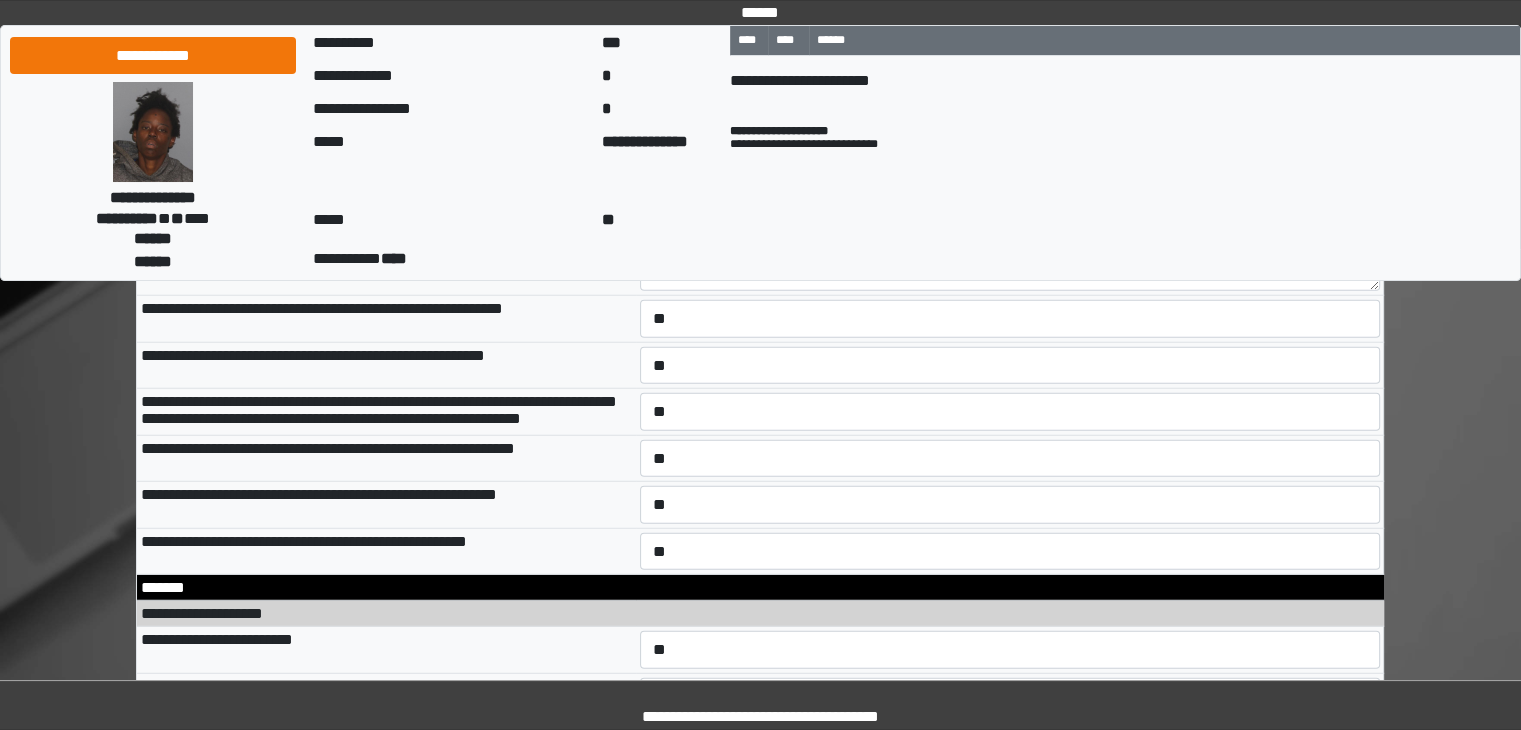 click at bounding box center (1010, 225) 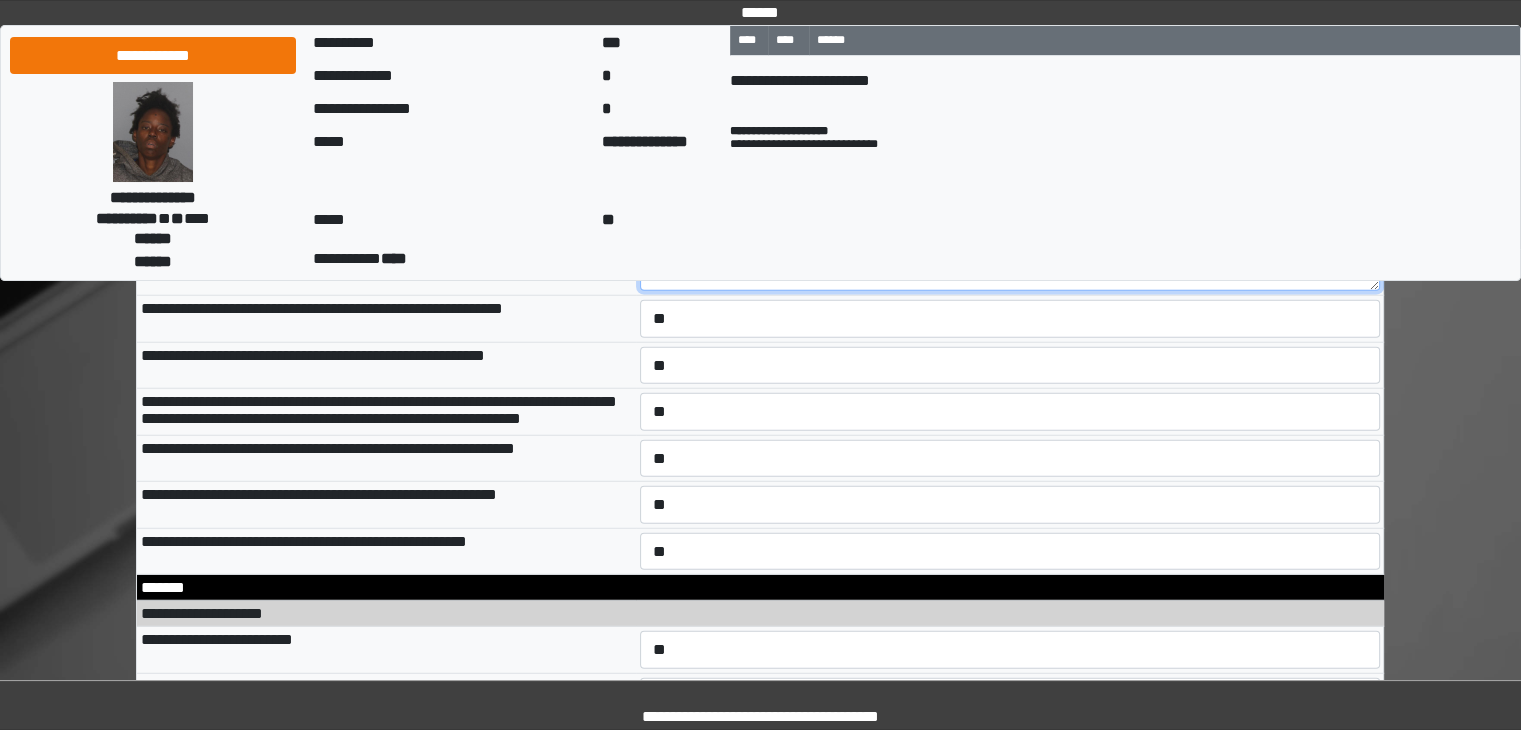 click at bounding box center [1010, 272] 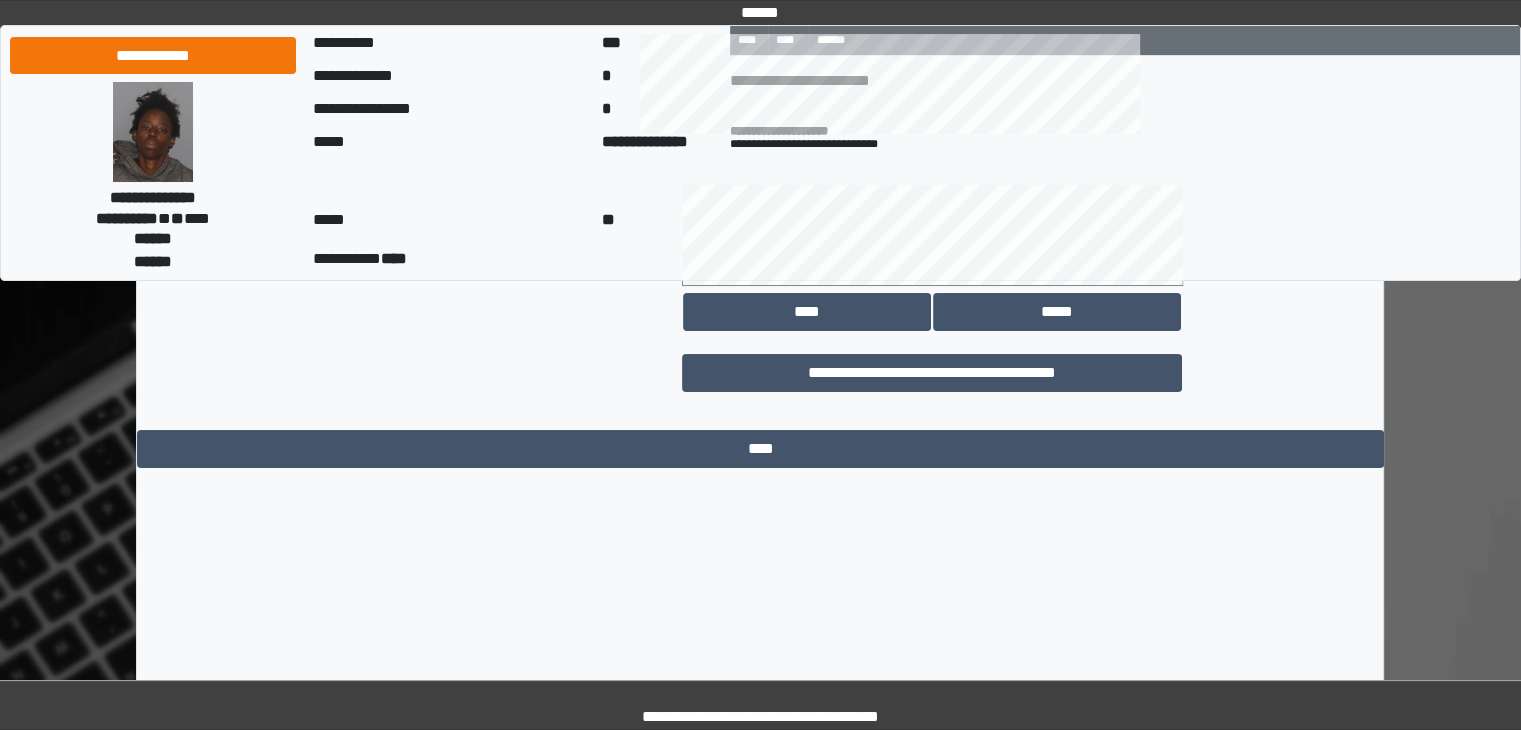 scroll, scrollTop: 15250, scrollLeft: 0, axis: vertical 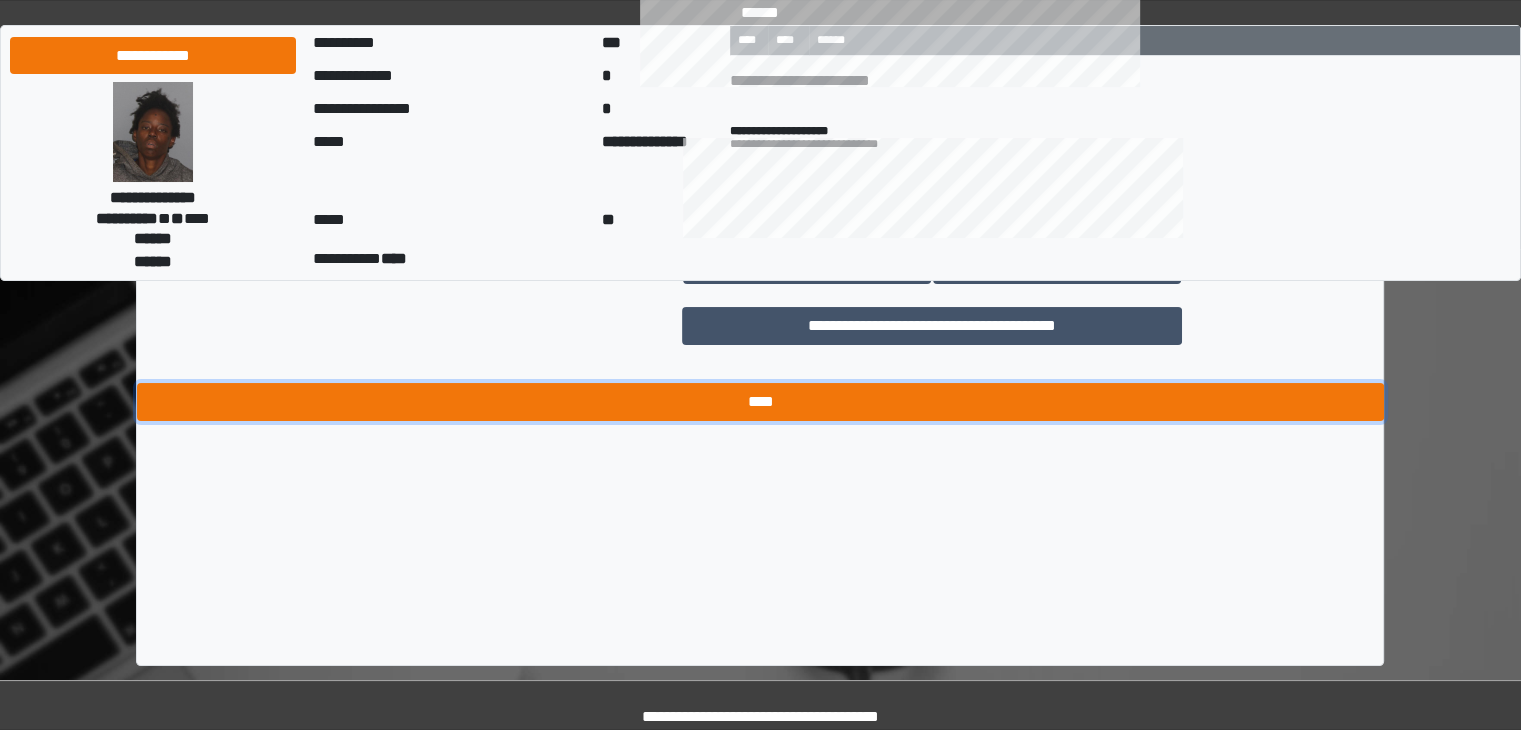 click on "****" at bounding box center [760, 402] 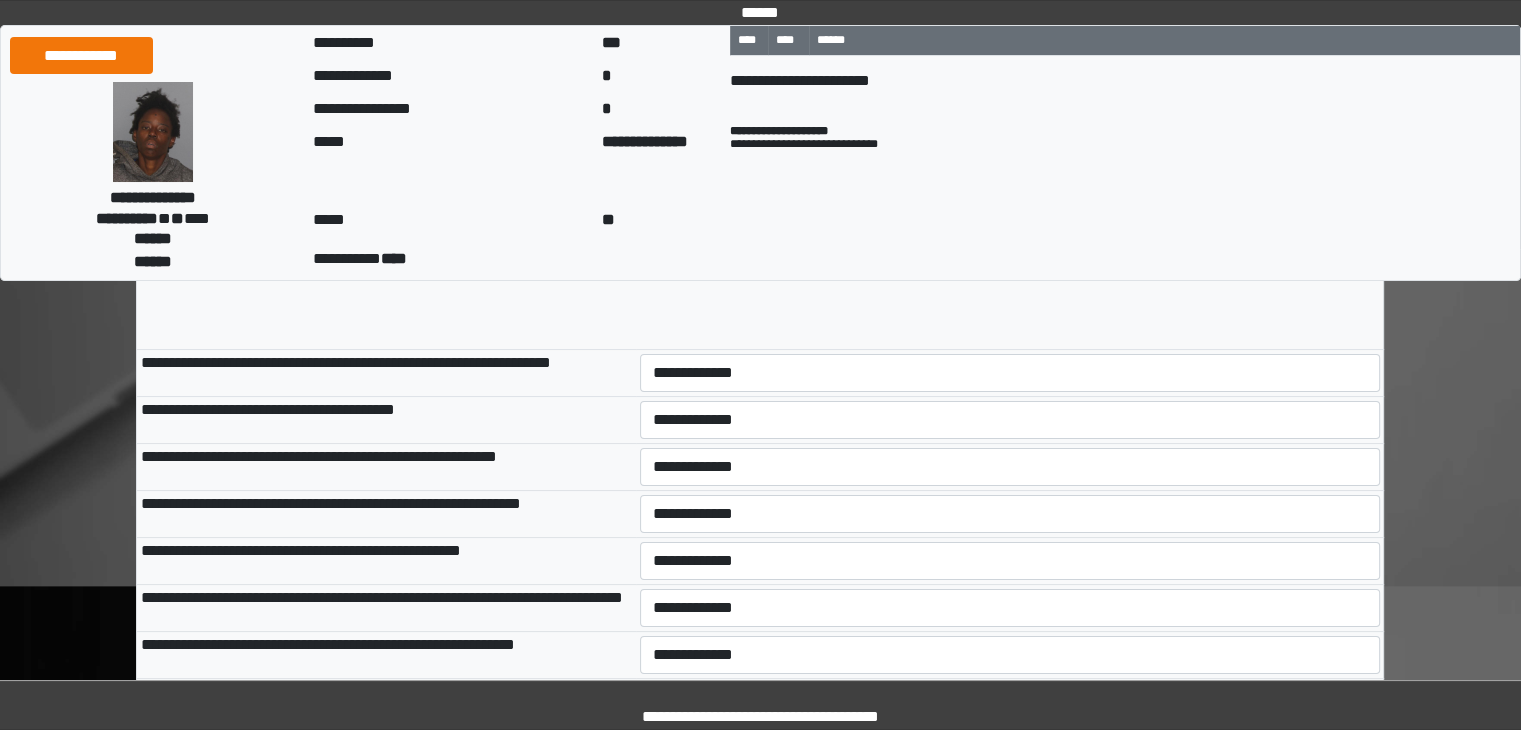 scroll, scrollTop: 300, scrollLeft: 0, axis: vertical 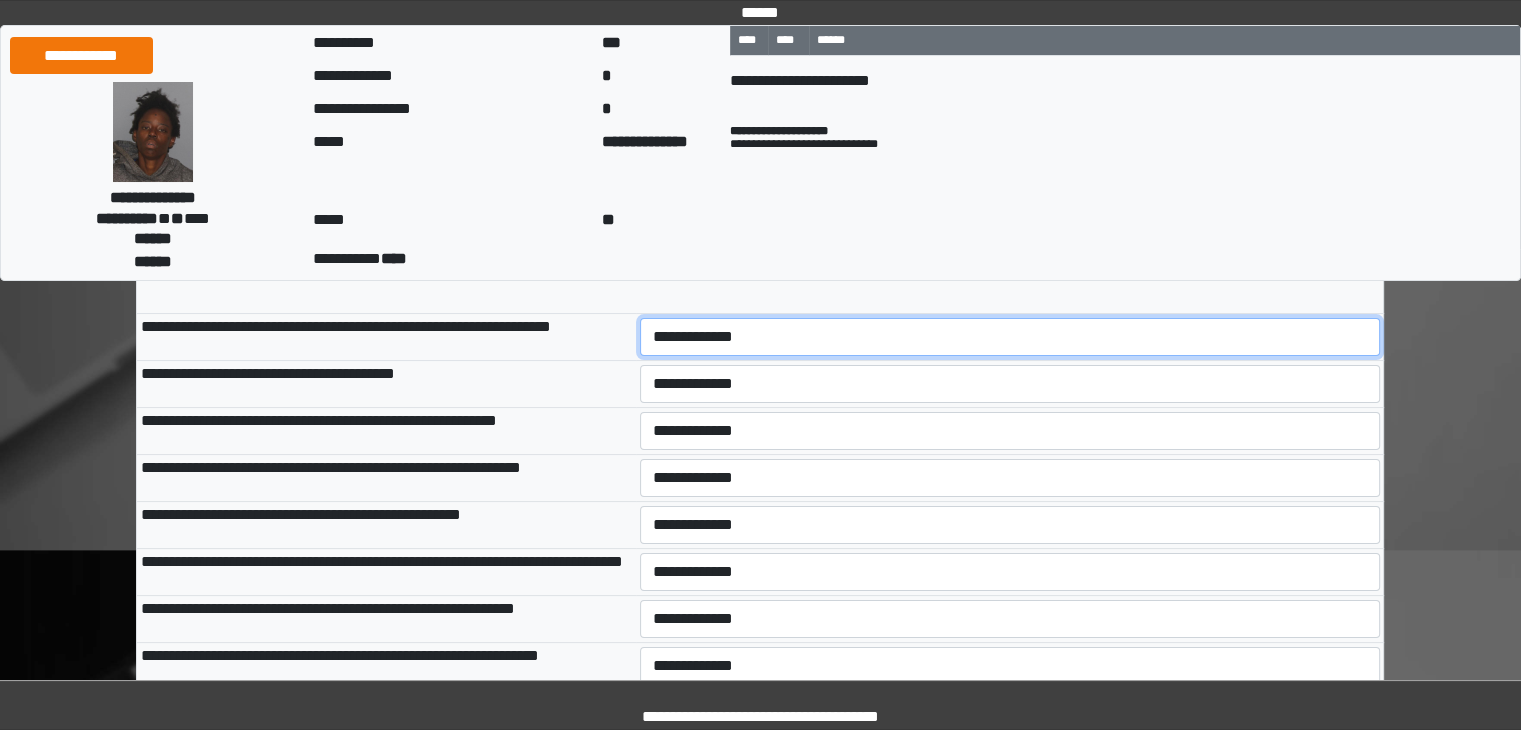click on "**********" at bounding box center [1010, 337] 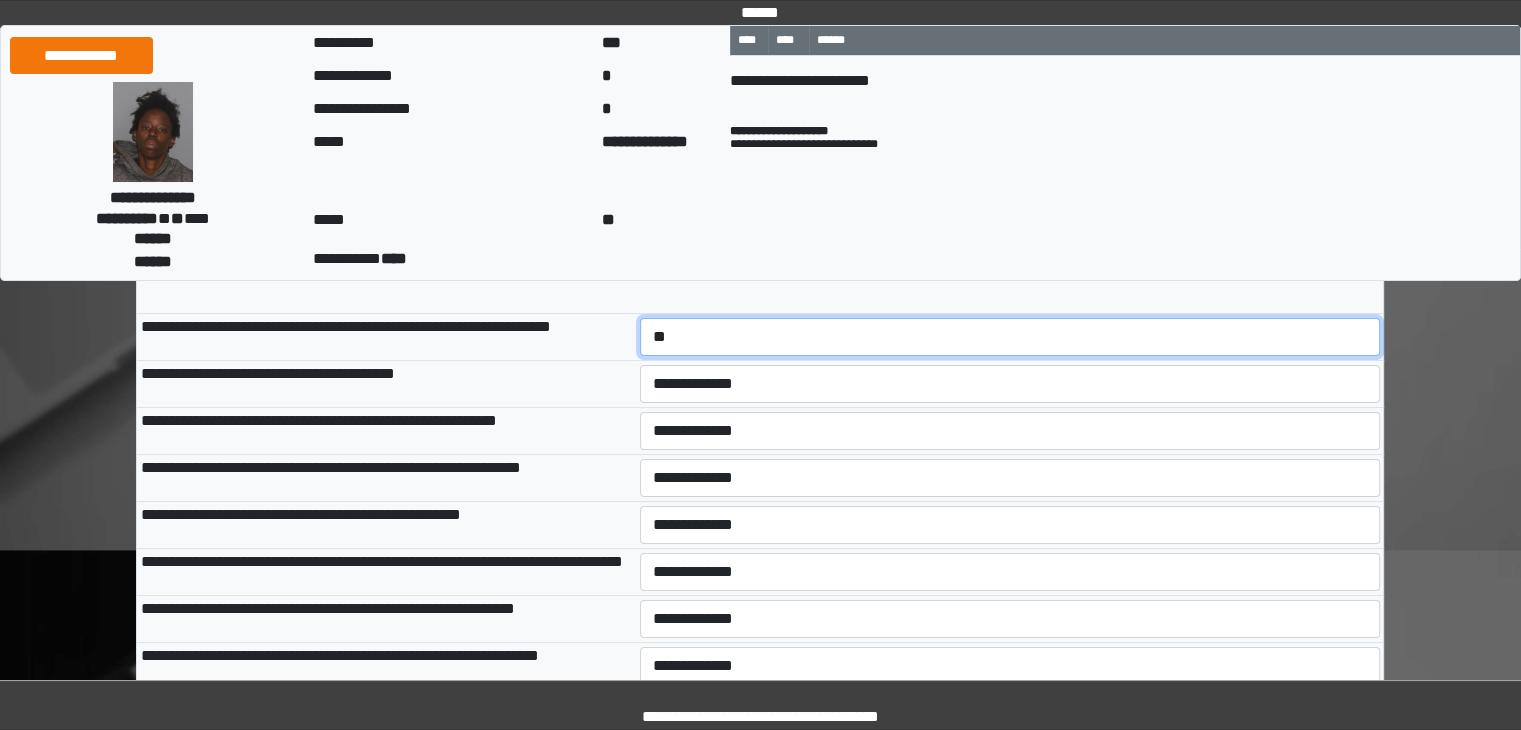 click on "**********" at bounding box center (1010, 337) 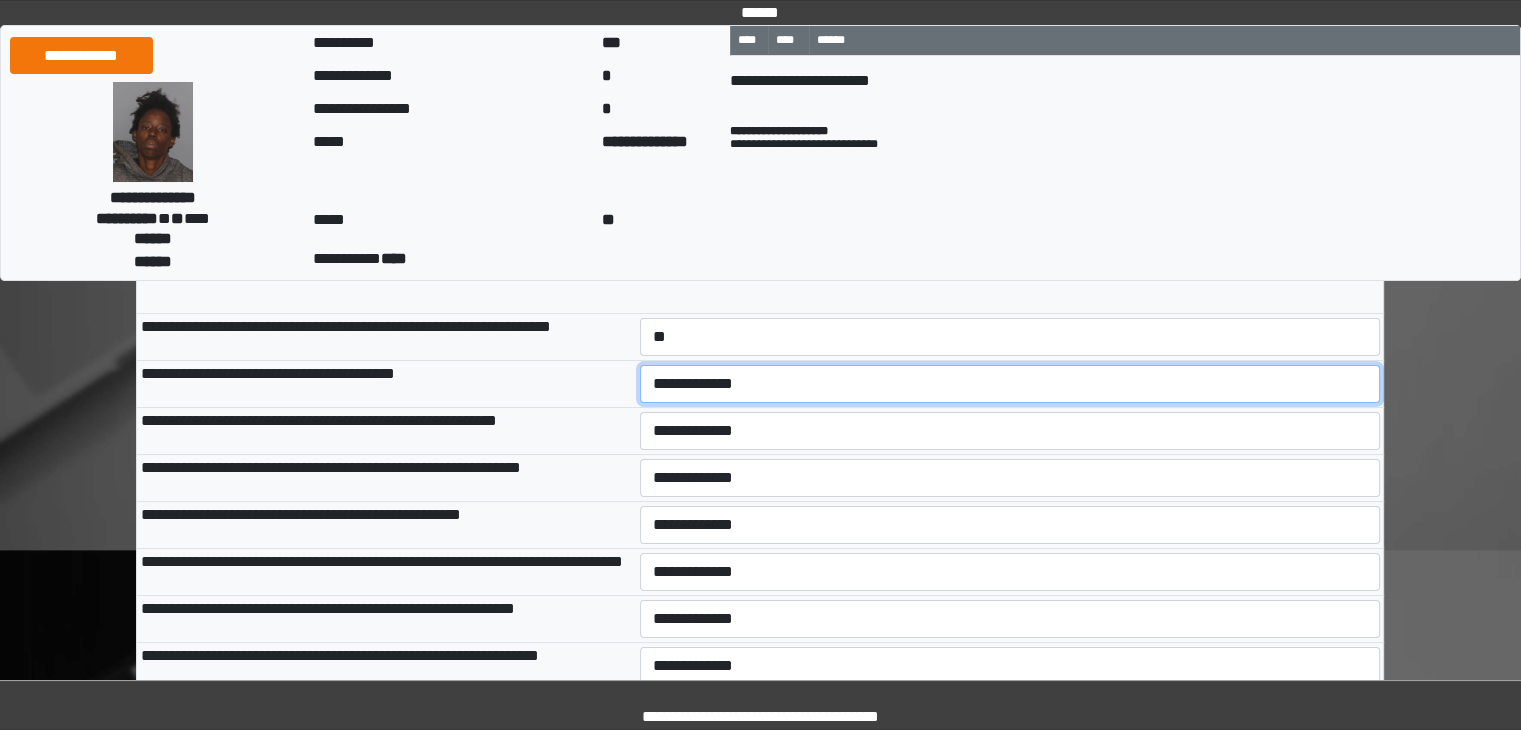 click on "**********" at bounding box center [1010, 384] 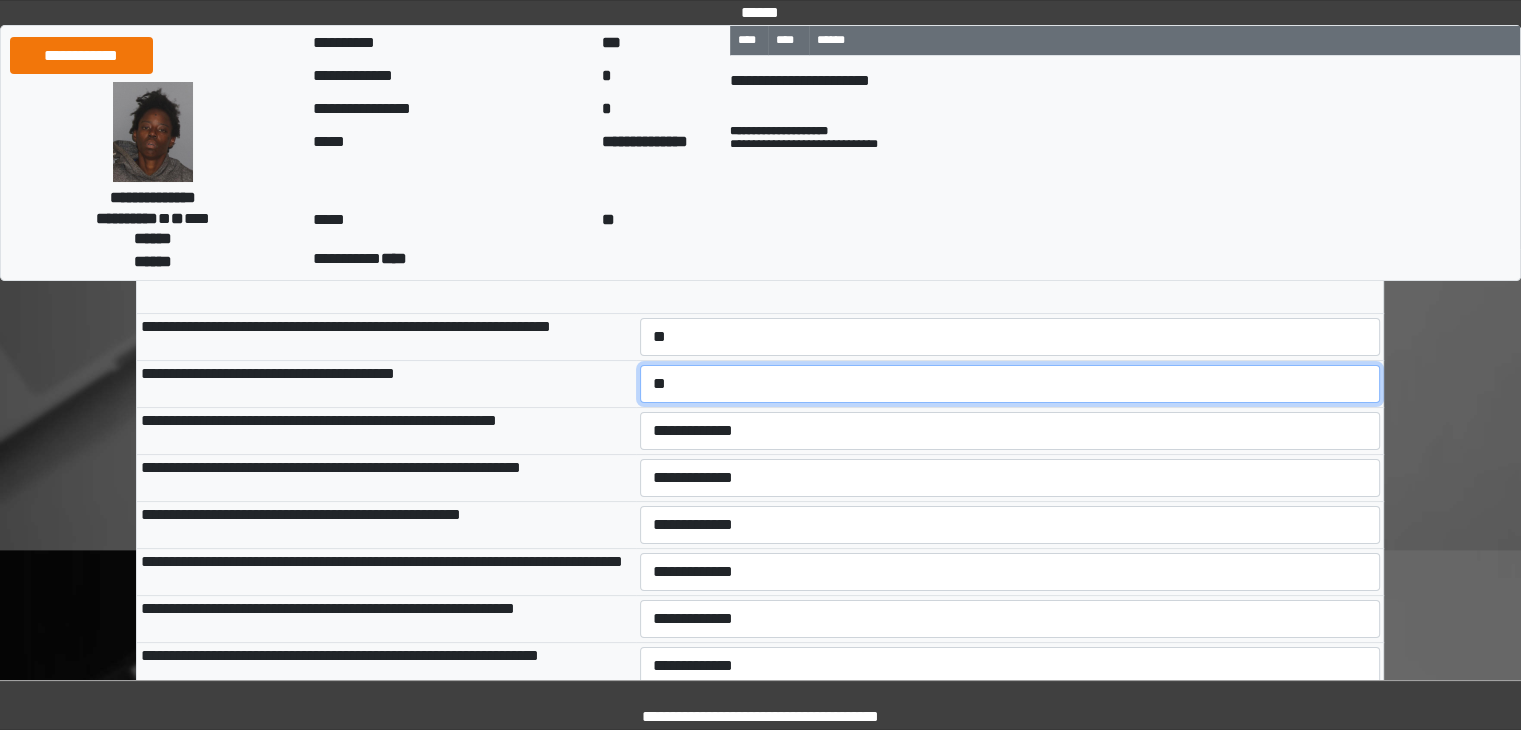 click on "**********" at bounding box center [1010, 384] 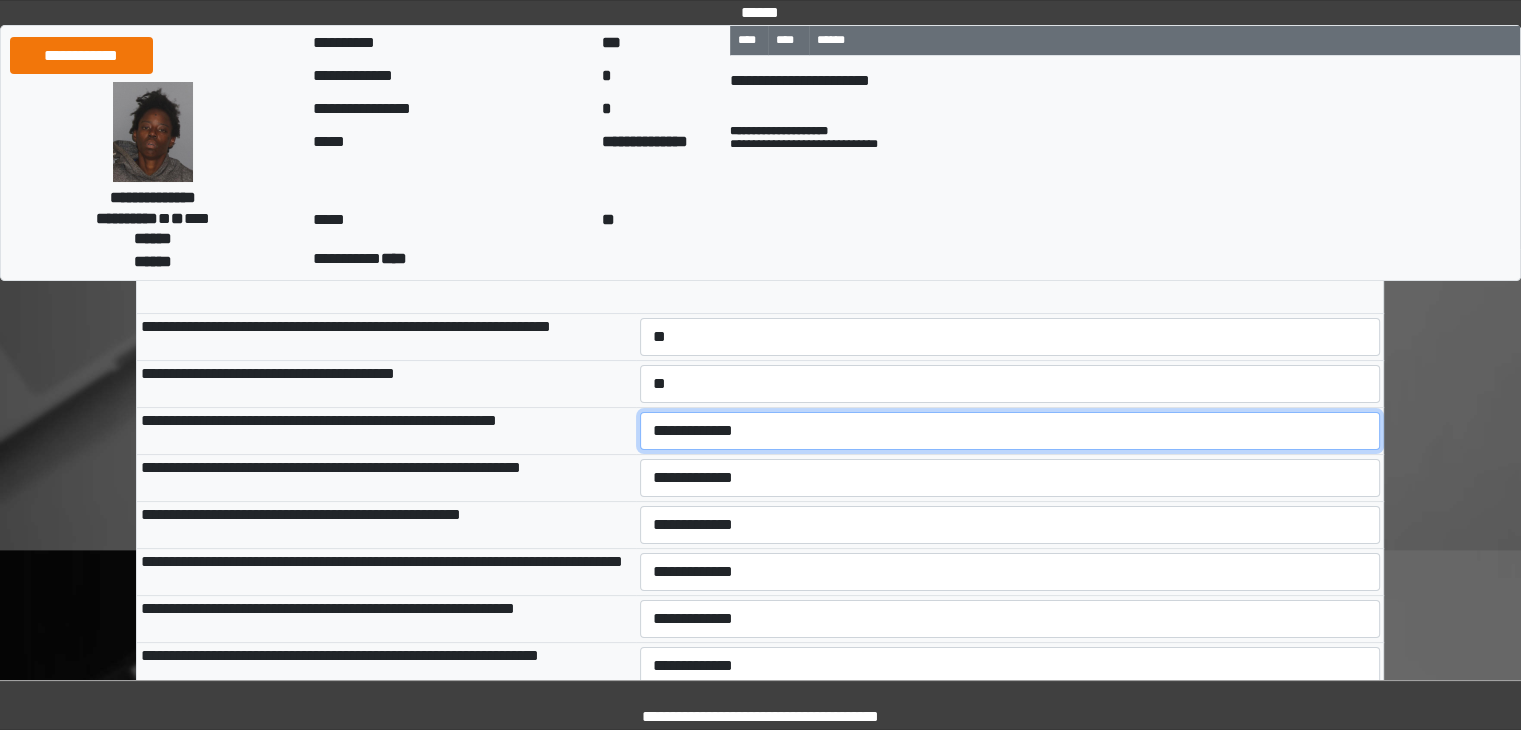 click on "**********" at bounding box center [1010, 431] 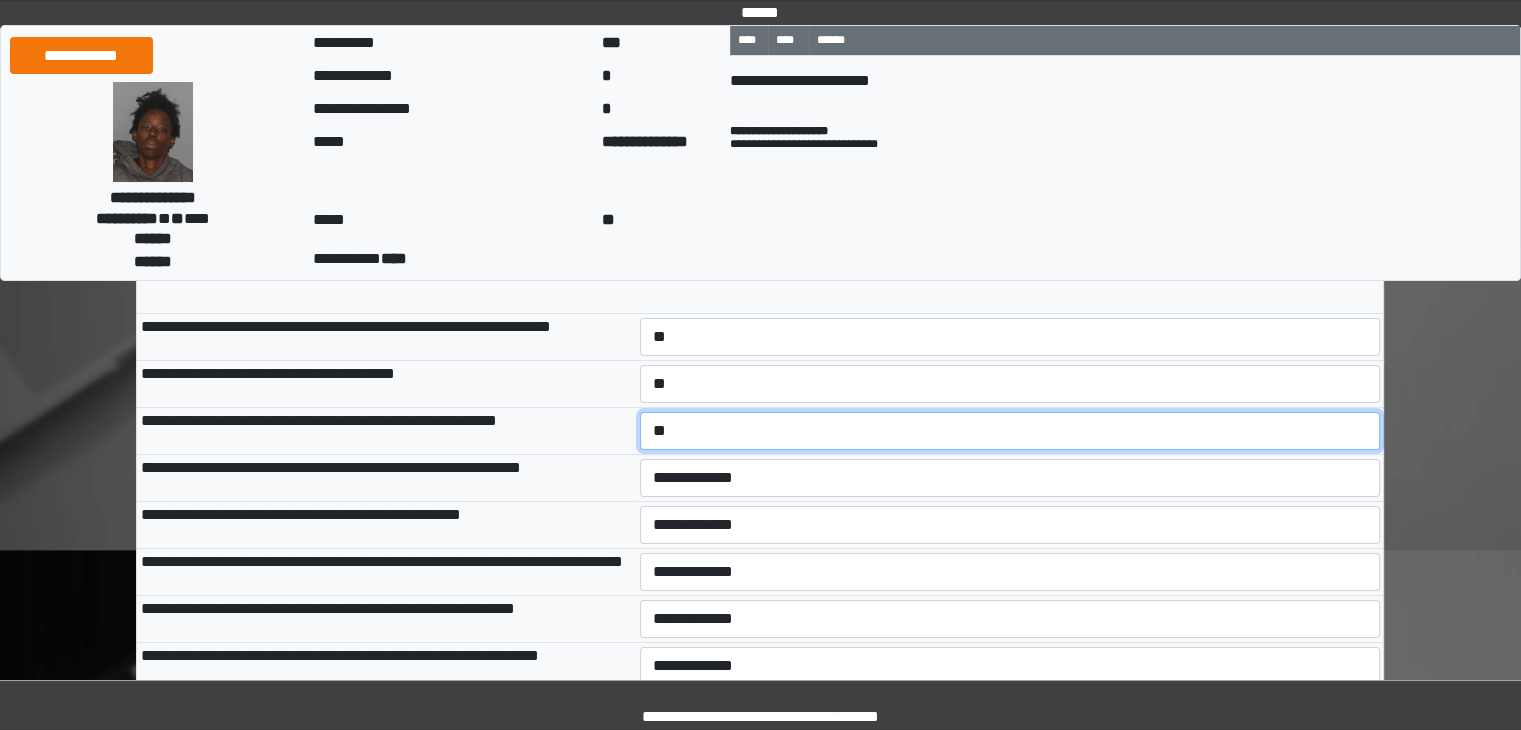 click on "**********" at bounding box center (1010, 431) 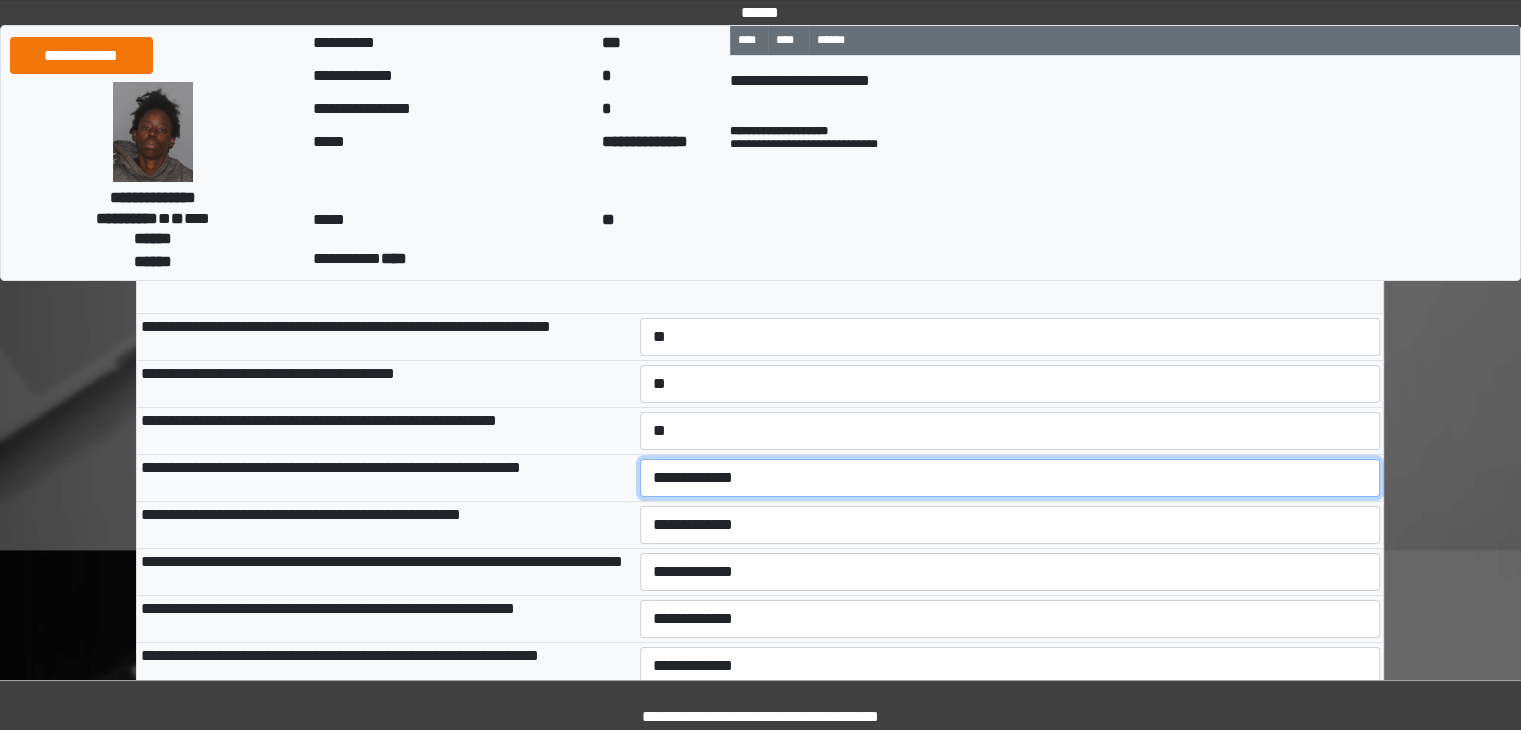 click on "**********" at bounding box center [1010, 478] 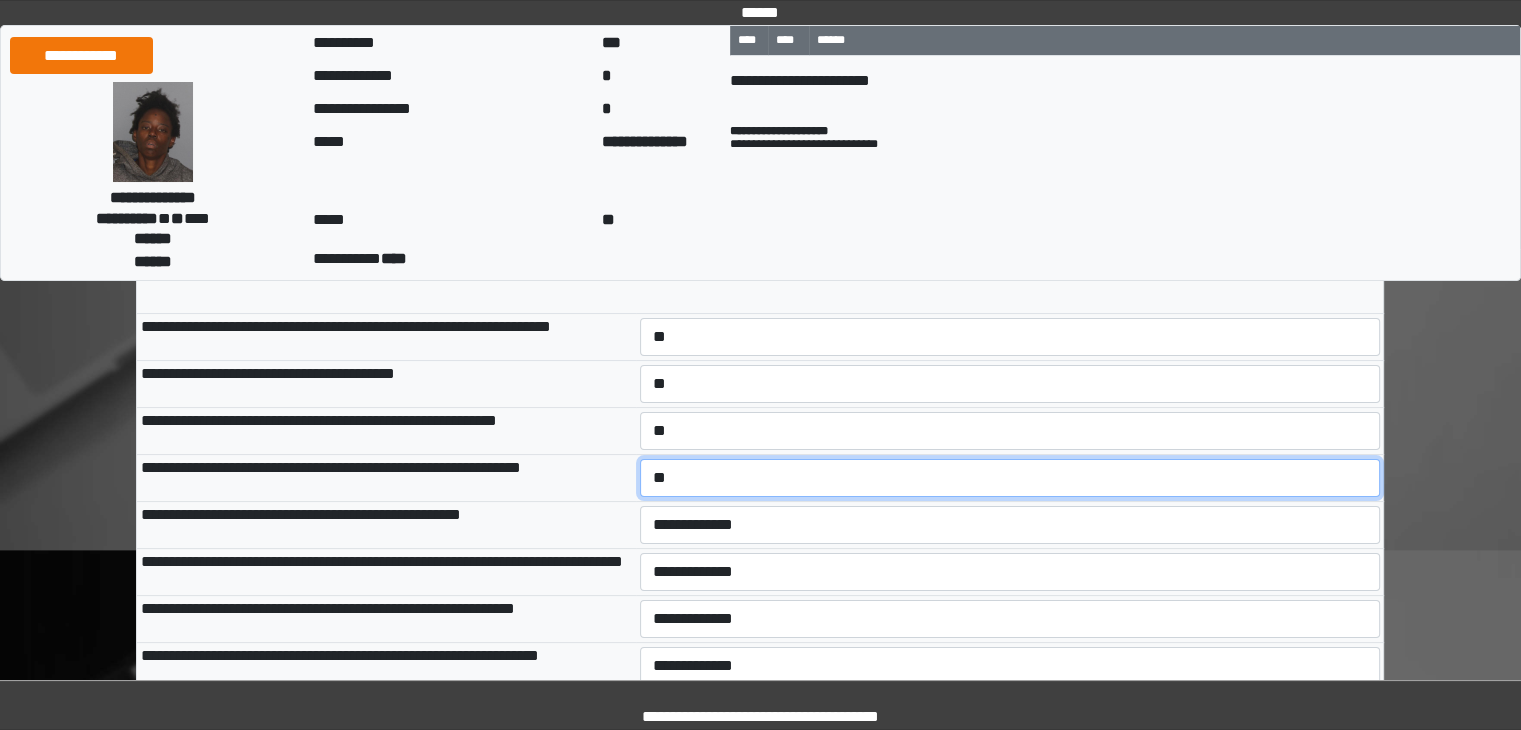 click on "**********" at bounding box center [1010, 478] 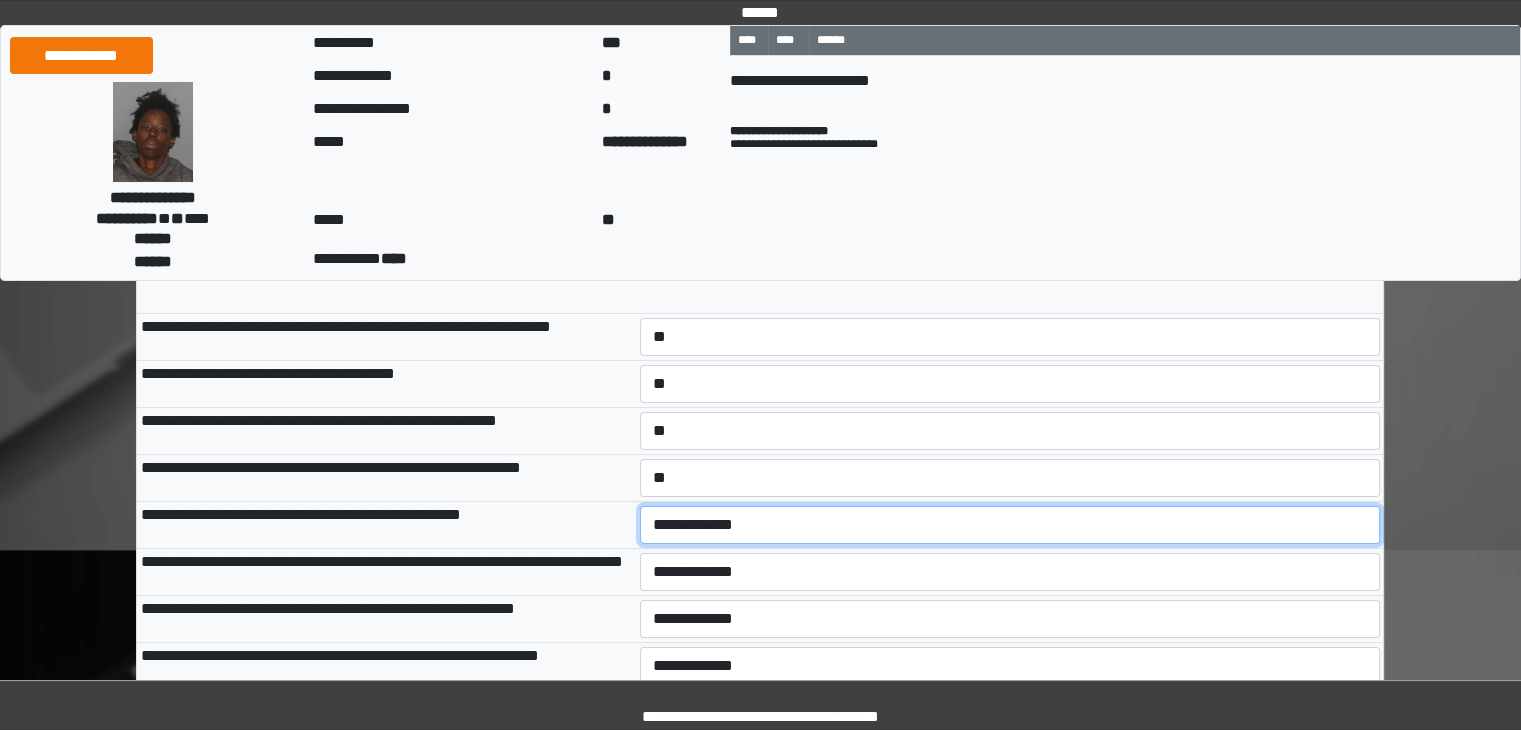 click on "**********" at bounding box center (1010, 525) 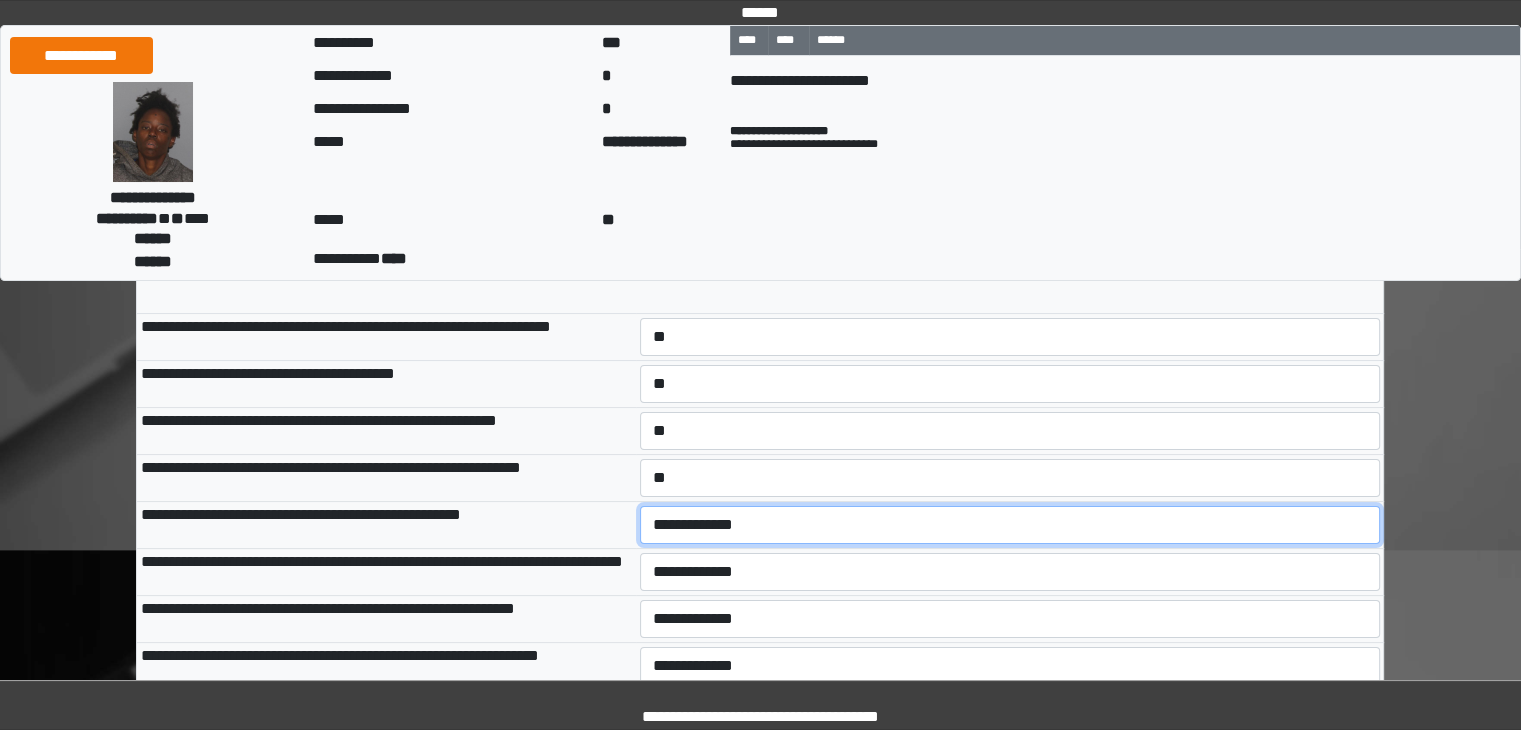select on "***" 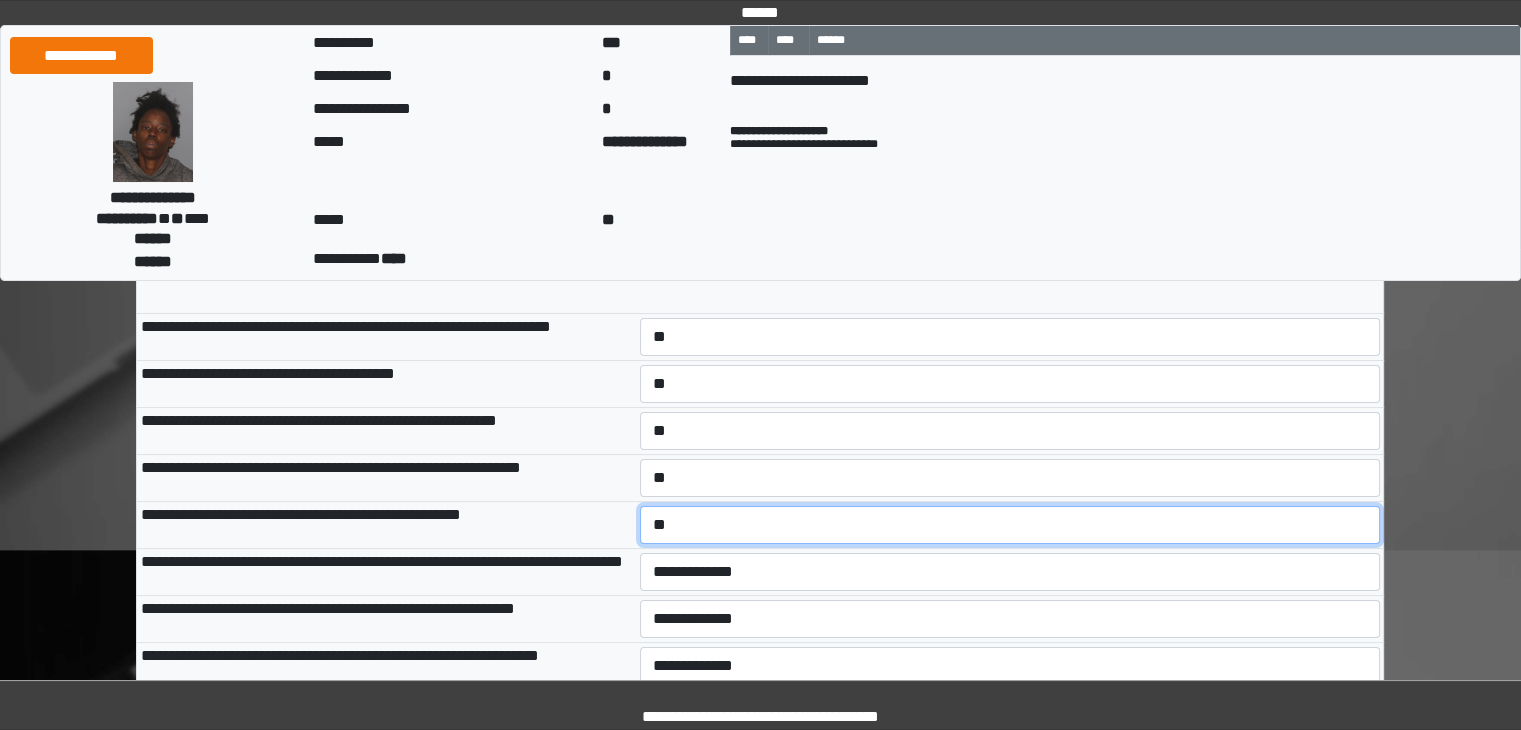 click on "**********" at bounding box center (1010, 525) 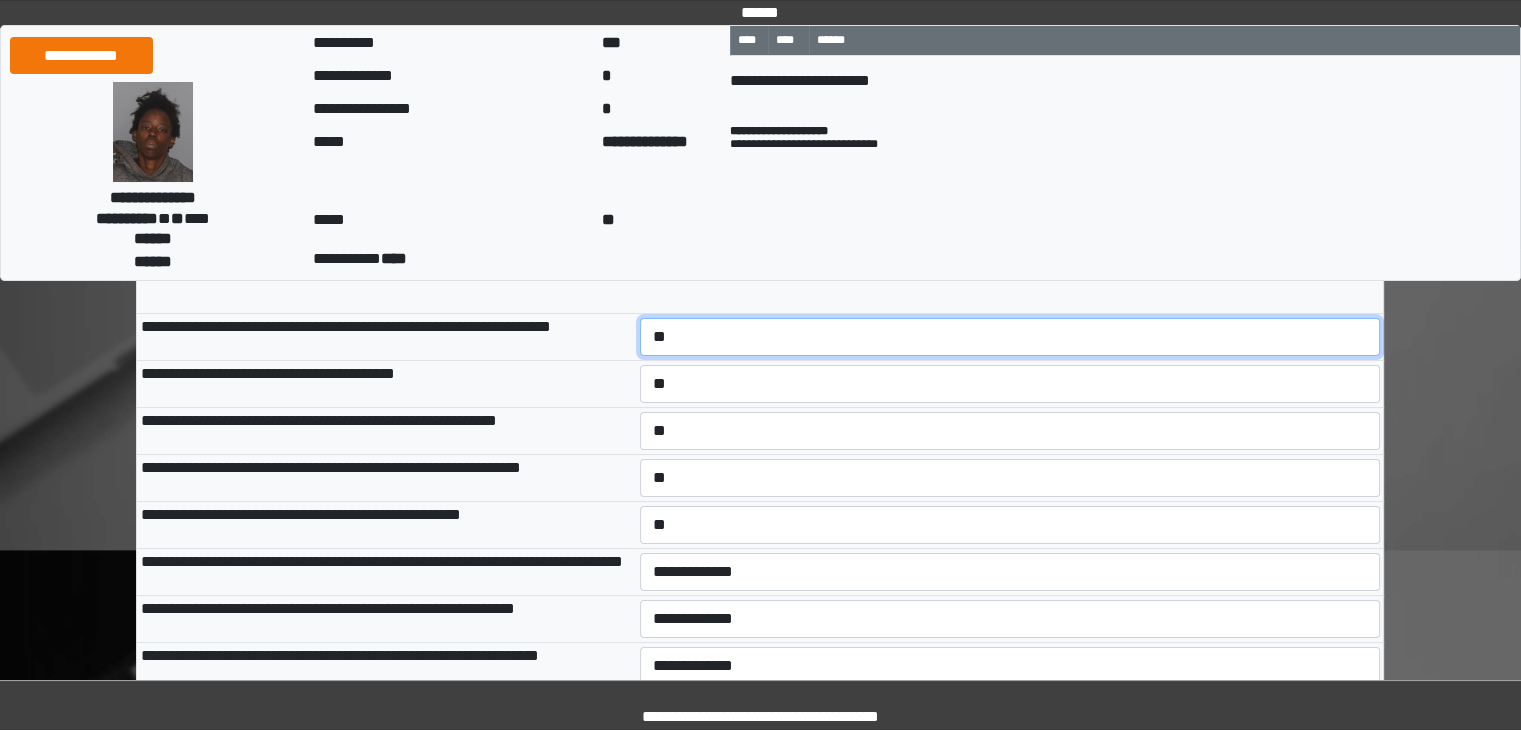click on "**********" at bounding box center [1010, 337] 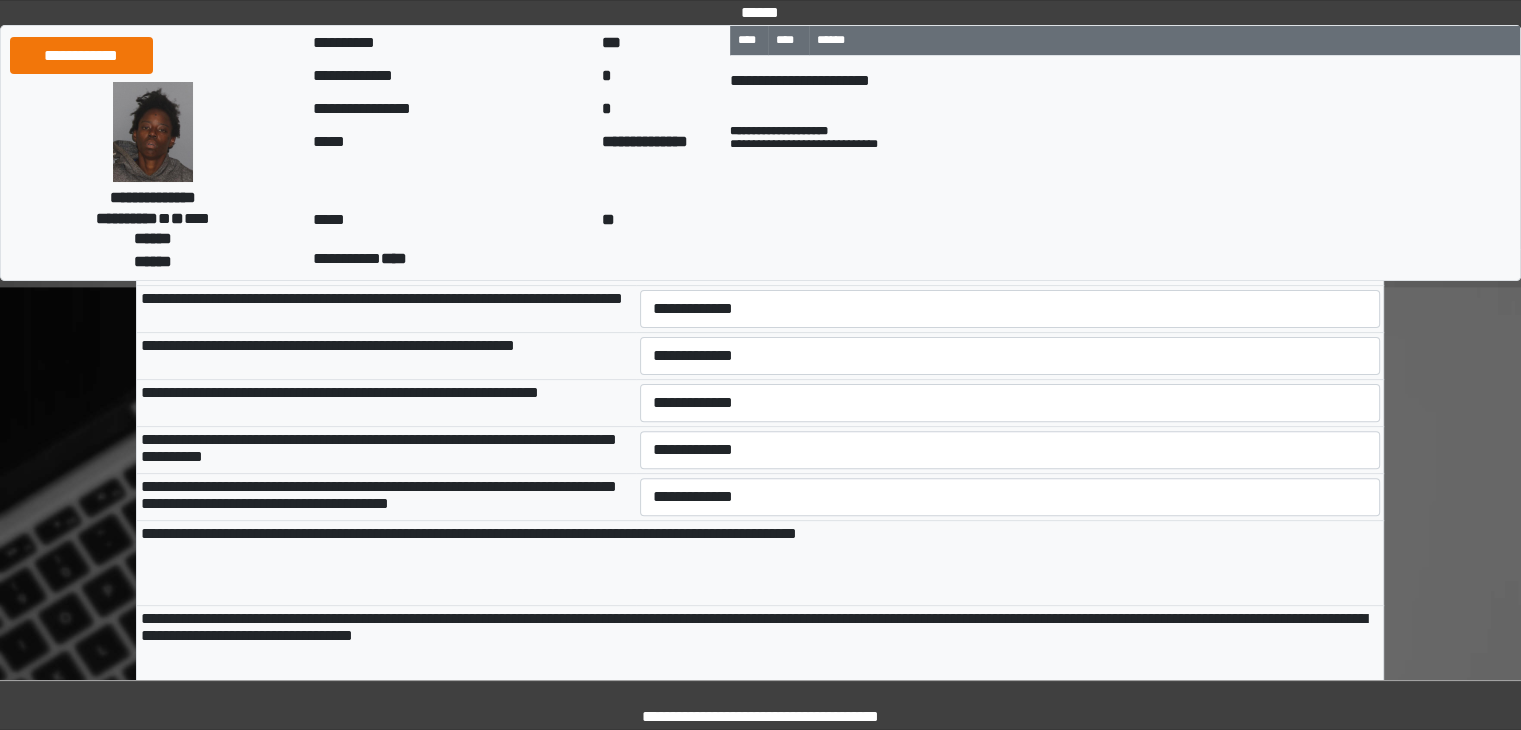 scroll, scrollTop: 500, scrollLeft: 0, axis: vertical 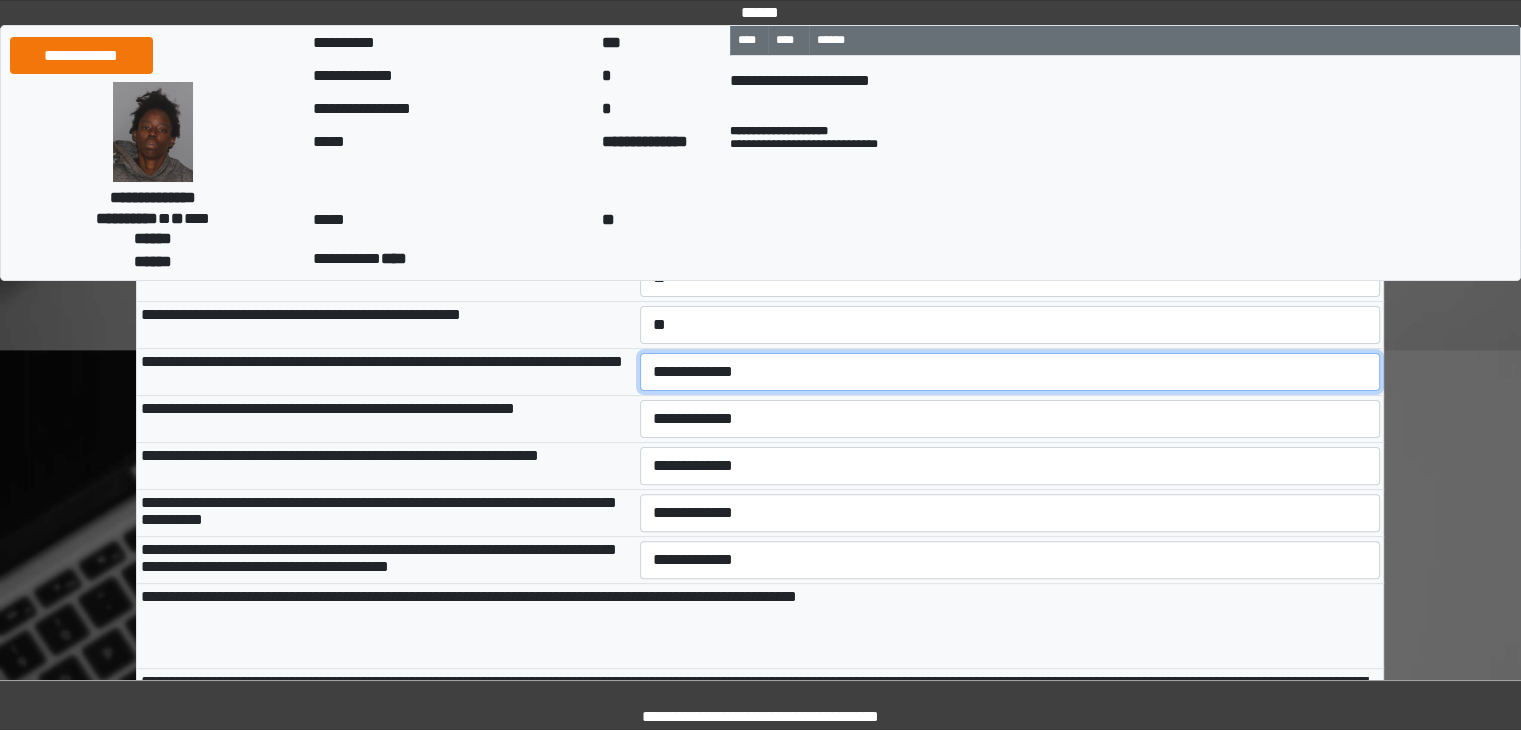 click on "**********" at bounding box center (1010, 372) 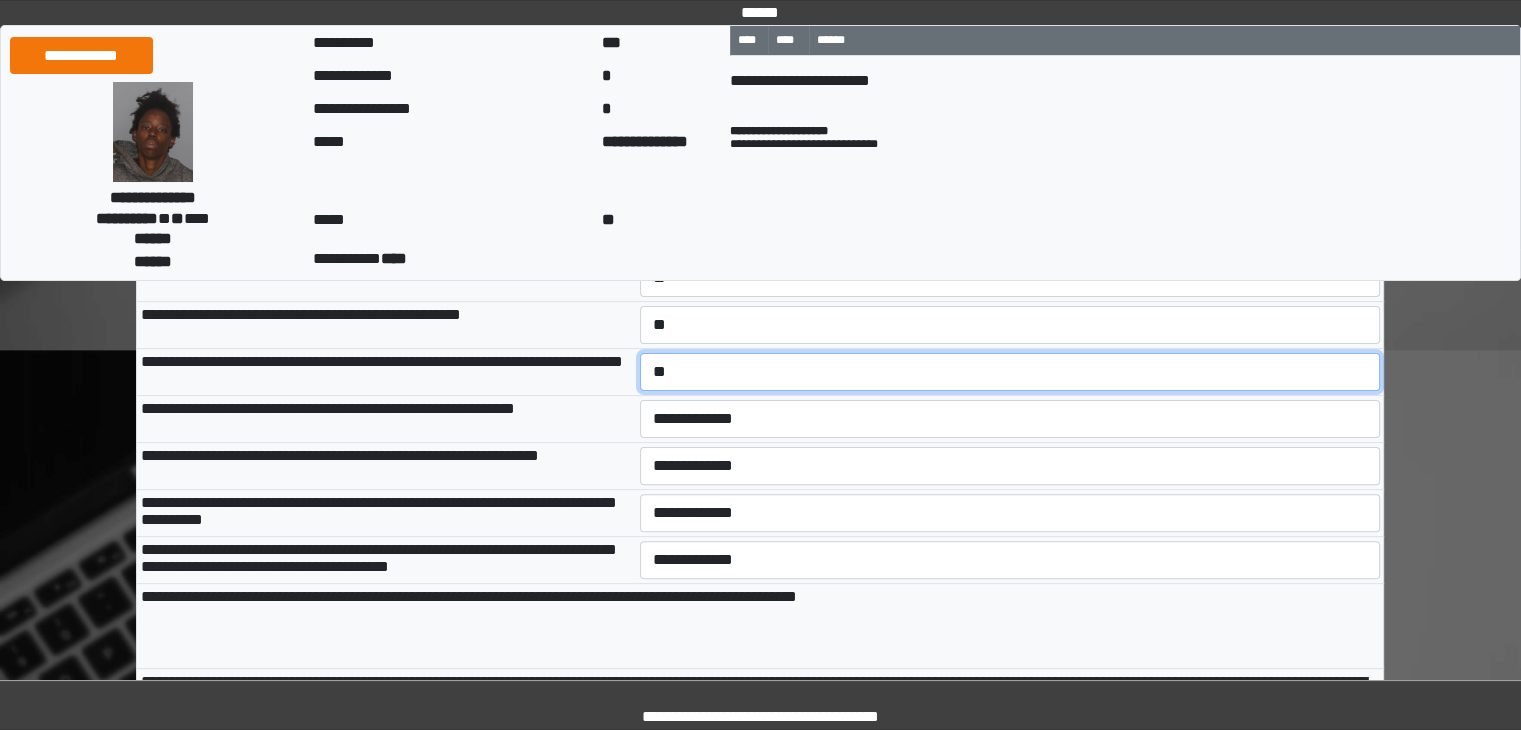 click on "**********" at bounding box center (1010, 372) 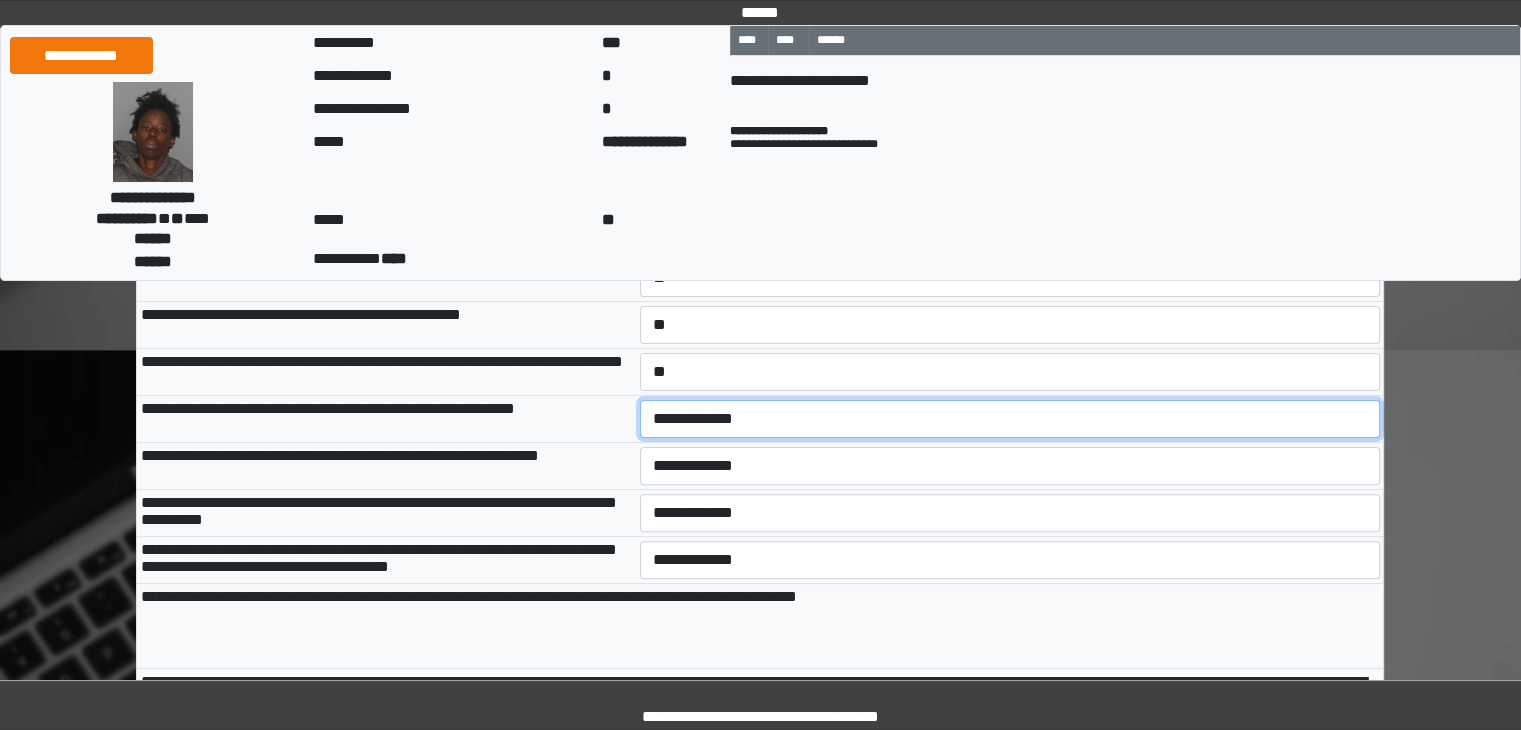 click on "**********" at bounding box center (1010, 419) 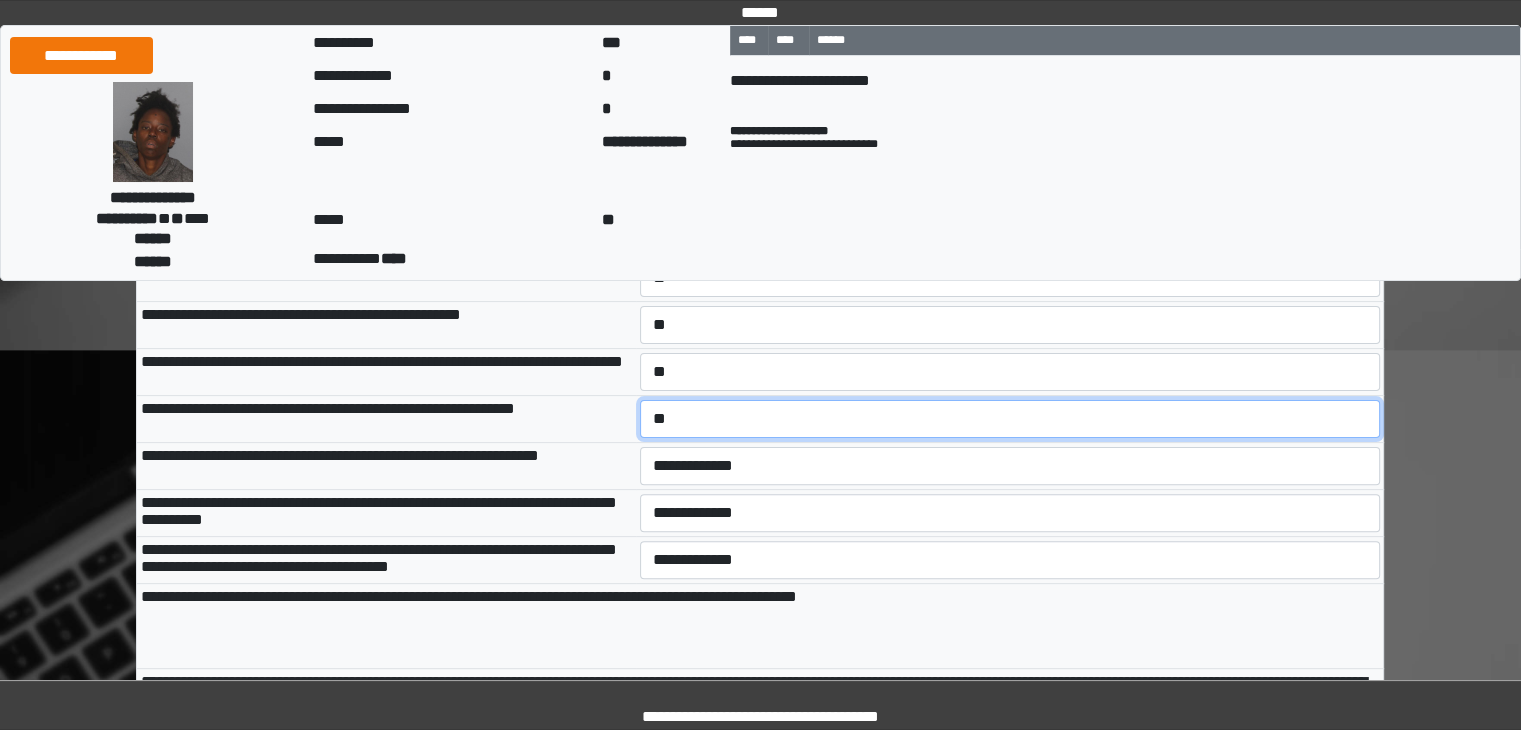 click on "**********" at bounding box center [1010, 419] 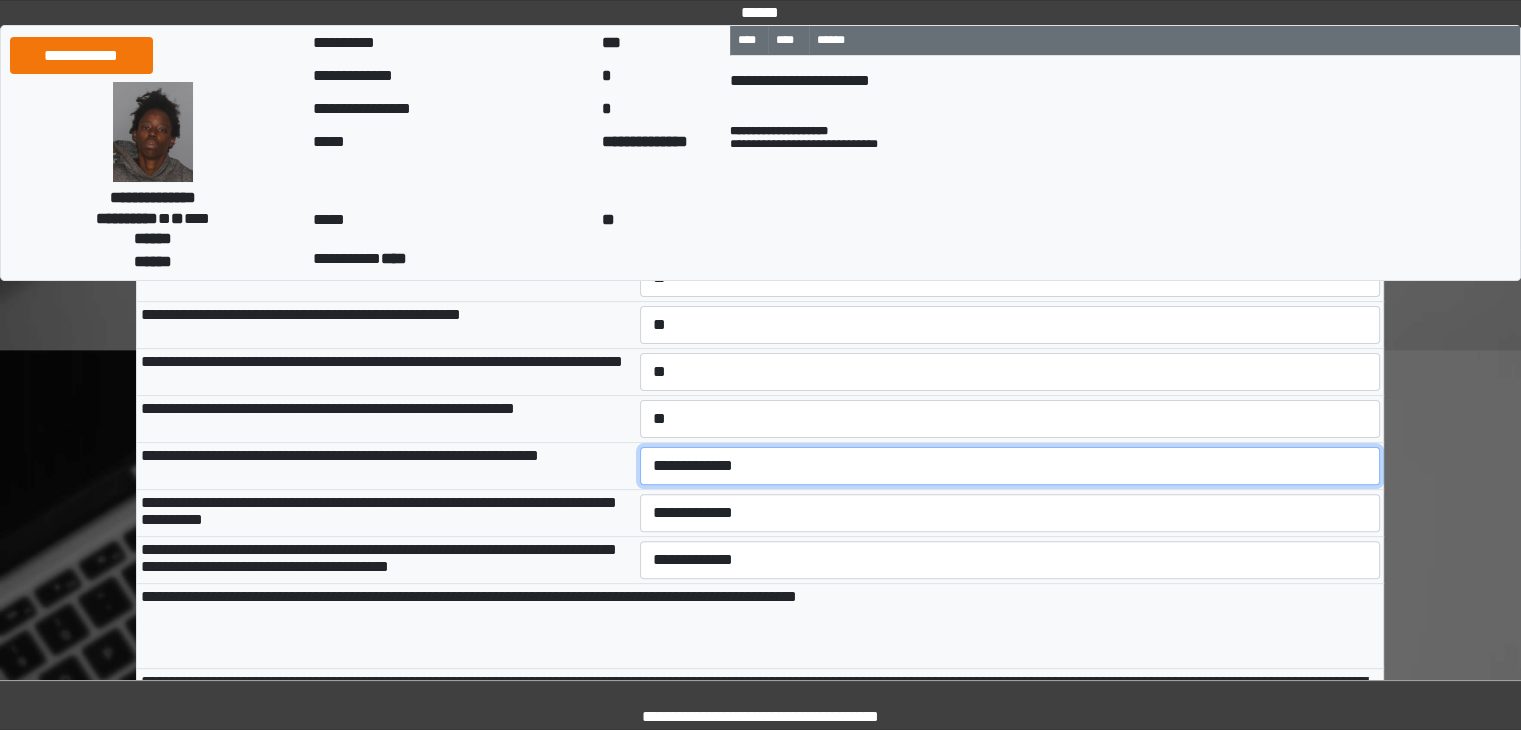click on "**********" at bounding box center (1010, 466) 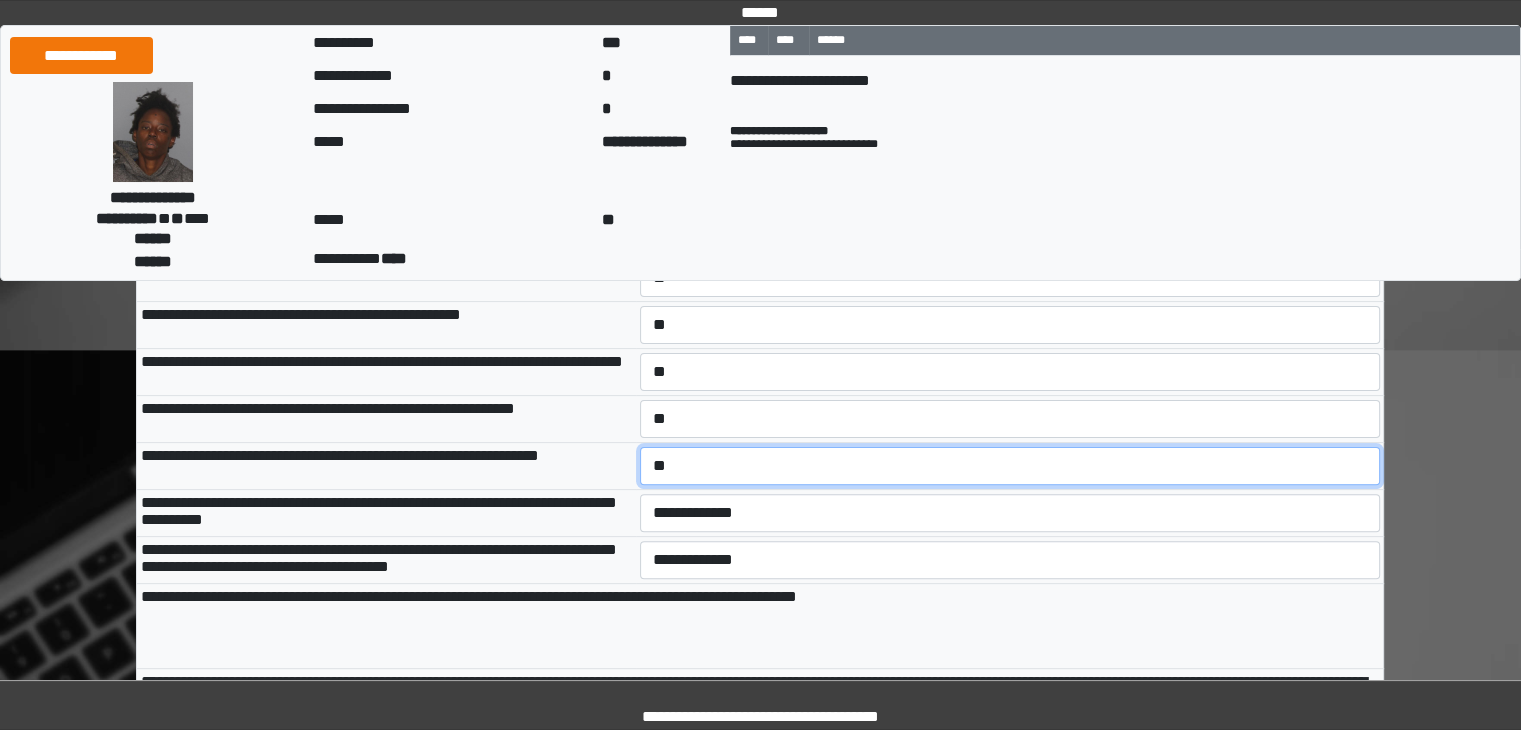 click on "**********" at bounding box center (1010, 466) 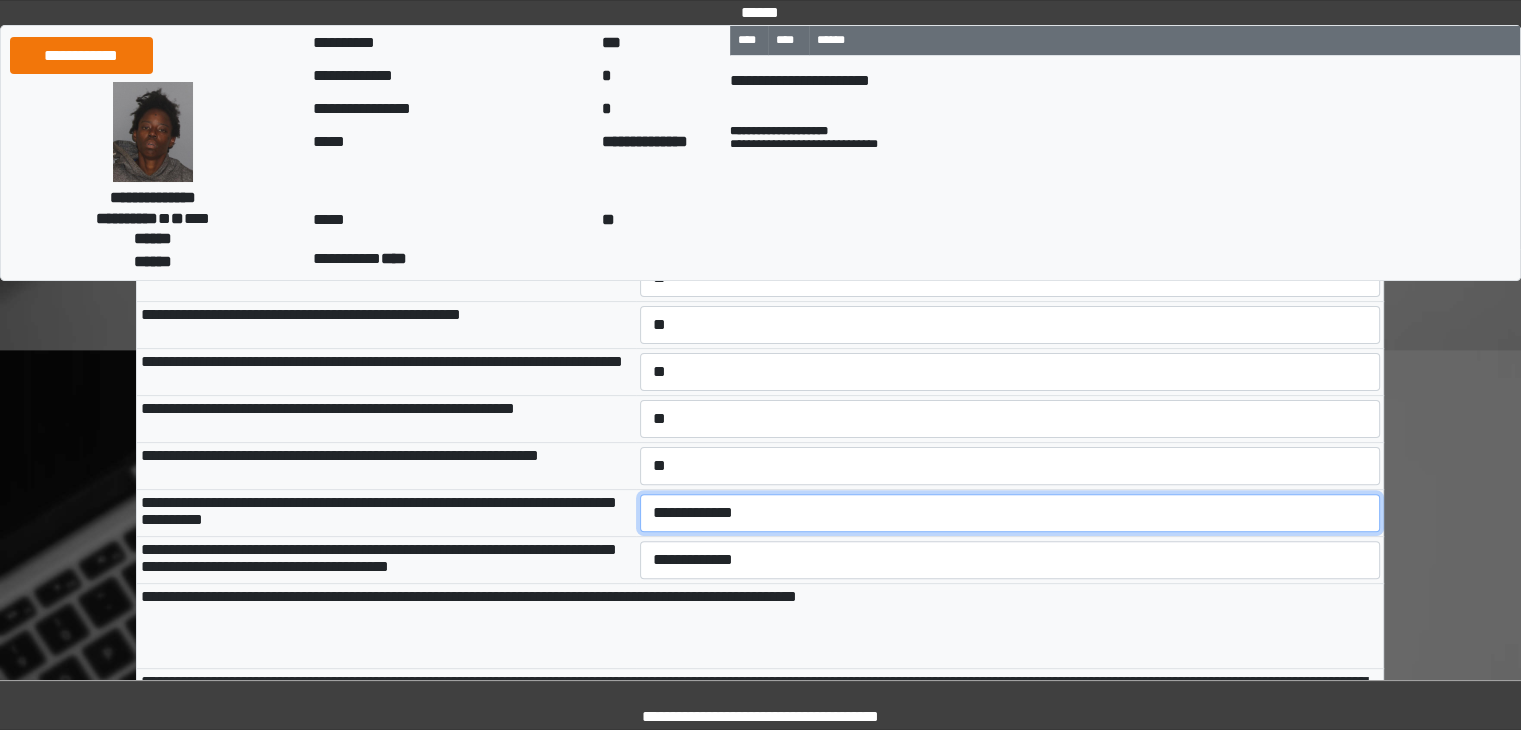click on "**********" at bounding box center [1010, 513] 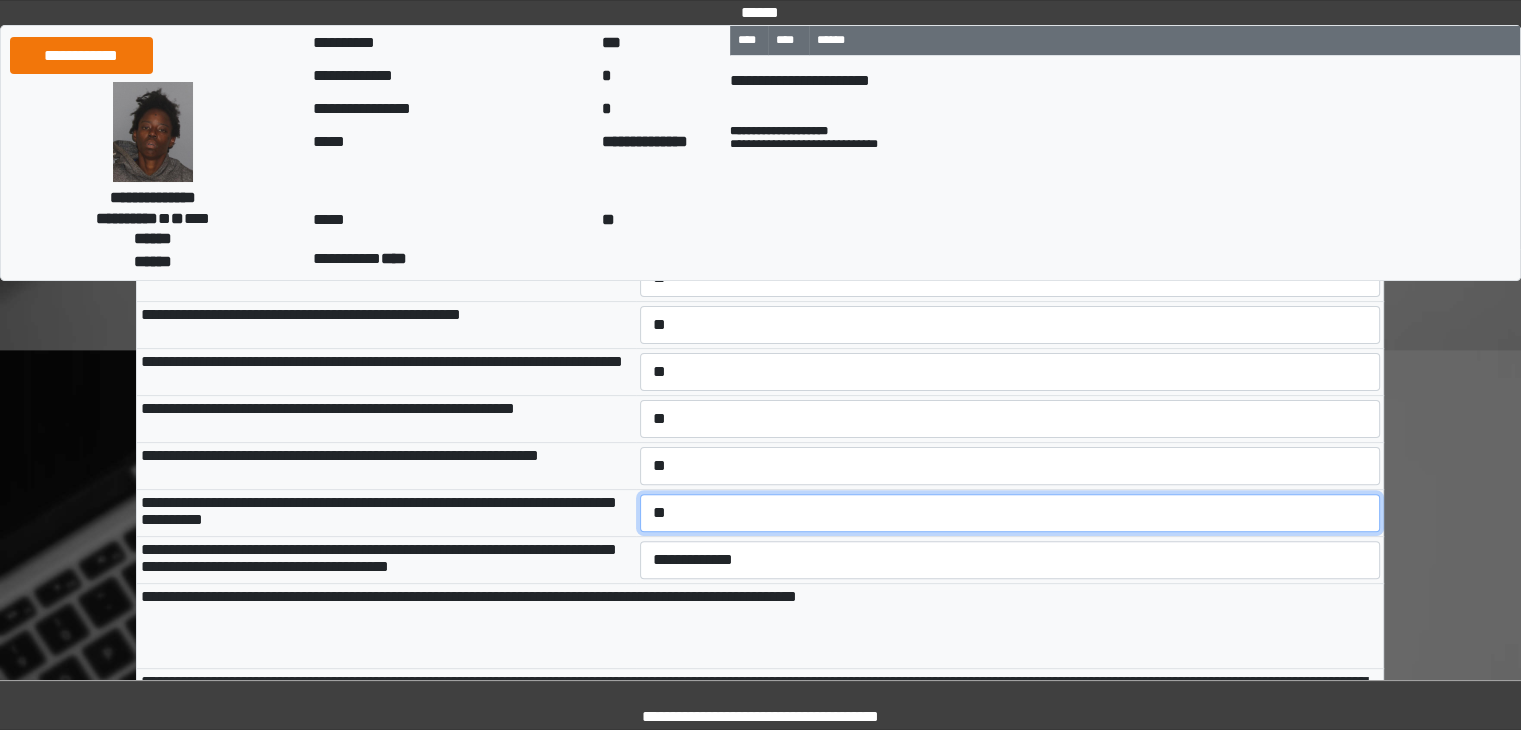 click on "**********" at bounding box center [1010, 513] 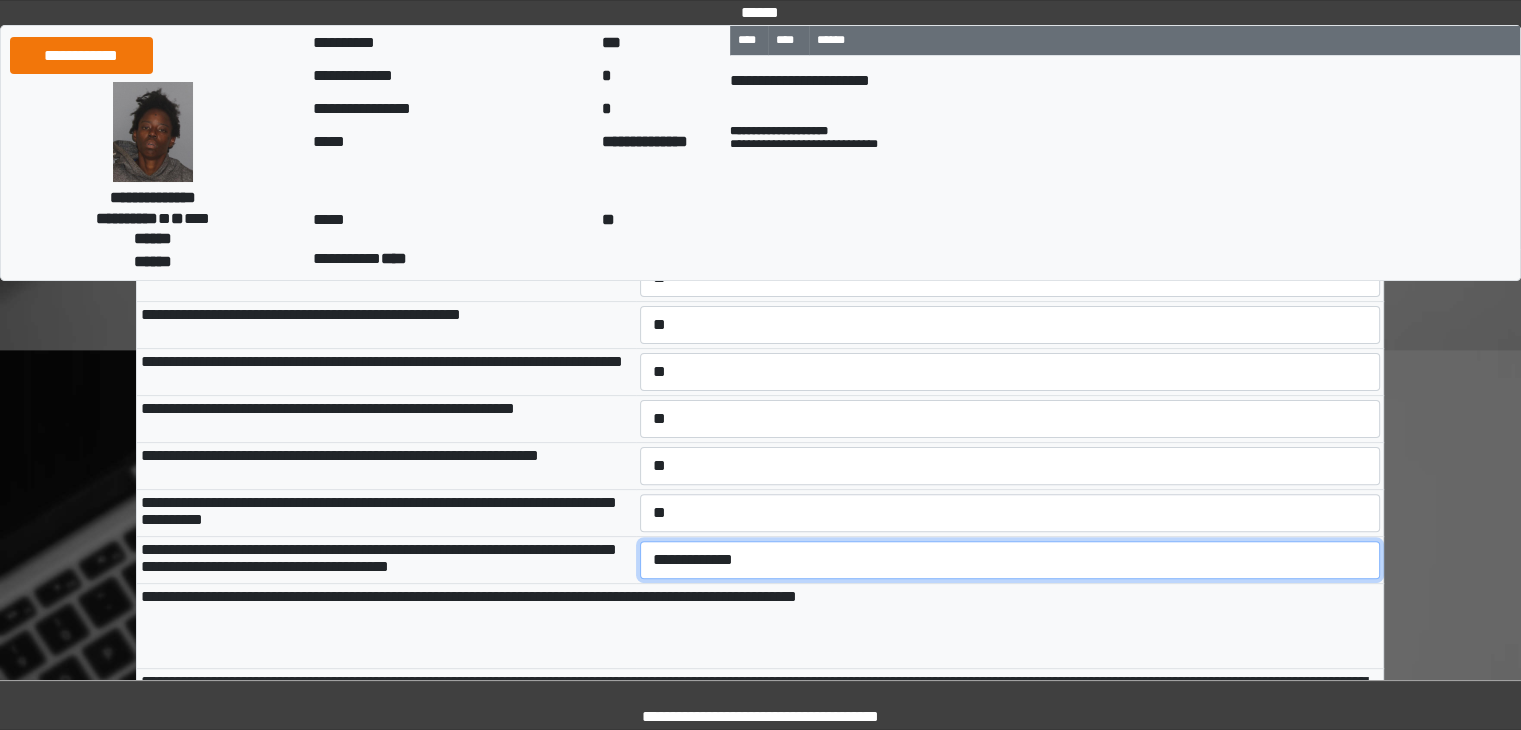 click on "**********" at bounding box center (1010, 560) 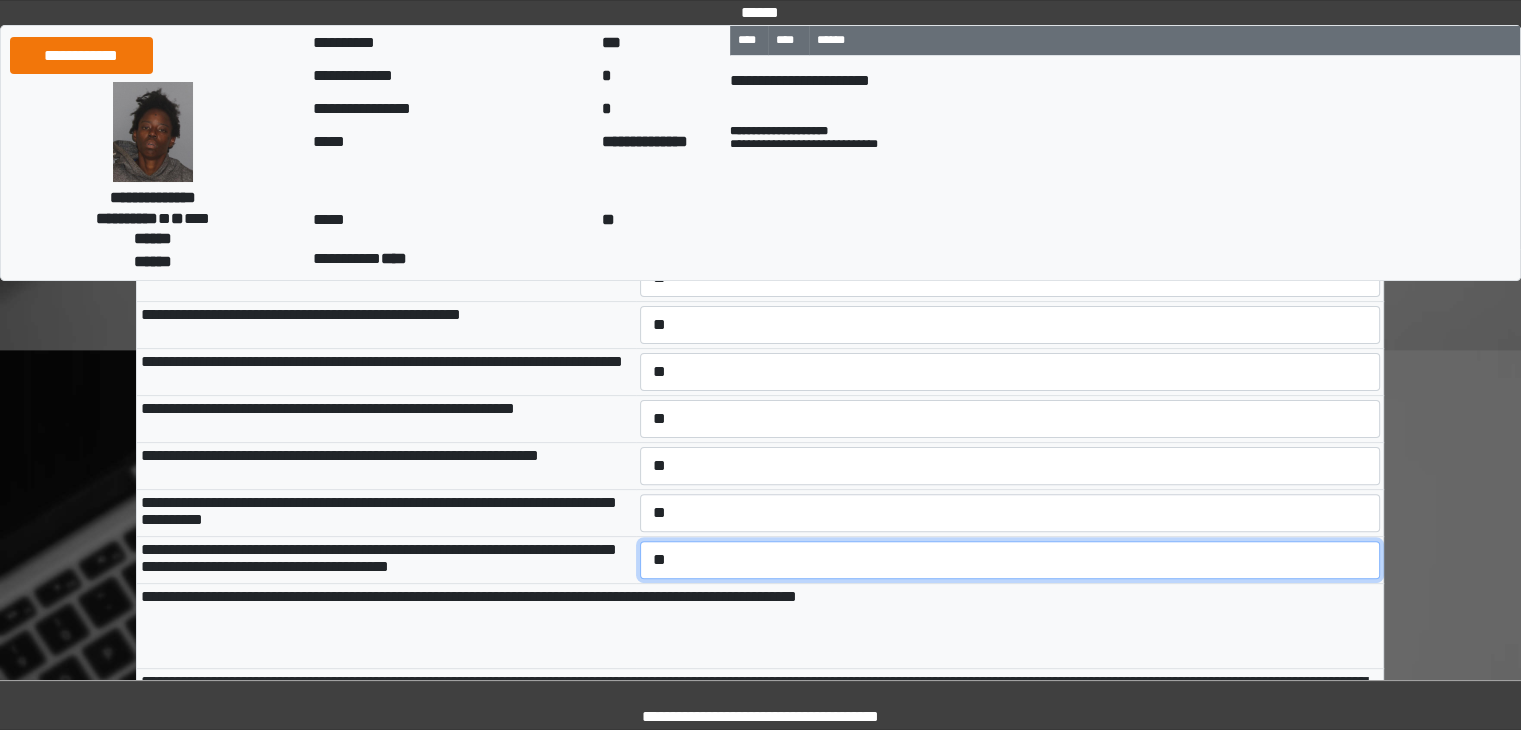 click on "**********" at bounding box center (1010, 560) 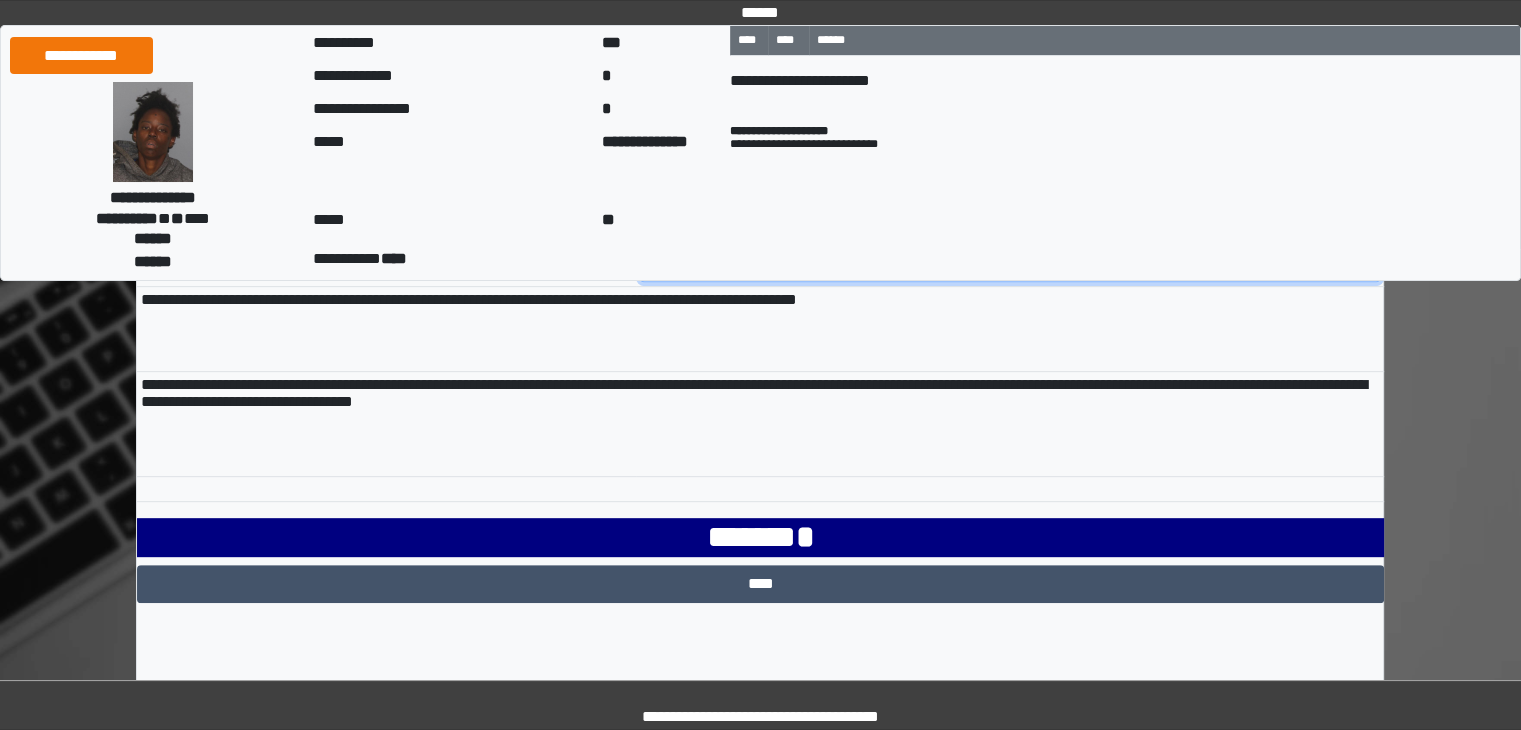 scroll, scrollTop: 800, scrollLeft: 0, axis: vertical 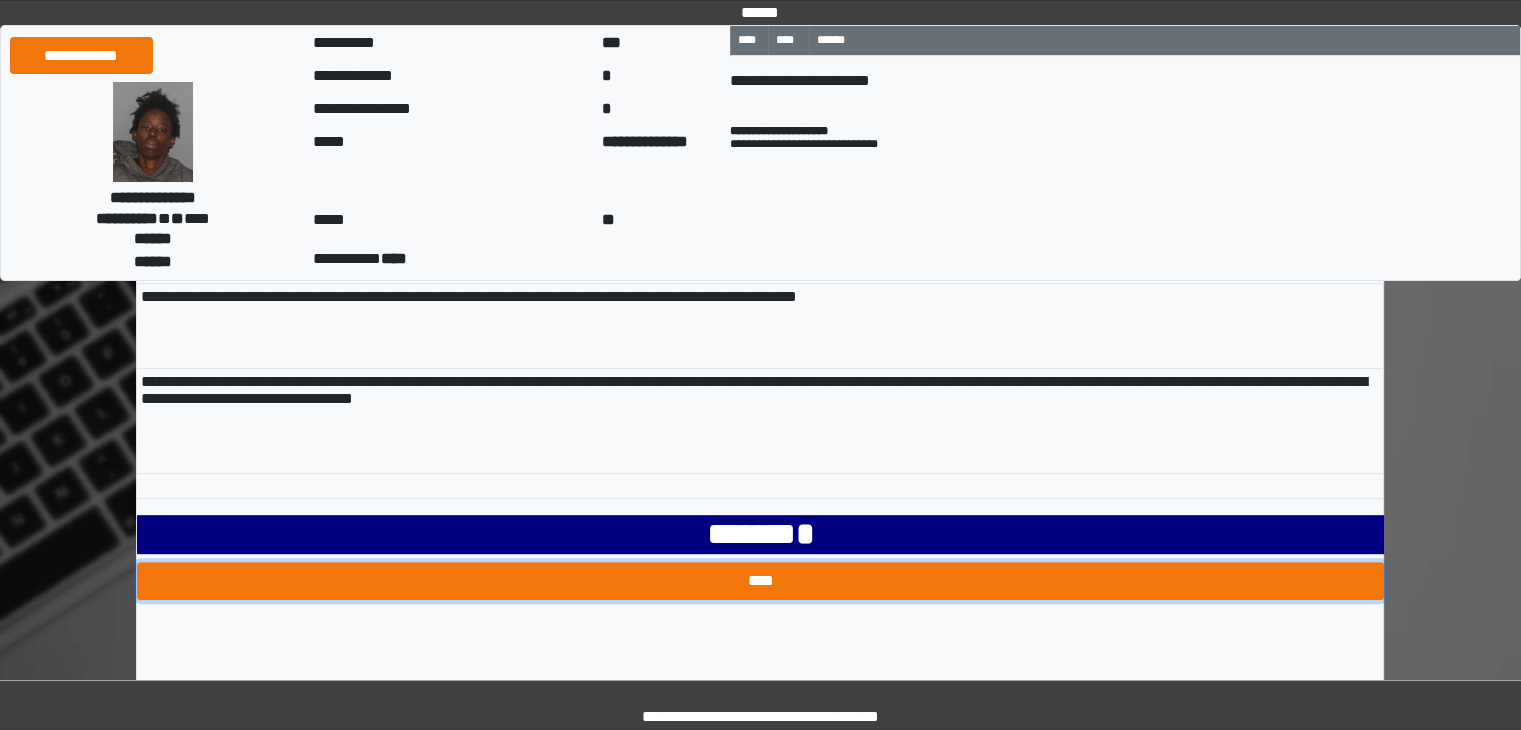 click on "****" at bounding box center [760, 581] 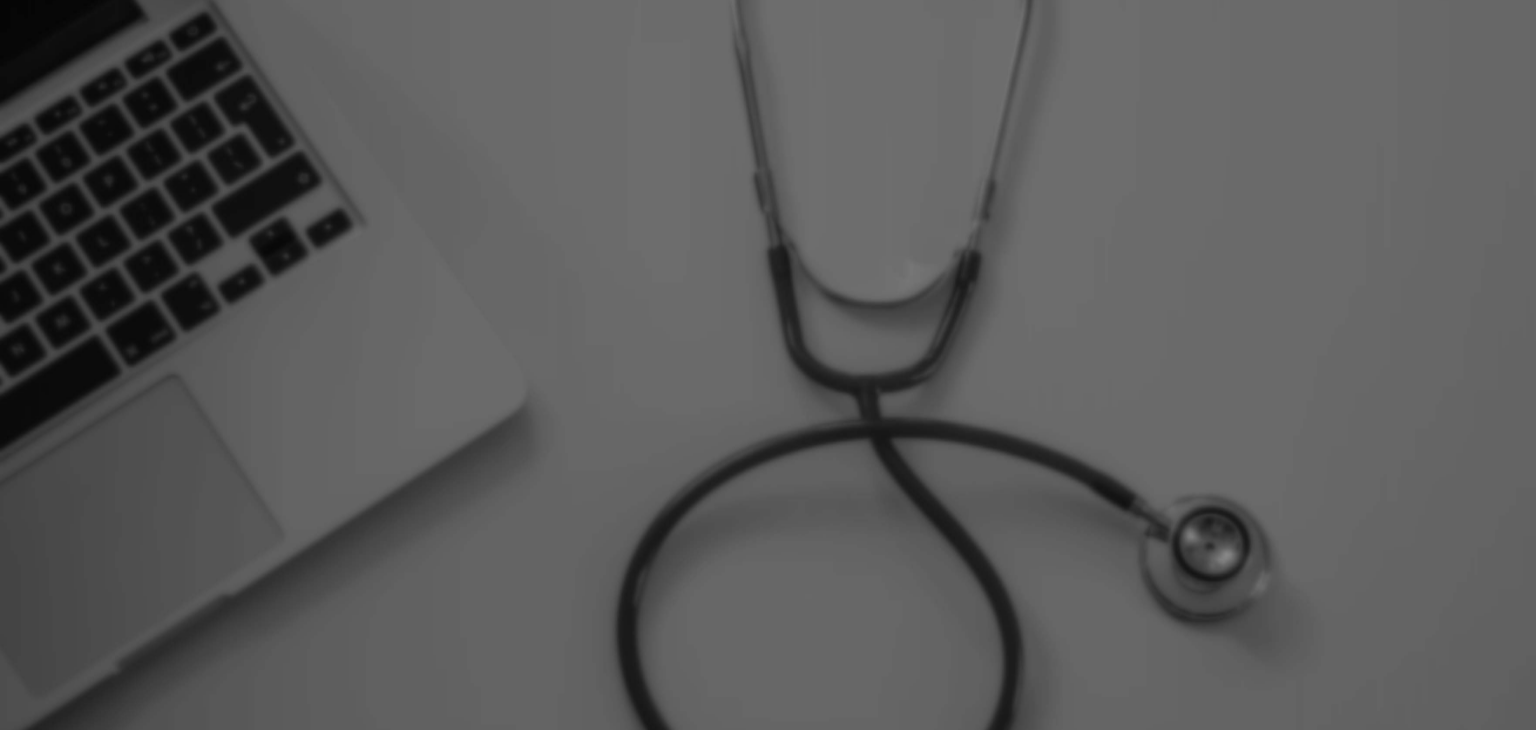 scroll, scrollTop: 0, scrollLeft: 0, axis: both 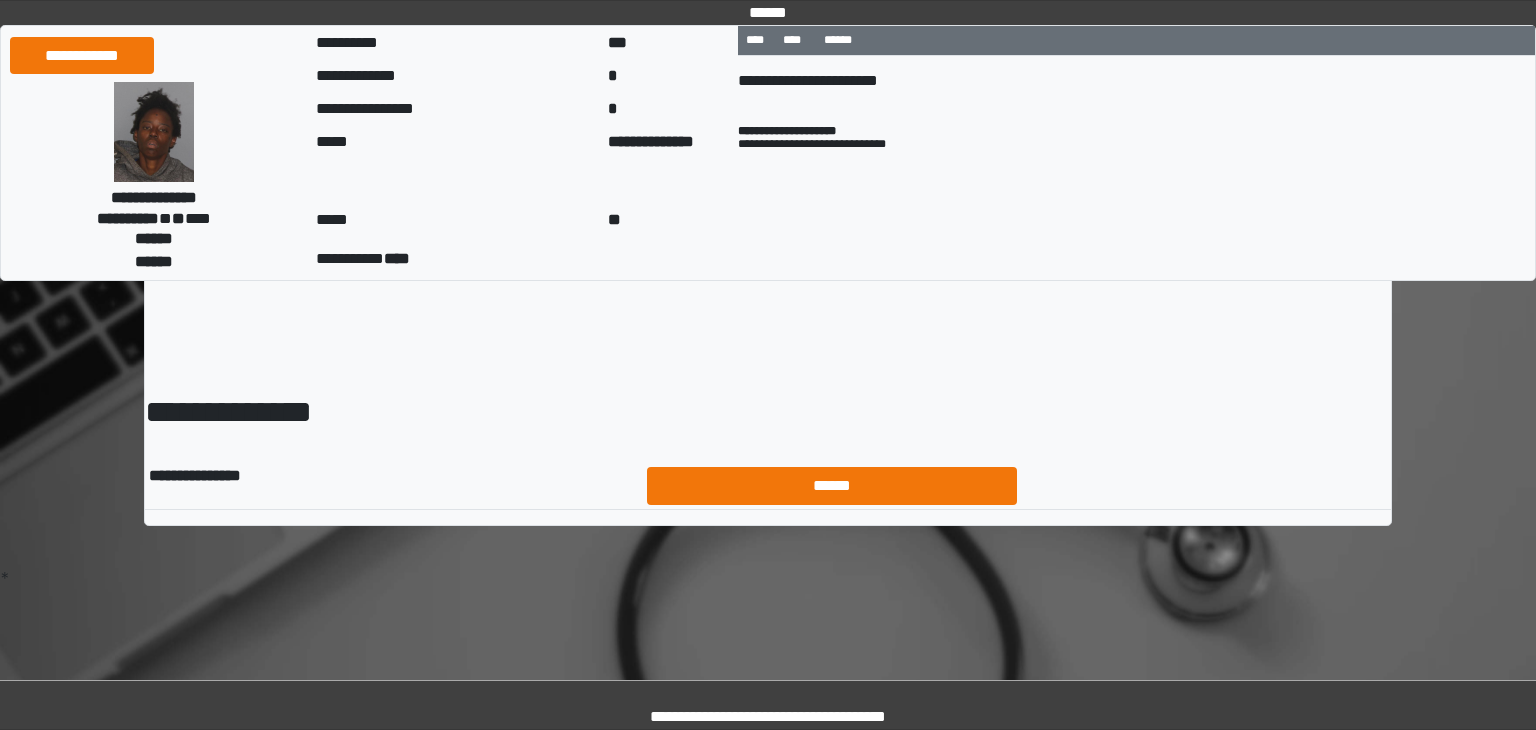 click on "******" at bounding box center [832, 486] 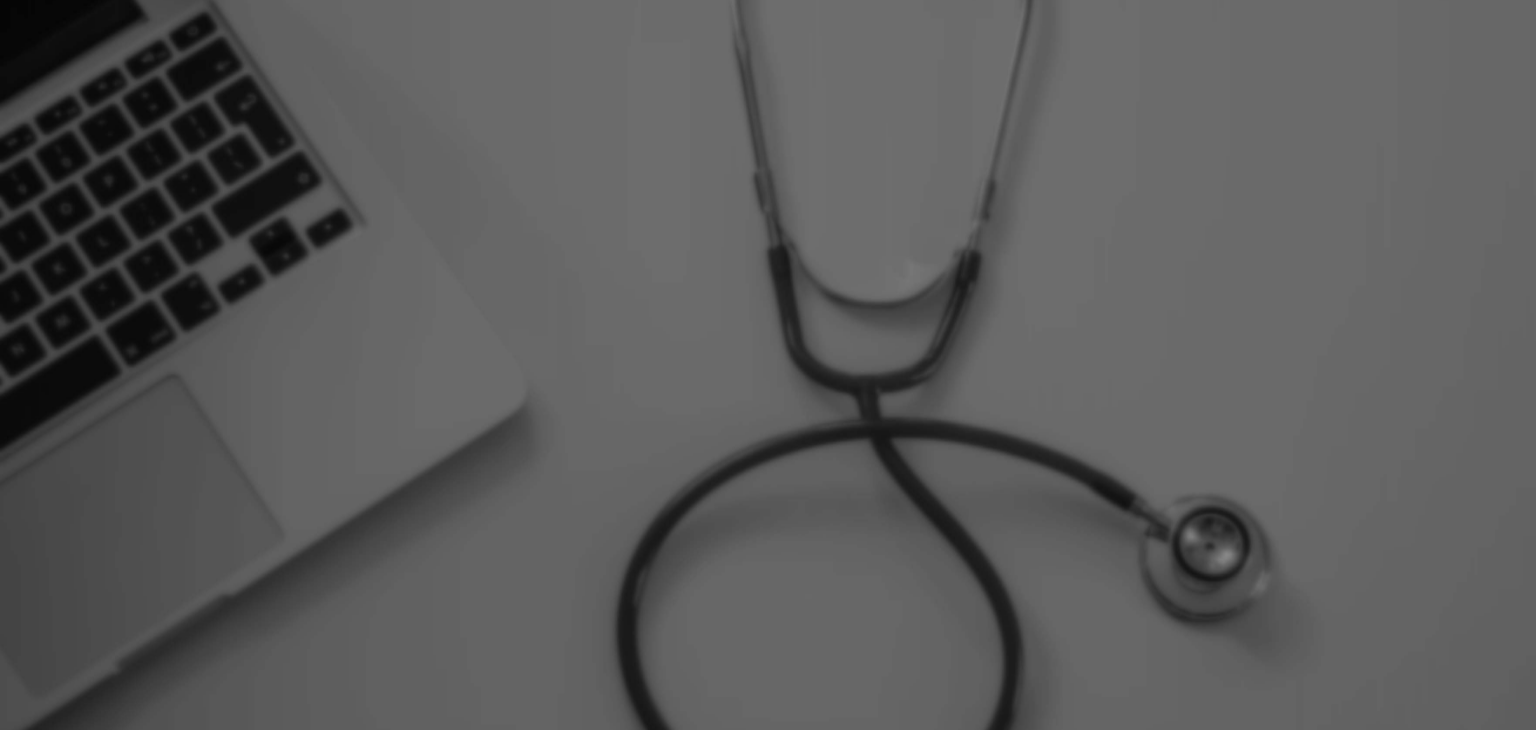 scroll, scrollTop: 0, scrollLeft: 0, axis: both 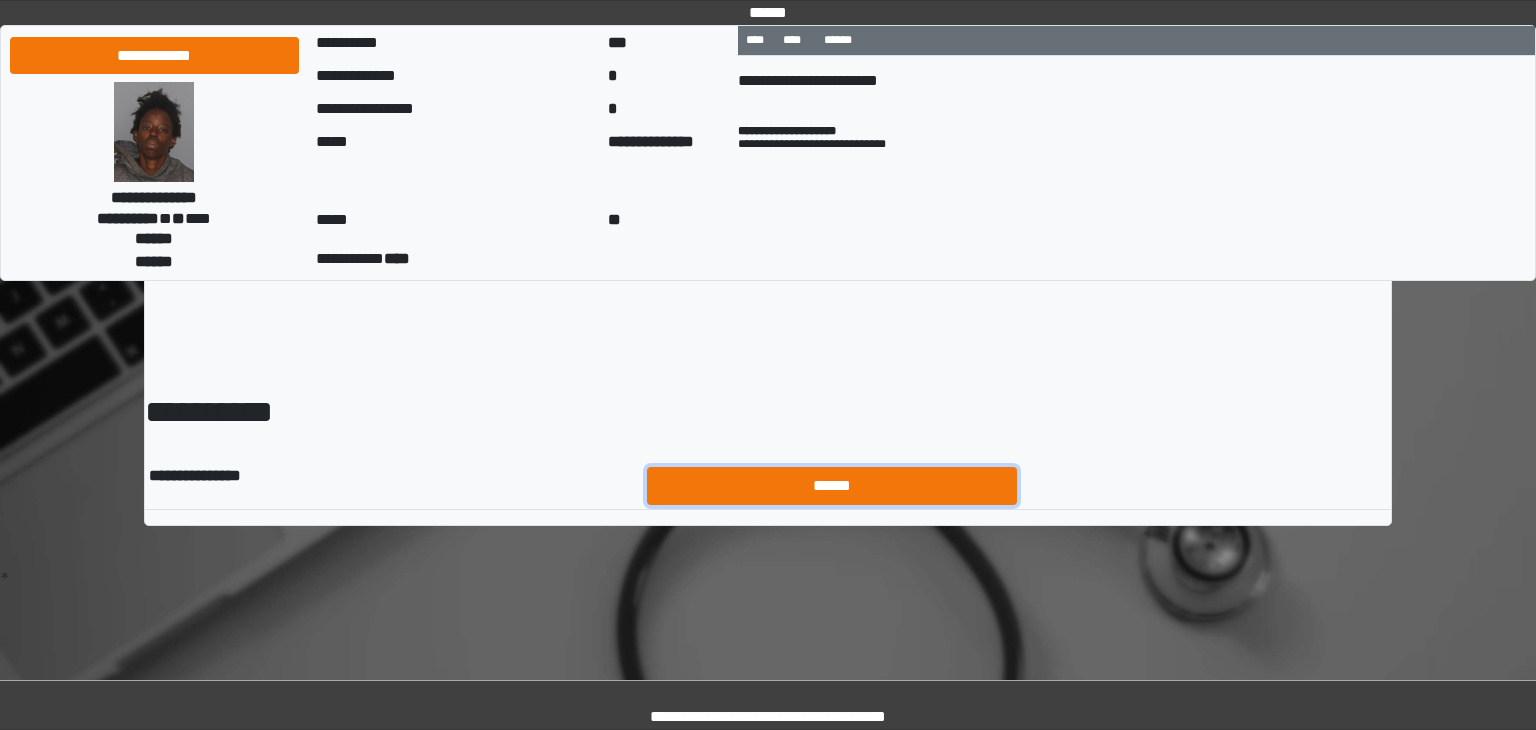 click on "******" at bounding box center (832, 486) 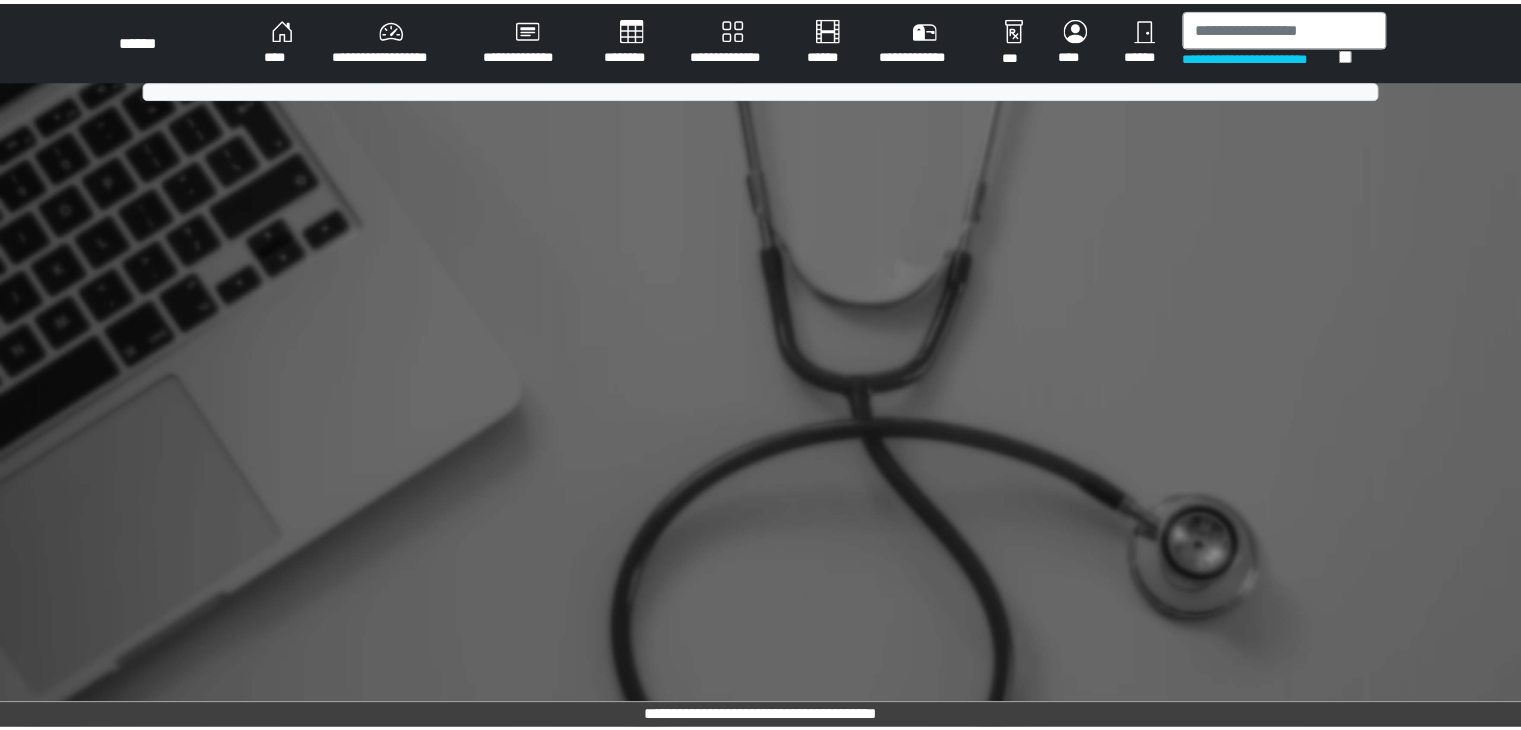 scroll, scrollTop: 0, scrollLeft: 0, axis: both 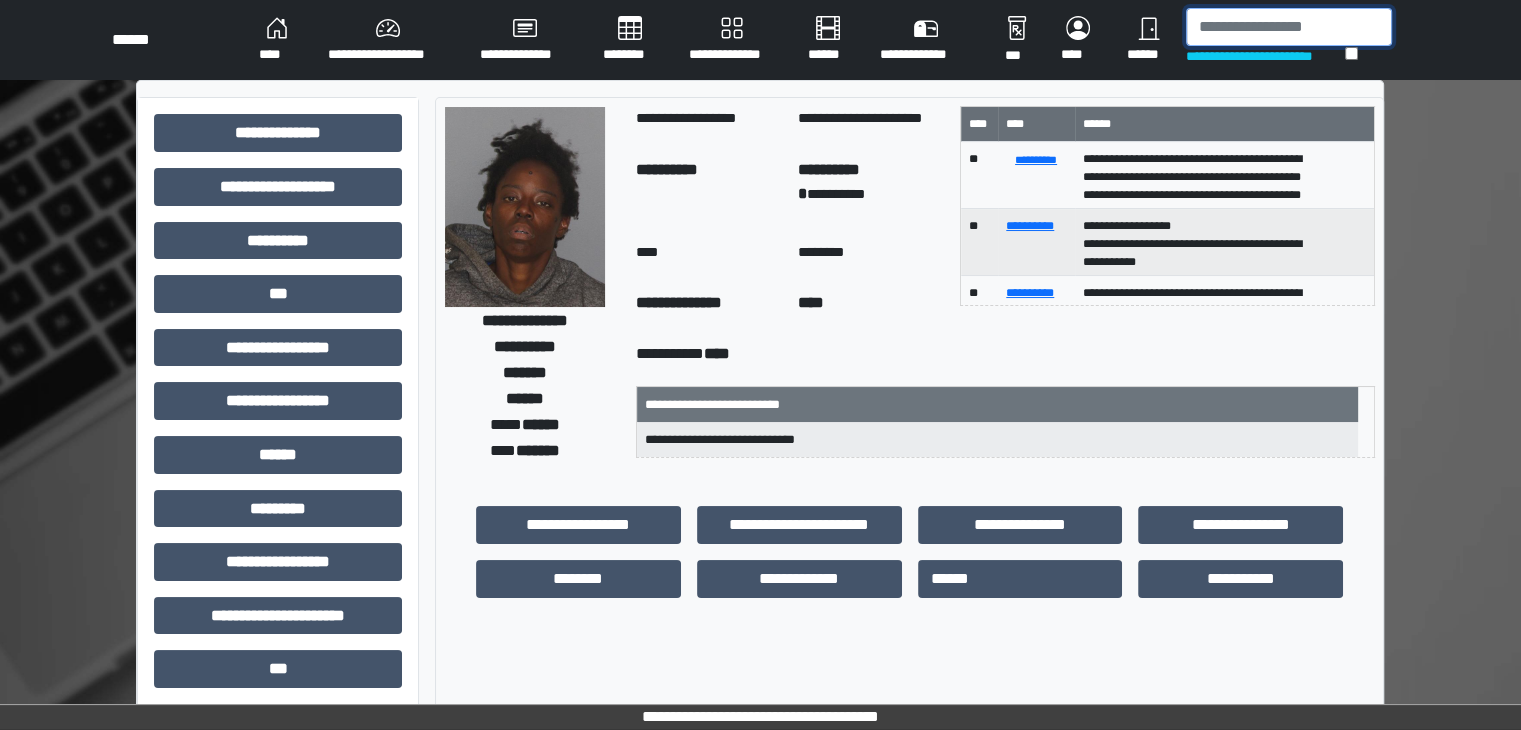 click at bounding box center [1289, 27] 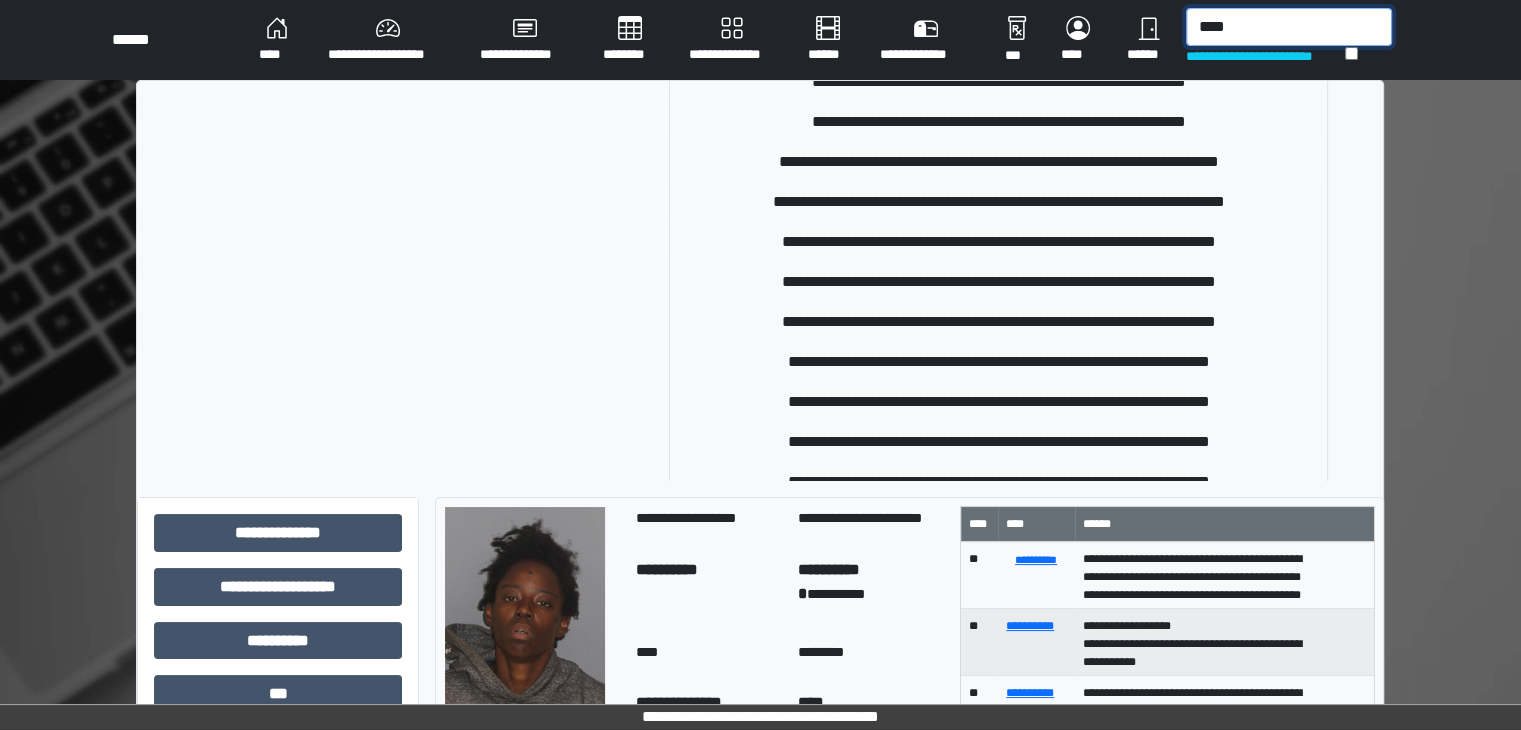 scroll, scrollTop: 687, scrollLeft: 0, axis: vertical 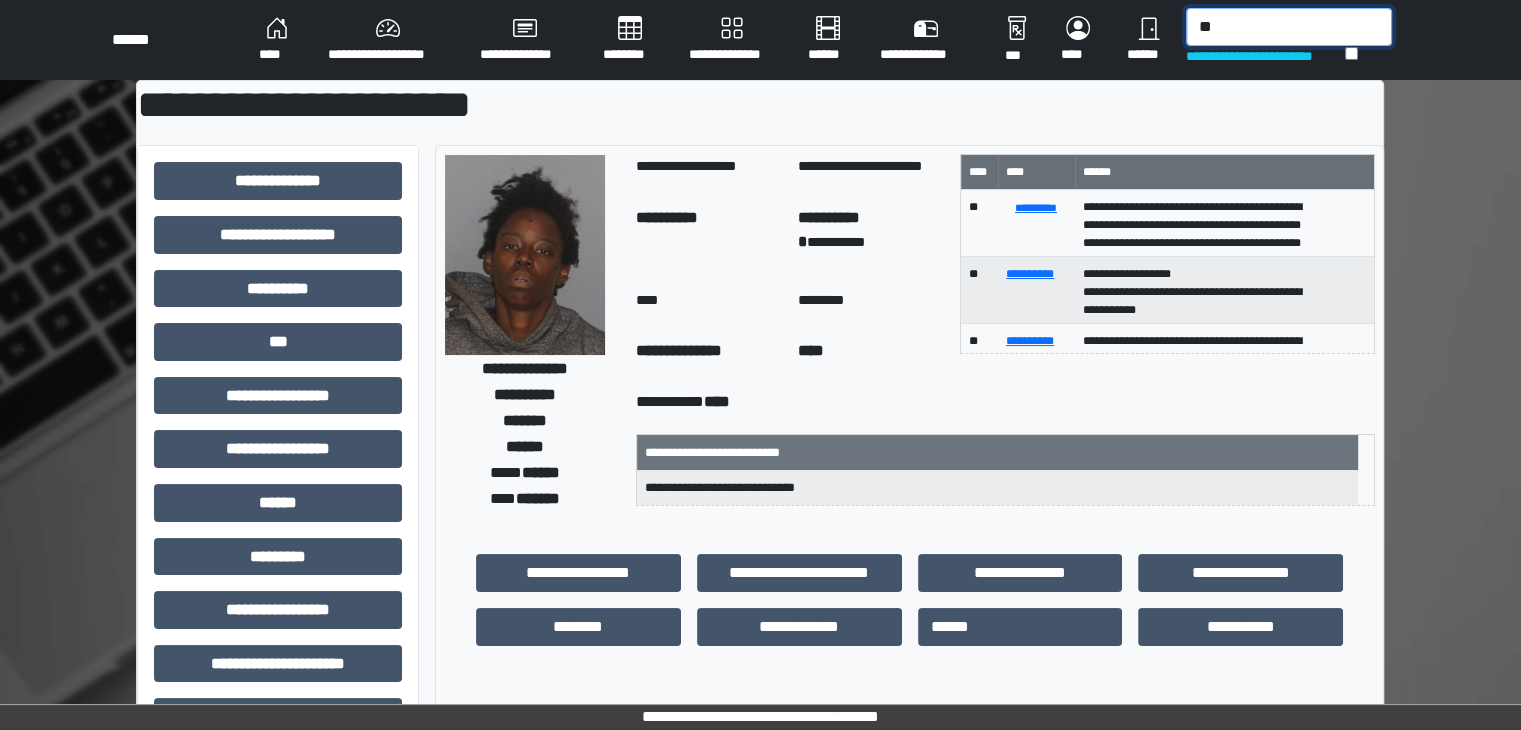 type on "*" 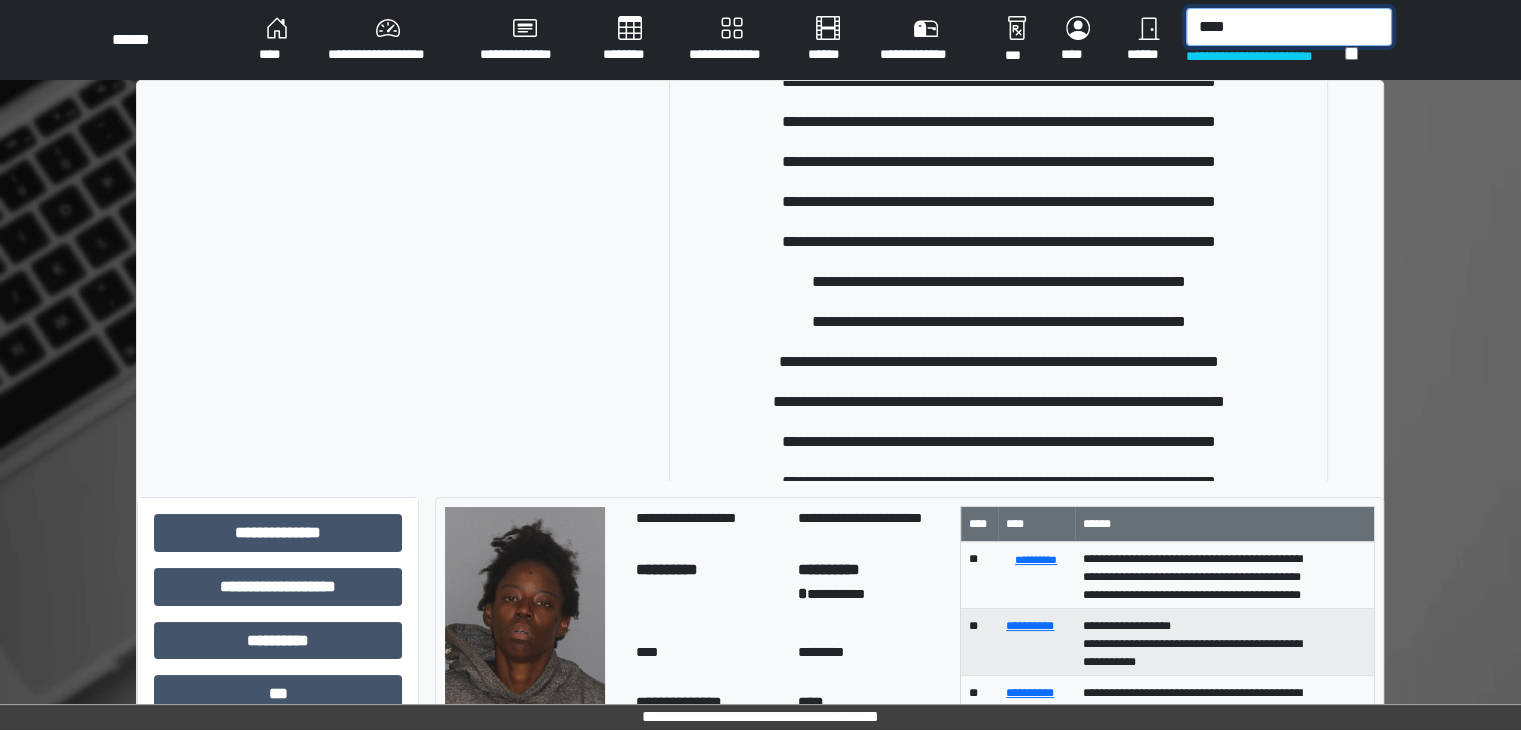 scroll, scrollTop: 400, scrollLeft: 0, axis: vertical 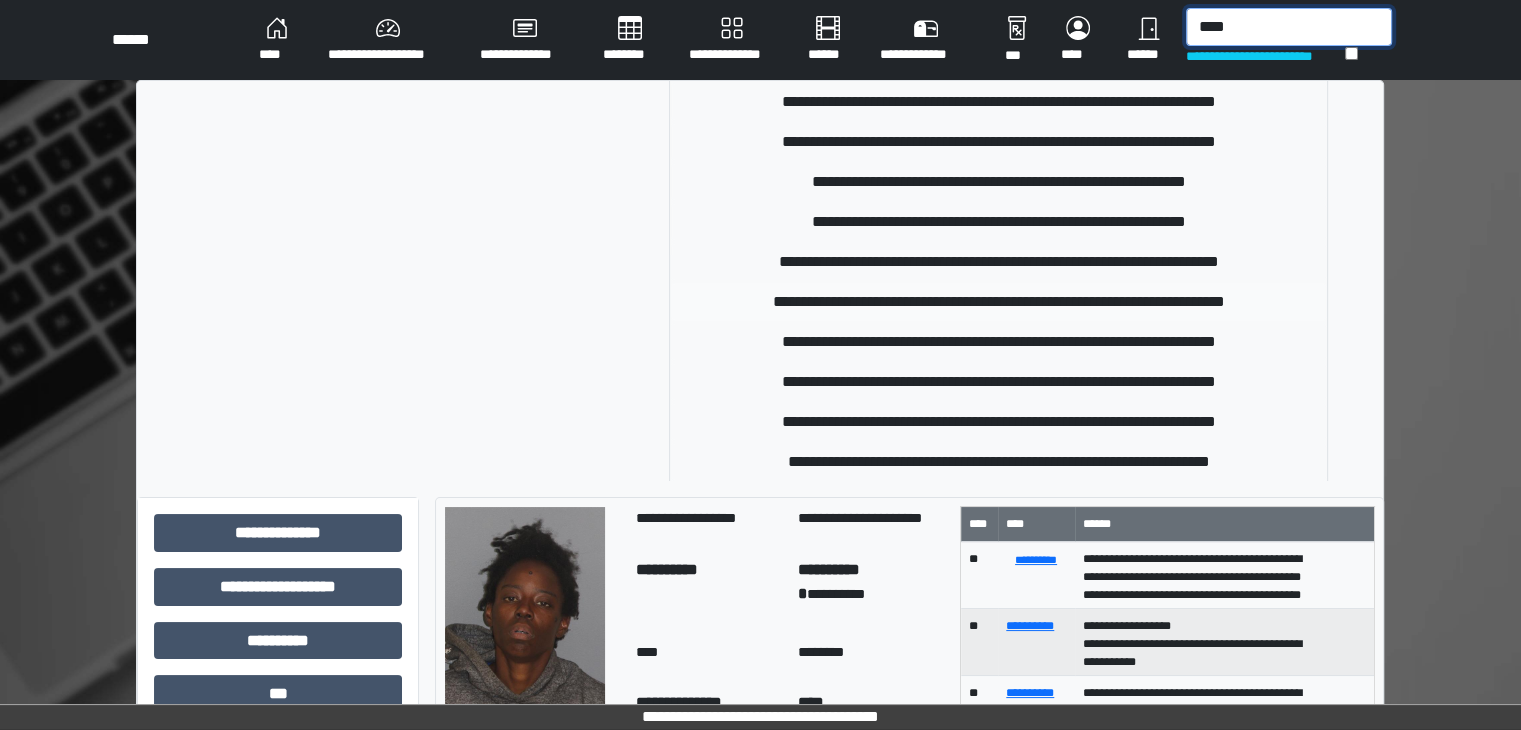 type on "****" 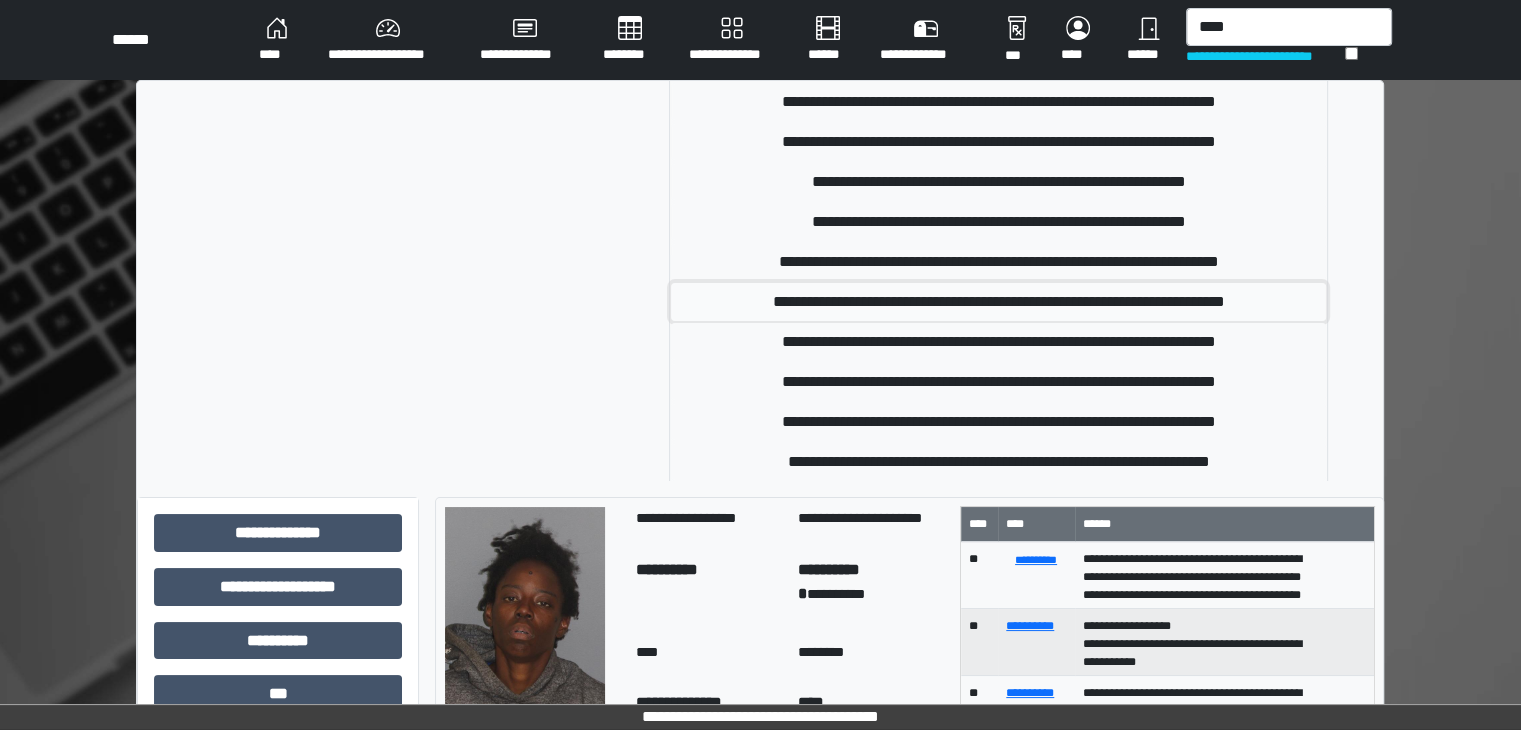 drag, startPoint x: 940, startPoint y: 286, endPoint x: 944, endPoint y: 301, distance: 15.524175 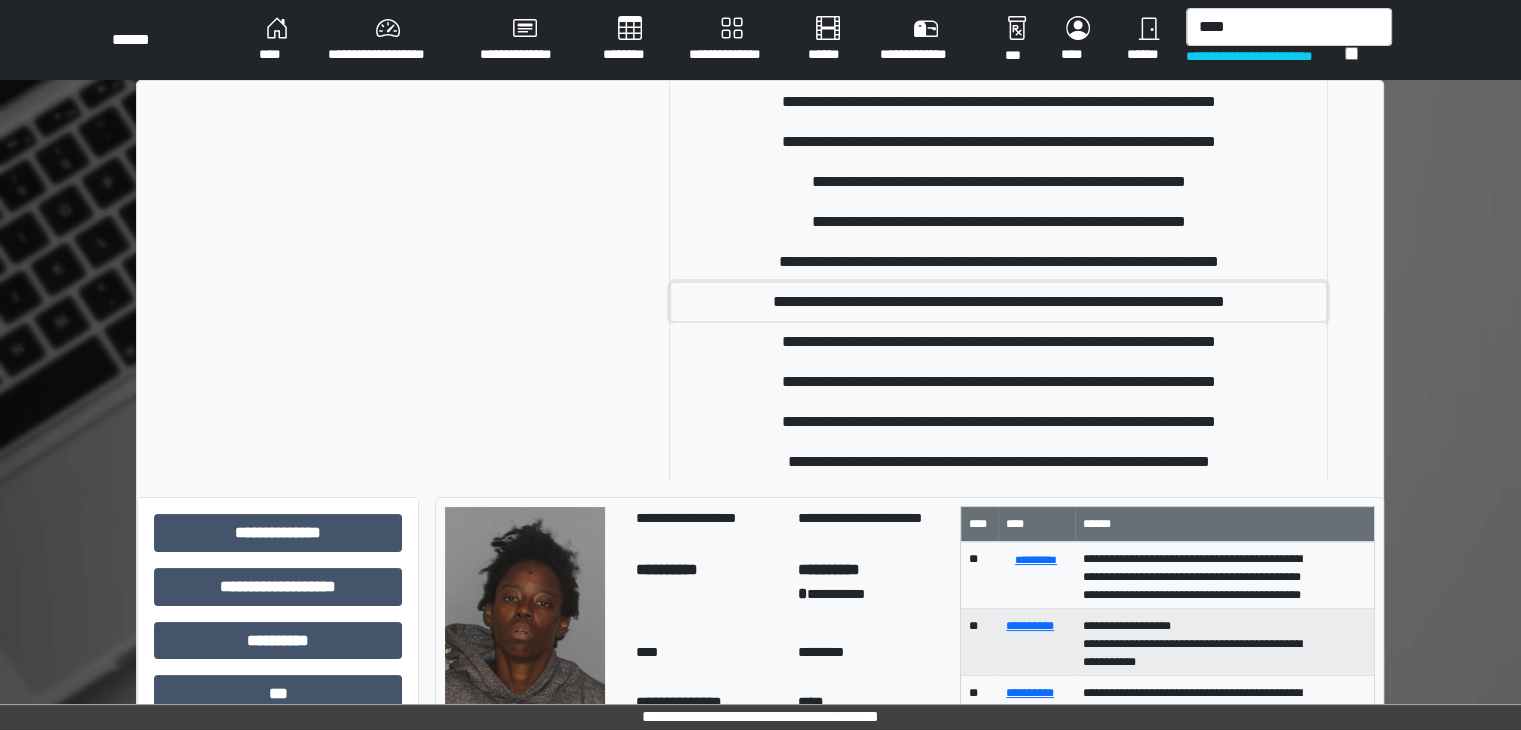 click on "**********" at bounding box center (998, 302) 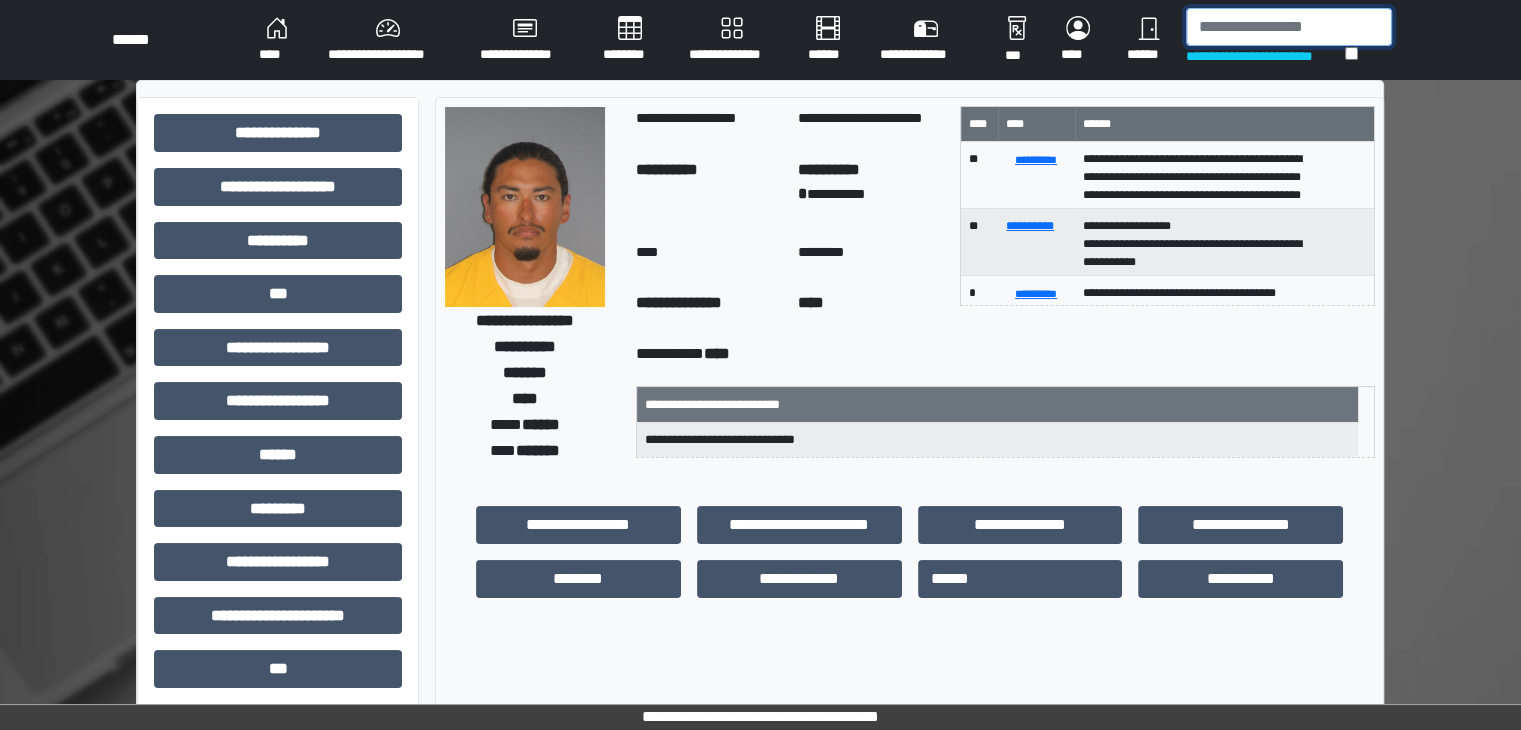 click at bounding box center (1289, 27) 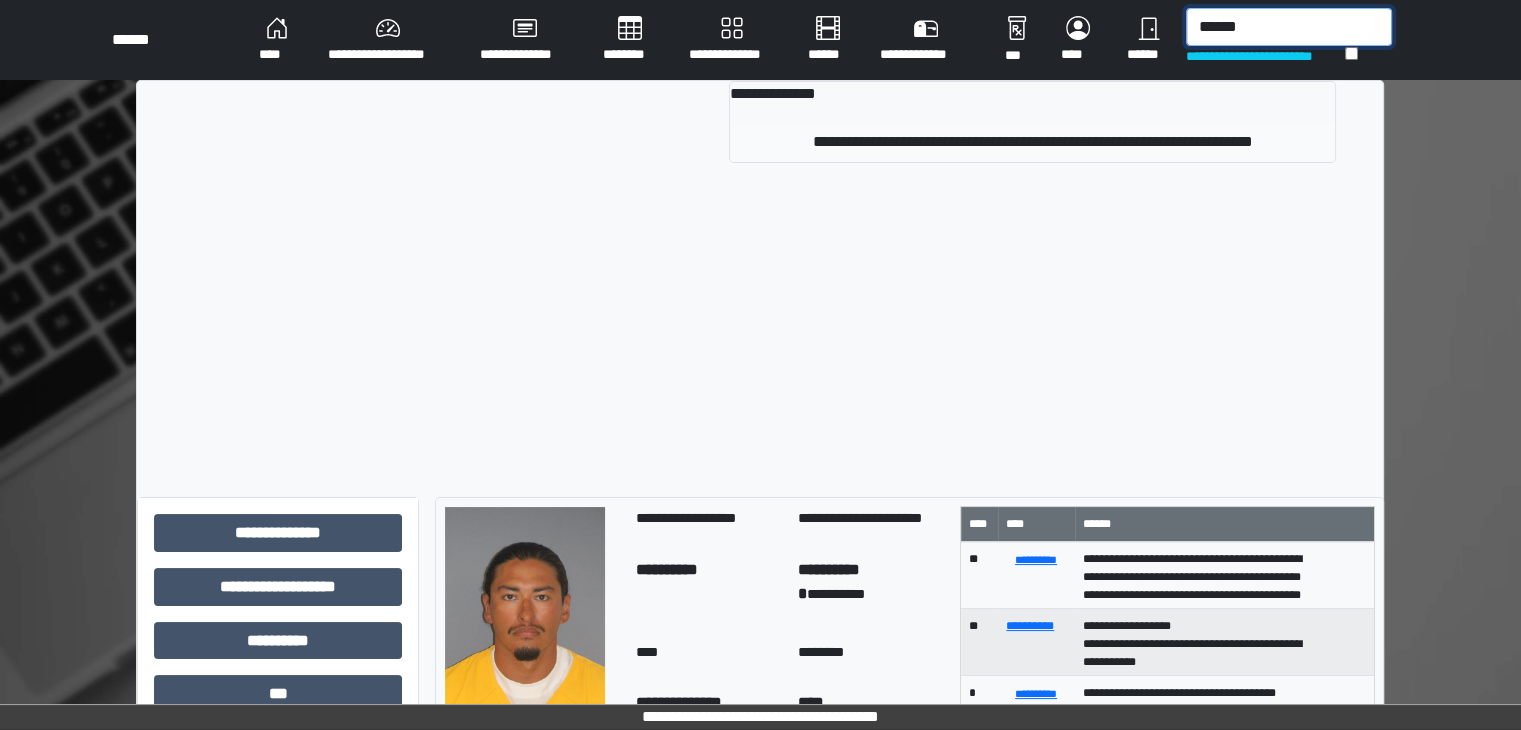 type on "******" 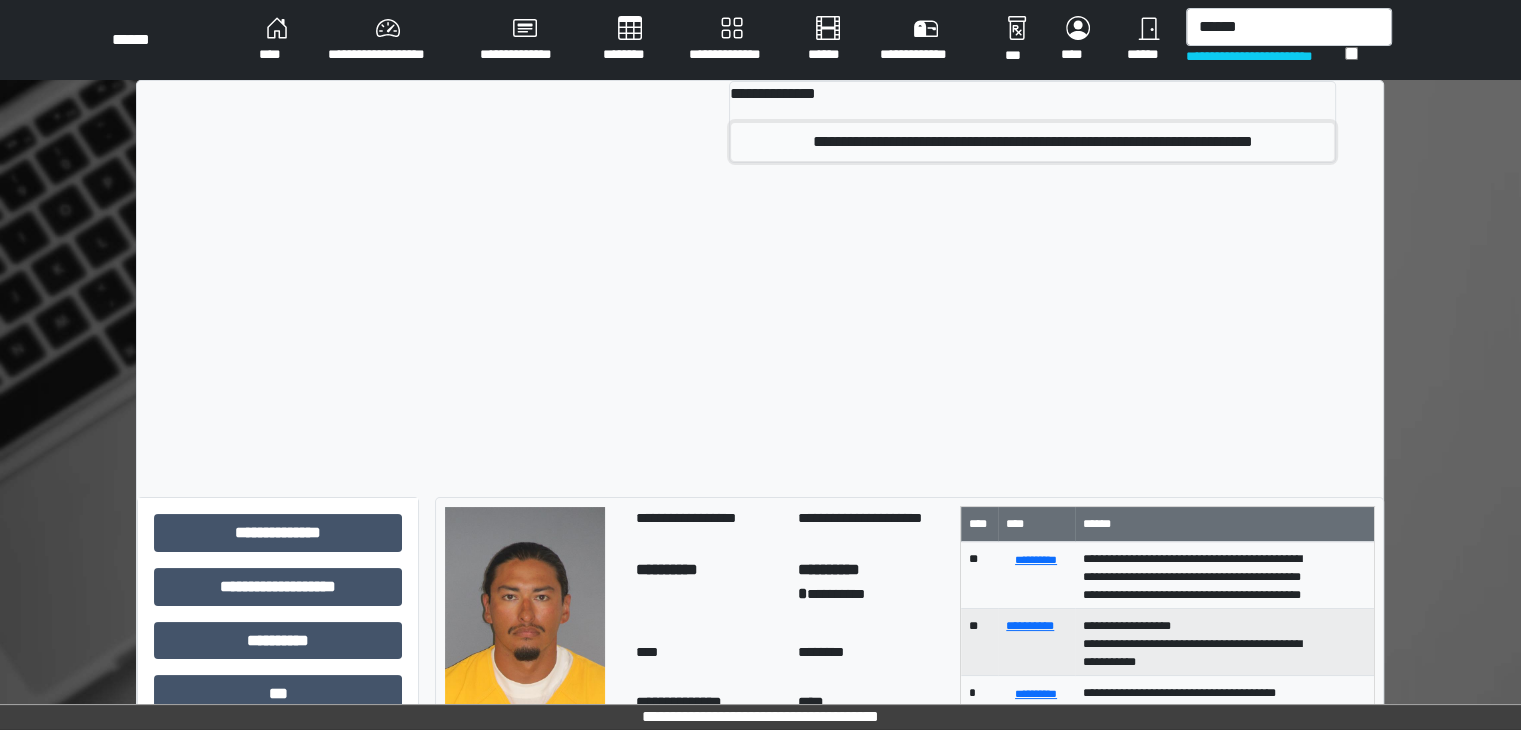 click on "**********" at bounding box center (1032, 142) 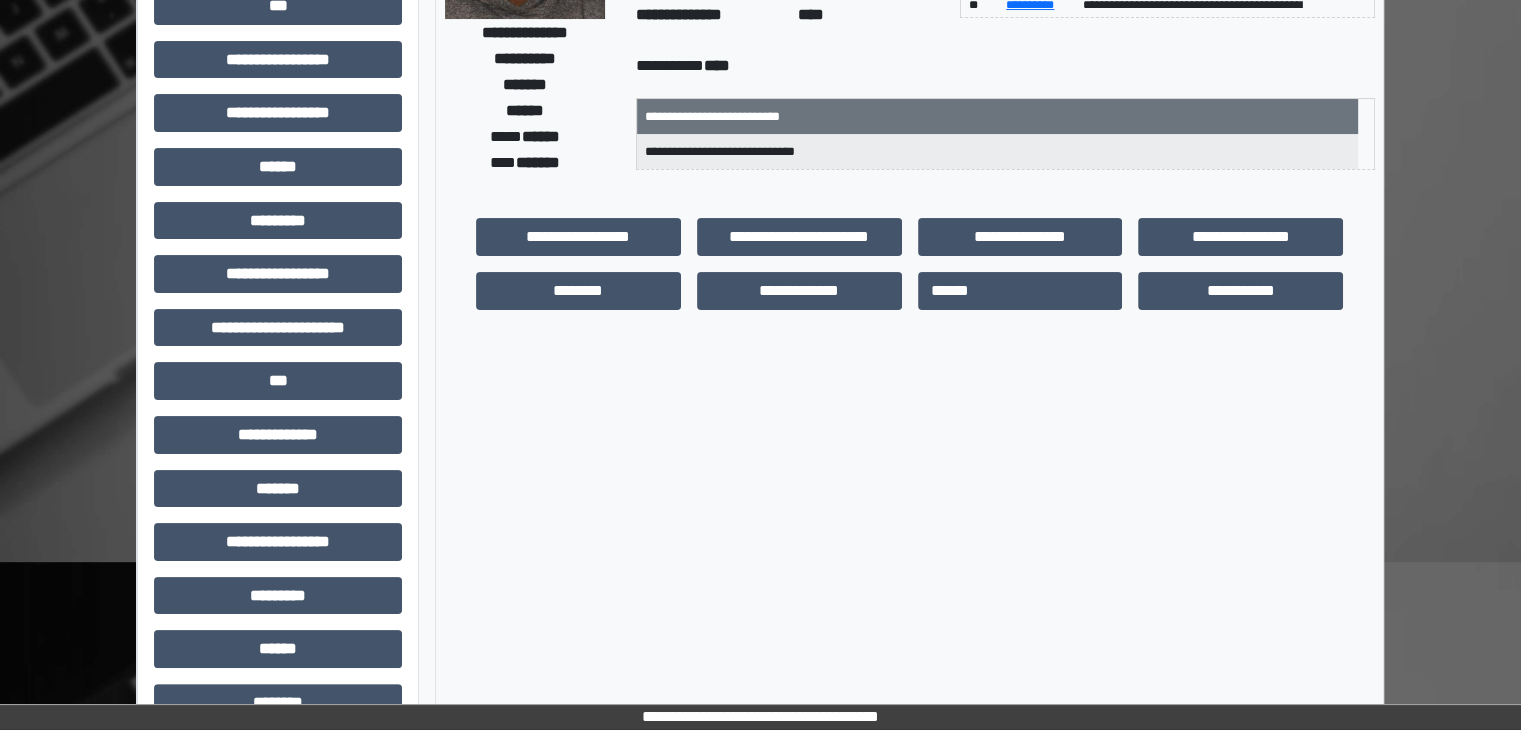 scroll, scrollTop: 0, scrollLeft: 0, axis: both 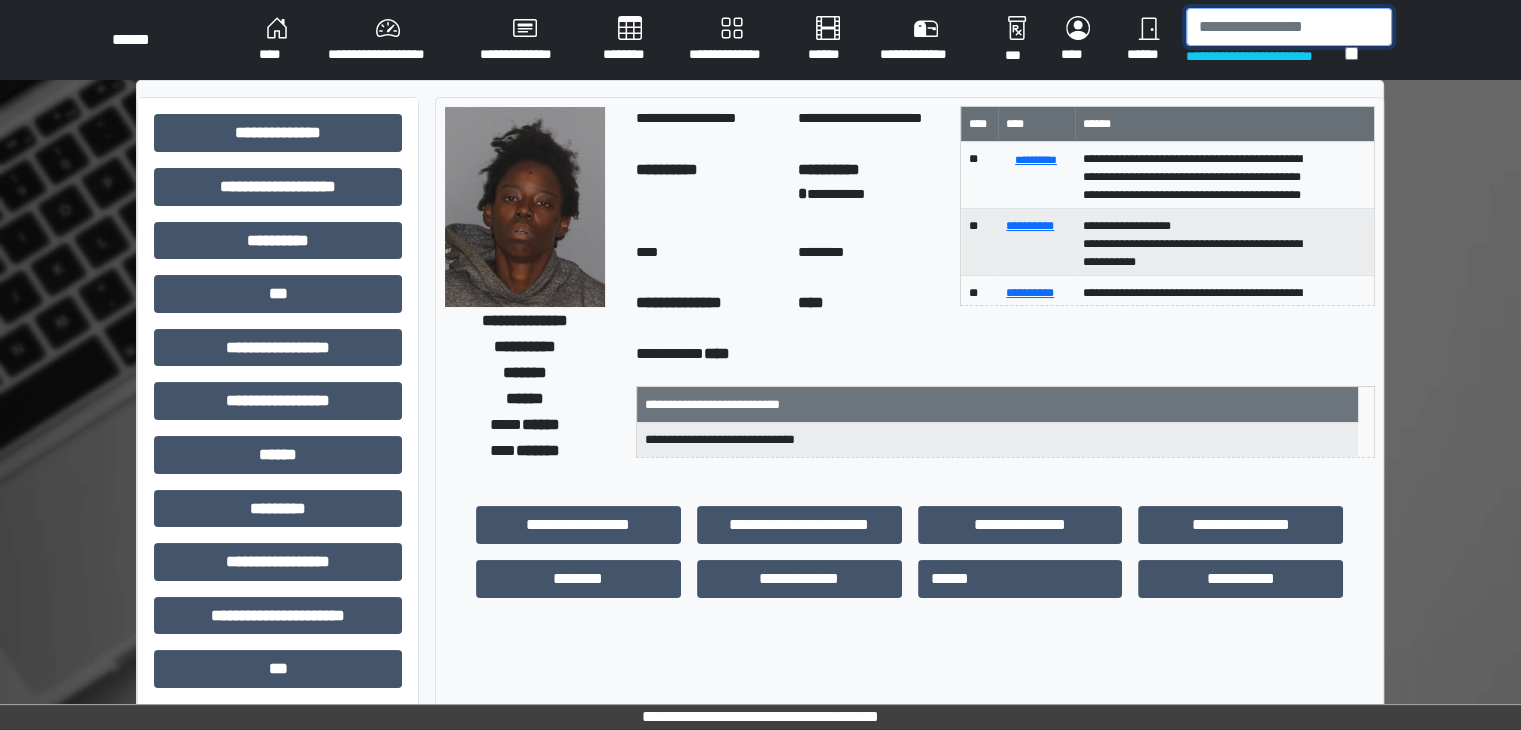 click at bounding box center (1289, 27) 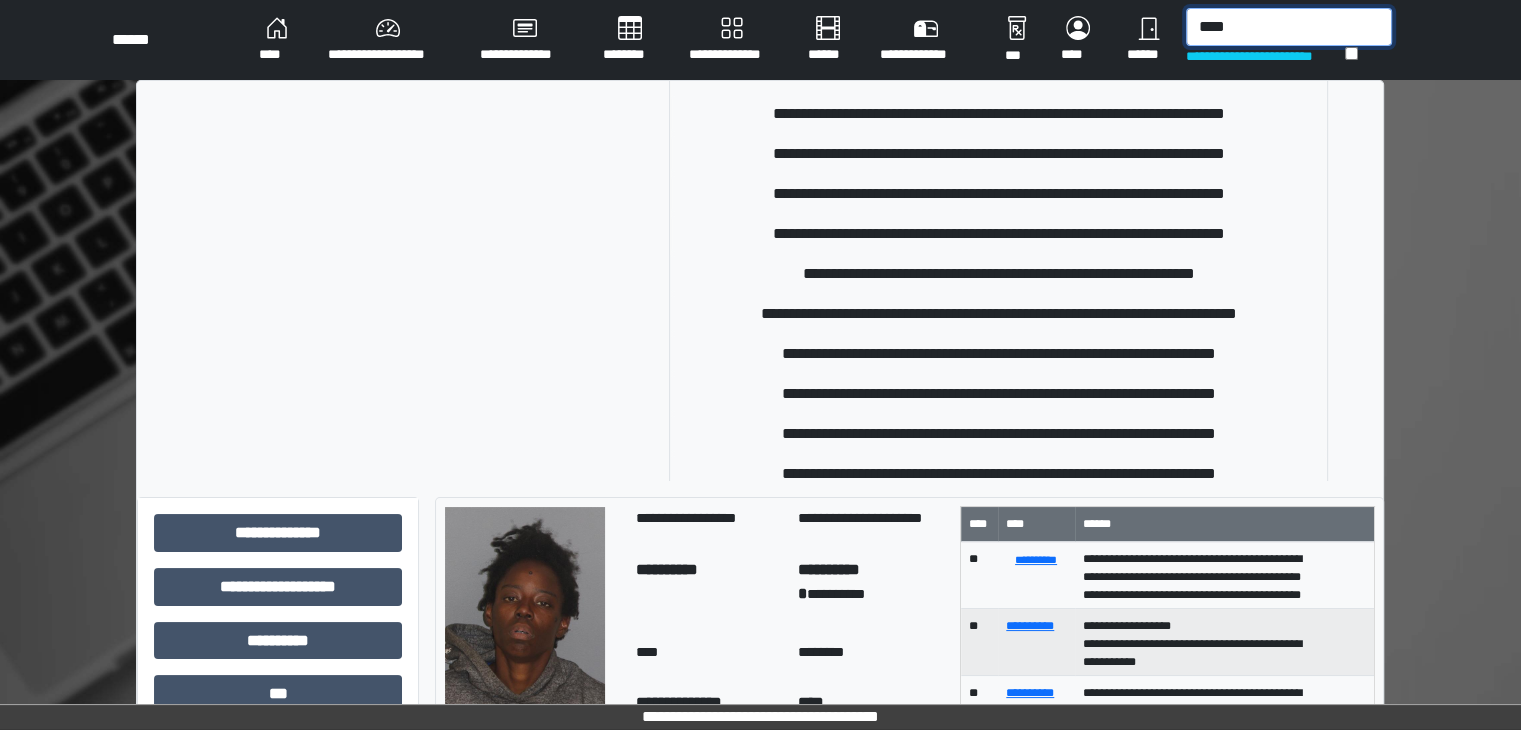scroll, scrollTop: 0, scrollLeft: 0, axis: both 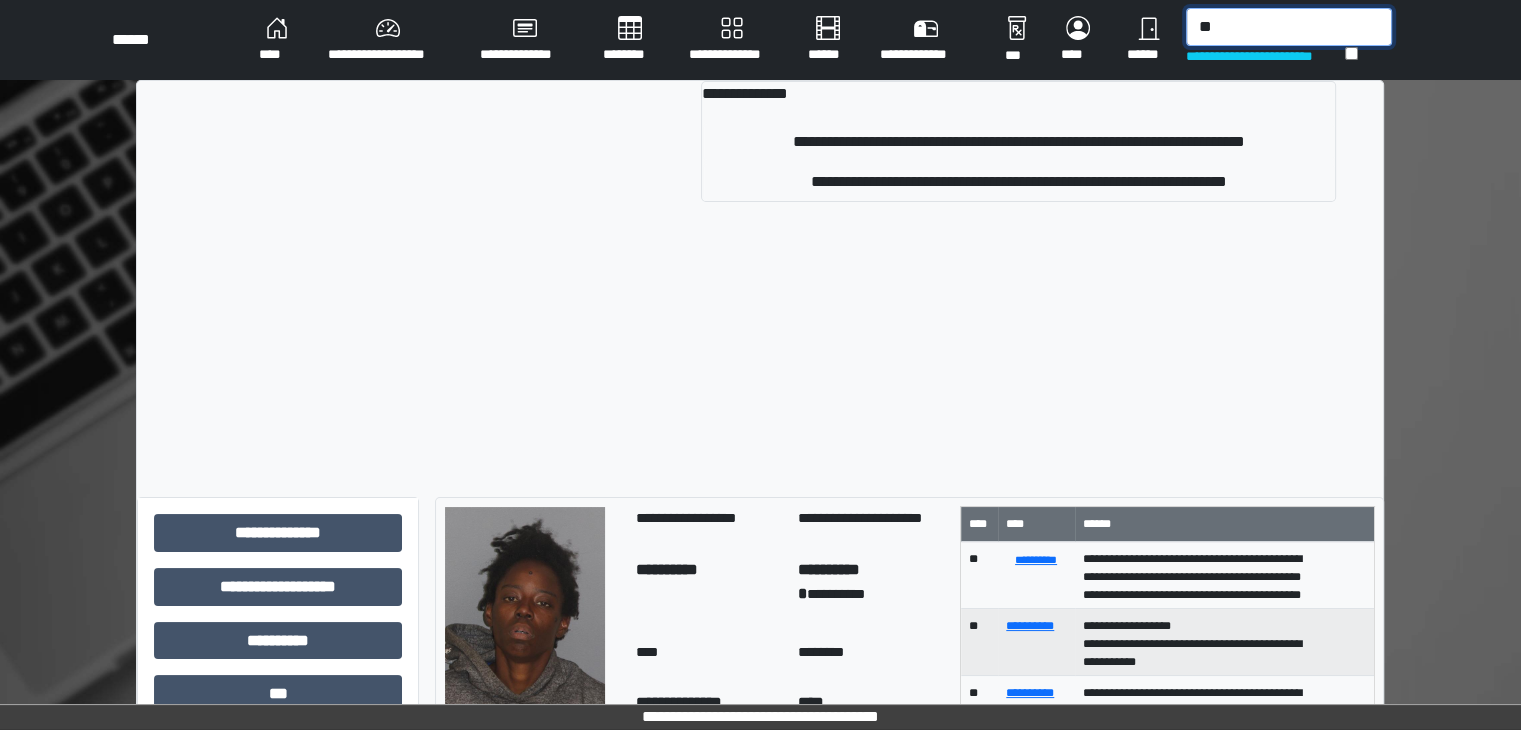 type on "*" 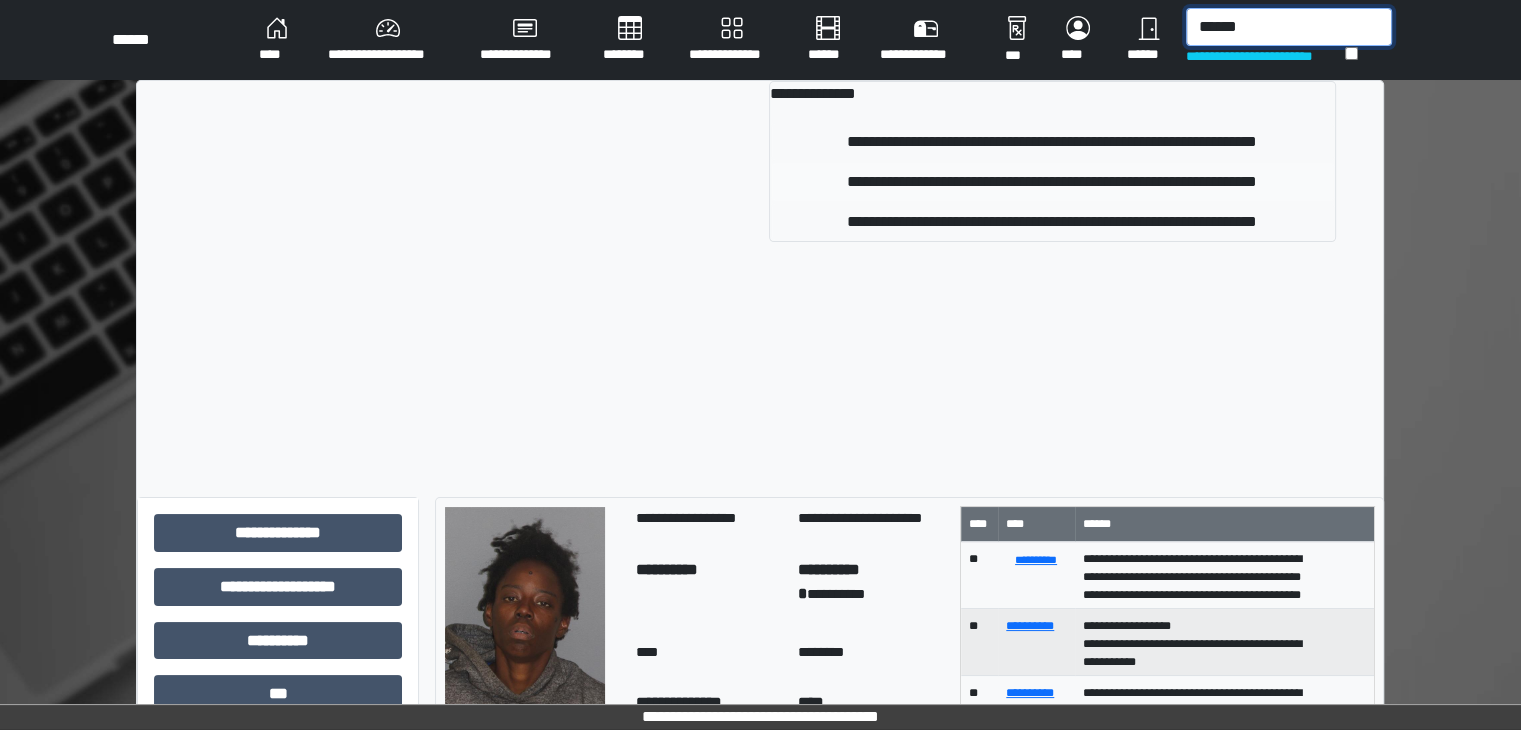 type on "******" 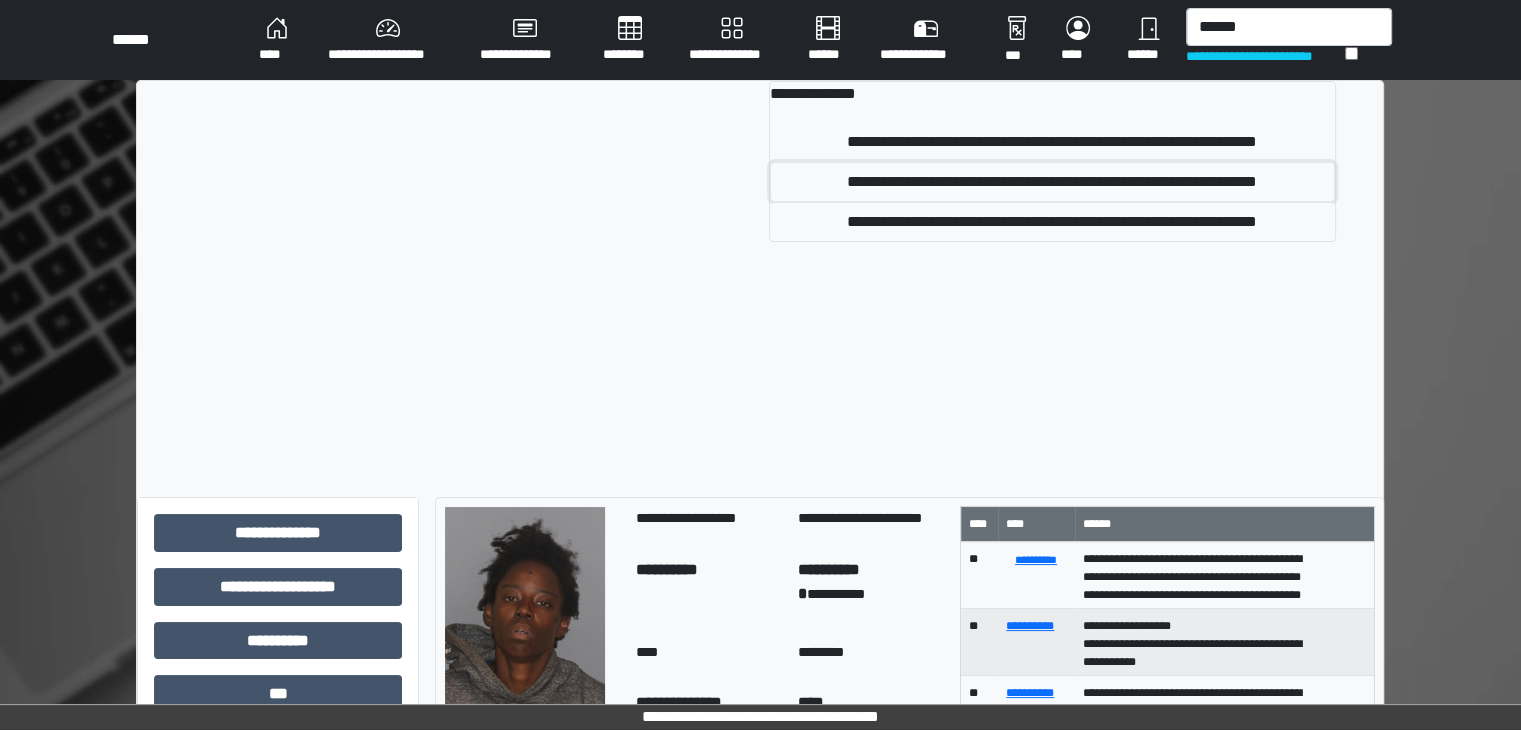 click on "**********" at bounding box center [1052, 182] 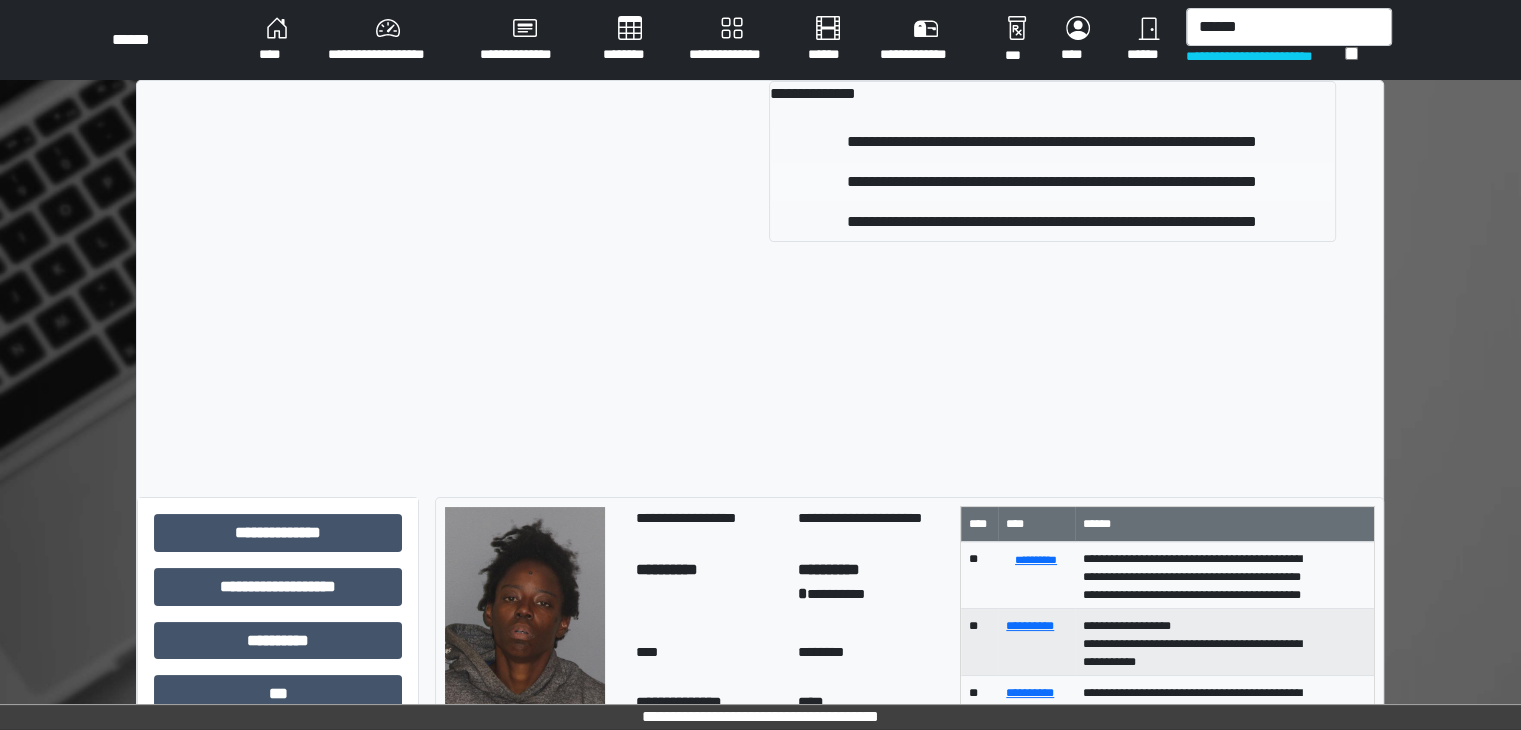 type 